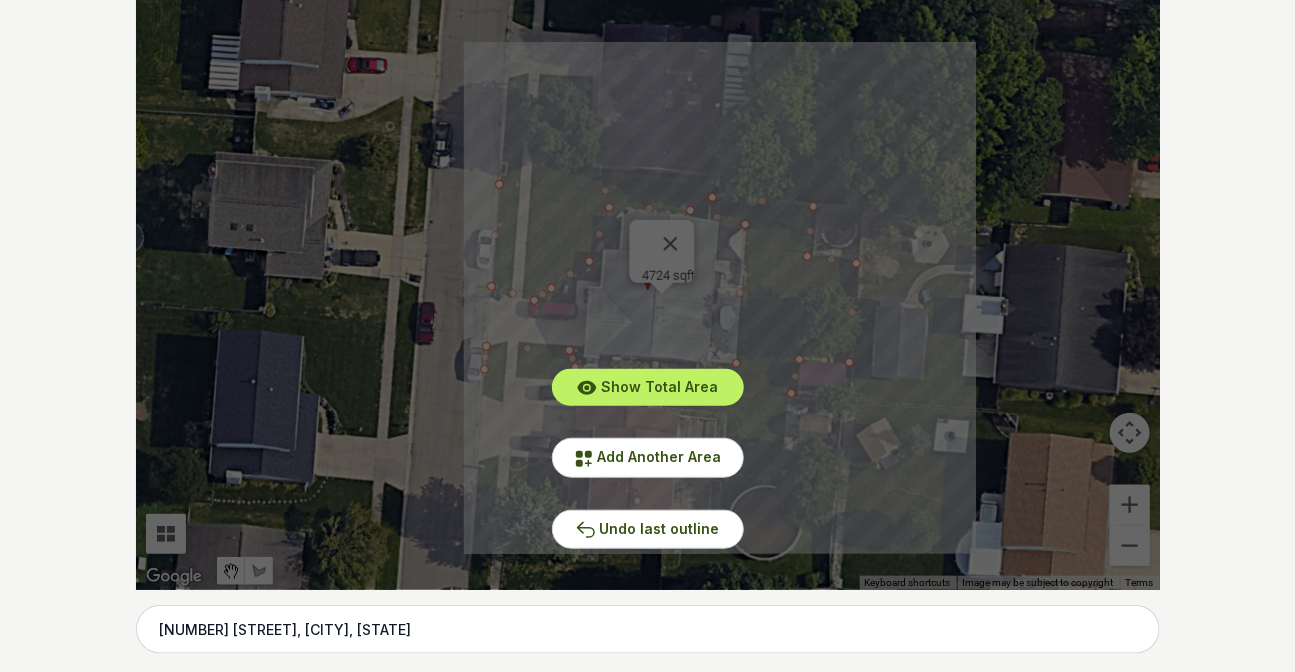scroll, scrollTop: 645, scrollLeft: 0, axis: vertical 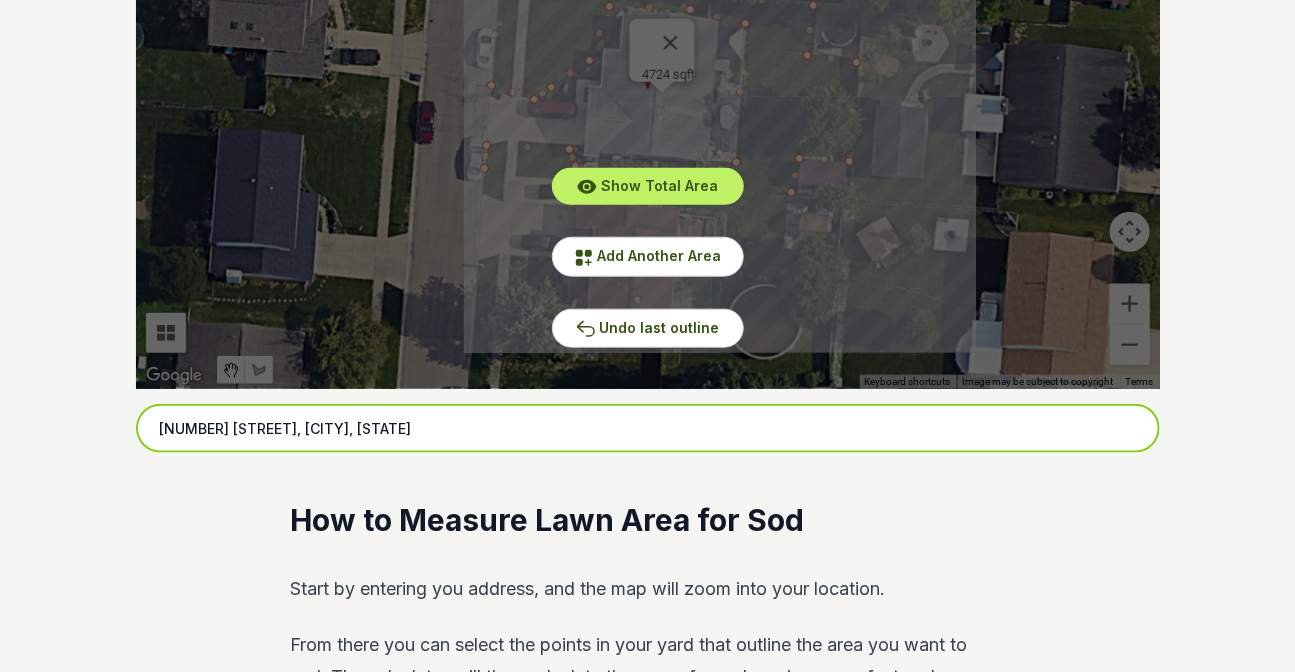 click on "[NUMBER] [STREET], [CITY], [STATE]" at bounding box center [648, 429] 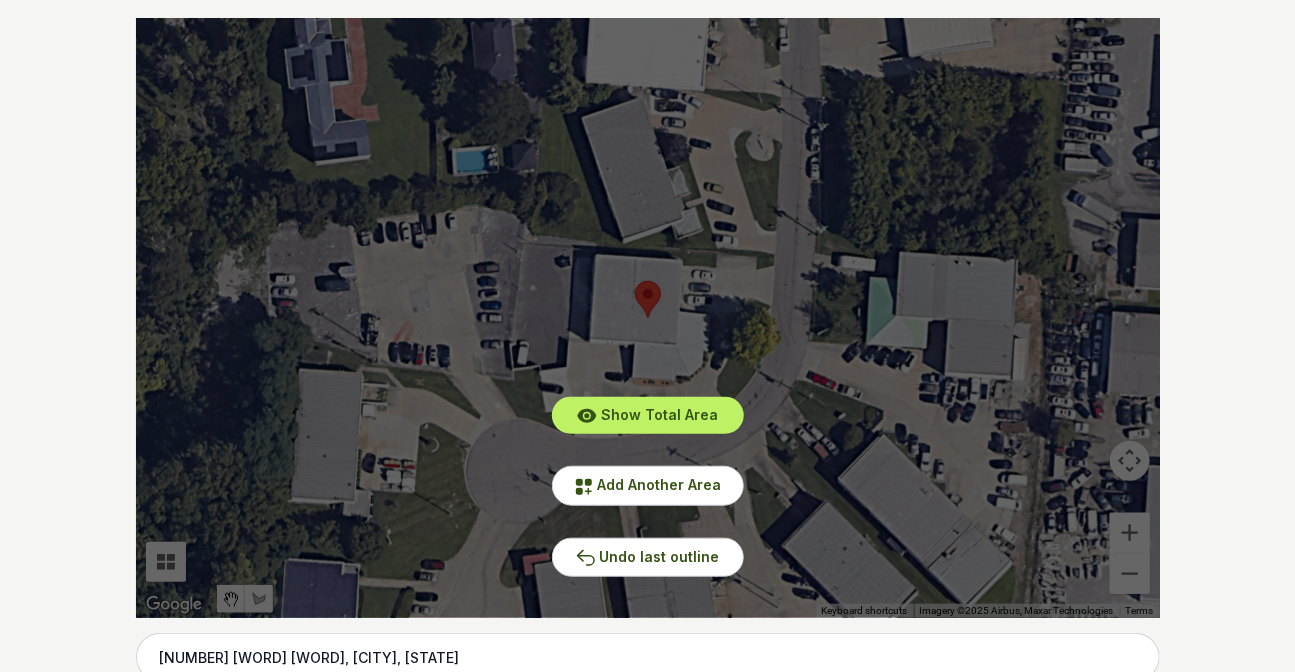 scroll, scrollTop: 372, scrollLeft: 0, axis: vertical 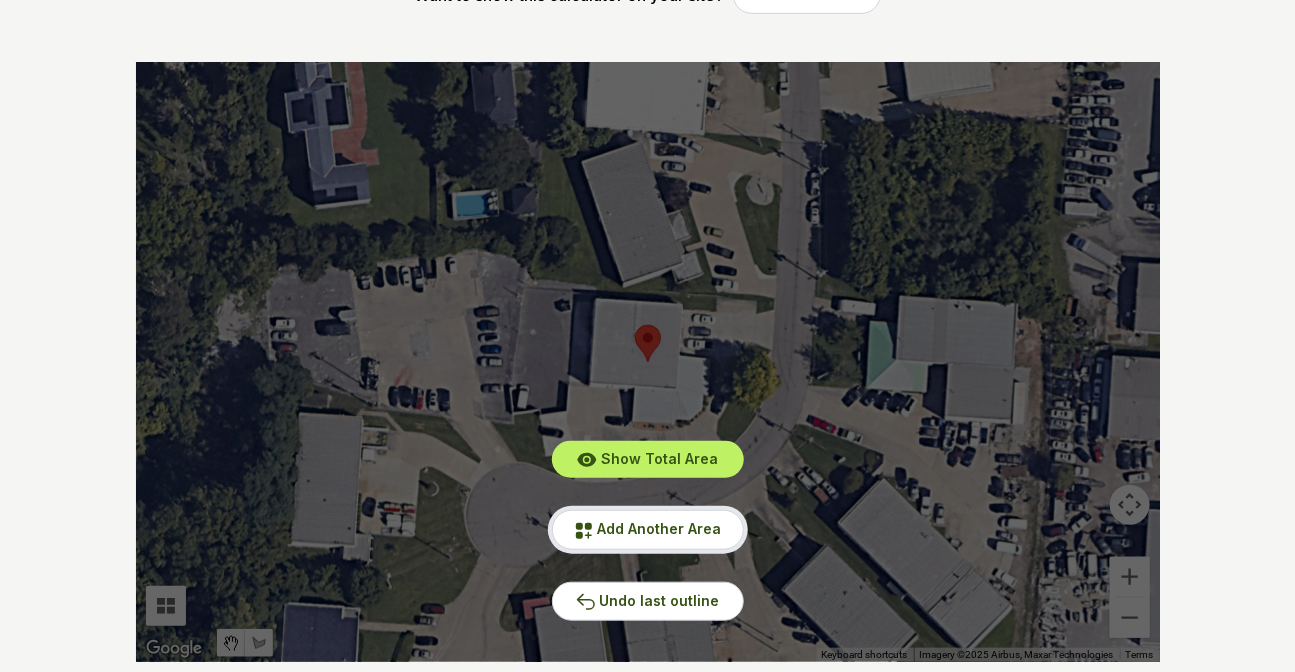 click on "Add Another Area" at bounding box center [660, 528] 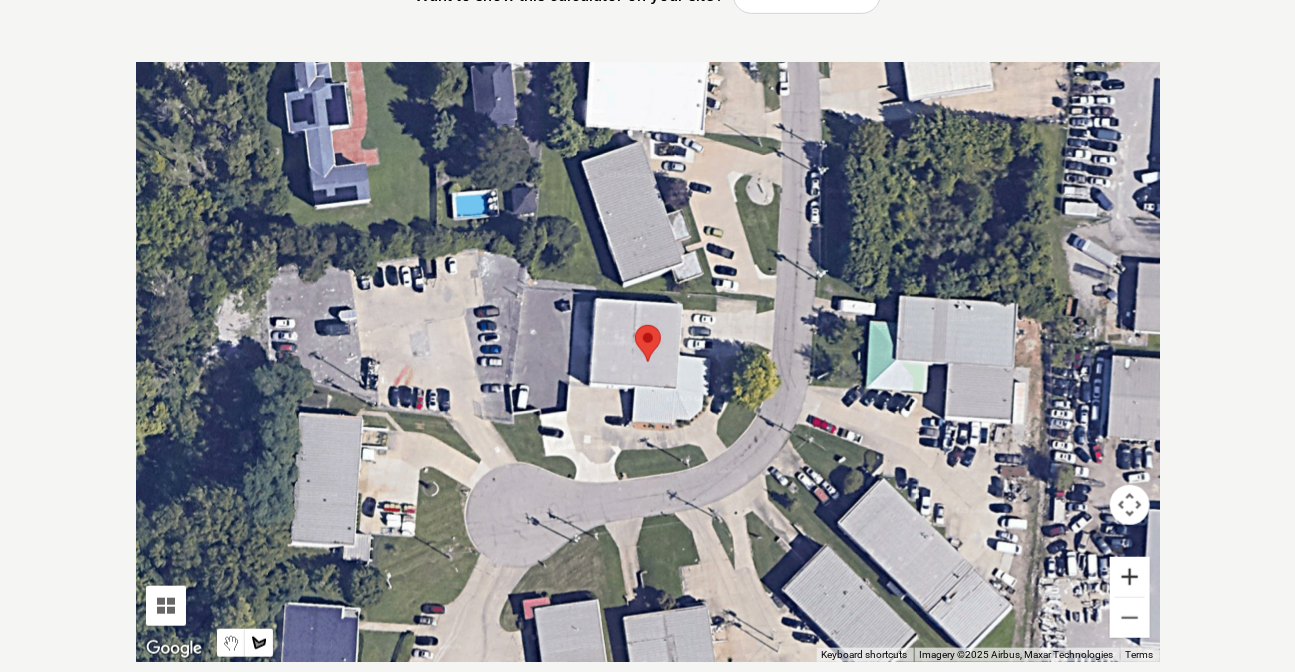 click at bounding box center (1130, 577) 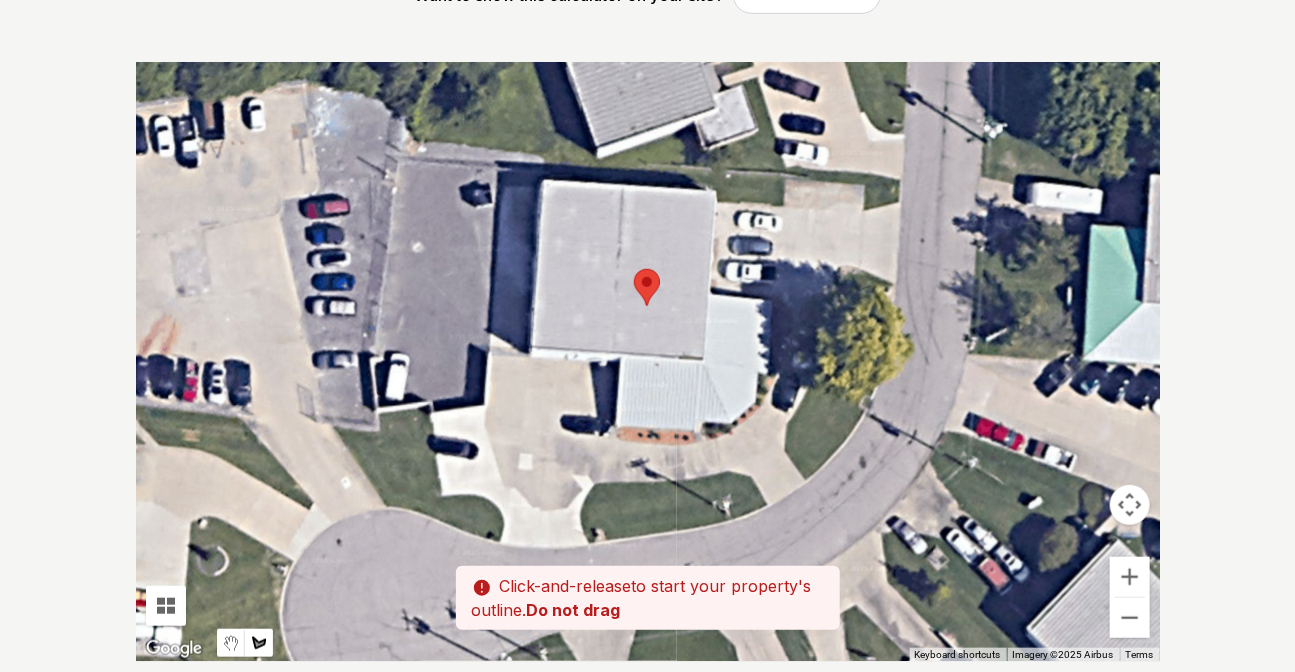 drag, startPoint x: 779, startPoint y: 515, endPoint x: 776, endPoint y: 453, distance: 62.072536 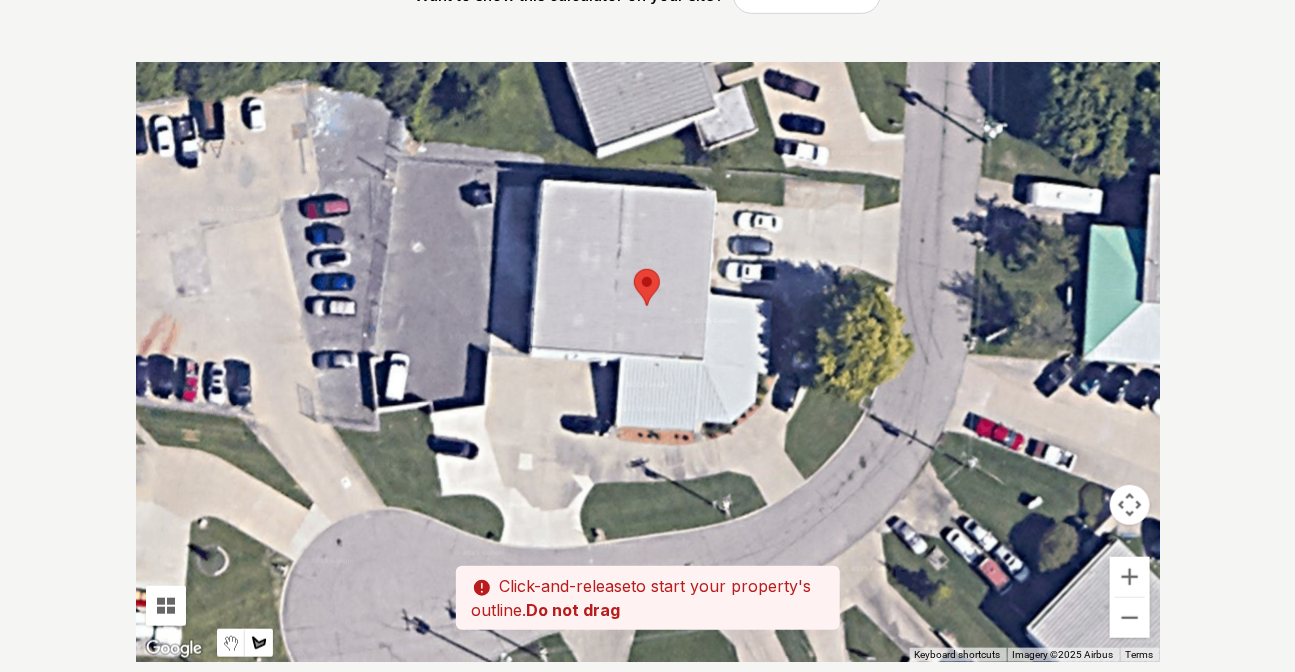 click at bounding box center [648, 362] 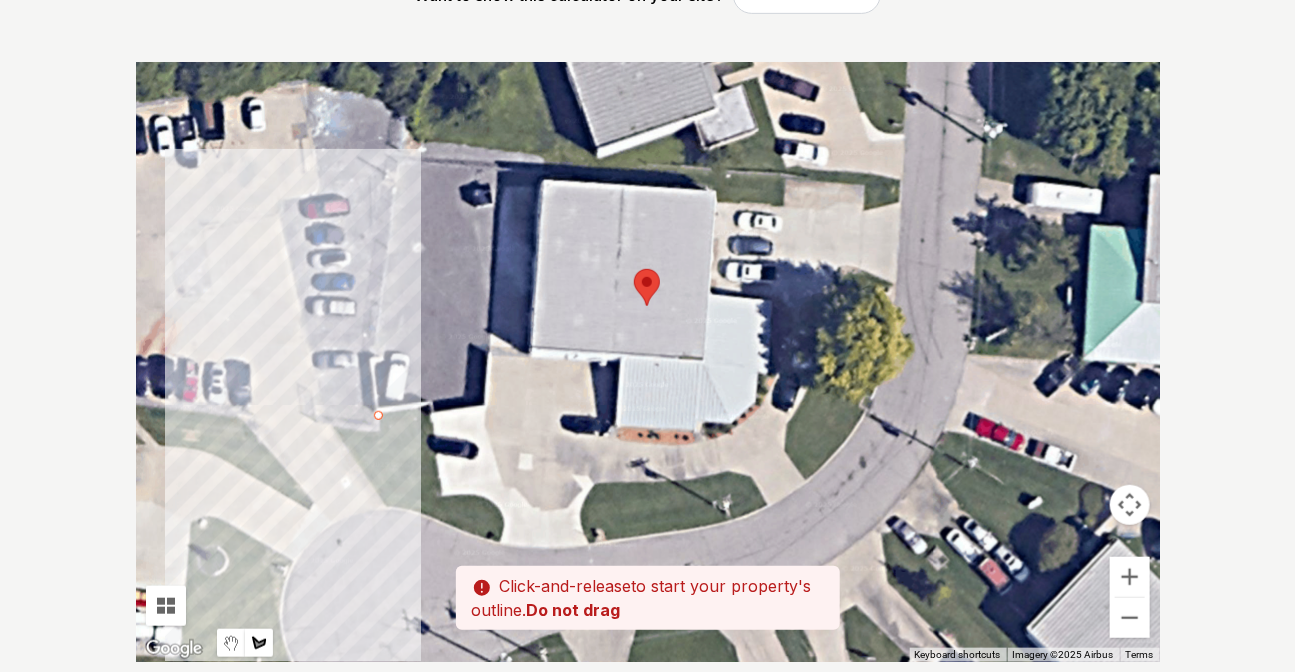 click at bounding box center [648, 362] 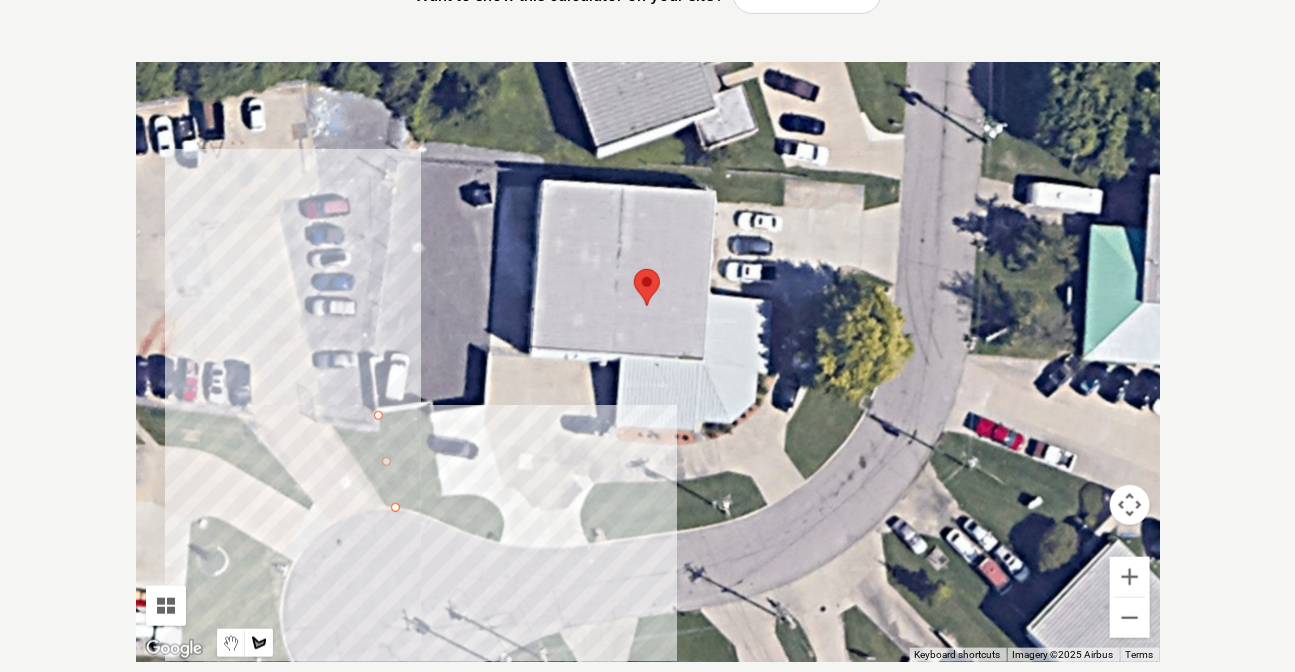 click at bounding box center [648, 362] 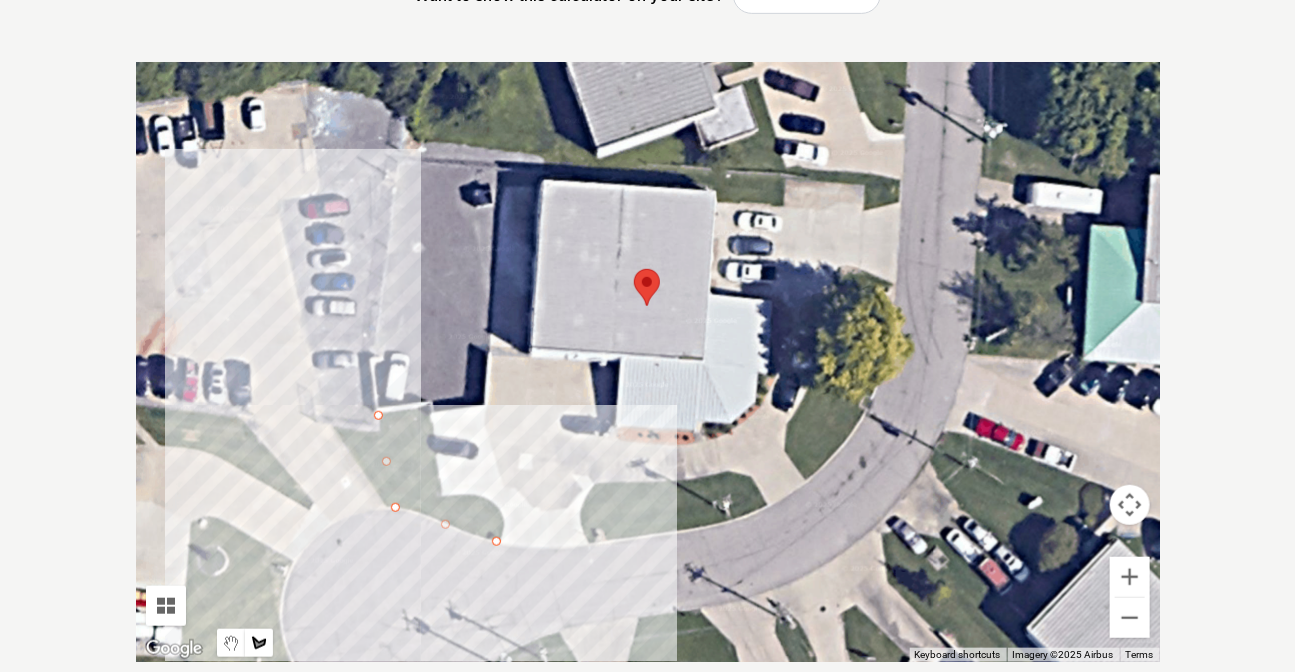 click at bounding box center (648, 362) 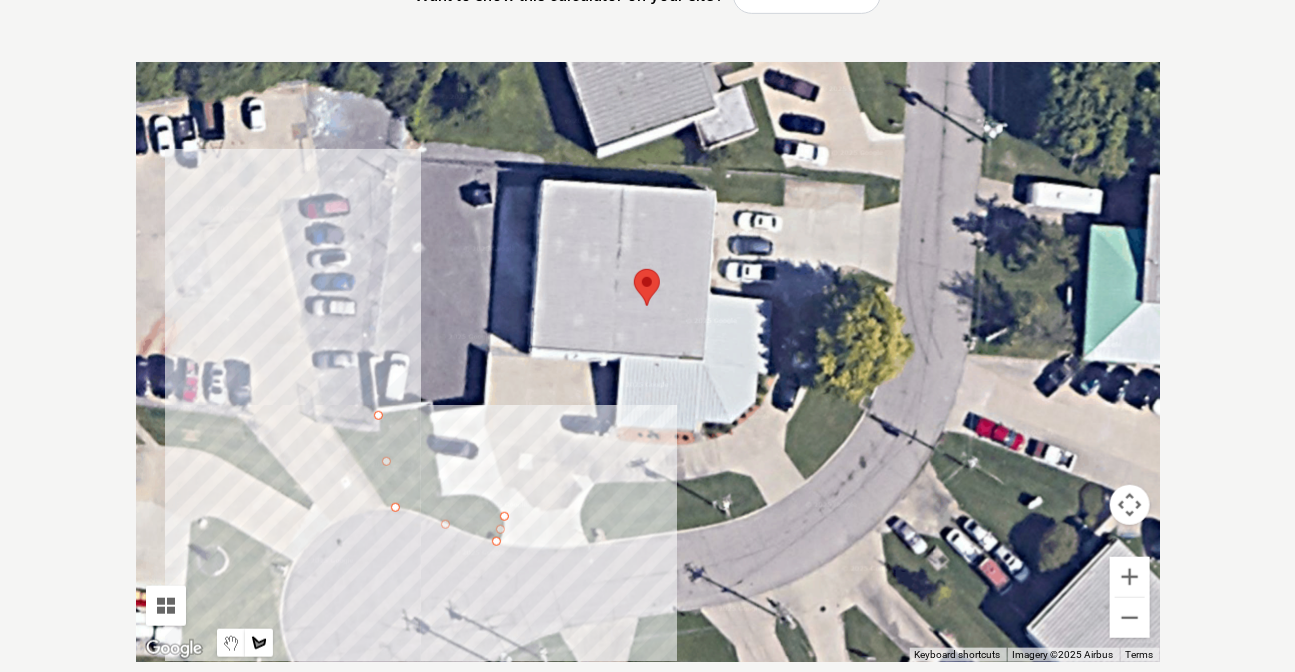 click at bounding box center (648, 362) 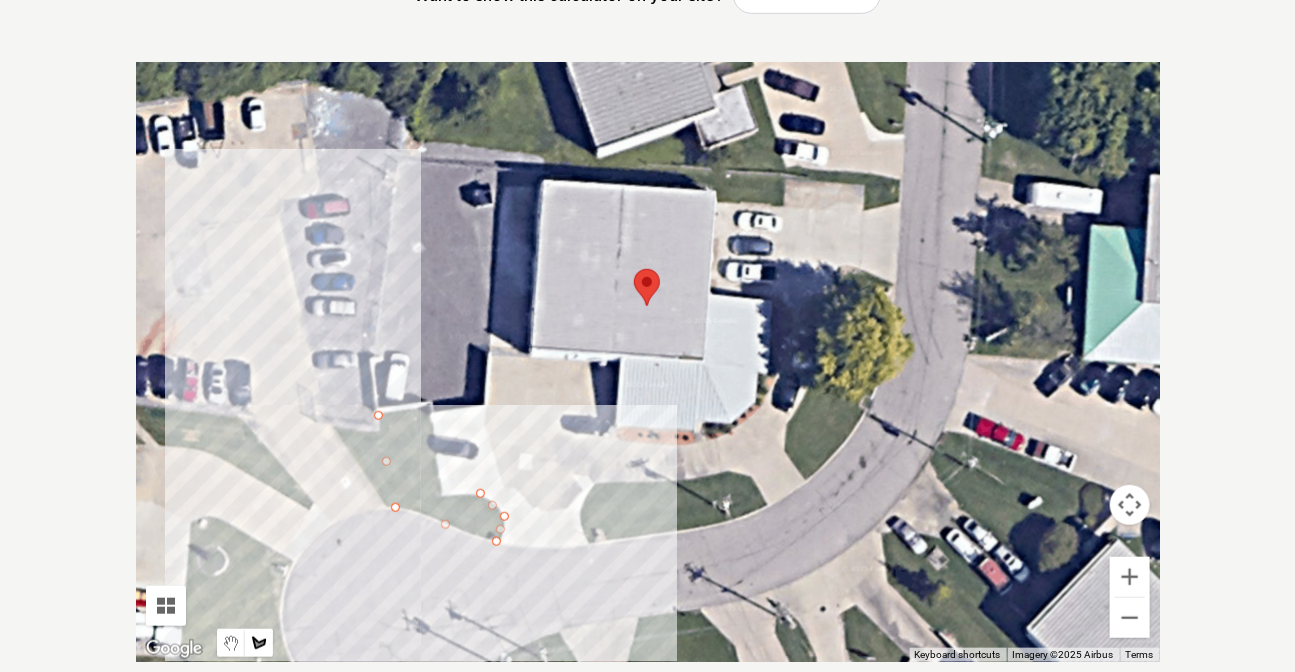 click at bounding box center (648, 362) 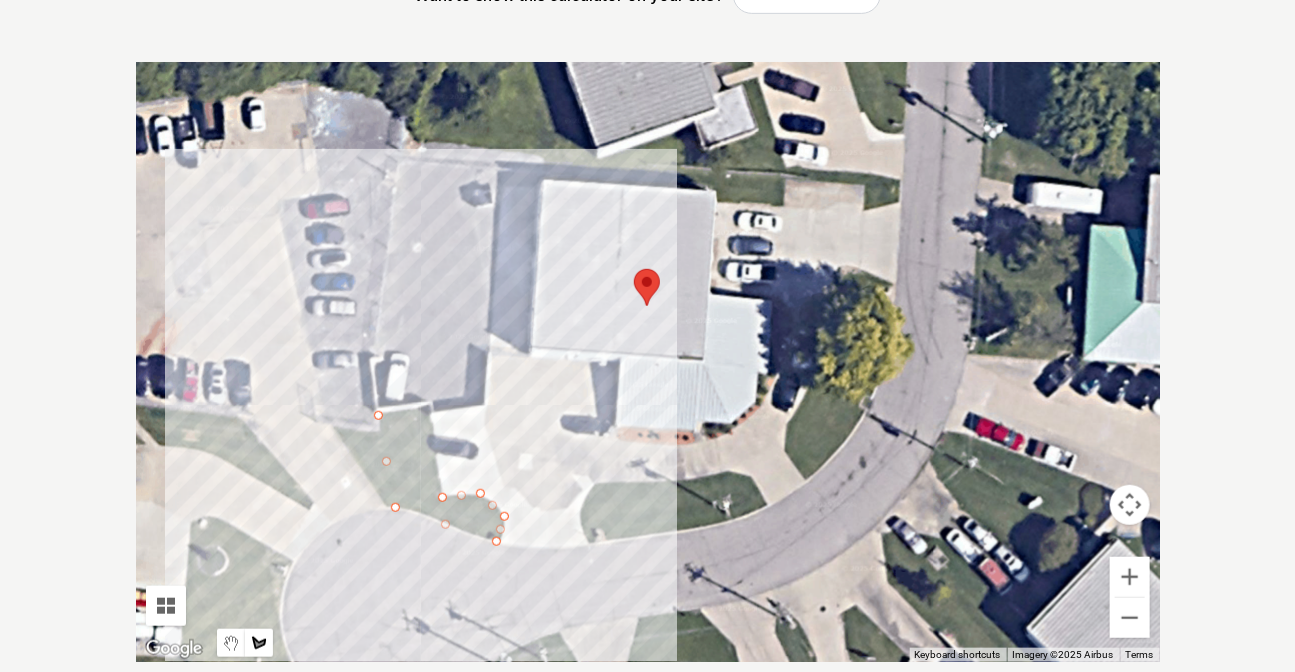 click at bounding box center (648, 362) 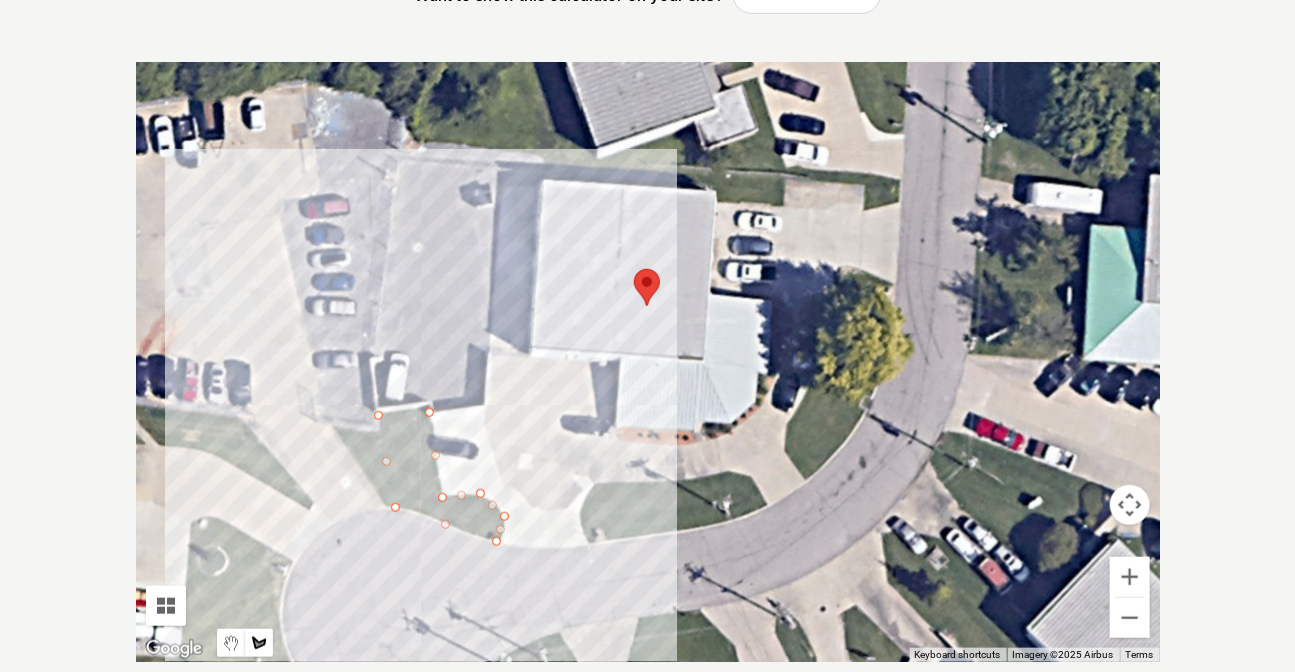 click at bounding box center (648, 362) 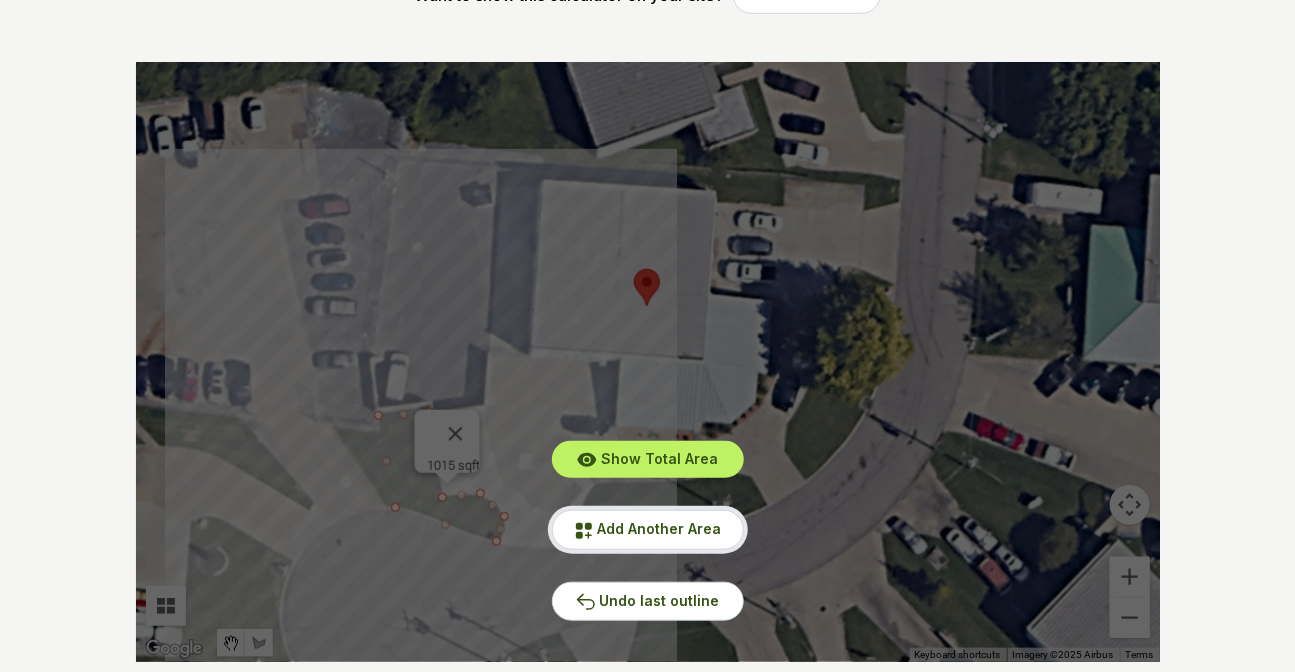 click on "Add Another Area" at bounding box center [660, 528] 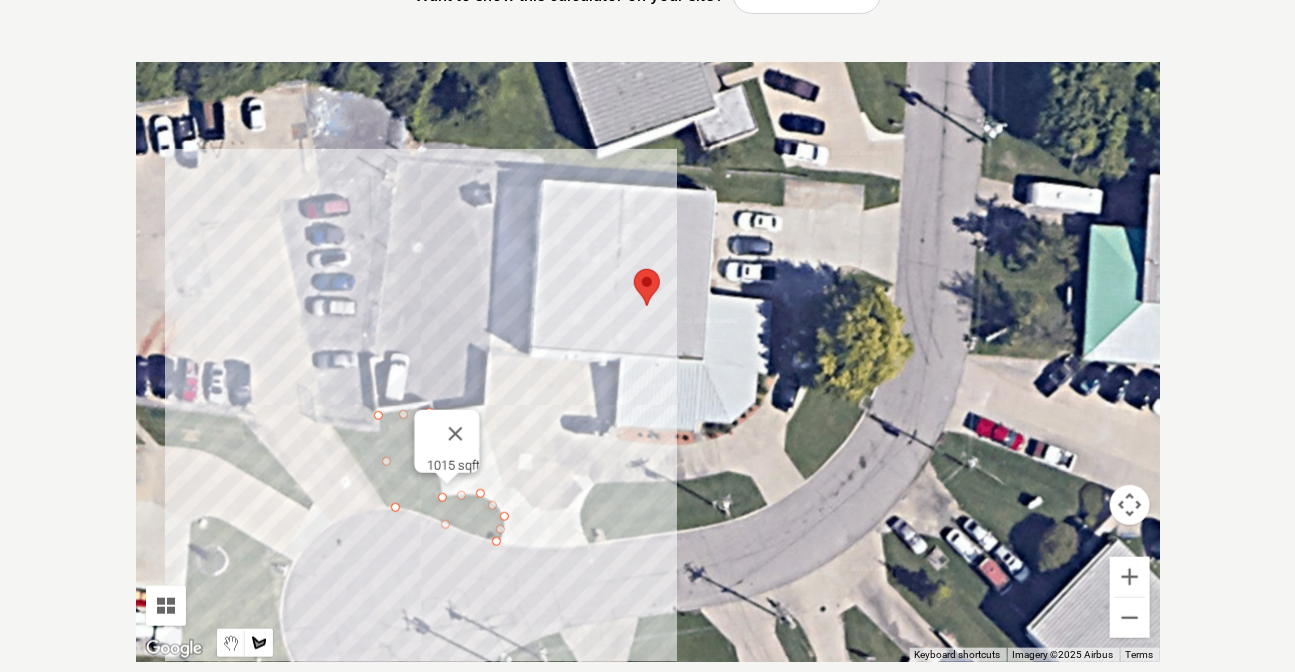 click at bounding box center [648, 362] 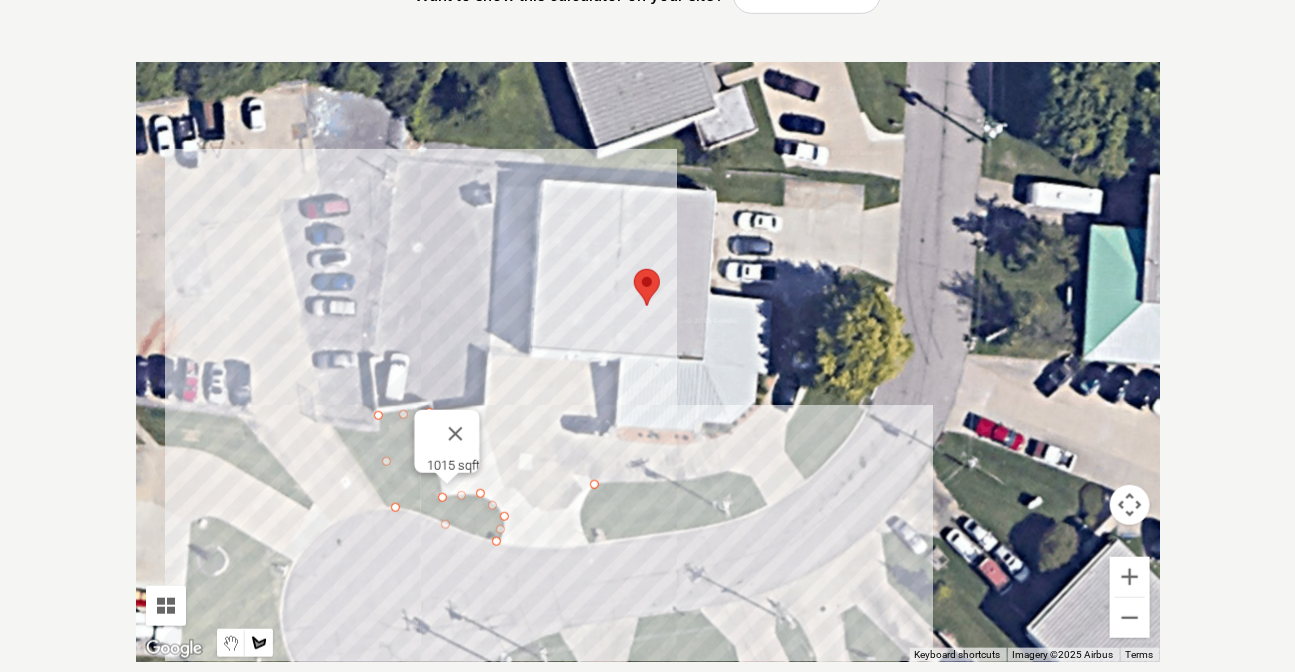 click at bounding box center (648, 362) 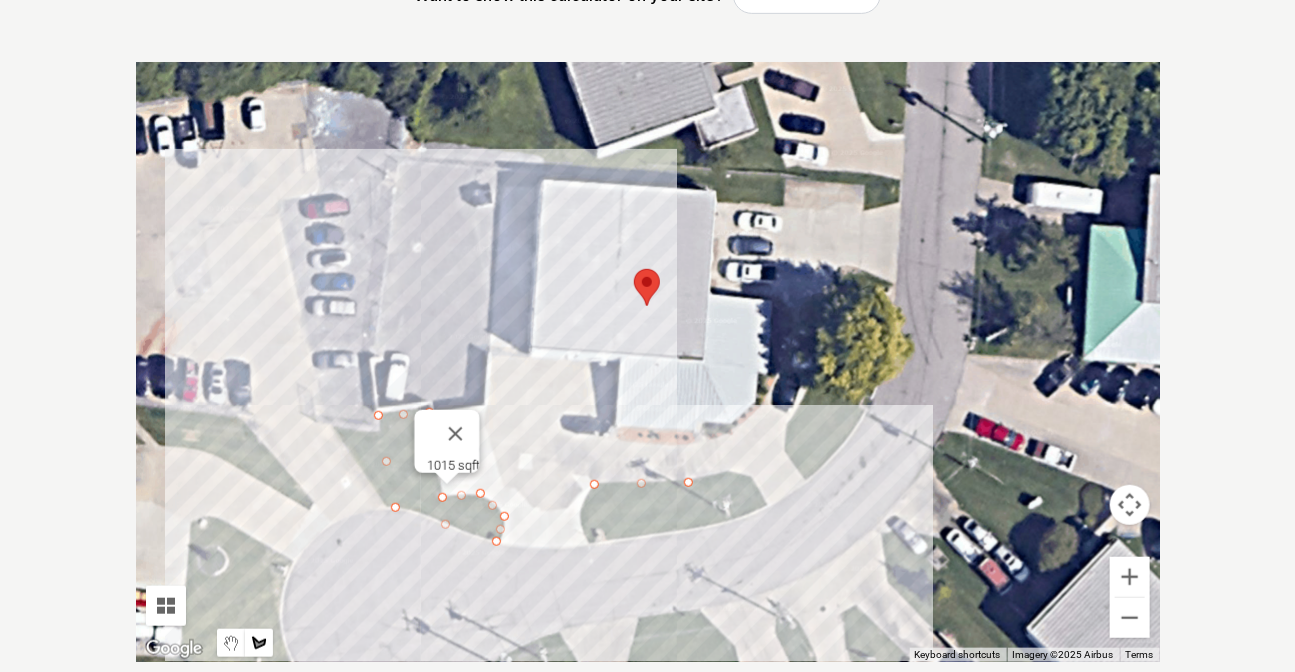 click at bounding box center (648, 362) 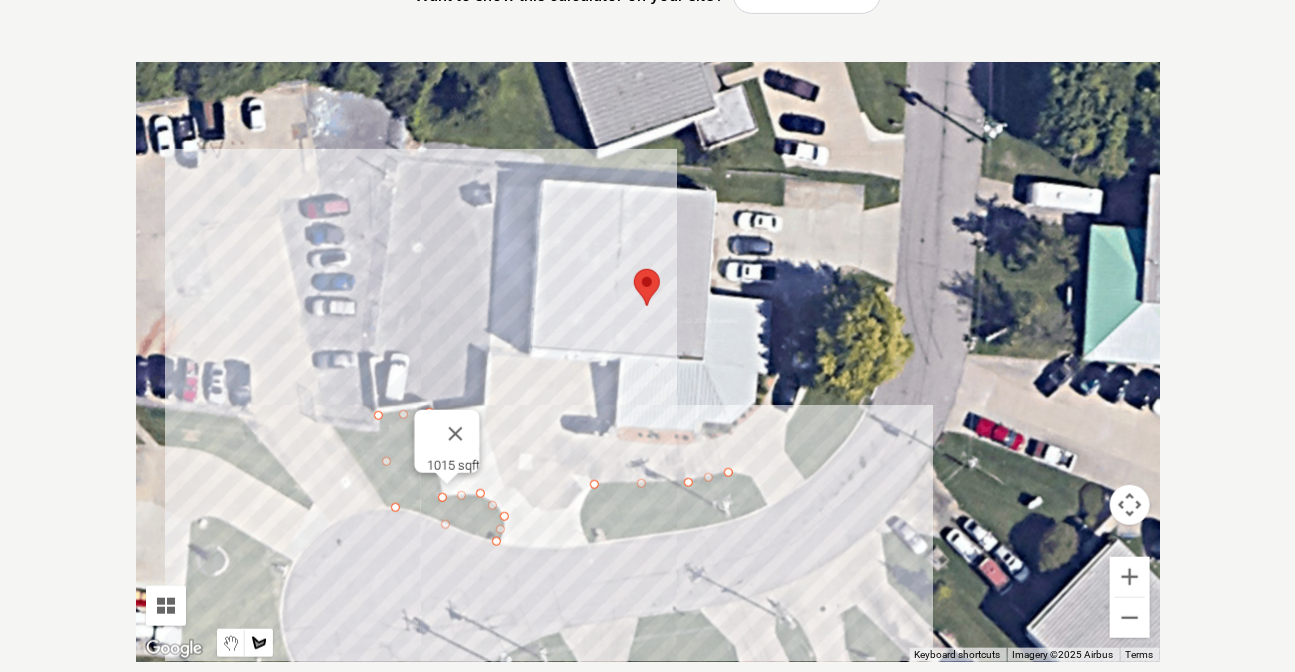 click at bounding box center [648, 362] 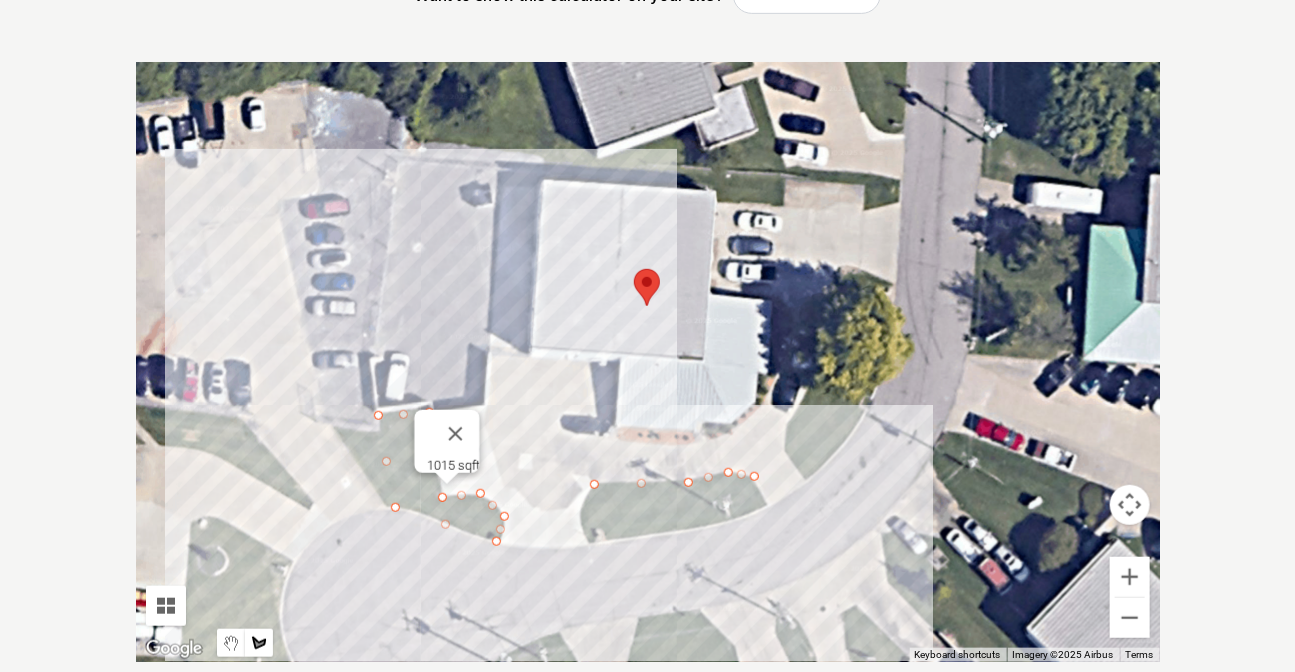 click at bounding box center (648, 362) 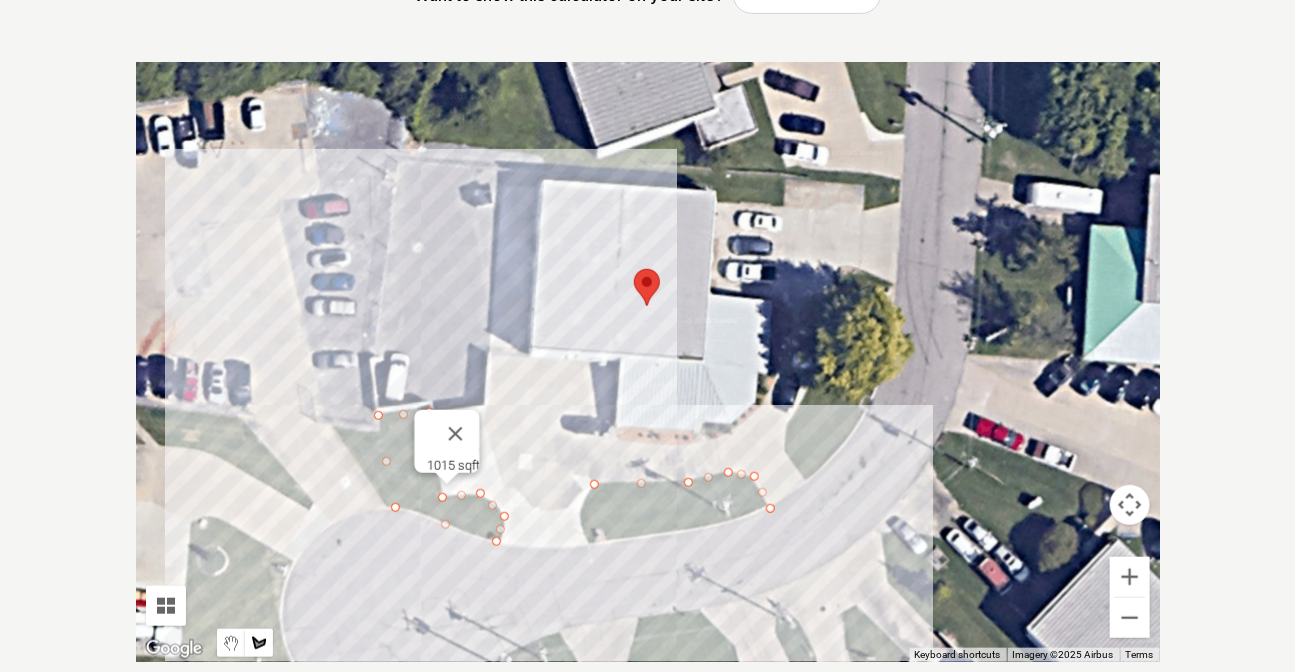 click at bounding box center (648, 362) 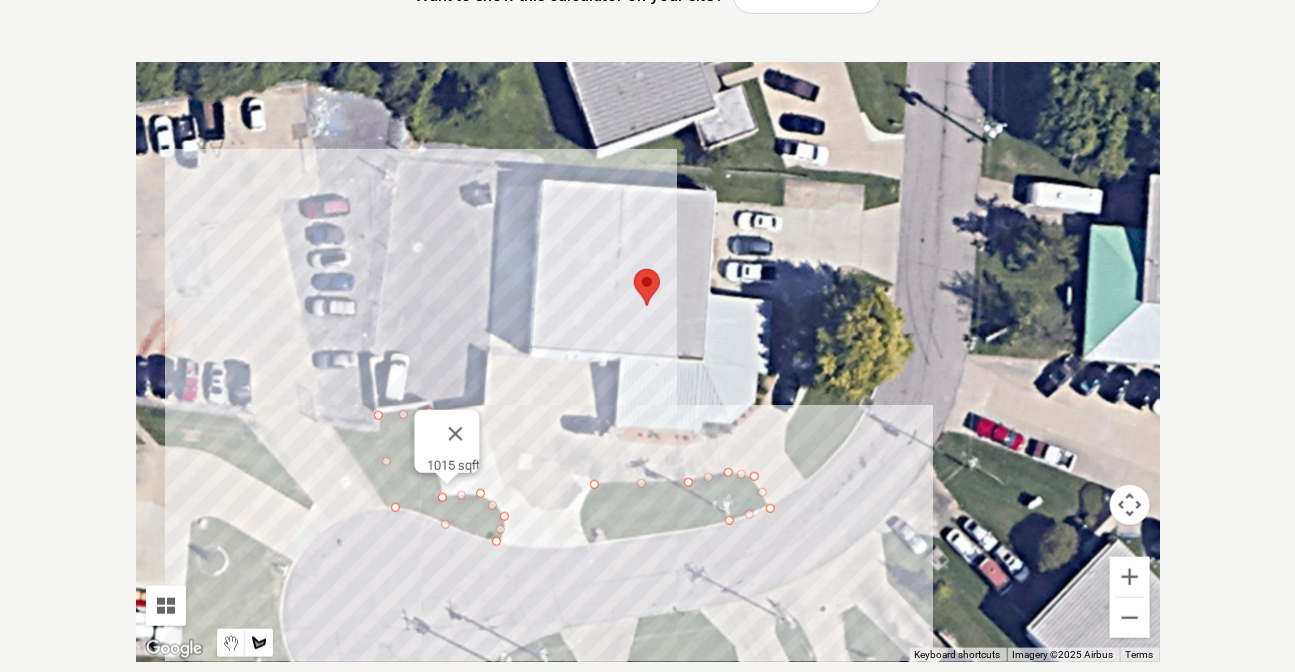click at bounding box center (648, 362) 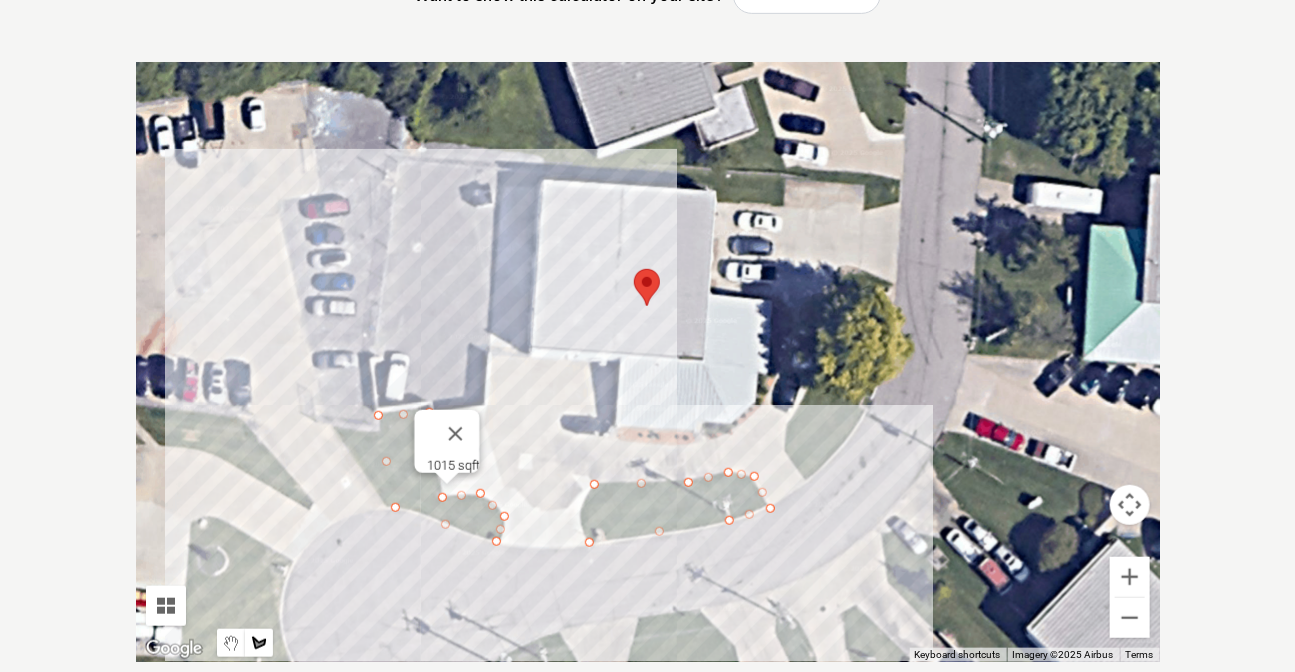 click at bounding box center (648, 362) 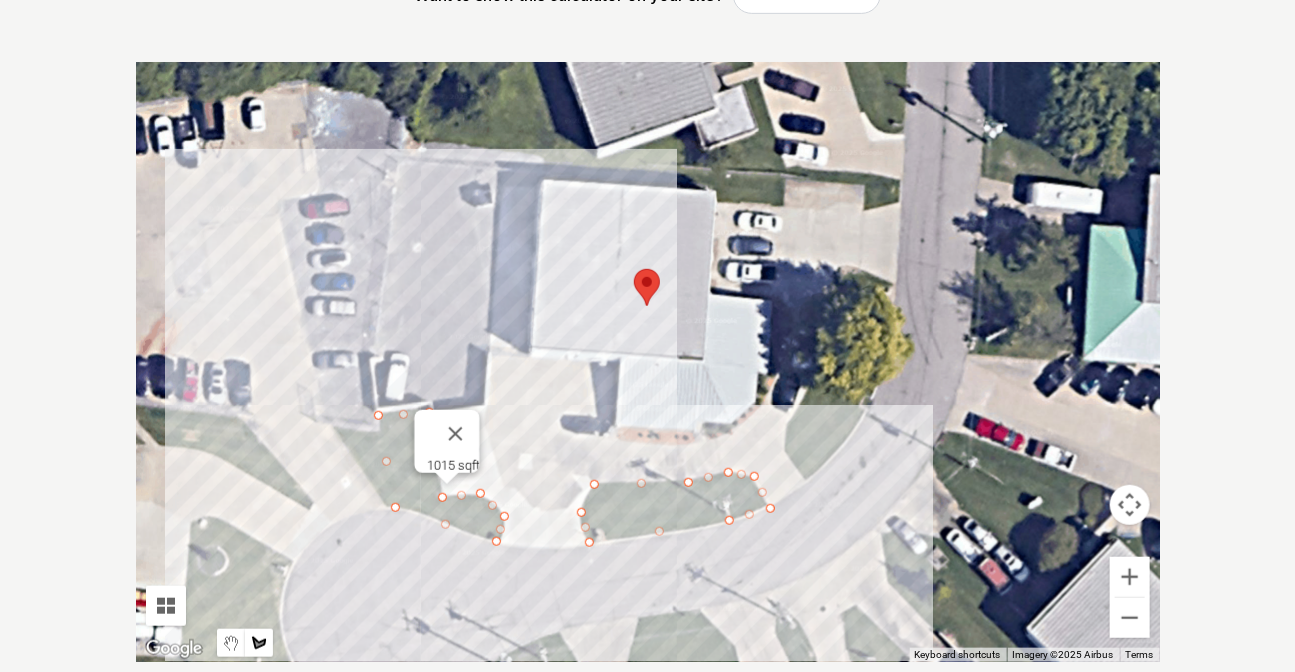 click at bounding box center (648, 362) 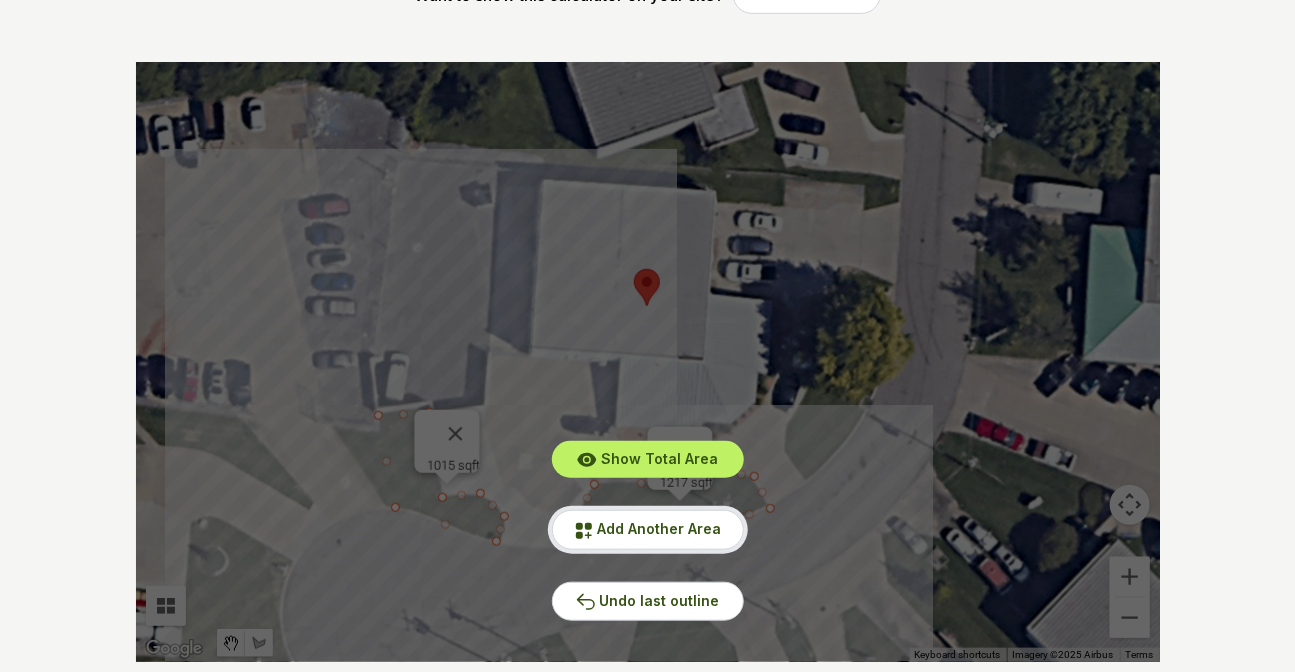 click on "Add Another Area" at bounding box center (660, 528) 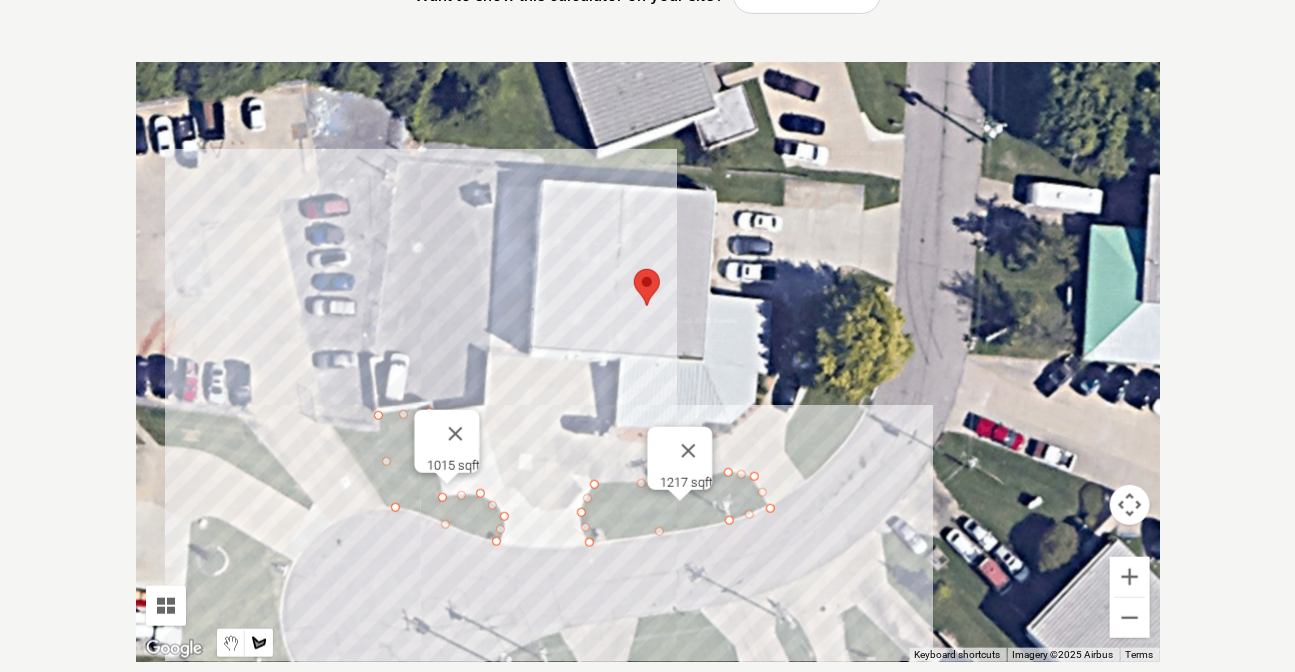 click at bounding box center (648, 362) 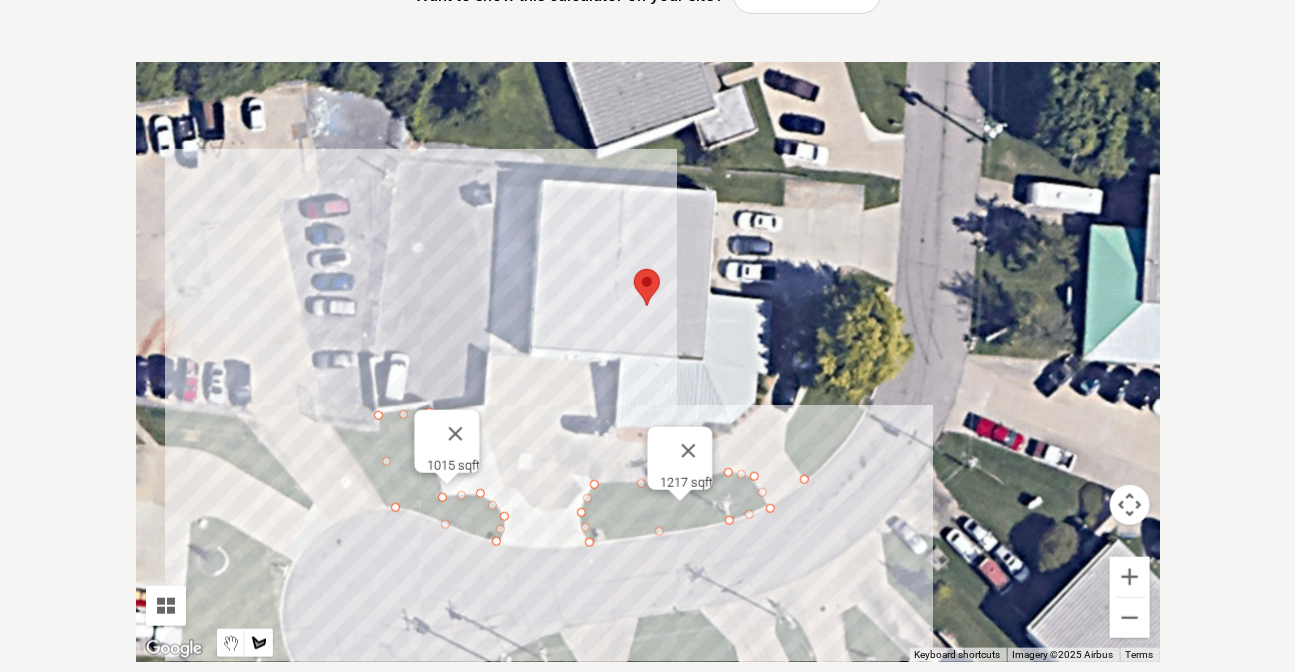 click at bounding box center [648, 362] 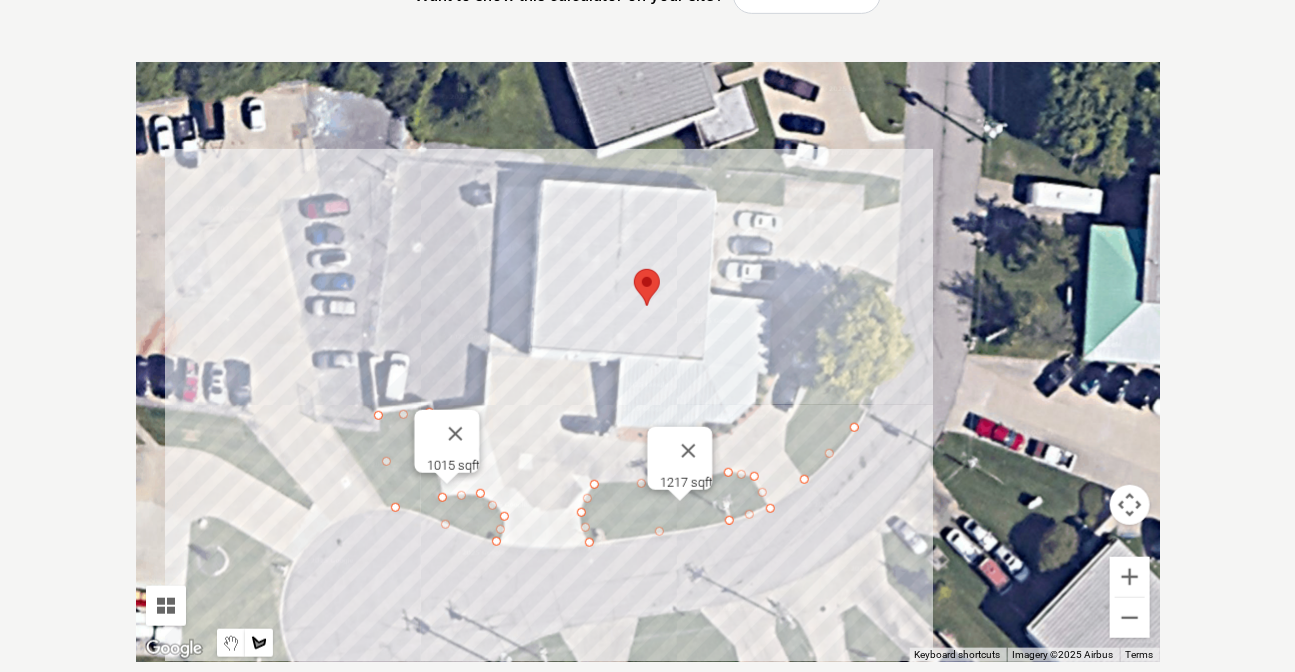 click at bounding box center (648, 362) 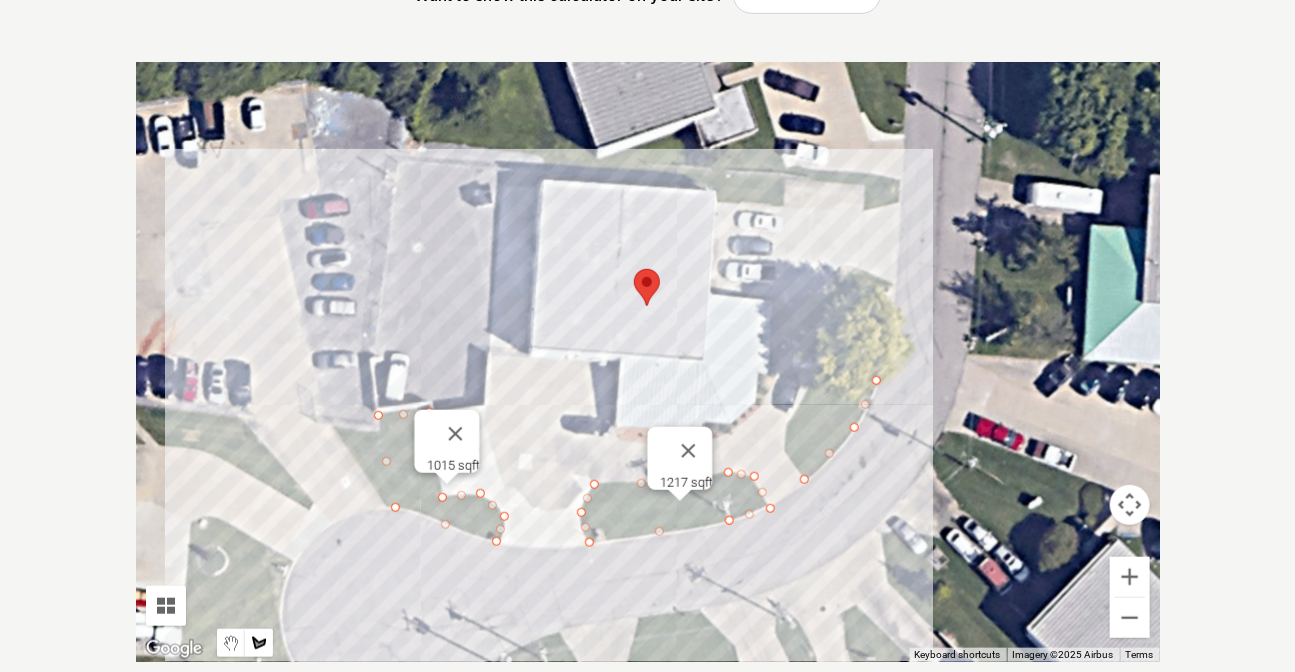 click at bounding box center (648, 362) 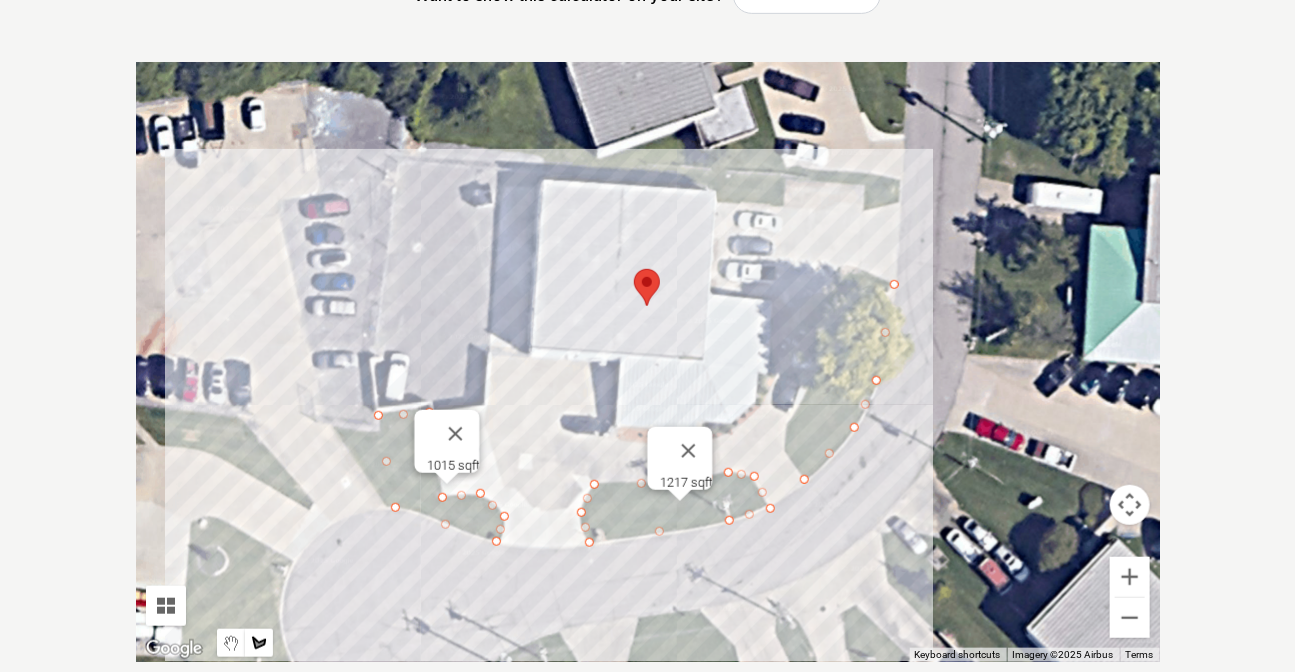 click at bounding box center [648, 362] 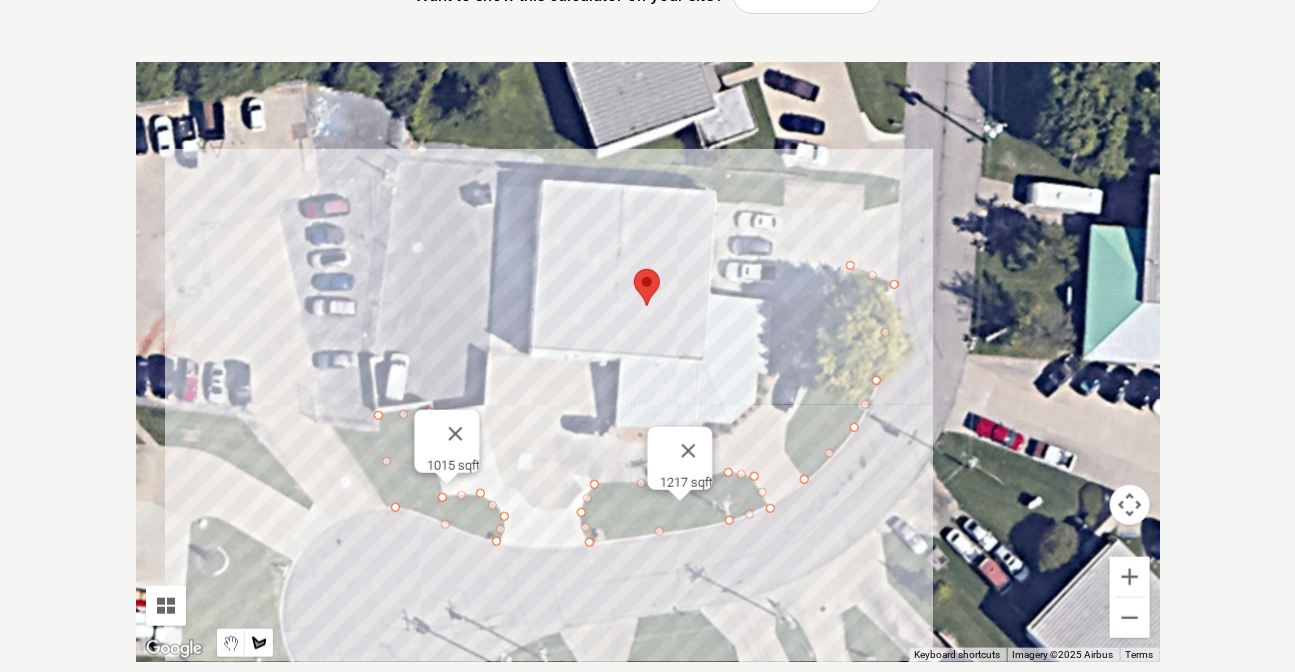 click at bounding box center [648, 362] 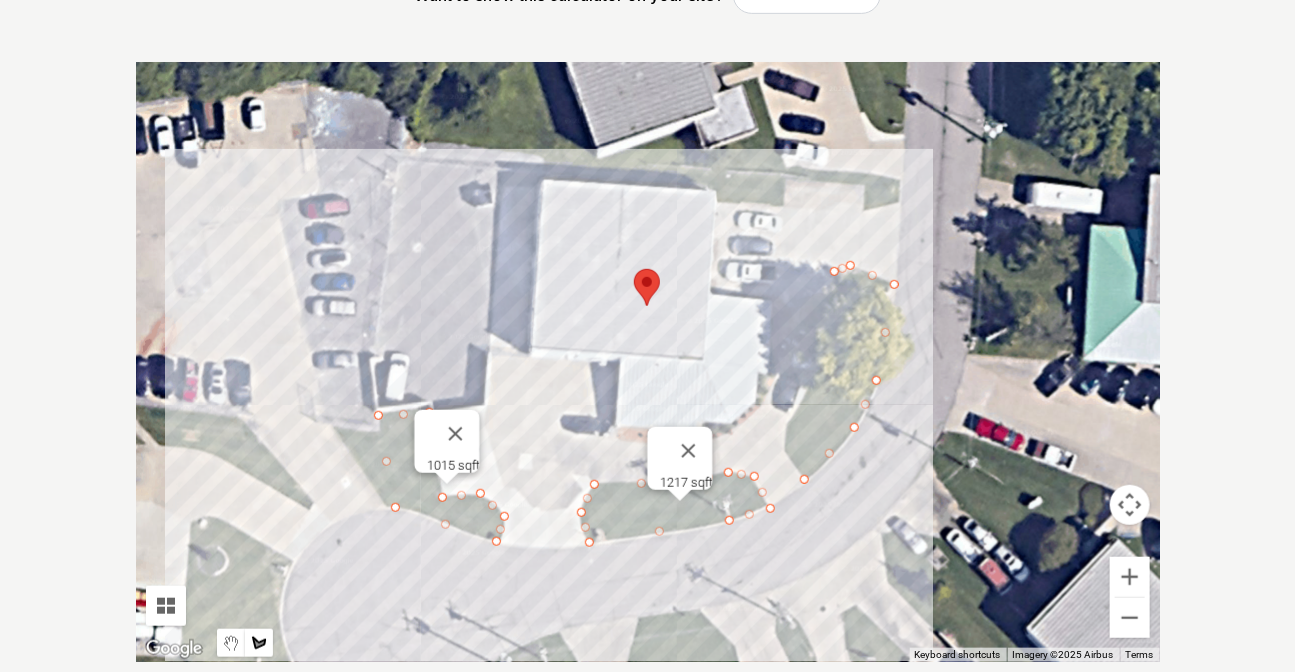 click at bounding box center (648, 362) 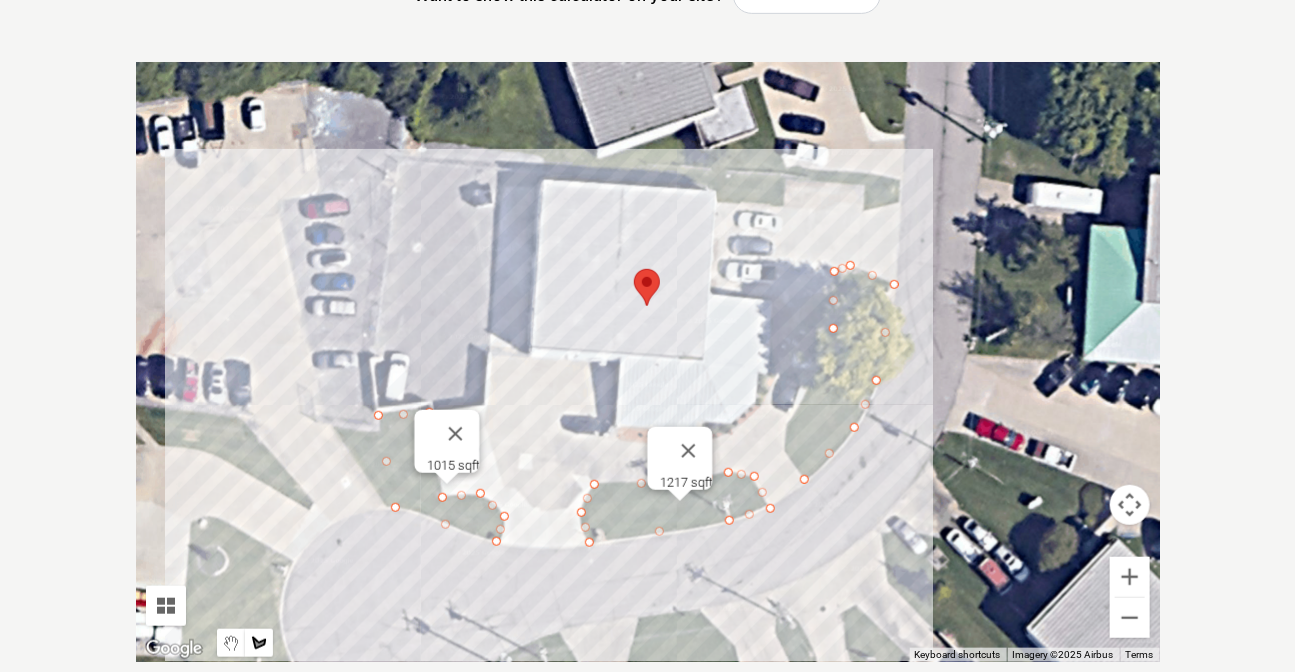 click at bounding box center [648, 362] 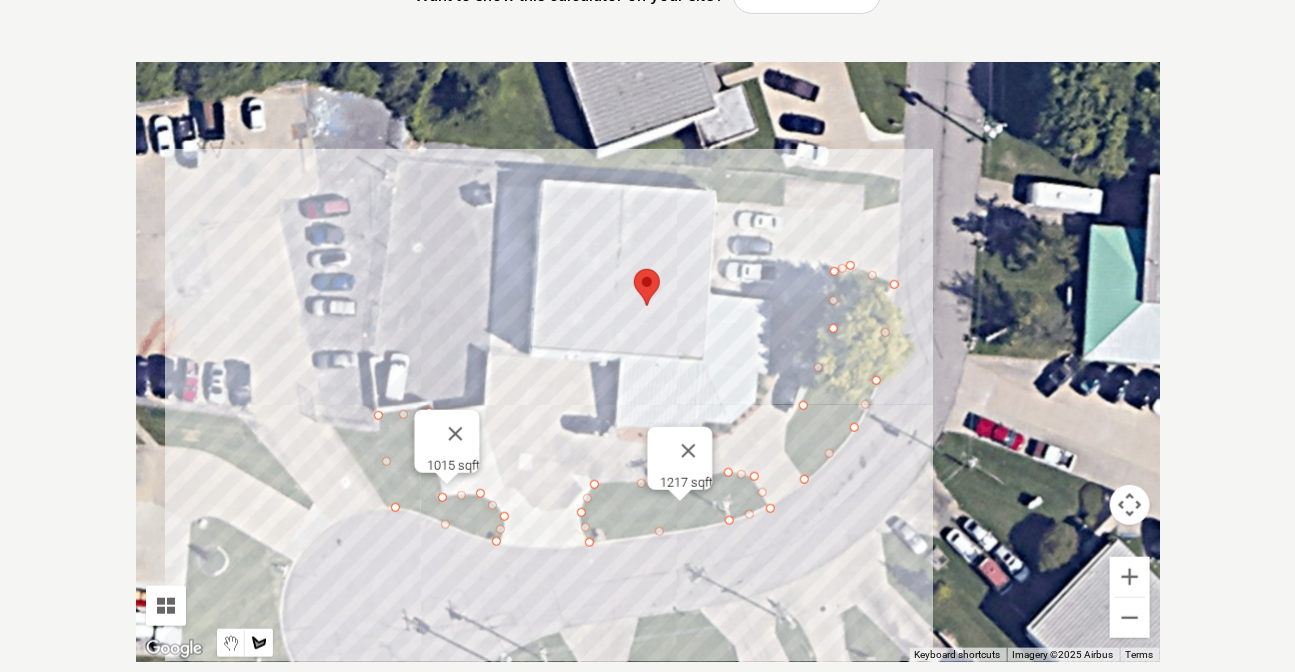 click at bounding box center [648, 362] 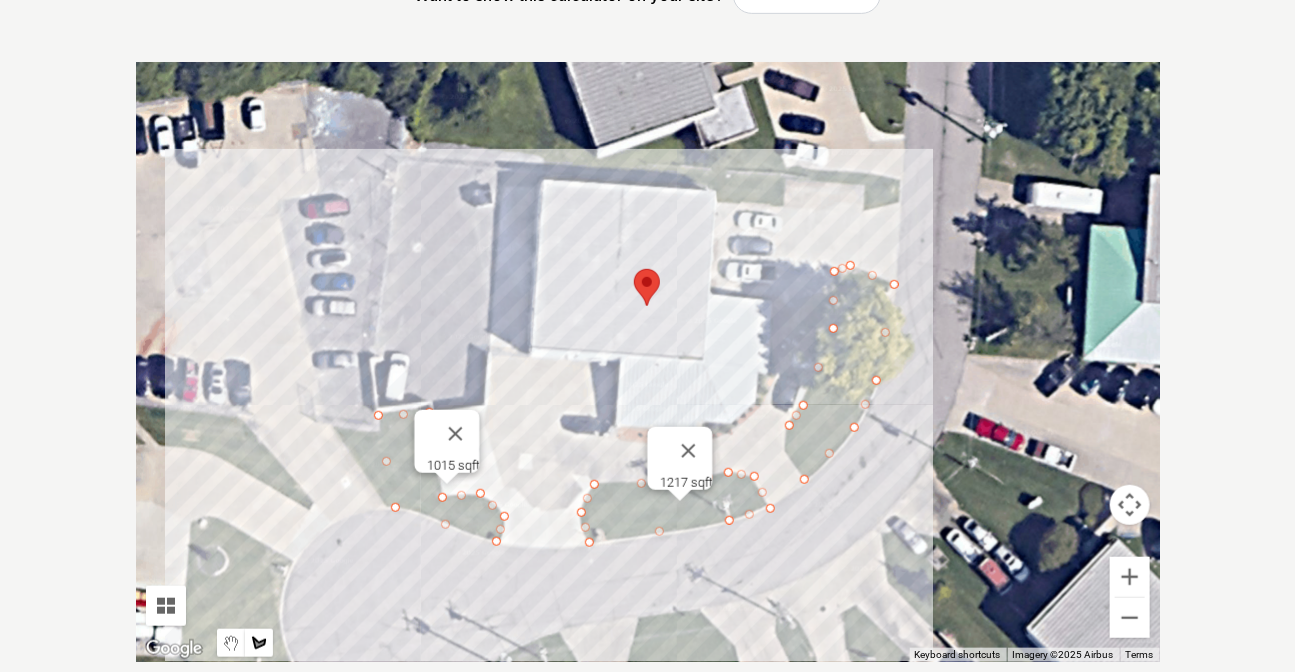 click at bounding box center (648, 362) 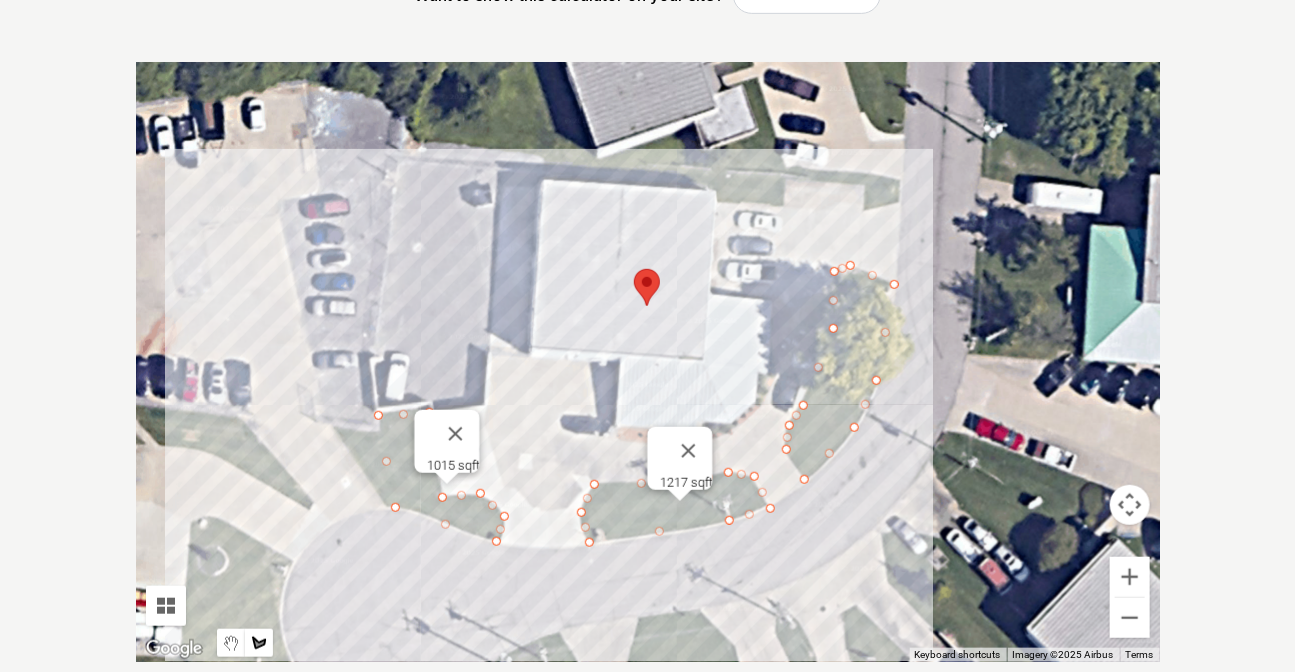 click at bounding box center (648, 362) 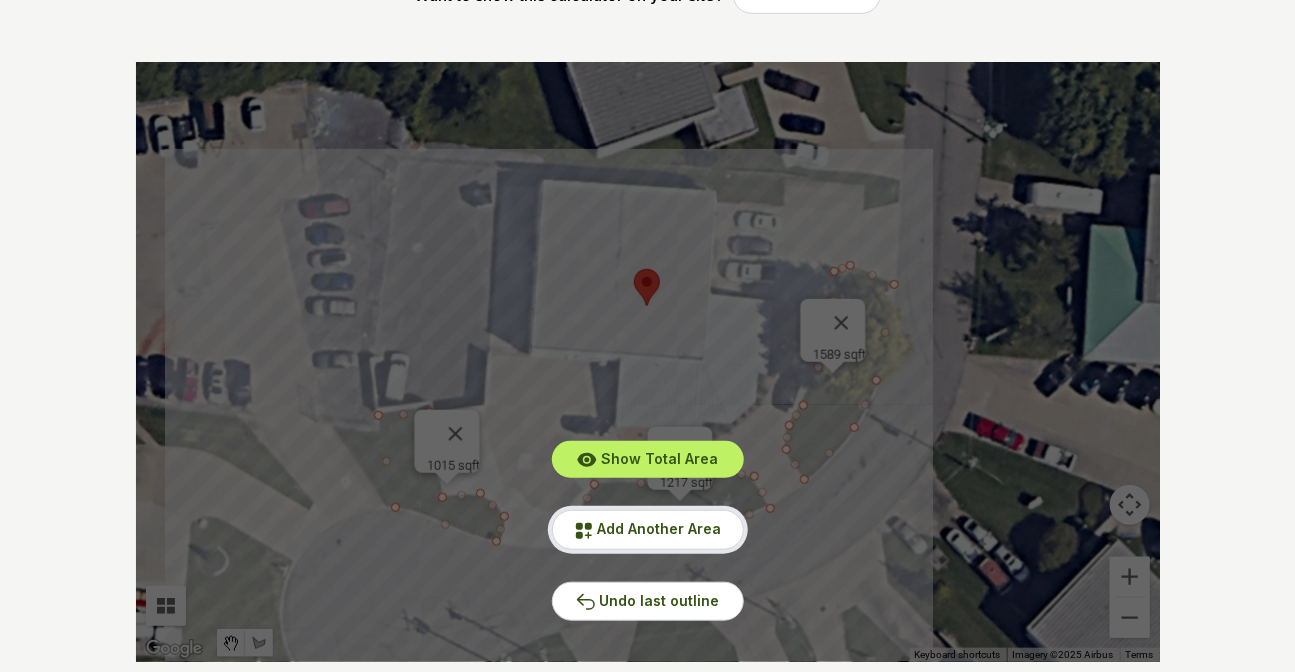 click on "Add Another Area" at bounding box center [660, 528] 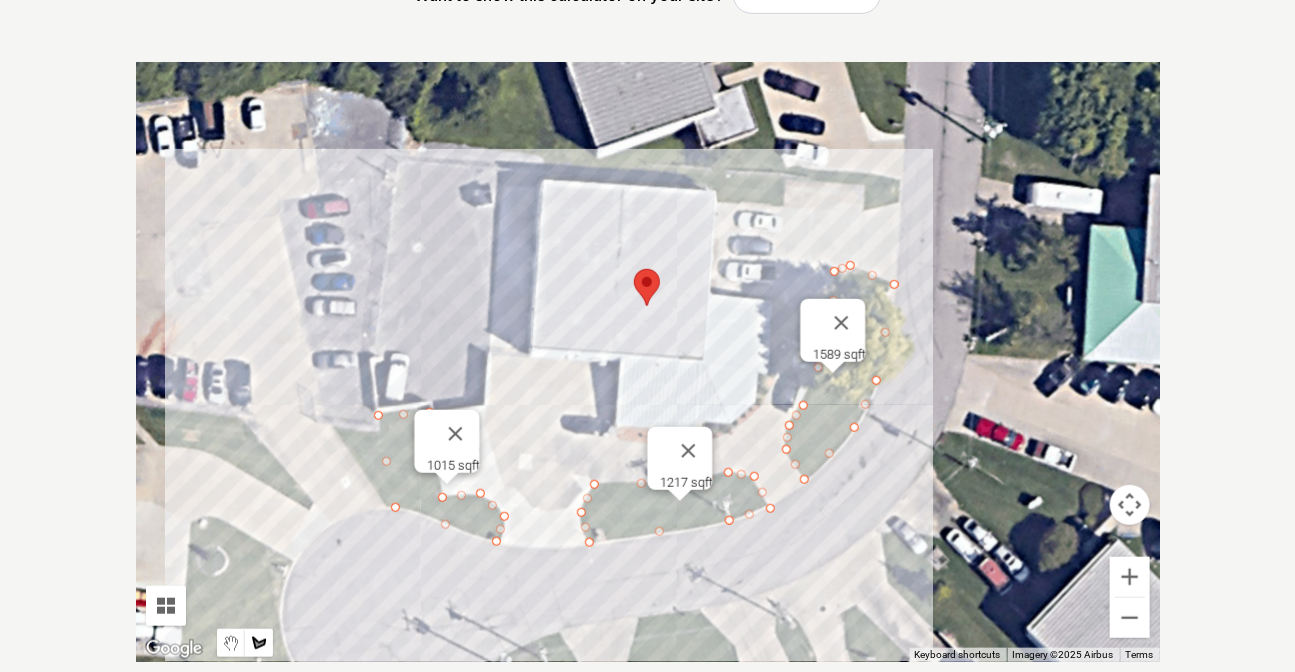 click at bounding box center (648, 362) 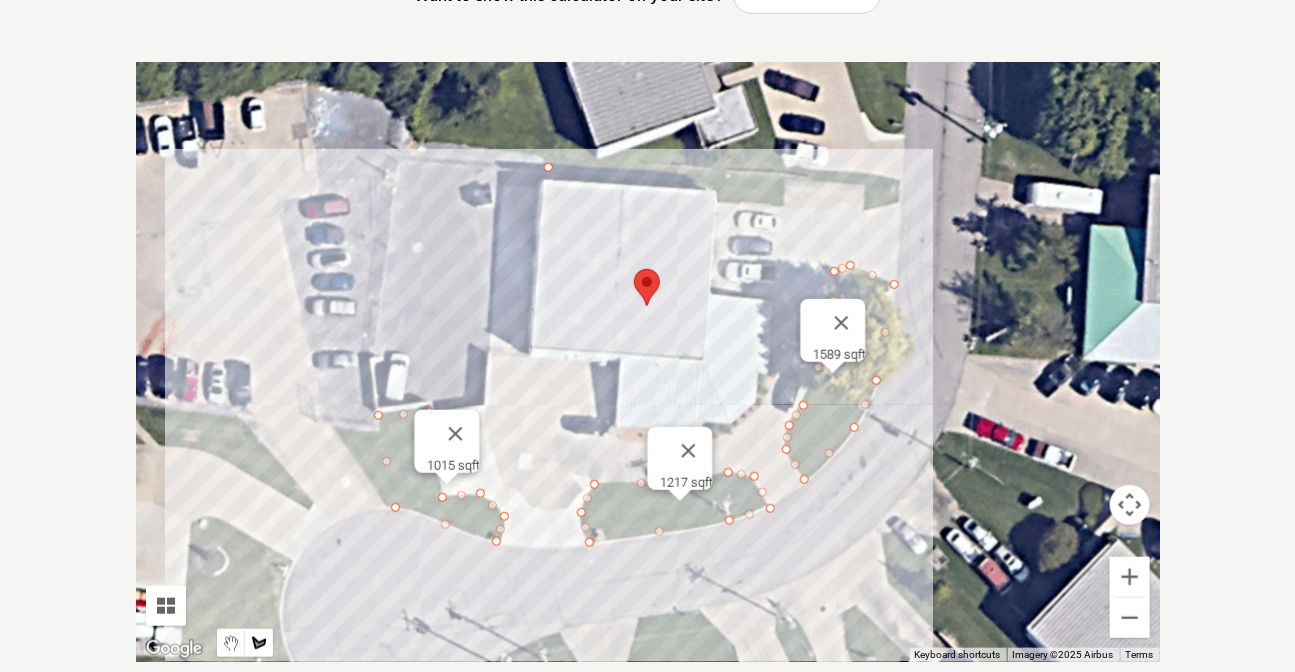 click at bounding box center (648, 362) 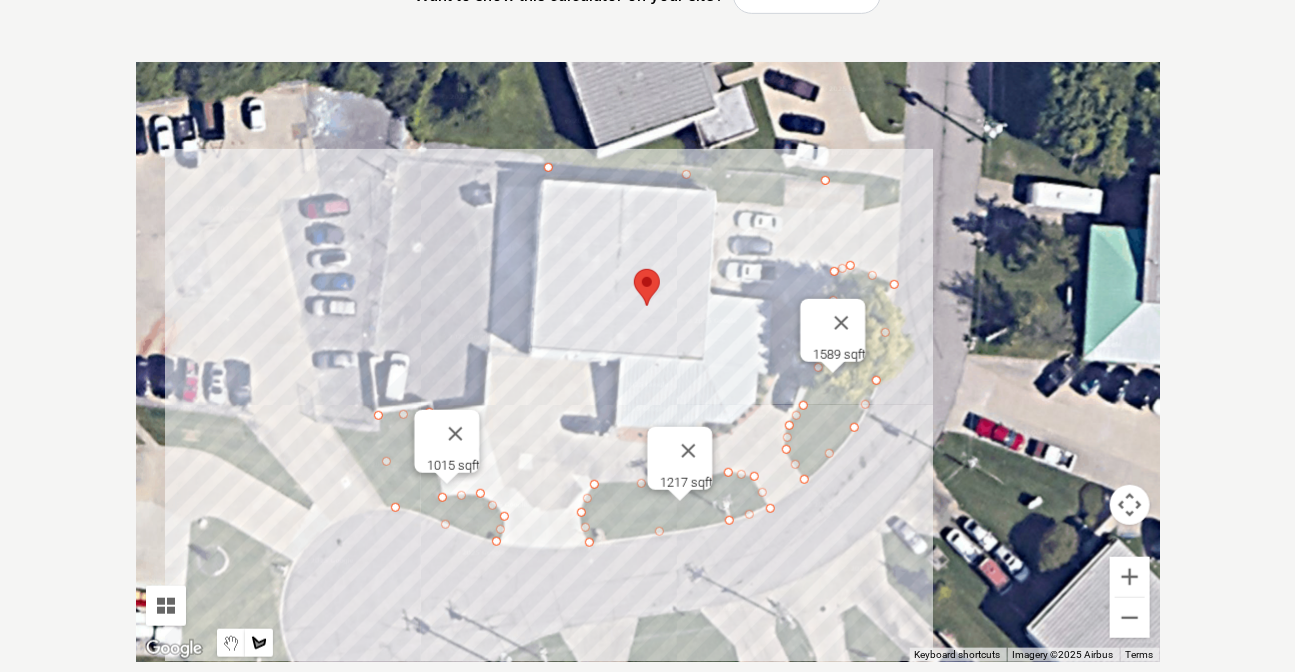 click at bounding box center (648, 362) 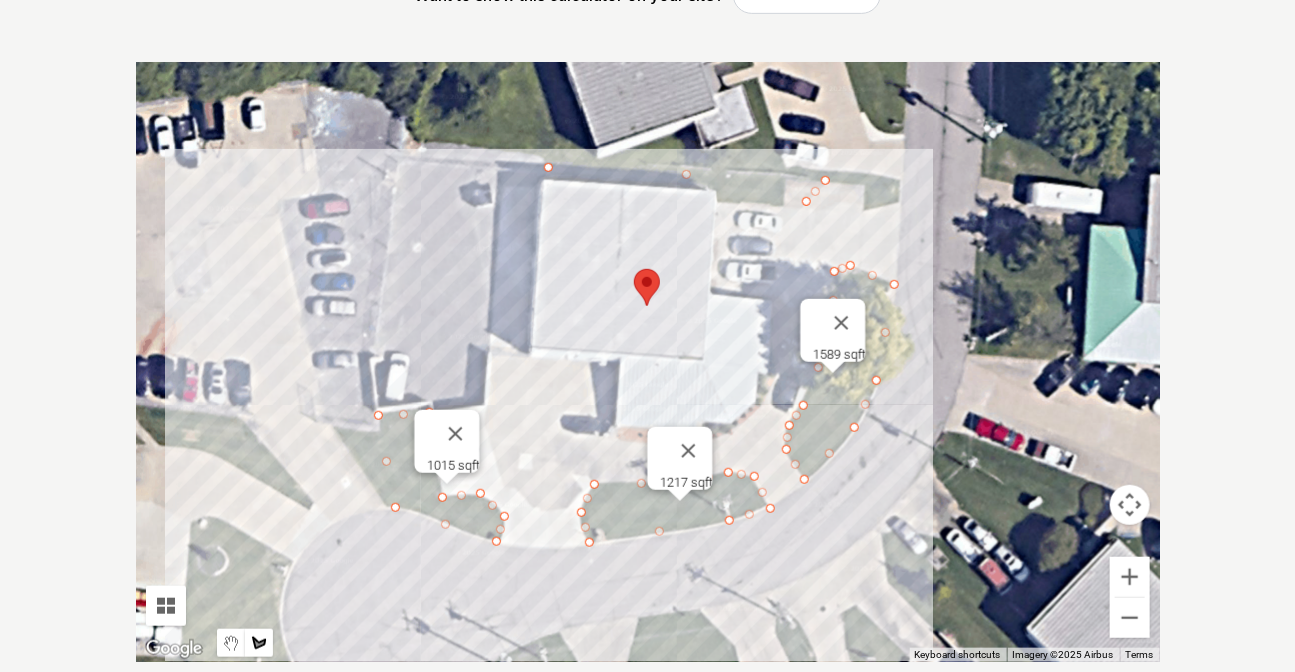 click at bounding box center (648, 362) 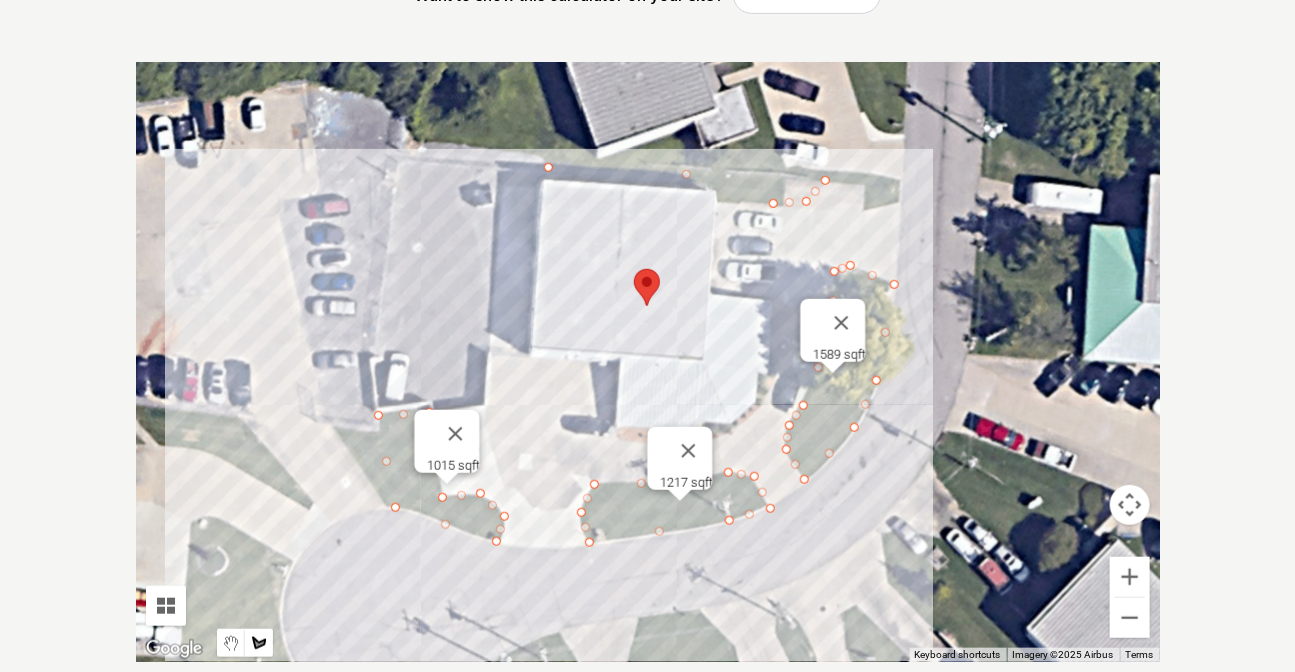 click at bounding box center (648, 362) 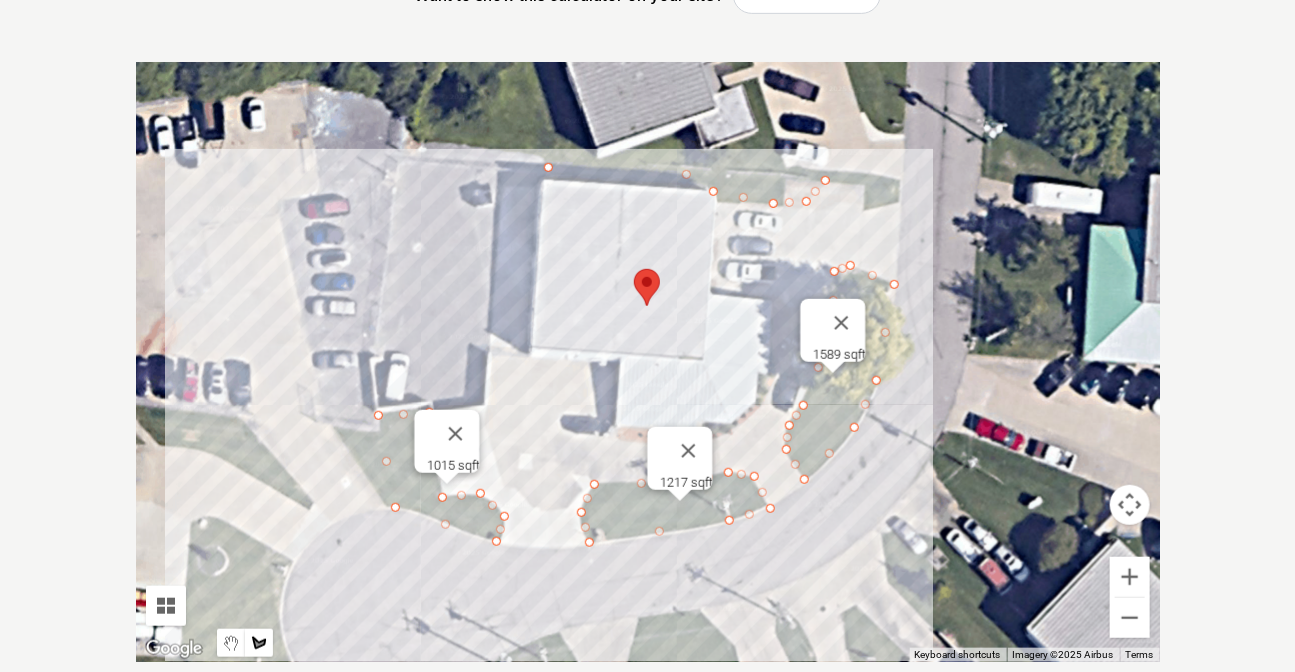 click at bounding box center (648, 362) 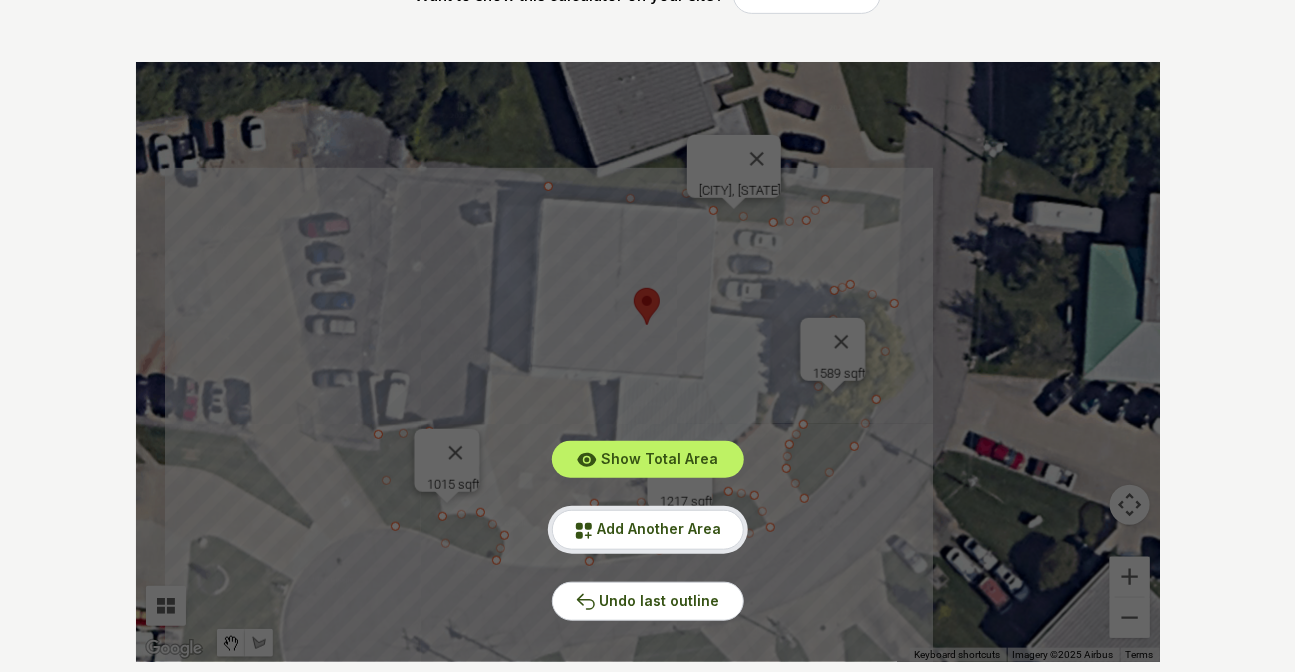 click on "Add Another Area" at bounding box center [660, 528] 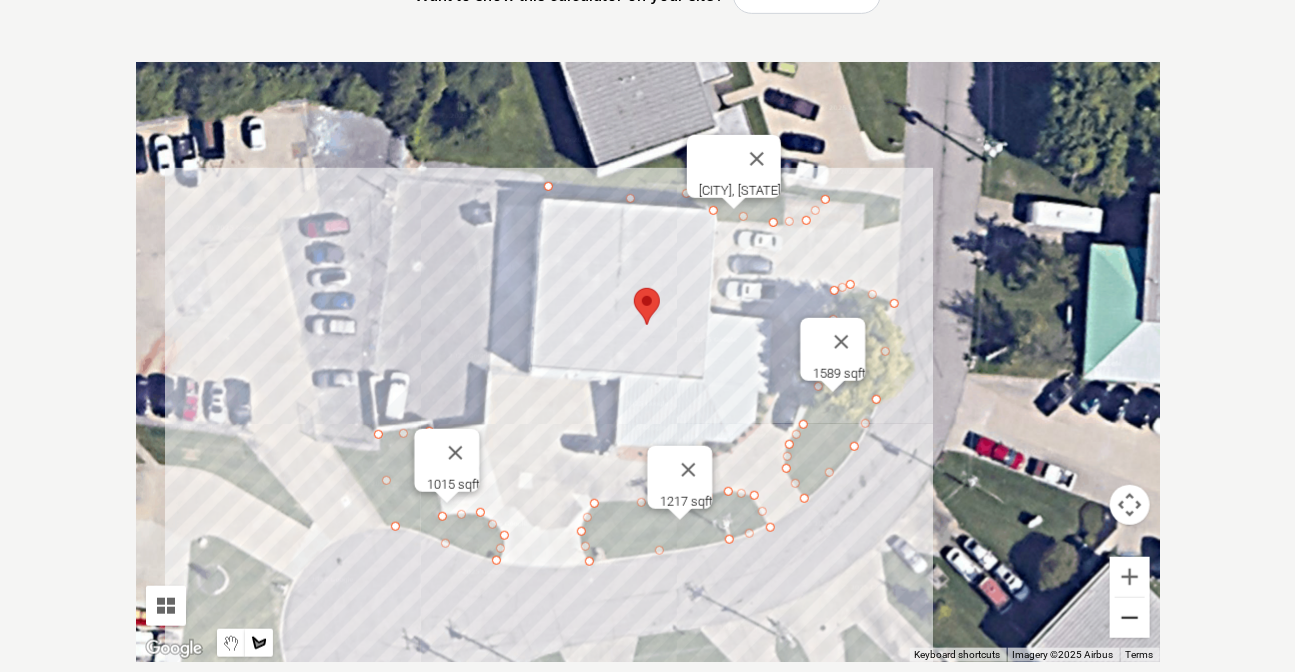 click at bounding box center [1130, 618] 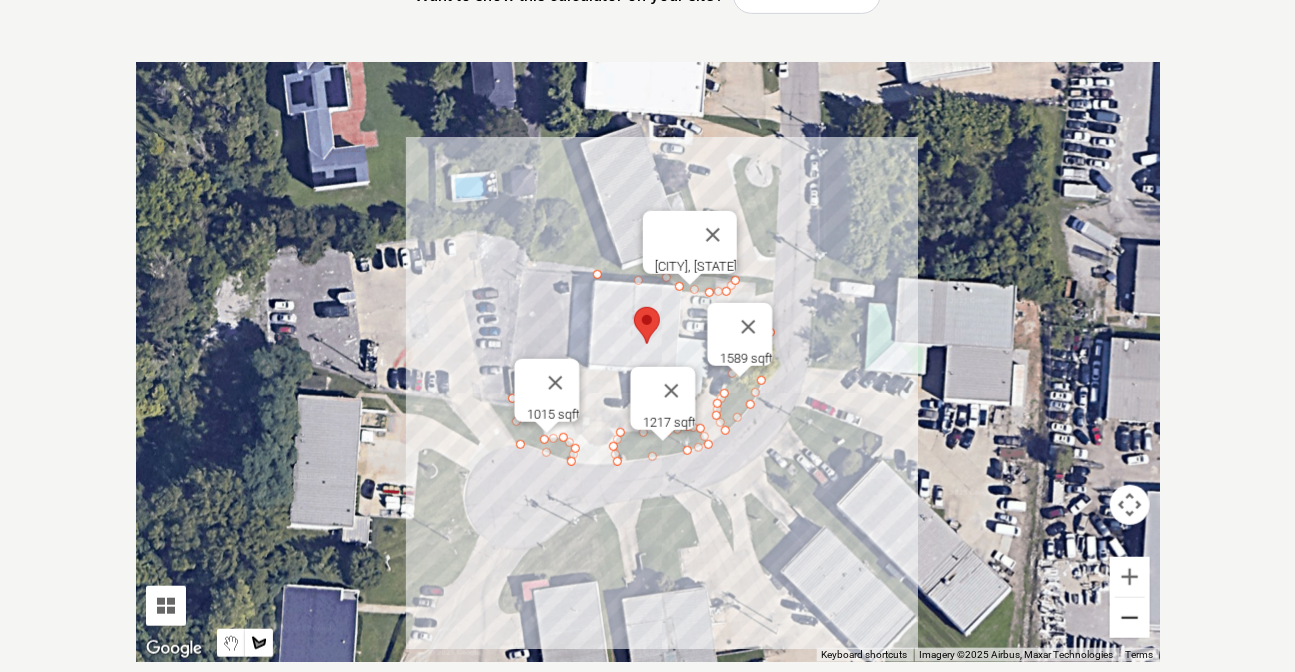 click at bounding box center [1130, 618] 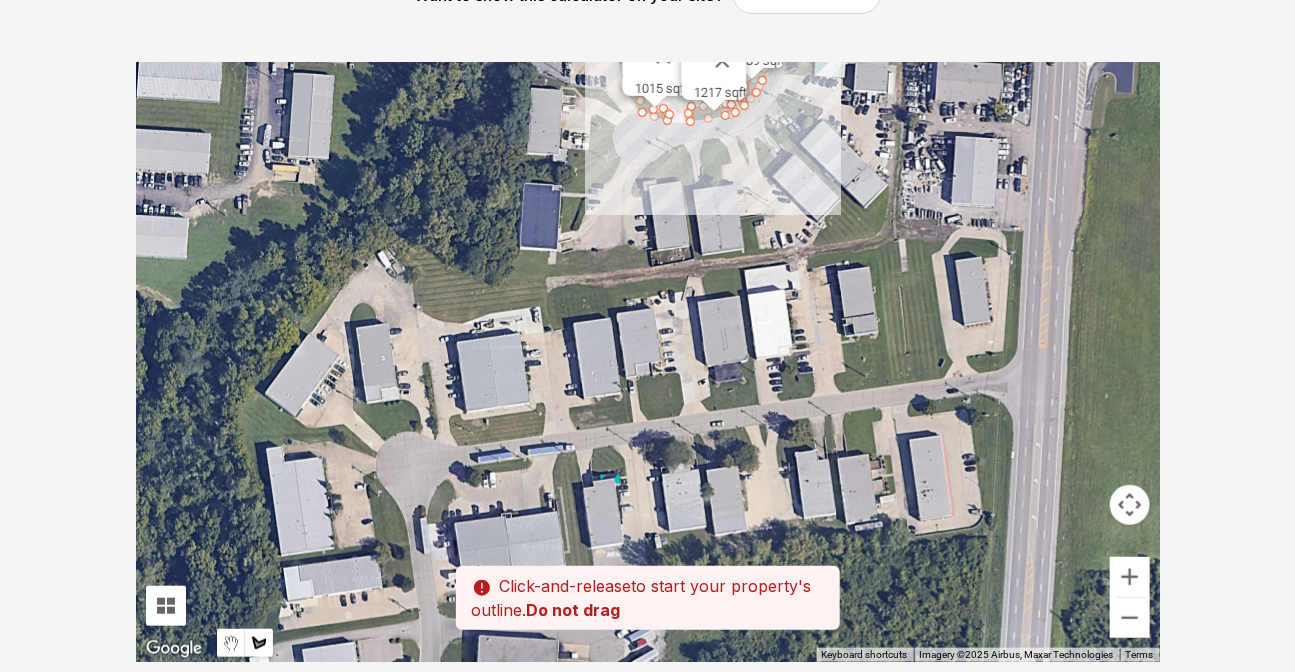 drag, startPoint x: 859, startPoint y: 590, endPoint x: 917, endPoint y: 302, distance: 293.78223 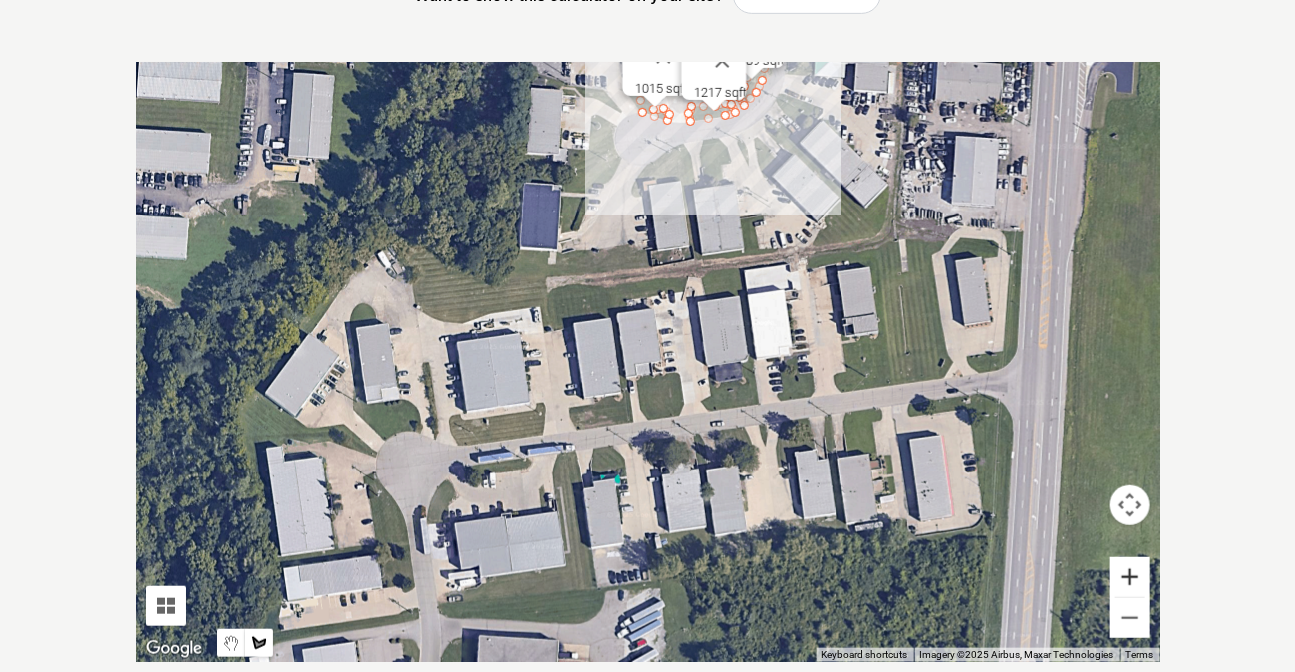 click at bounding box center (1130, 577) 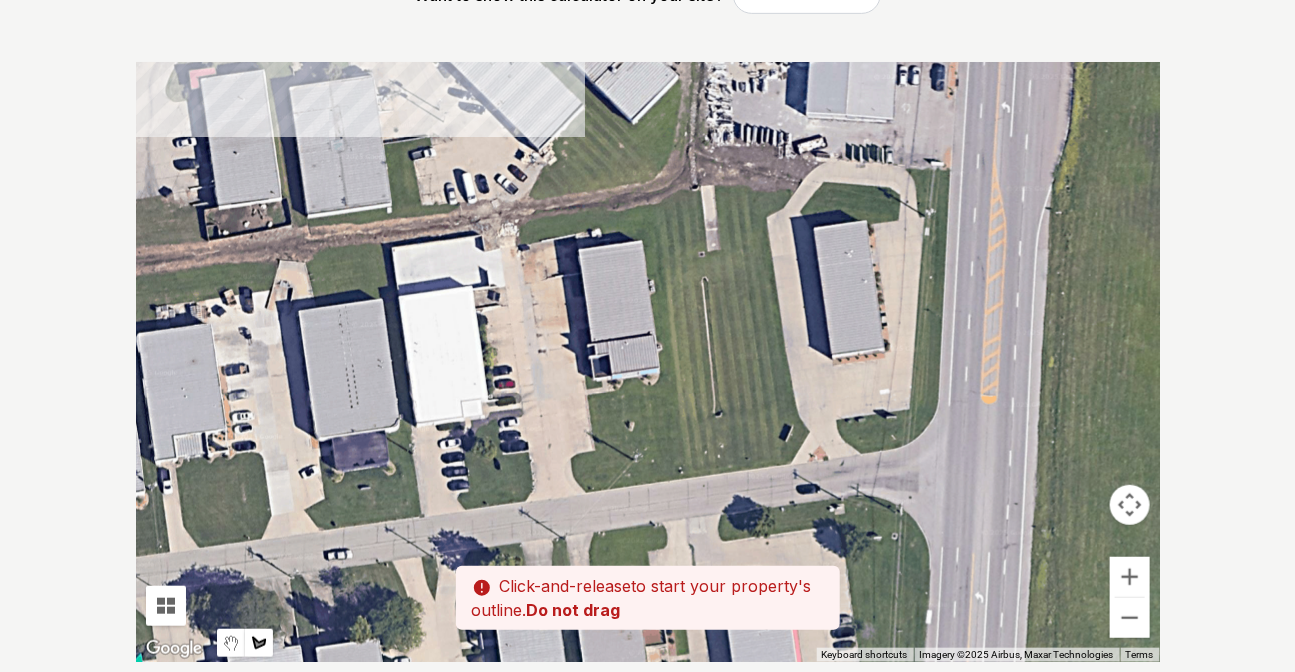 drag, startPoint x: 1060, startPoint y: 437, endPoint x: 608, endPoint y: 508, distance: 457.54236 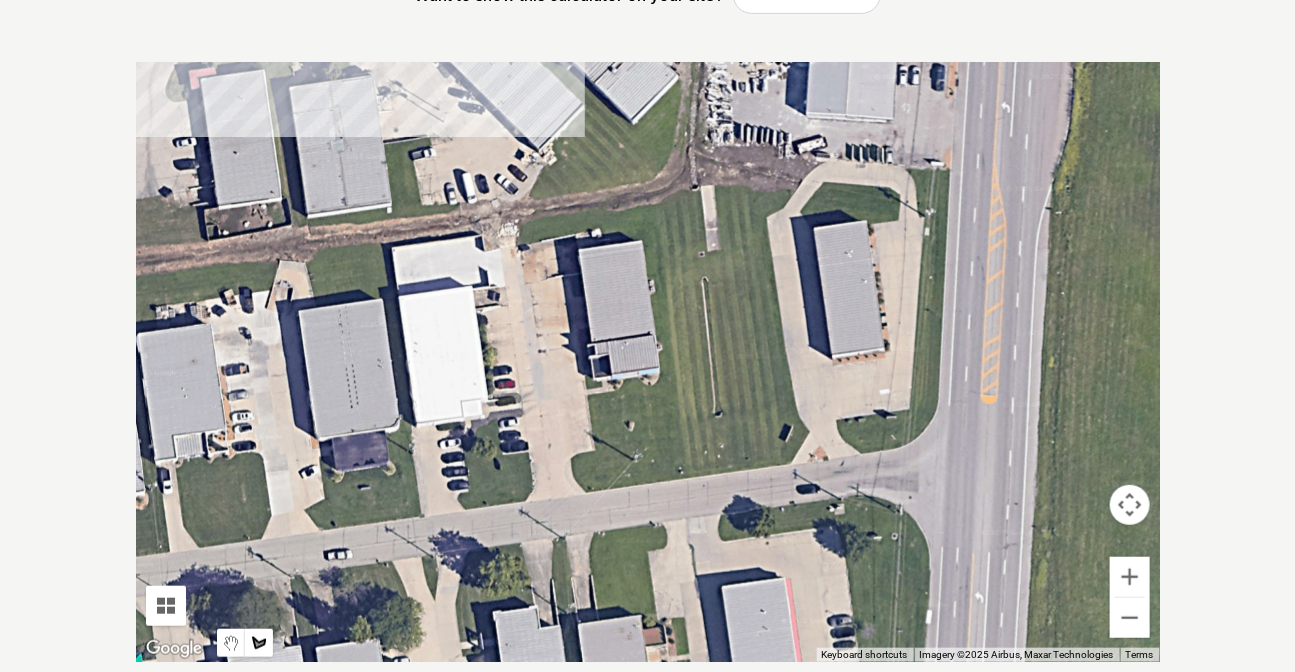 click at bounding box center [648, 362] 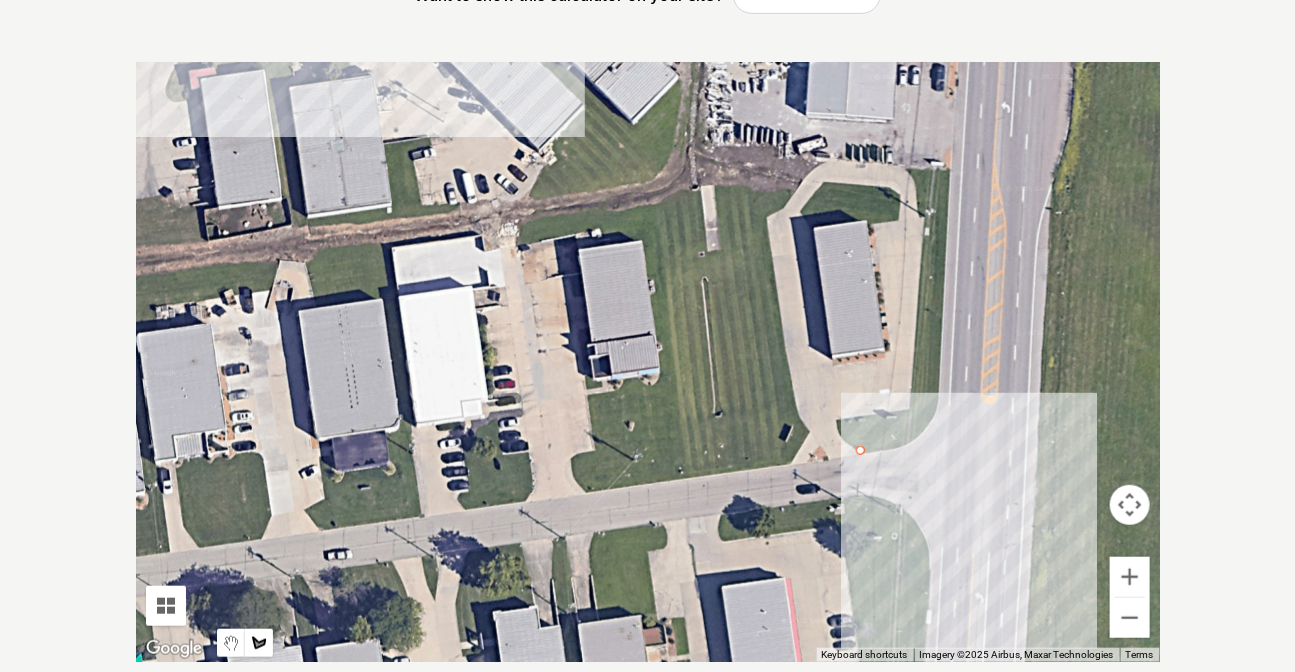 click at bounding box center (648, 362) 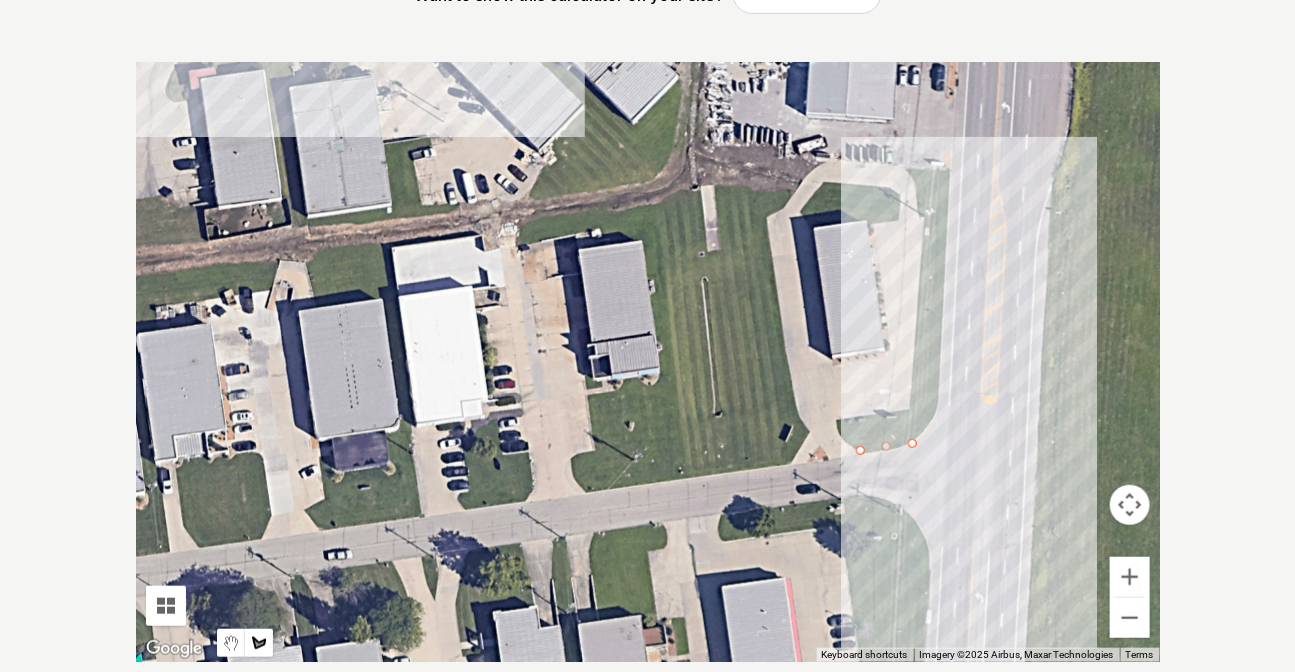 click at bounding box center (648, 362) 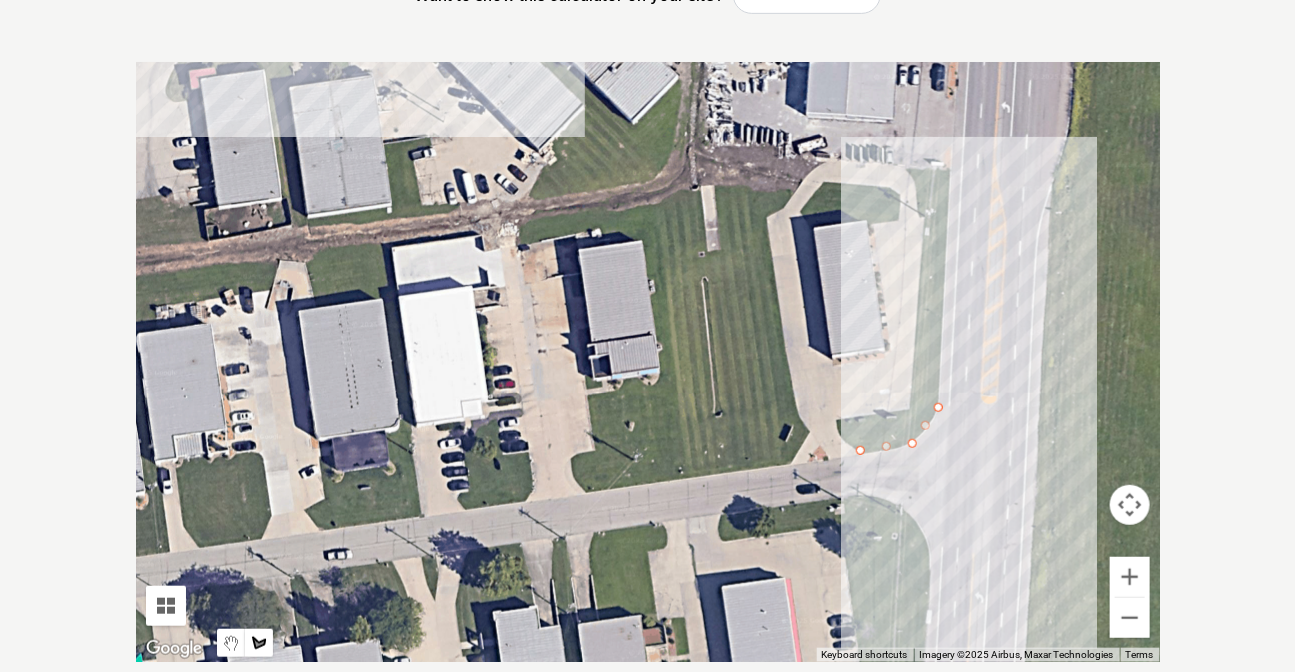 click at bounding box center (648, 362) 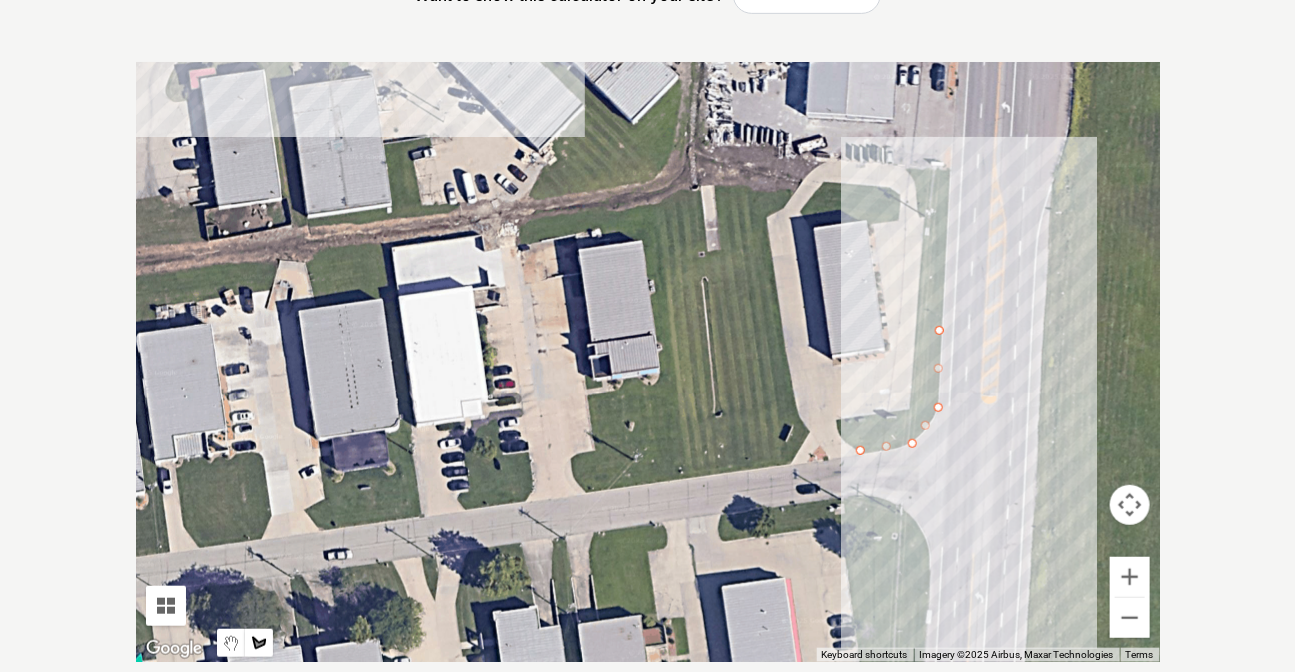 click at bounding box center [648, 362] 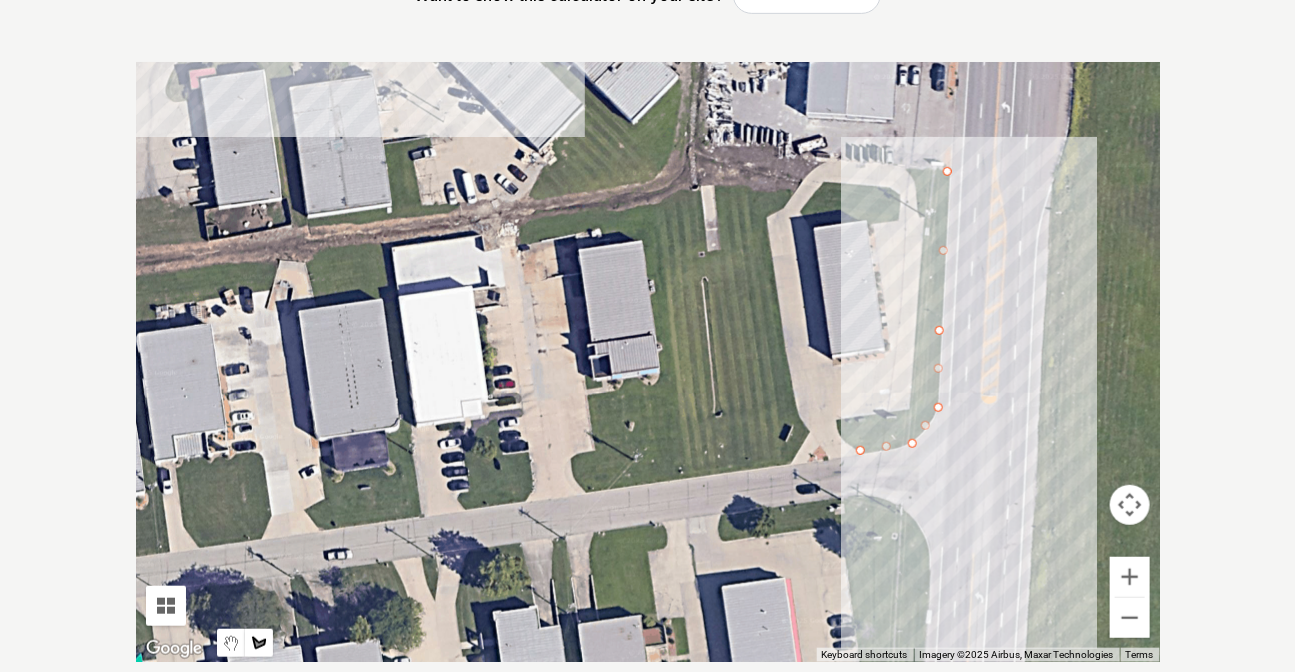 click at bounding box center [648, 362] 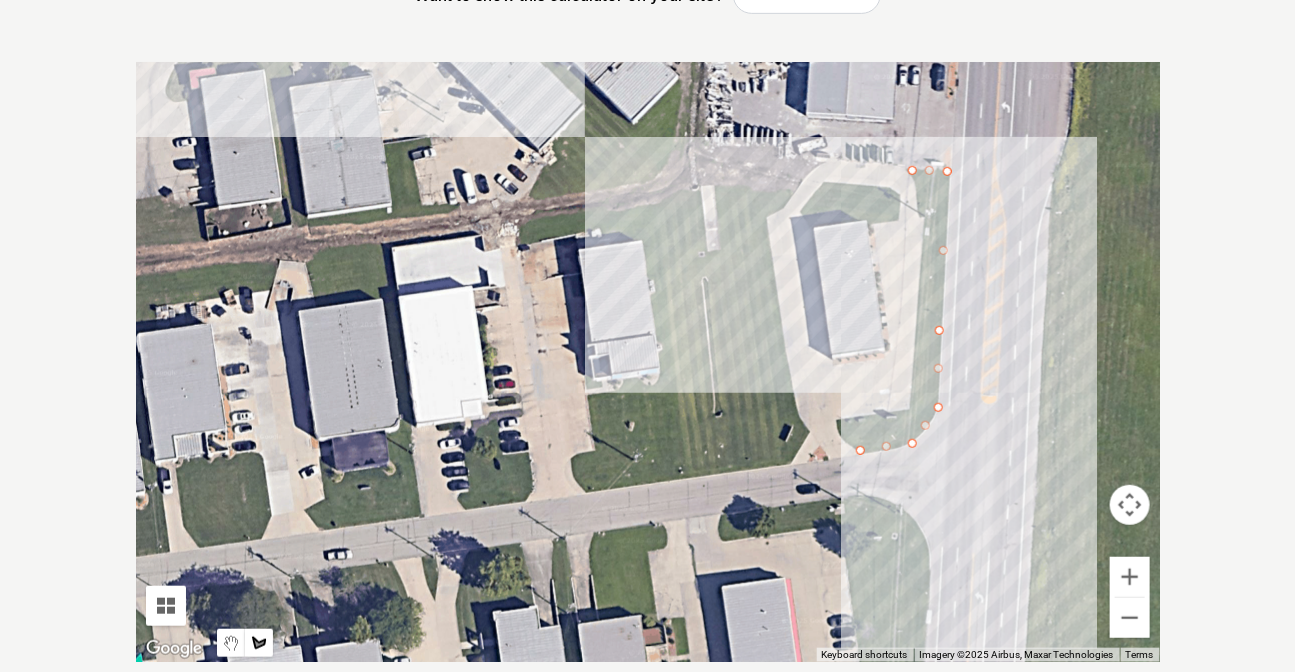 click at bounding box center (648, 362) 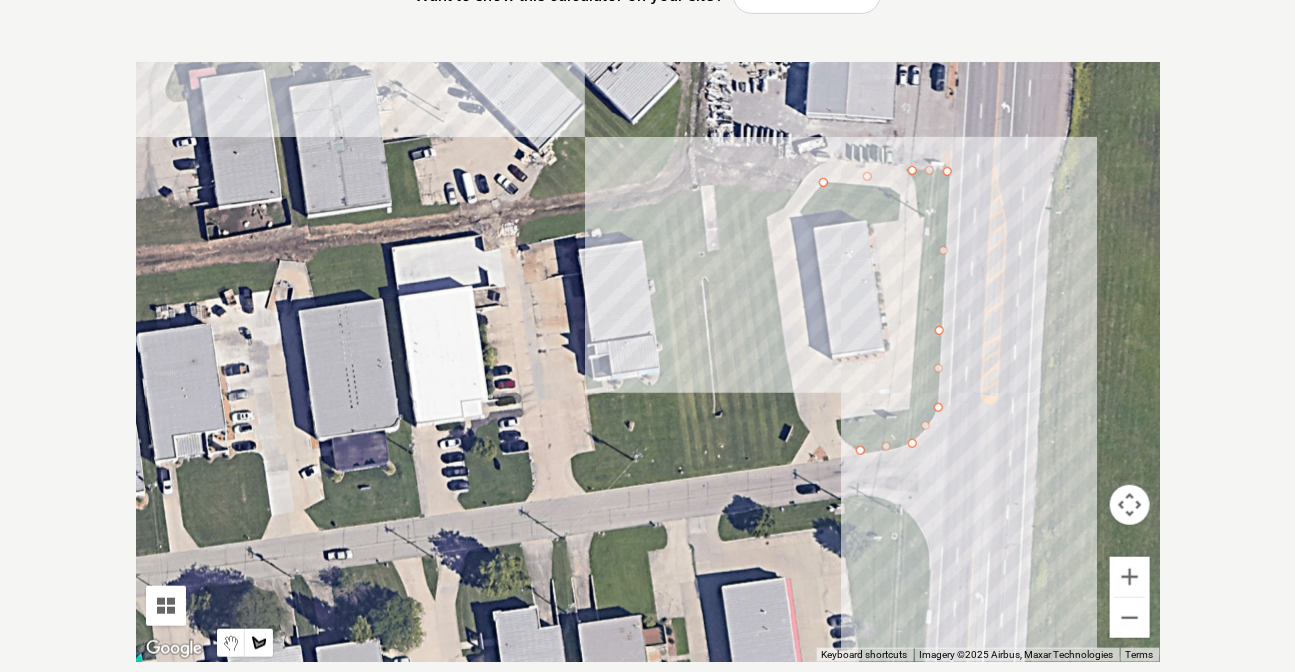click at bounding box center [648, 362] 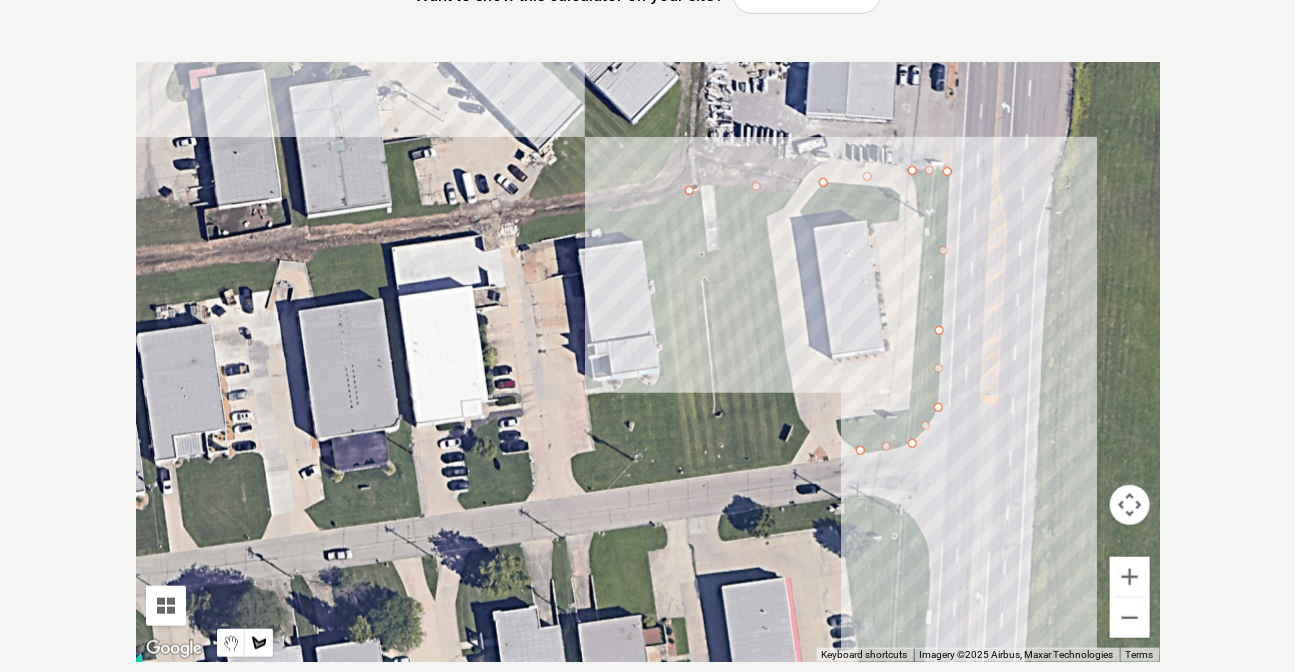click at bounding box center (648, 362) 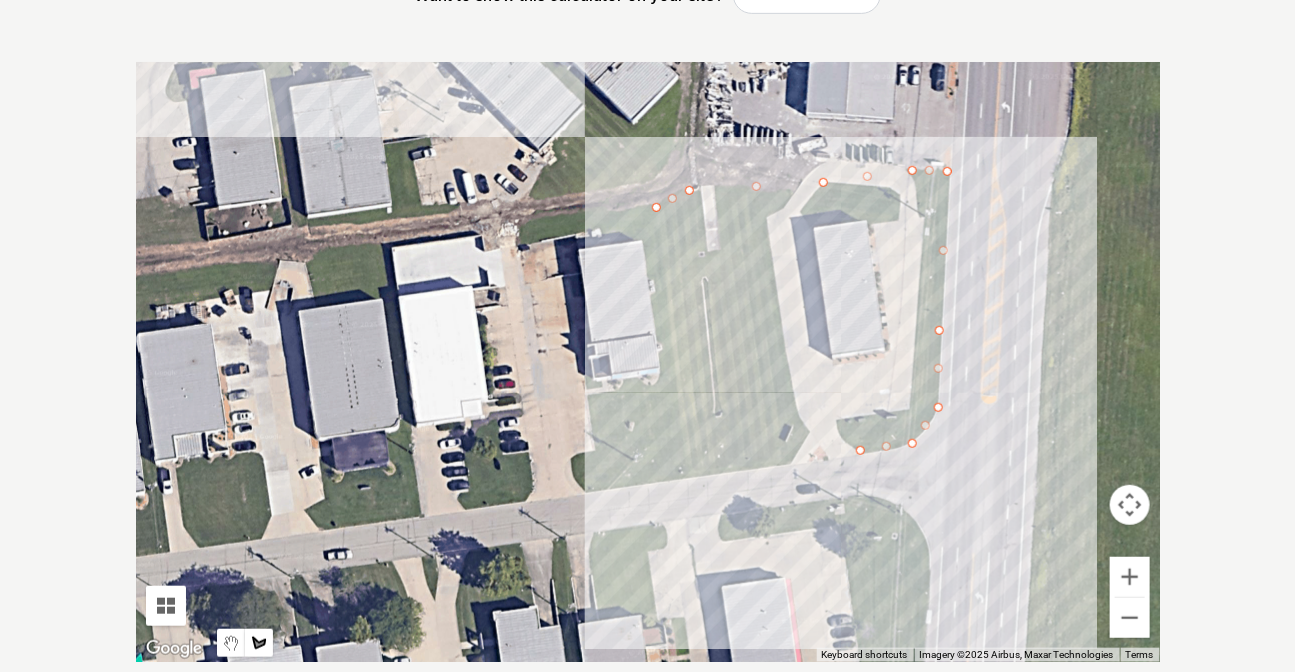 click at bounding box center (648, 362) 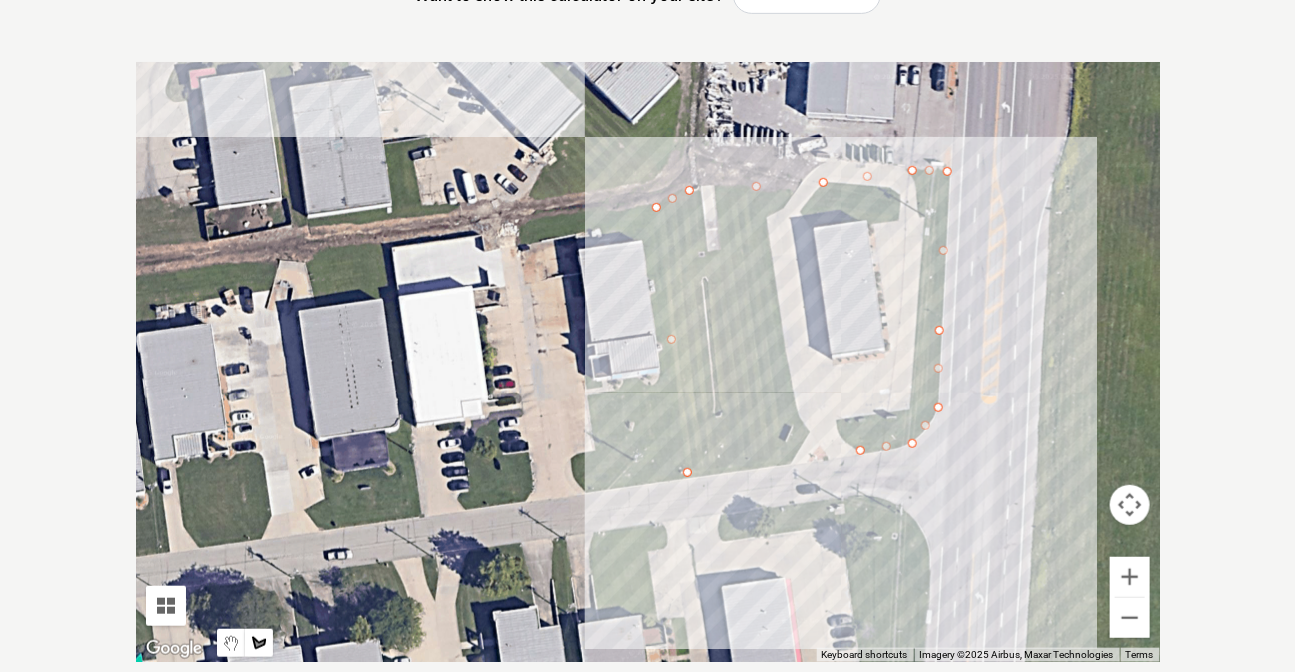 click at bounding box center (648, 362) 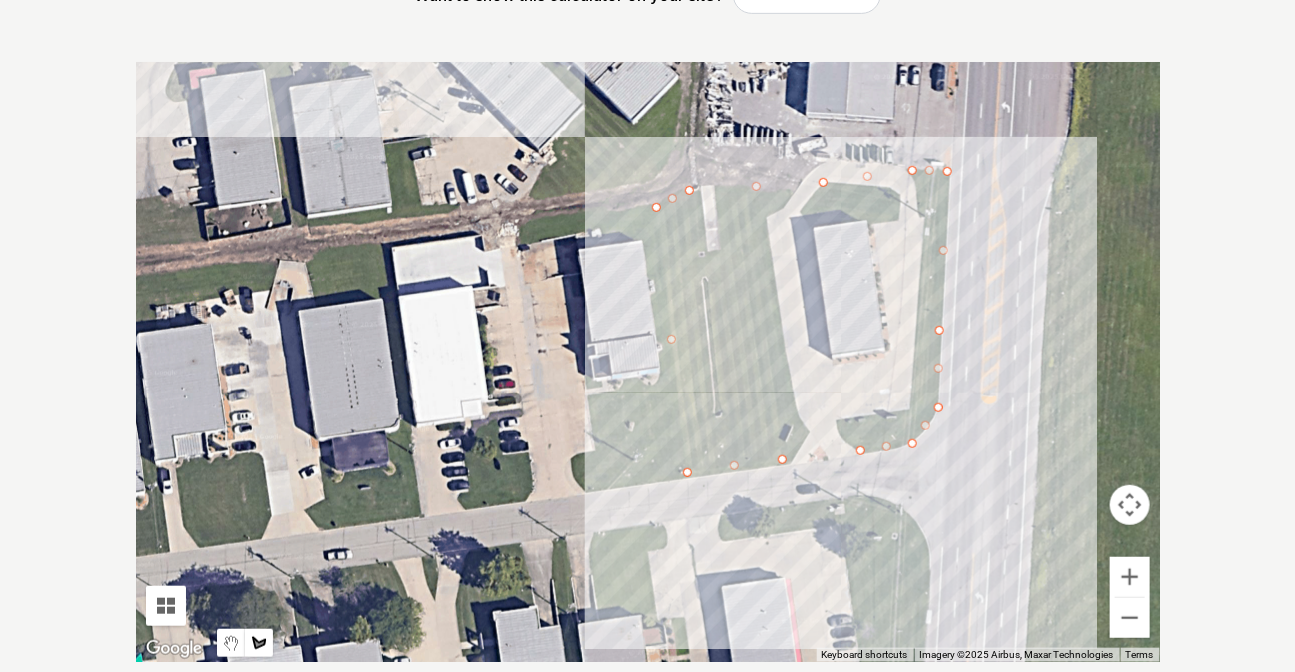 click at bounding box center (648, 362) 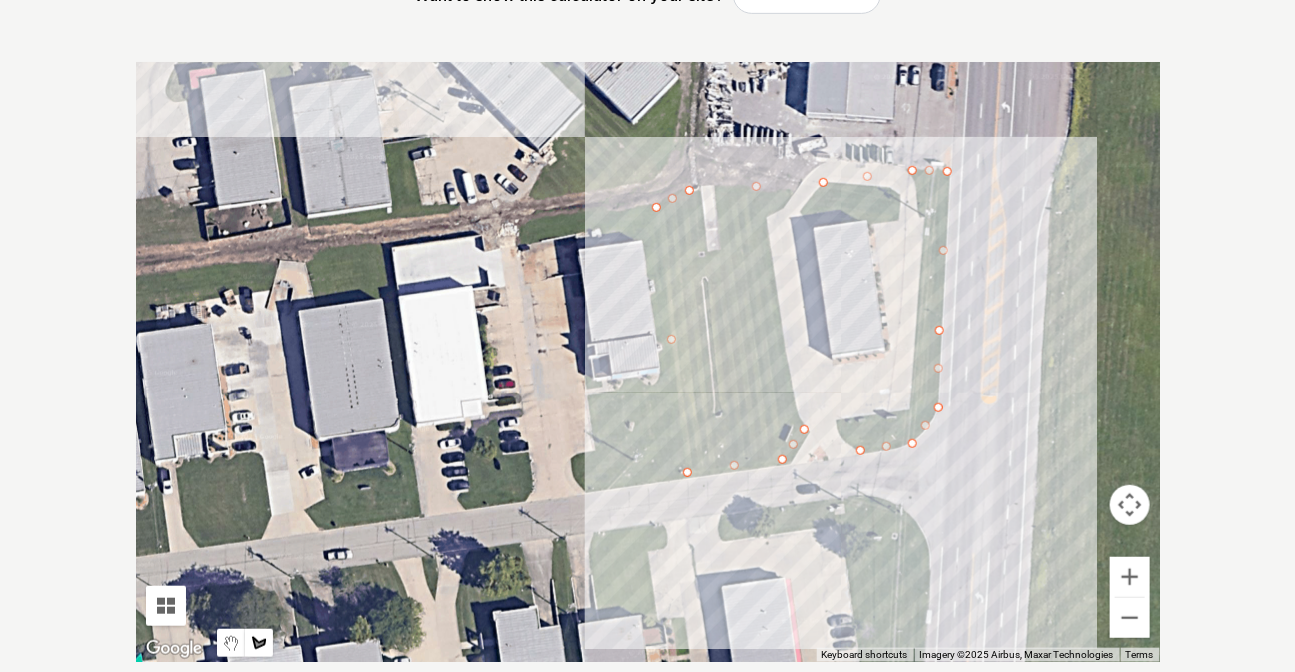 click at bounding box center [648, 362] 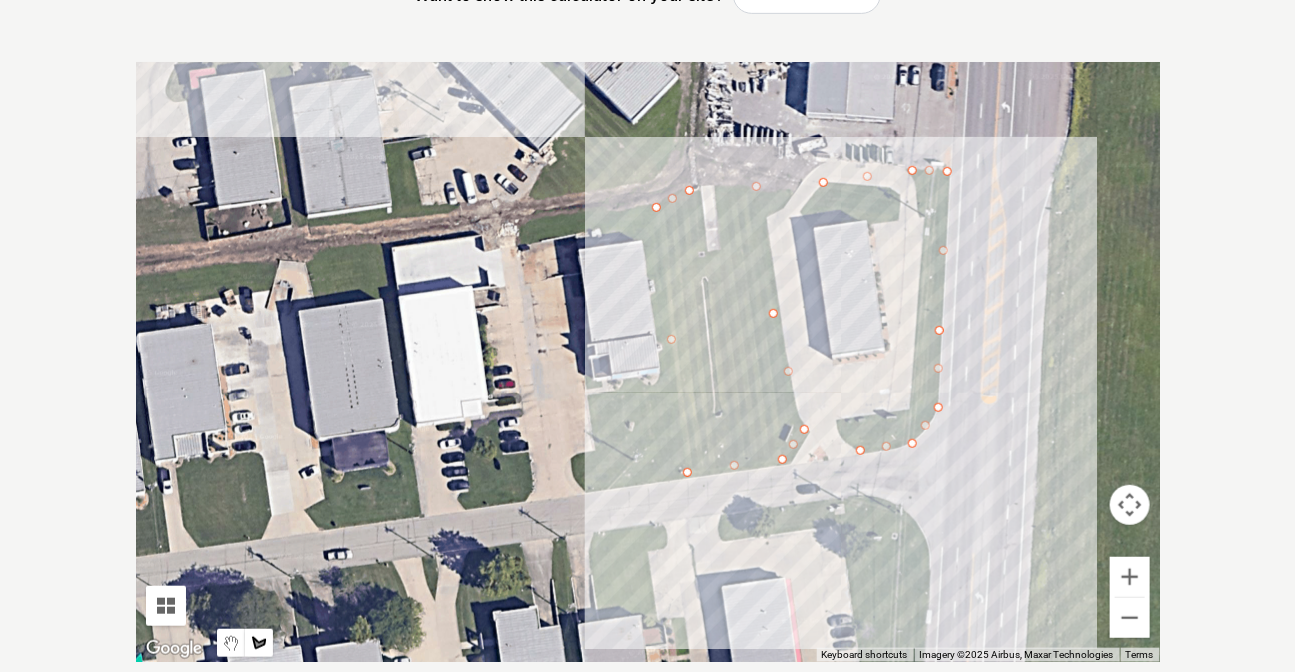 click at bounding box center [648, 362] 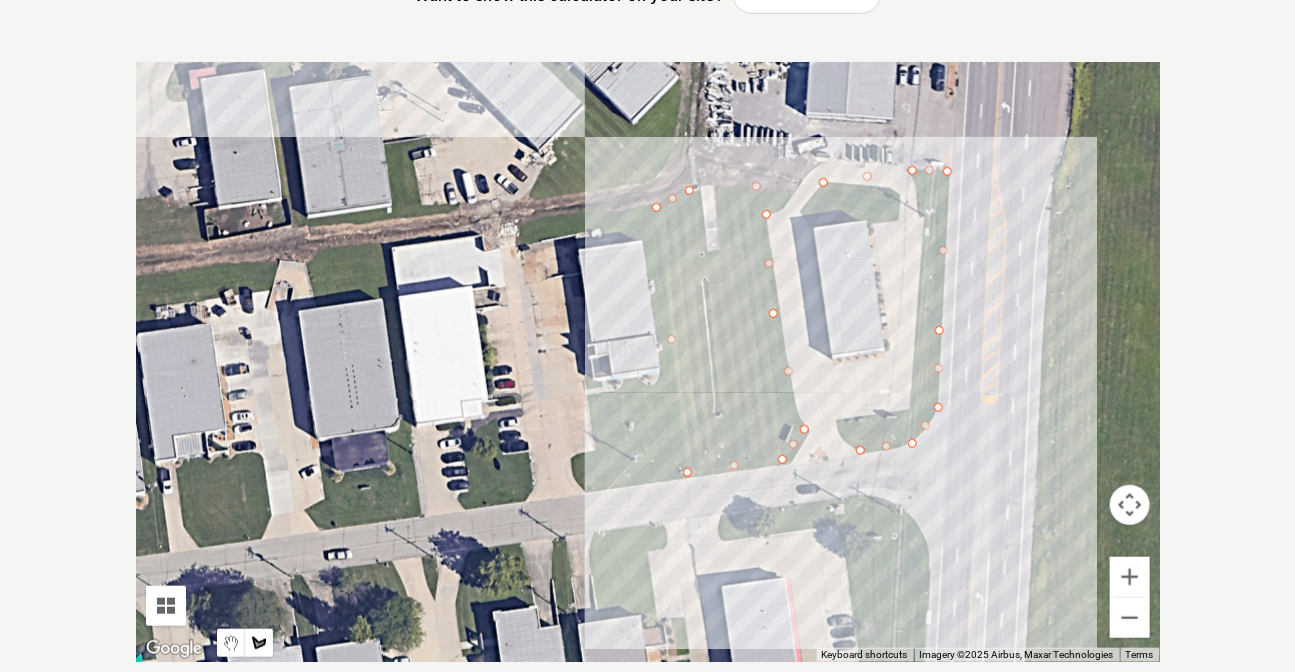 click at bounding box center [648, 362] 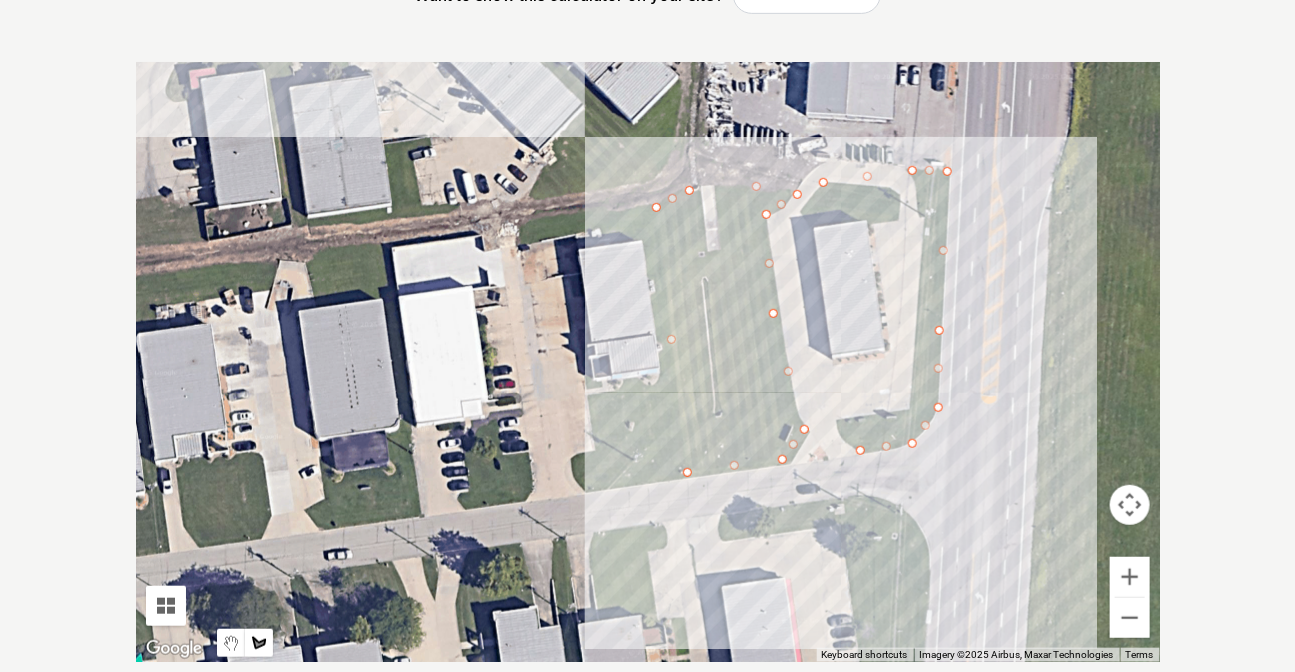 click at bounding box center [648, 362] 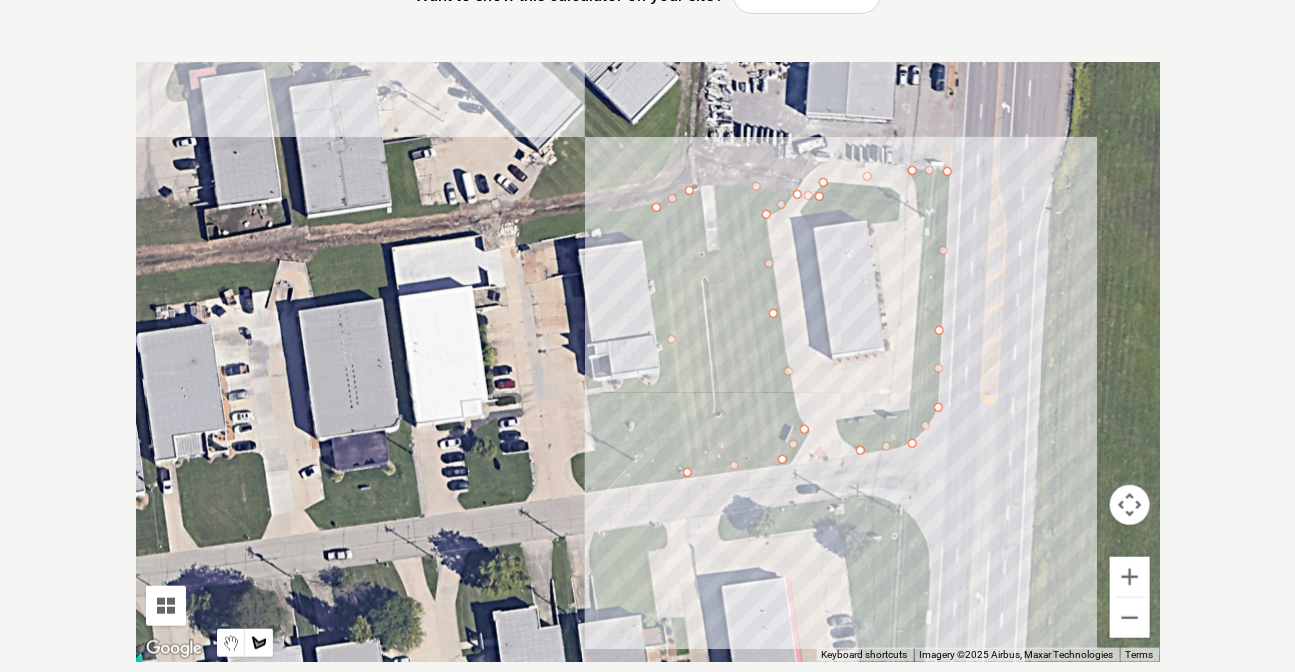 click at bounding box center [648, 362] 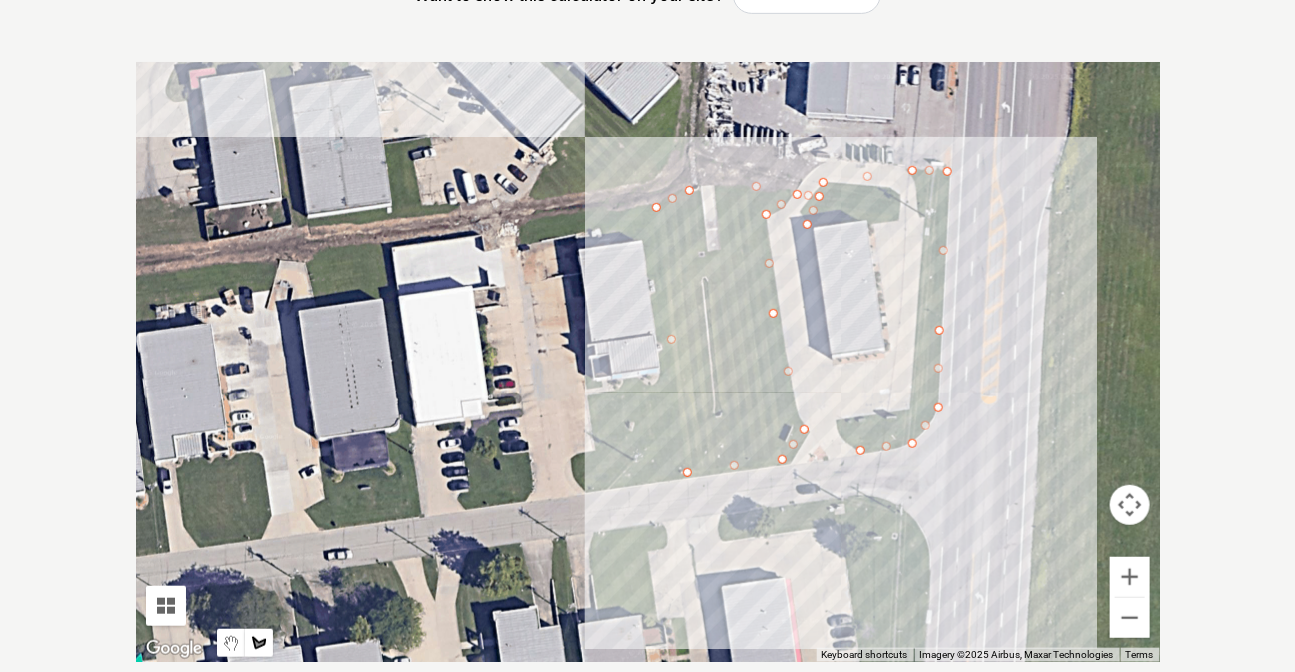 click at bounding box center [648, 362] 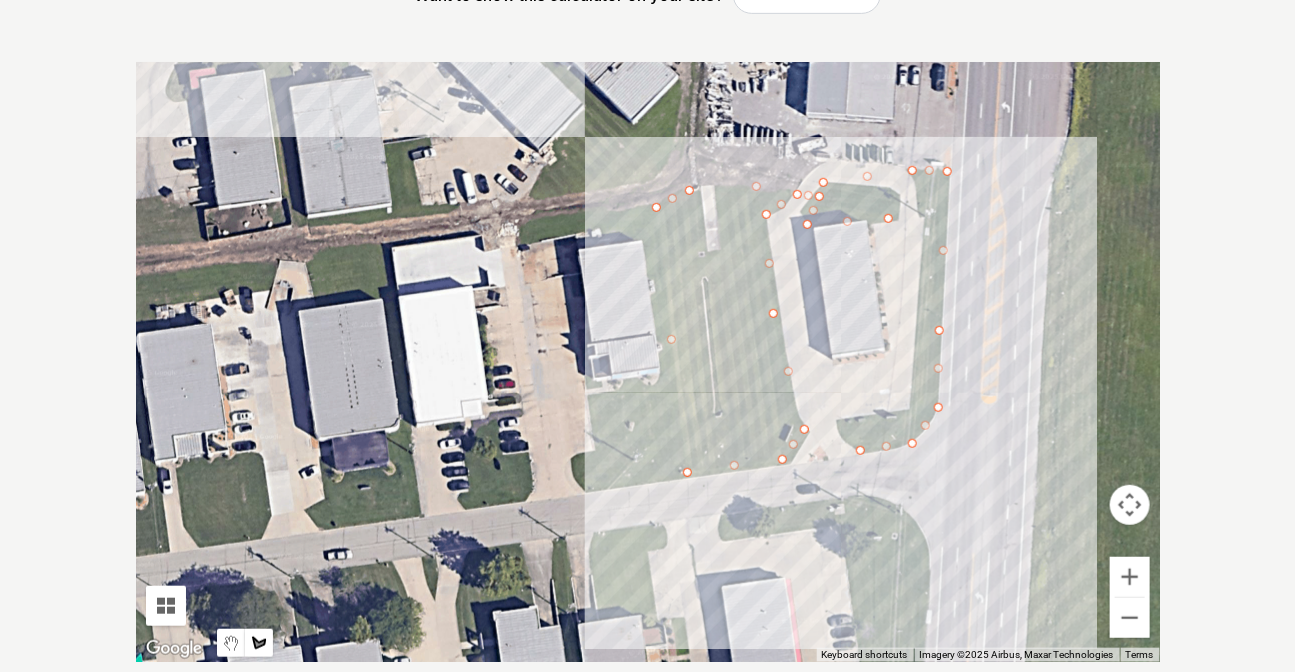 click at bounding box center (648, 362) 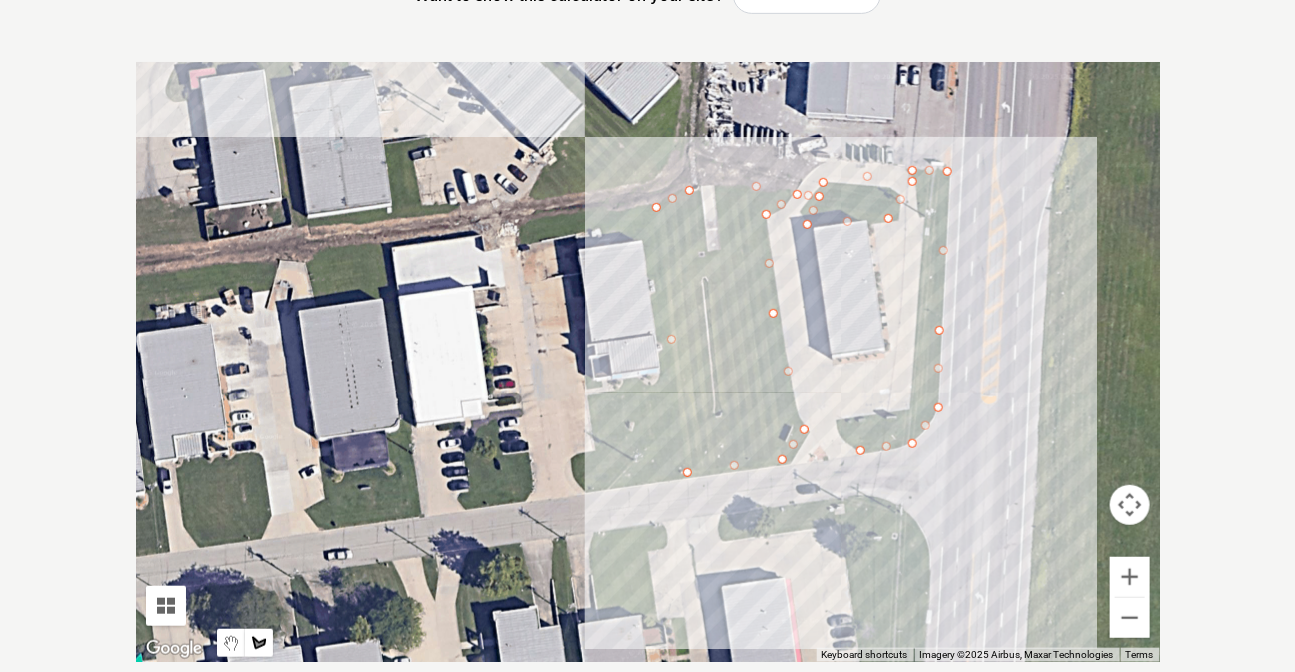 click at bounding box center [648, 362] 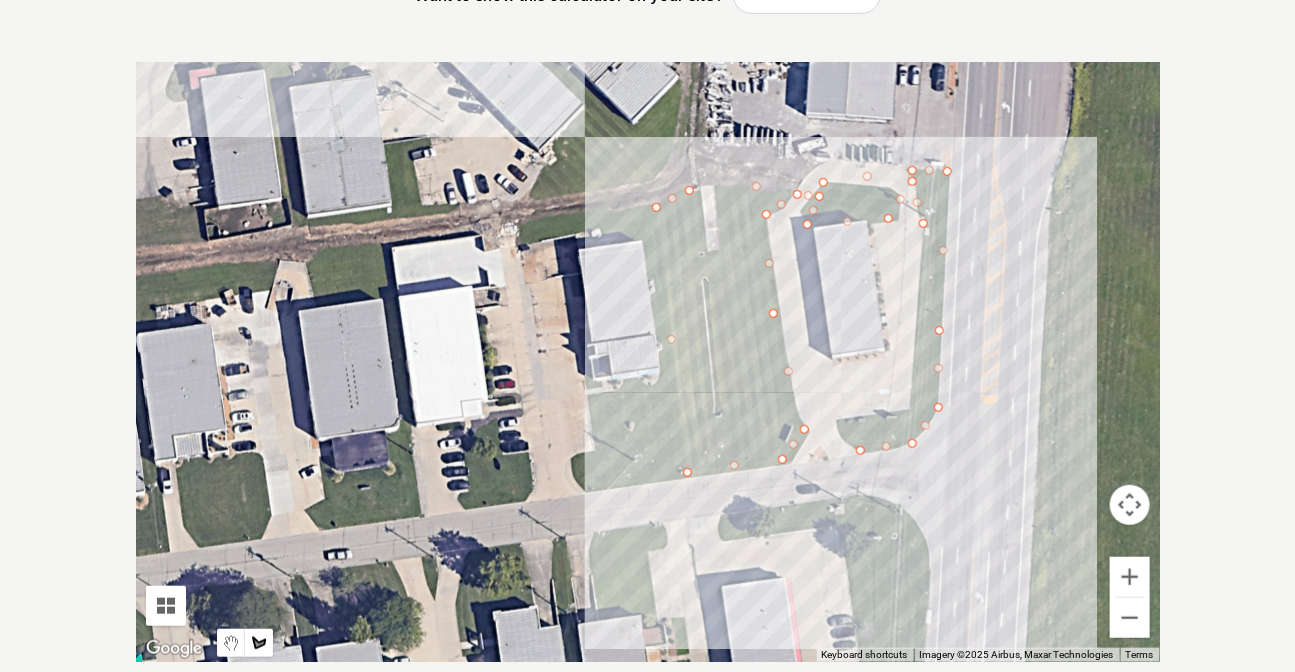 click at bounding box center (648, 362) 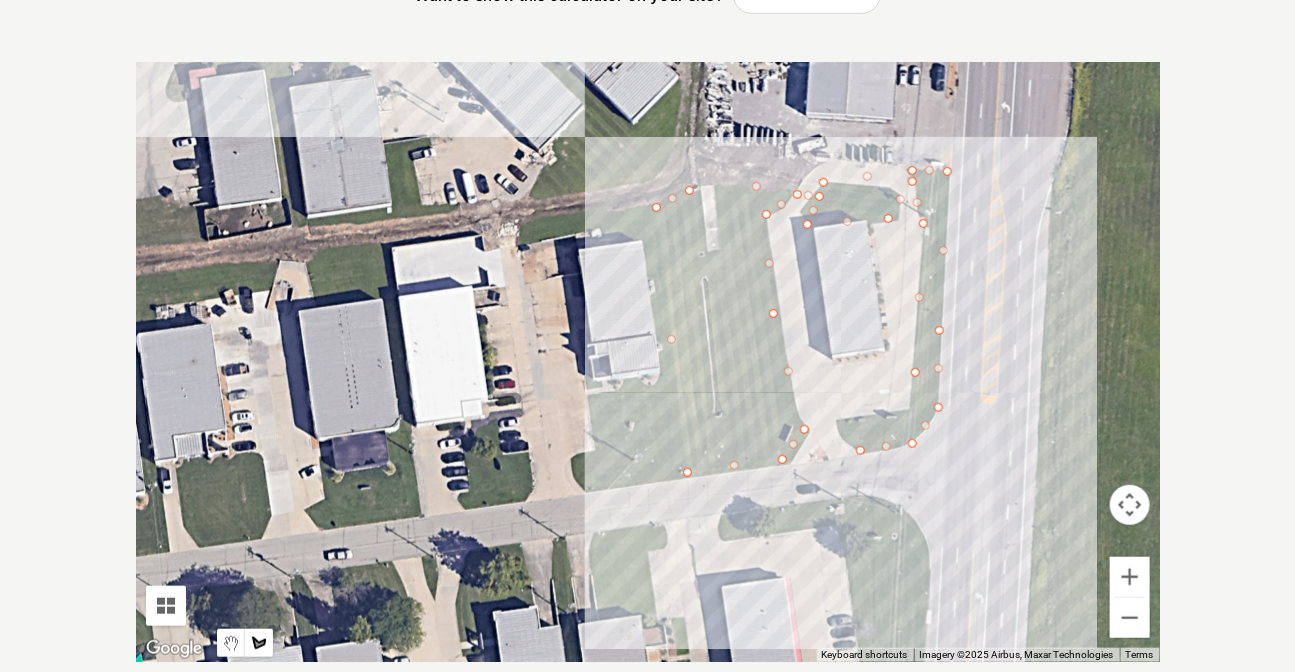 click at bounding box center [648, 362] 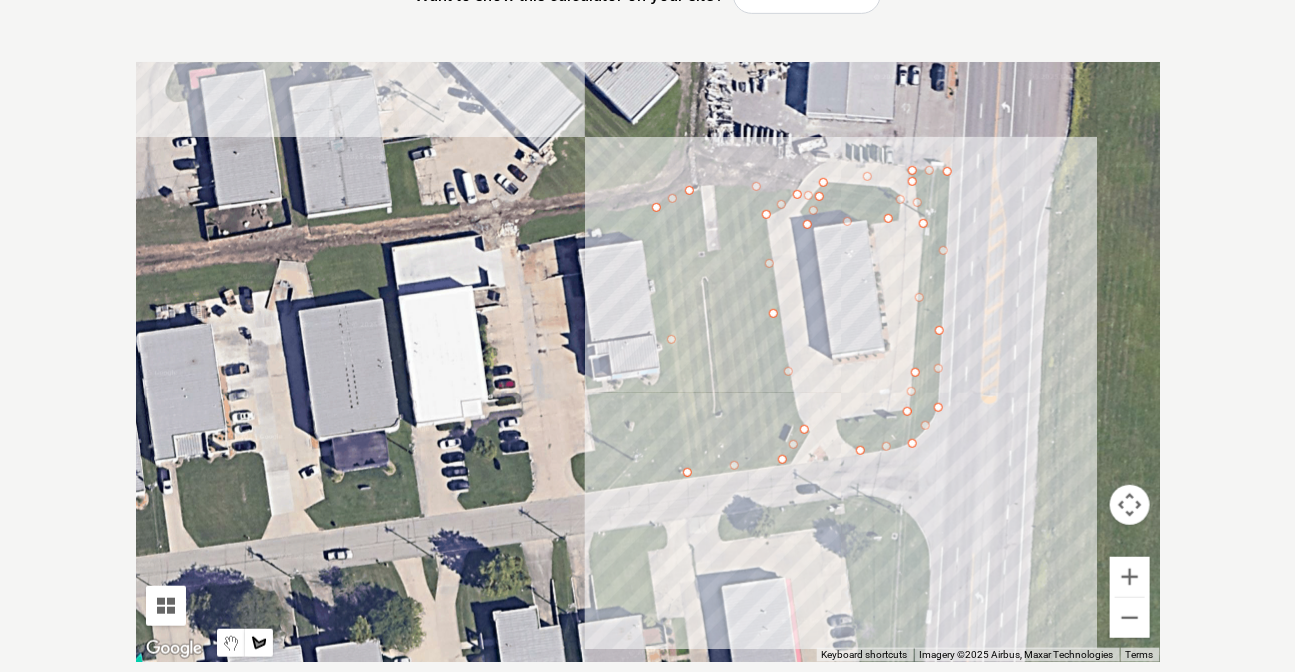 click at bounding box center (648, 362) 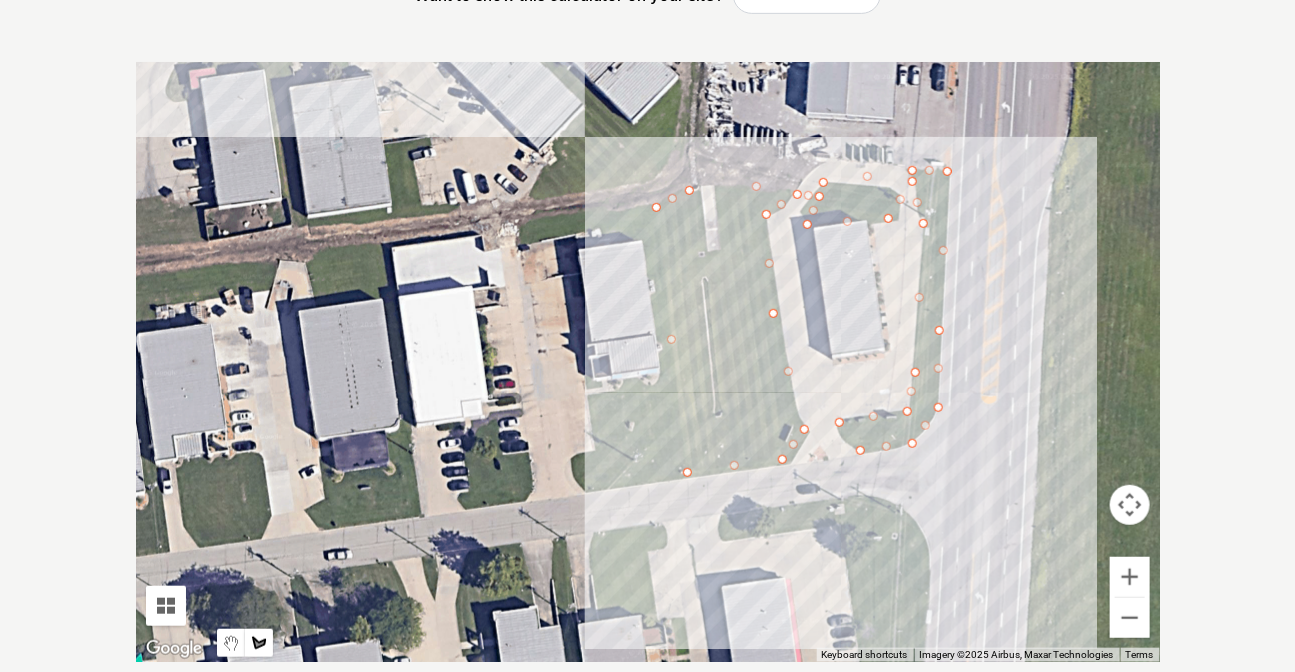 click at bounding box center (648, 362) 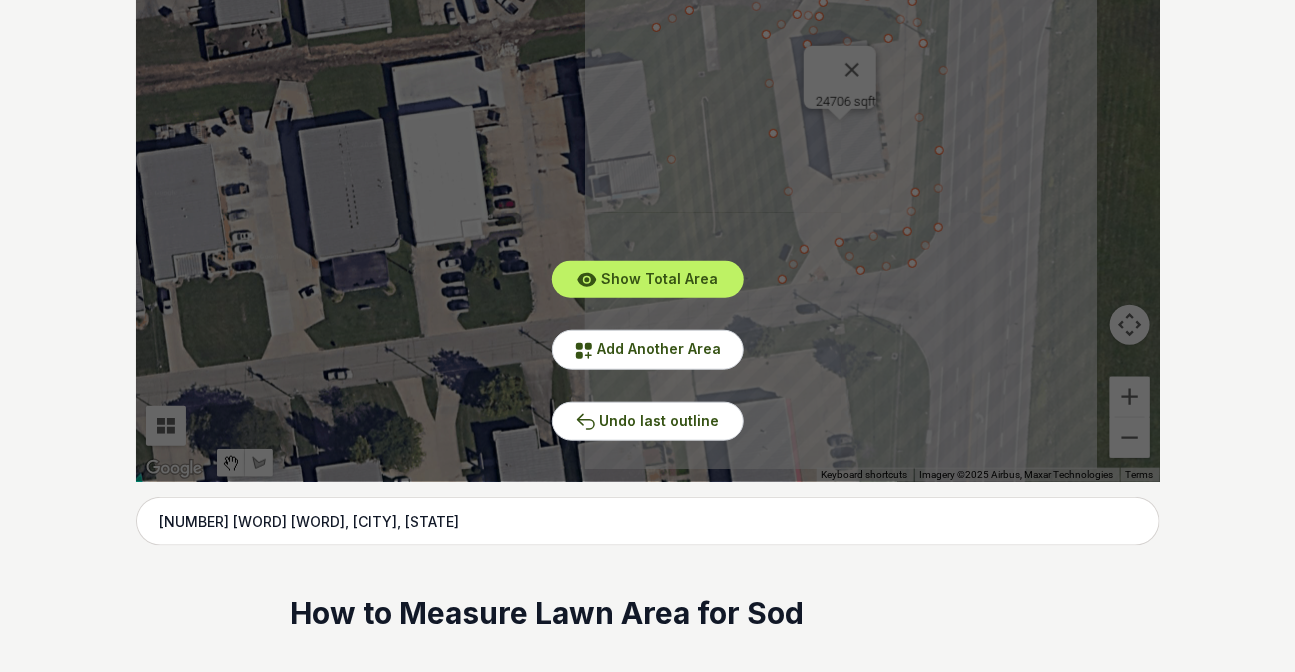 scroll, scrollTop: 554, scrollLeft: 0, axis: vertical 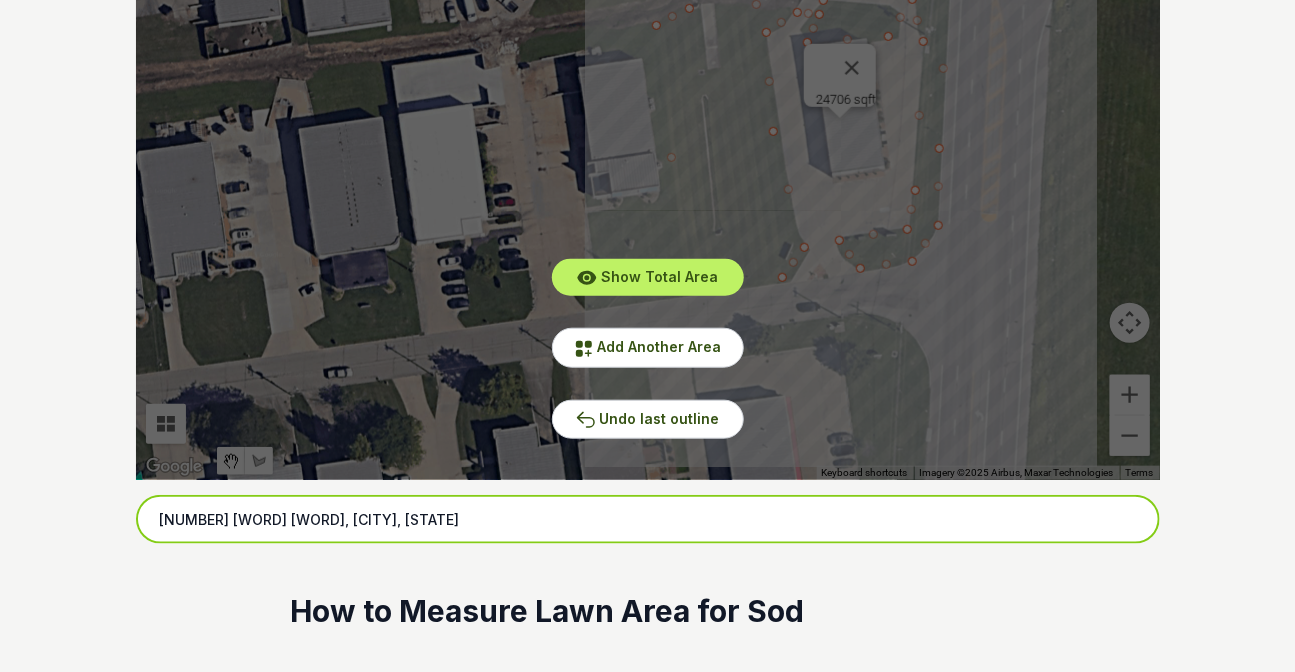 drag, startPoint x: 495, startPoint y: 522, endPoint x: 484, endPoint y: 563, distance: 42.44997 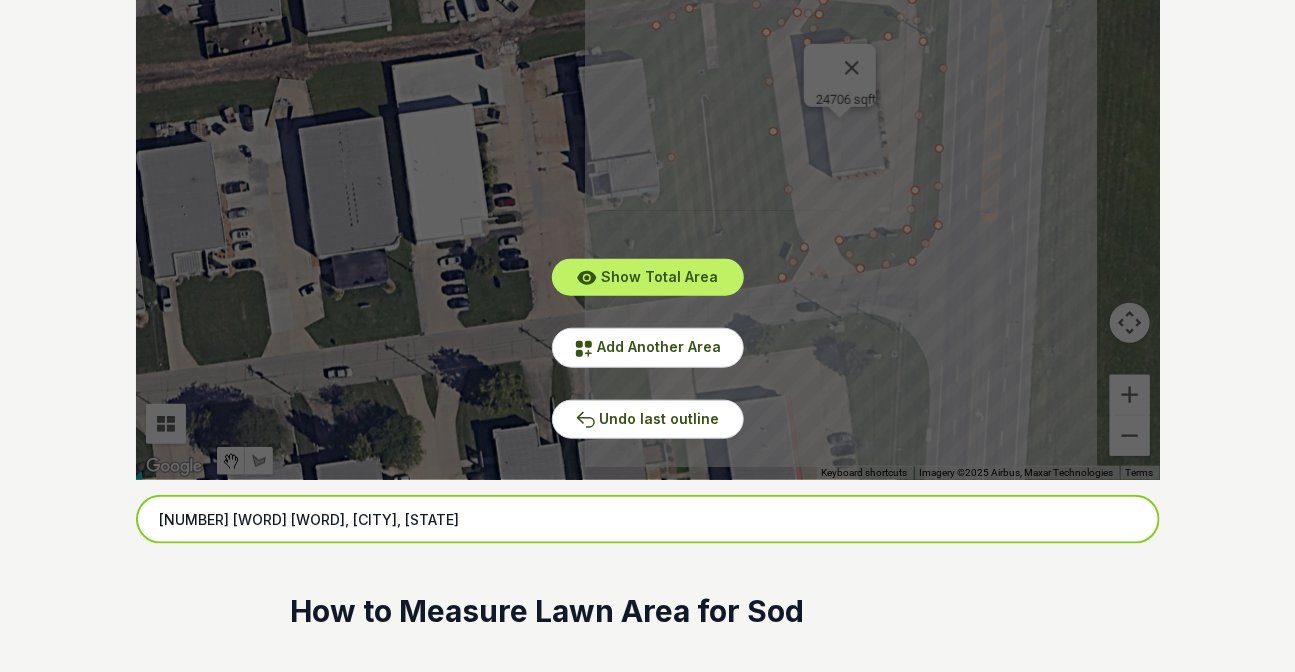 drag, startPoint x: 544, startPoint y: 525, endPoint x: 57, endPoint y: 526, distance: 487.00104 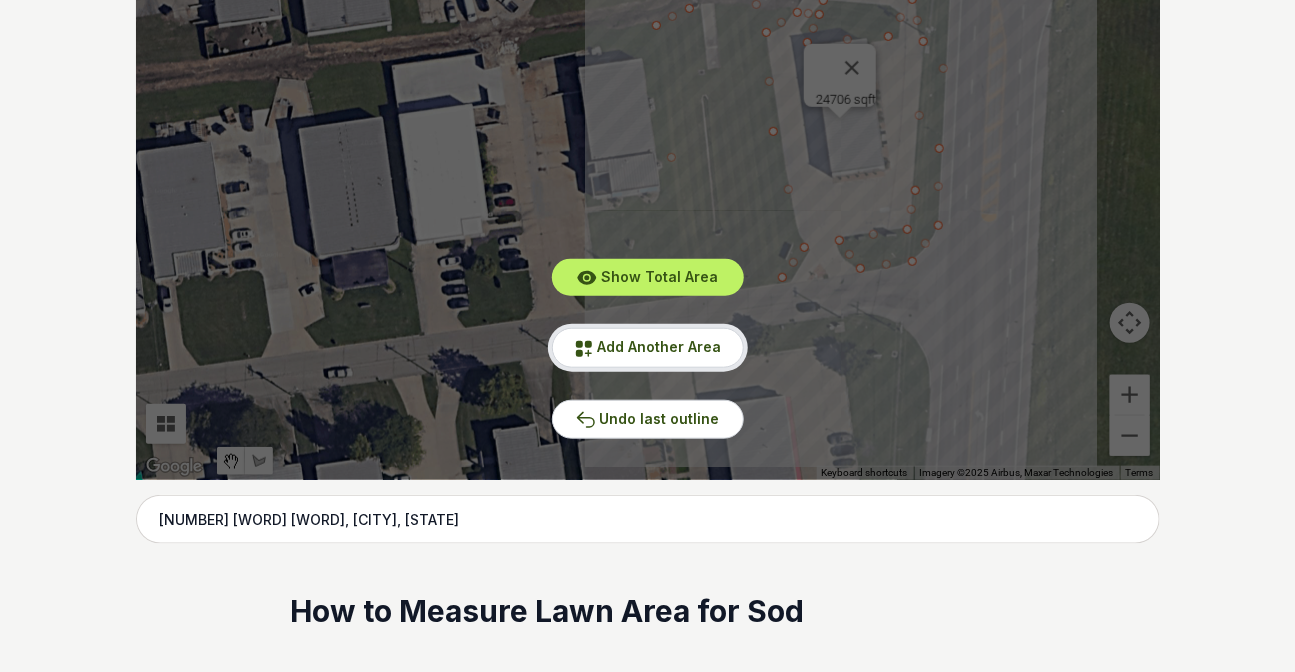 click on "Add Another Area" at bounding box center (660, 346) 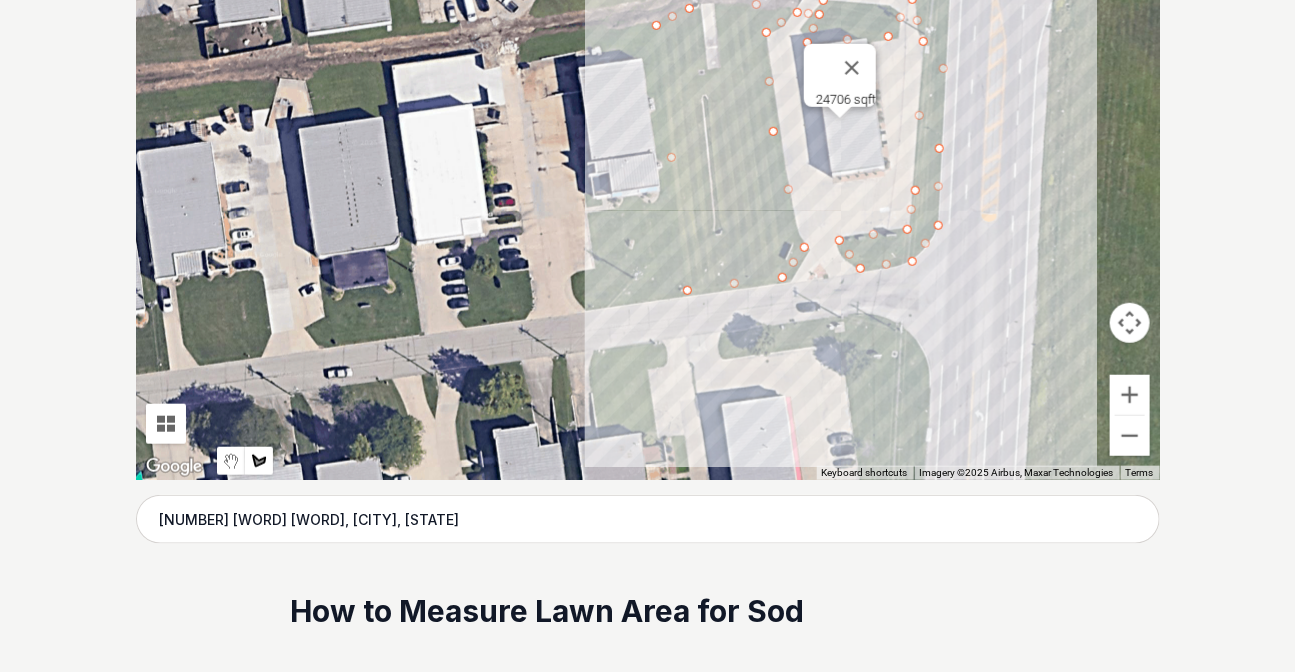 scroll, scrollTop: 463, scrollLeft: 0, axis: vertical 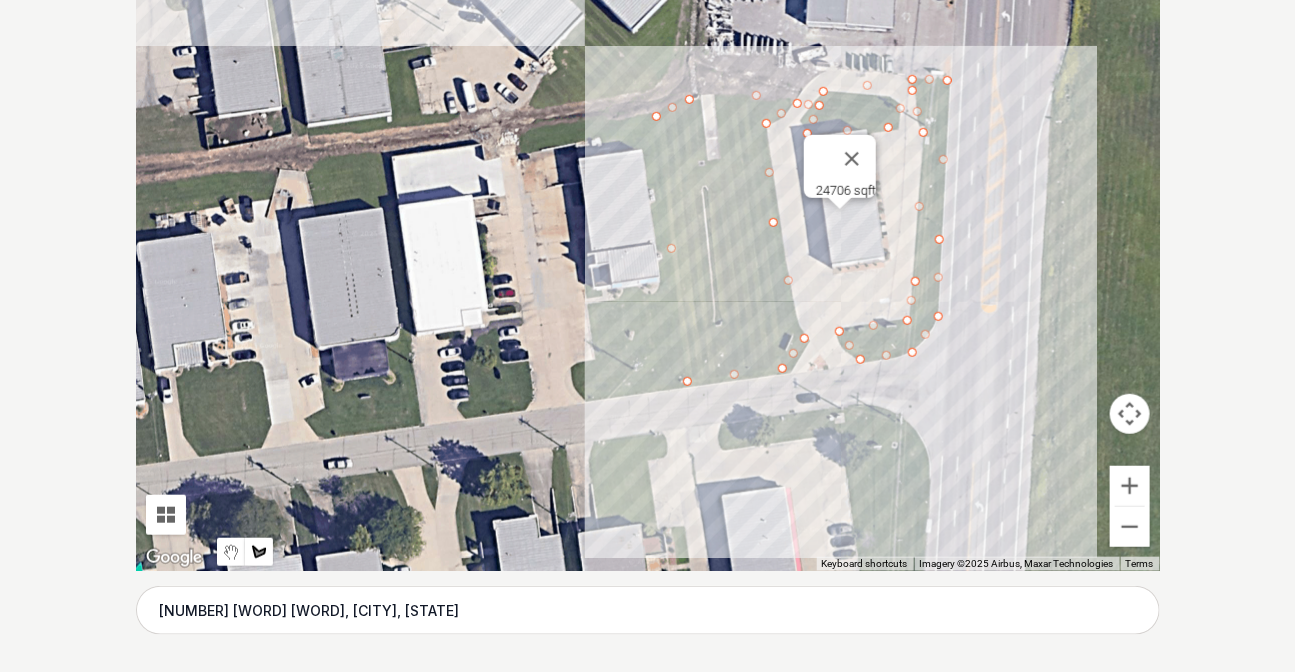 click at bounding box center [648, 271] 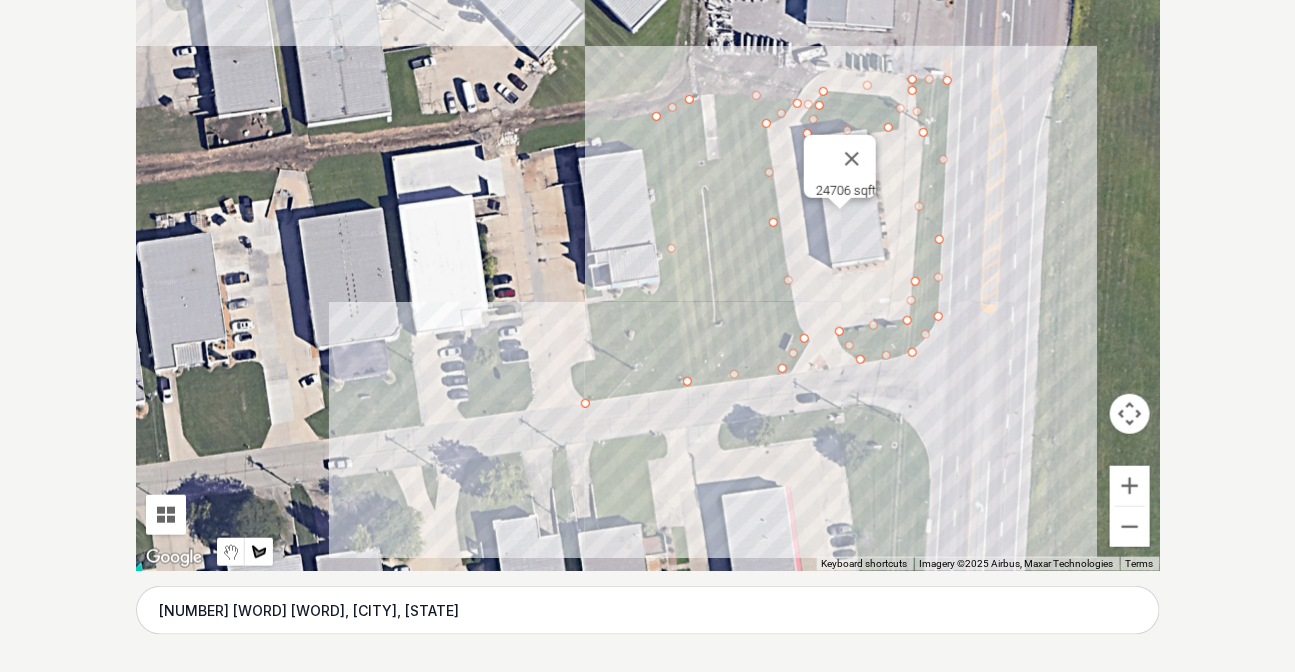 click at bounding box center (648, 271) 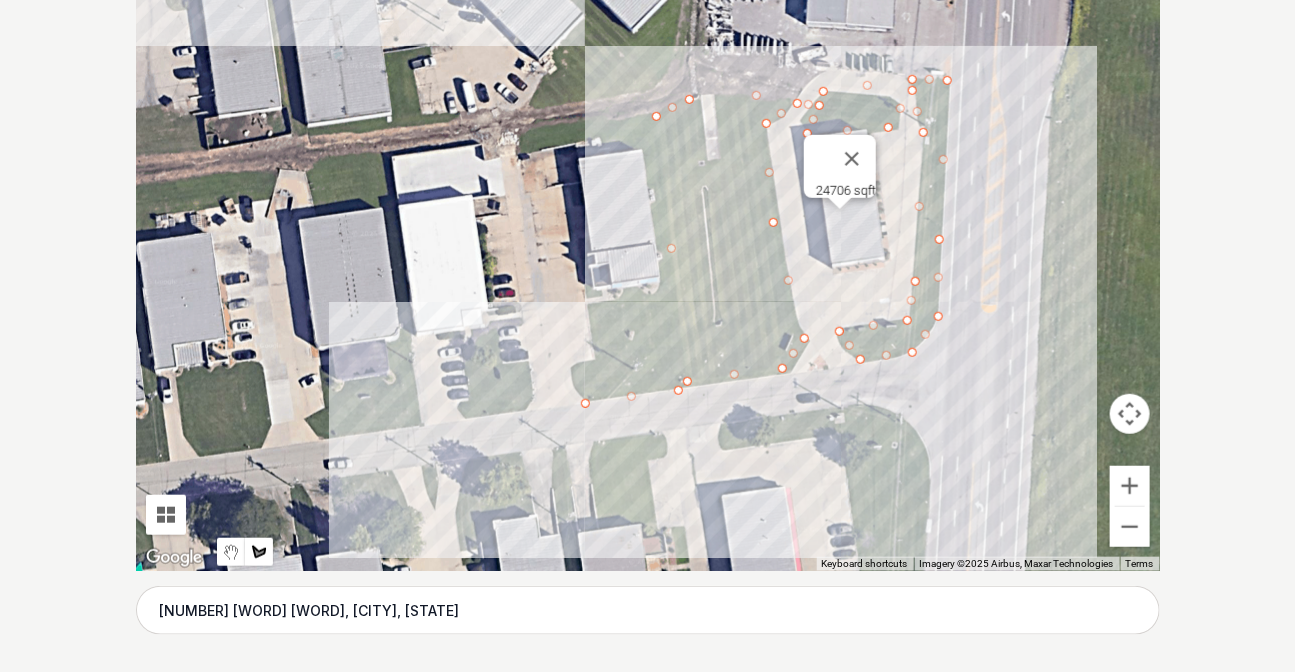 click at bounding box center [648, 271] 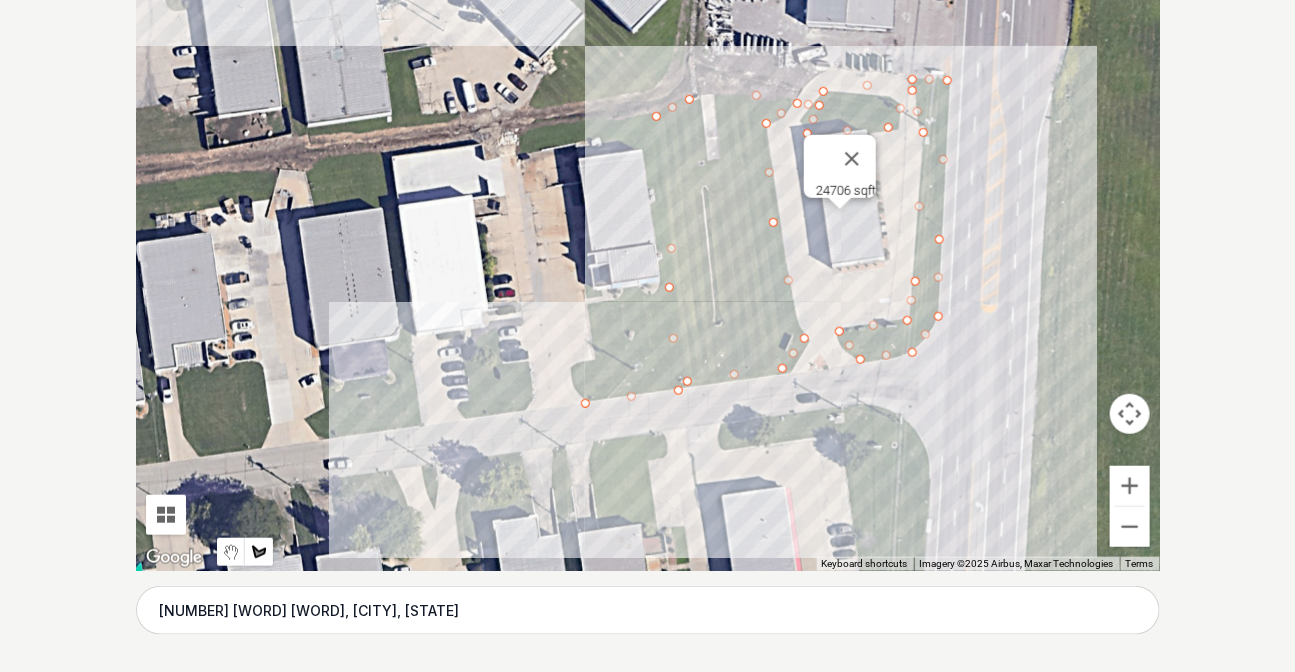 click at bounding box center (648, 271) 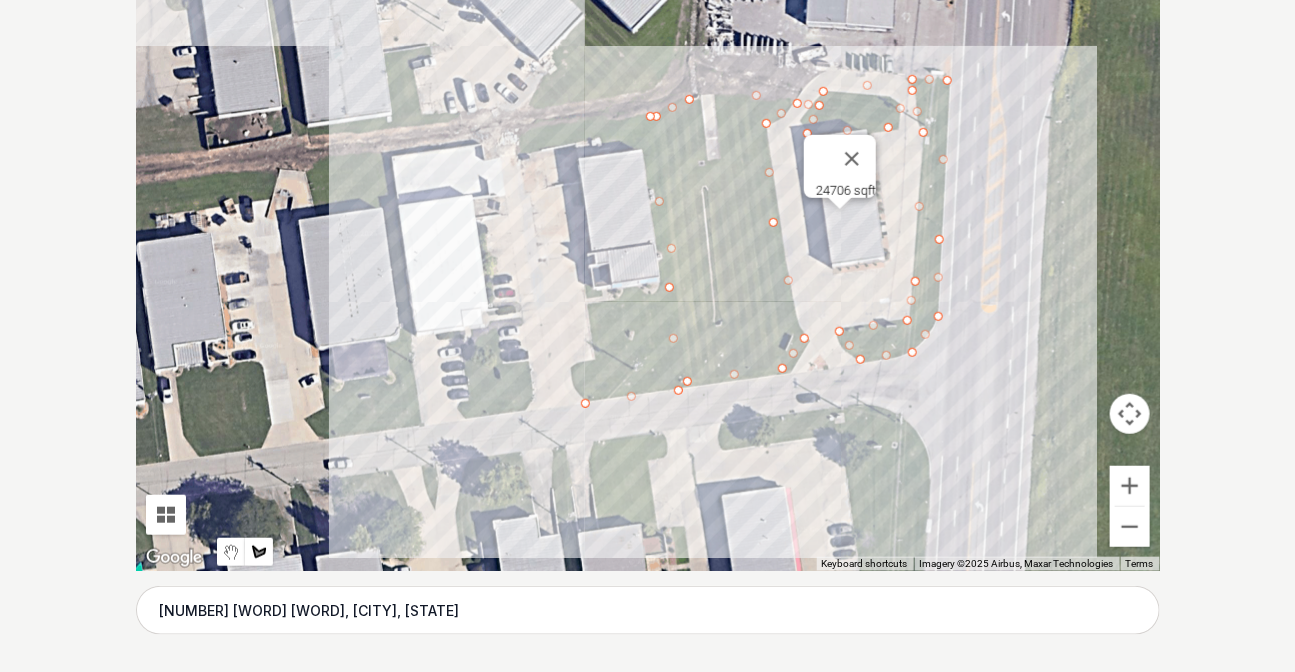click at bounding box center [648, 271] 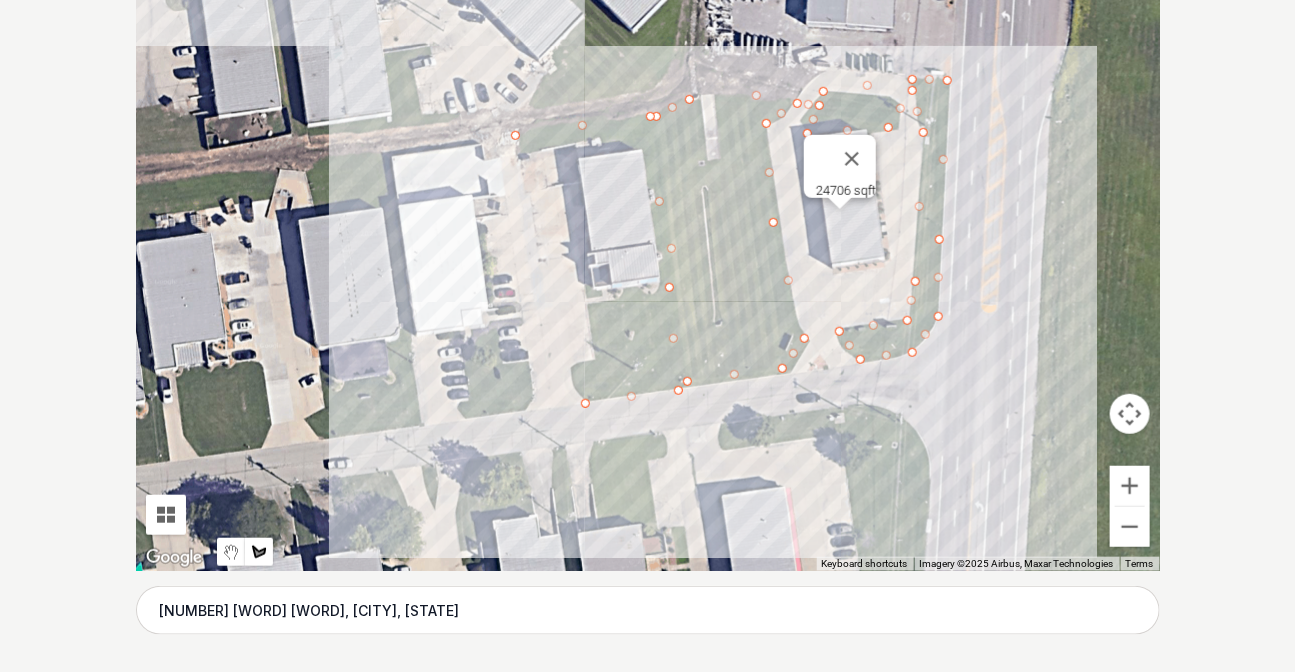 click at bounding box center [648, 271] 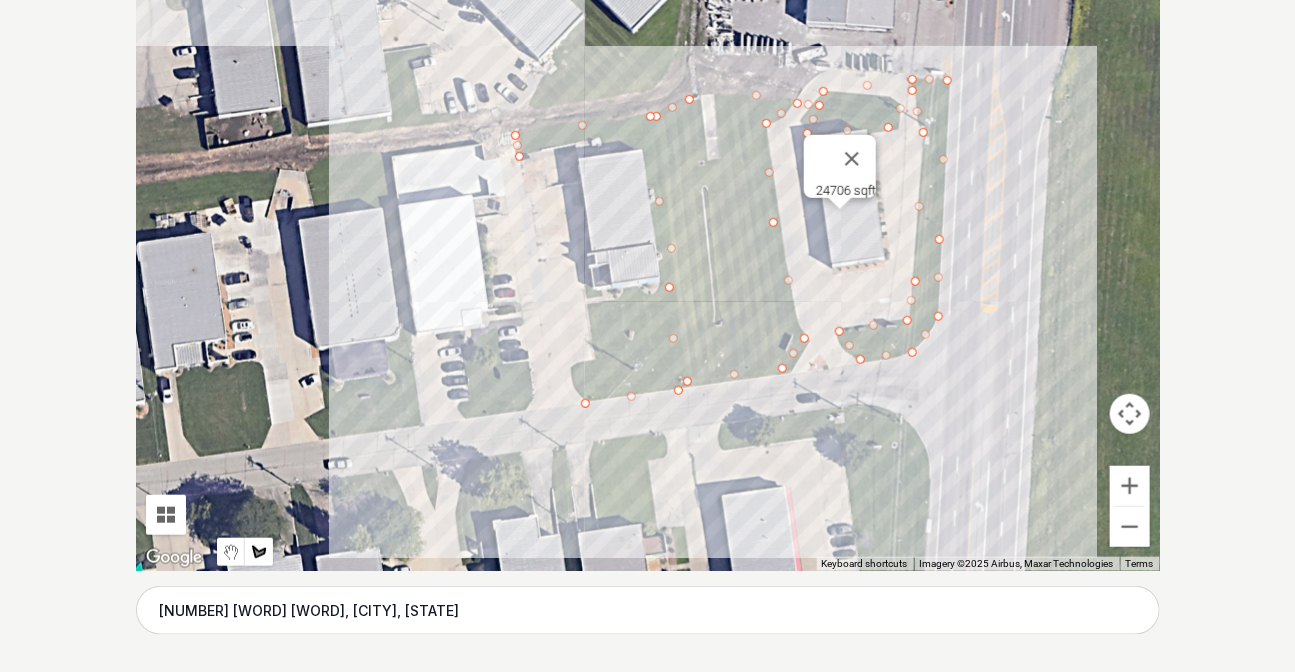 click at bounding box center [648, 271] 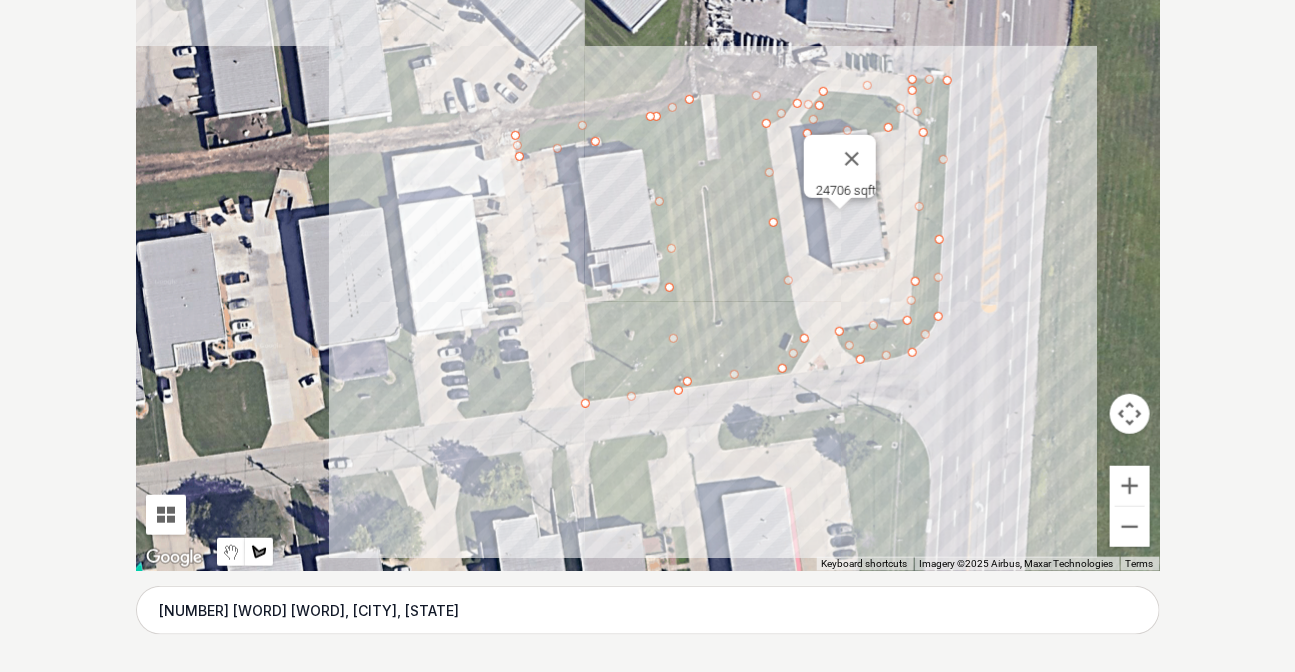 click at bounding box center [648, 271] 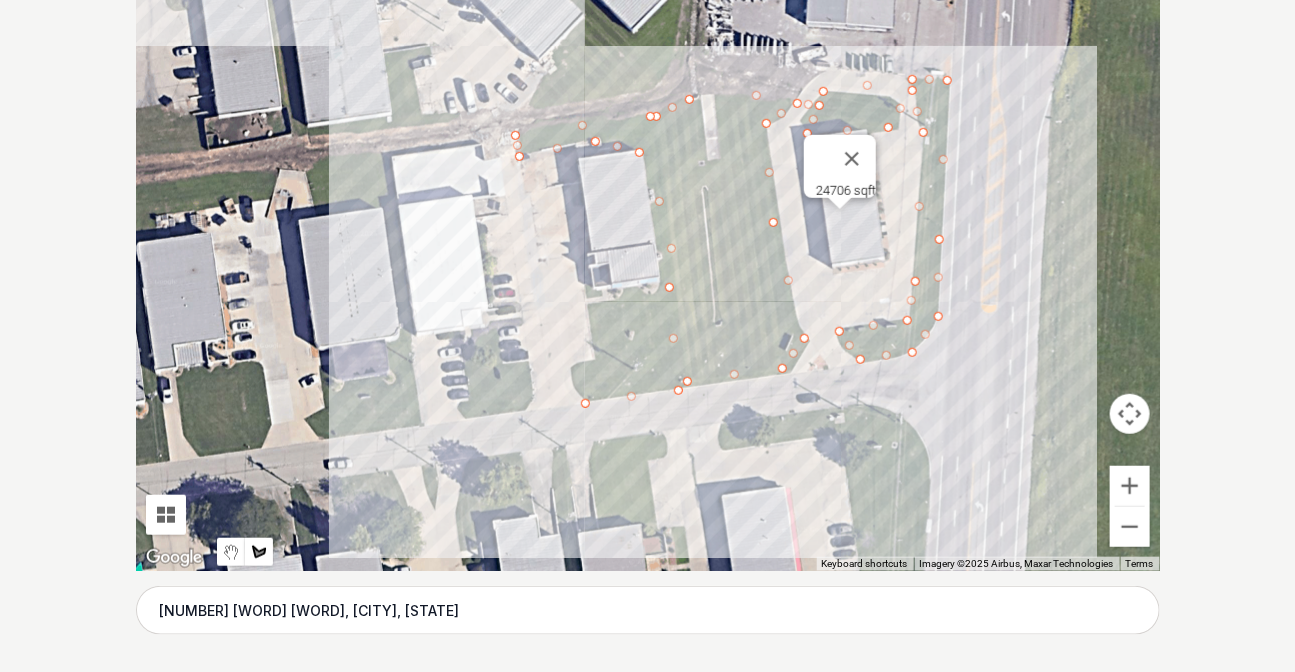 click at bounding box center [648, 271] 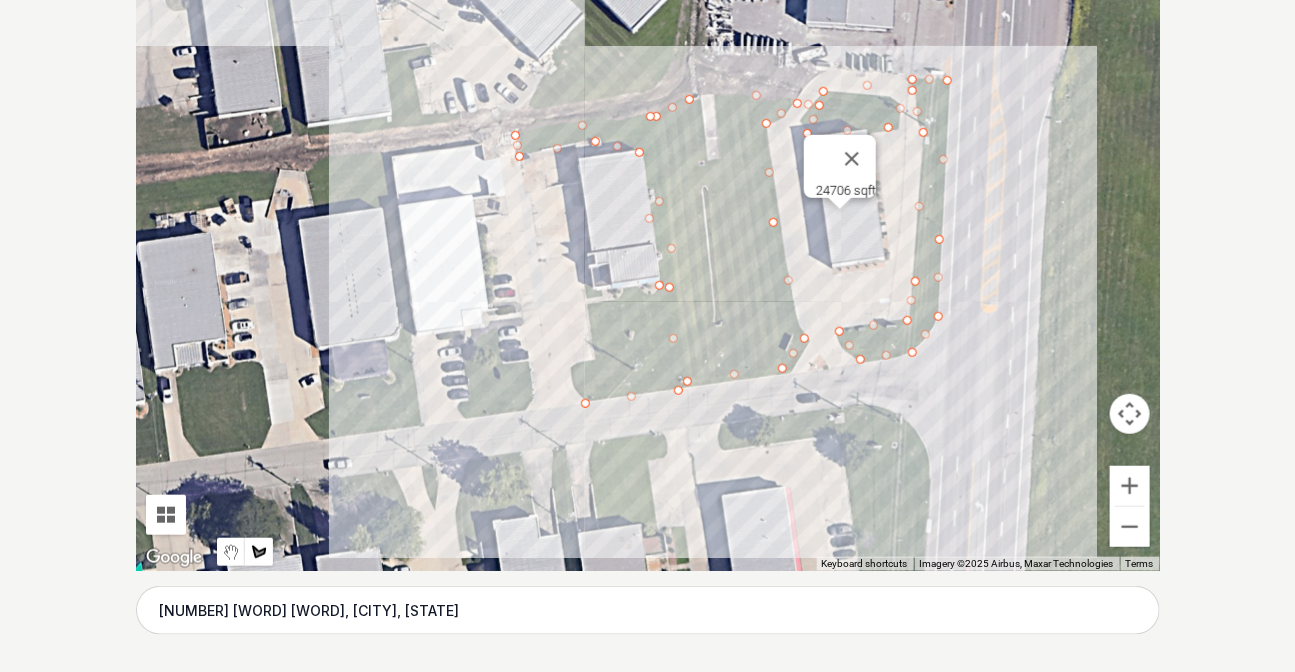 click at bounding box center [648, 271] 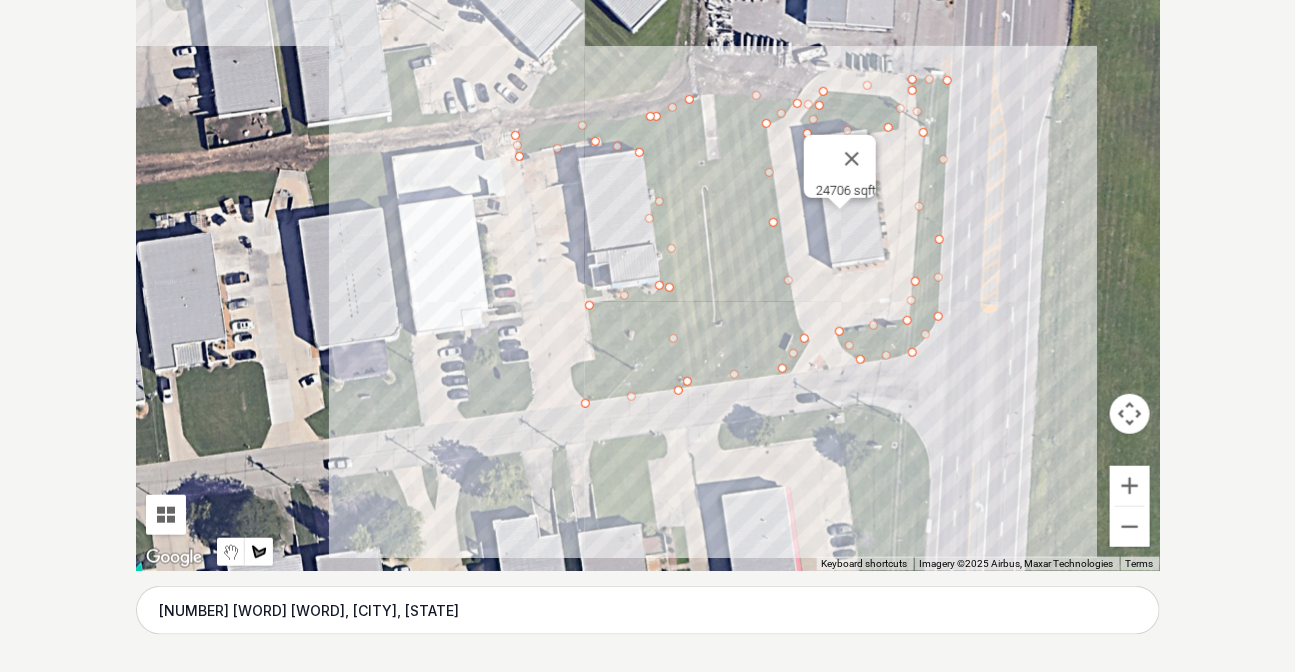 click at bounding box center (648, 271) 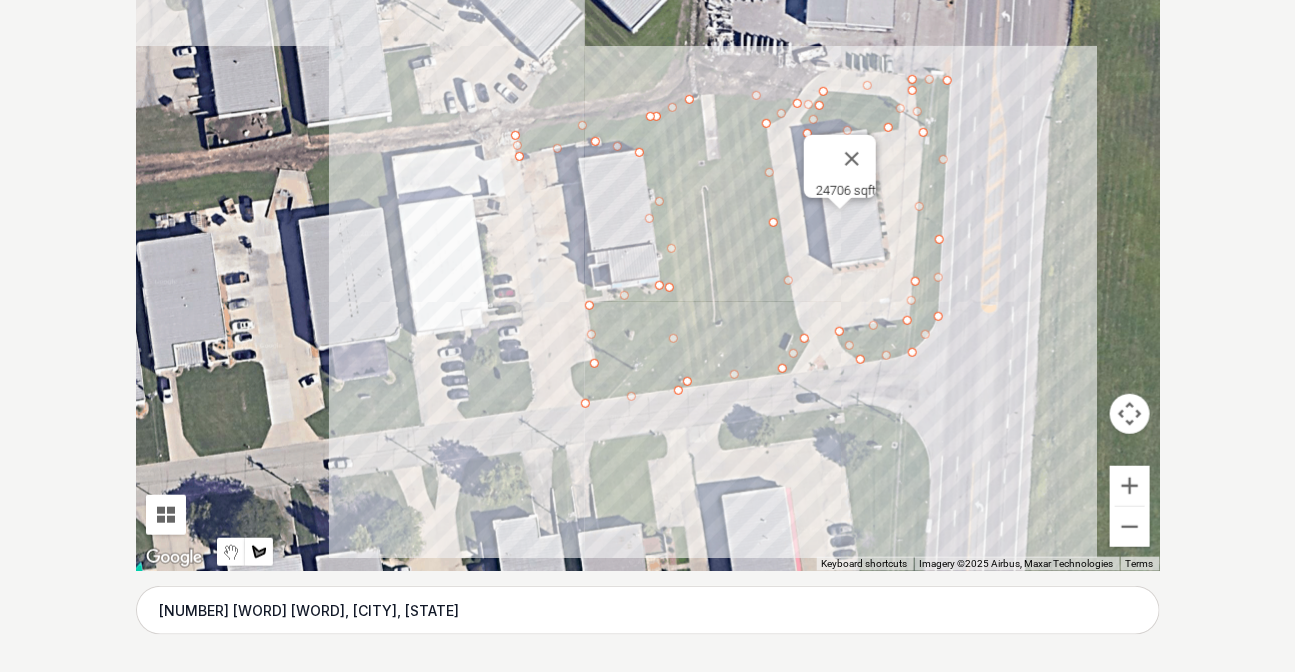 click at bounding box center [648, 271] 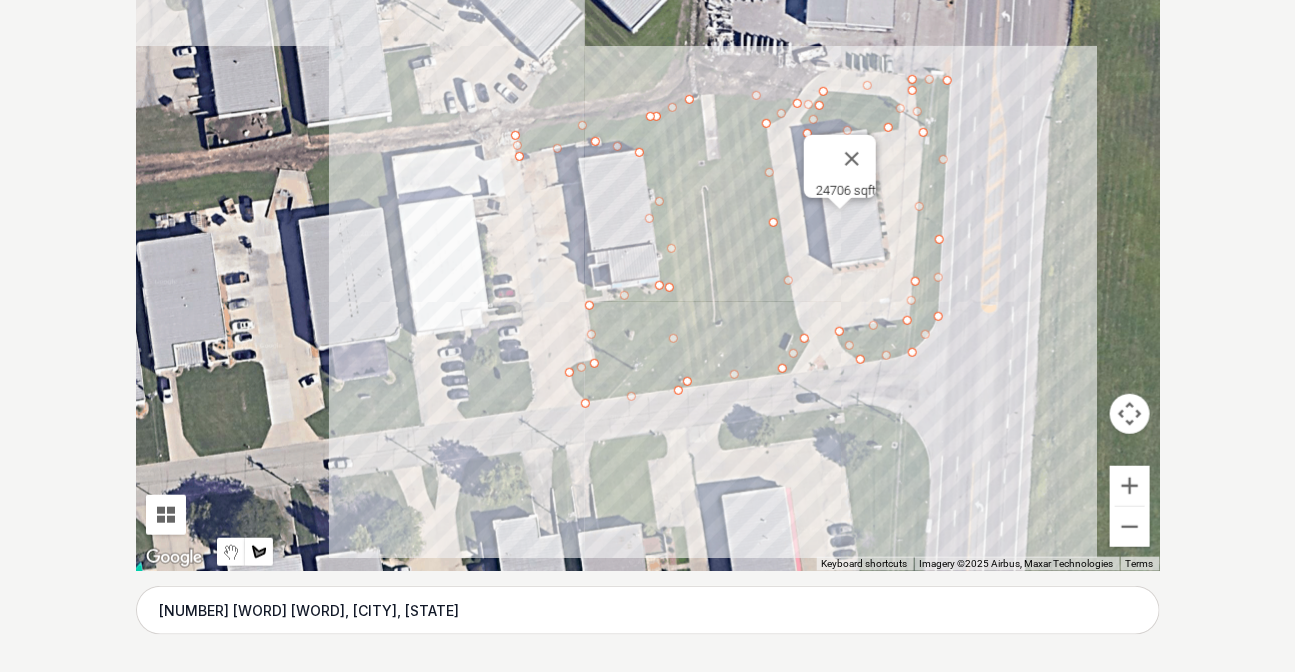 click at bounding box center [648, 271] 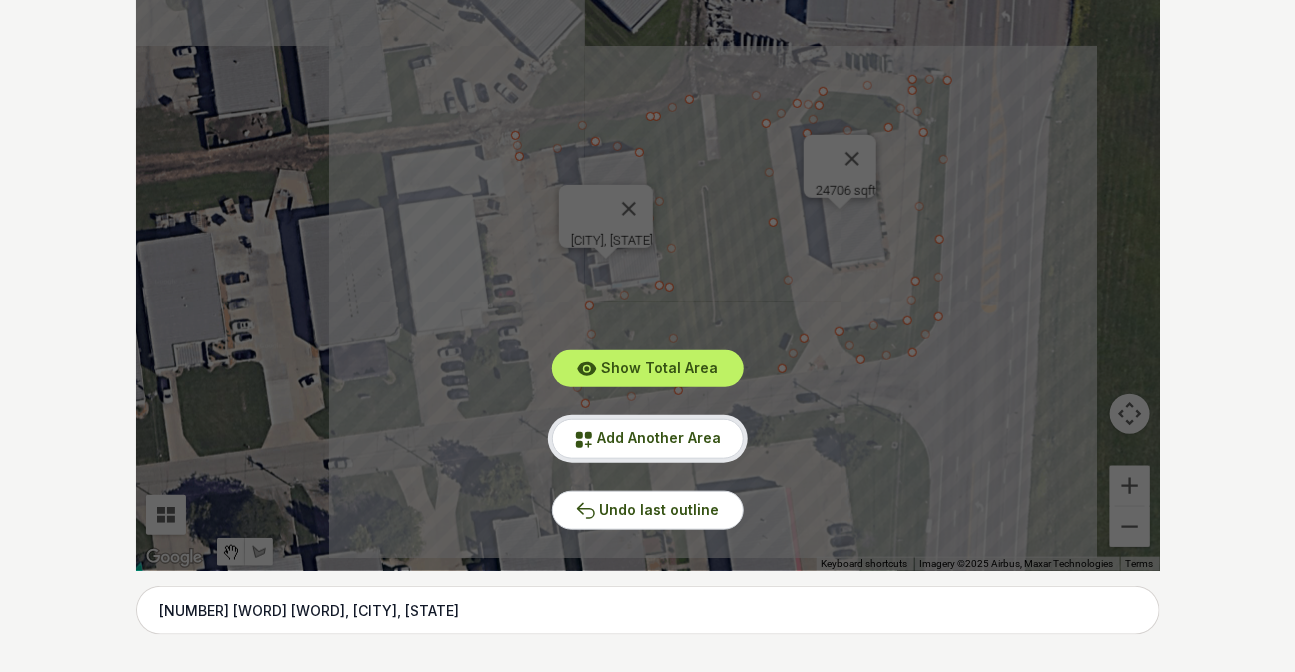 click on "Add Another Area" at bounding box center [648, 438] 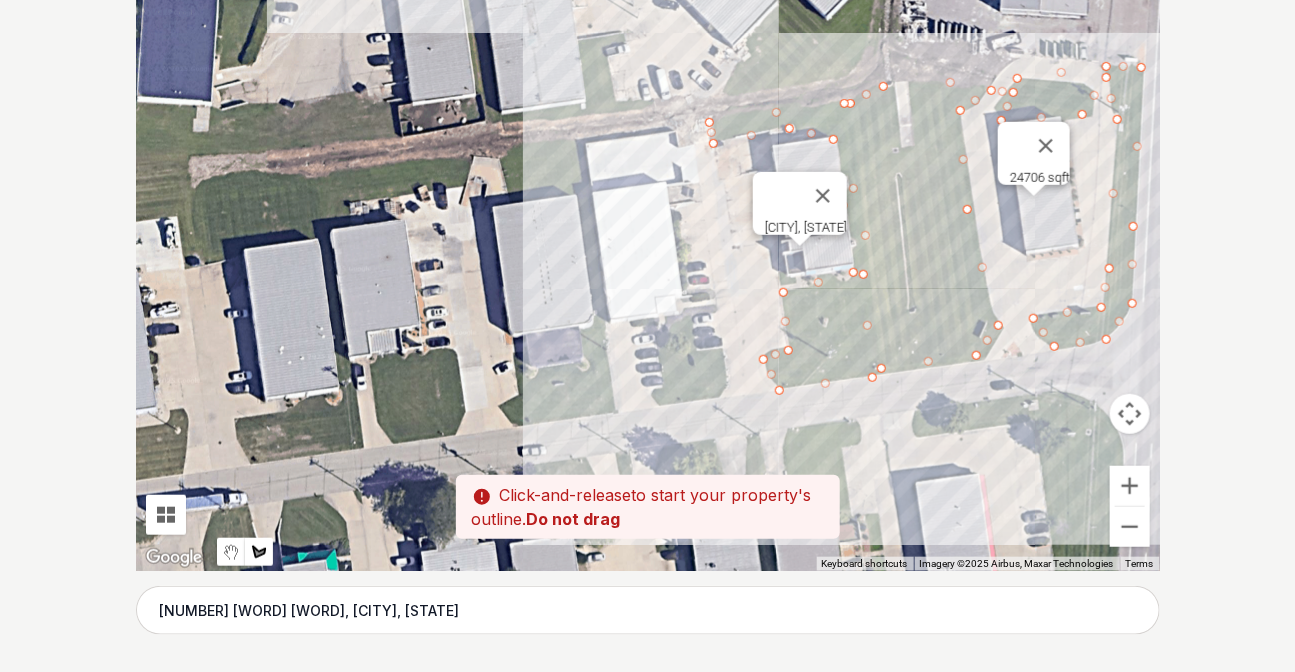 drag, startPoint x: 401, startPoint y: 332, endPoint x: 597, endPoint y: 319, distance: 196.43065 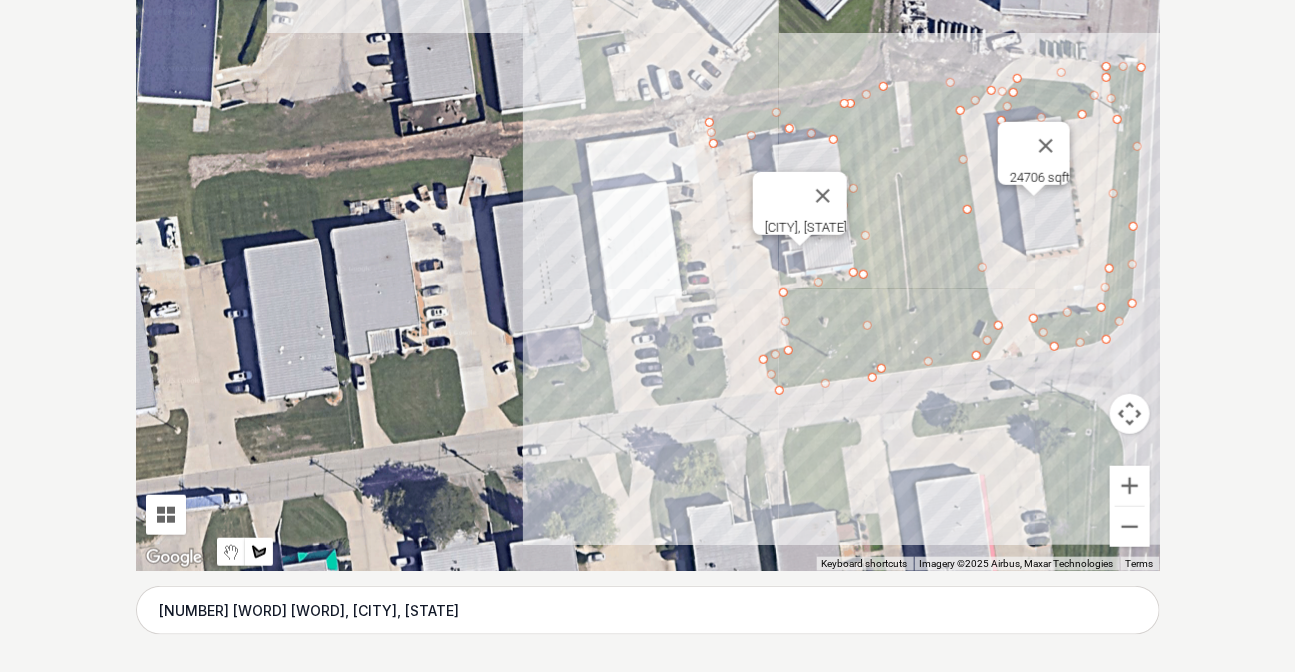 click at bounding box center (648, 271) 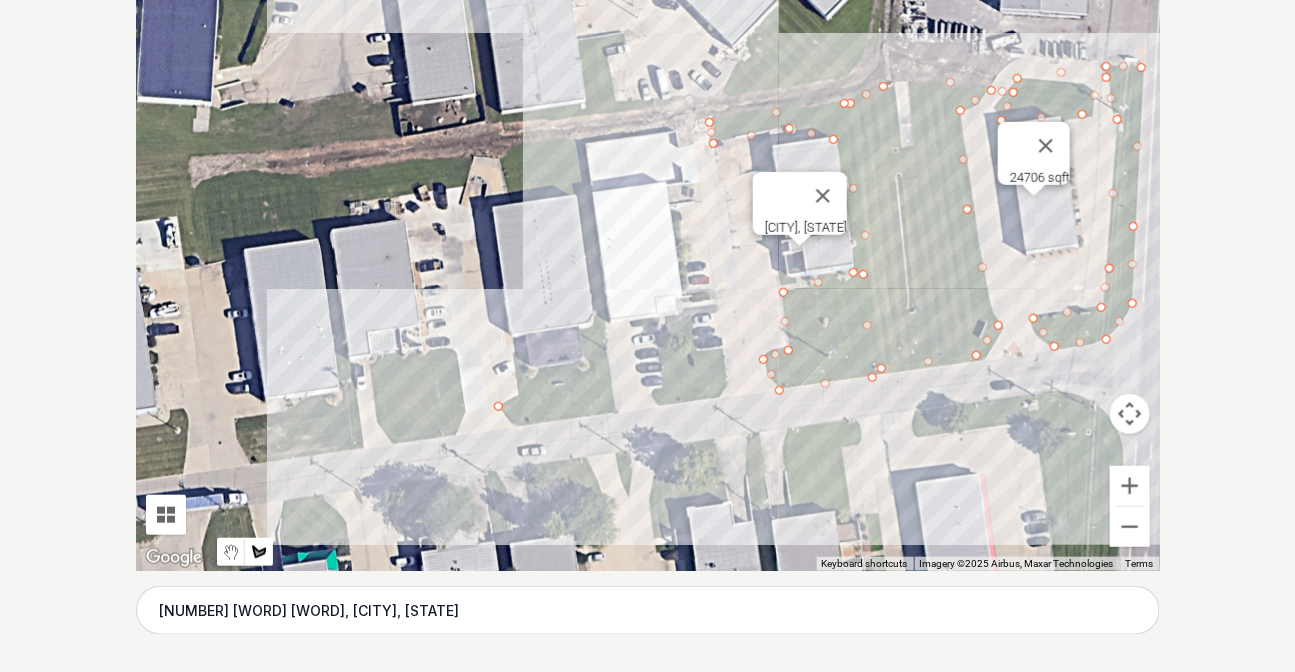 click at bounding box center [648, 271] 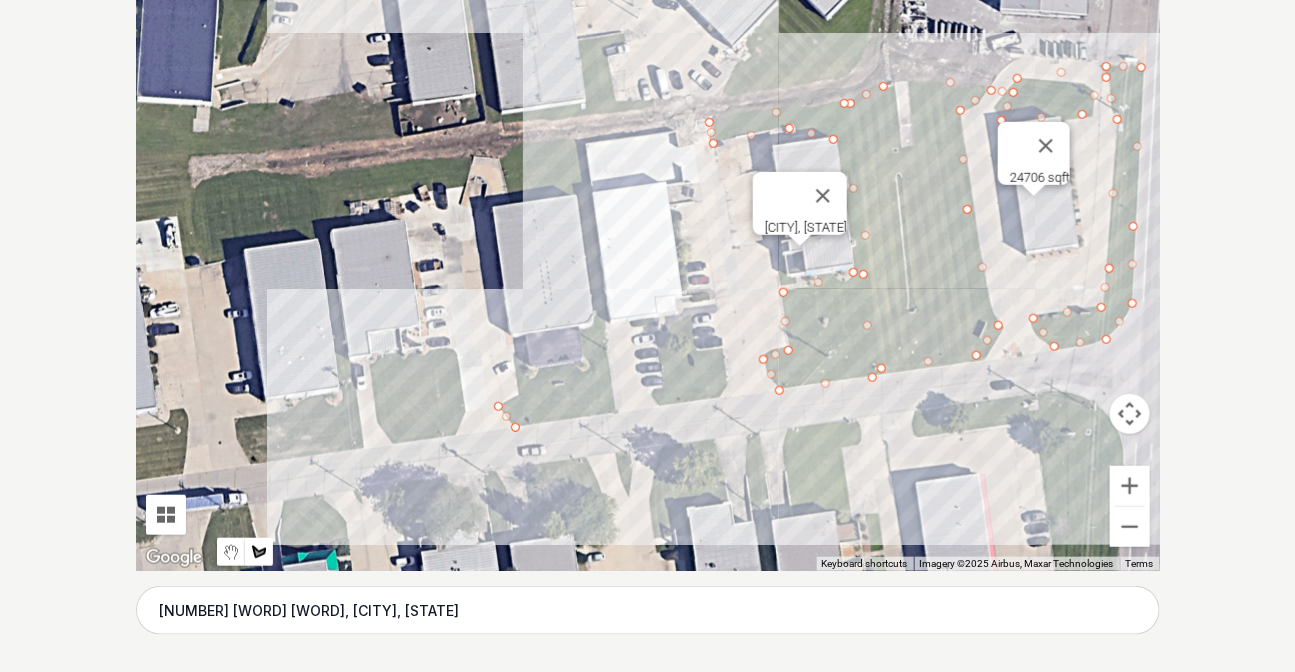 click at bounding box center [648, 271] 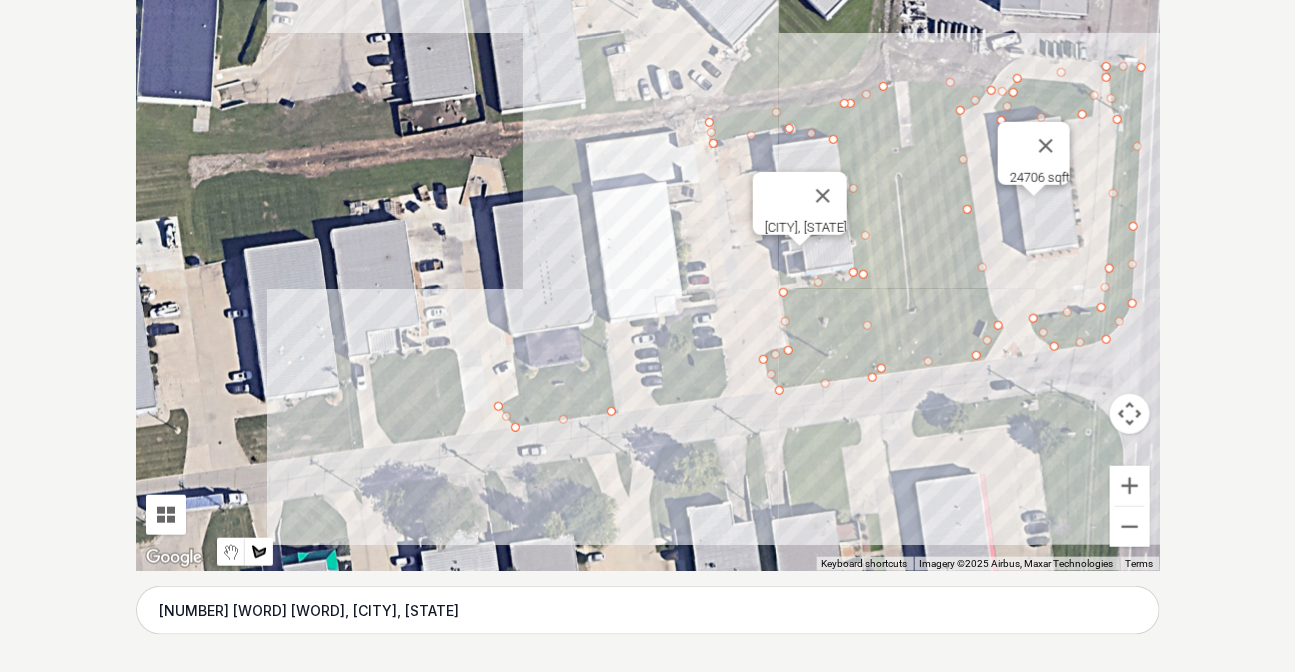 click at bounding box center [648, 271] 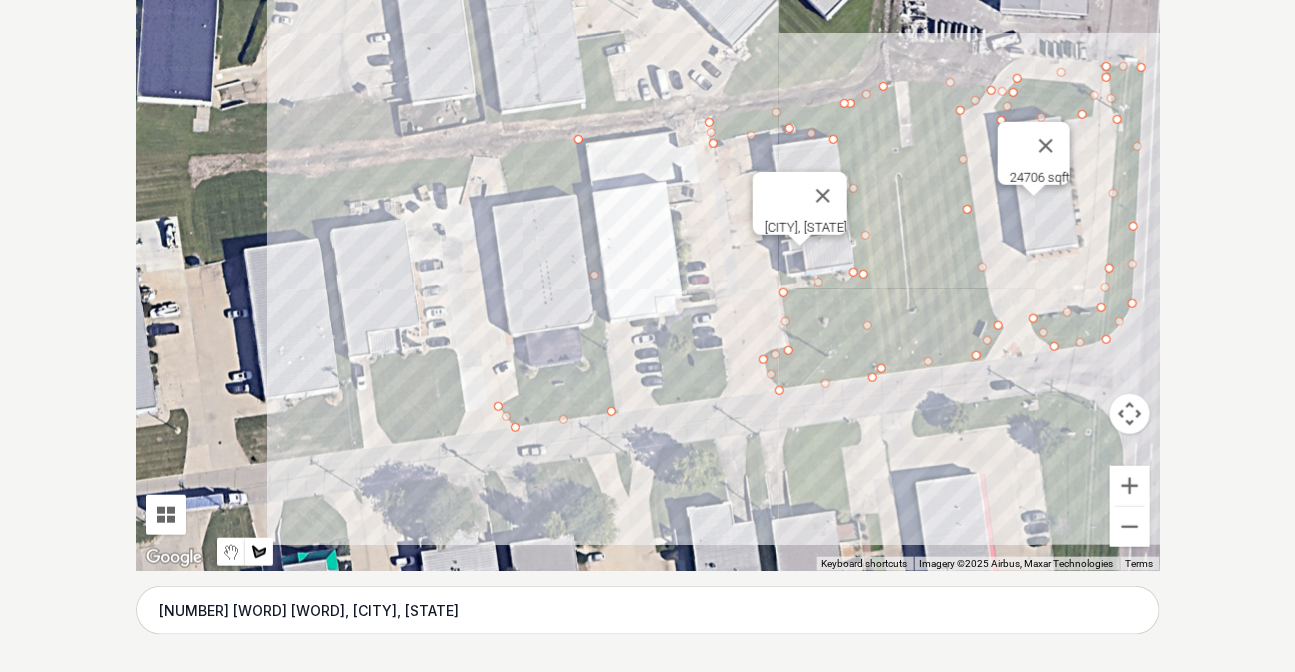 click at bounding box center [648, 271] 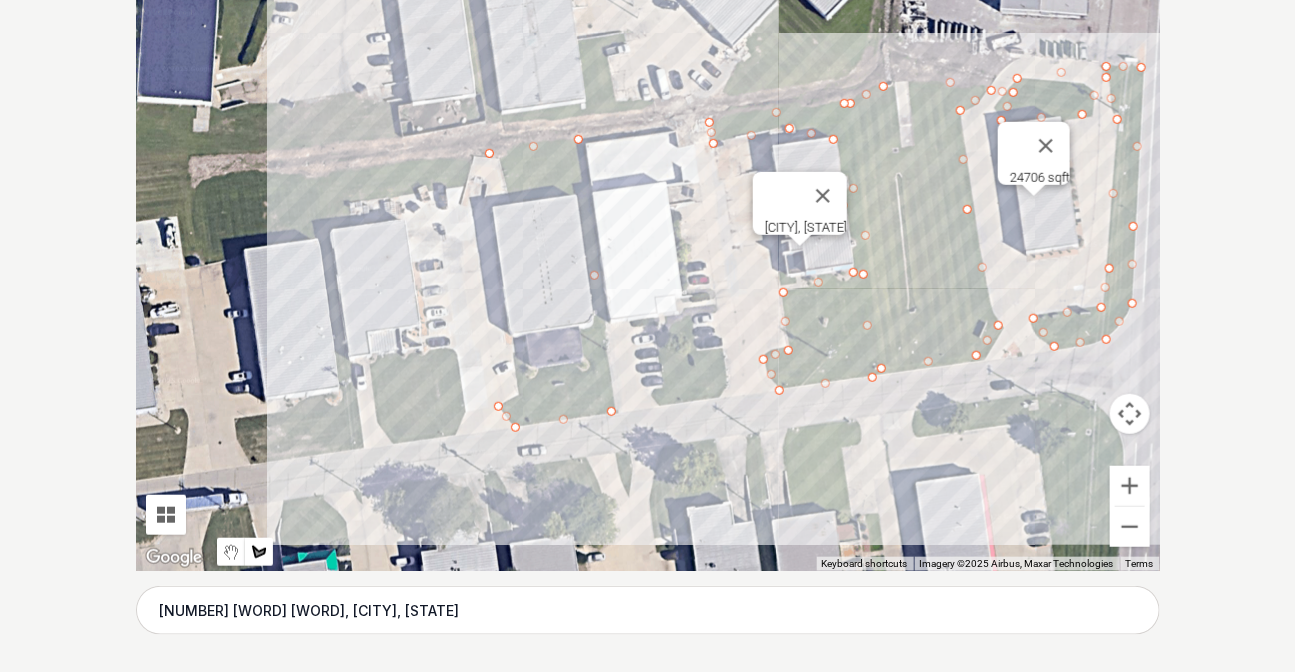 click at bounding box center [648, 271] 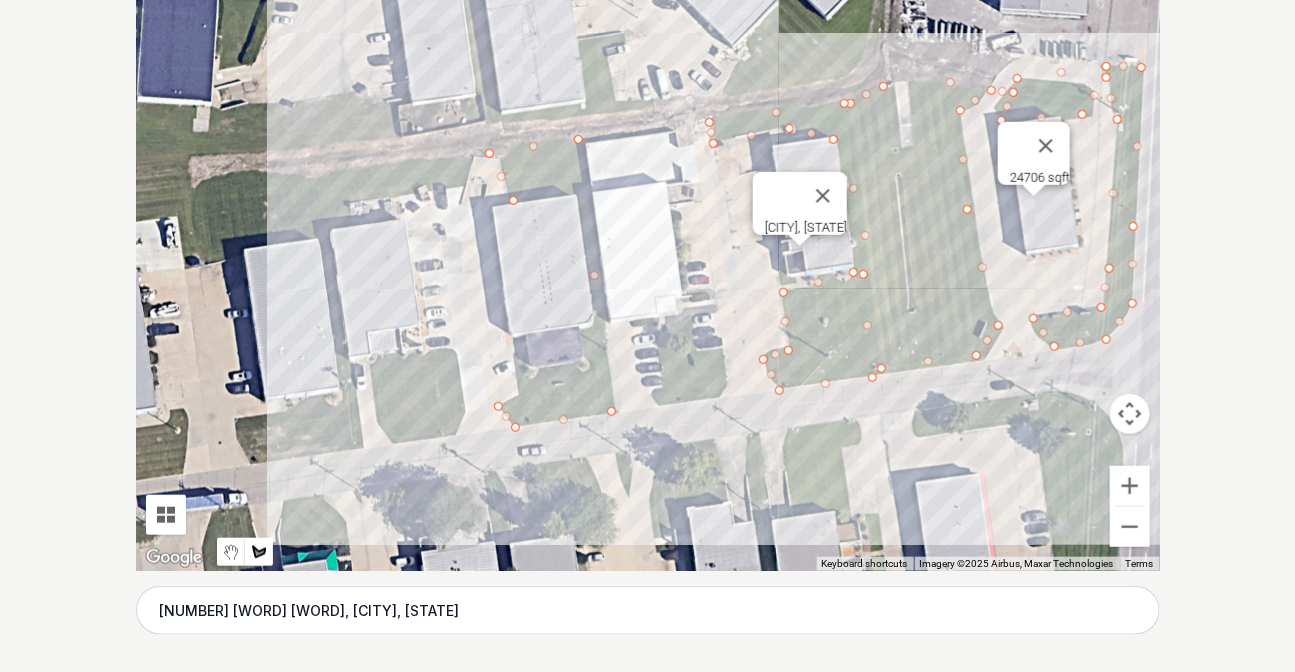 click at bounding box center [648, 271] 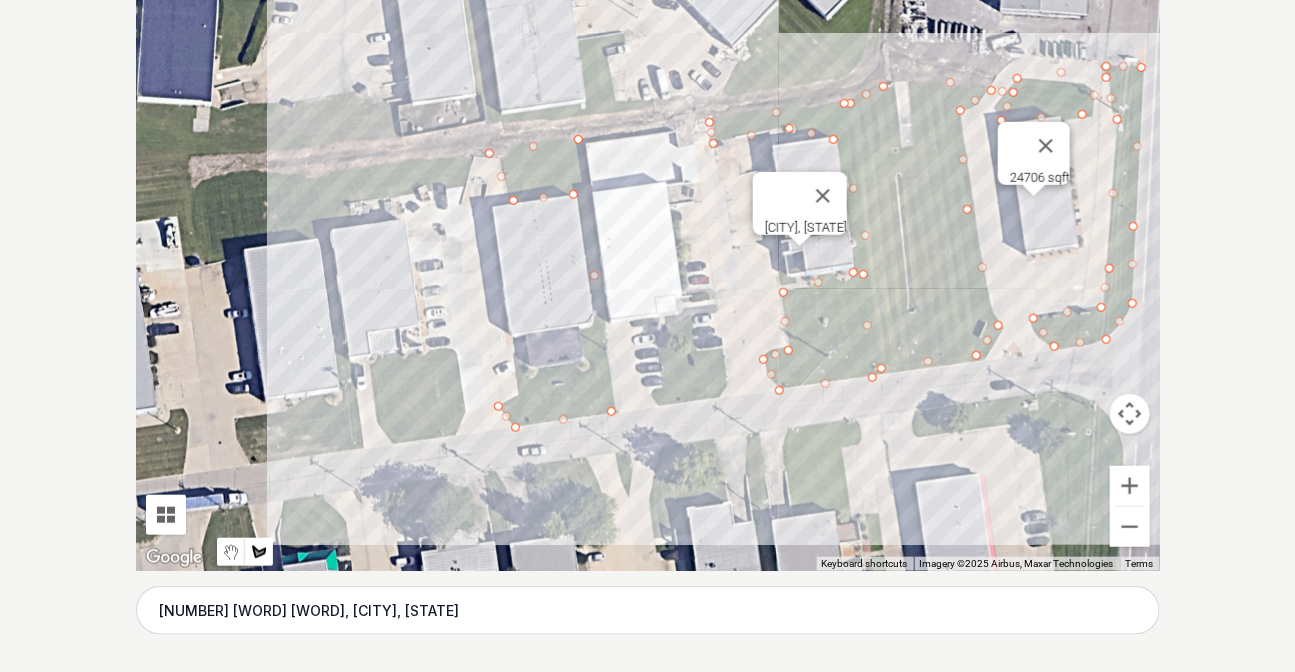click at bounding box center (648, 271) 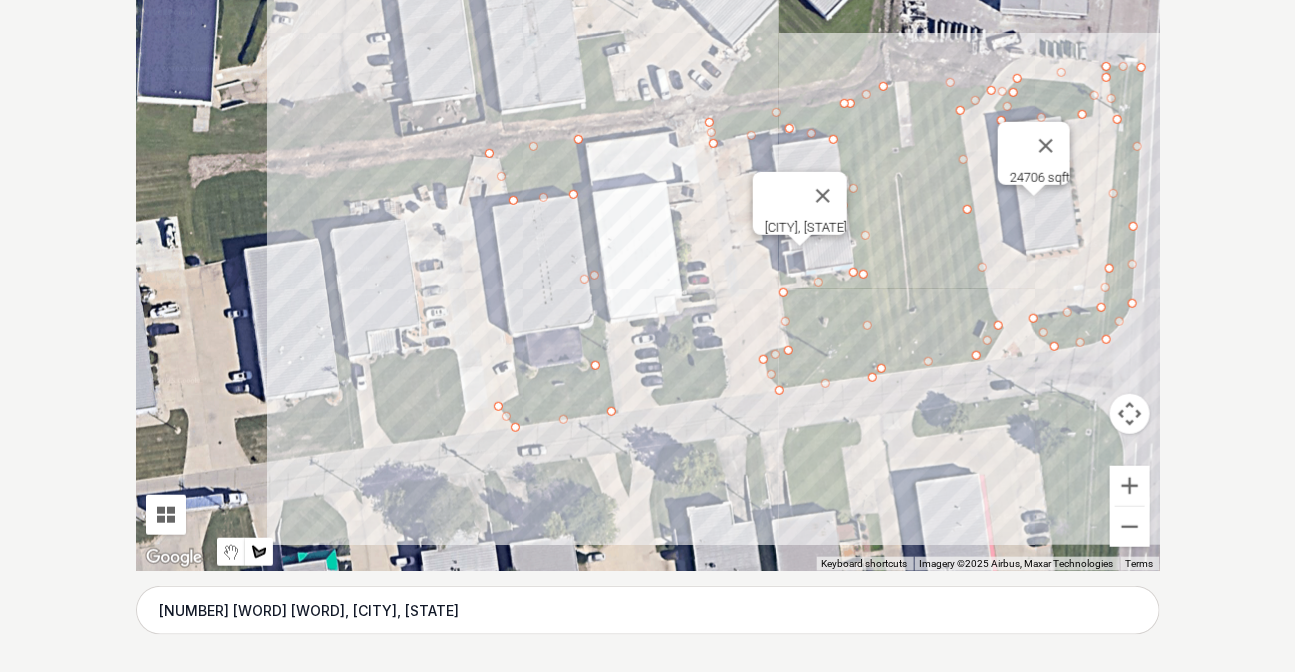 click at bounding box center (648, 271) 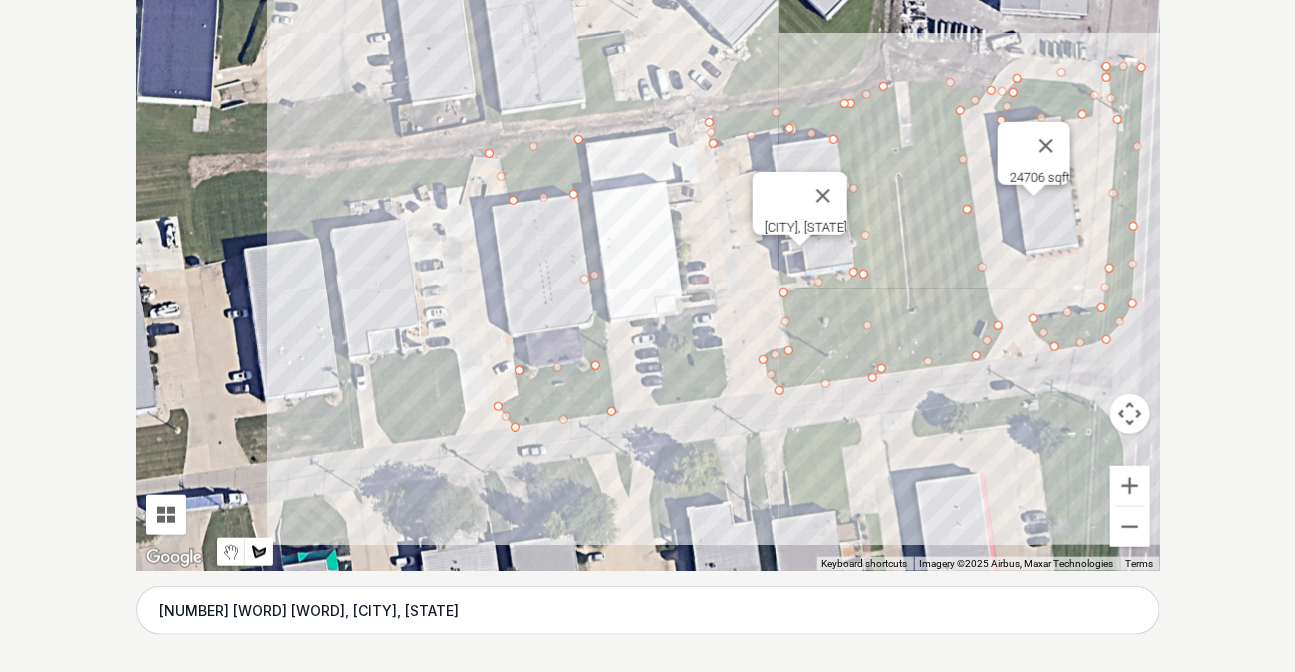 click at bounding box center [648, 271] 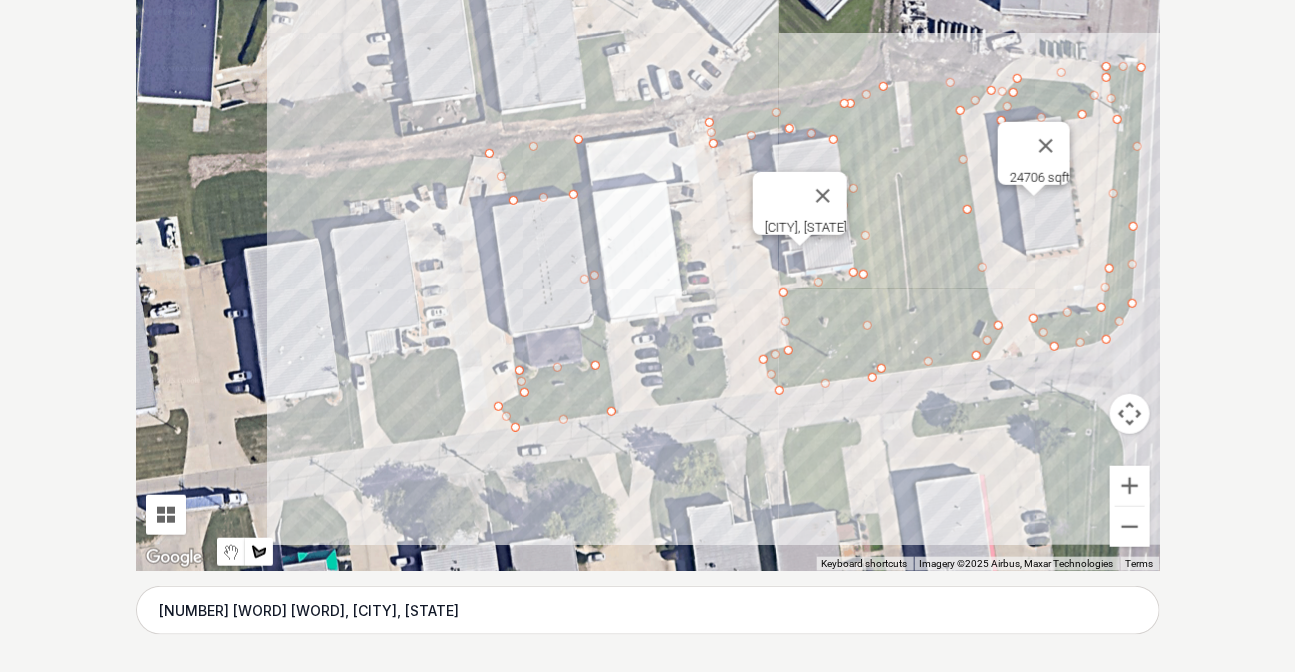 click at bounding box center [648, 271] 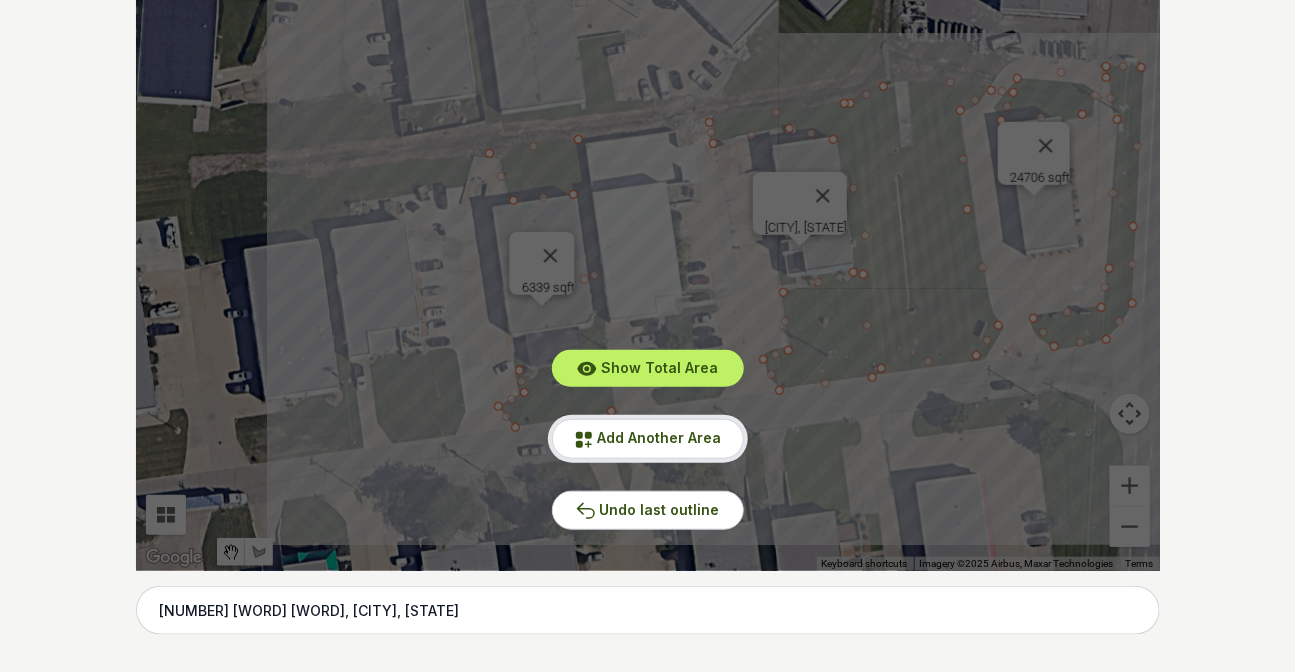 click on "Add Another Area" at bounding box center (660, 437) 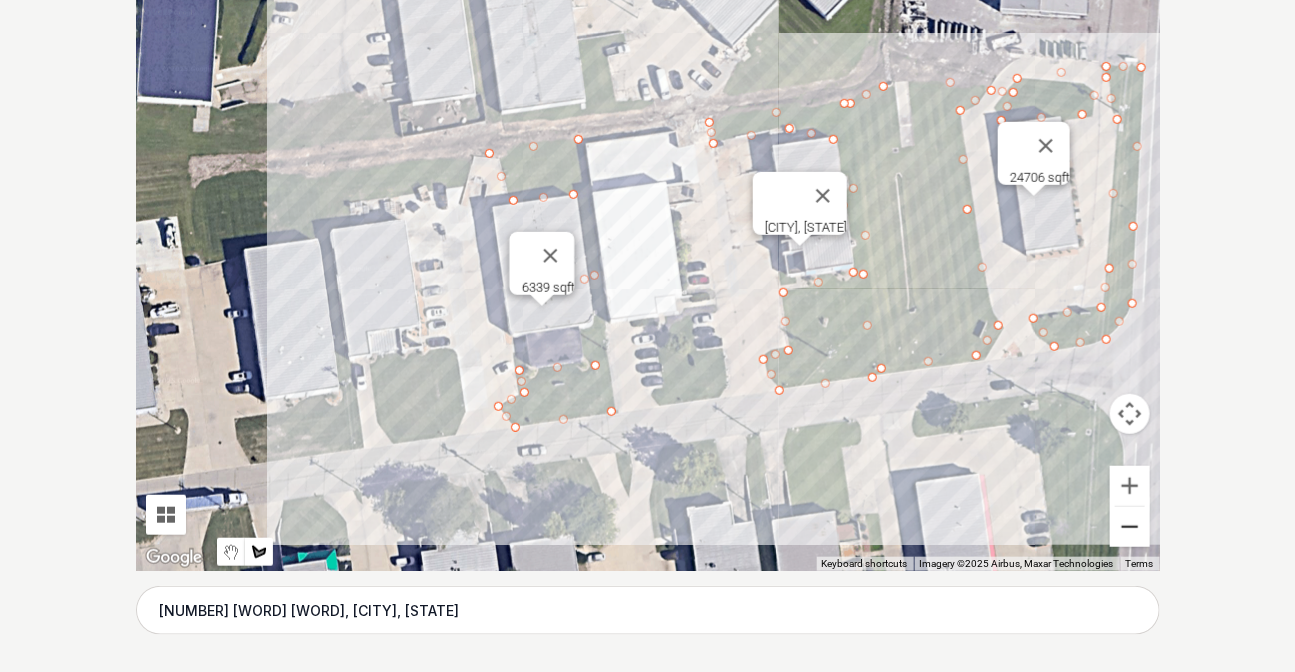 click at bounding box center (1130, 527) 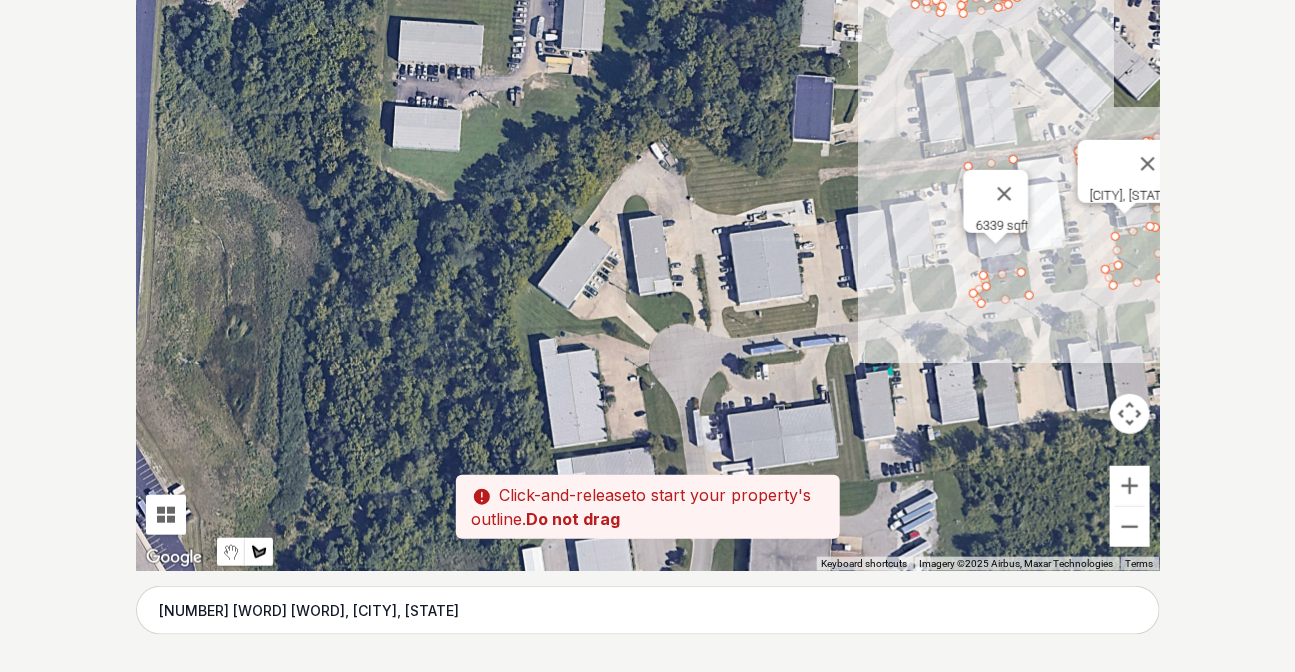 drag, startPoint x: 453, startPoint y: 393, endPoint x: 859, endPoint y: 348, distance: 408.48624 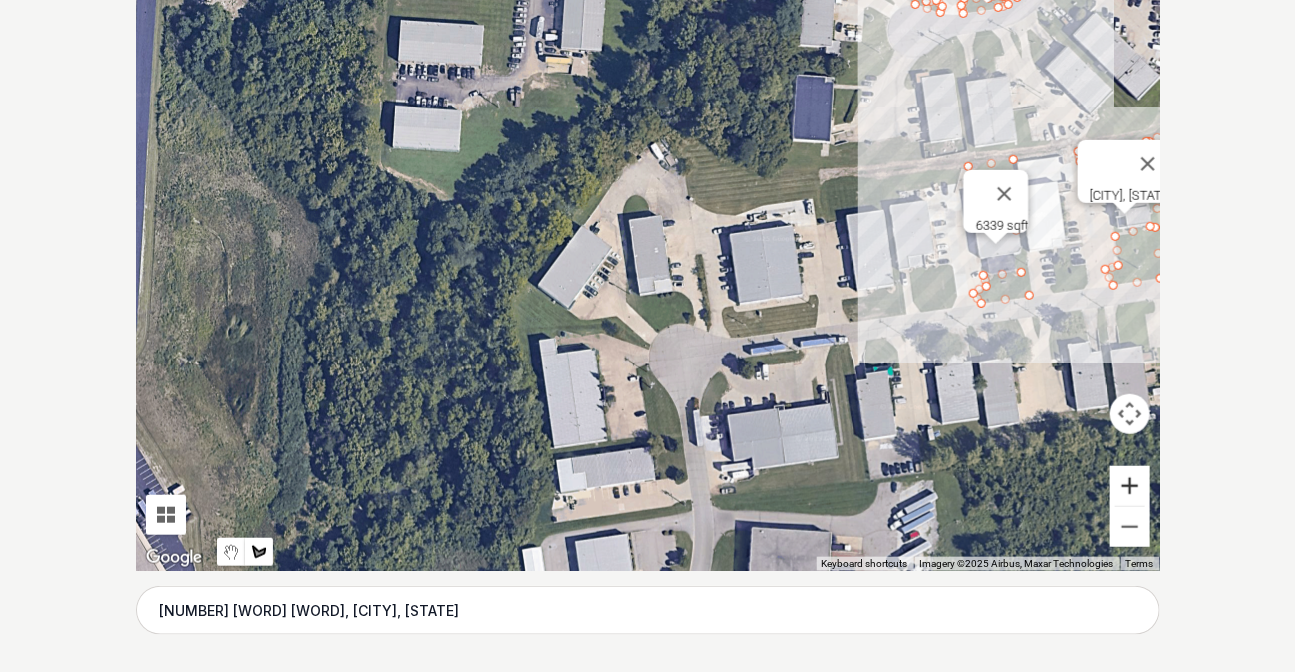 click at bounding box center [1130, 486] 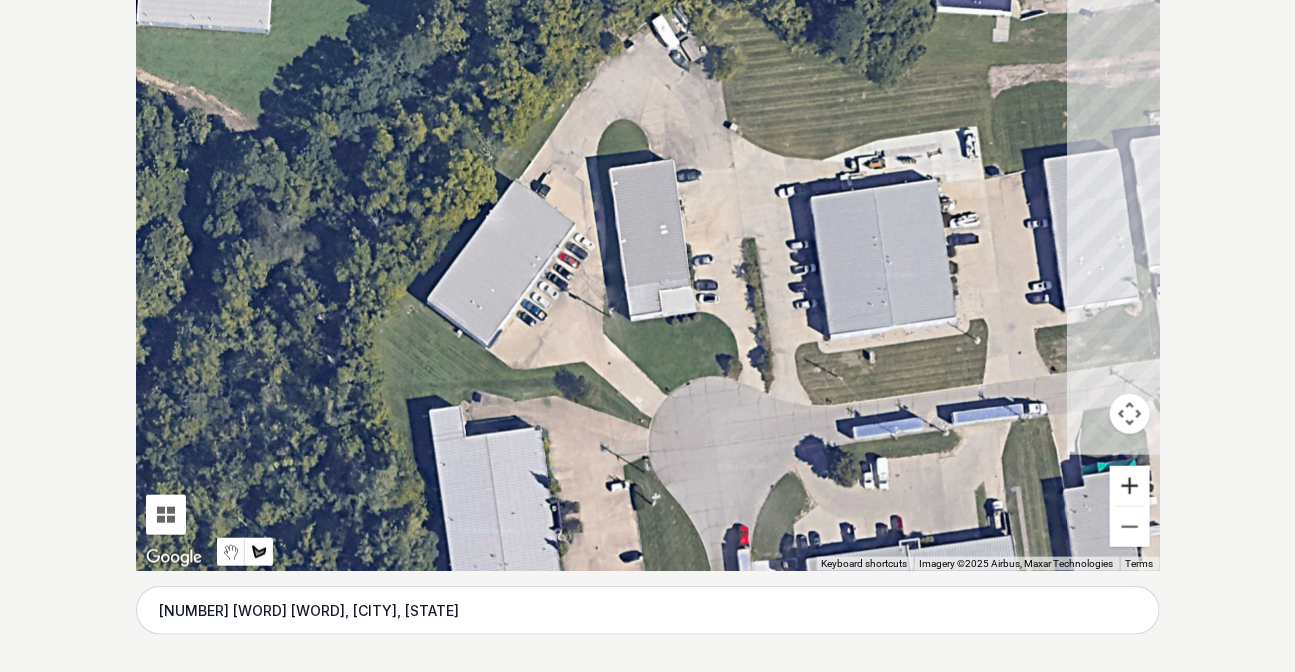 click at bounding box center (1130, 486) 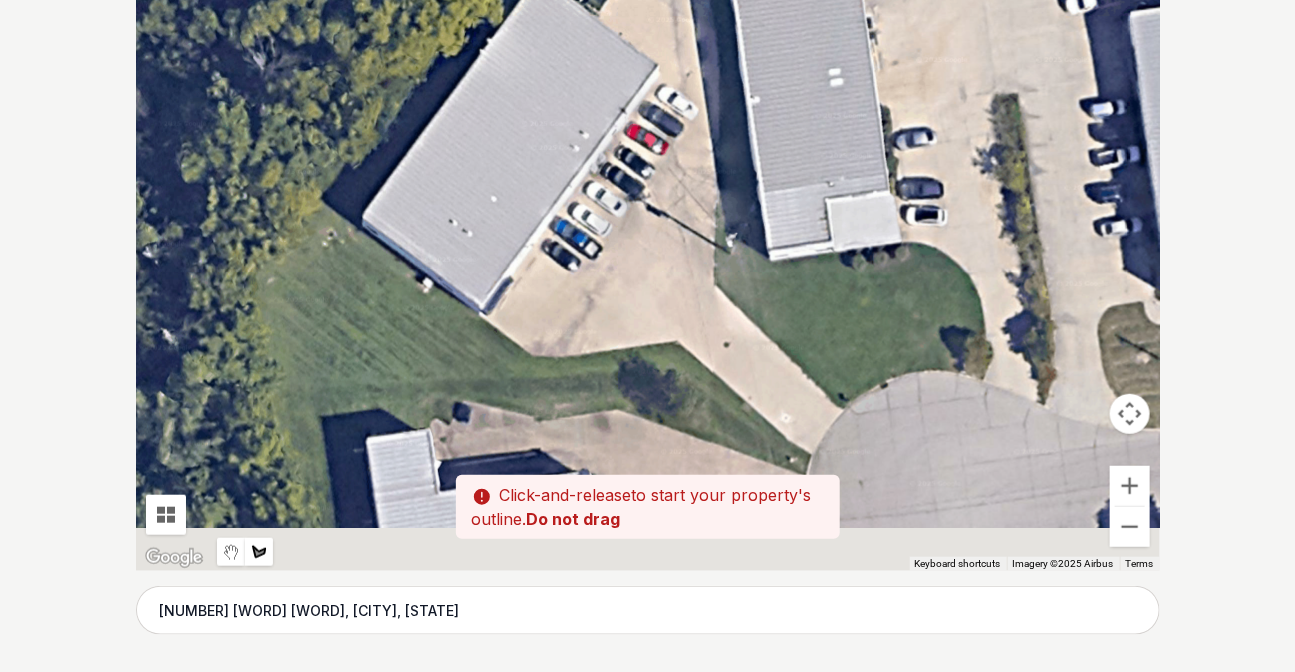 drag, startPoint x: 720, startPoint y: 471, endPoint x: 875, endPoint y: 358, distance: 191.81763 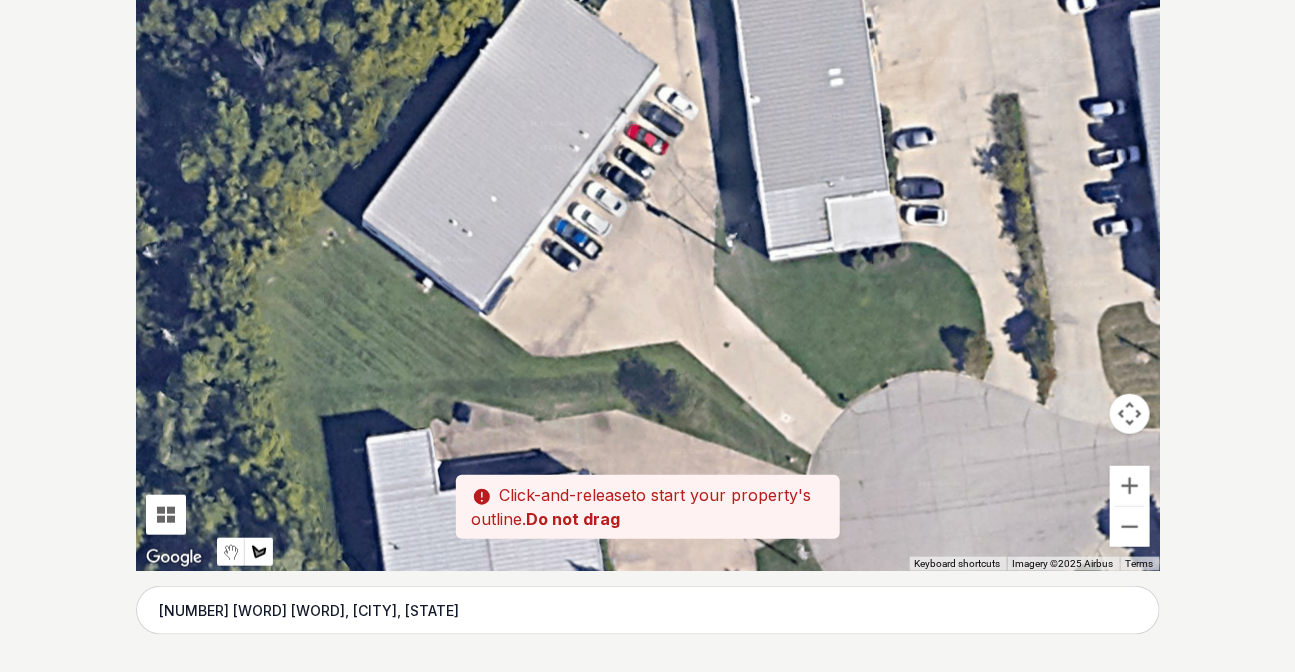 click at bounding box center (648, 271) 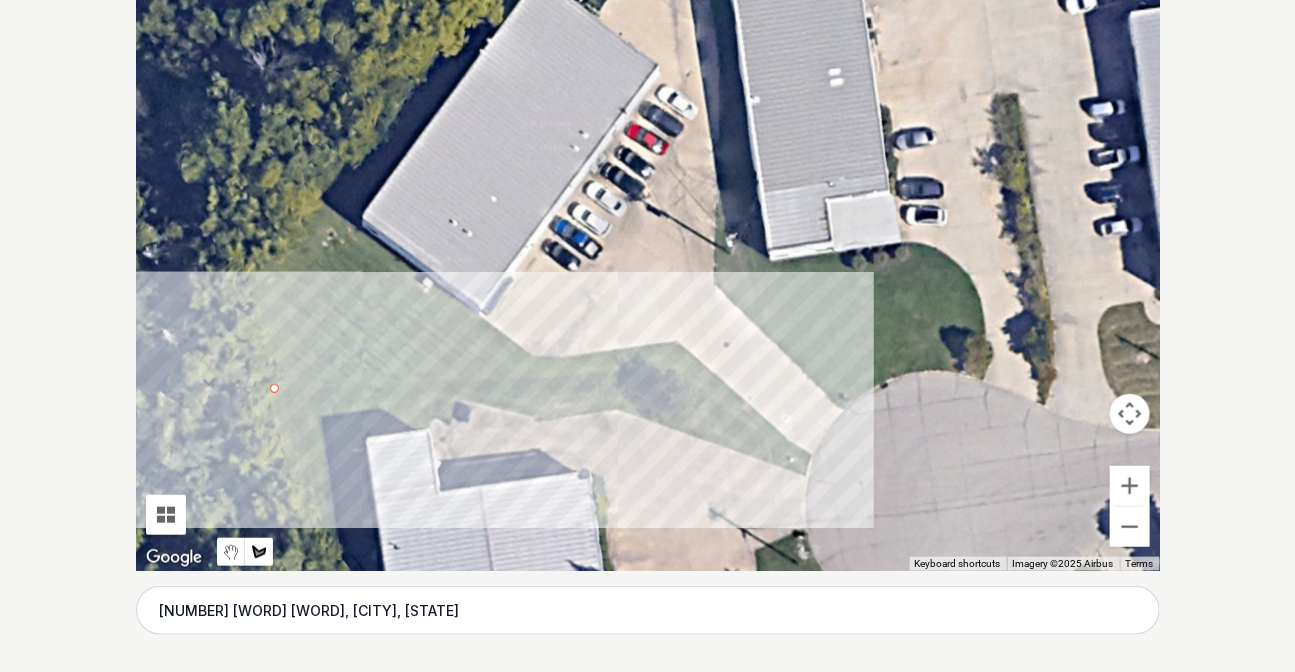 click at bounding box center (648, 271) 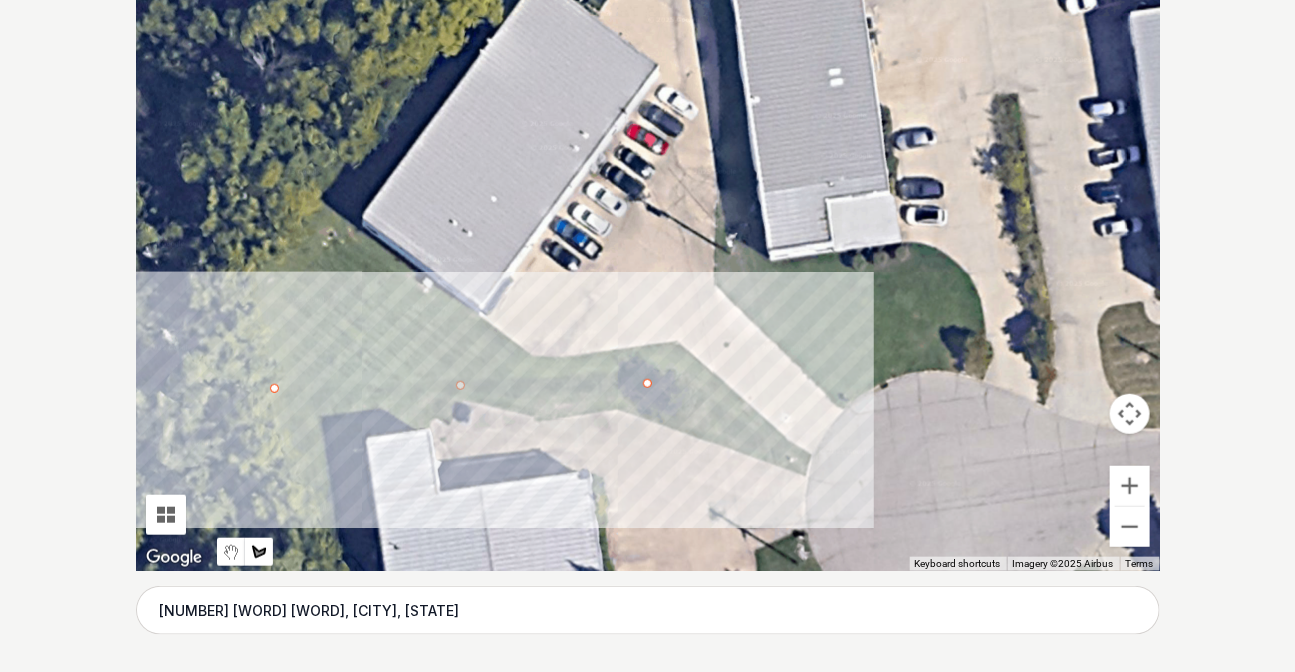 click at bounding box center [648, 271] 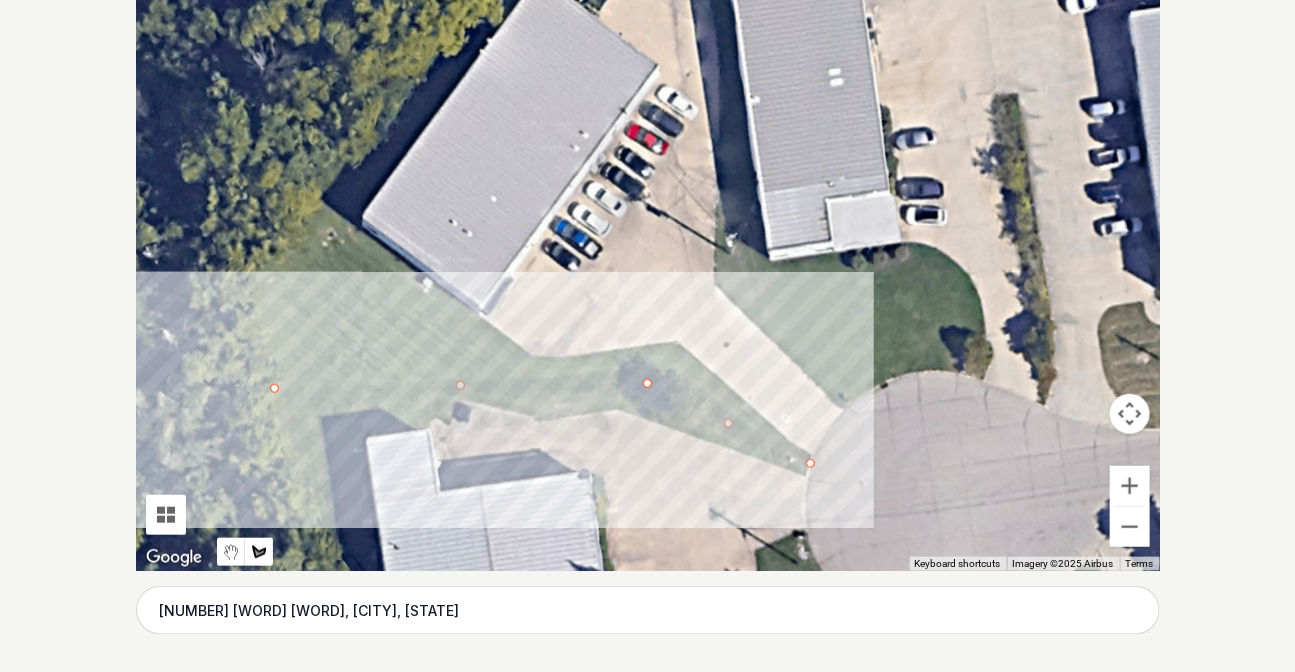 click at bounding box center [648, 271] 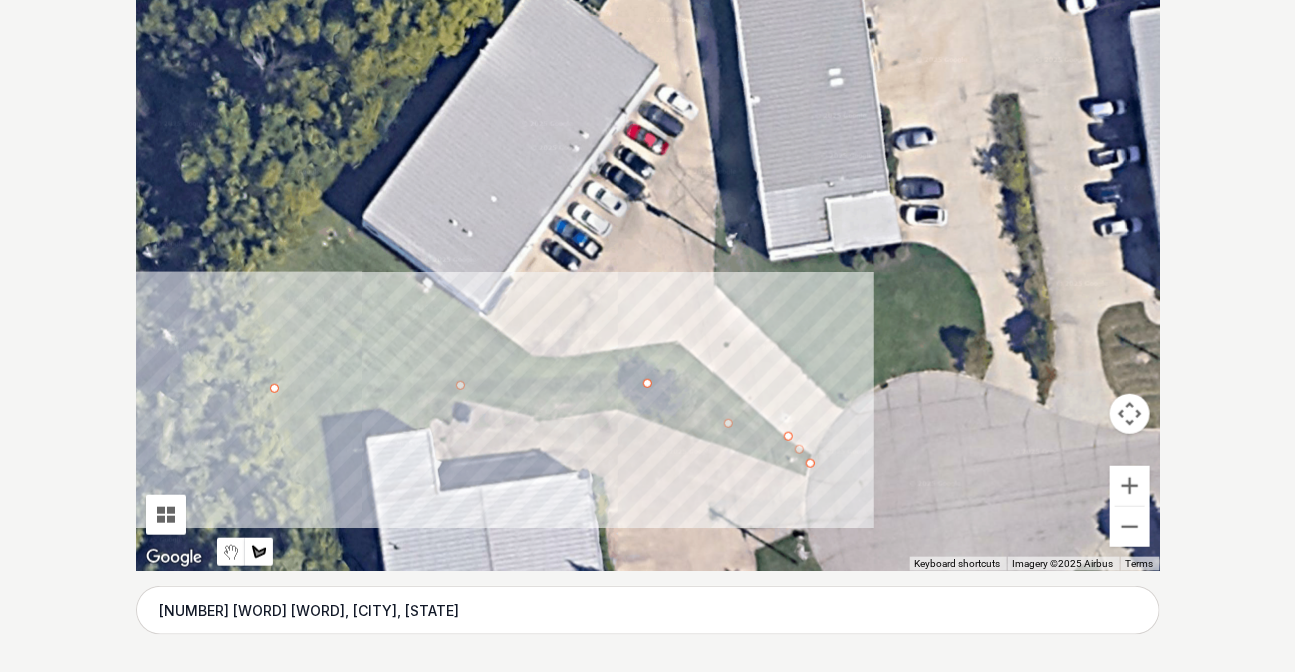 click at bounding box center (648, 271) 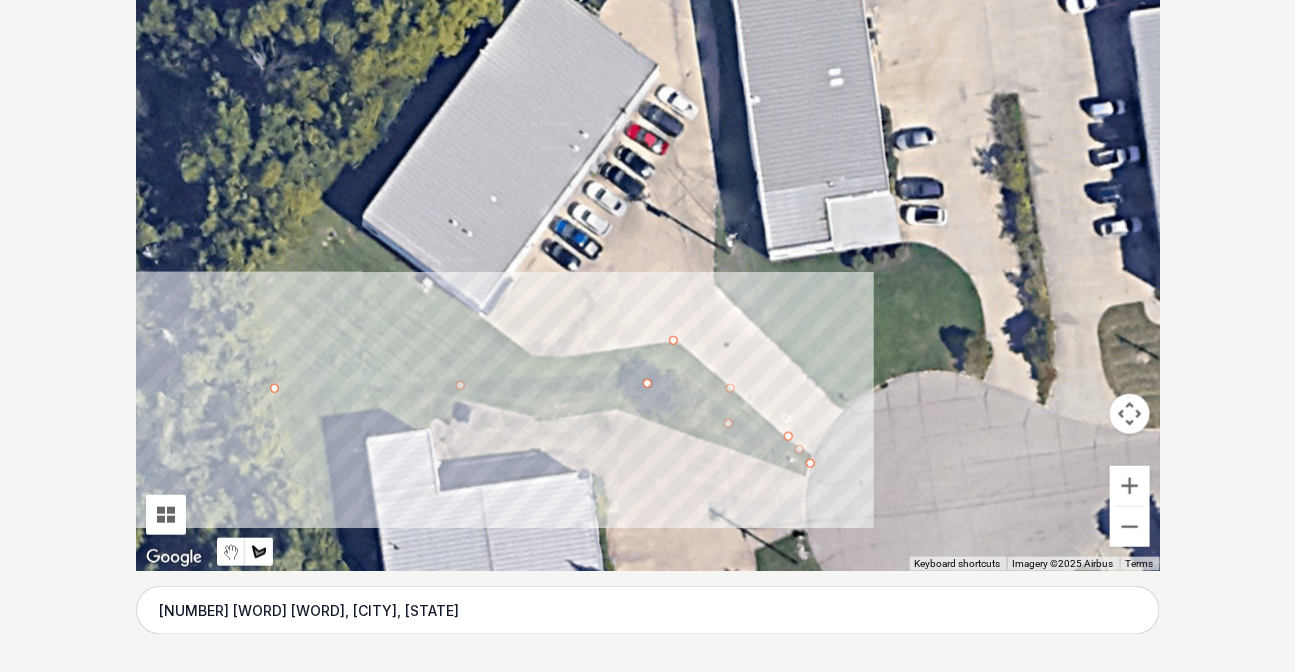 click at bounding box center [648, 271] 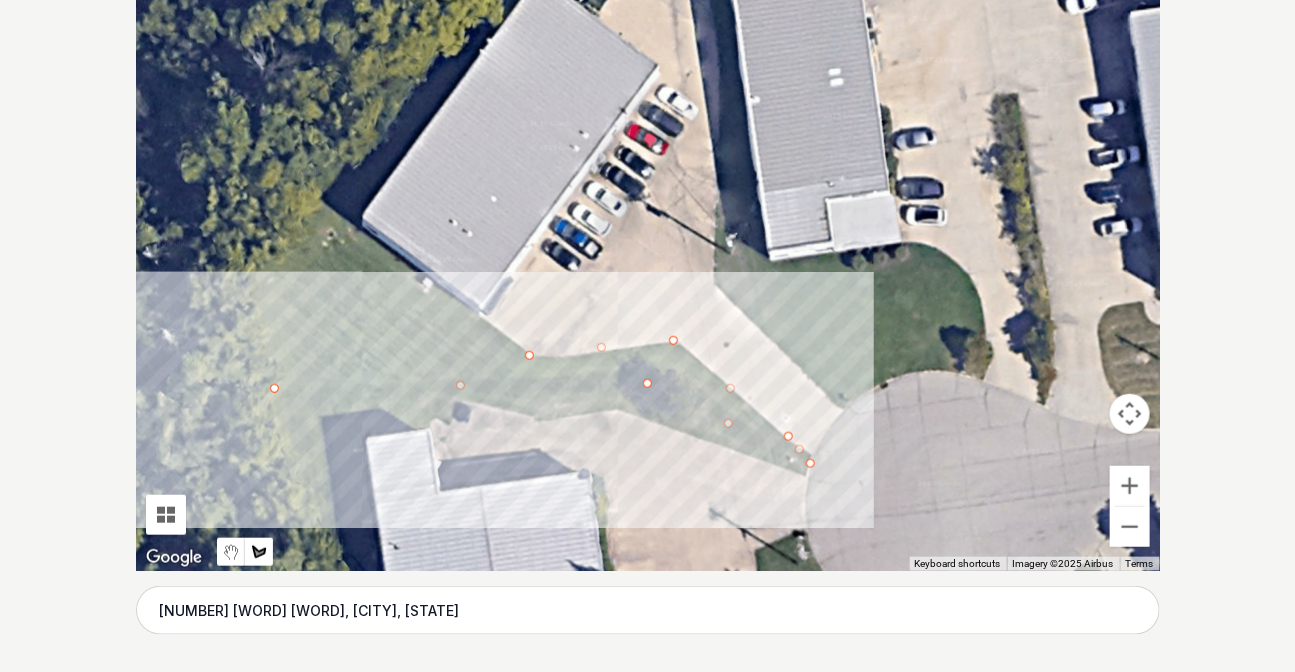 click at bounding box center [648, 271] 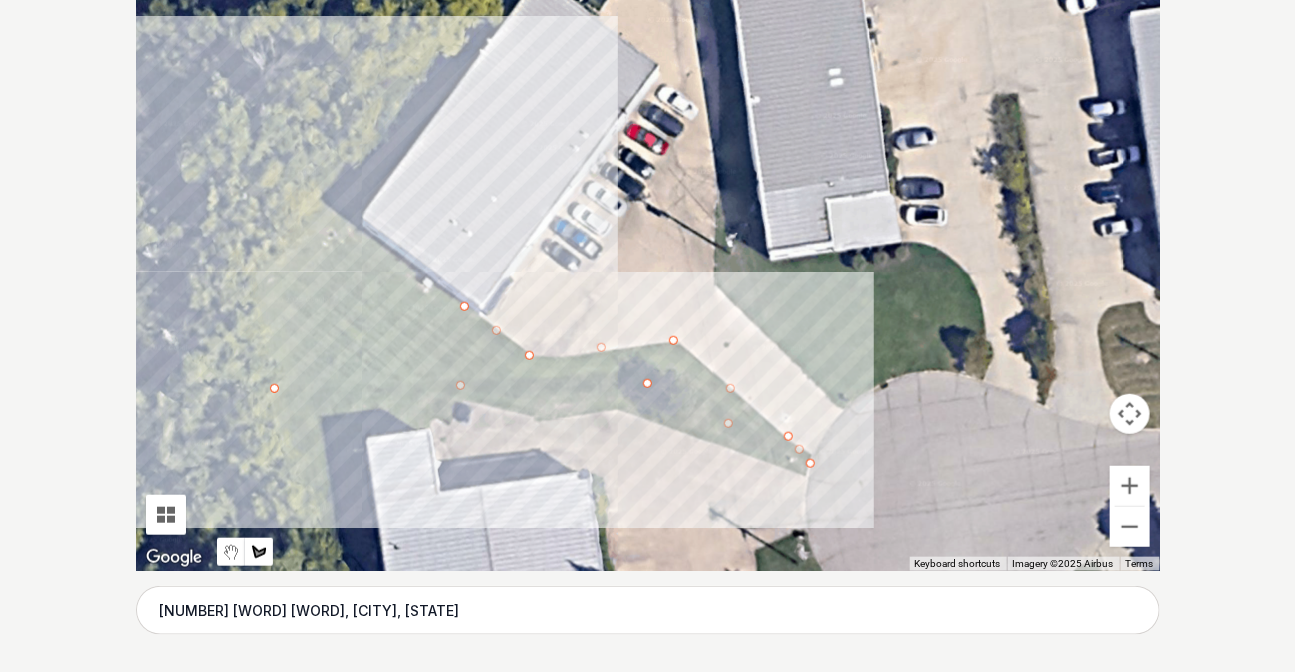 click at bounding box center [648, 271] 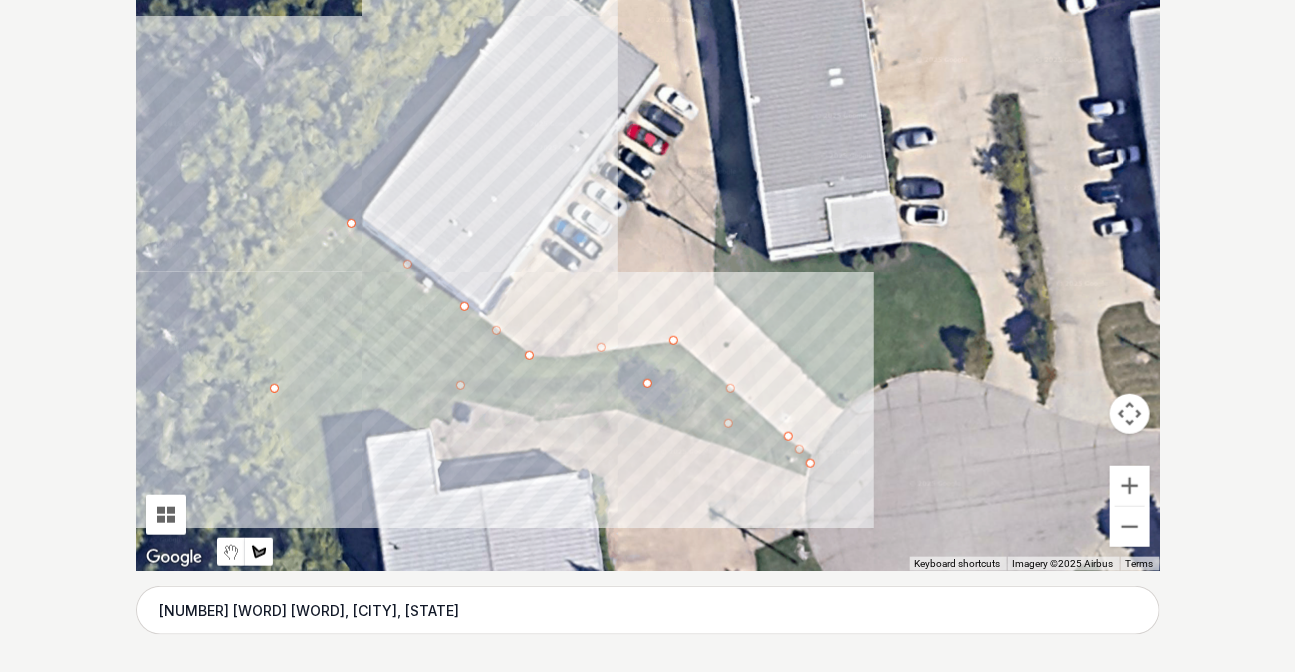 click at bounding box center [648, 271] 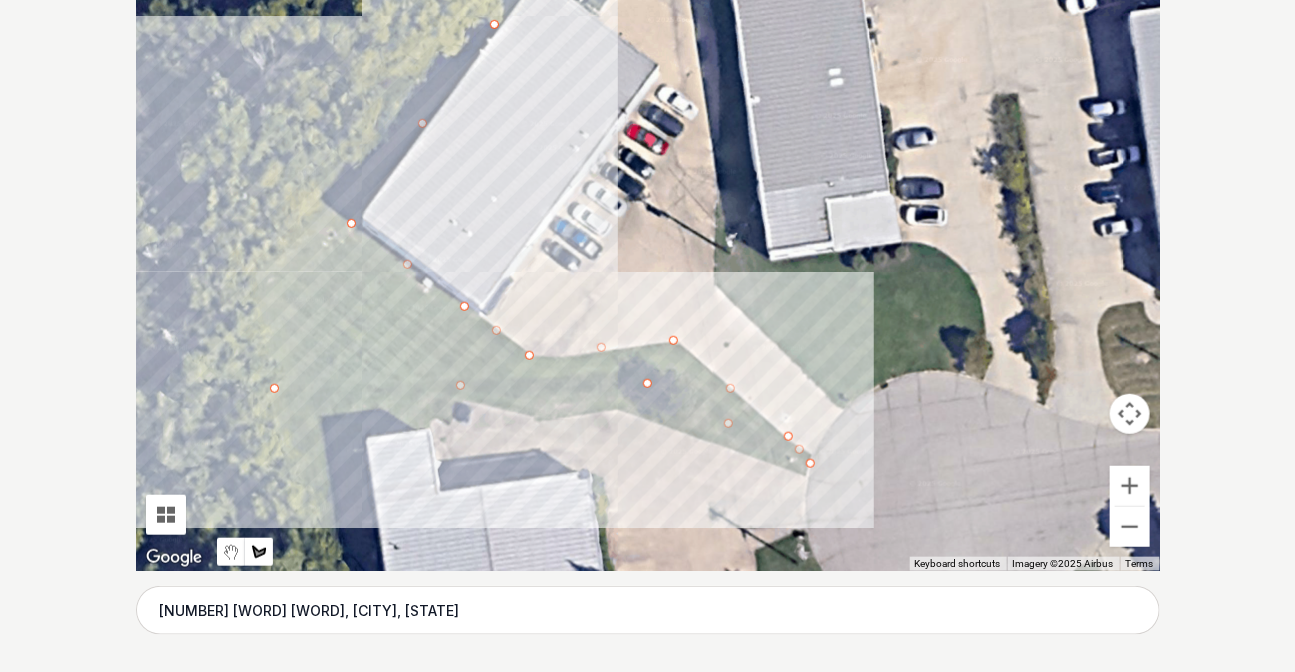 click at bounding box center [648, 271] 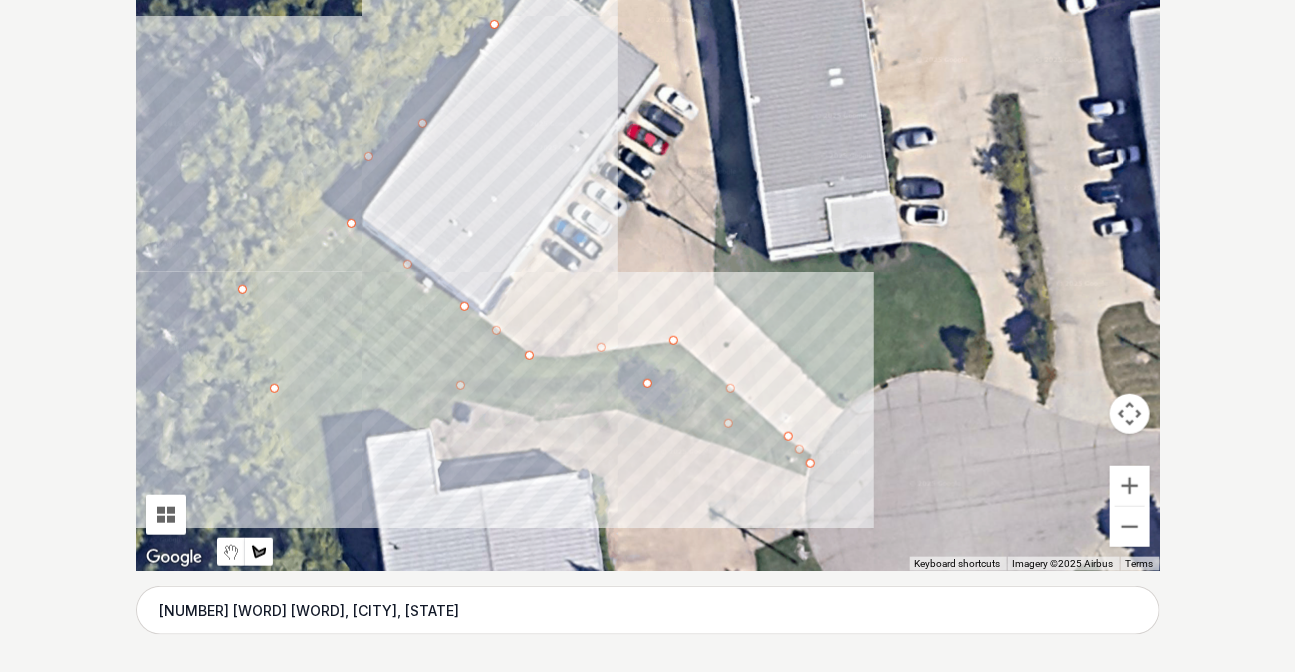 click at bounding box center [648, 271] 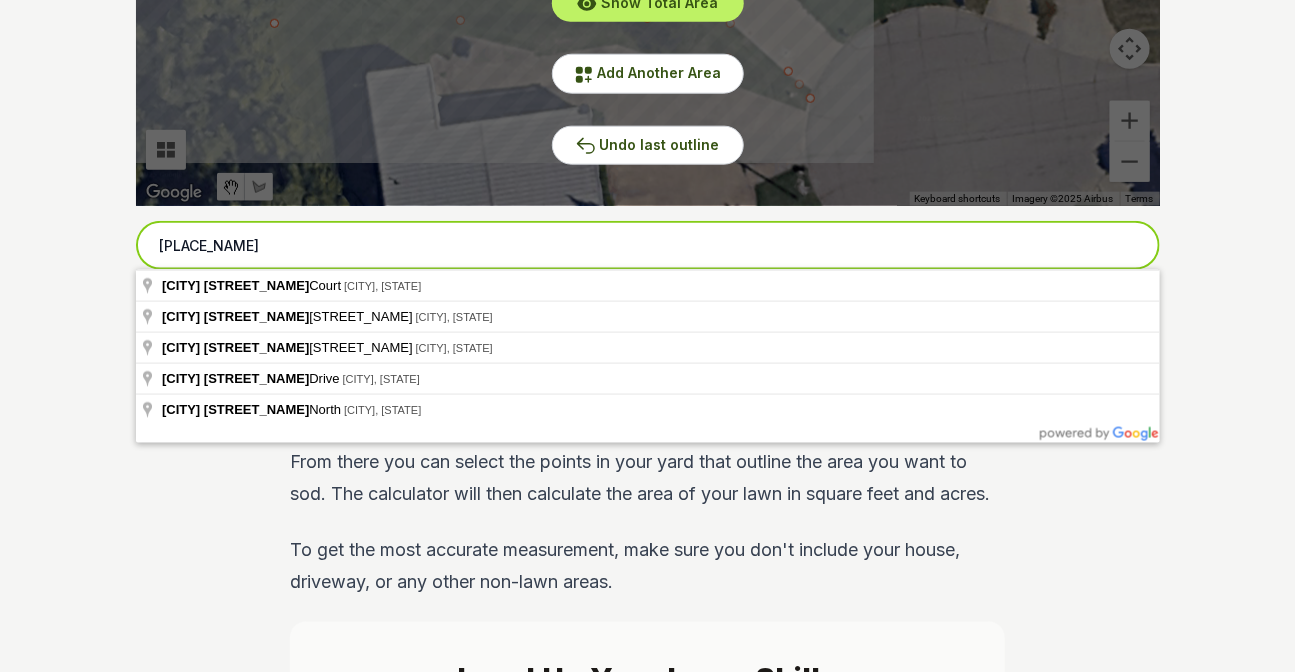 scroll, scrollTop: 827, scrollLeft: 0, axis: vertical 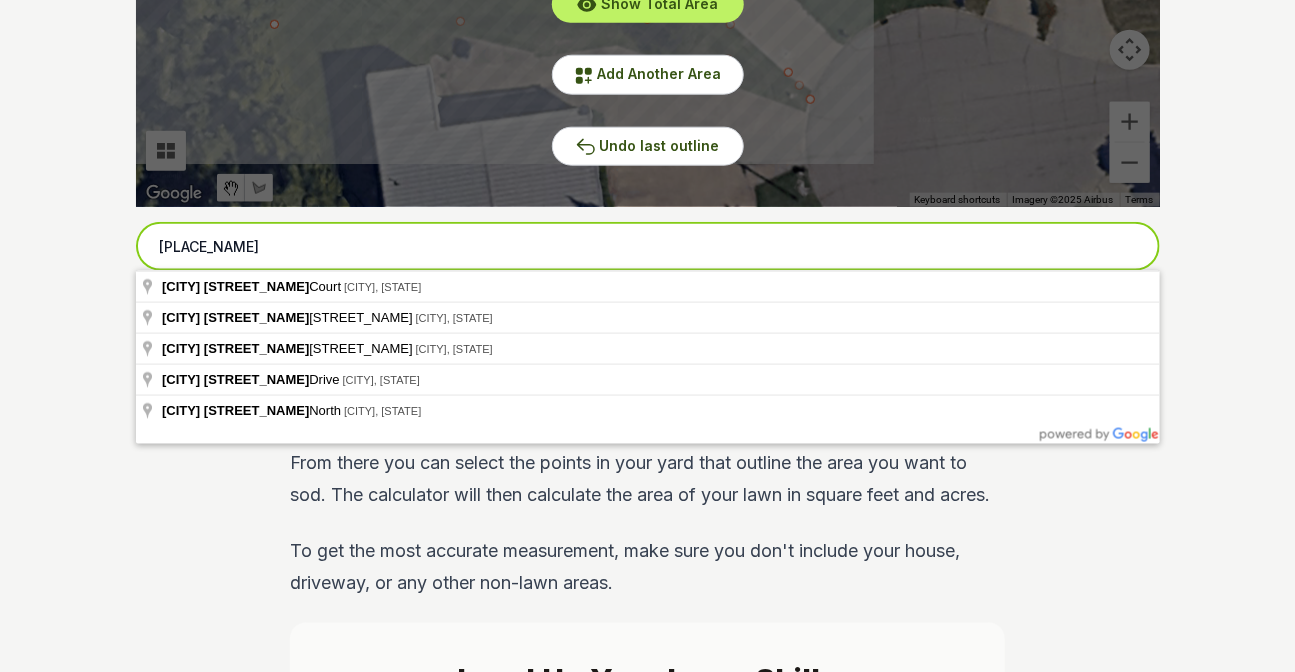 type on "[PLACE_NAME]" 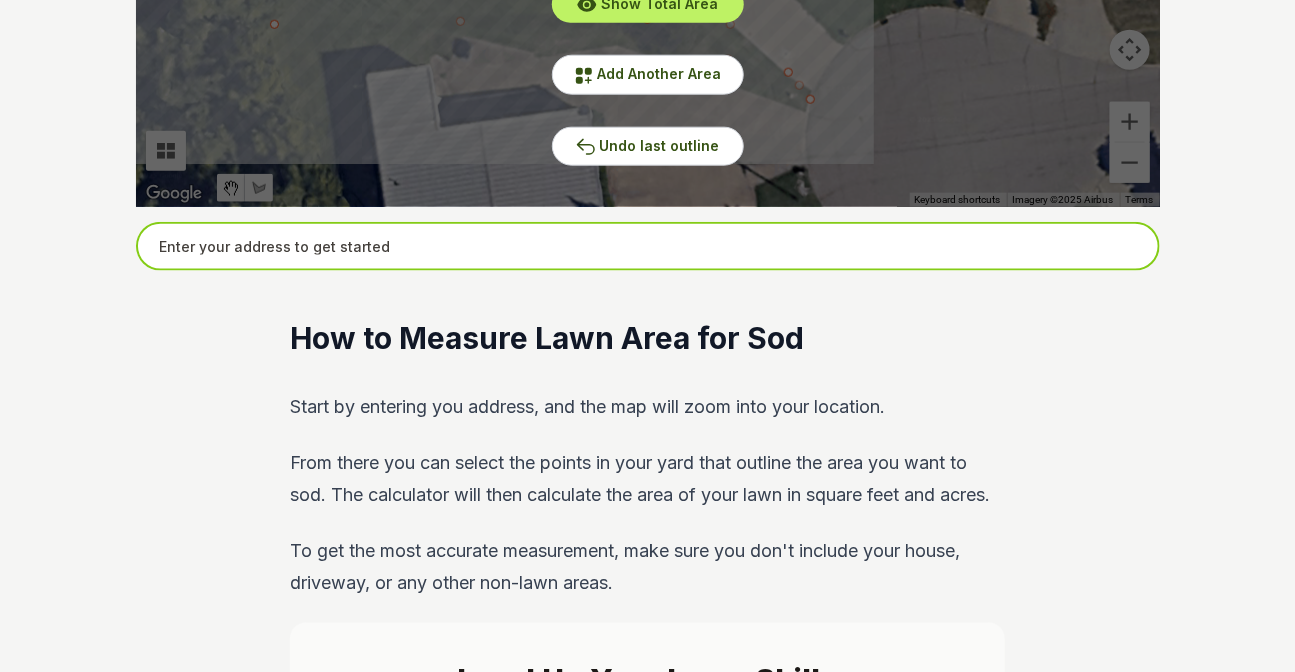 paste on "[NUMBER] [WORD] [WORD], [CITY], [STATE] [POSTAL_CODE]" 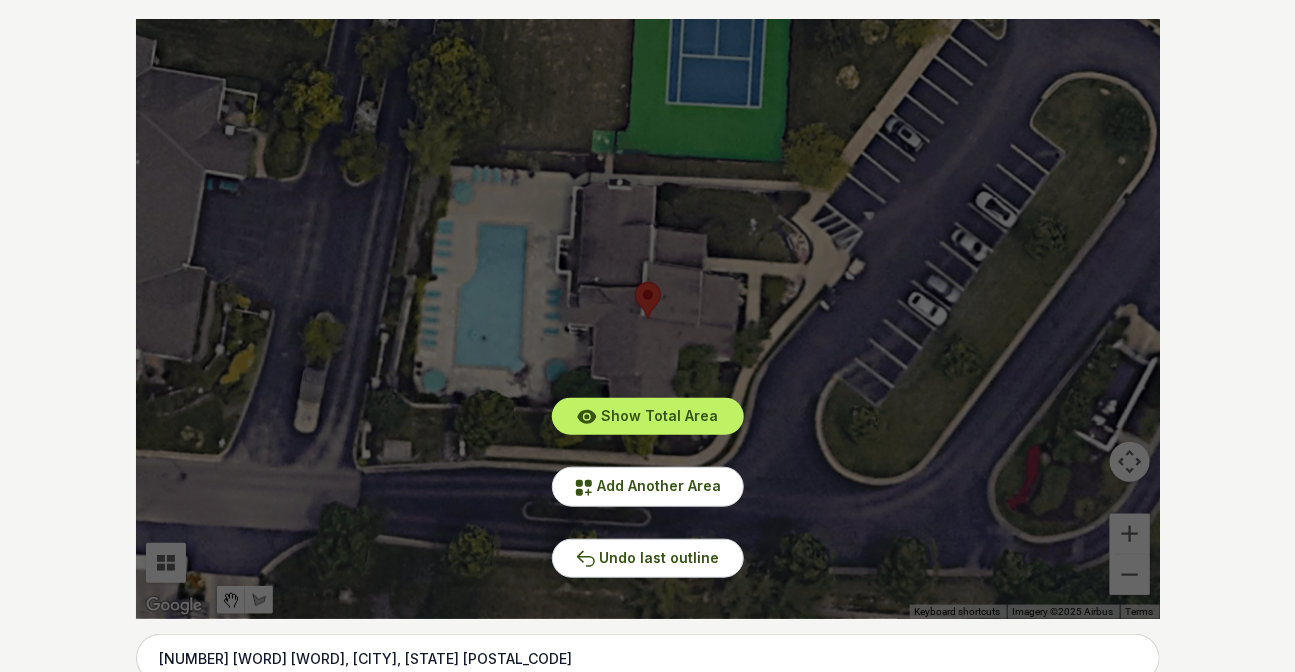 scroll, scrollTop: 372, scrollLeft: 0, axis: vertical 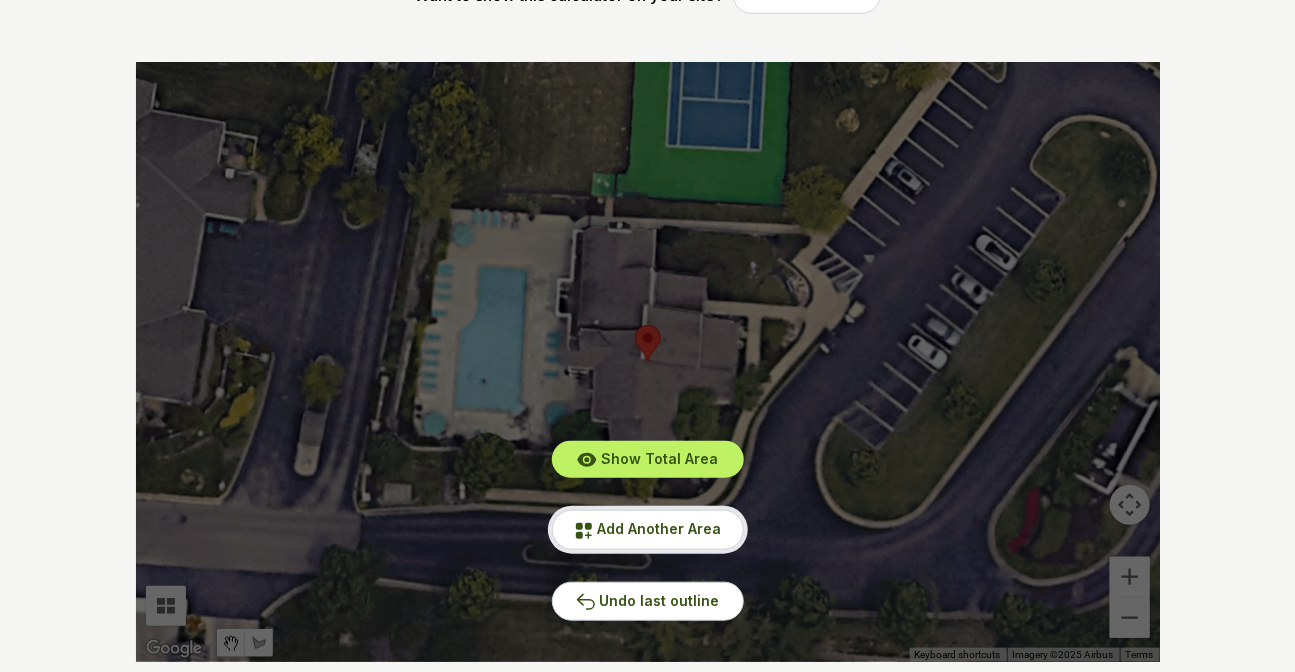 click on "Add Another Area" at bounding box center (660, 528) 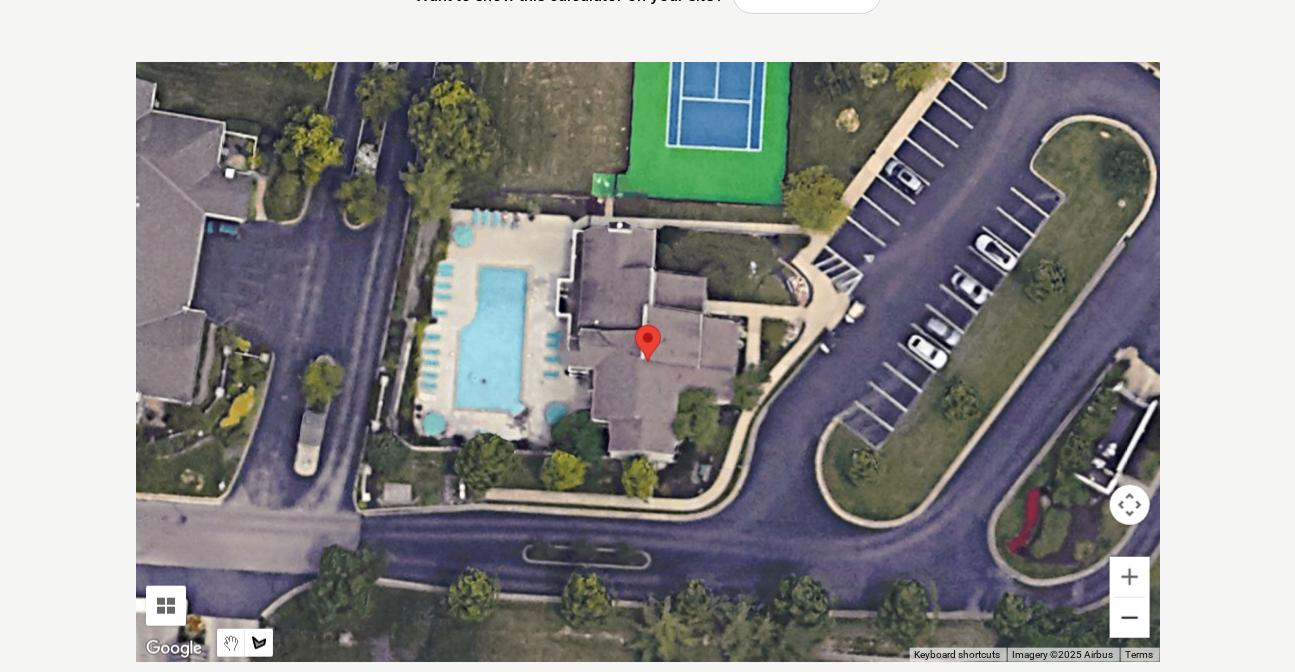 click at bounding box center (1130, 618) 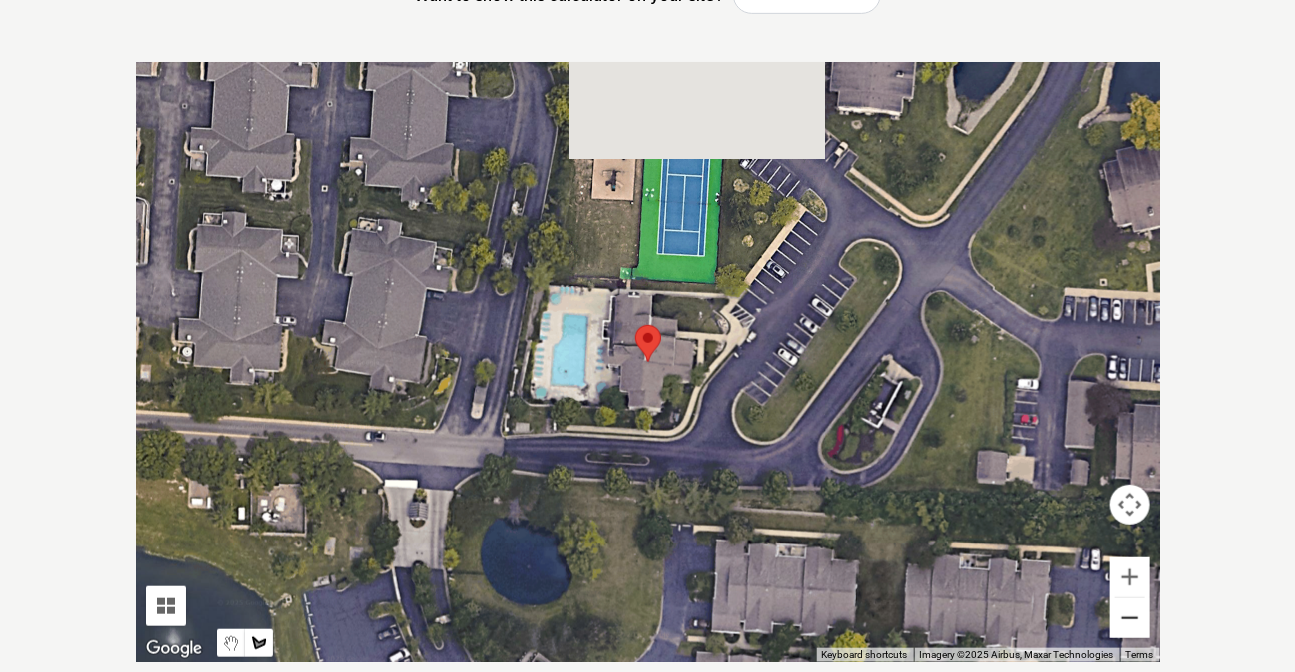 click at bounding box center (1130, 618) 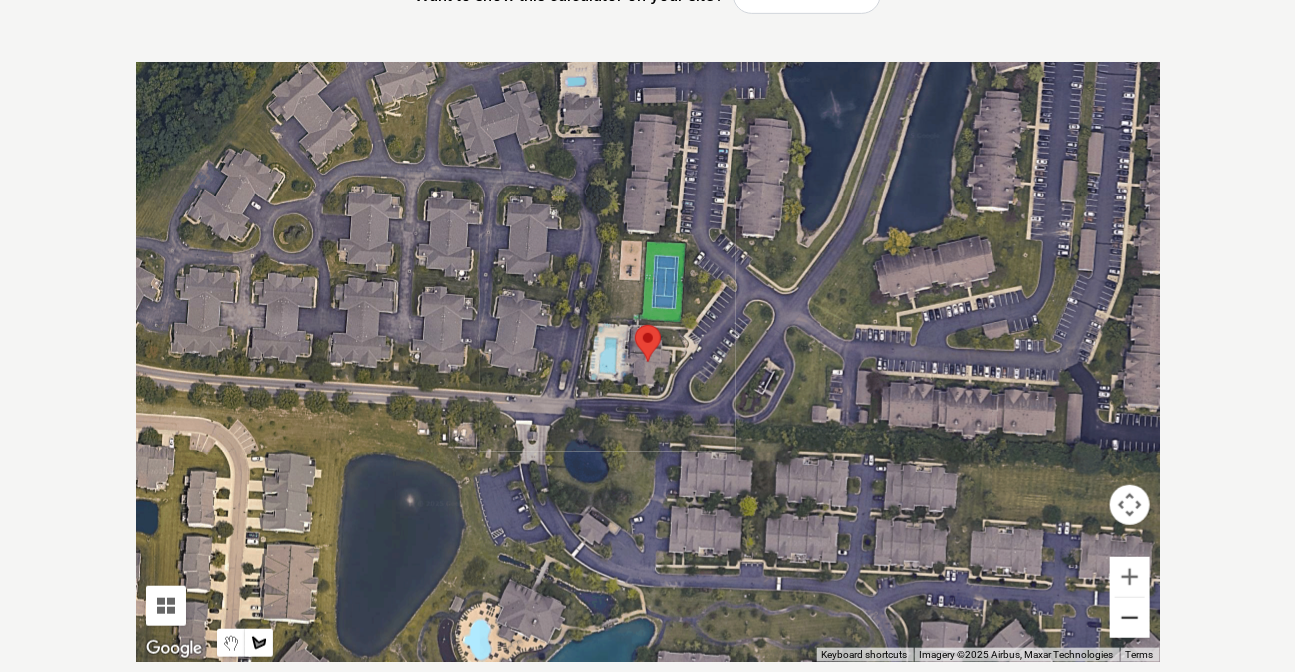 click at bounding box center (1130, 618) 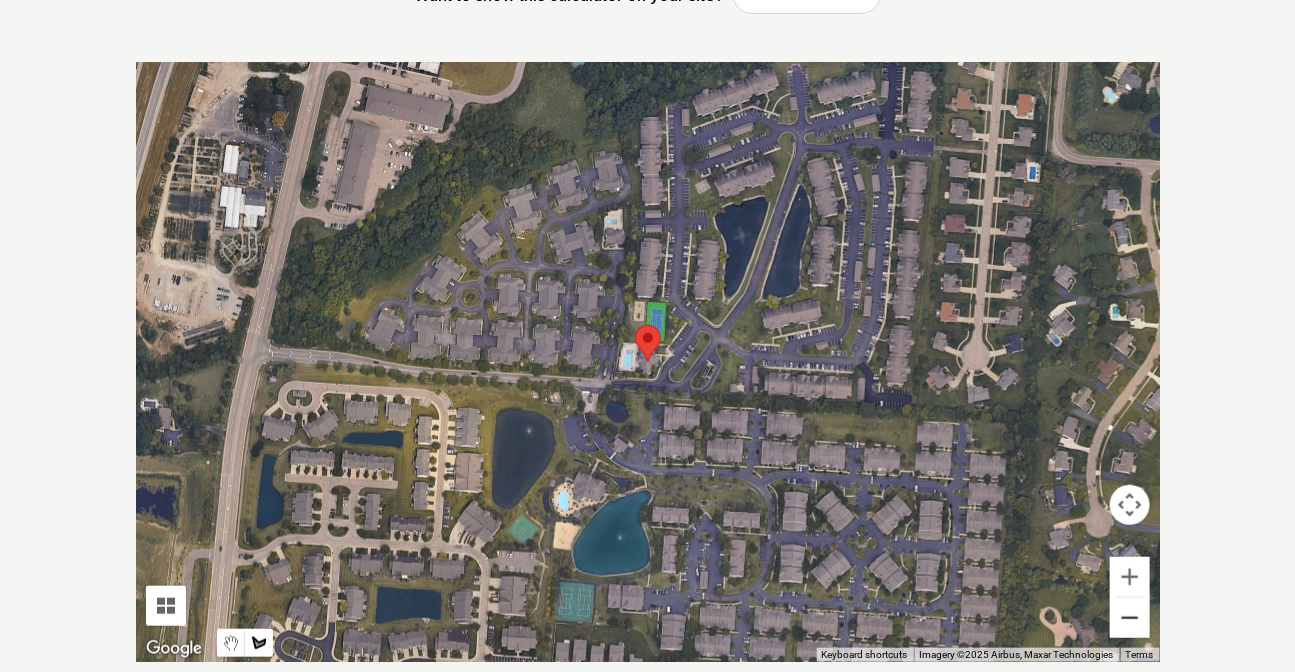 click at bounding box center [1130, 618] 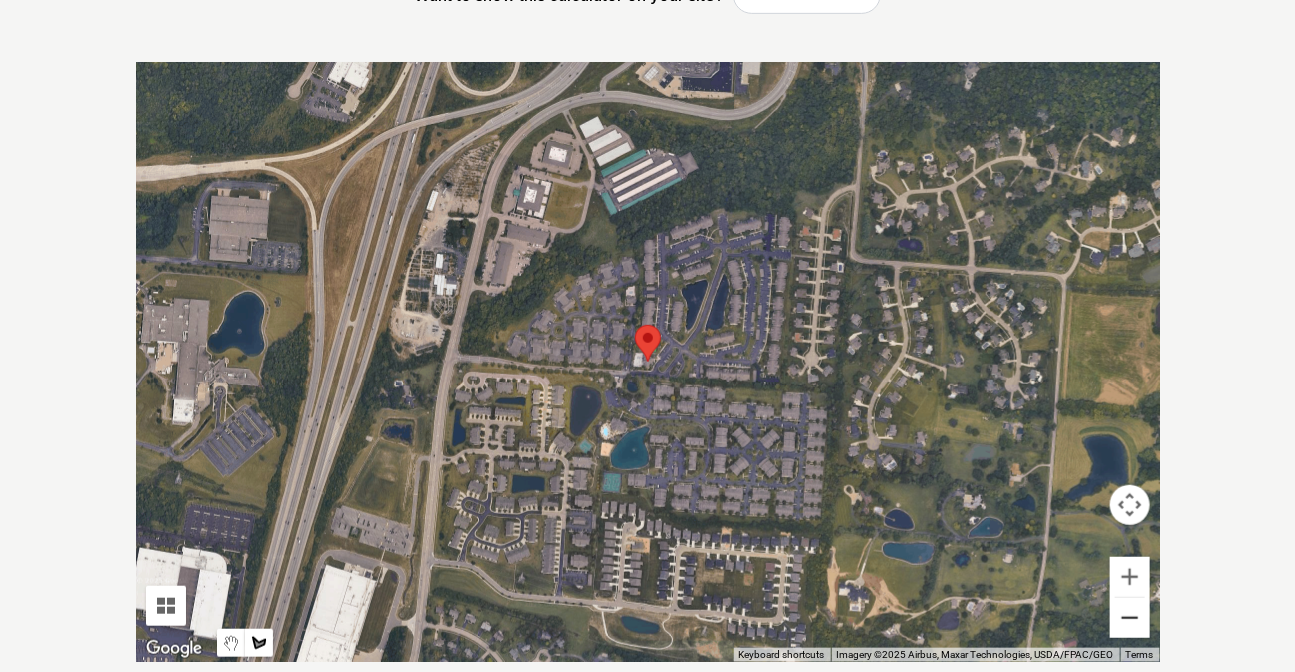 click at bounding box center (1130, 618) 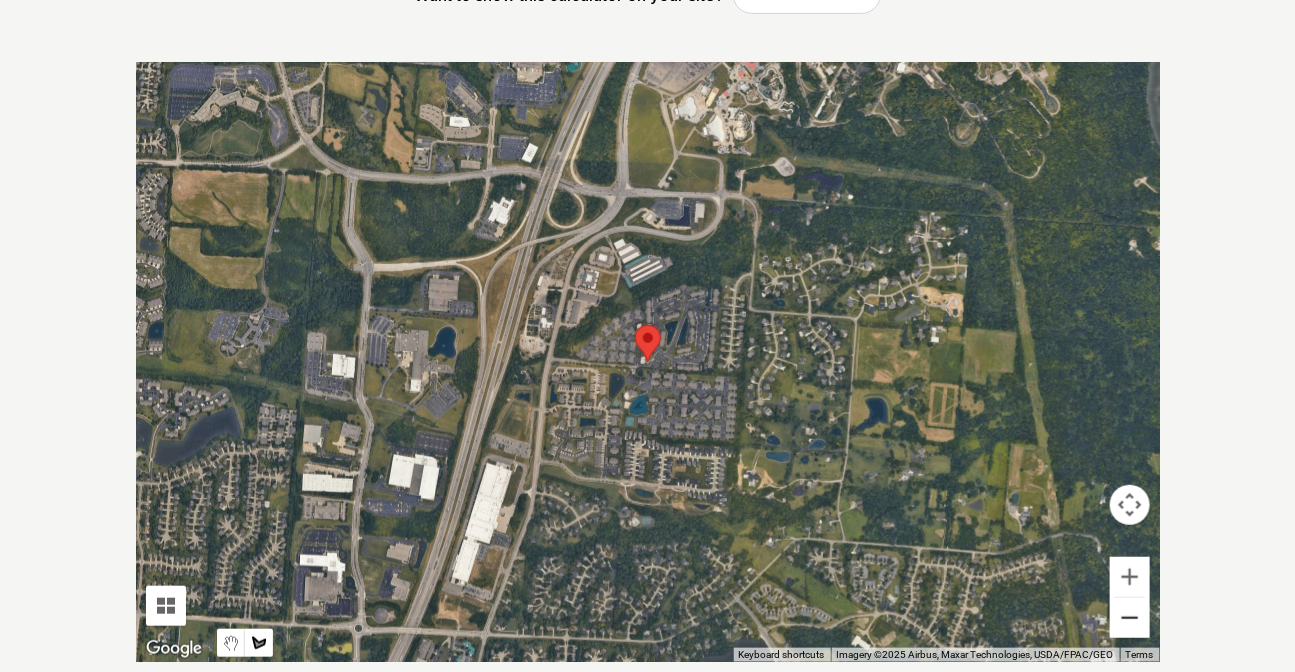 click at bounding box center (1130, 618) 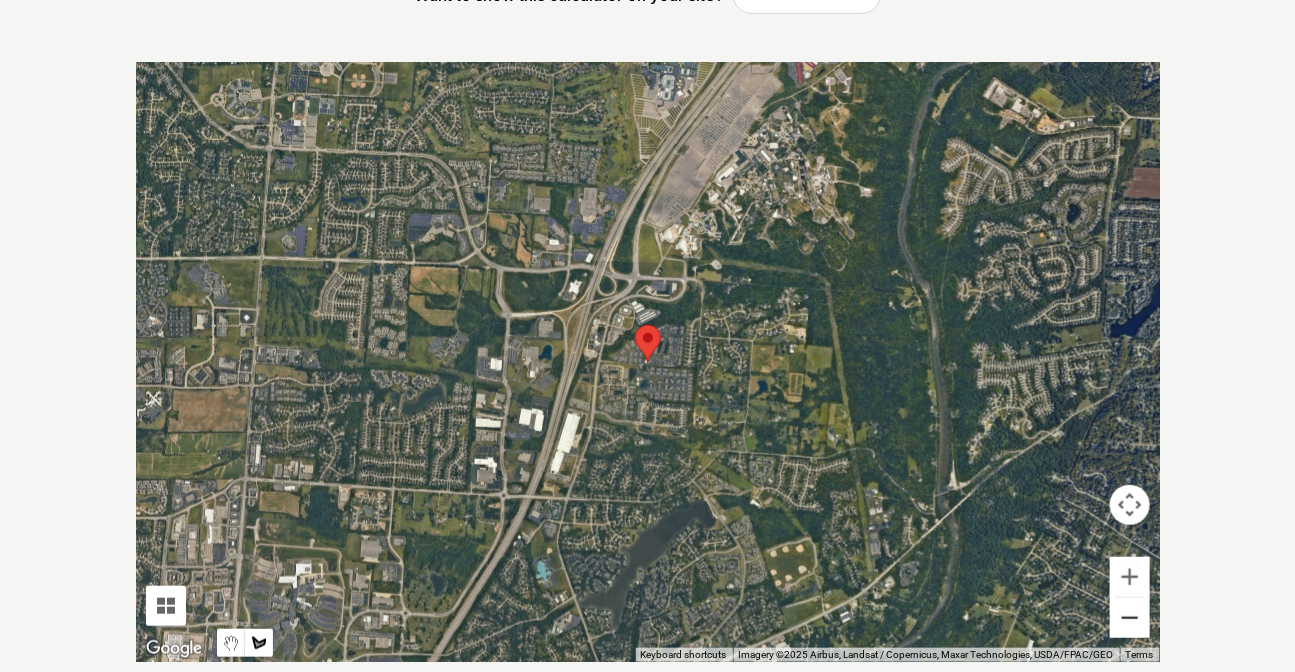 click at bounding box center (1130, 618) 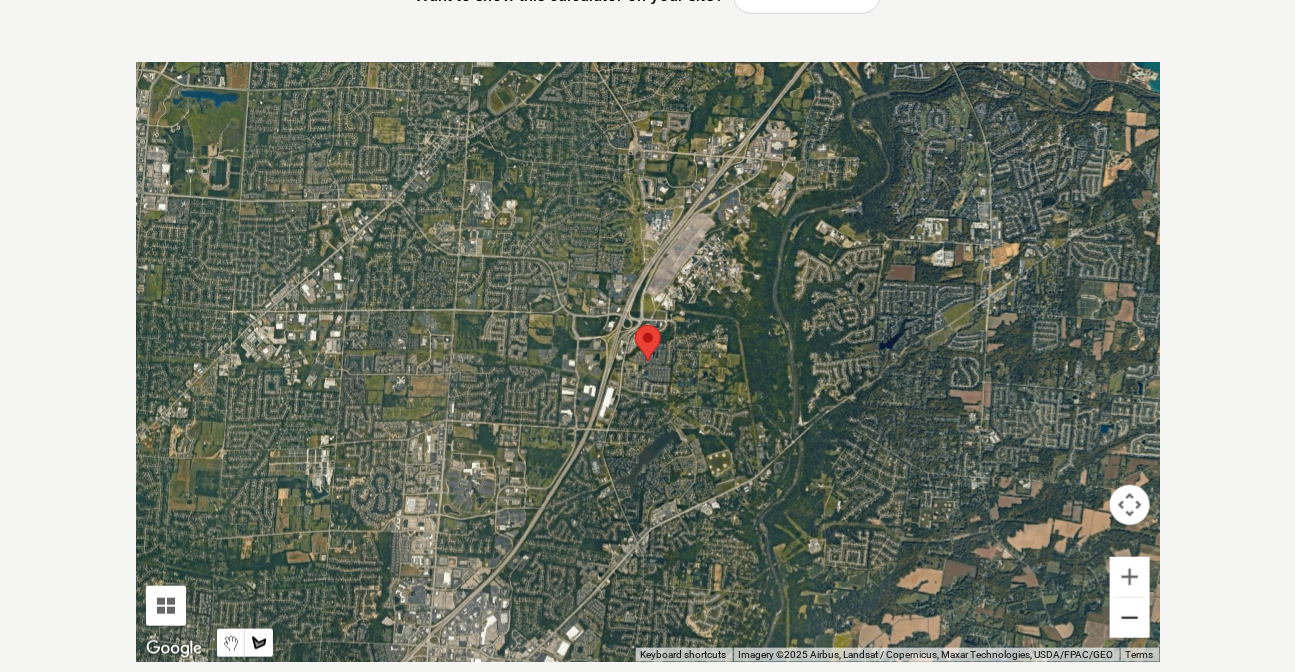 click at bounding box center [1130, 618] 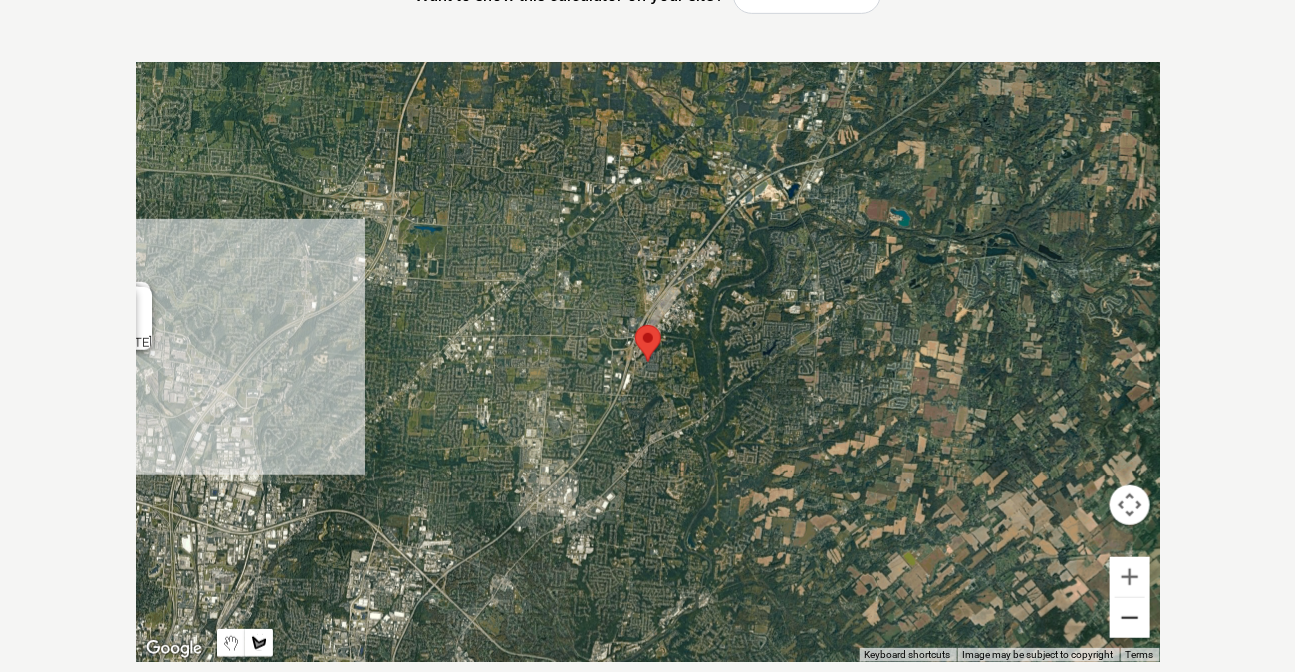 click at bounding box center (1130, 618) 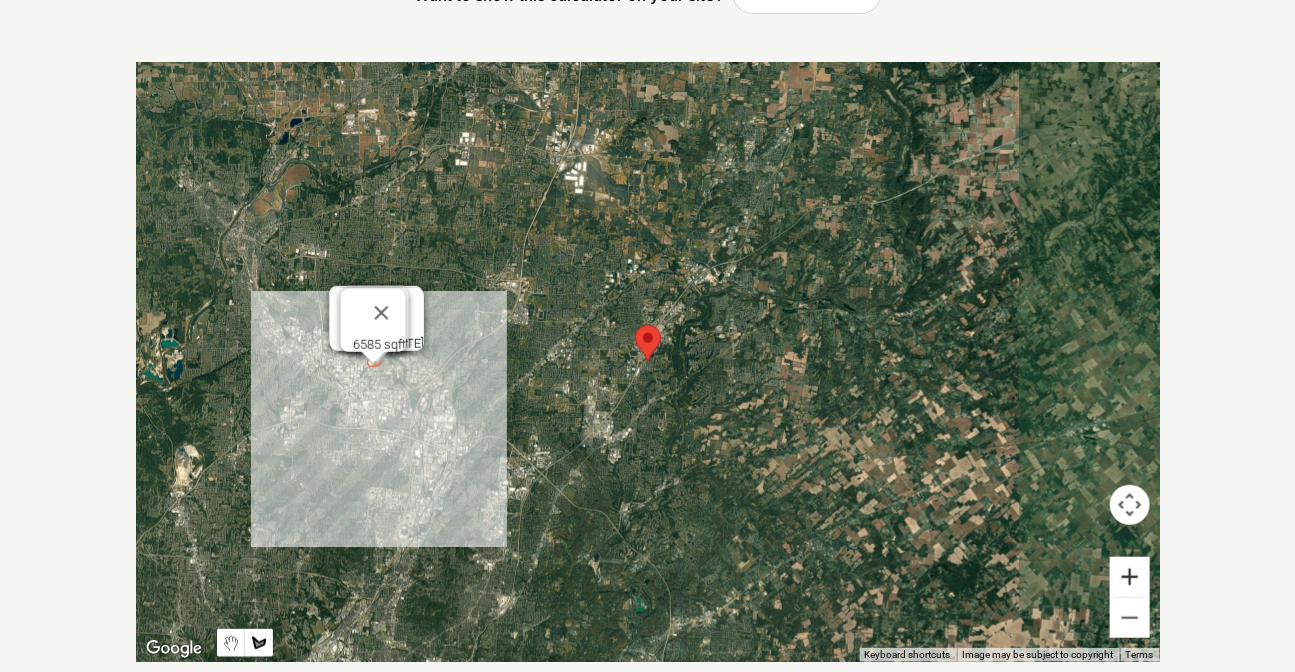 click at bounding box center [1130, 577] 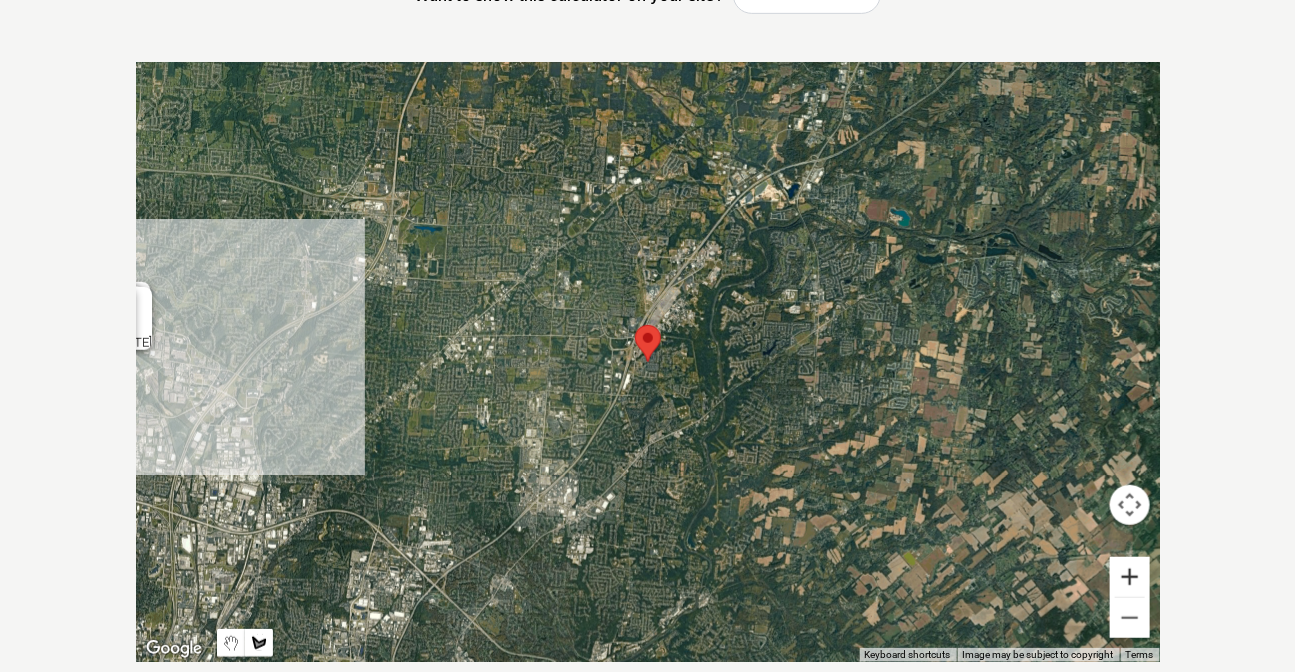 click at bounding box center (1130, 577) 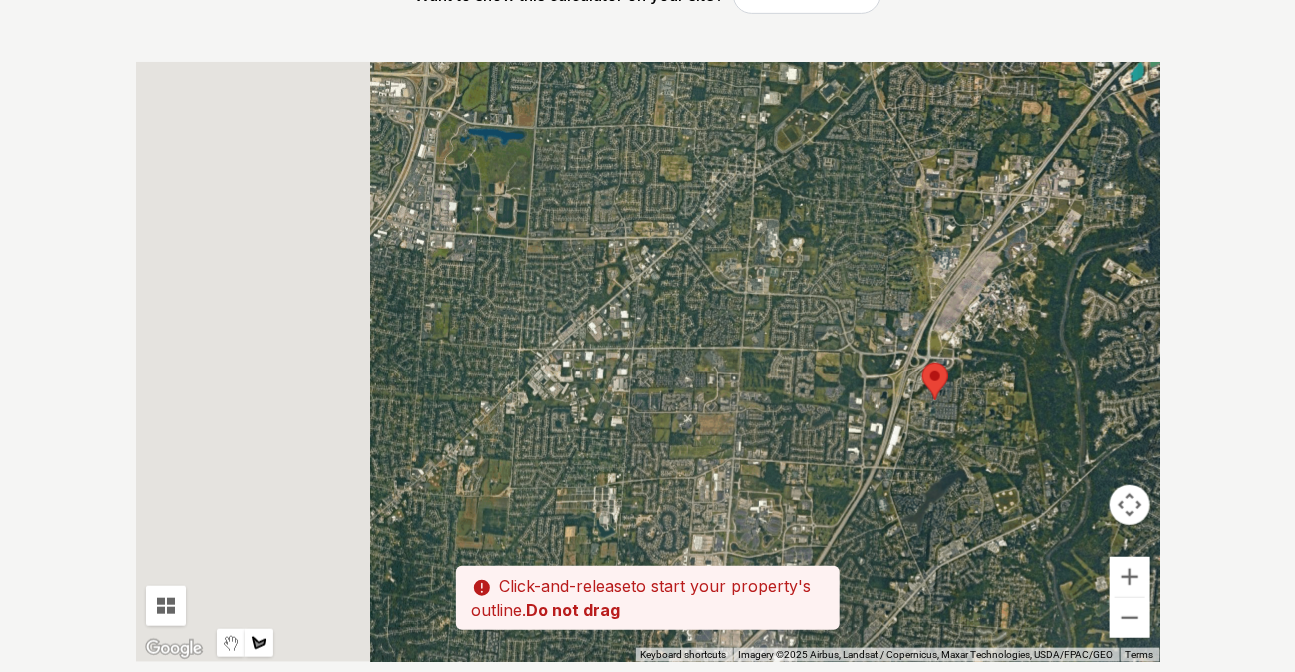 drag, startPoint x: 483, startPoint y: 361, endPoint x: 1041, endPoint y: 419, distance: 561.0062 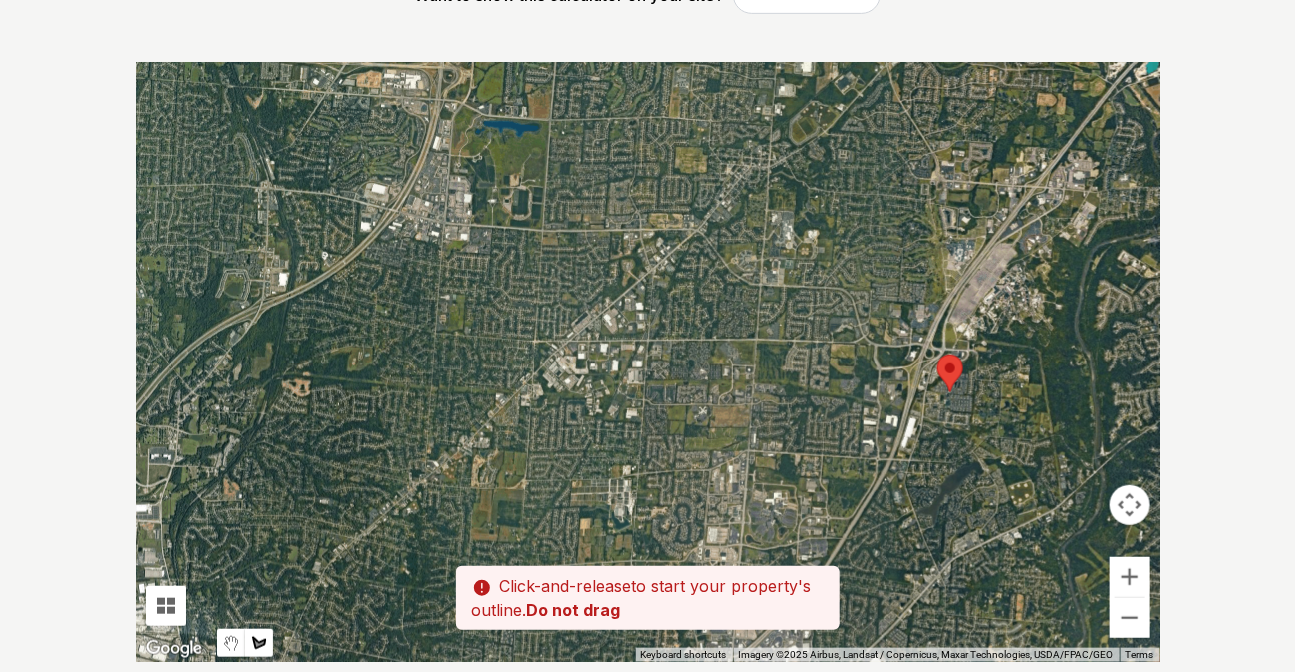 drag, startPoint x: 949, startPoint y: 402, endPoint x: 330, endPoint y: 369, distance: 619.879 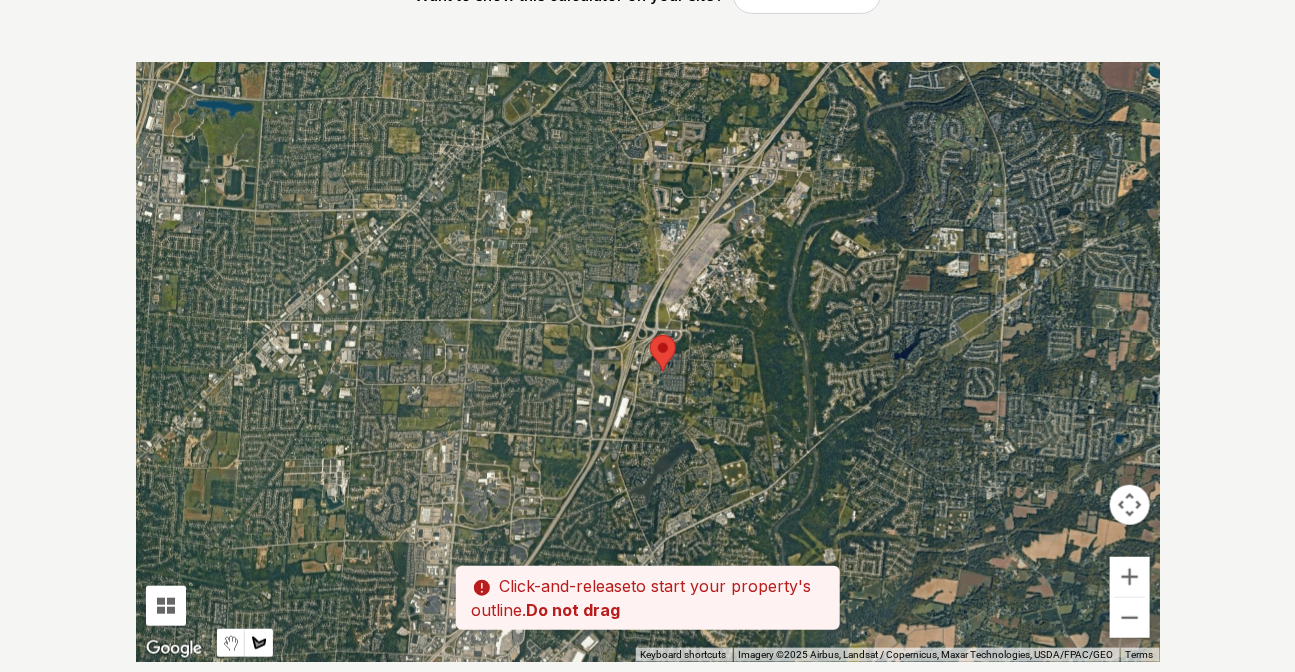 drag, startPoint x: 860, startPoint y: 428, endPoint x: 610, endPoint y: 413, distance: 250.4496 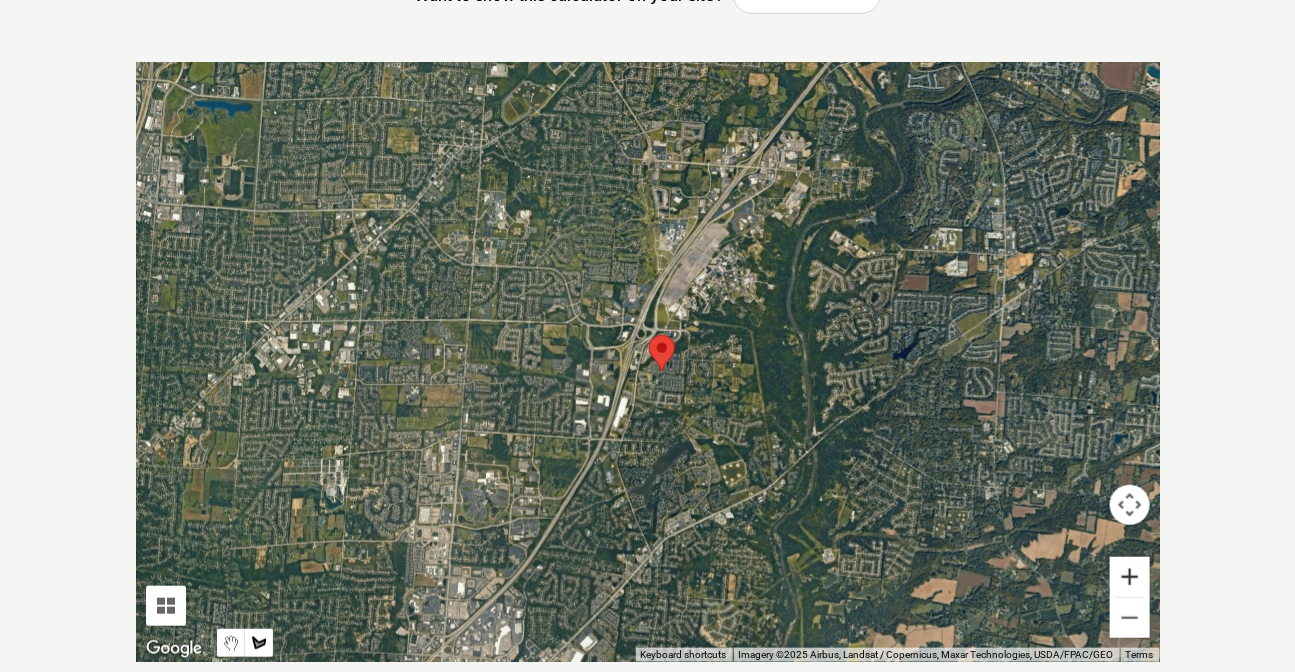 click at bounding box center (1130, 577) 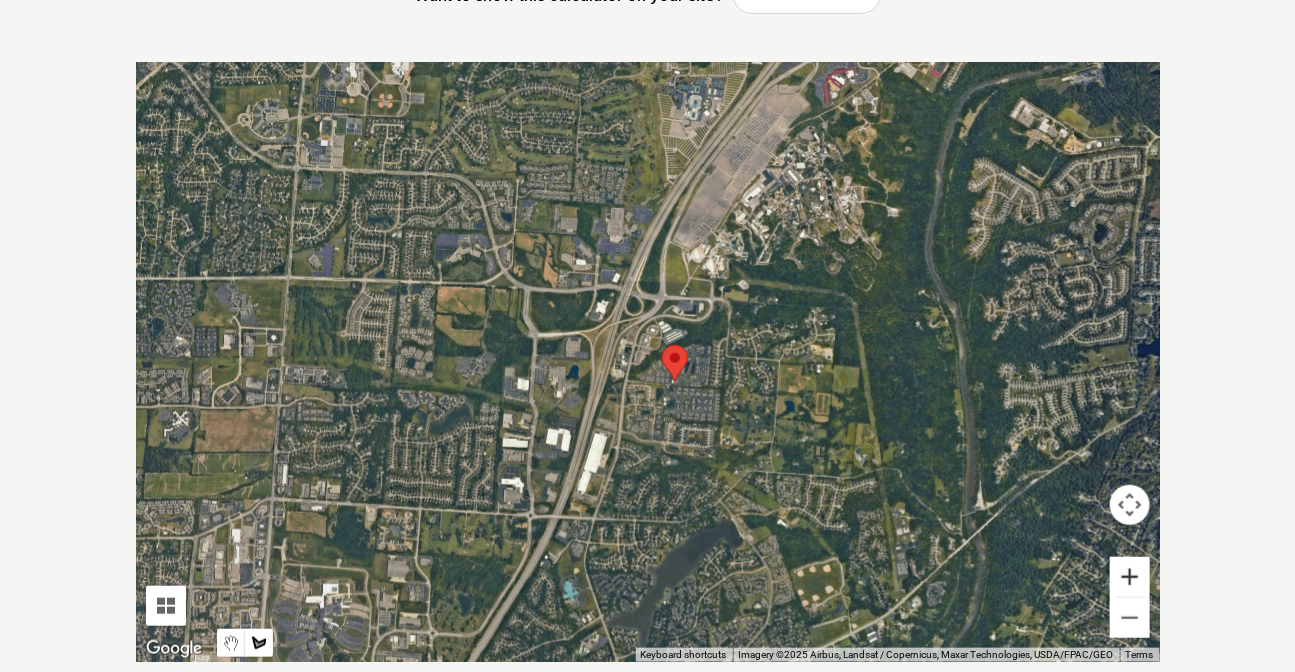 click at bounding box center (1130, 577) 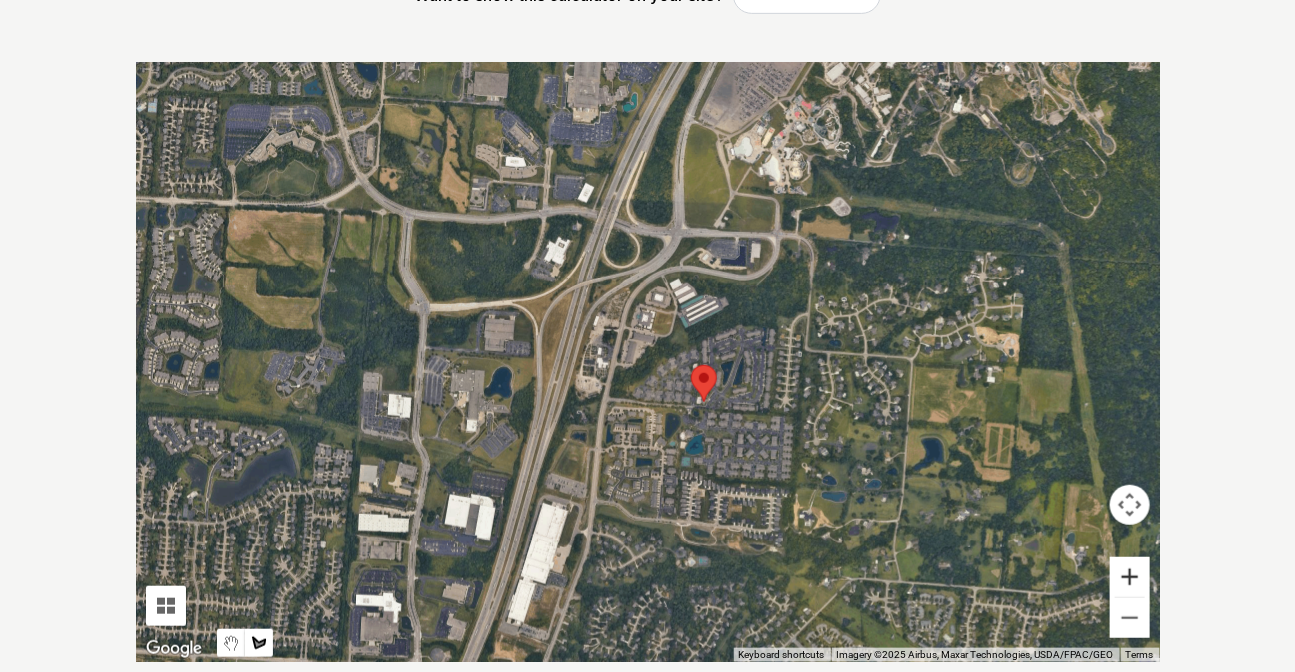 click at bounding box center (1130, 577) 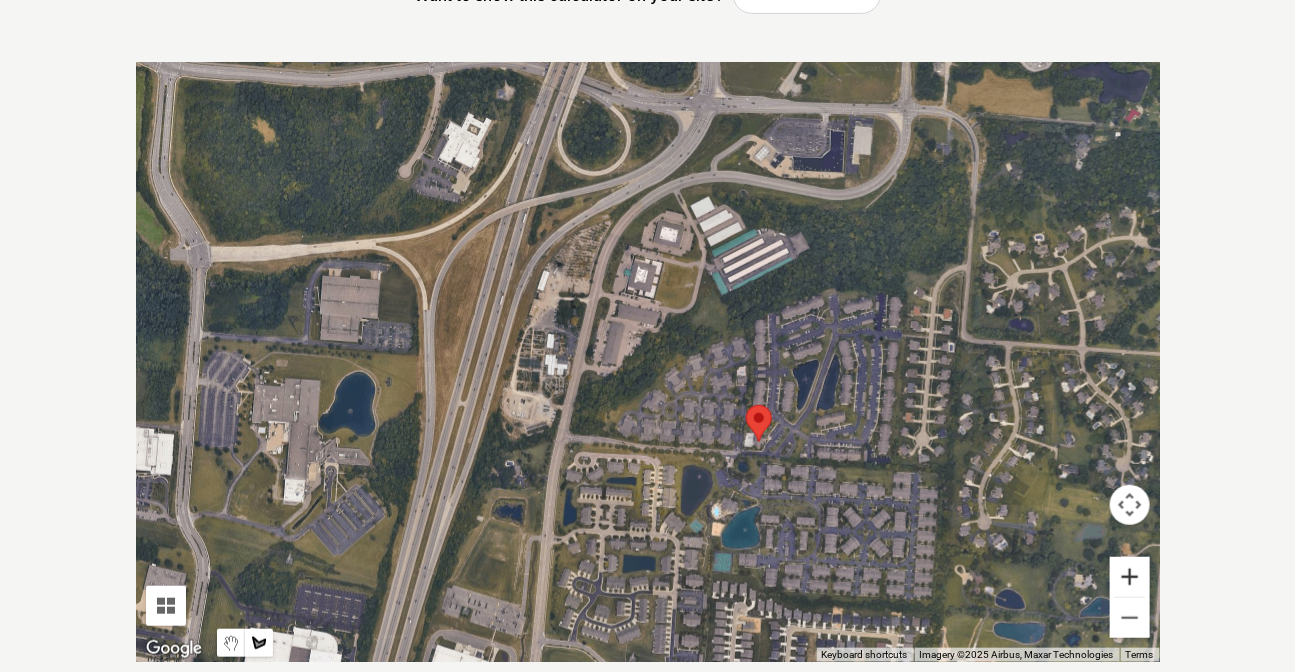 click at bounding box center (1130, 577) 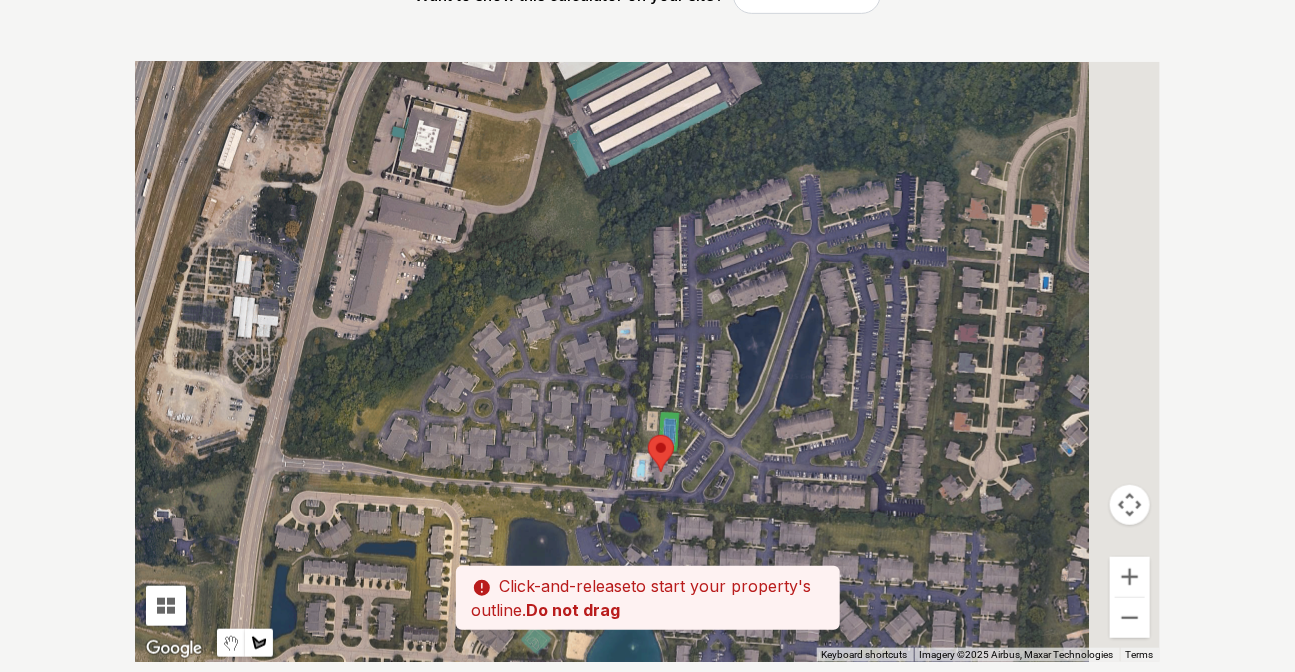 drag, startPoint x: 849, startPoint y: 523, endPoint x: 624, endPoint y: 469, distance: 231.38928 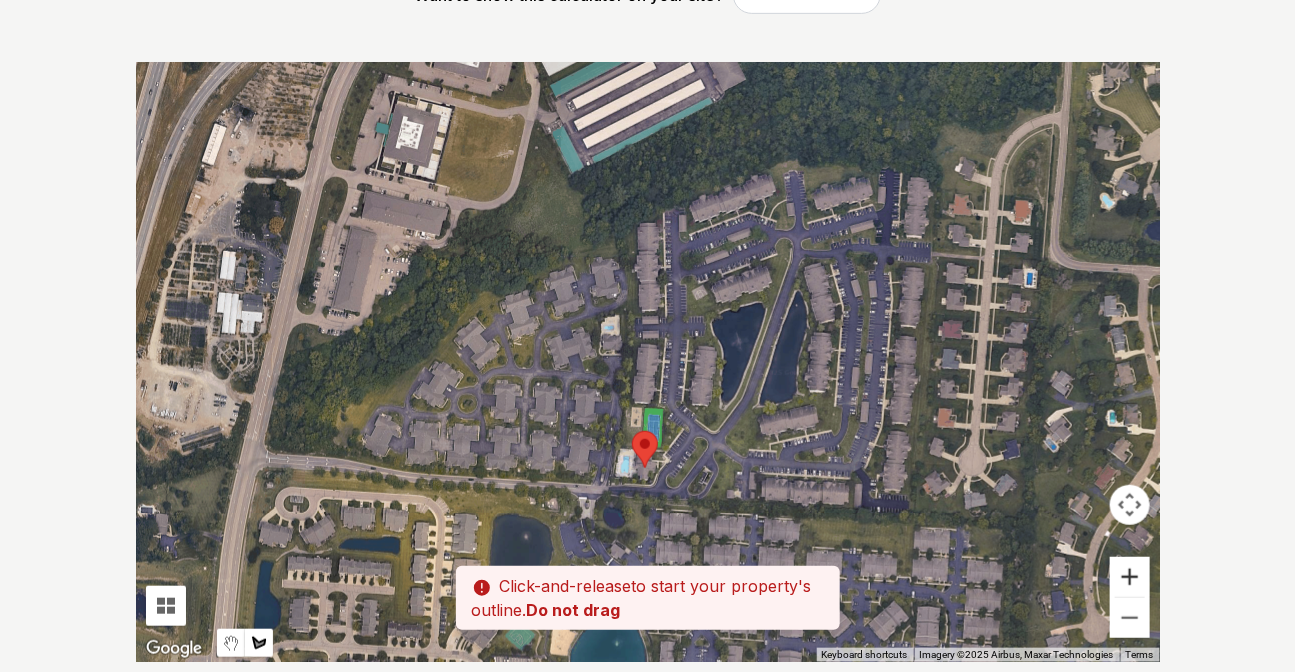 click at bounding box center (1130, 577) 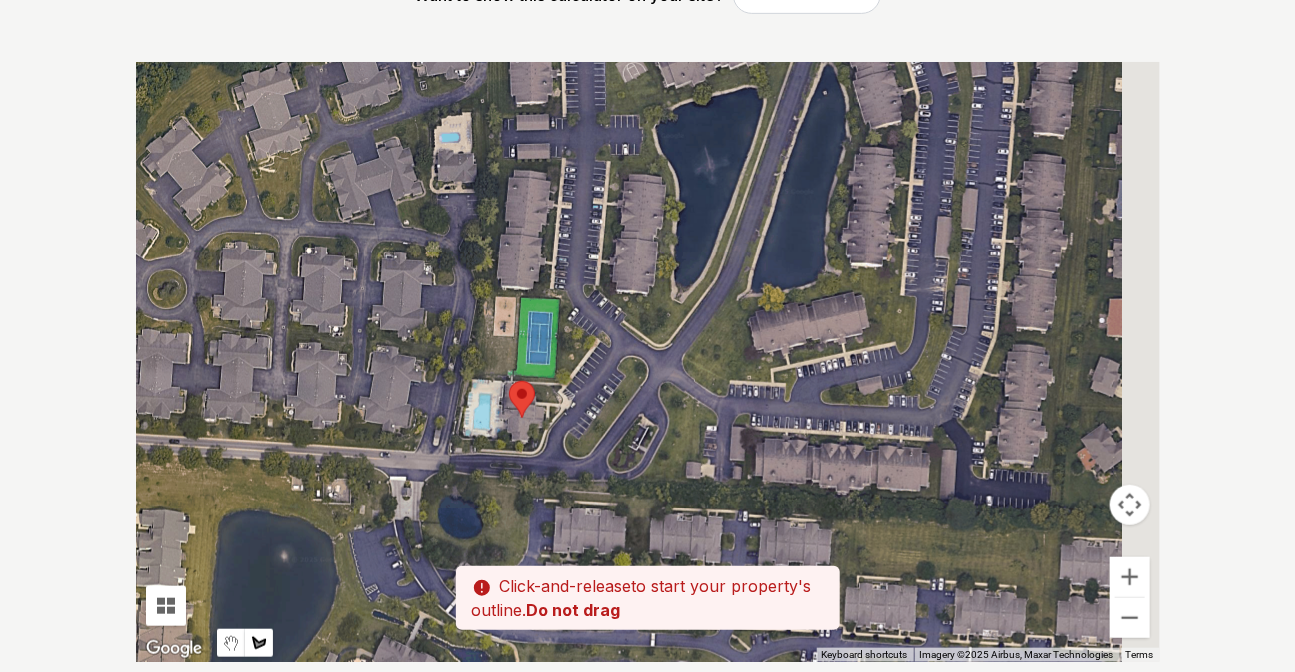 drag, startPoint x: 767, startPoint y: 469, endPoint x: 629, endPoint y: 302, distance: 216.64026 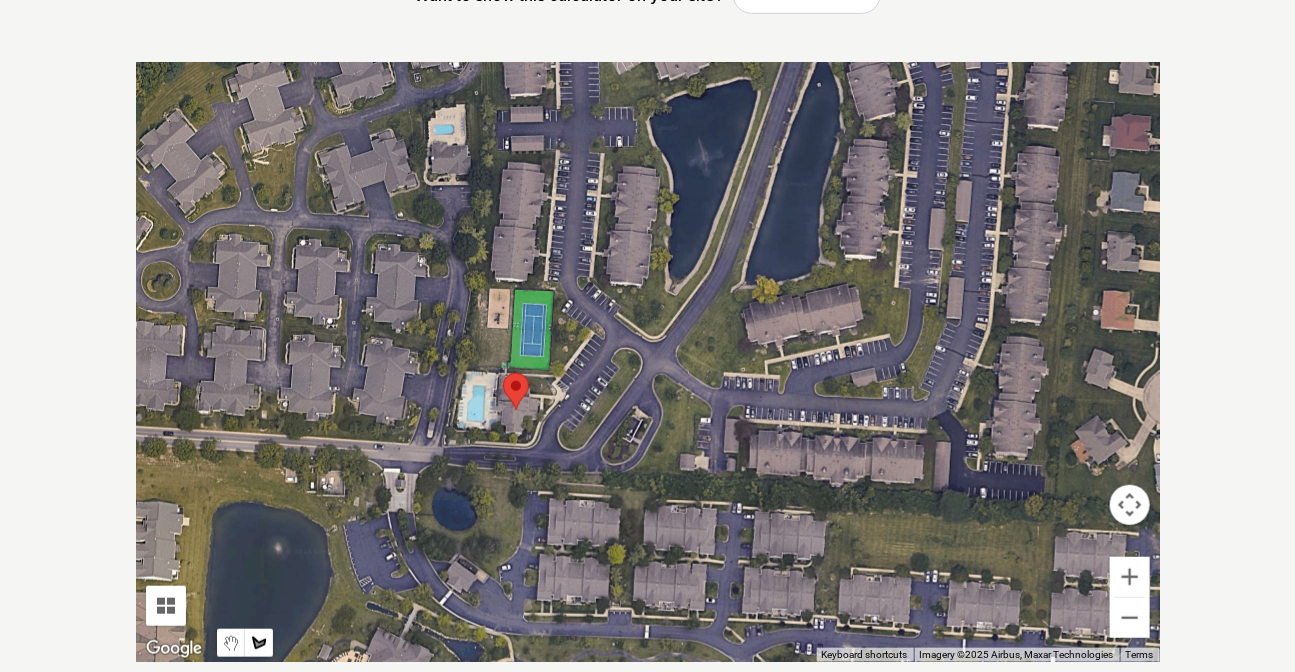 click at bounding box center (648, 362) 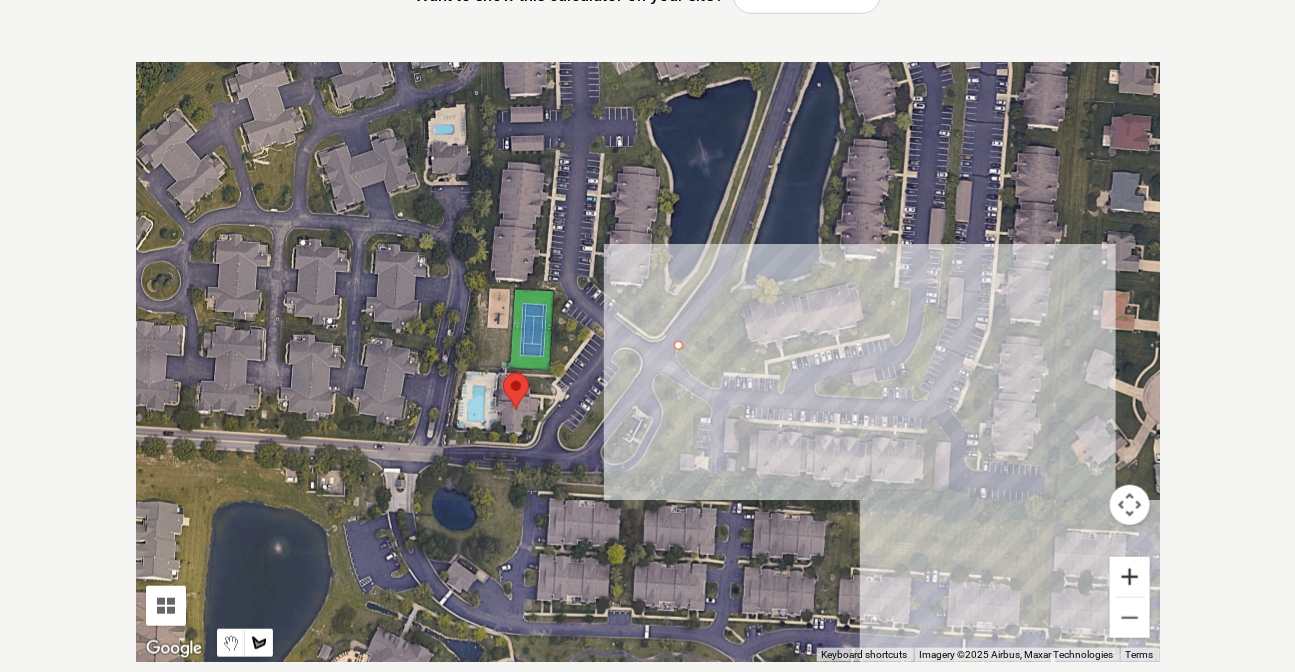 click at bounding box center [1130, 577] 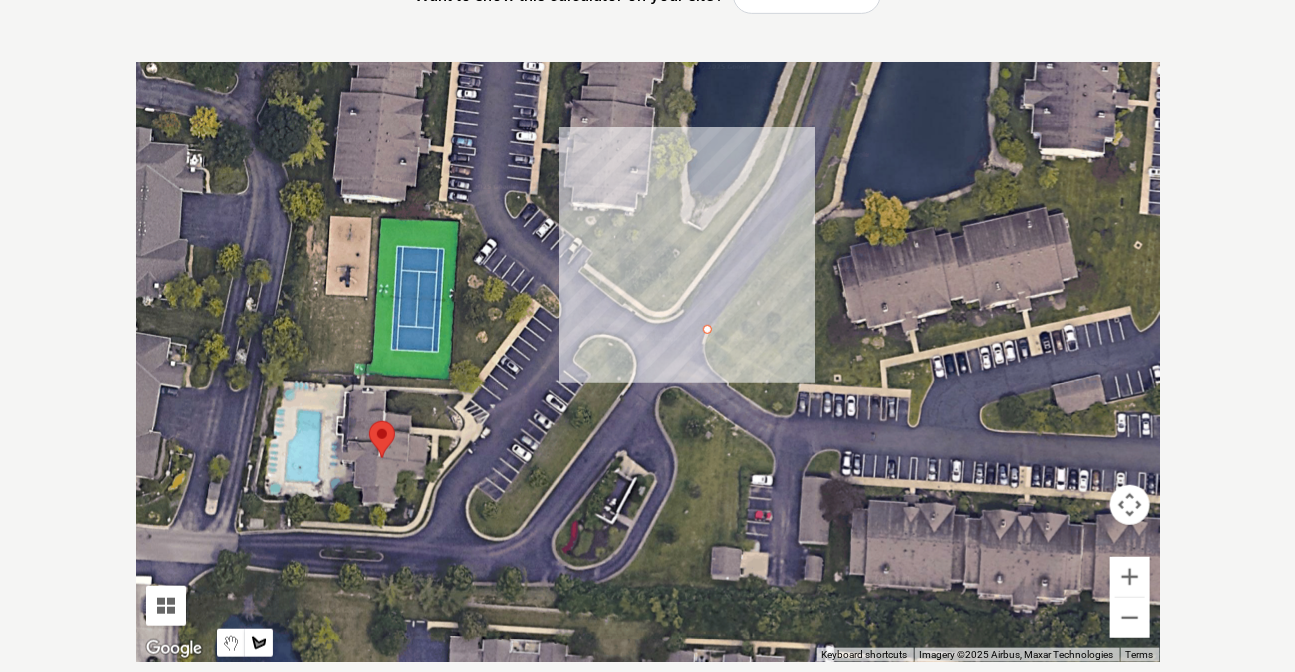 click at bounding box center [648, 362] 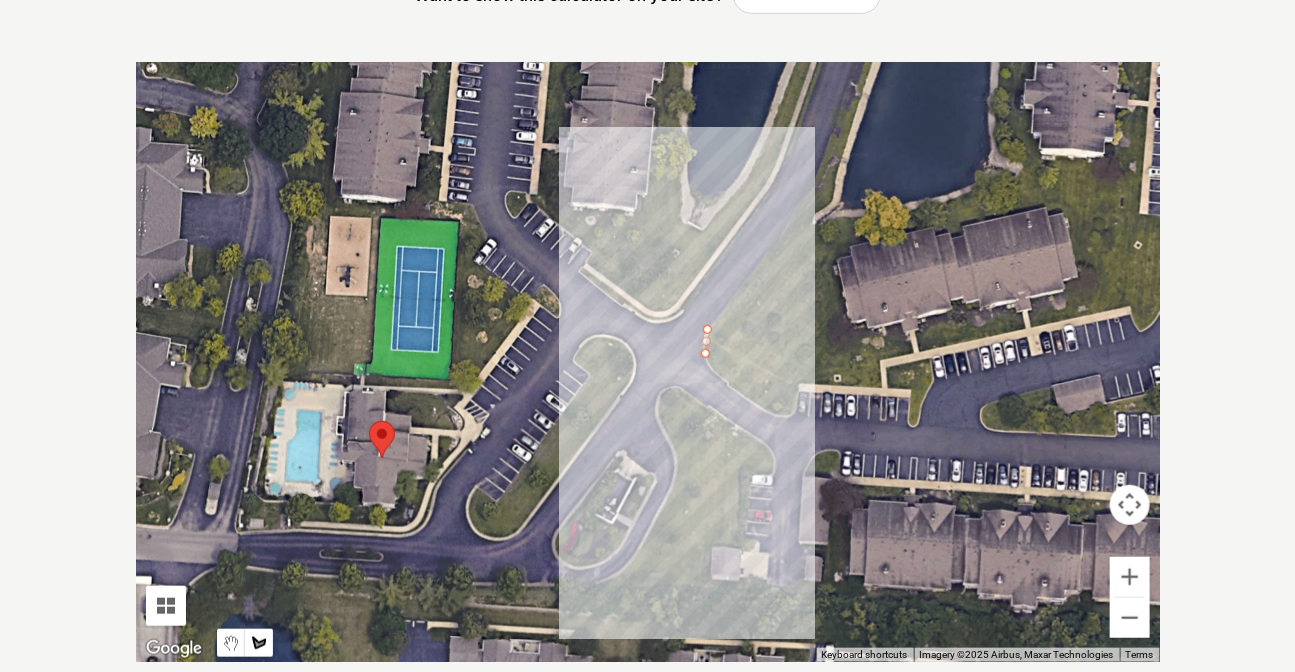 click at bounding box center [648, 362] 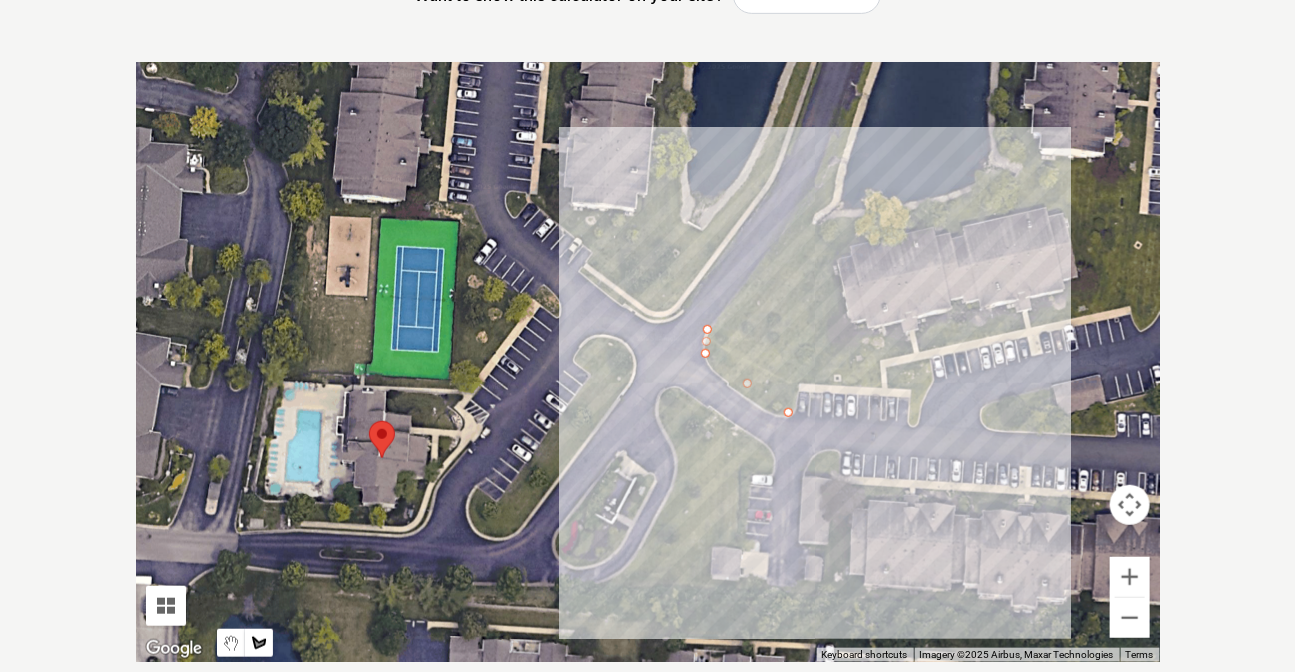 click at bounding box center (648, 362) 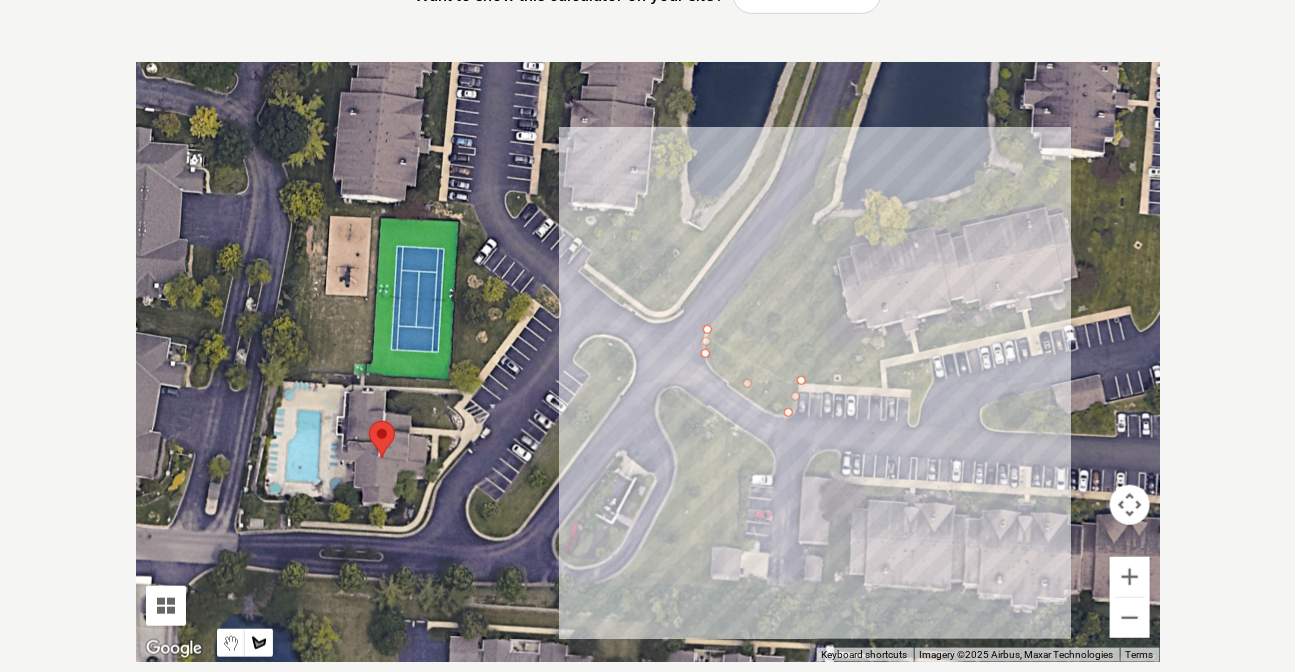 click at bounding box center (648, 362) 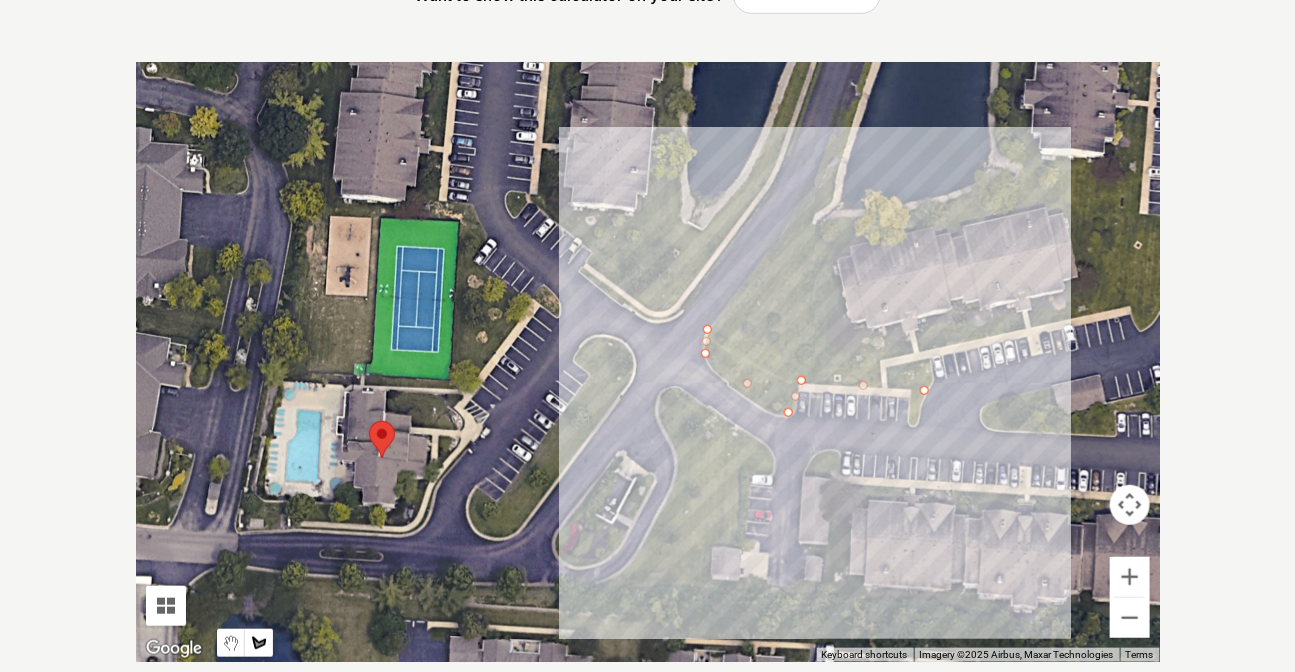 click at bounding box center [648, 362] 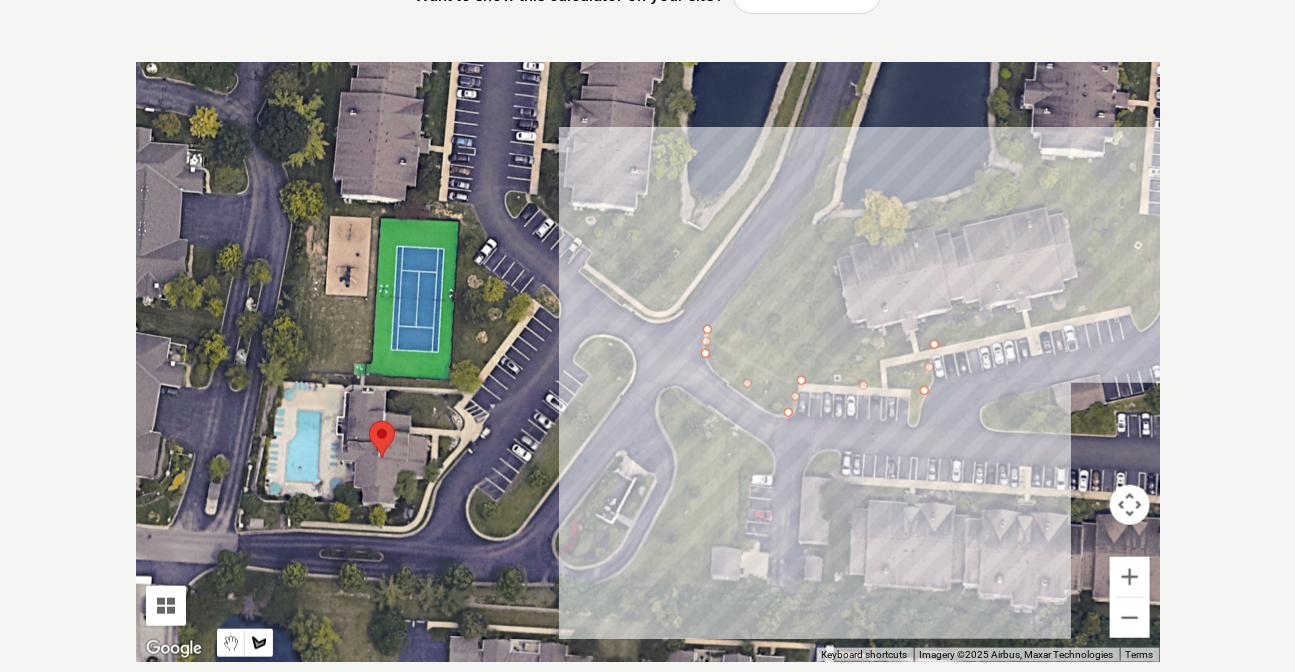 click at bounding box center [648, 362] 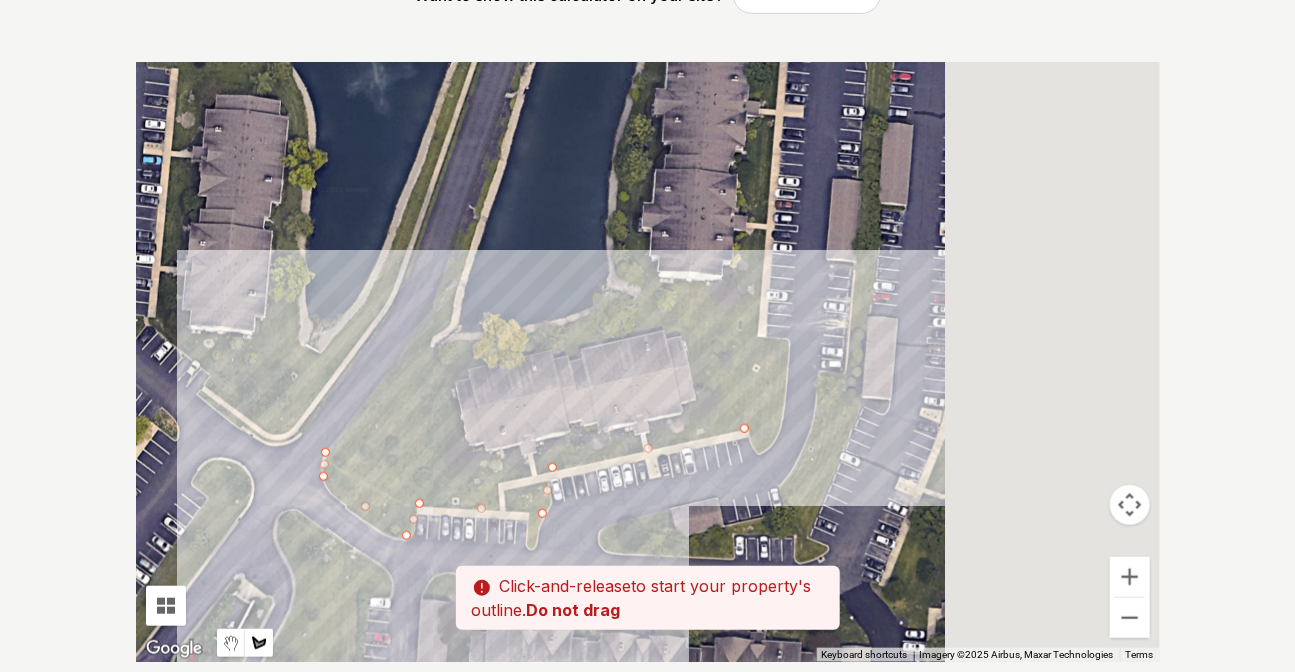 drag, startPoint x: 964, startPoint y: 320, endPoint x: 713, endPoint y: 403, distance: 264.36716 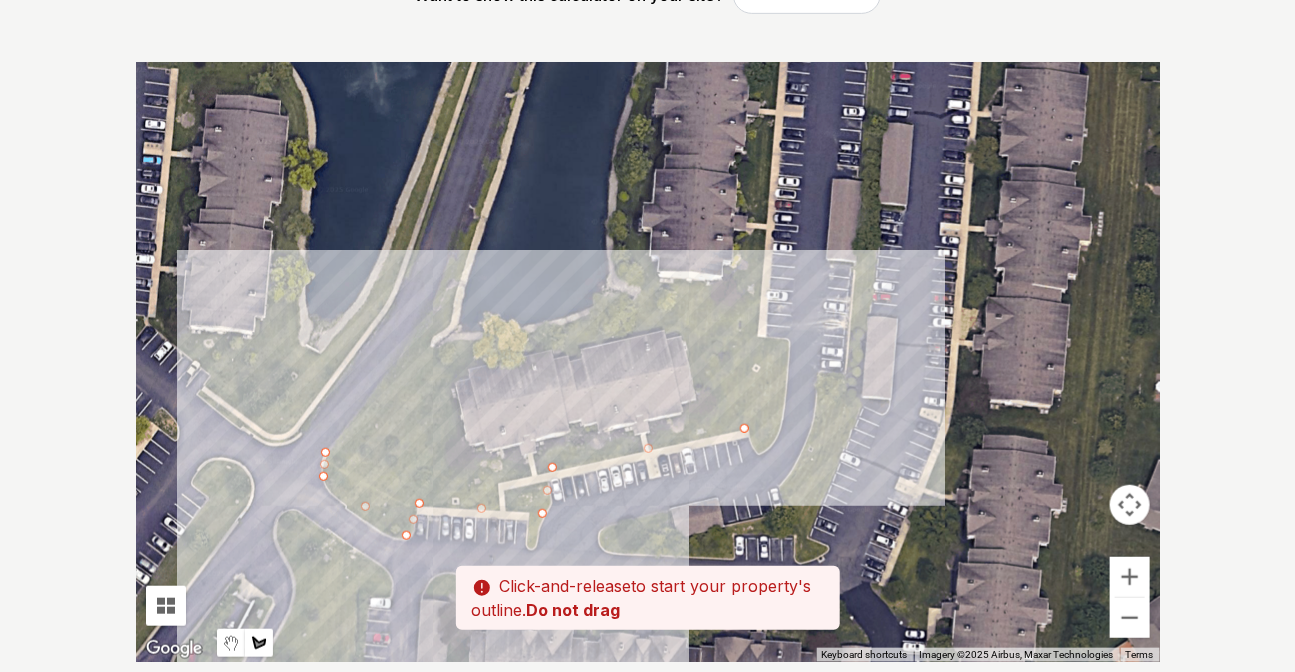 click at bounding box center (648, 362) 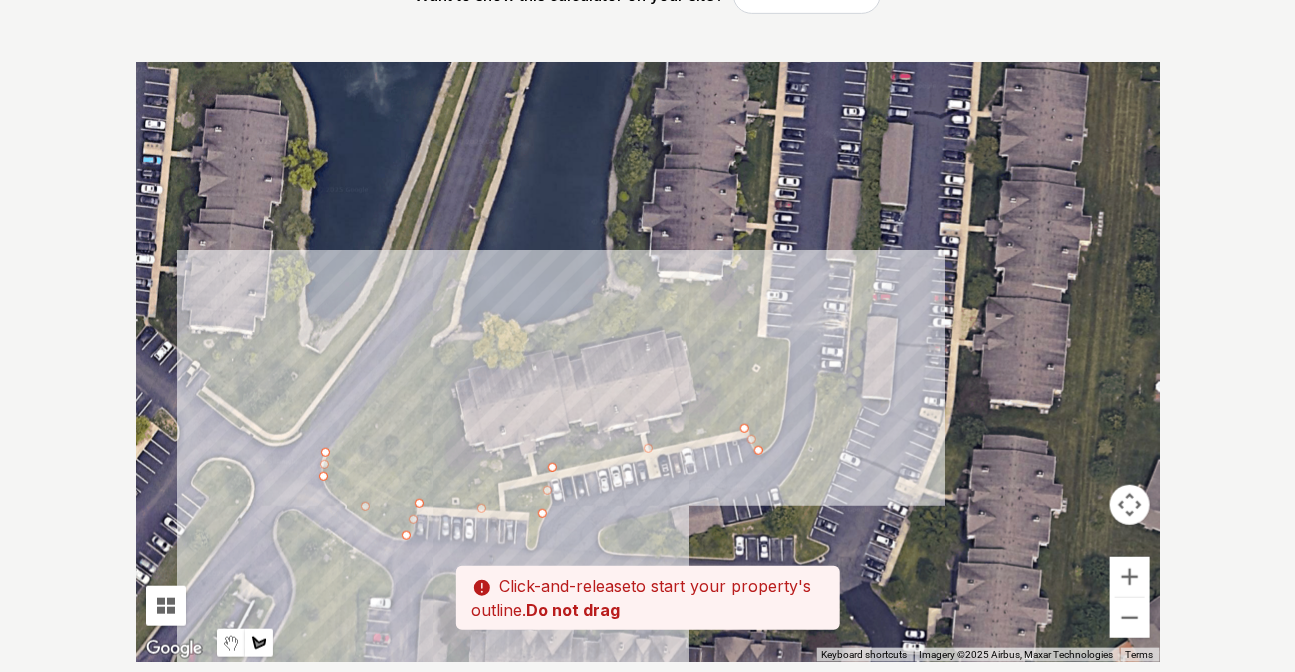 click at bounding box center [648, 362] 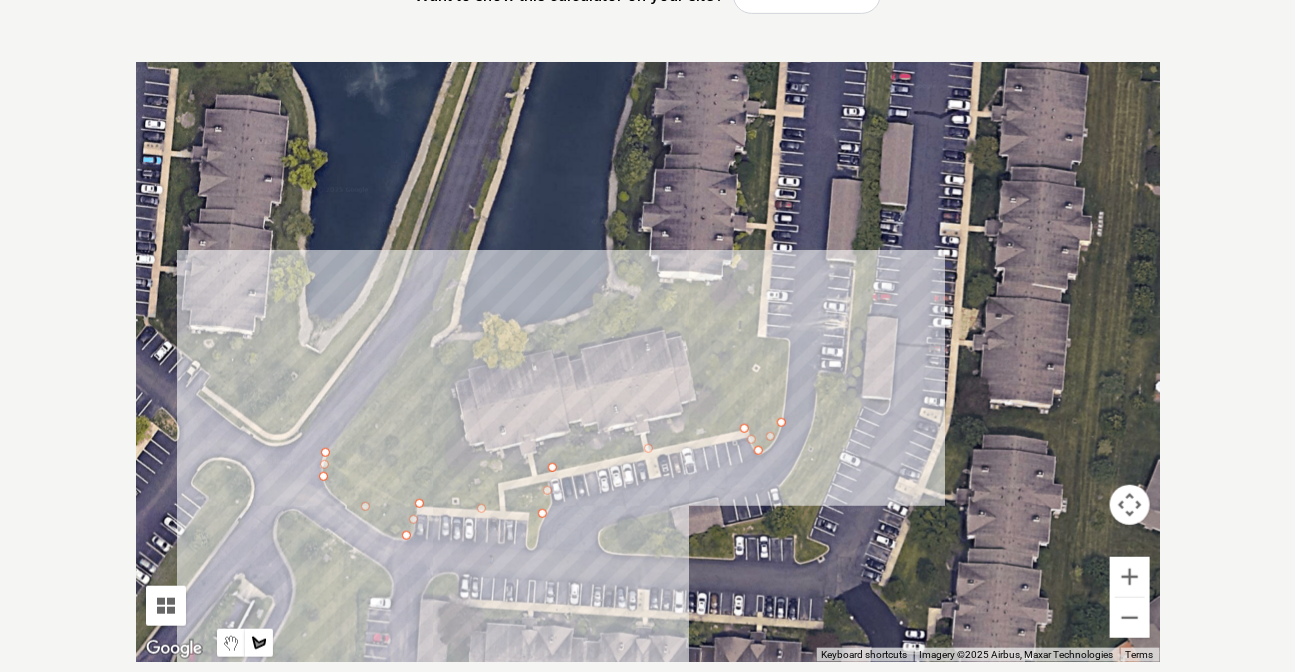 click at bounding box center (648, 362) 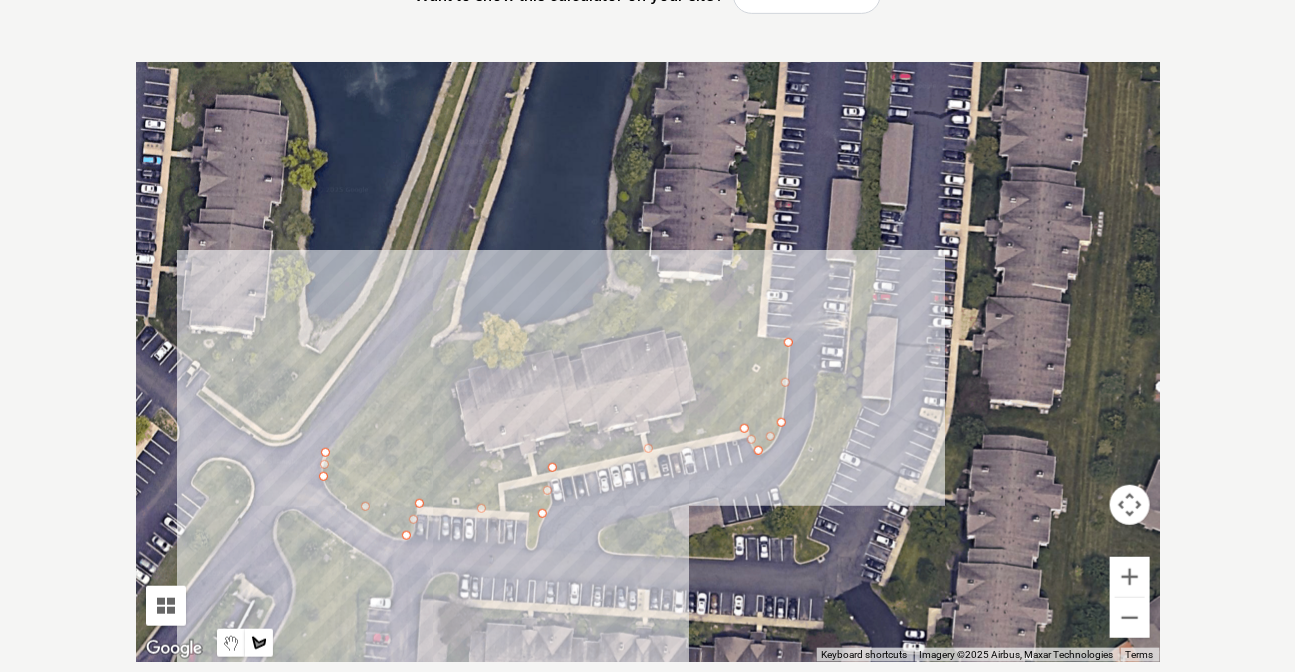 click at bounding box center [648, 362] 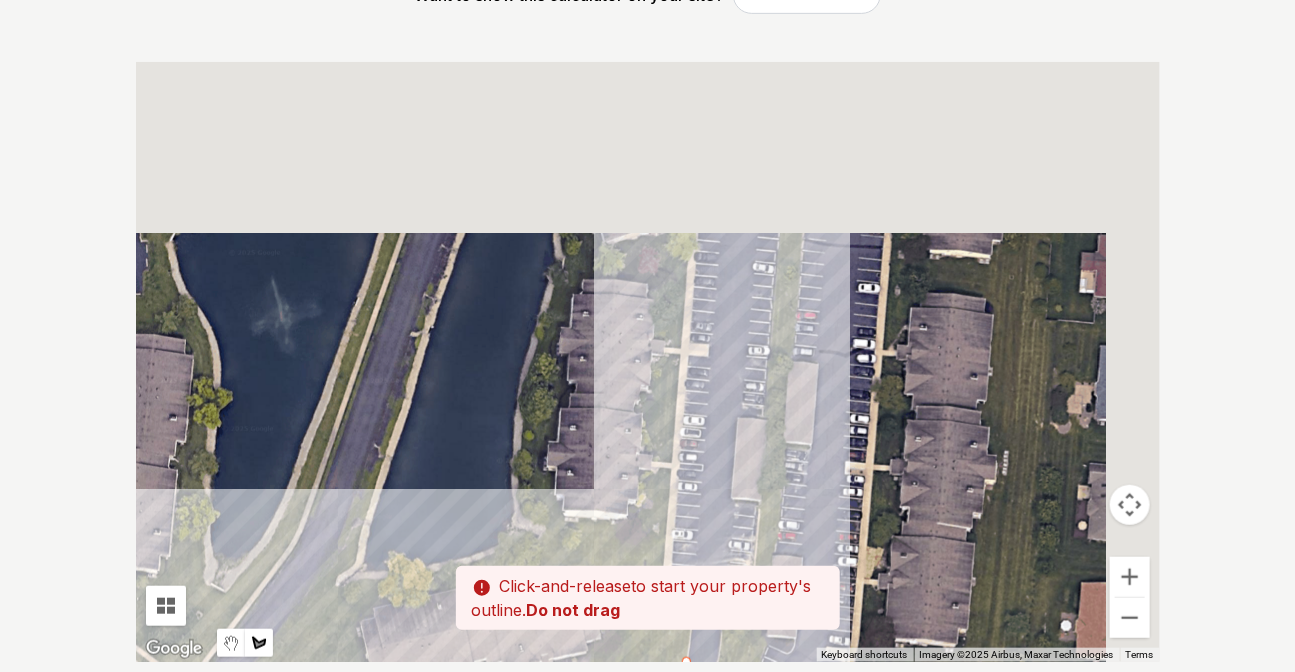 drag, startPoint x: 764, startPoint y: 137, endPoint x: 667, endPoint y: 382, distance: 263.50333 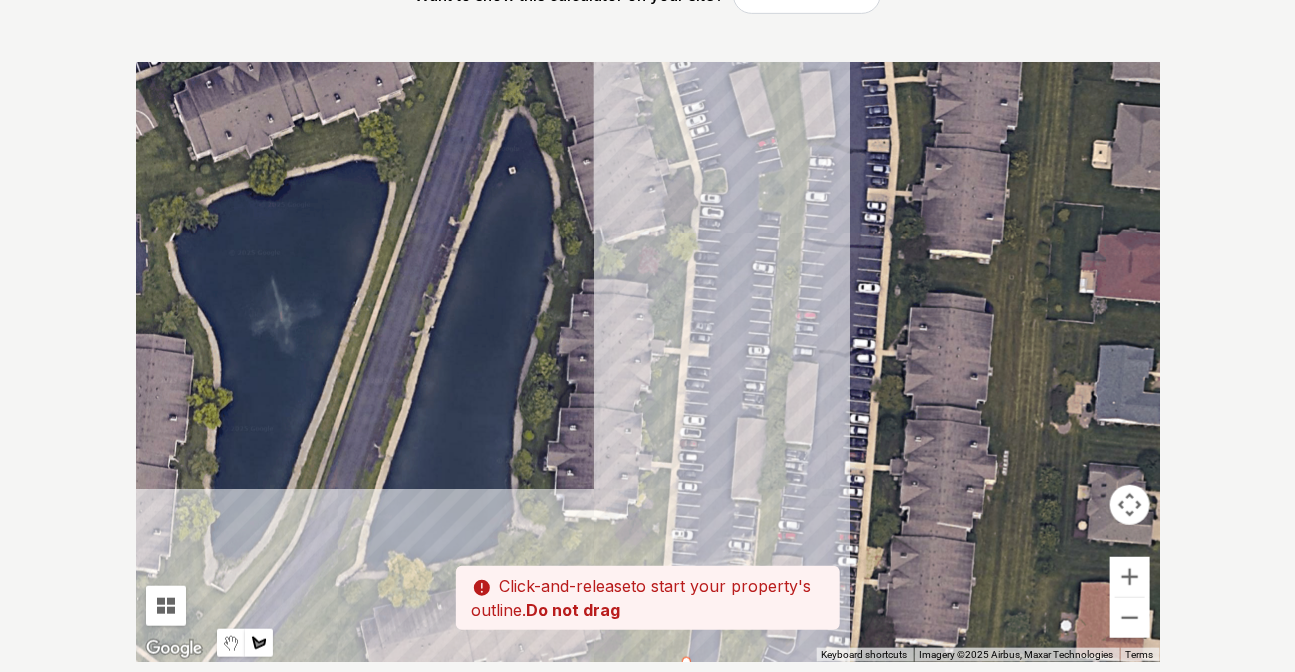 click at bounding box center [648, 362] 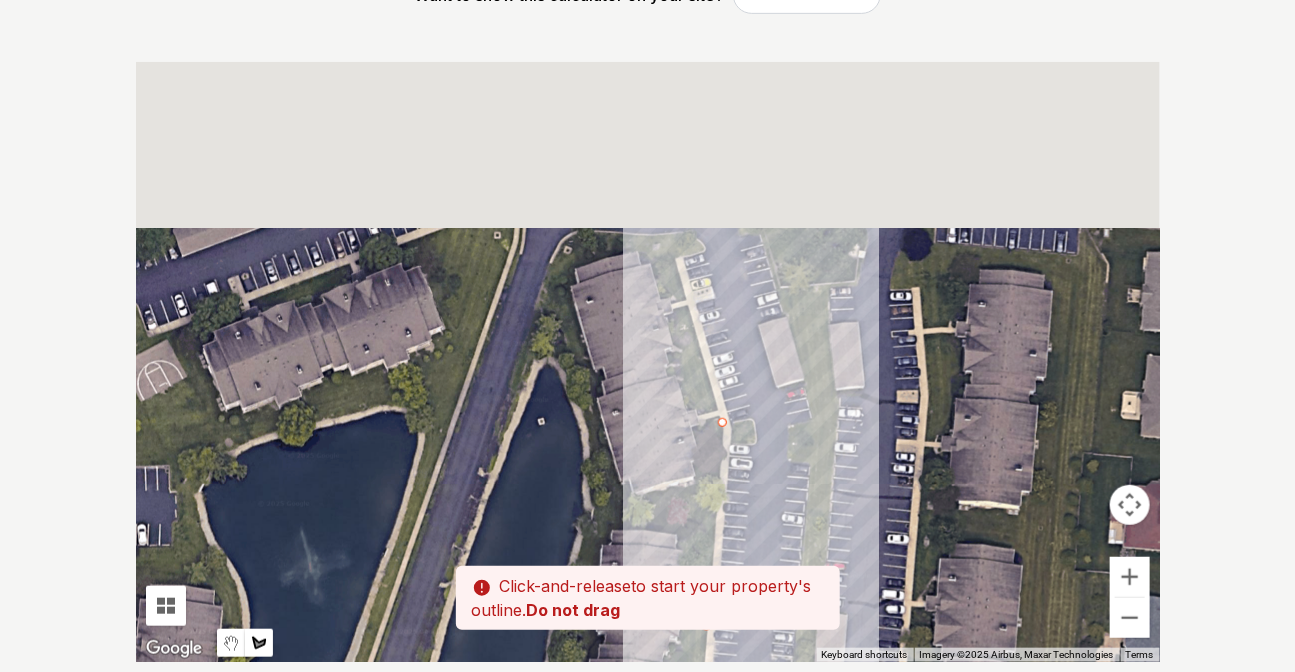 drag, startPoint x: 675, startPoint y: 128, endPoint x: 700, endPoint y: 341, distance: 214.46211 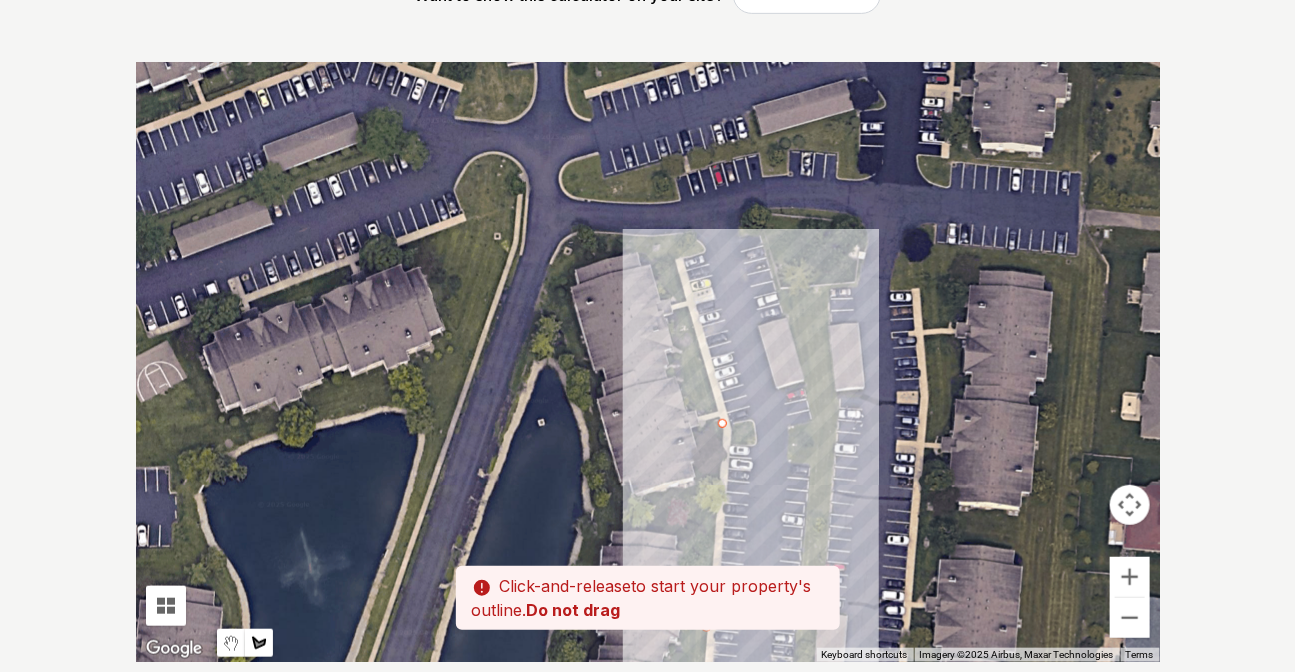 click at bounding box center (648, 362) 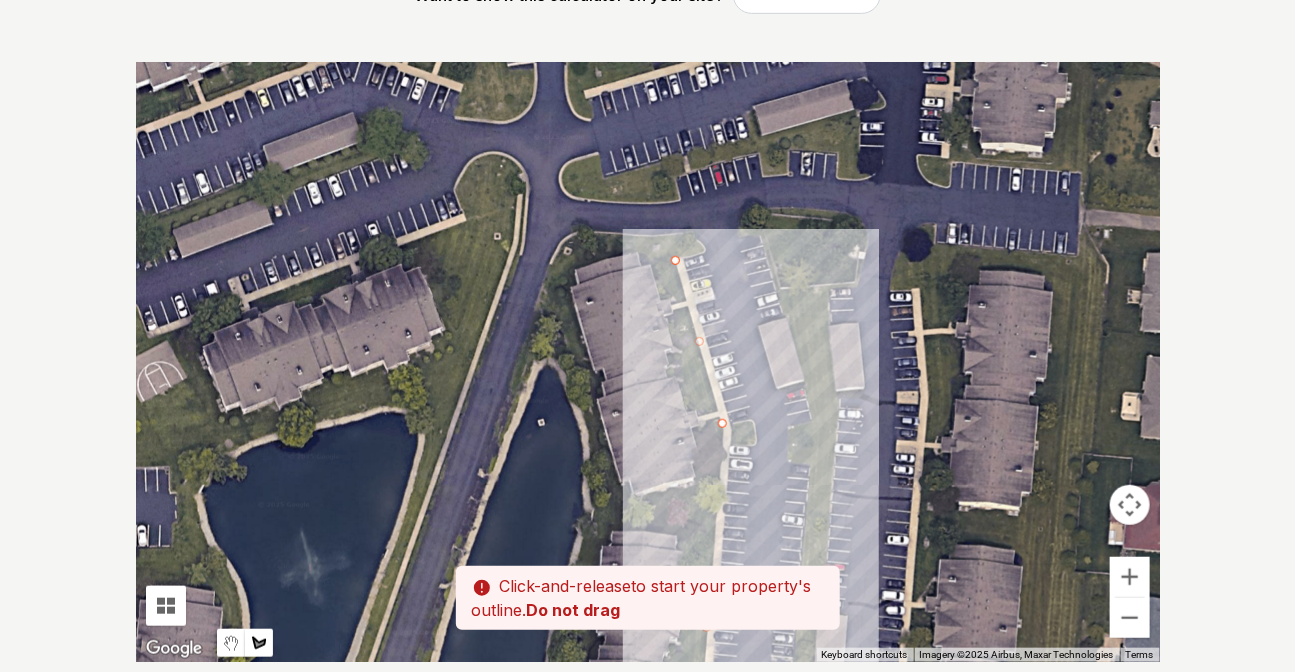 click at bounding box center (648, 362) 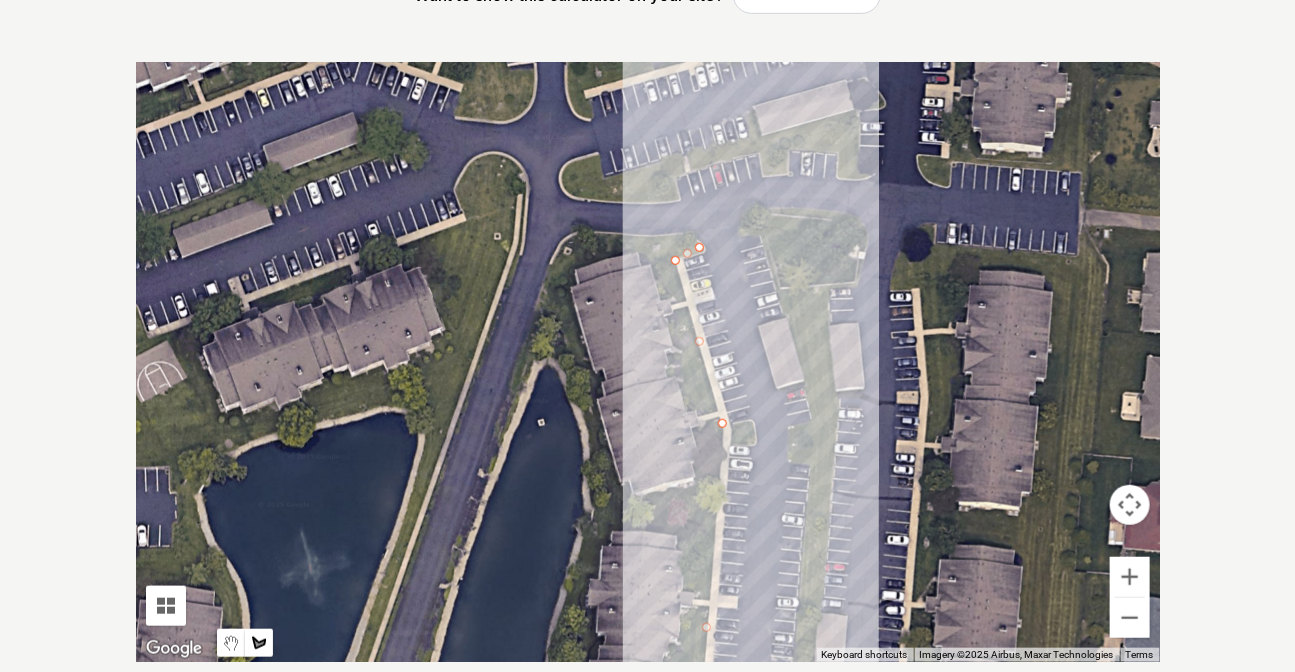 click at bounding box center (648, 362) 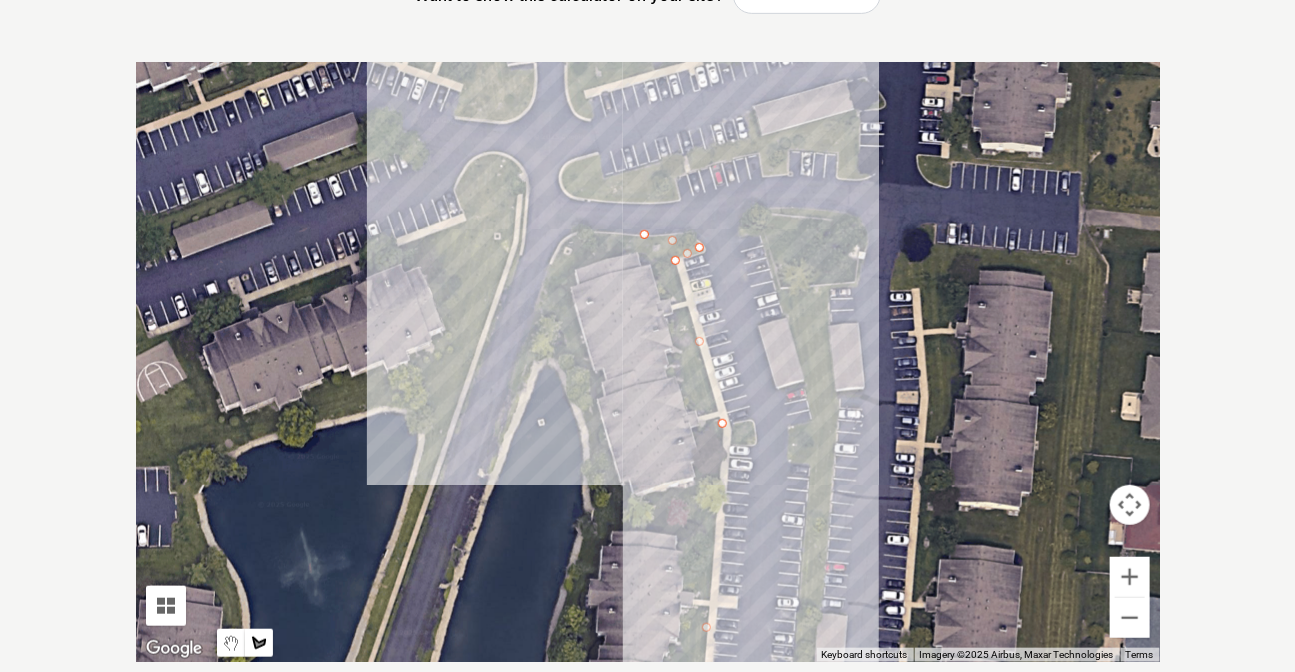 click at bounding box center (648, 362) 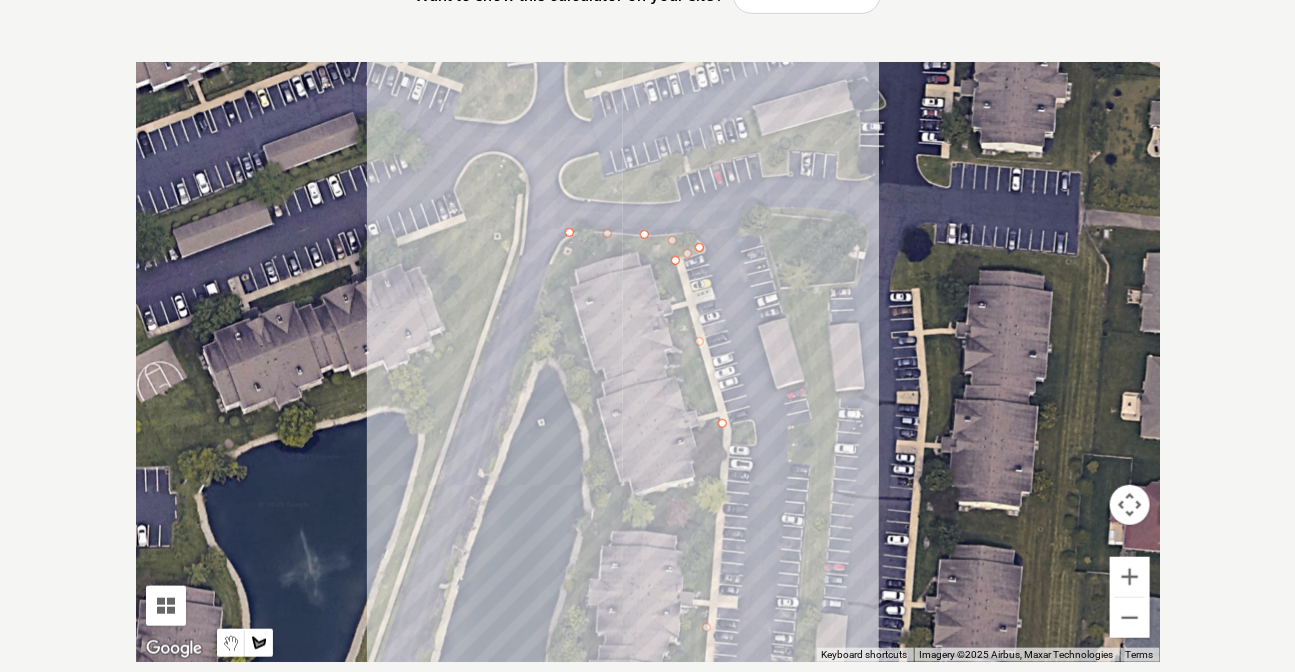 click at bounding box center [648, 362] 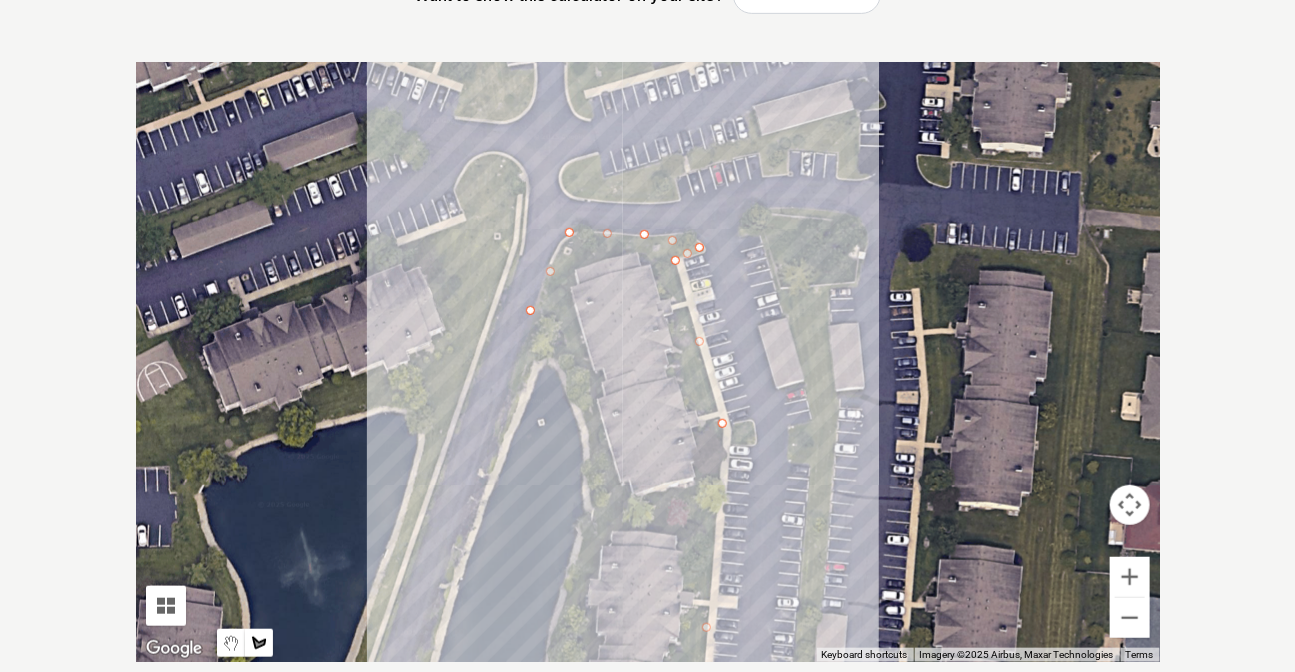 click at bounding box center [648, 362] 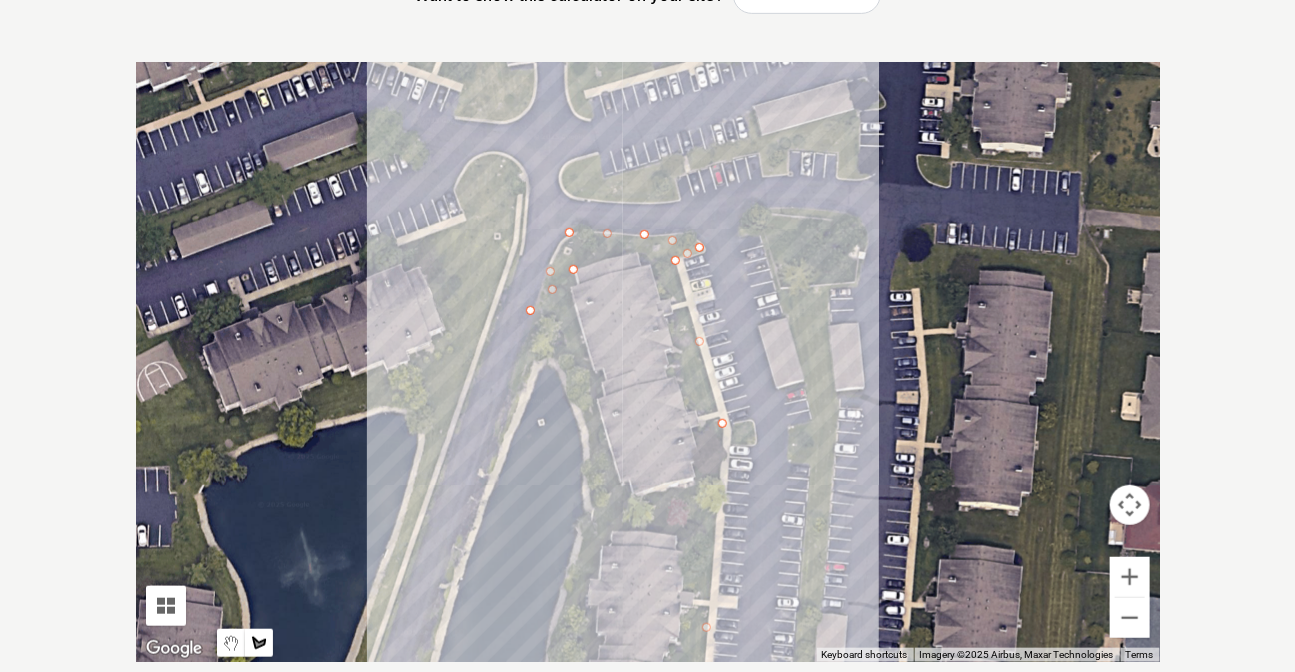 click at bounding box center (648, 362) 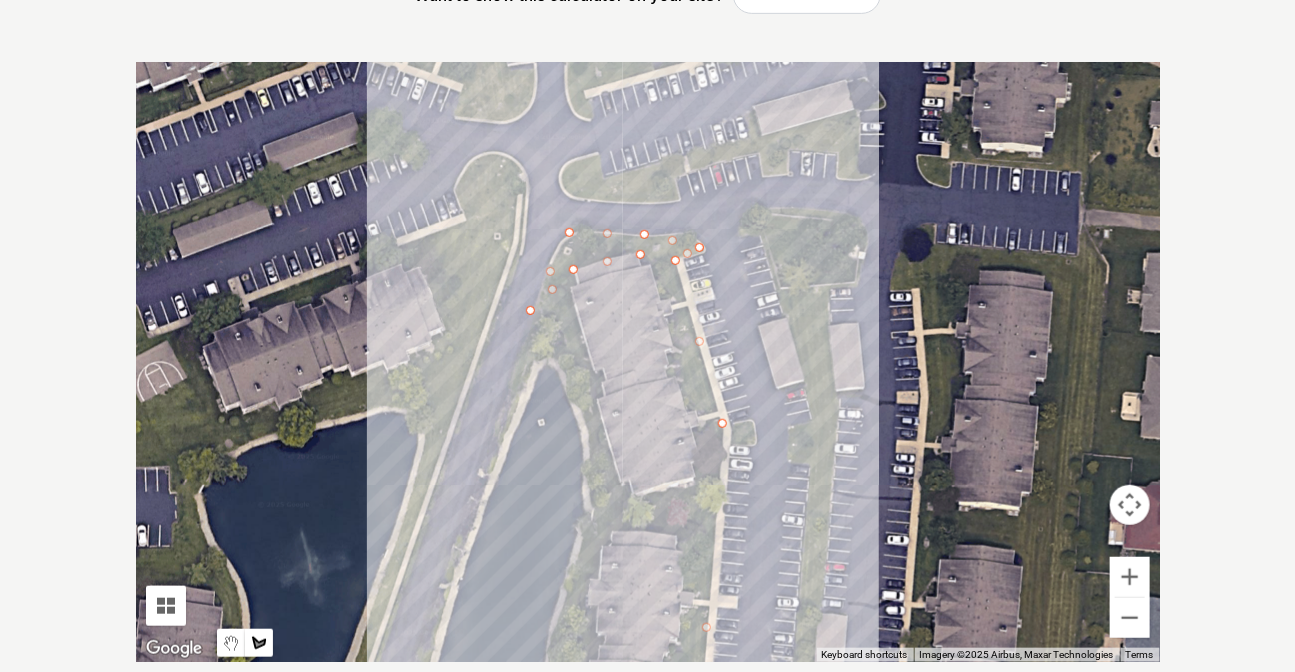 click at bounding box center [648, 362] 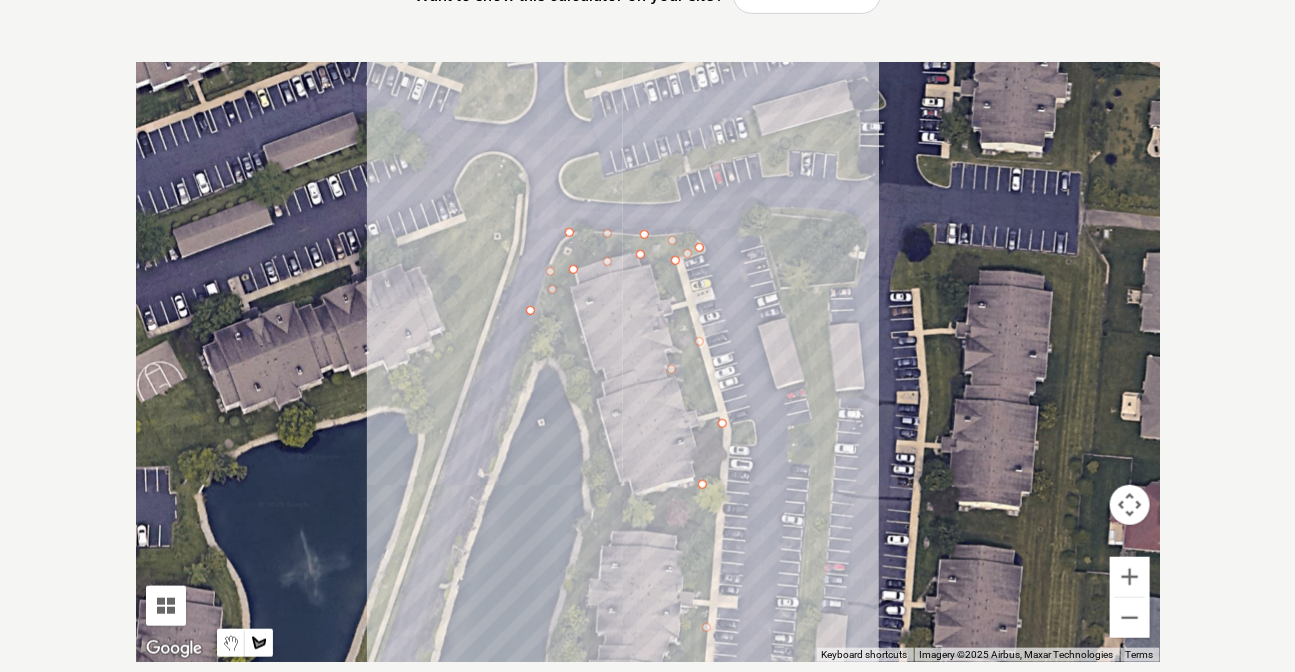 click at bounding box center [648, 362] 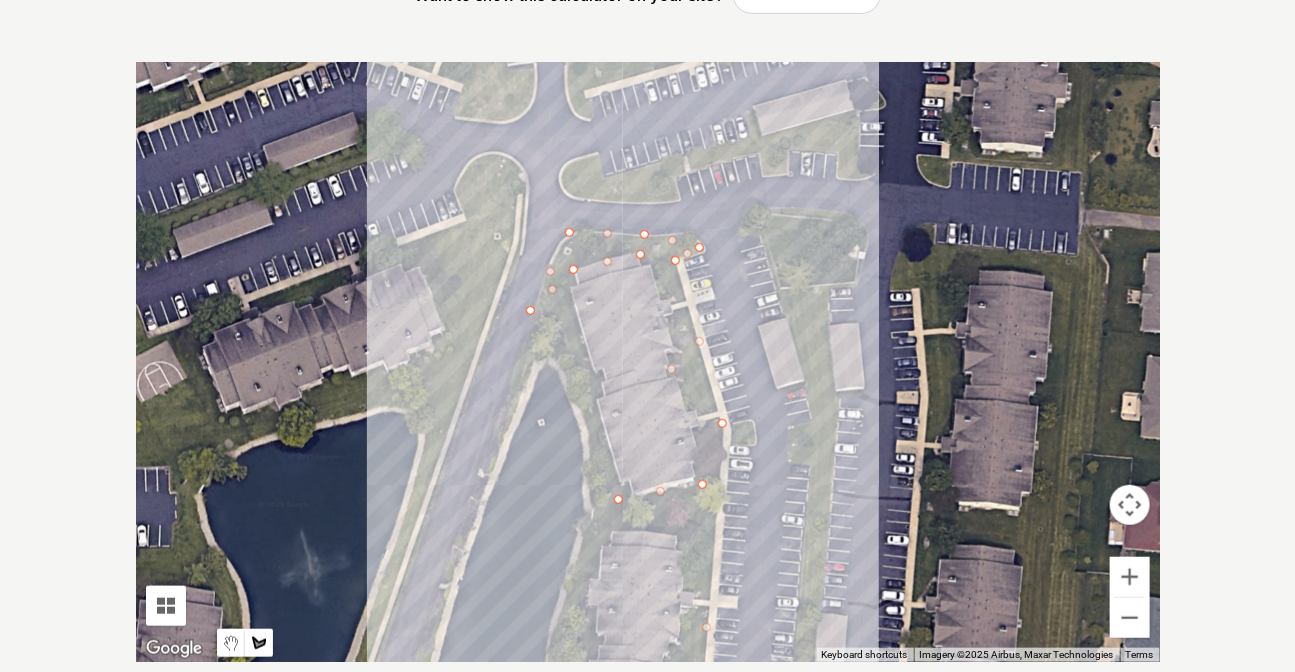 click at bounding box center [648, 362] 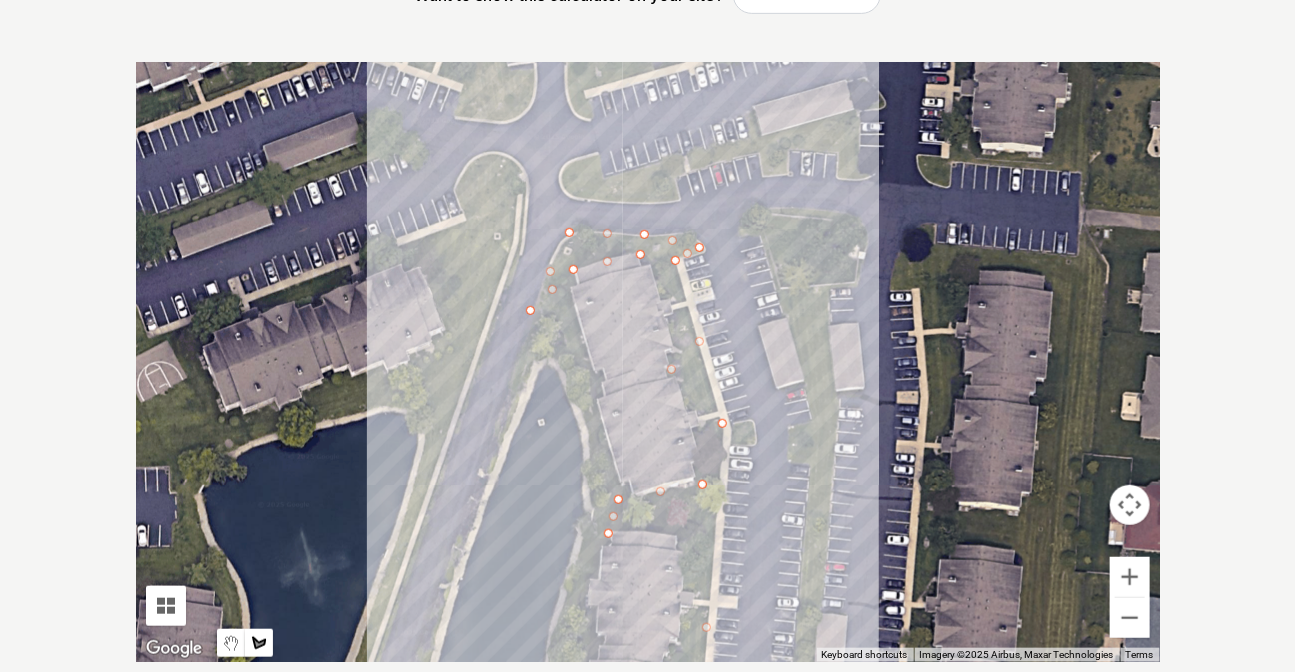 click at bounding box center [648, 362] 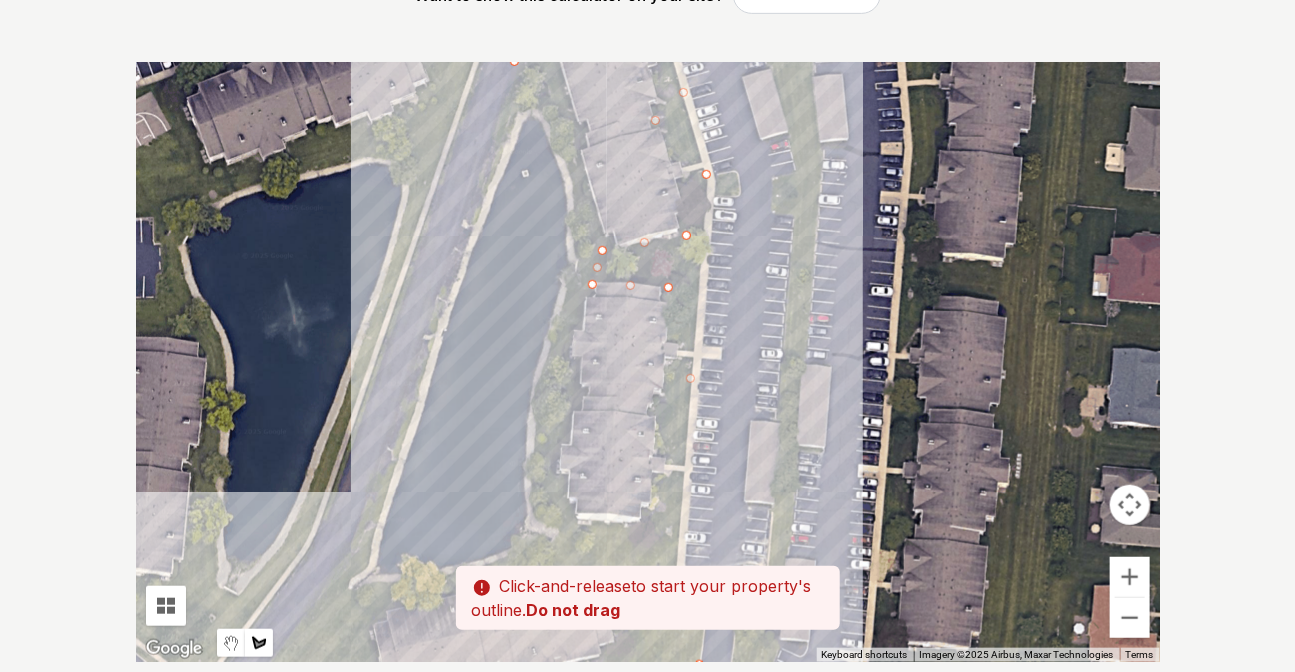 drag, startPoint x: 687, startPoint y: 608, endPoint x: 661, endPoint y: 259, distance: 349.96713 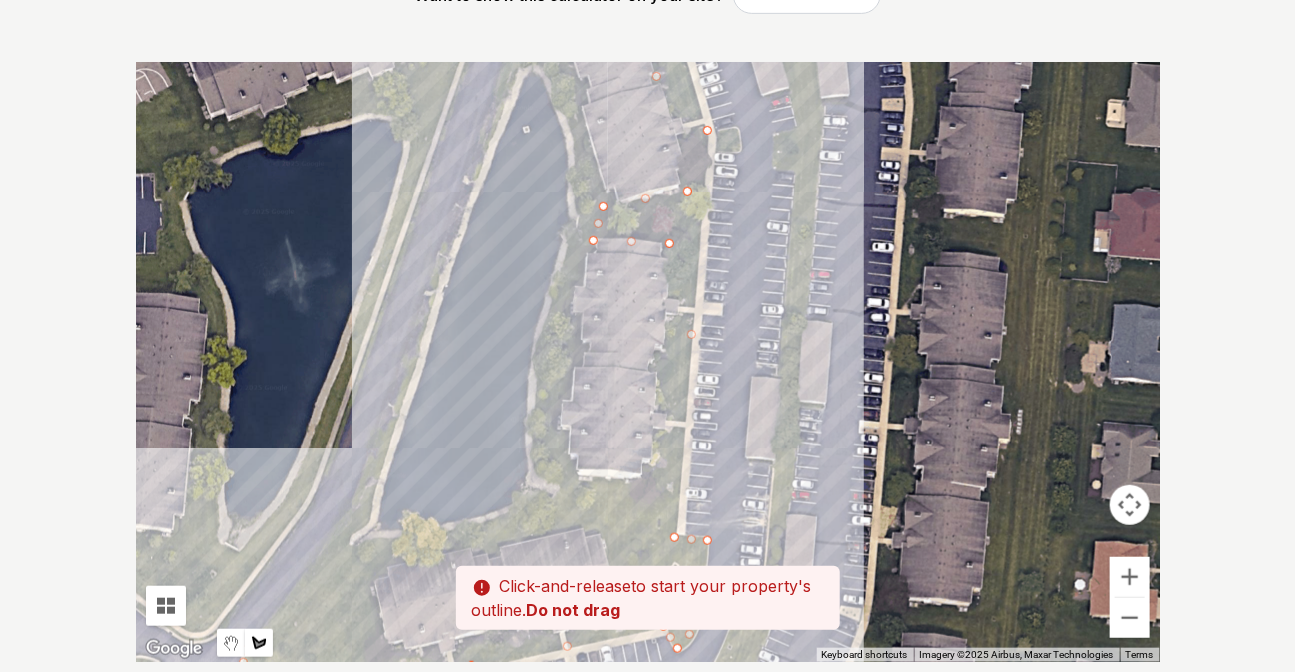 click at bounding box center [648, 362] 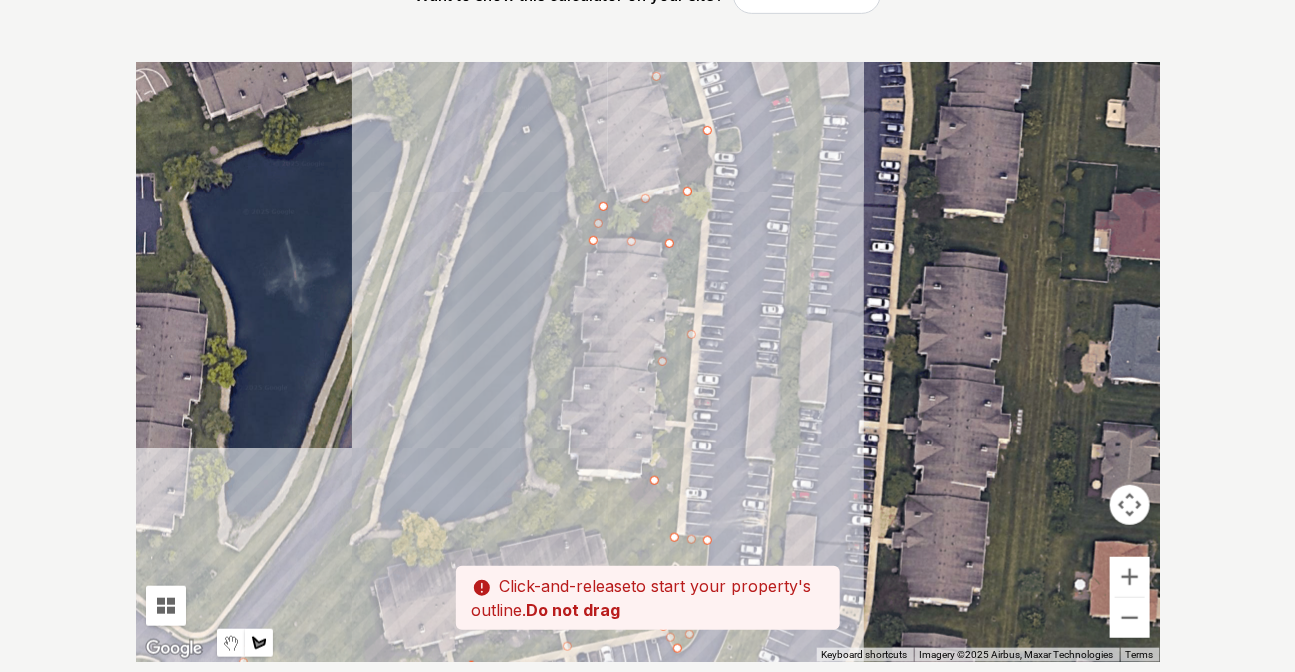 click at bounding box center (648, 362) 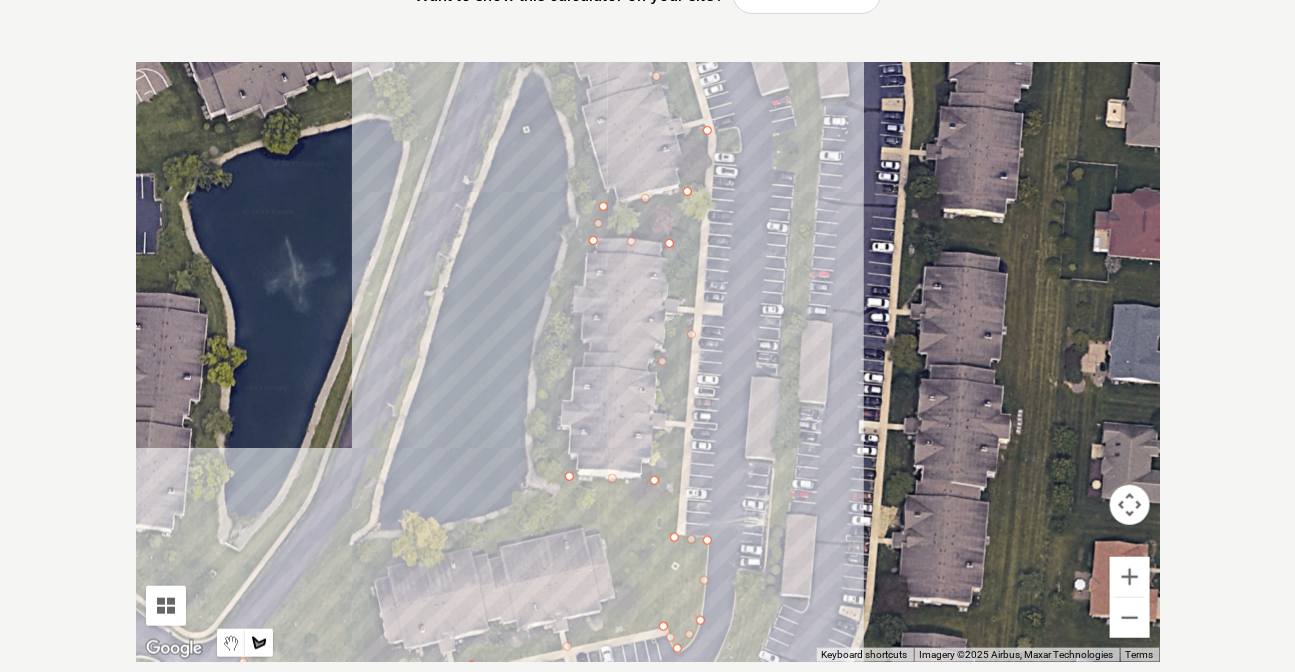 click at bounding box center (648, 362) 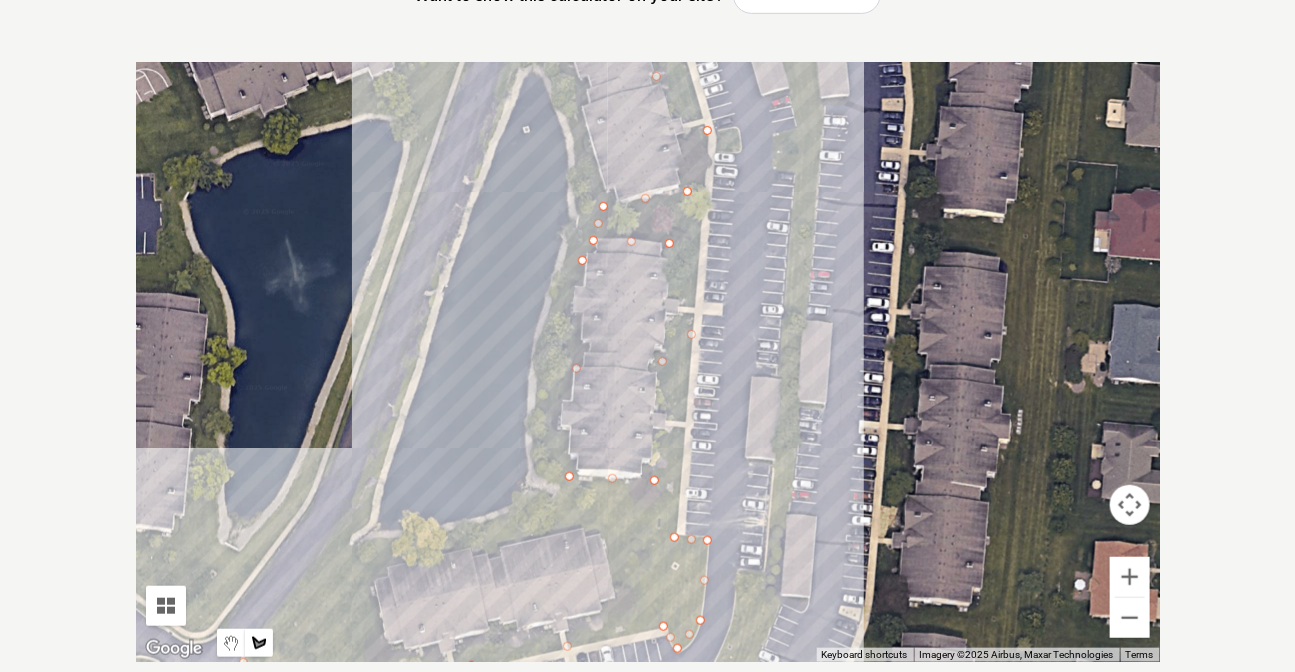 click at bounding box center (648, 362) 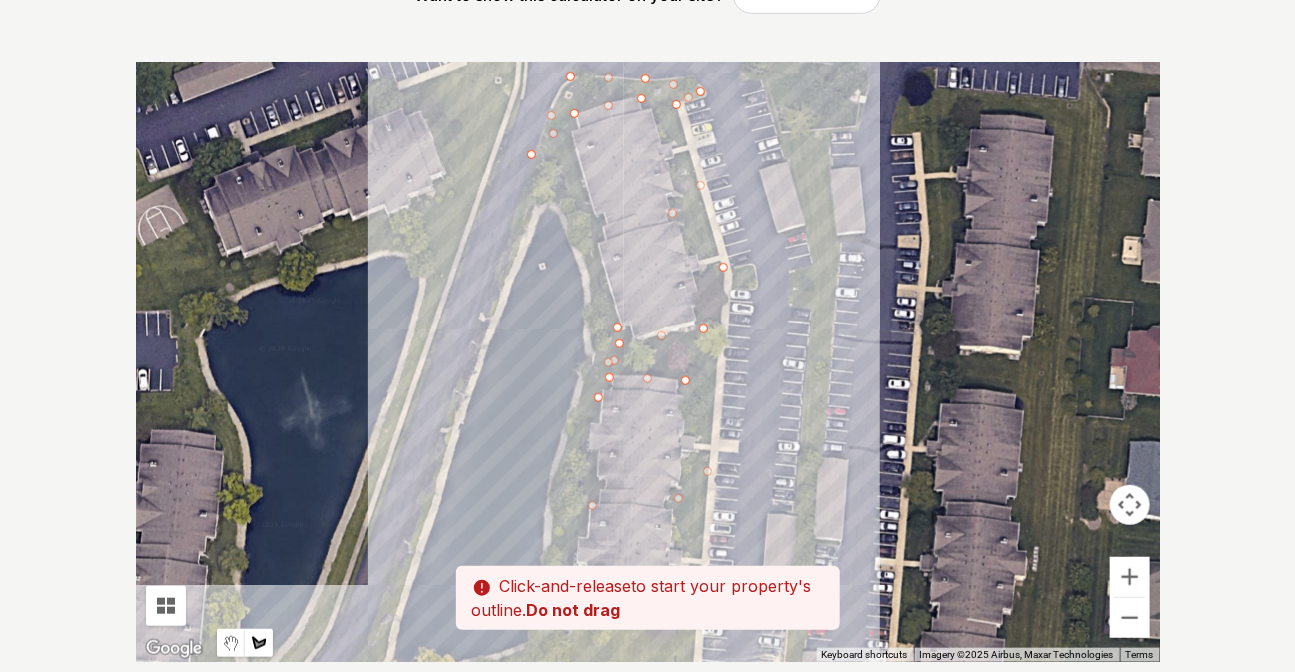 drag, startPoint x: 587, startPoint y: 130, endPoint x: 593, endPoint y: 319, distance: 189.09521 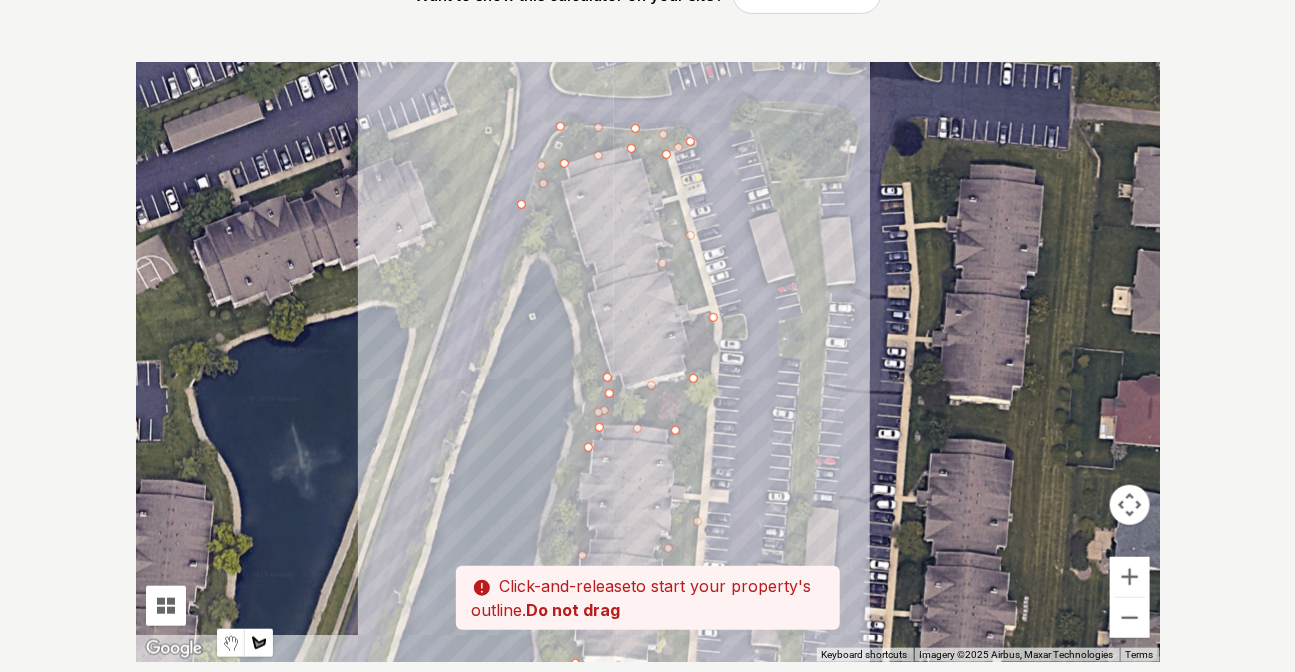 click at bounding box center [648, 362] 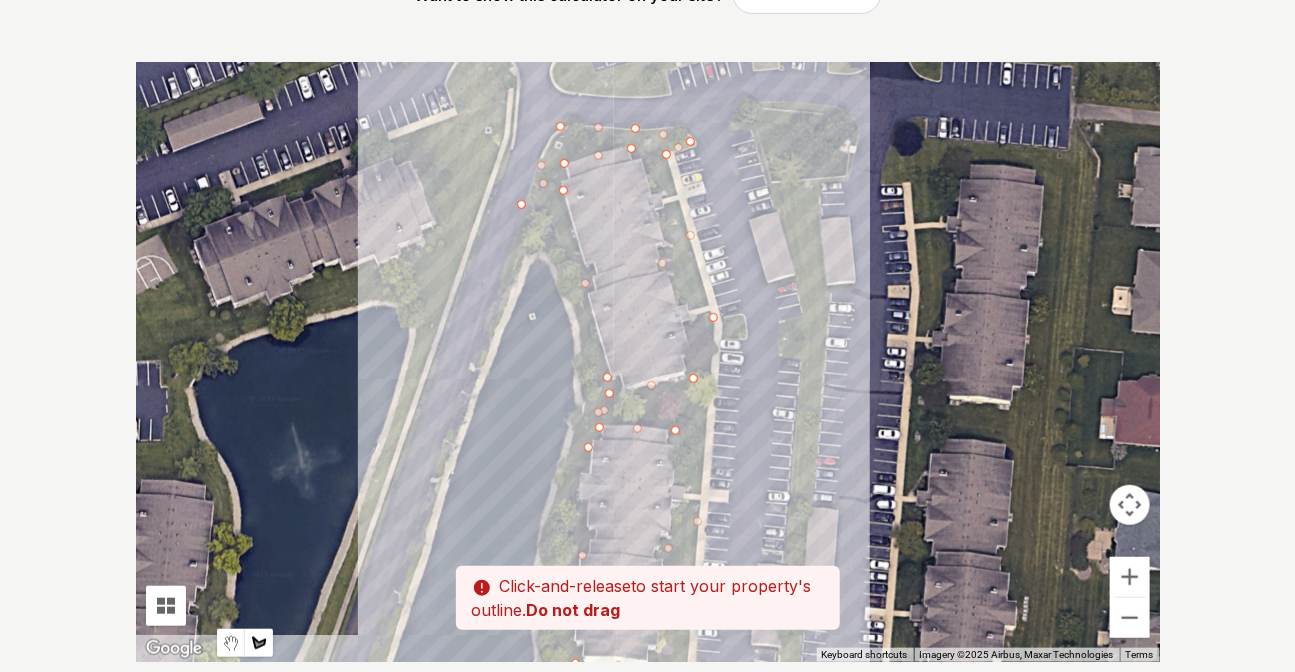 click at bounding box center (648, 362) 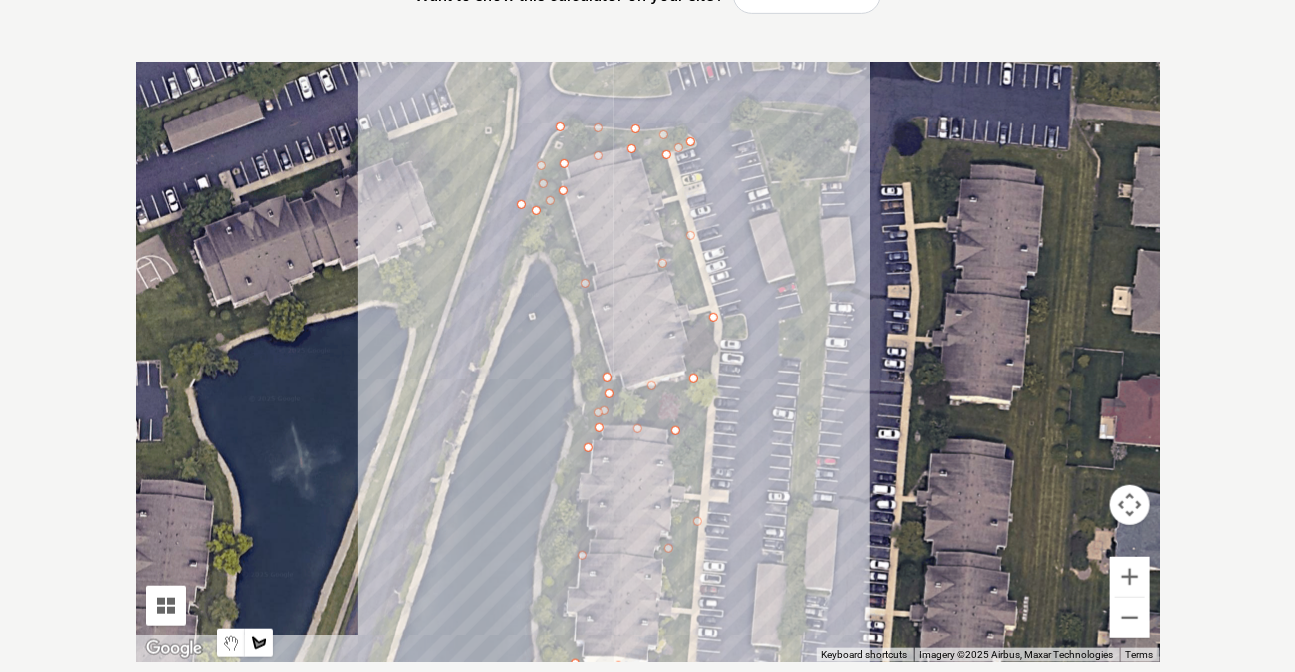 click at bounding box center (648, 362) 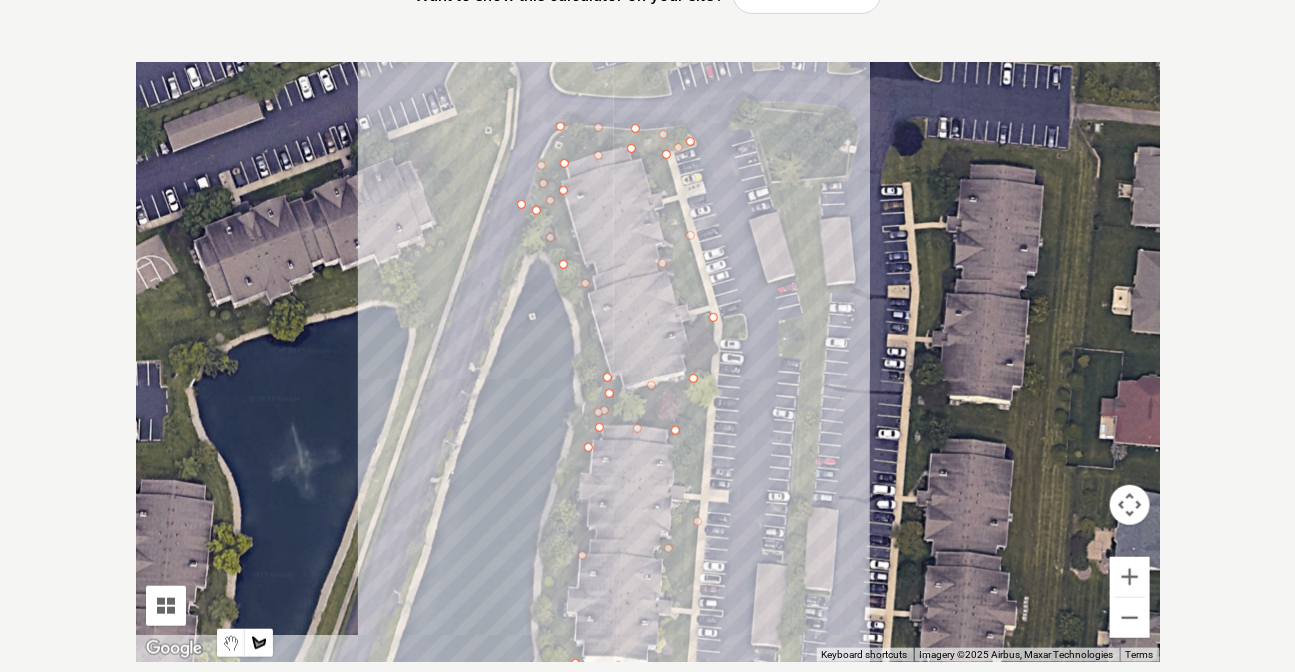 click at bounding box center (648, 362) 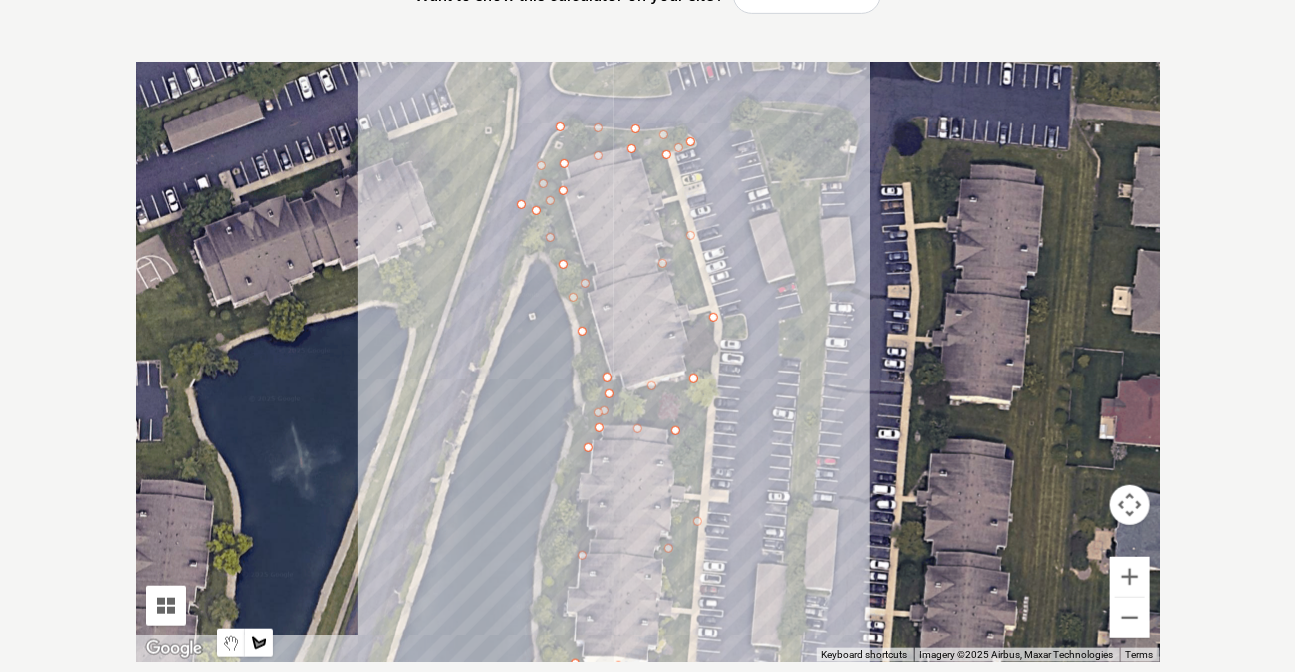 click at bounding box center [648, 362] 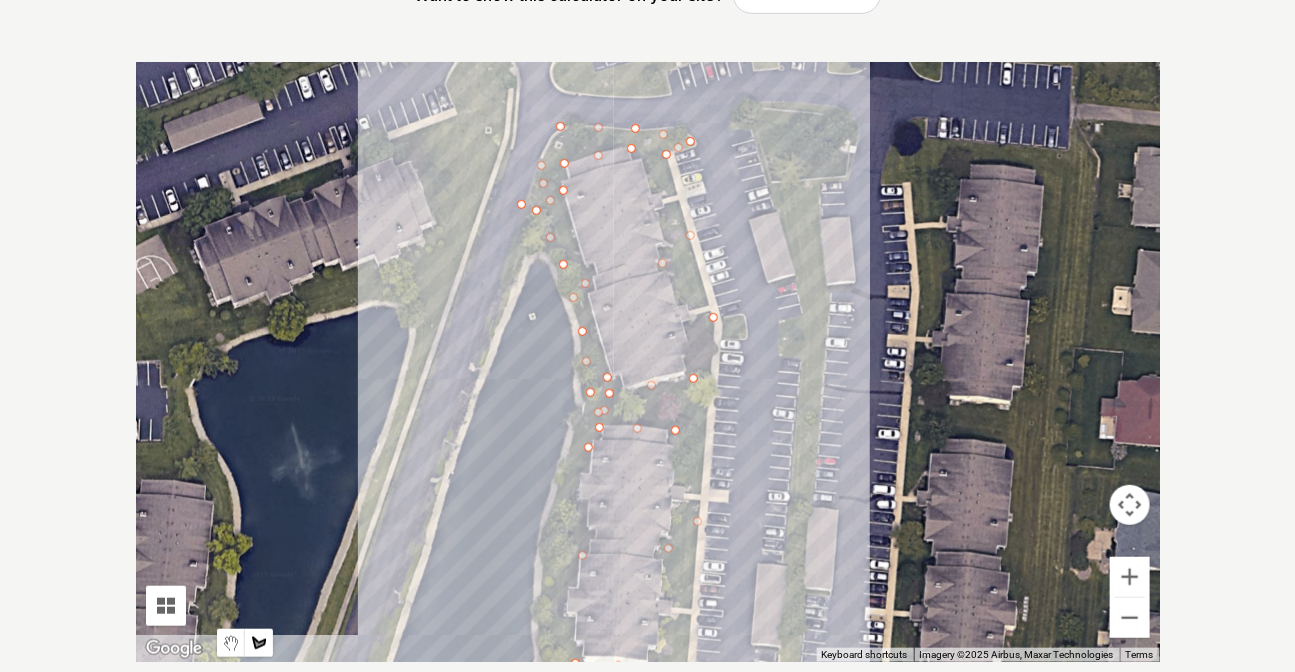 click at bounding box center (648, 362) 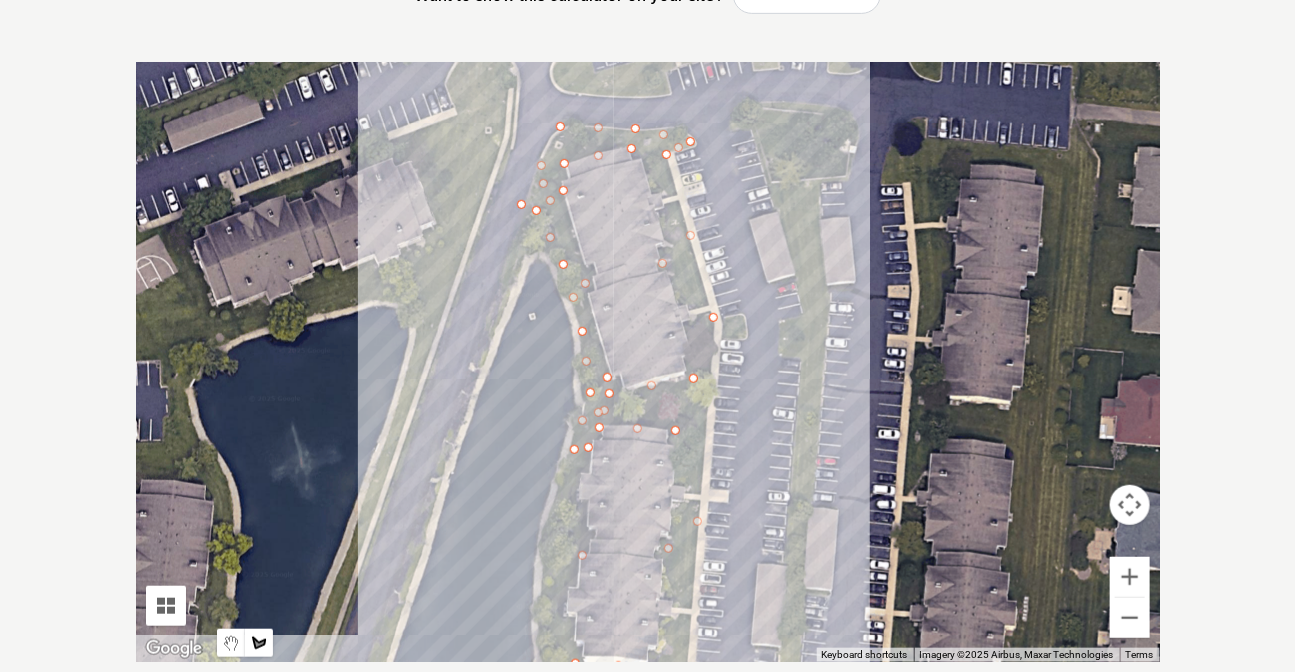 click at bounding box center [648, 362] 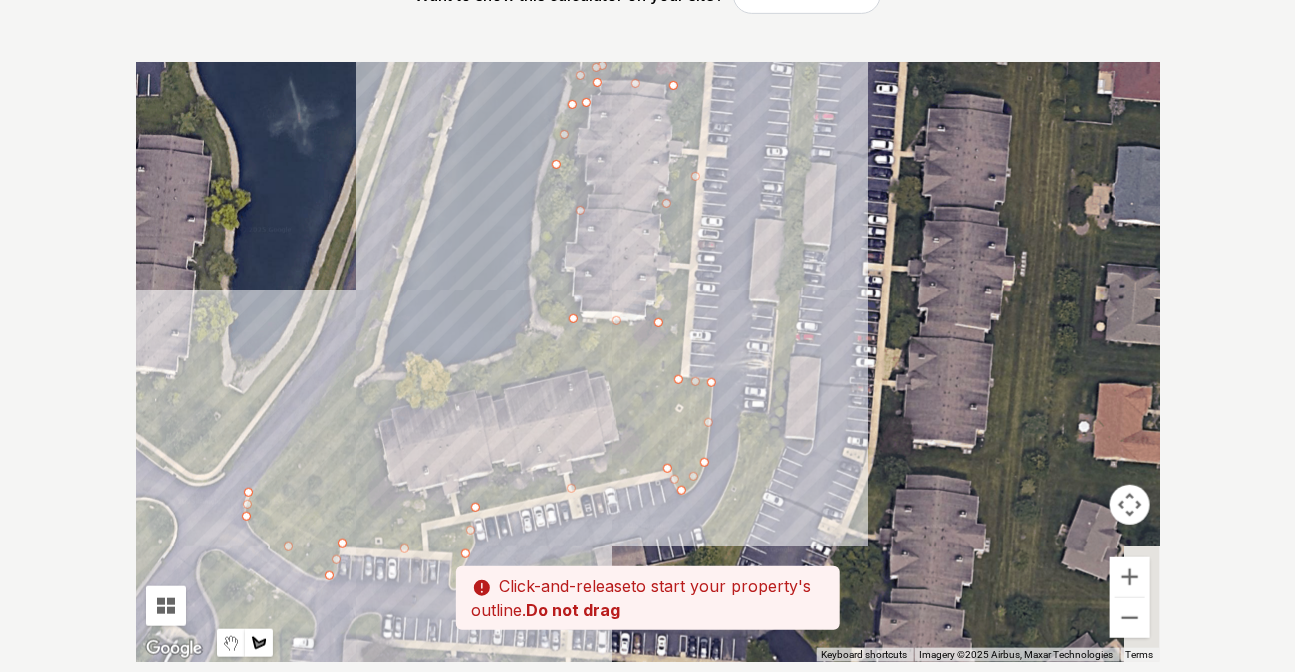 drag, startPoint x: 554, startPoint y: 592, endPoint x: 550, endPoint y: 238, distance: 354.02258 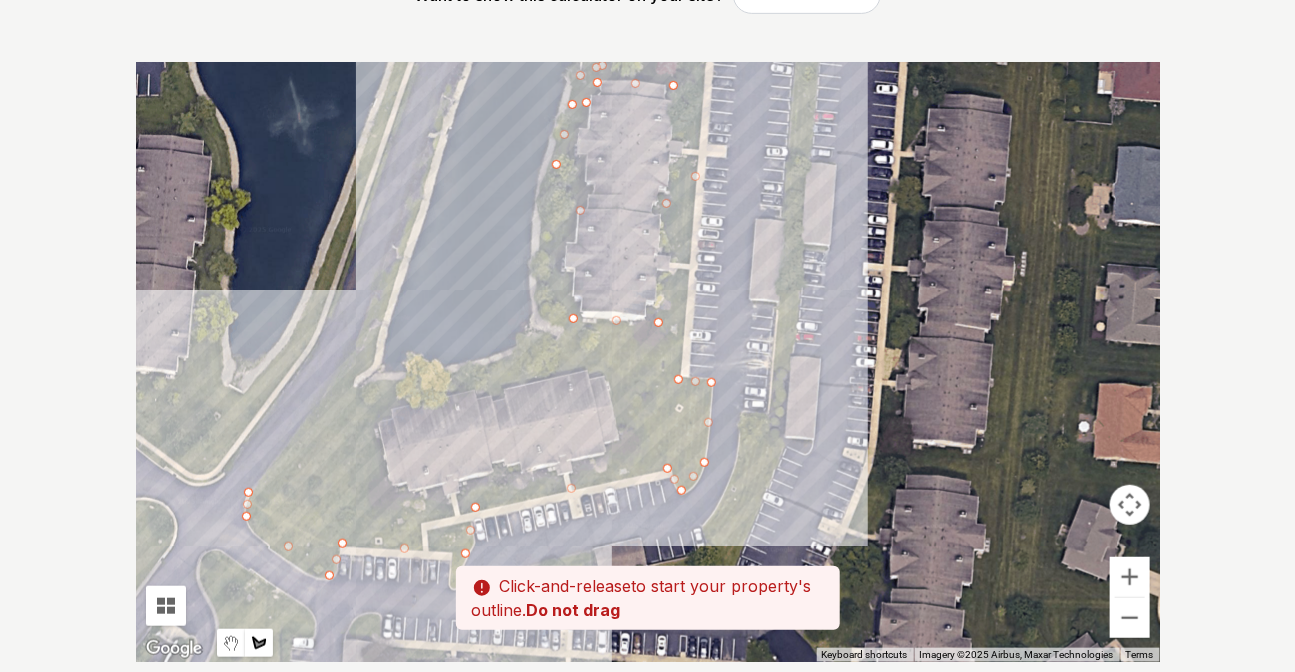 click at bounding box center (648, 362) 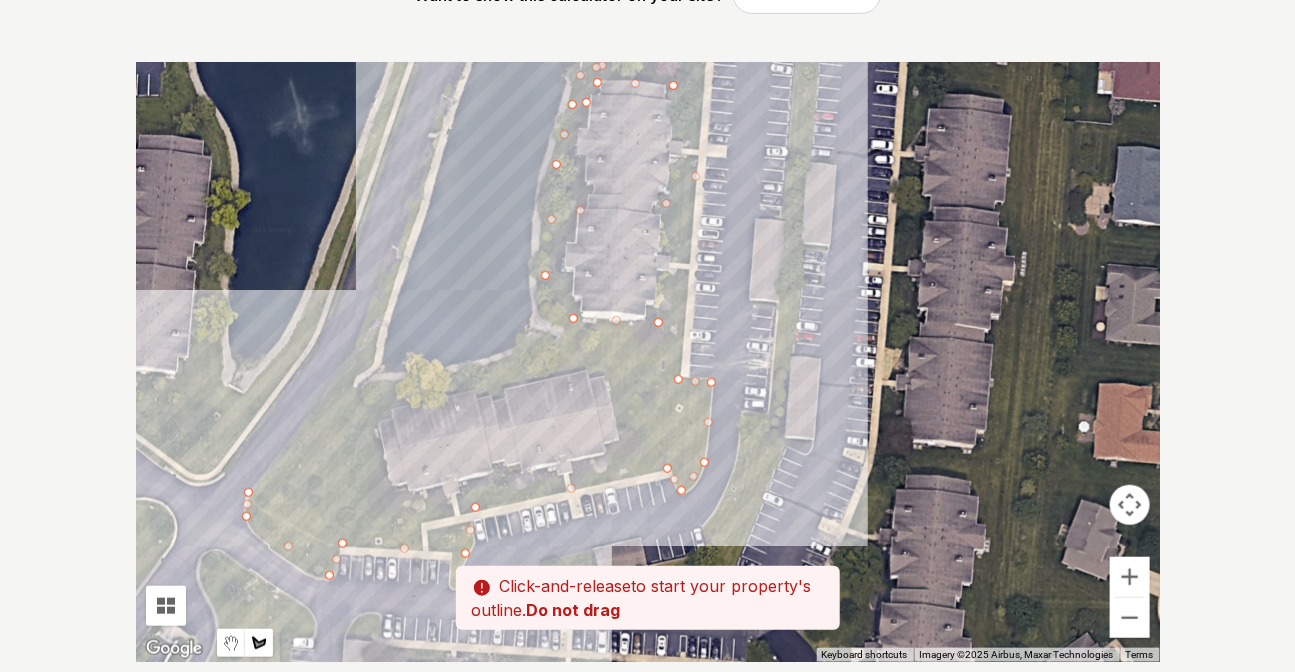 click at bounding box center [648, 362] 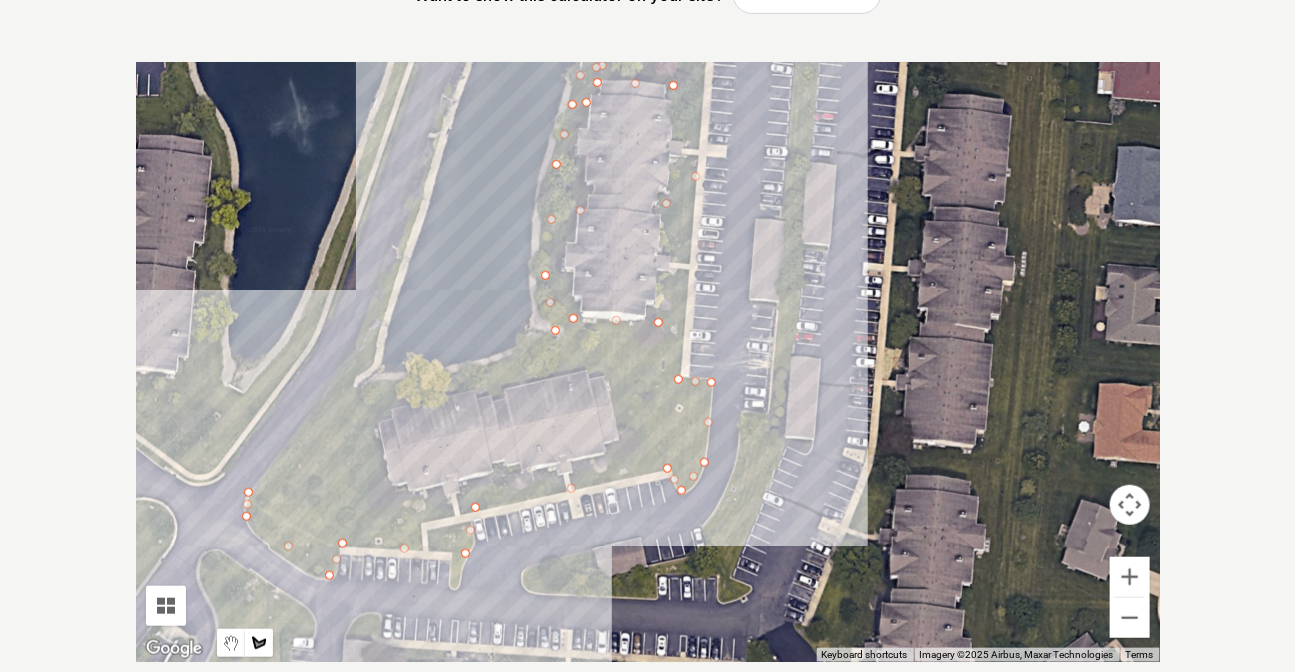 click at bounding box center (648, 362) 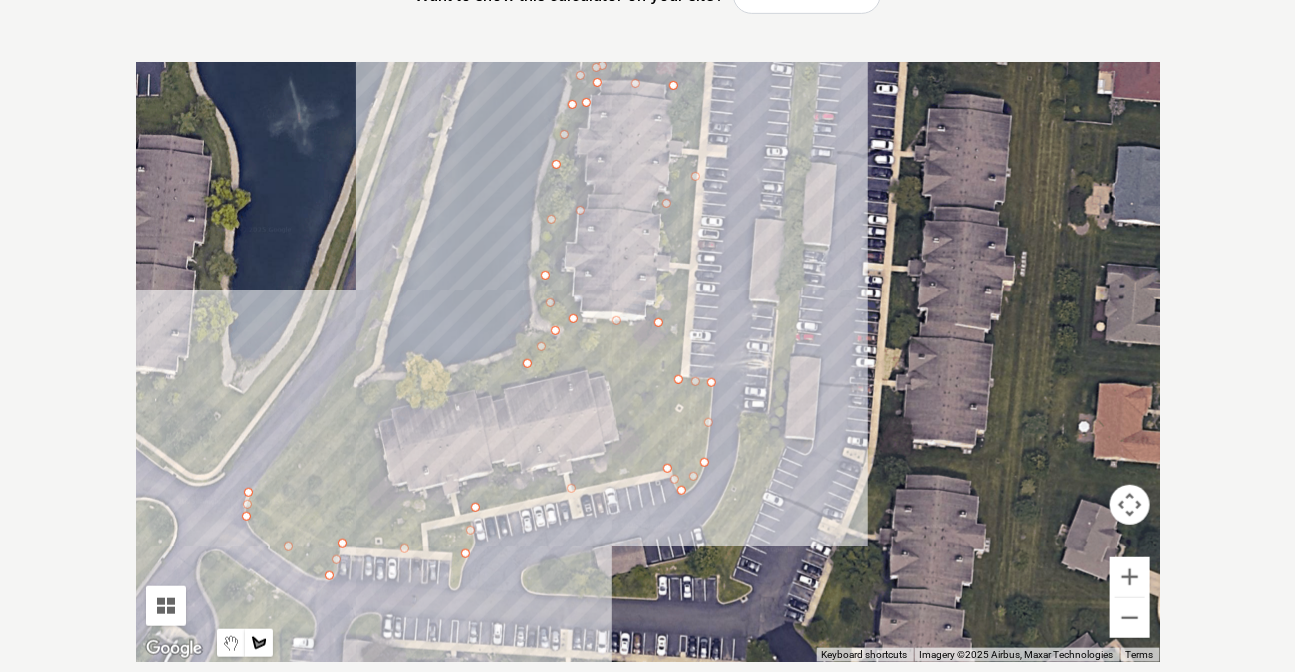 click at bounding box center [648, 362] 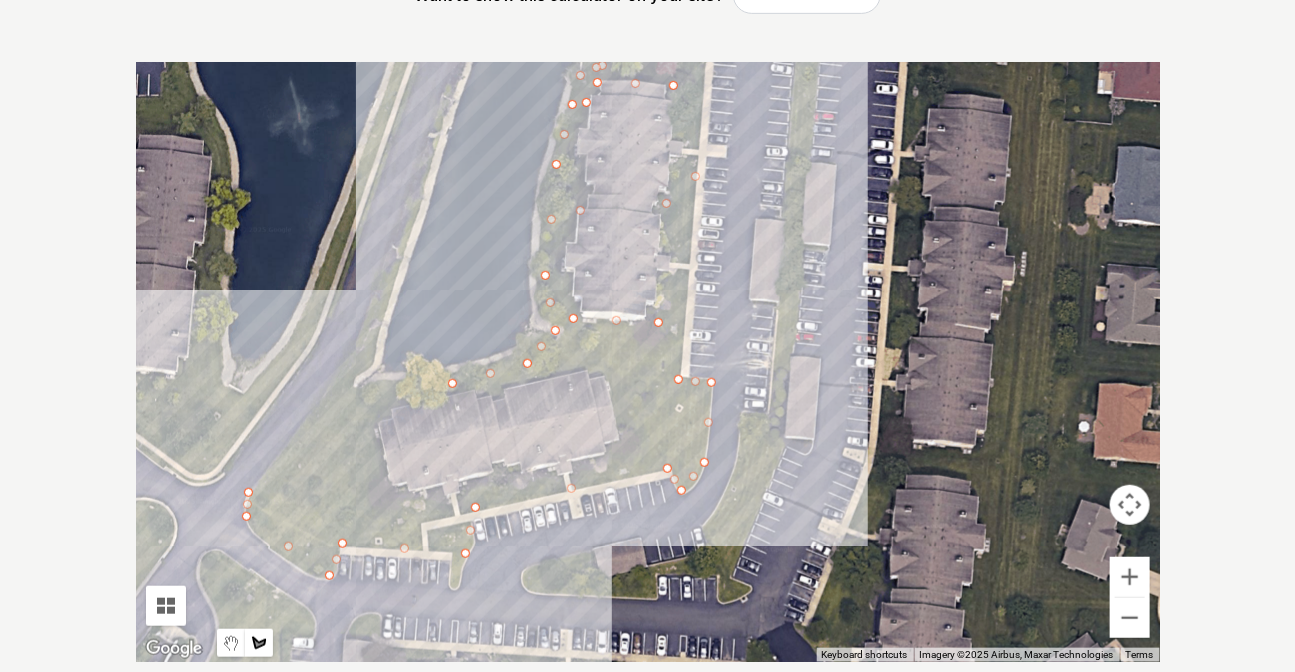 click at bounding box center [648, 362] 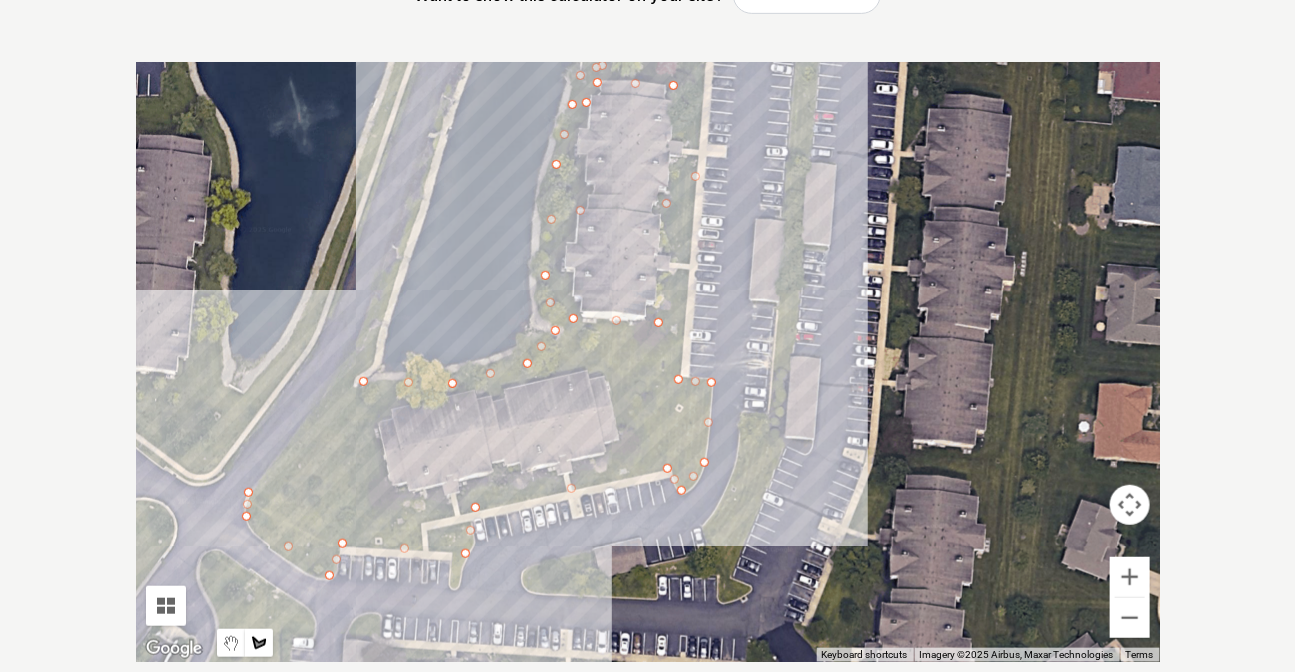 click at bounding box center [648, 362] 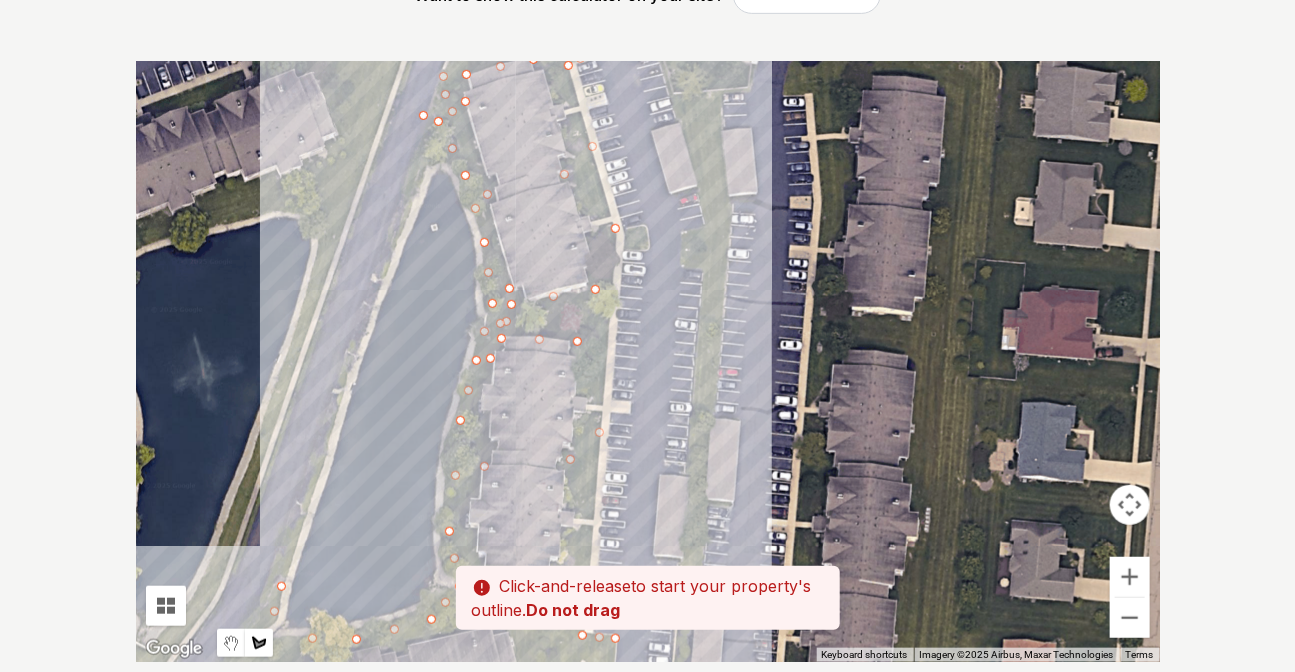 drag, startPoint x: 432, startPoint y: 161, endPoint x: 336, endPoint y: 420, distance: 276.21912 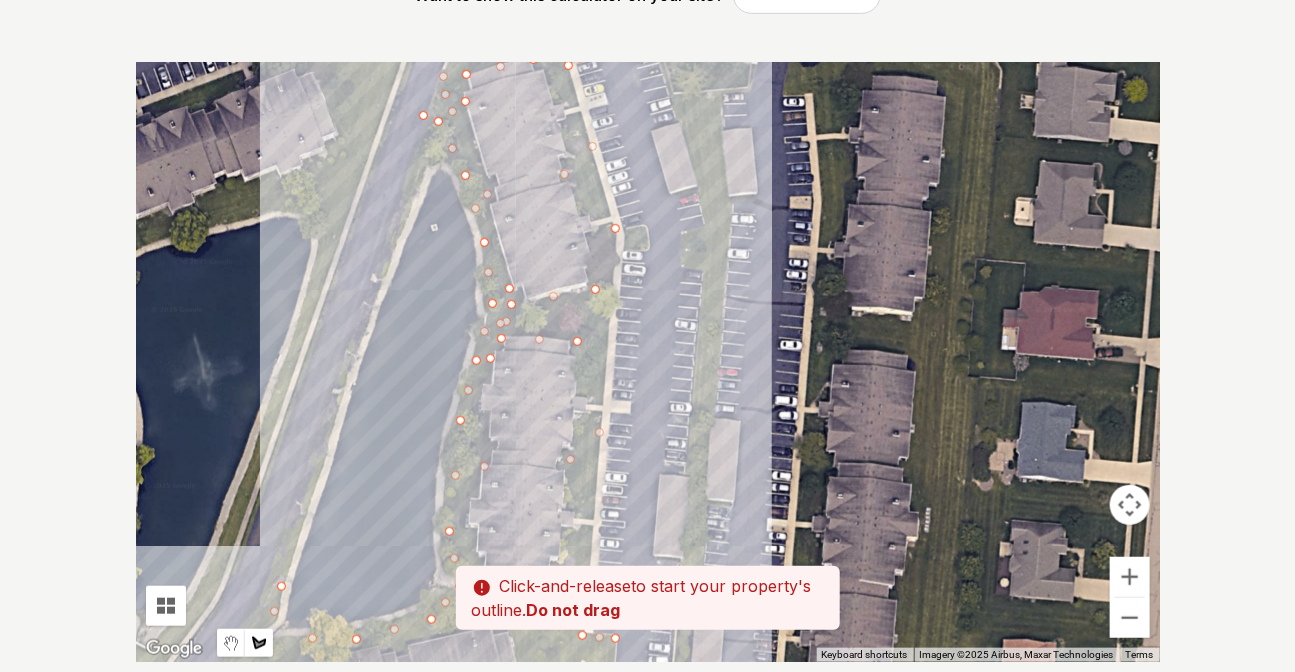 click at bounding box center [648, 362] 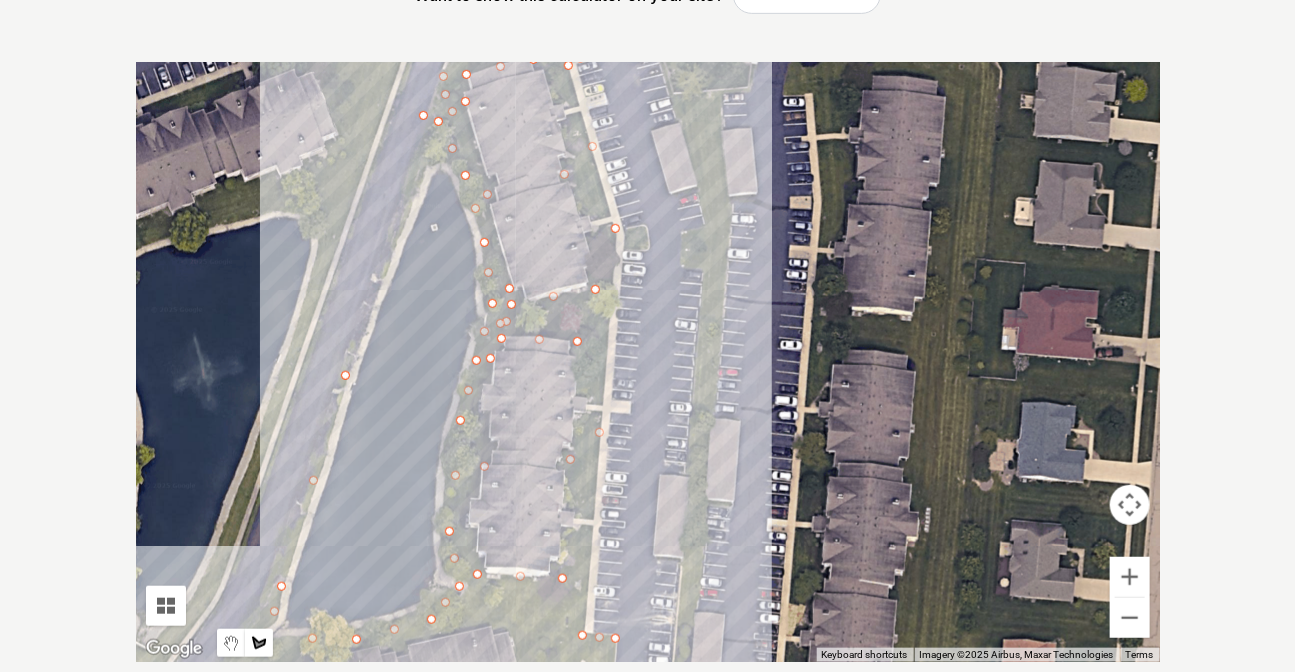 click at bounding box center (648, 362) 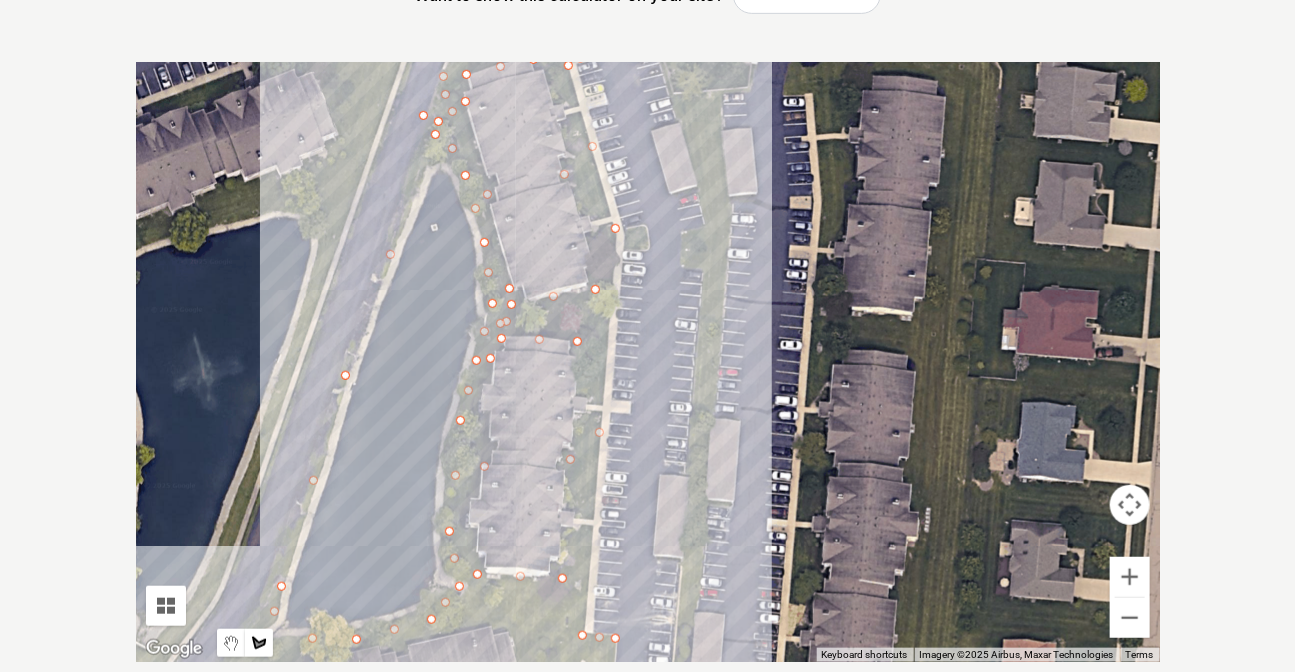 click at bounding box center [648, 362] 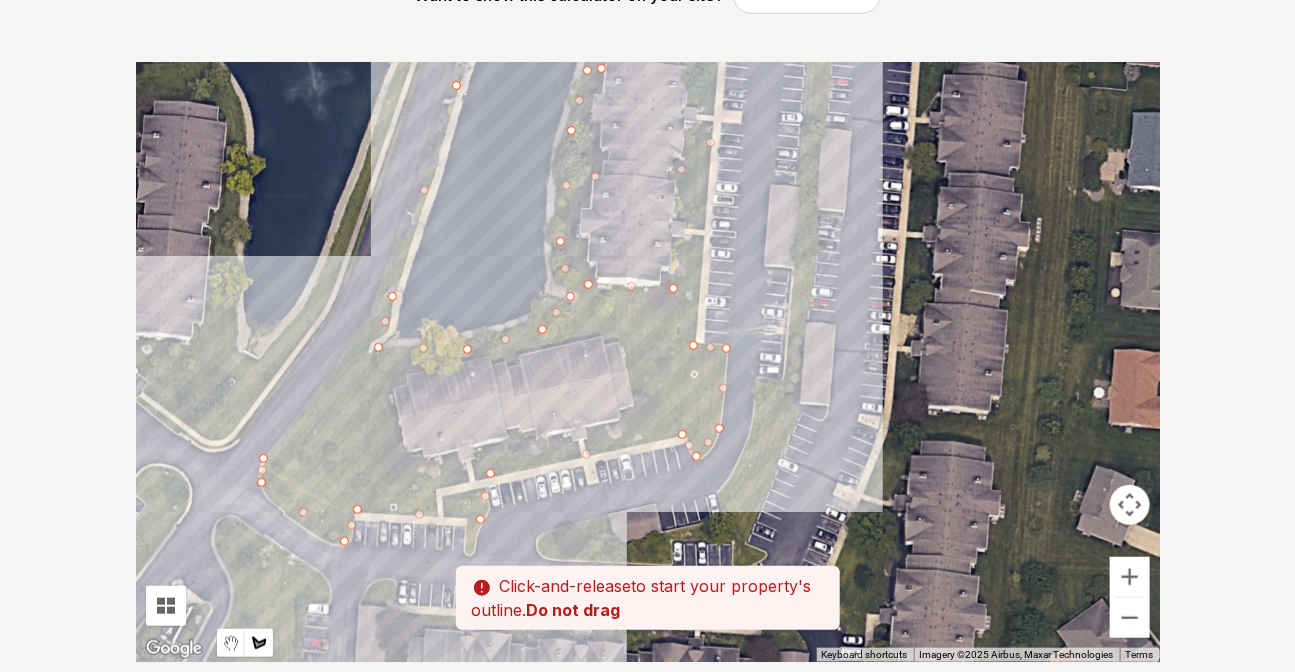 drag, startPoint x: 339, startPoint y: 354, endPoint x: 420, endPoint y: 139, distance: 229.75204 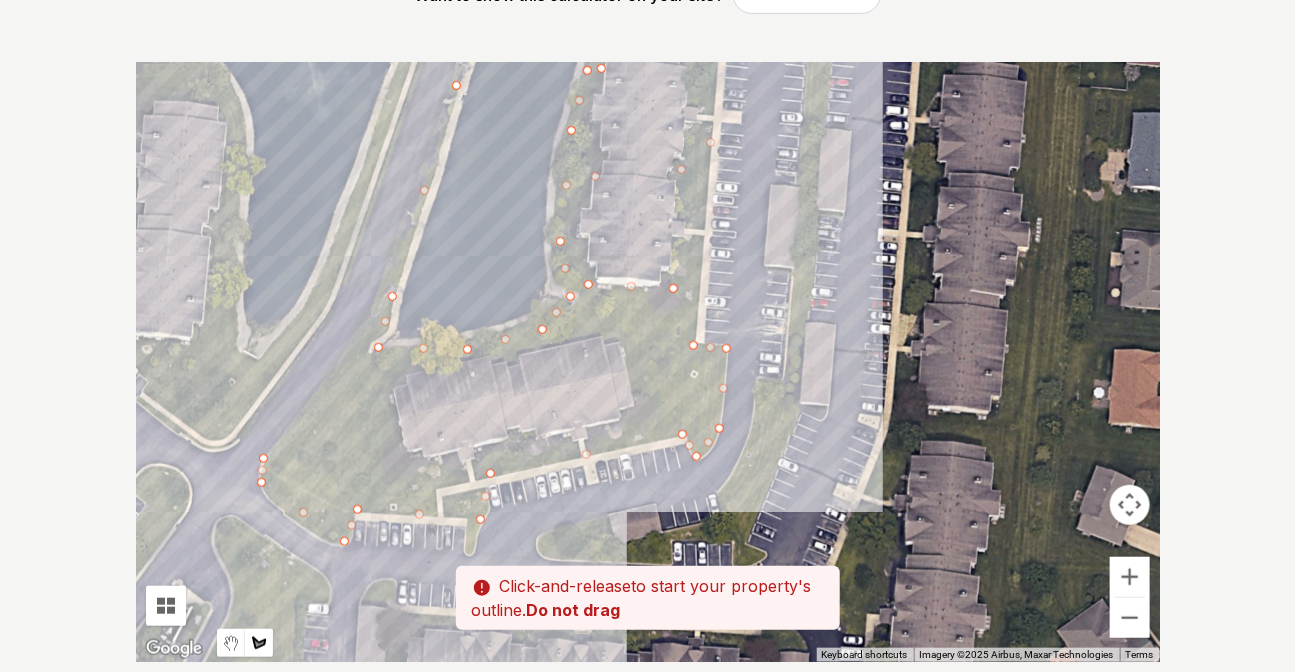 click at bounding box center (648, 362) 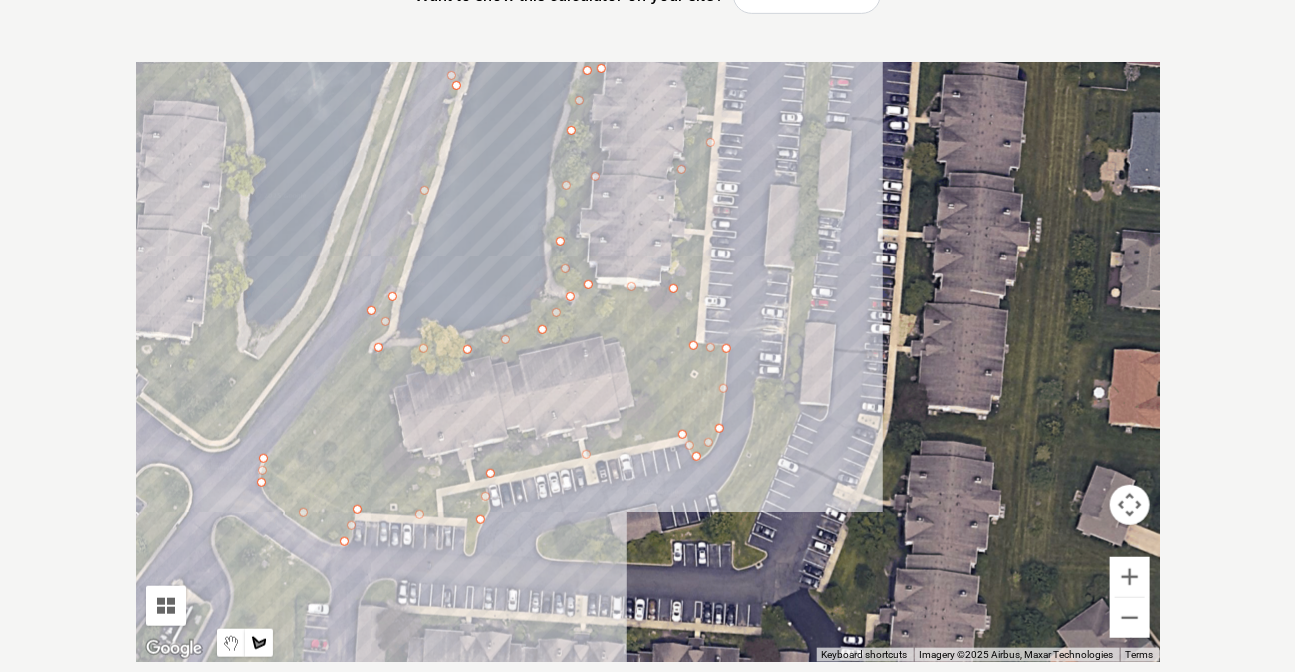 click at bounding box center [648, 362] 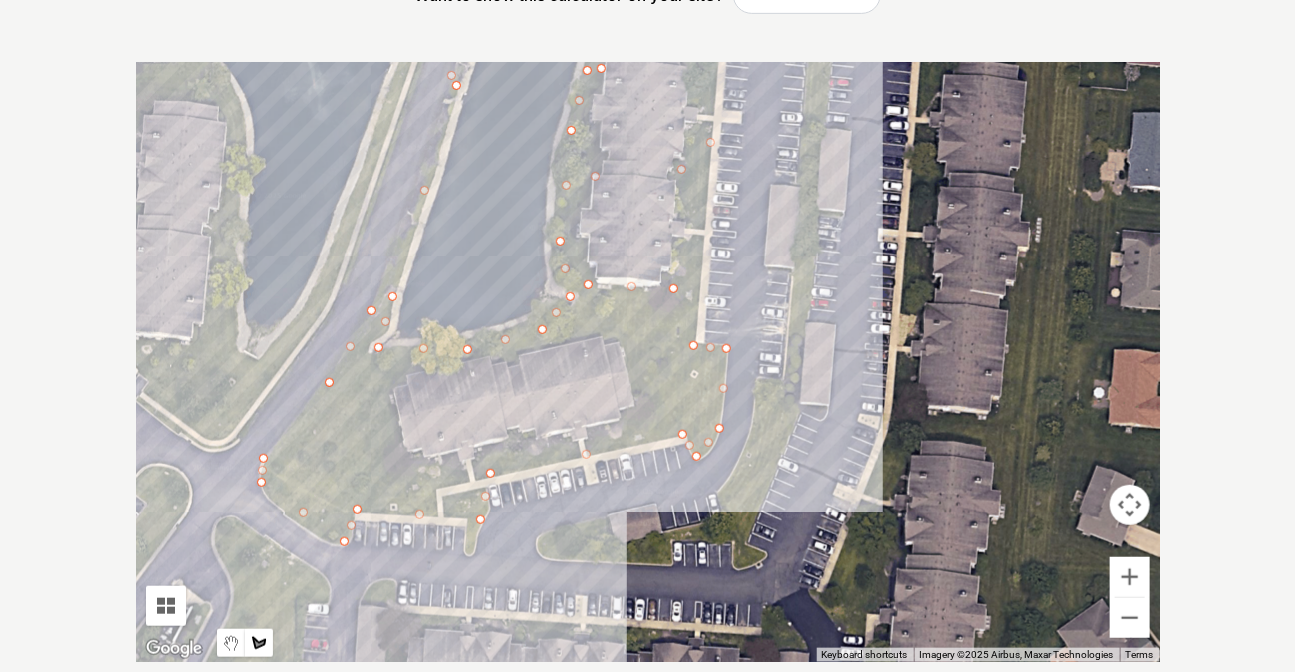 click at bounding box center [648, 362] 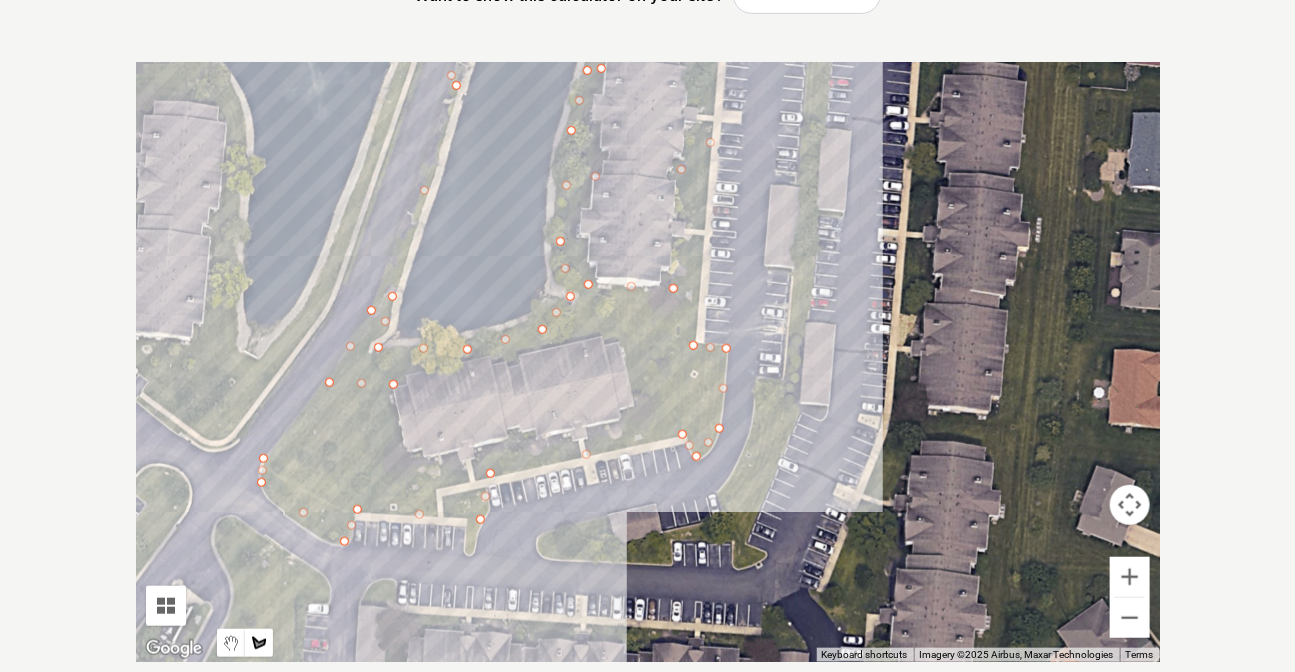 click at bounding box center [648, 362] 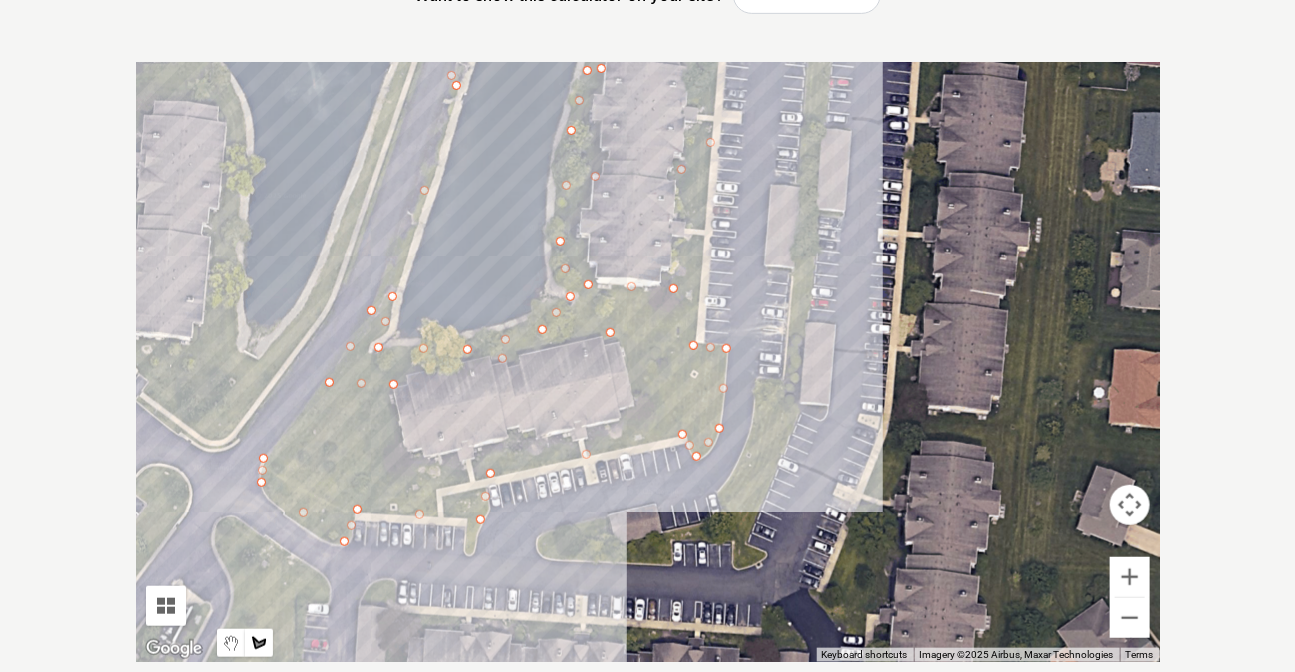 click at bounding box center (648, 362) 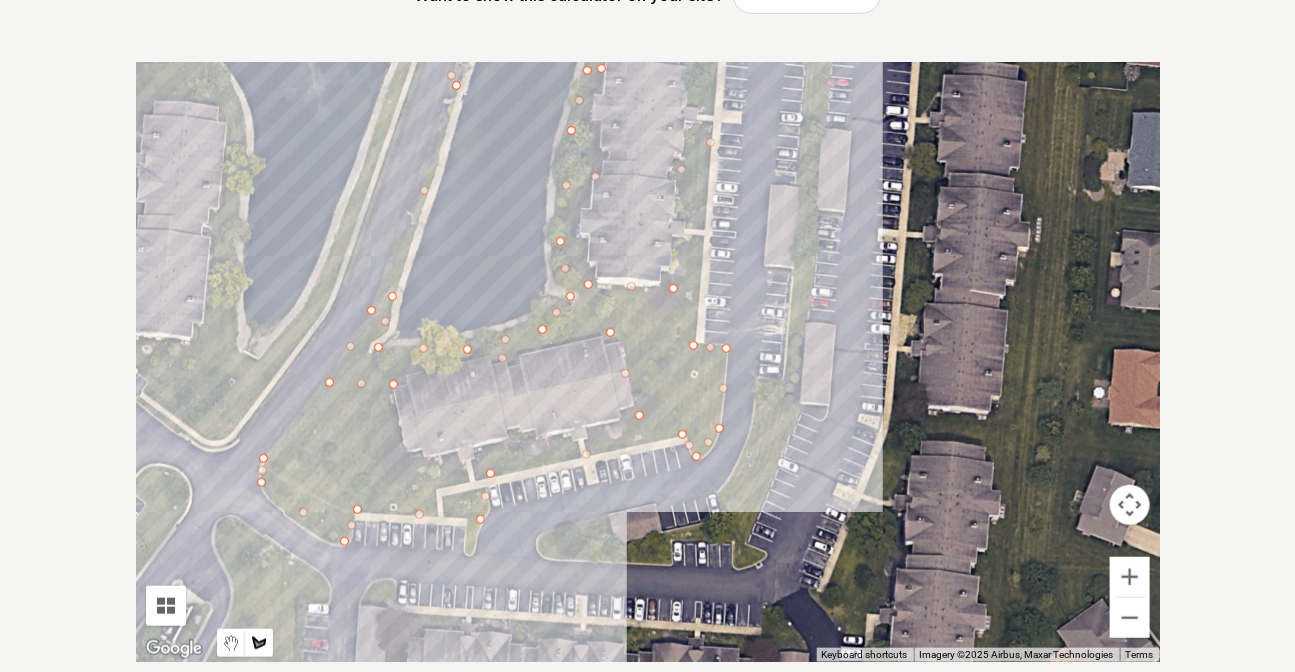 click at bounding box center (648, 362) 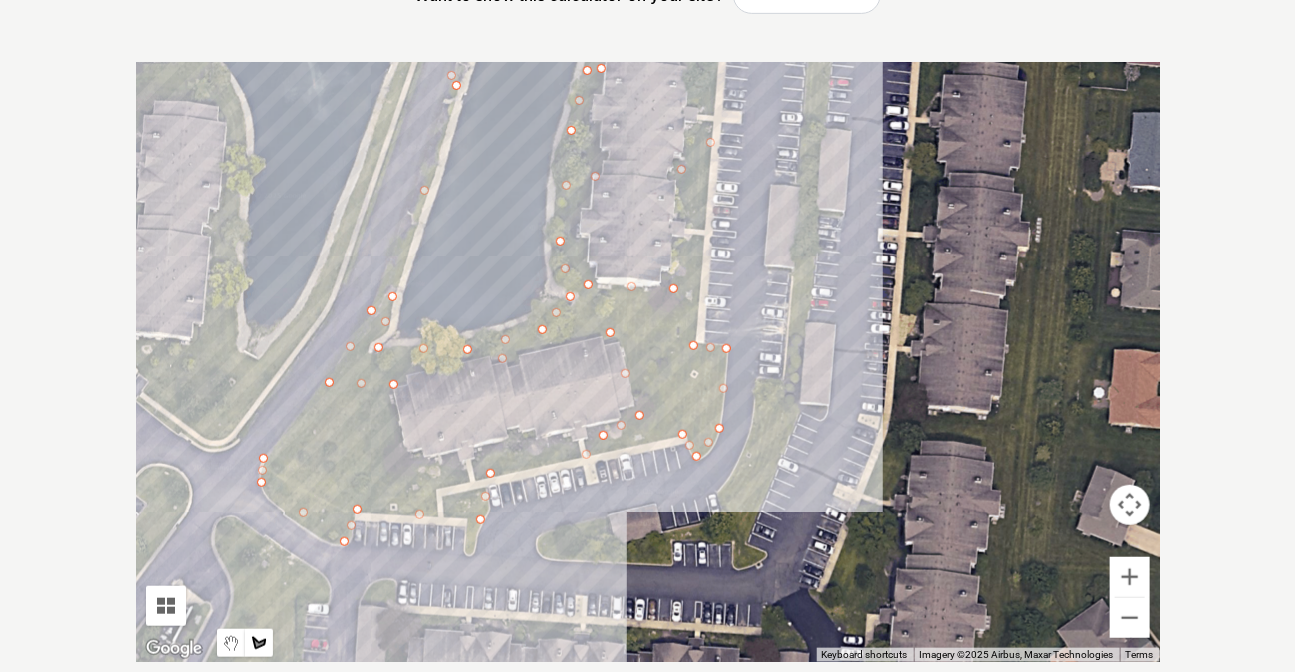 click at bounding box center (648, 362) 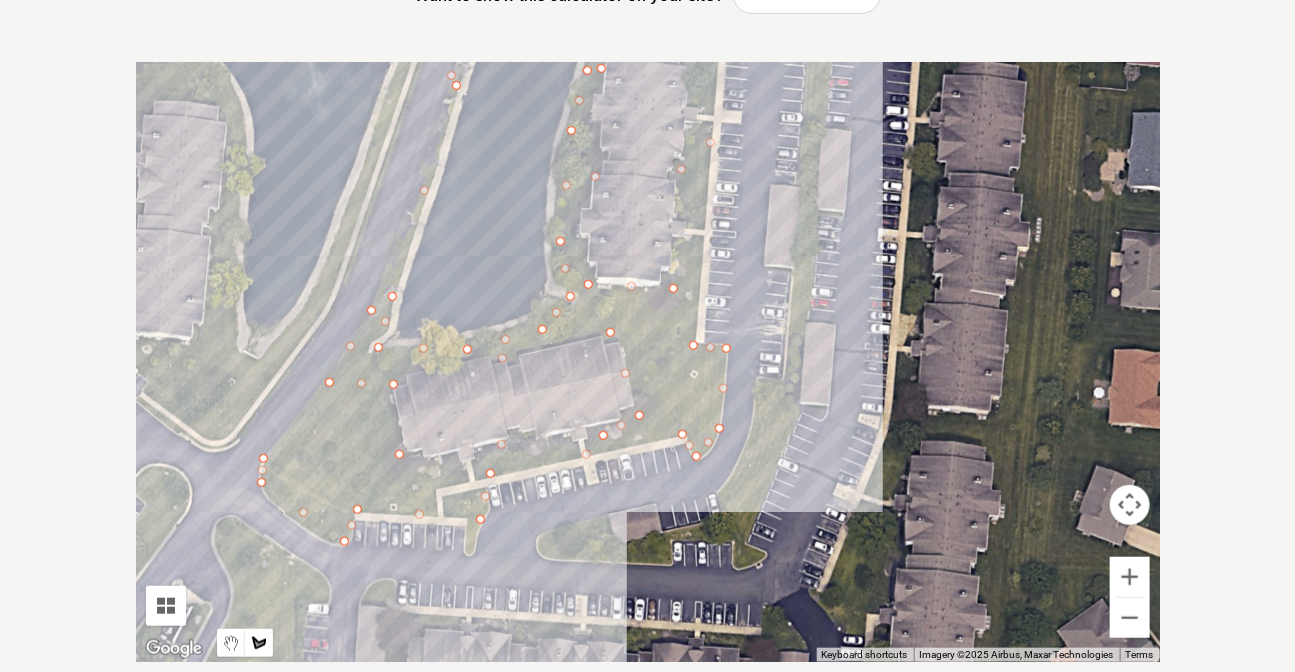 click at bounding box center (648, 362) 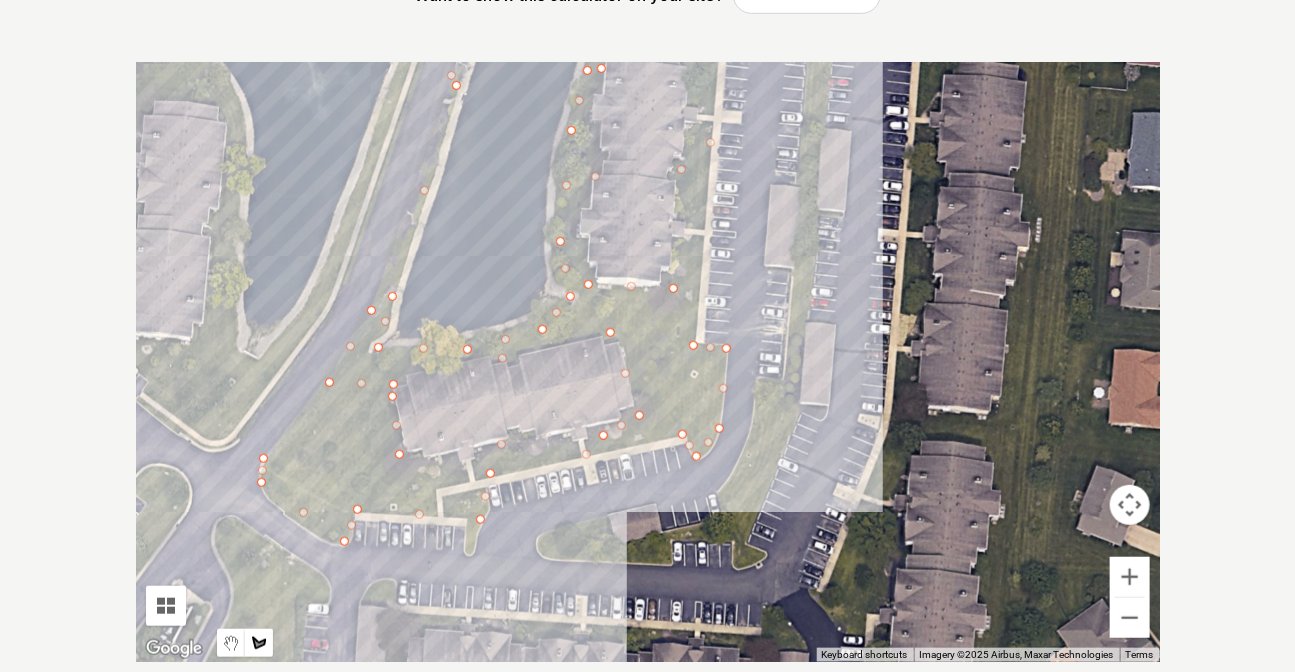 click at bounding box center [648, 362] 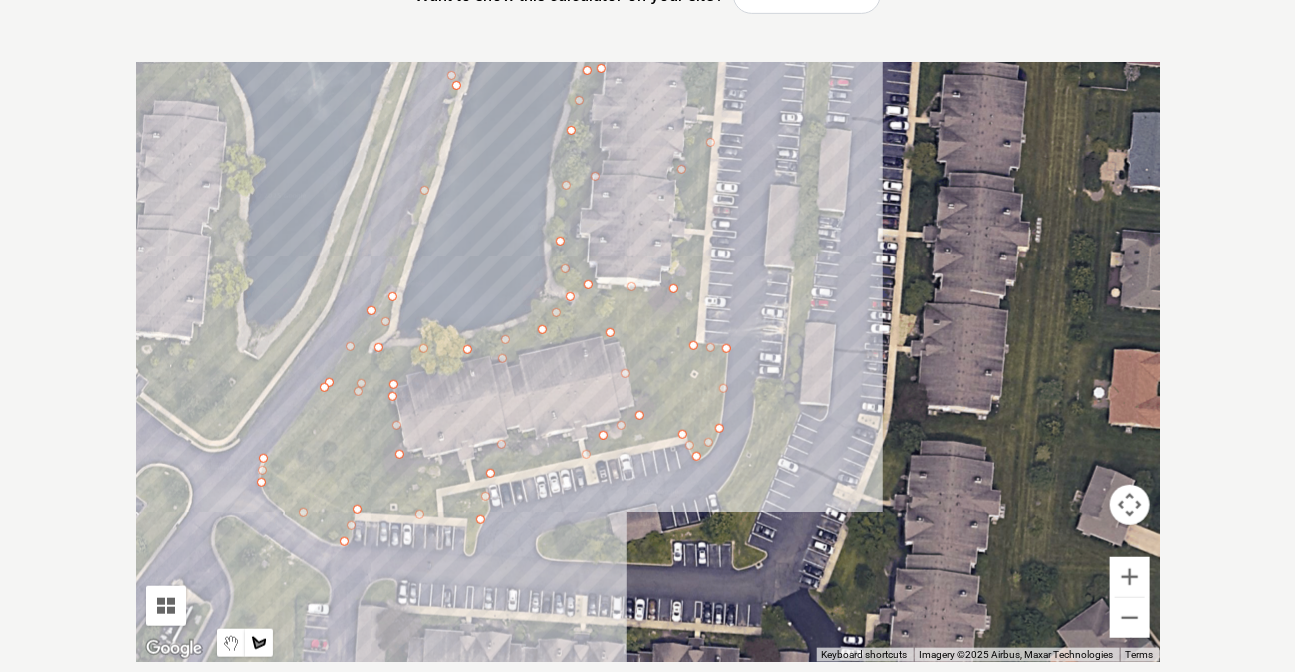 click at bounding box center [648, 362] 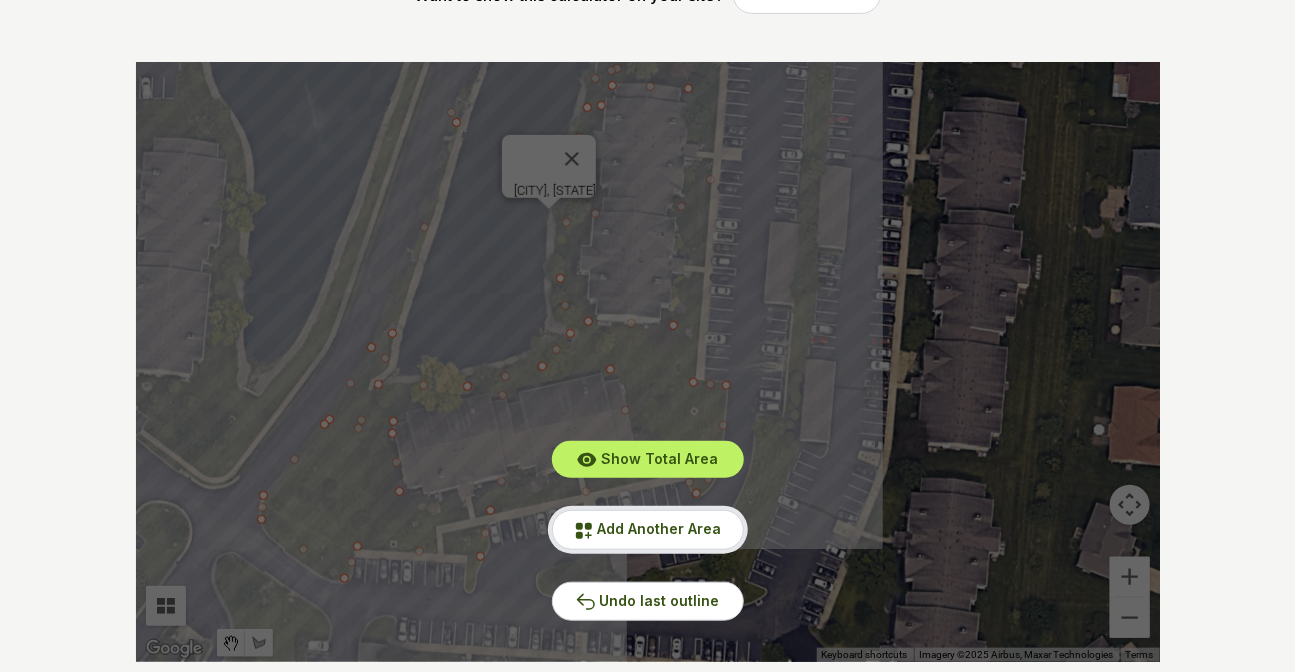 click on "Add Another Area" at bounding box center (660, 528) 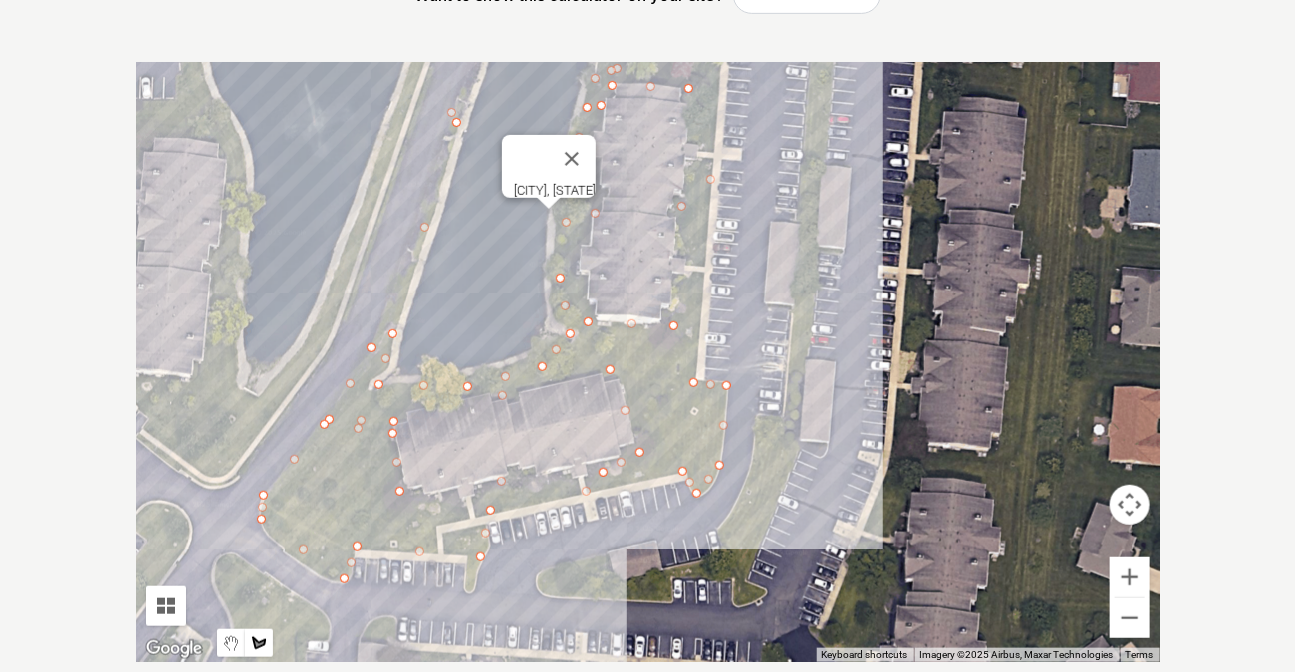click at bounding box center [648, 362] 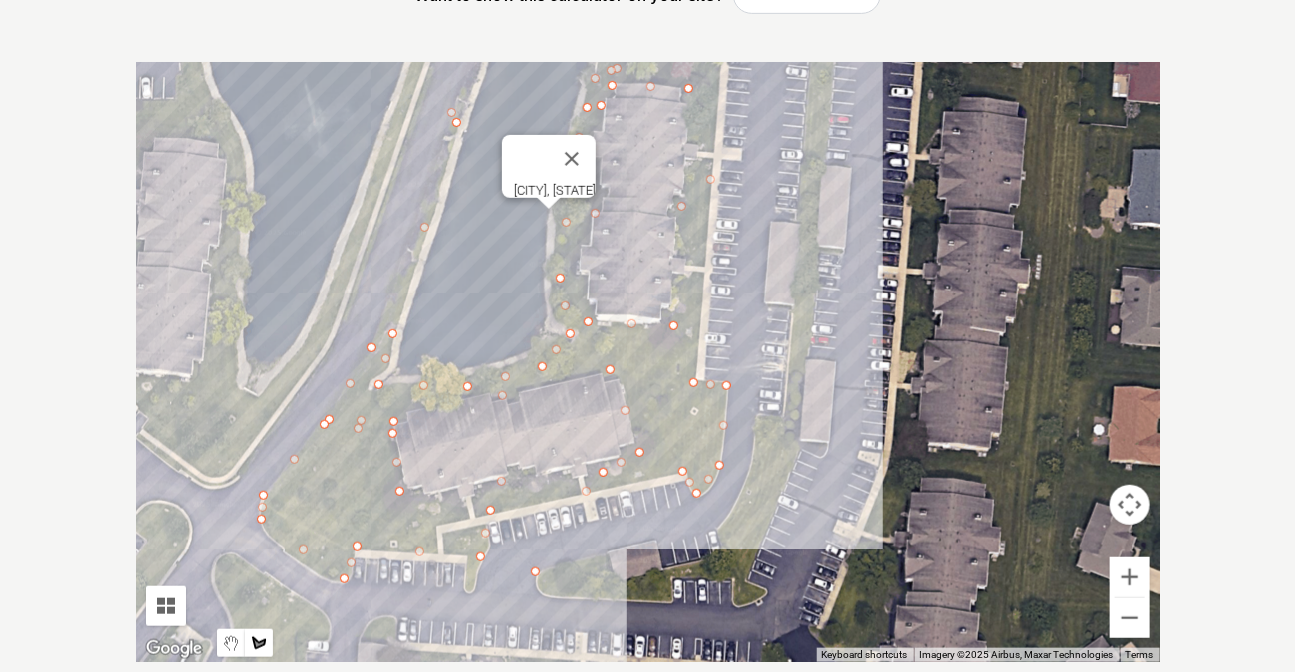 click at bounding box center (648, 362) 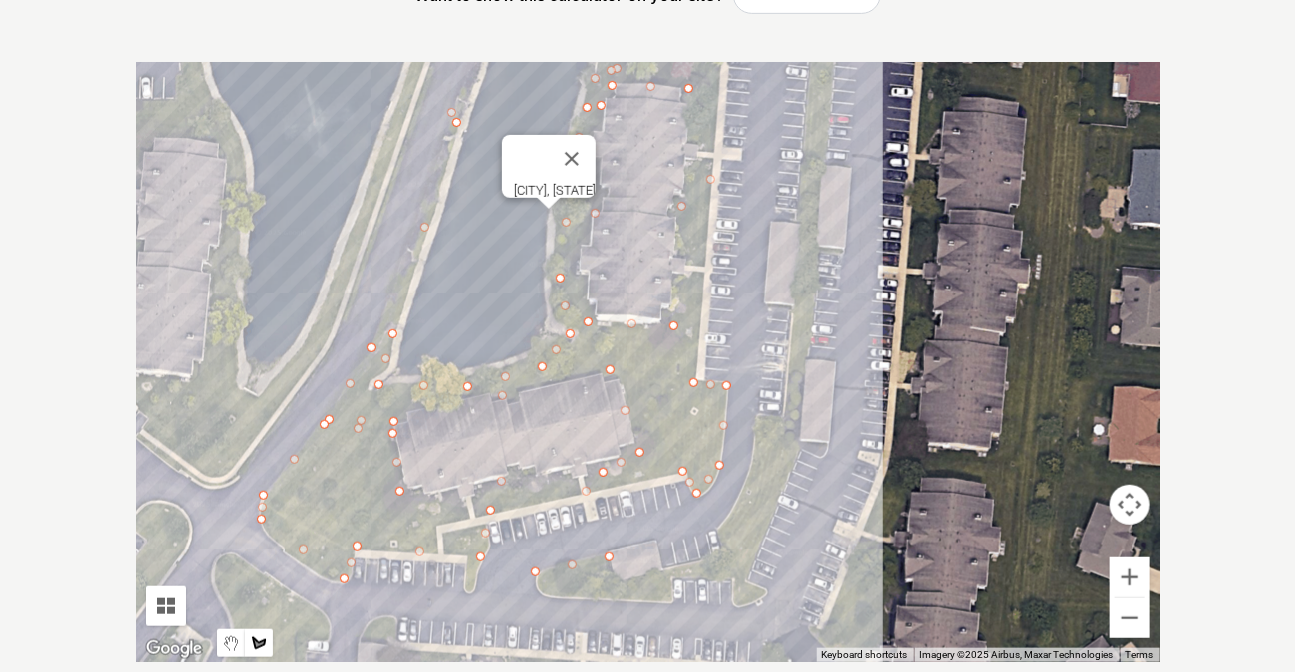 click at bounding box center (648, 362) 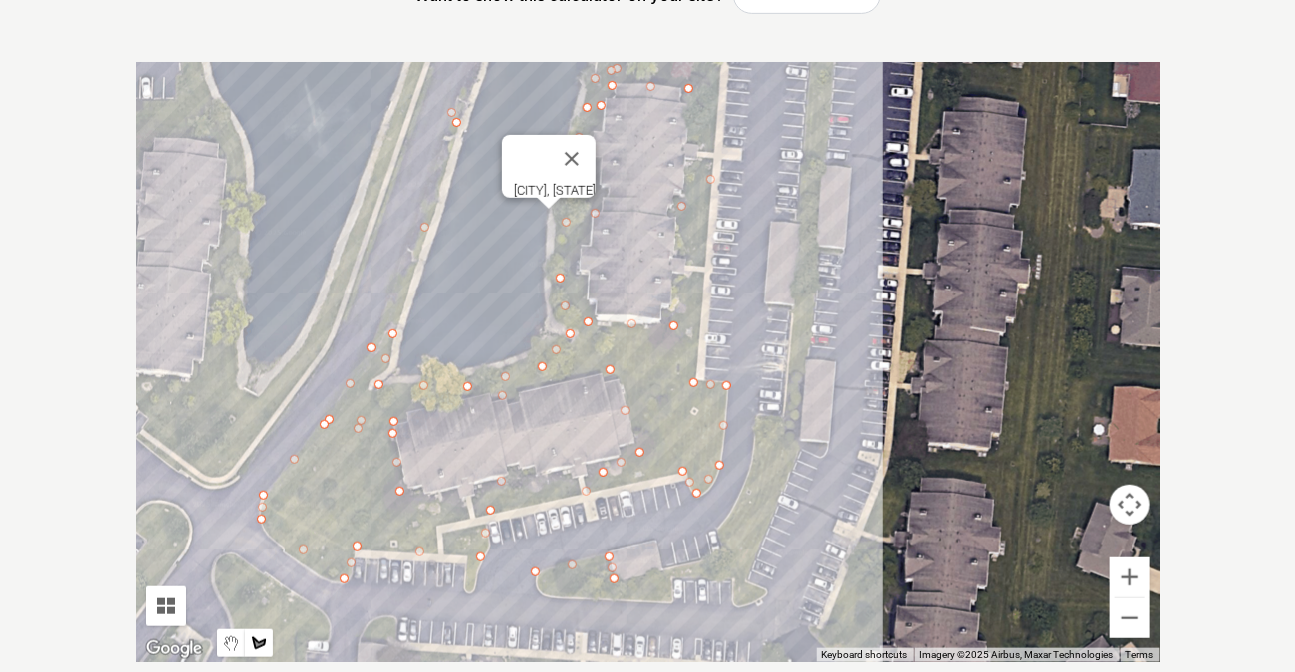 click at bounding box center [648, 362] 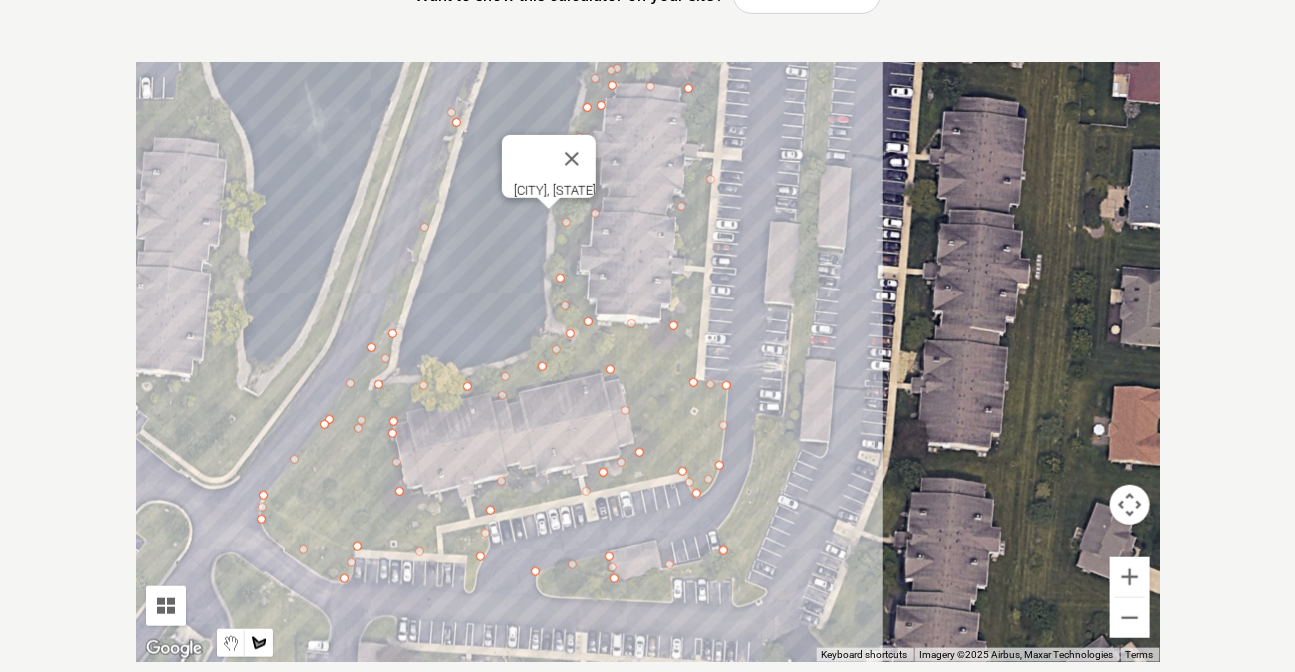 click at bounding box center (648, 362) 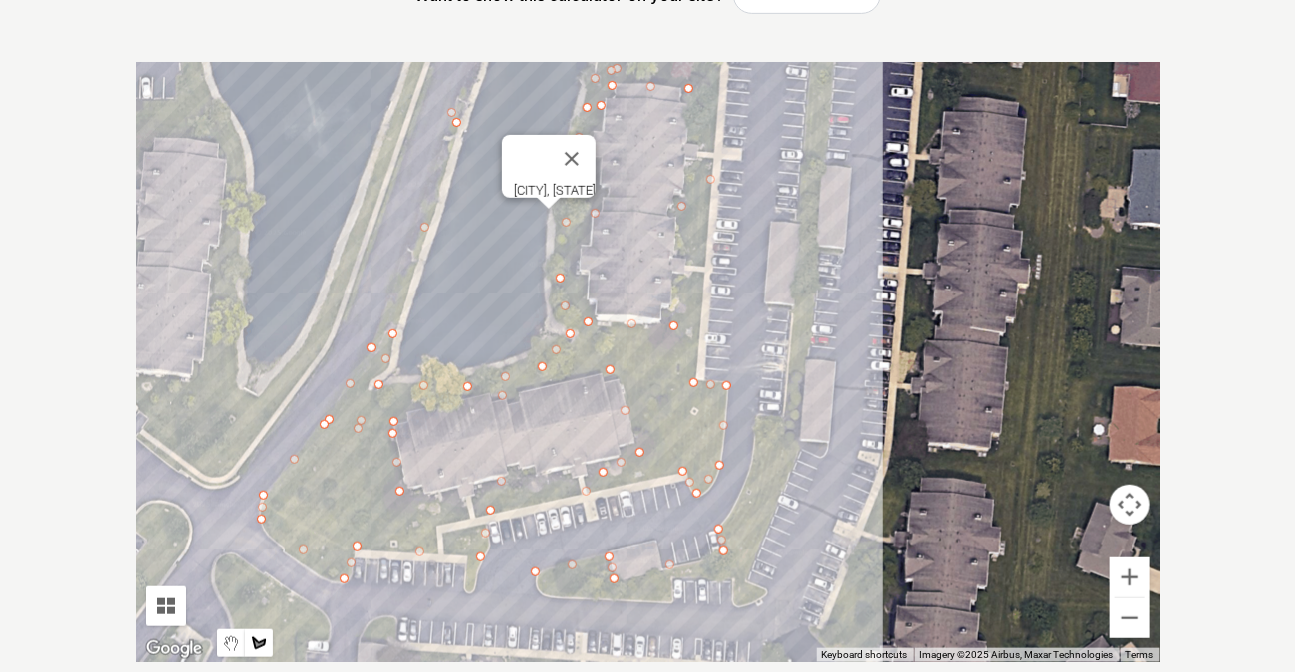 click at bounding box center [648, 362] 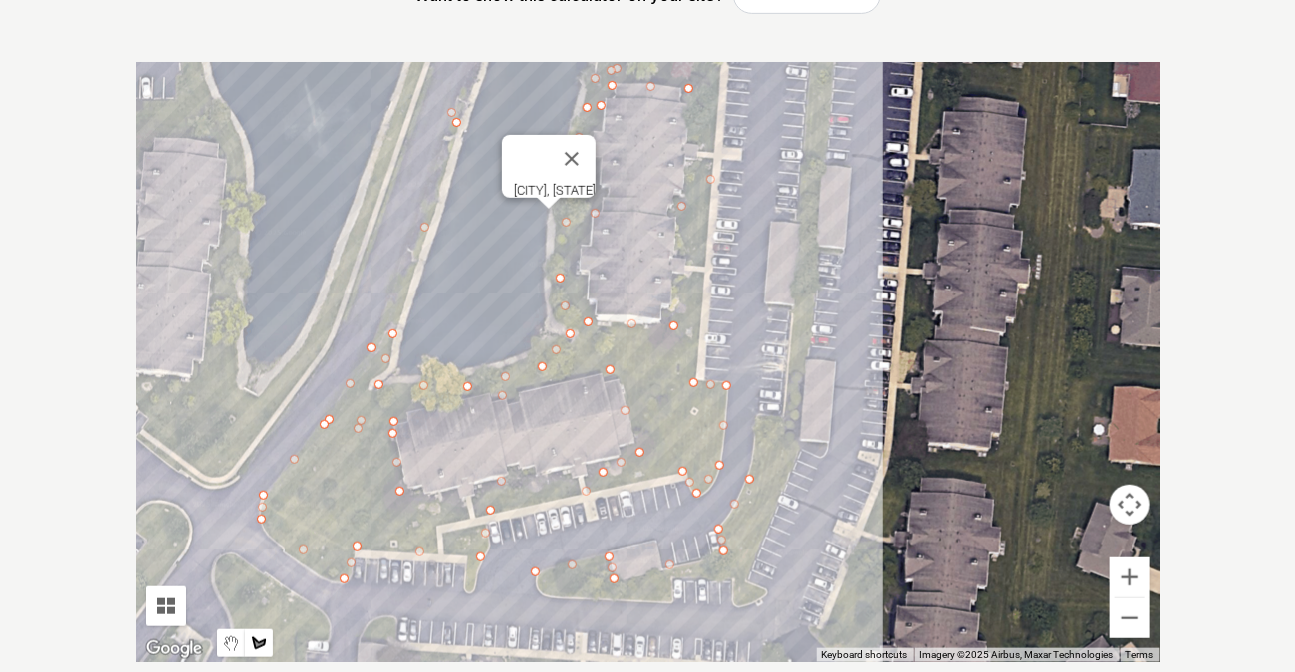 click at bounding box center [648, 362] 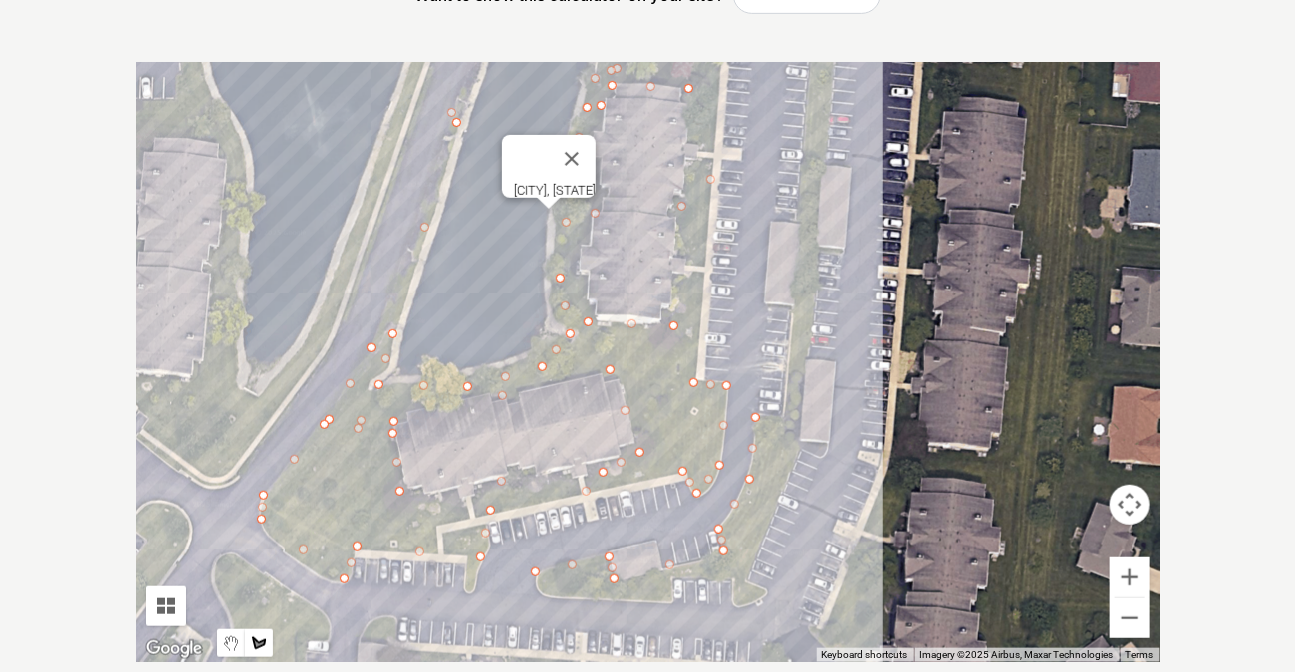 click at bounding box center [648, 362] 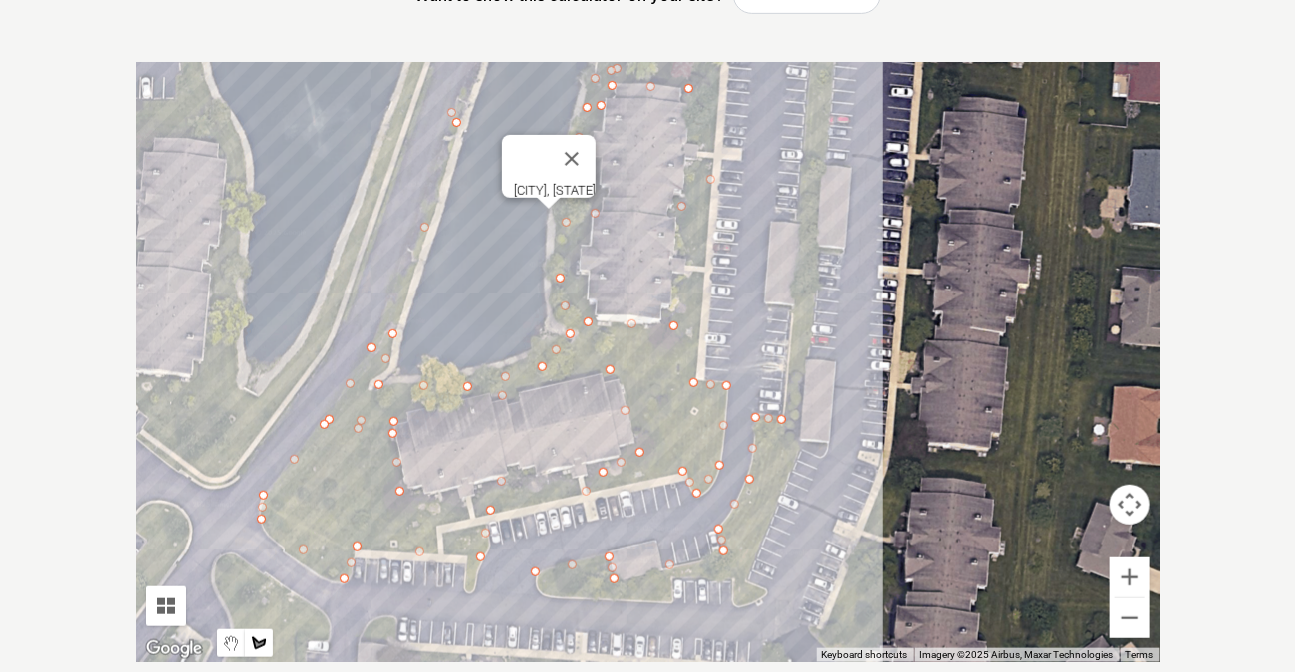 click at bounding box center [648, 362] 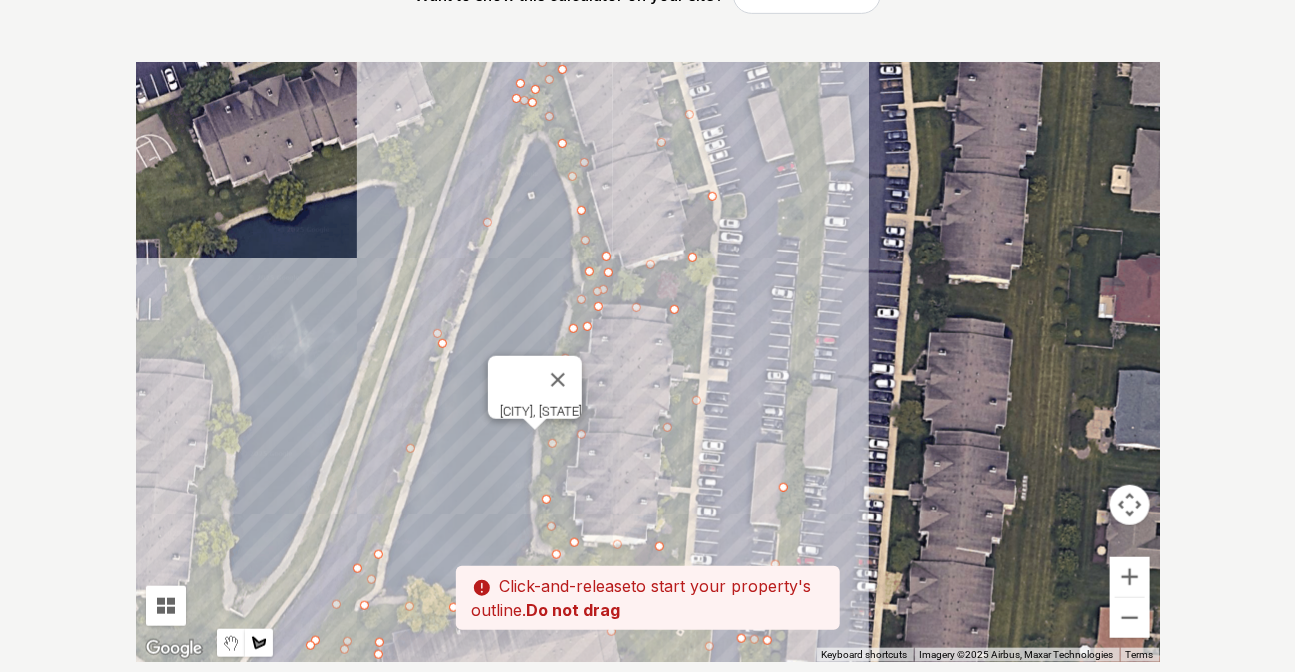 drag, startPoint x: 807, startPoint y: 190, endPoint x: 789, endPoint y: 439, distance: 249.64975 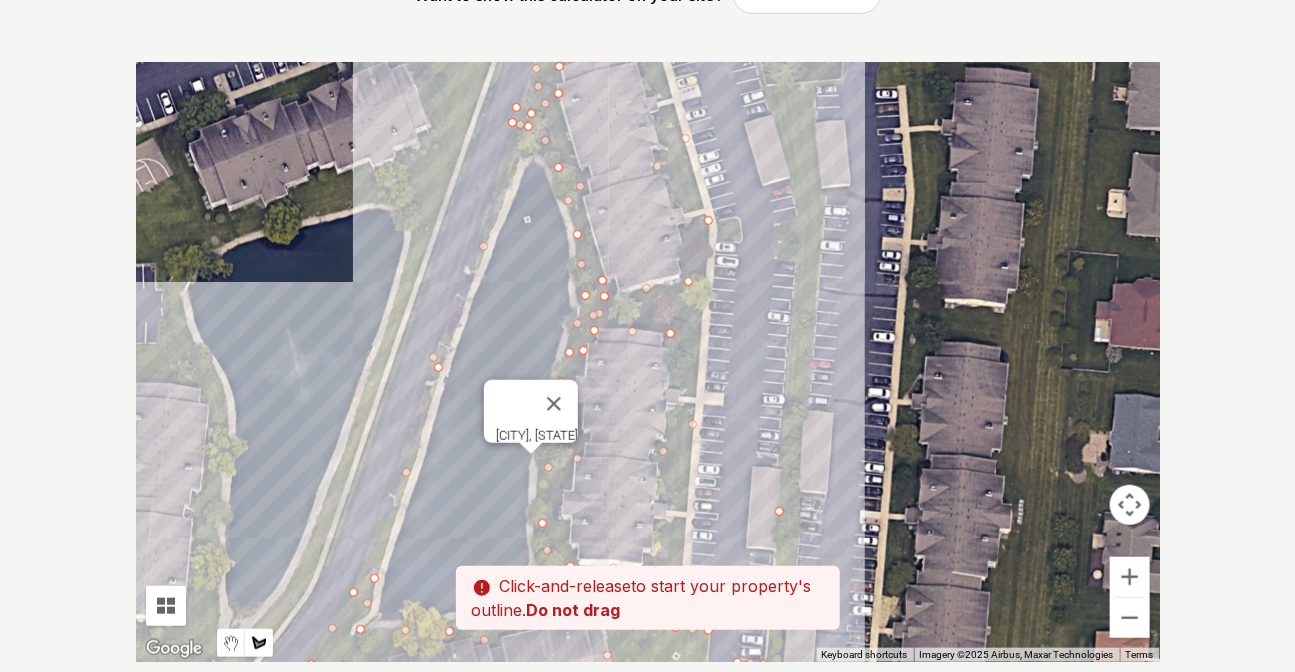 click at bounding box center (648, 362) 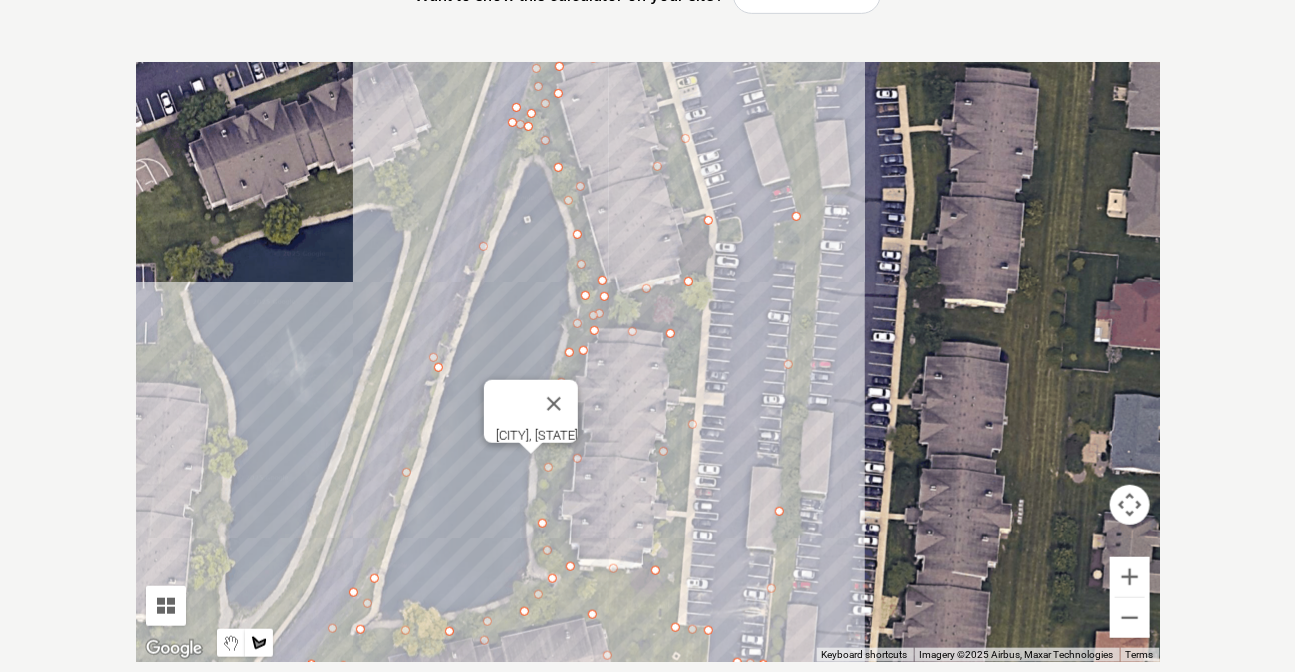 click at bounding box center [648, 362] 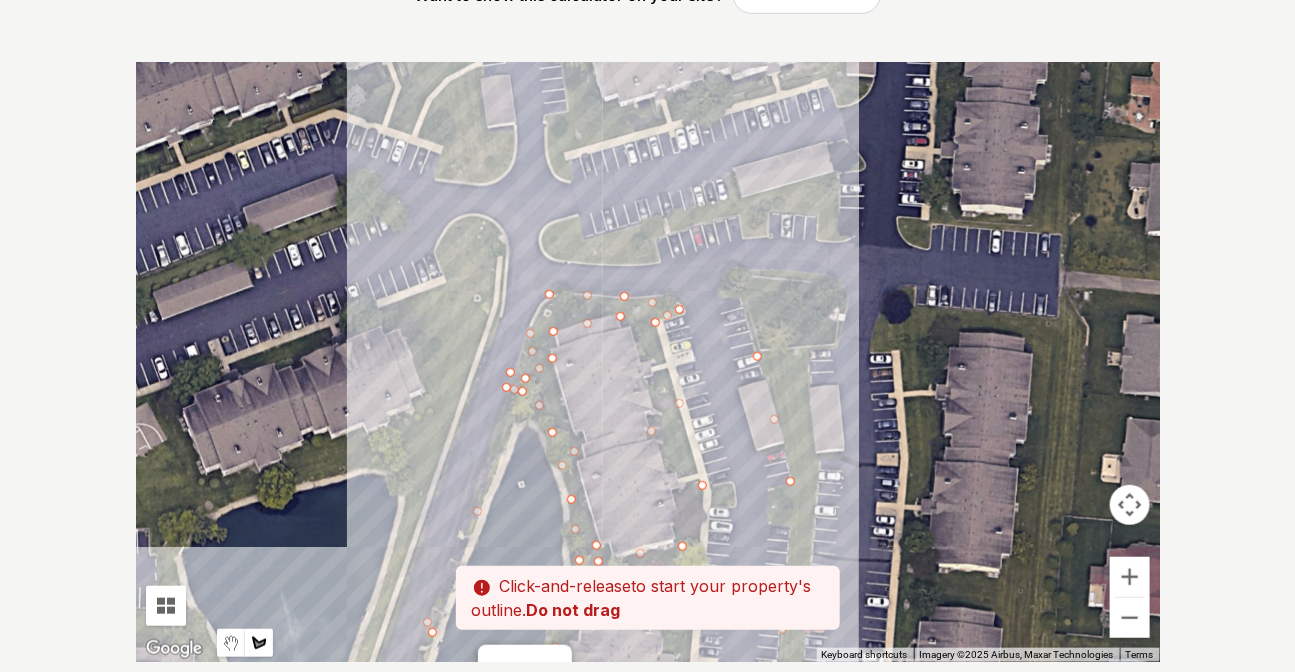 drag, startPoint x: 810, startPoint y: 87, endPoint x: 804, endPoint y: 355, distance: 268.06717 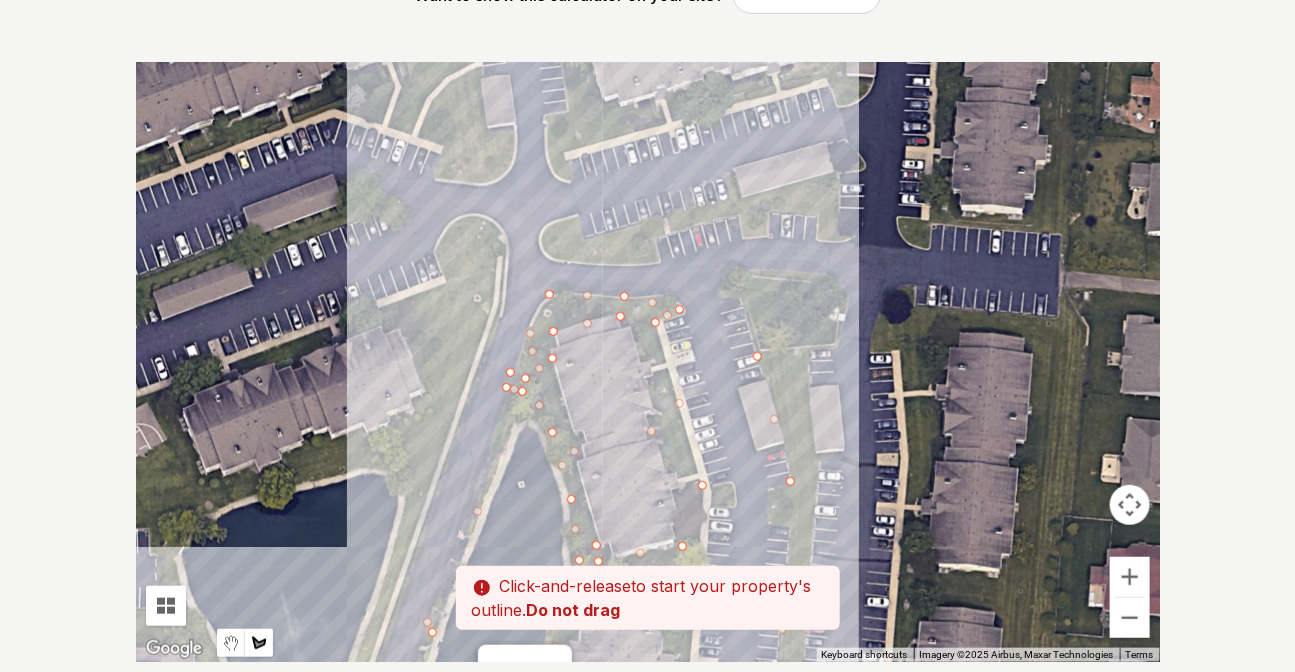 click at bounding box center [648, 362] 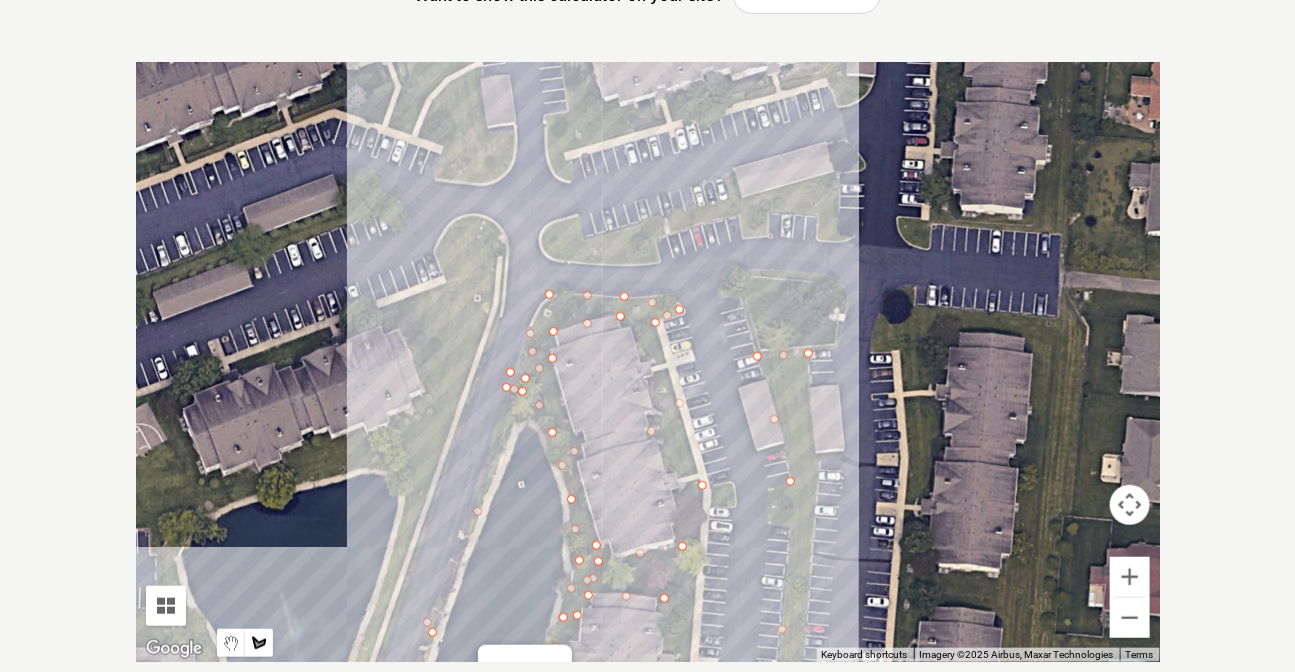 click at bounding box center [648, 362] 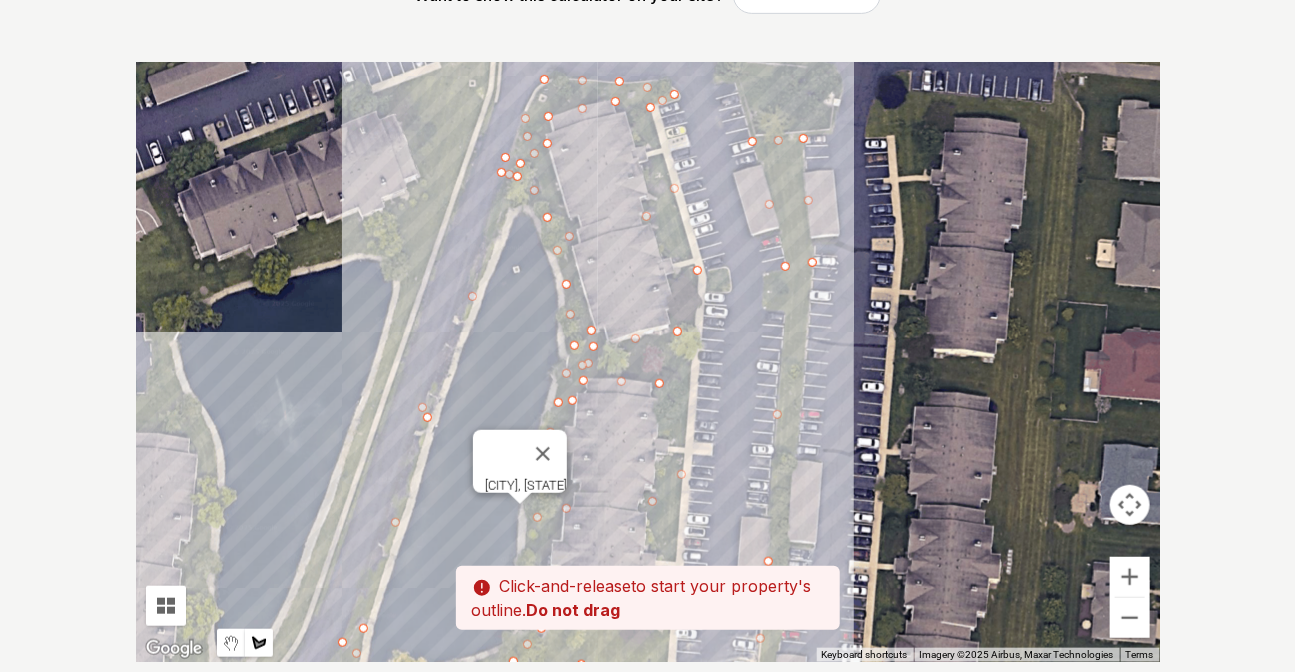 drag, startPoint x: 804, startPoint y: 582, endPoint x: 807, endPoint y: 274, distance: 308.01462 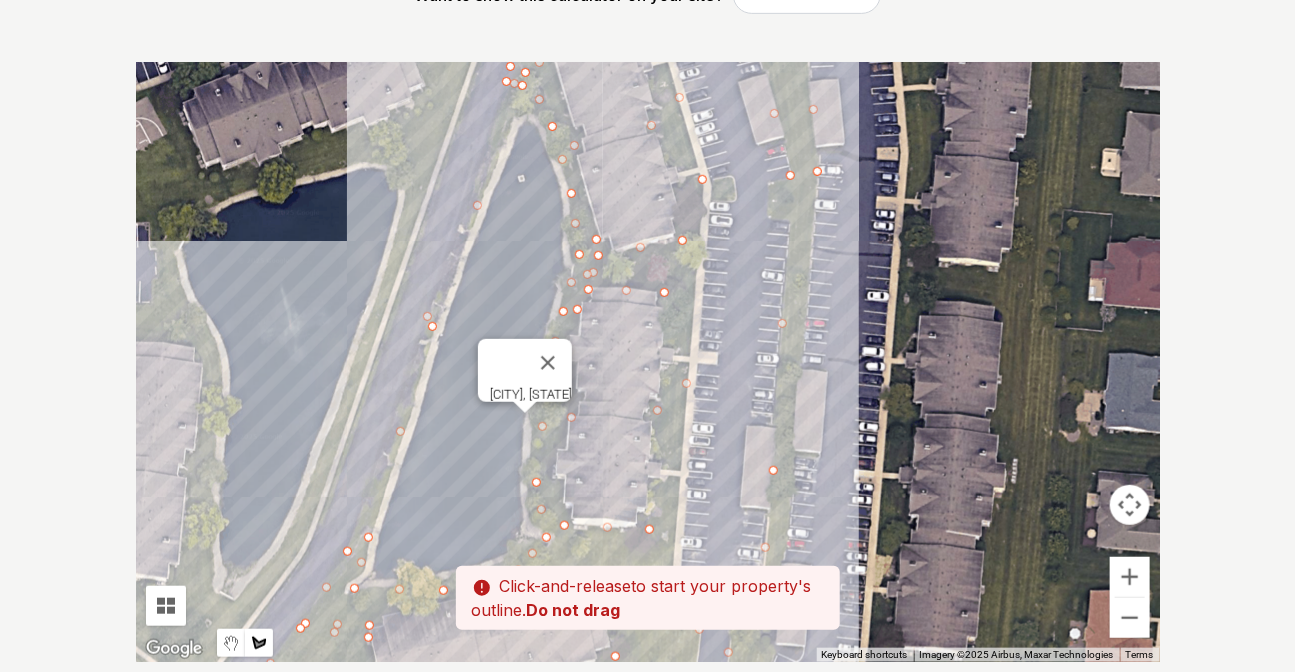 click at bounding box center (648, 362) 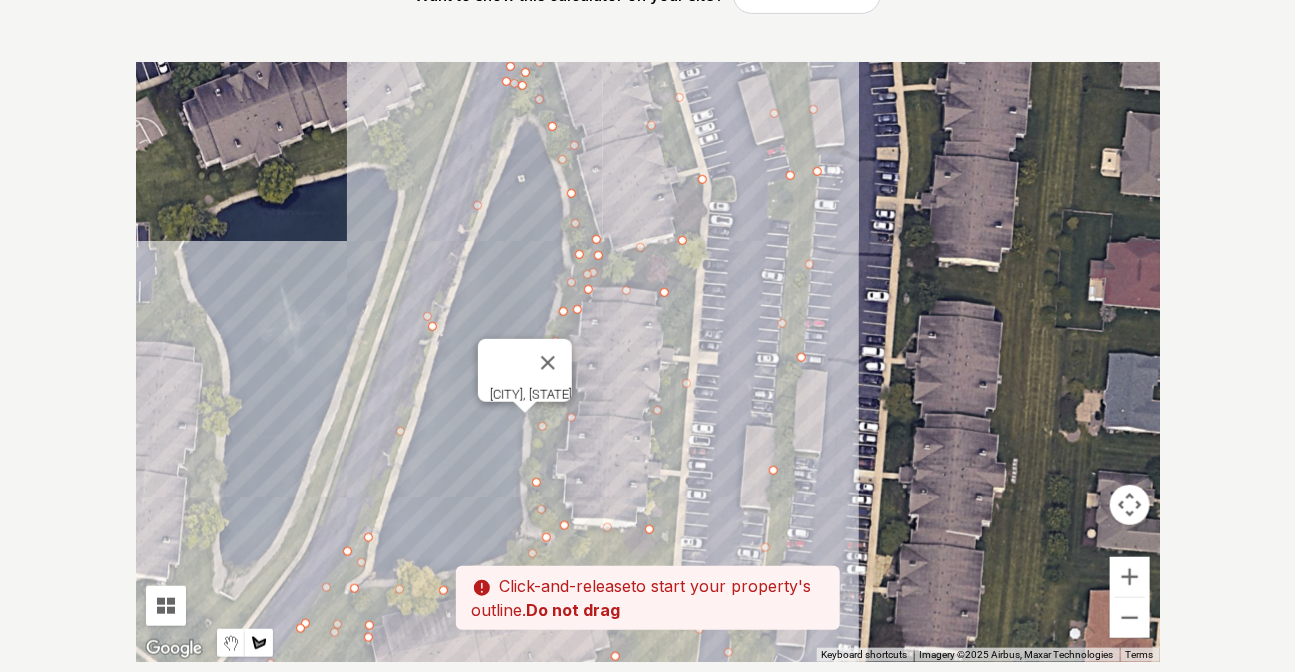 click at bounding box center [648, 362] 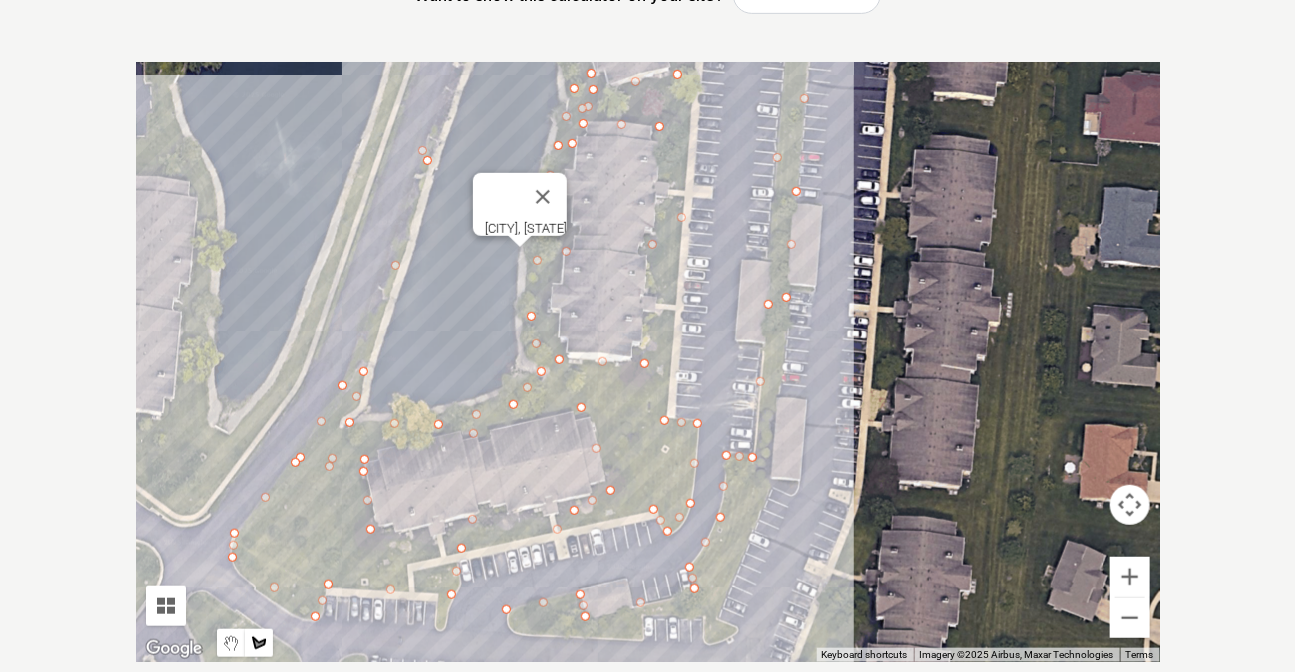 drag, startPoint x: 784, startPoint y: 526, endPoint x: 787, endPoint y: 209, distance: 317.0142 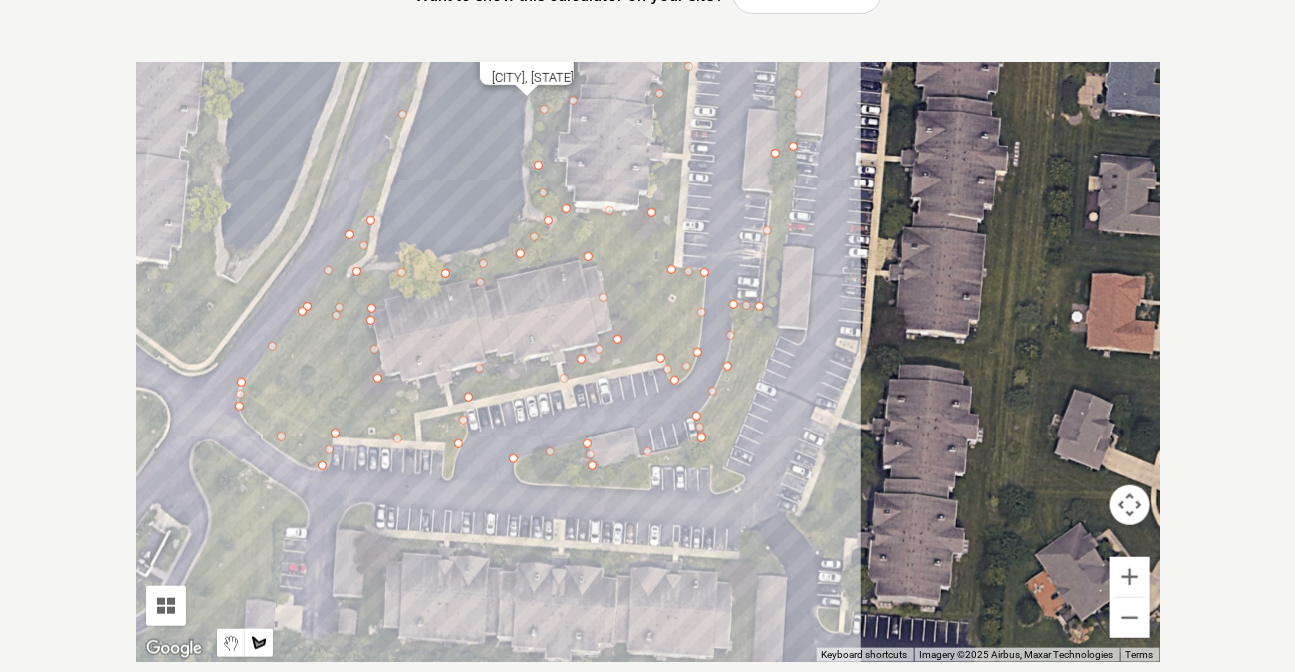 click at bounding box center [648, 362] 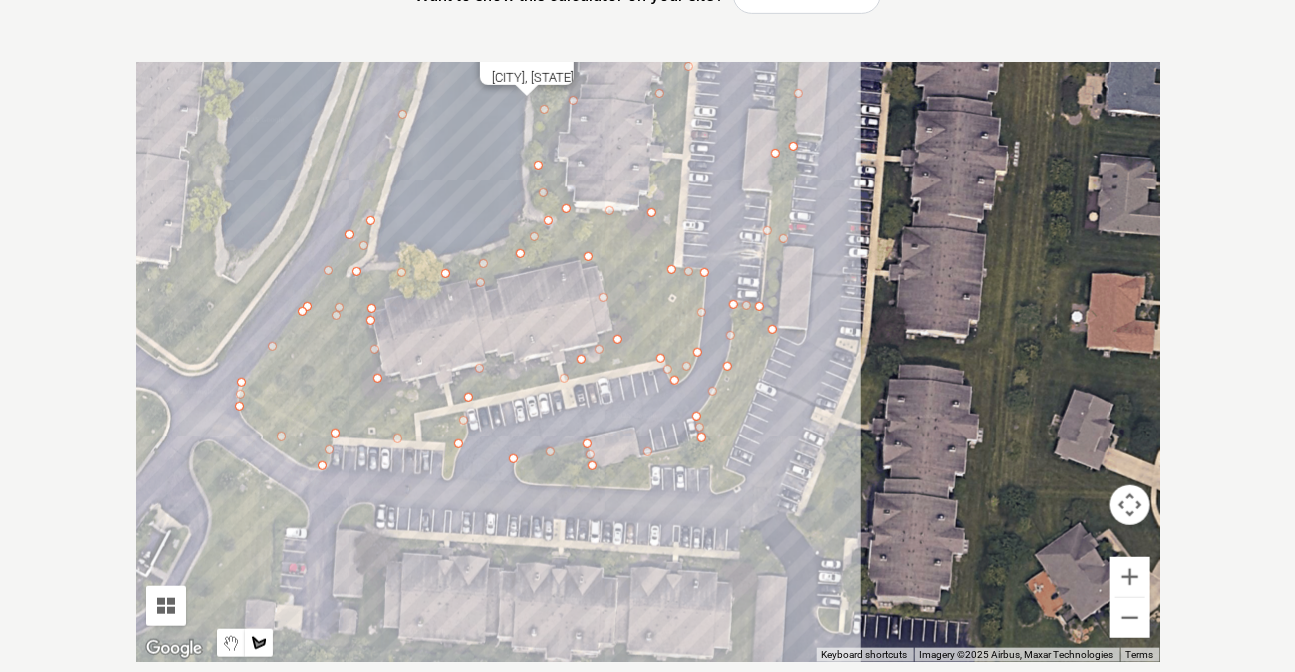 click at bounding box center (648, 362) 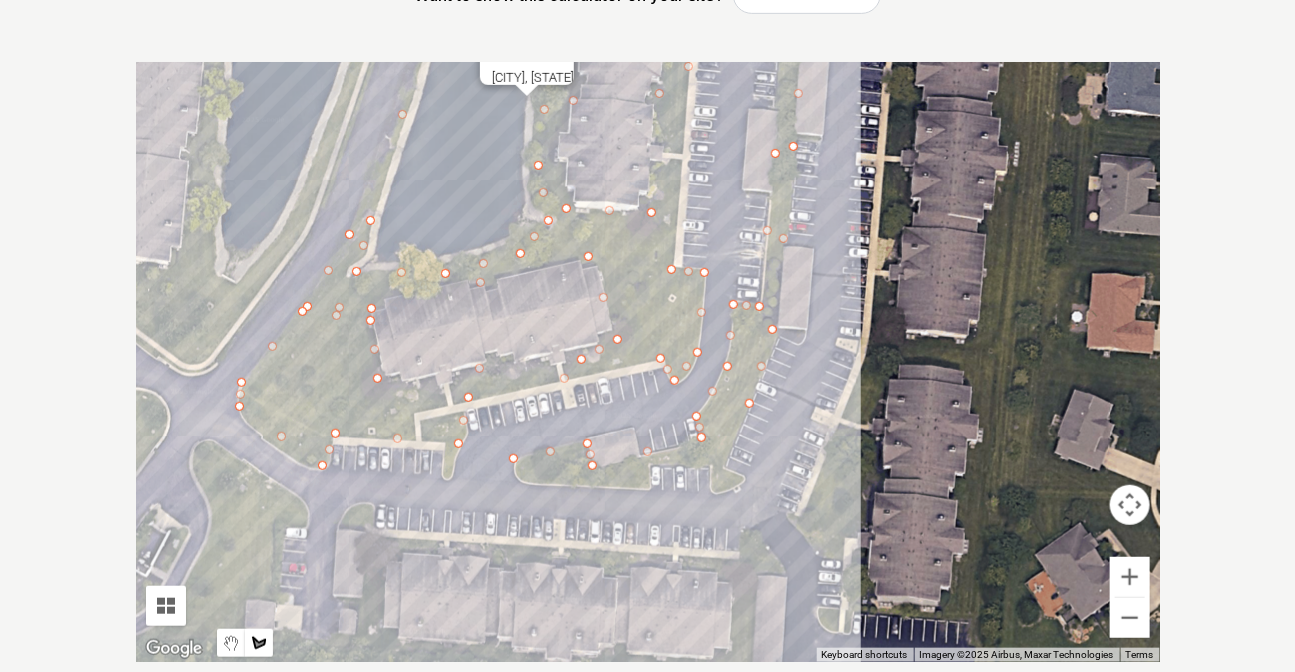click at bounding box center (648, 362) 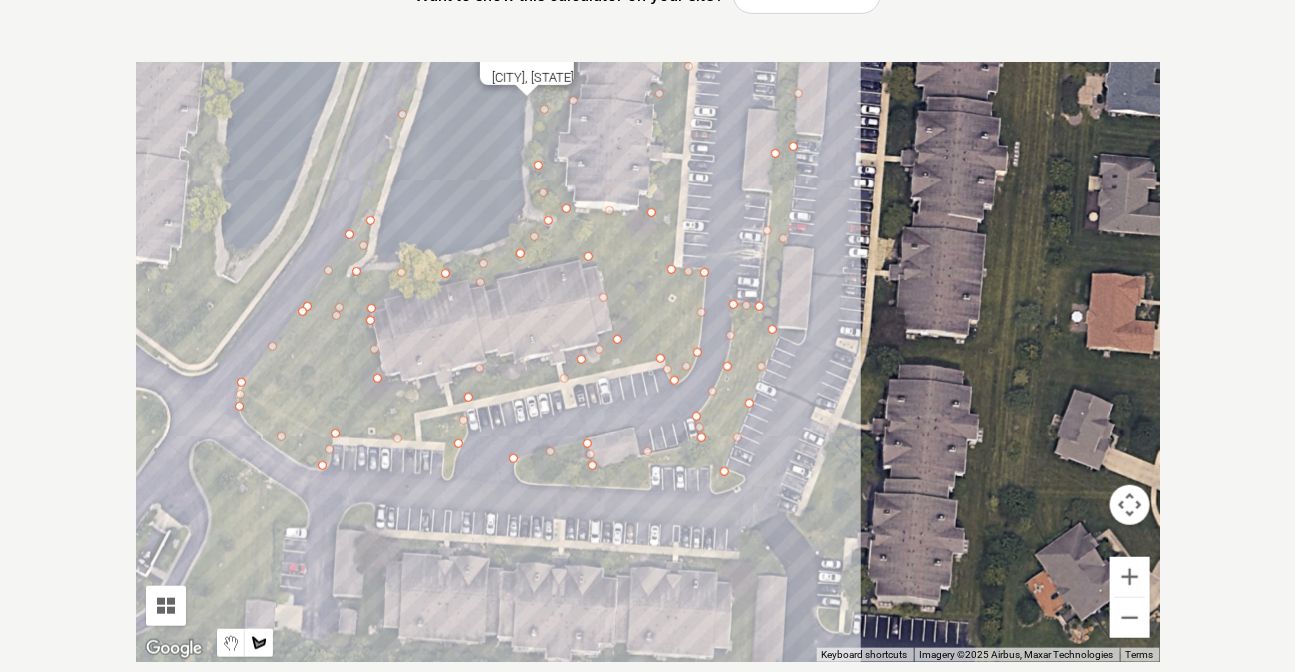 click at bounding box center [648, 362] 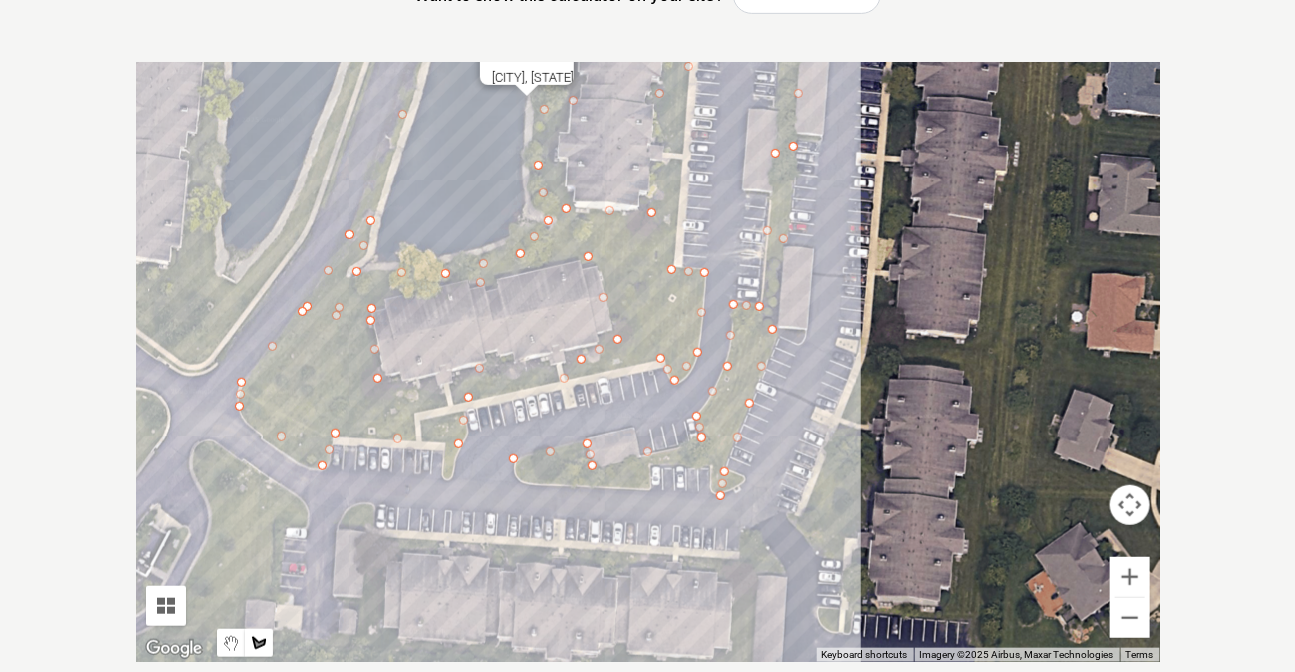 click at bounding box center (648, 362) 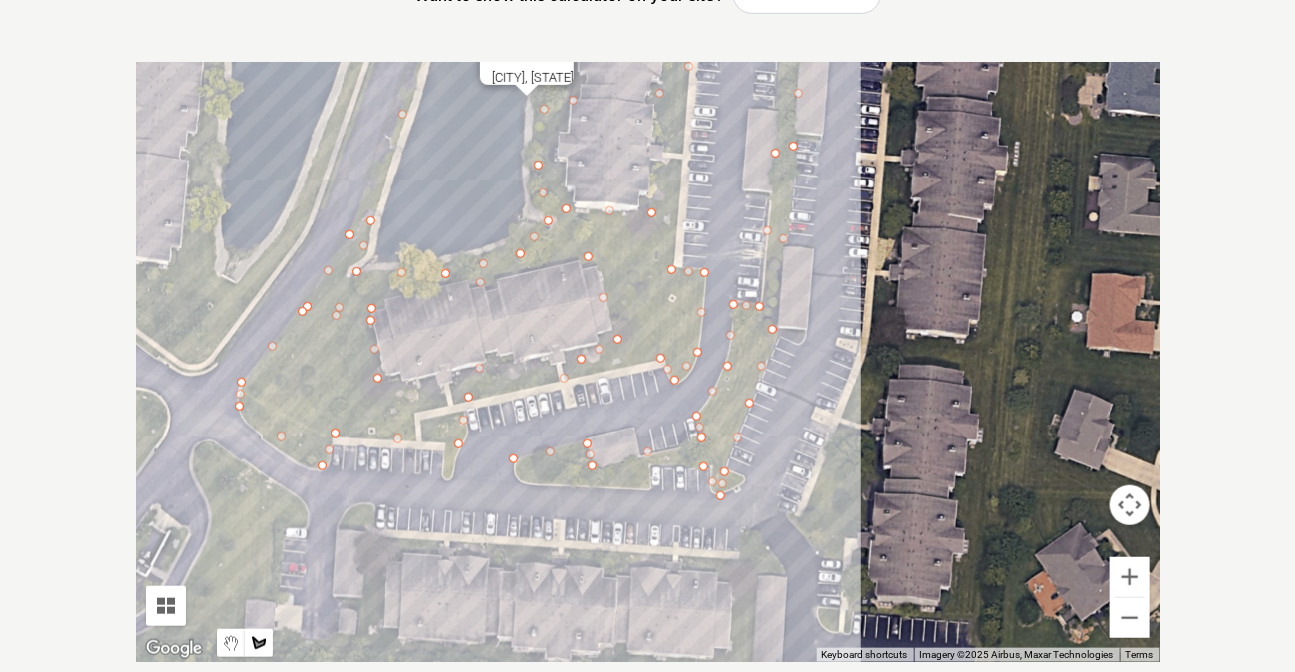 click at bounding box center (648, 362) 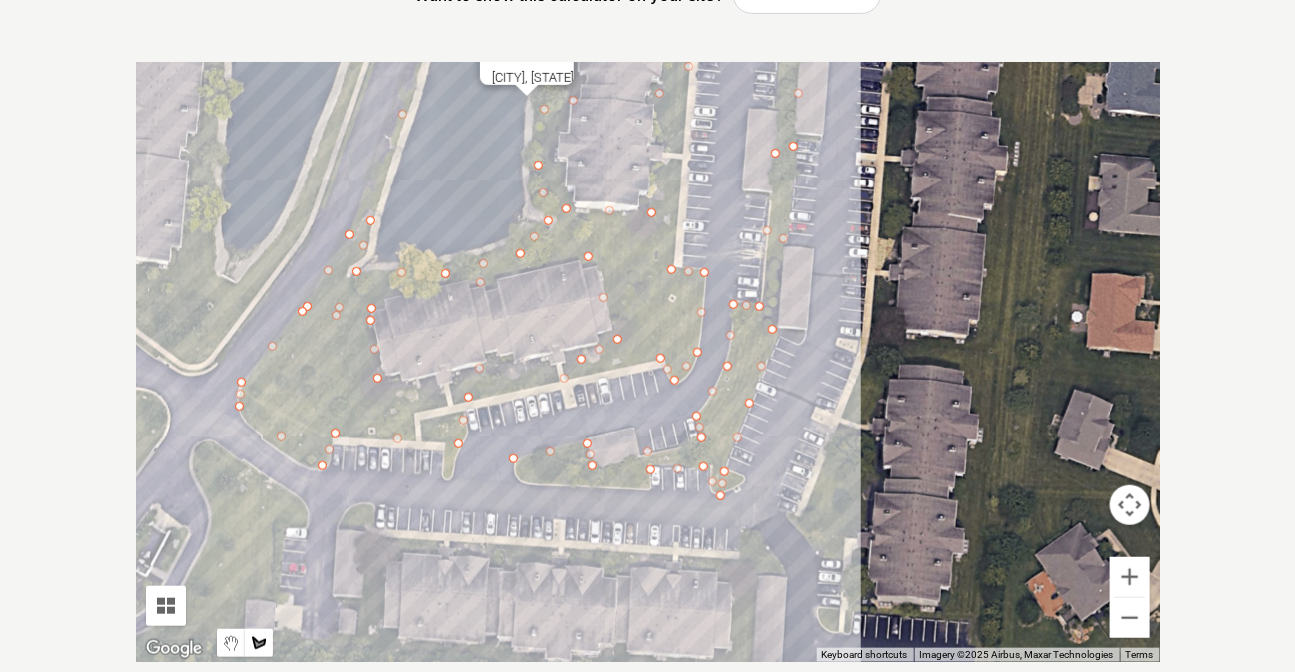 click at bounding box center [648, 362] 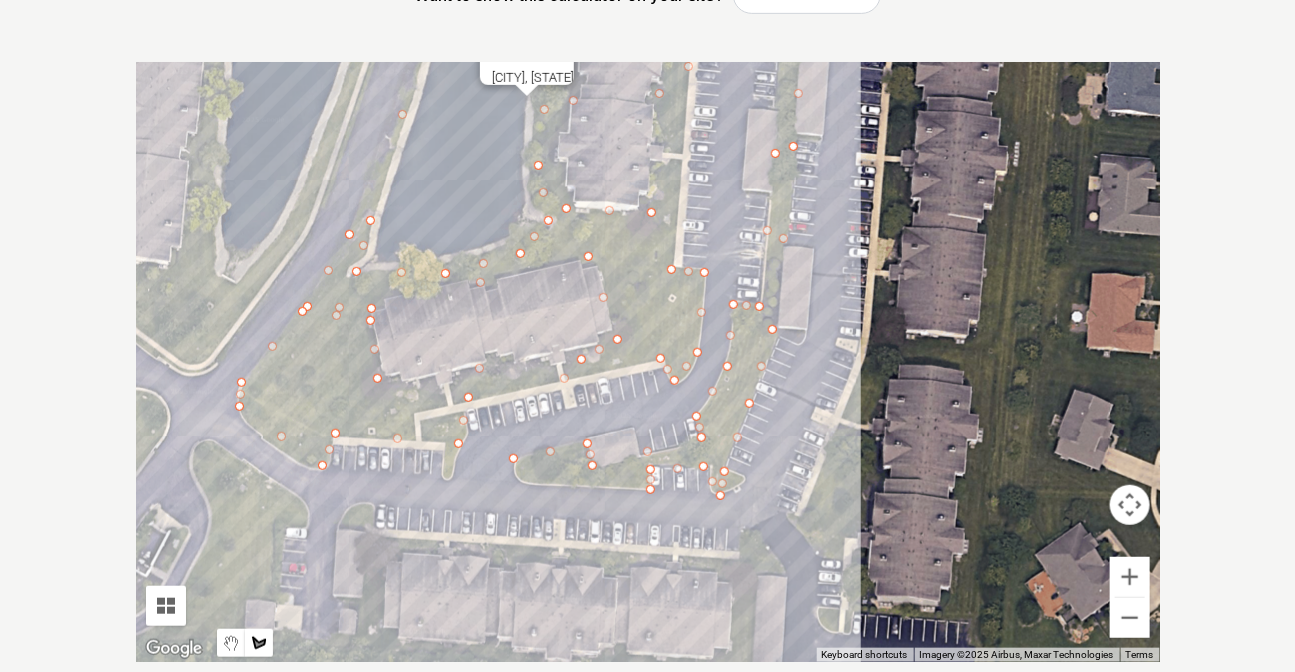 click at bounding box center (648, 362) 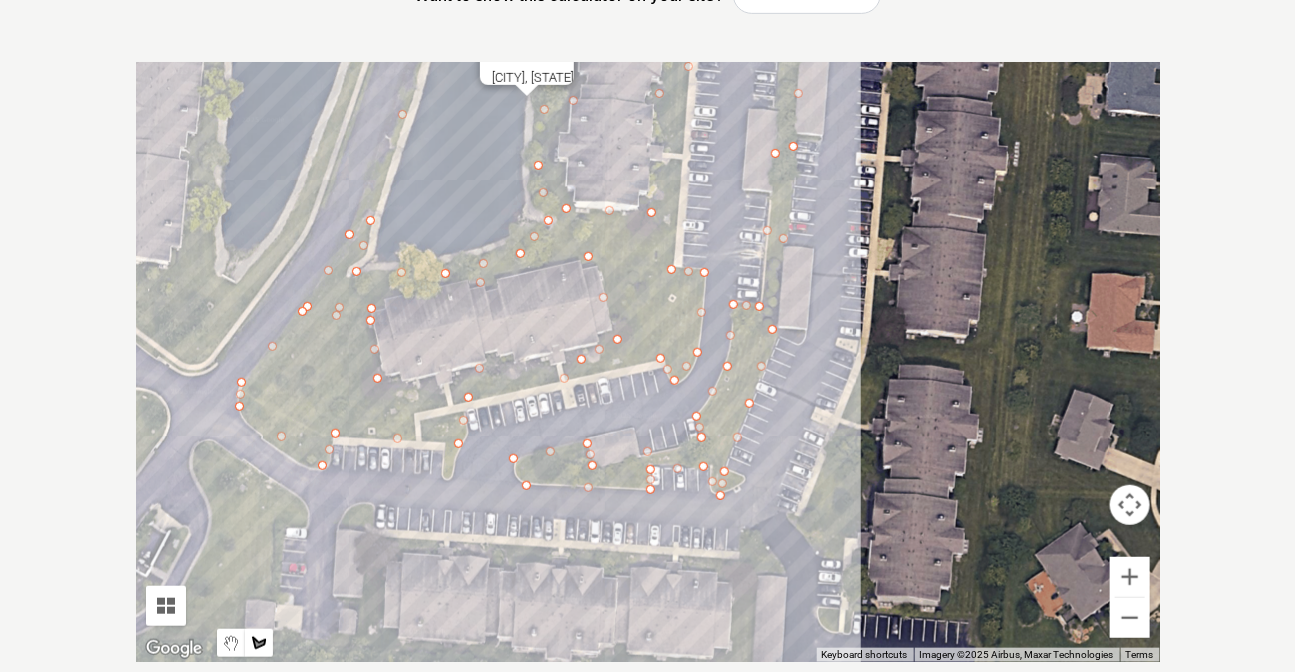 click at bounding box center (648, 362) 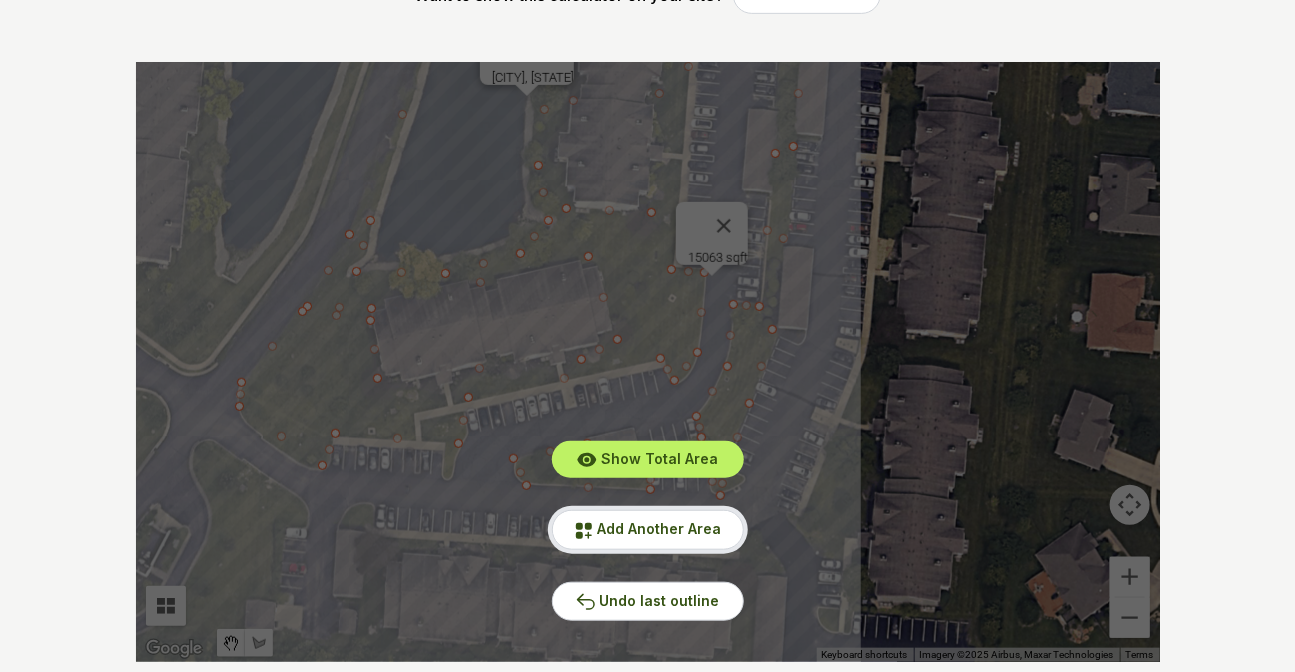 click on "Add Another Area" at bounding box center [660, 528] 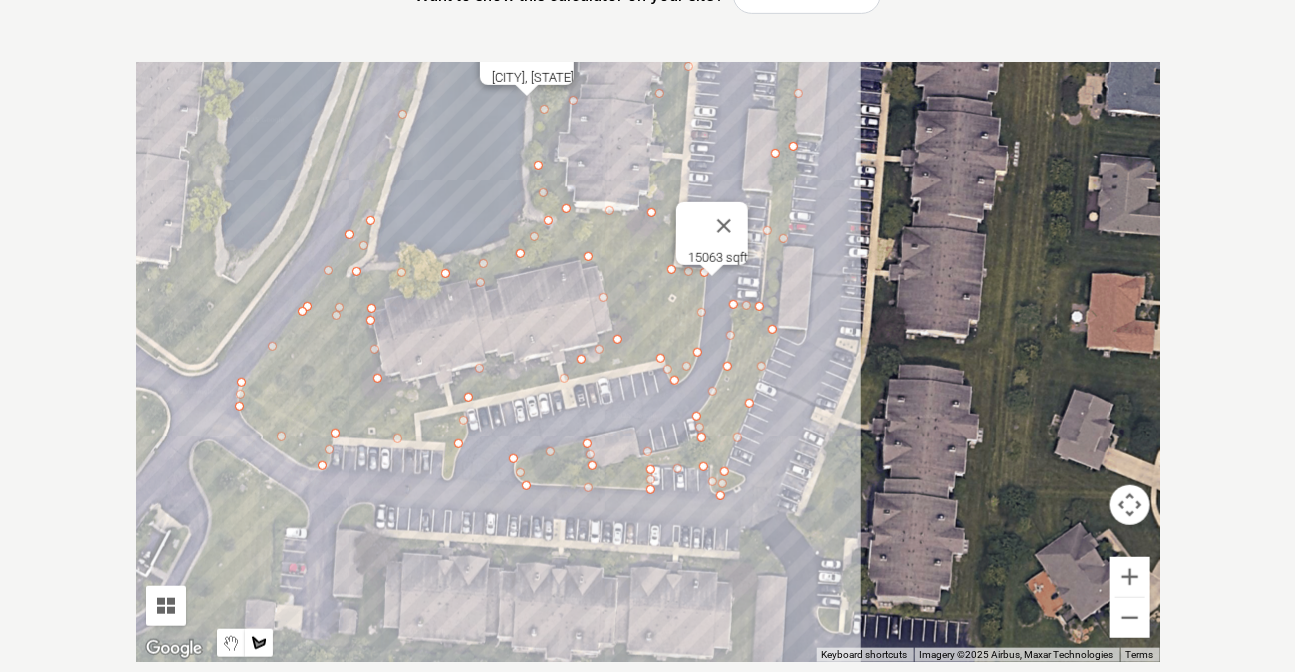 click at bounding box center [648, 362] 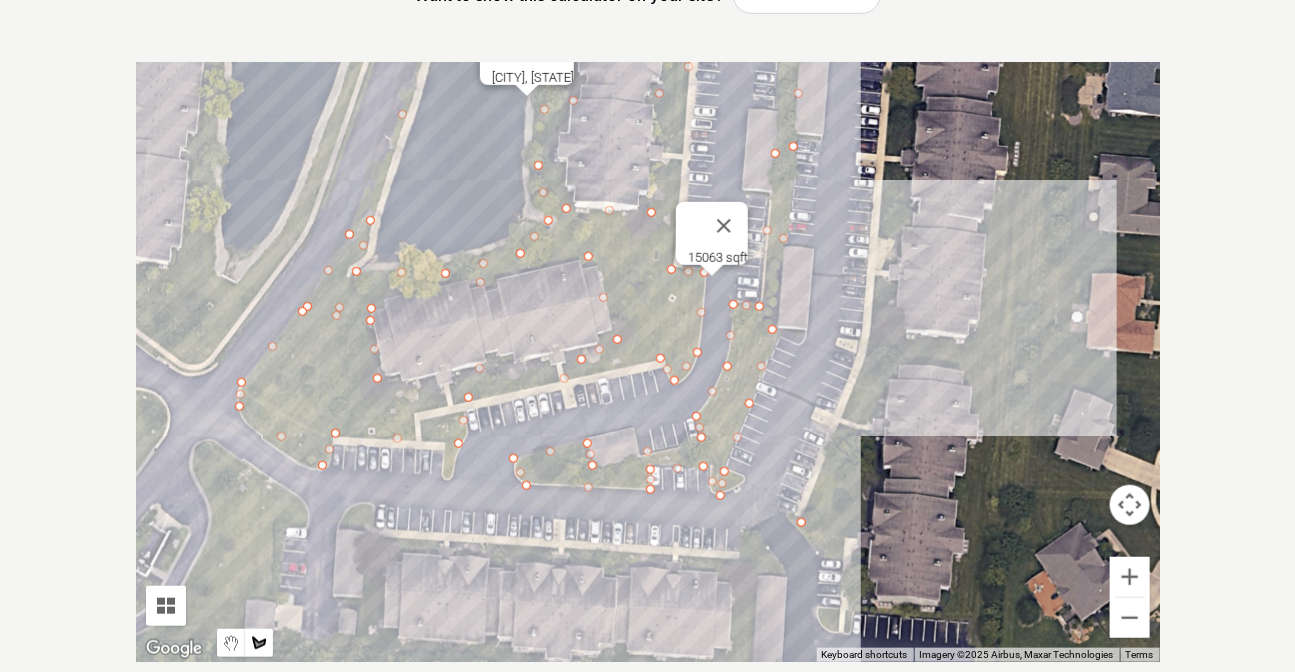 click at bounding box center [648, 362] 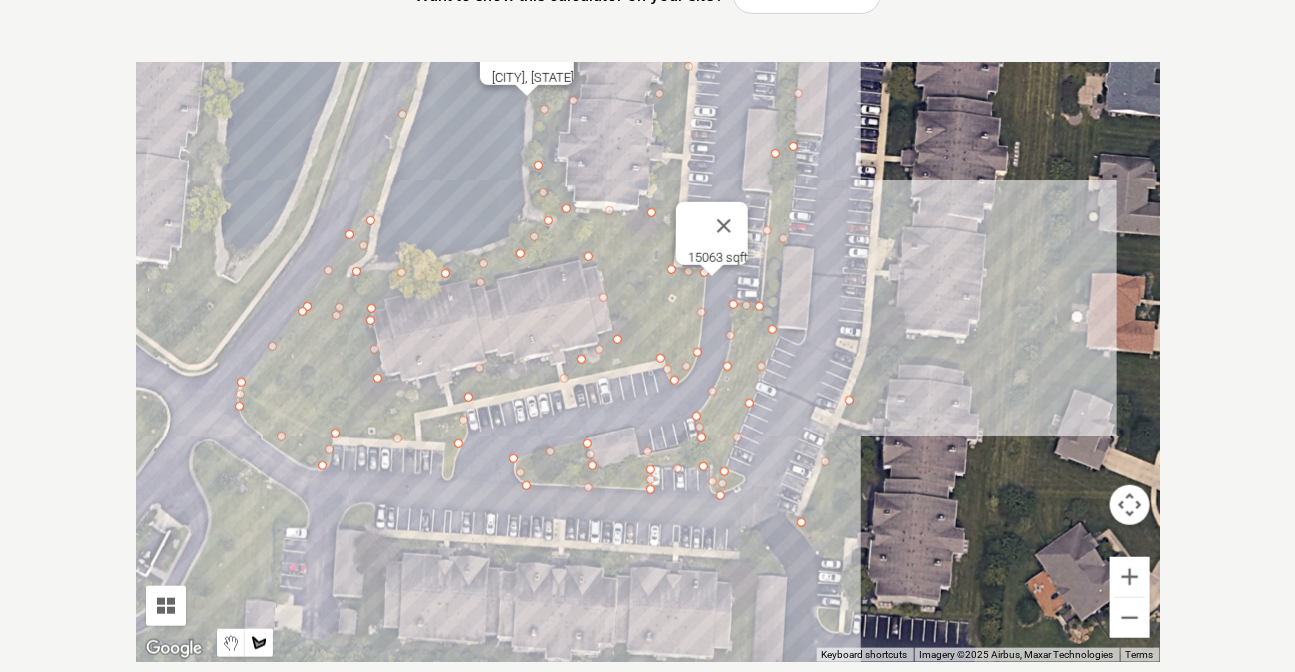 click at bounding box center [648, 362] 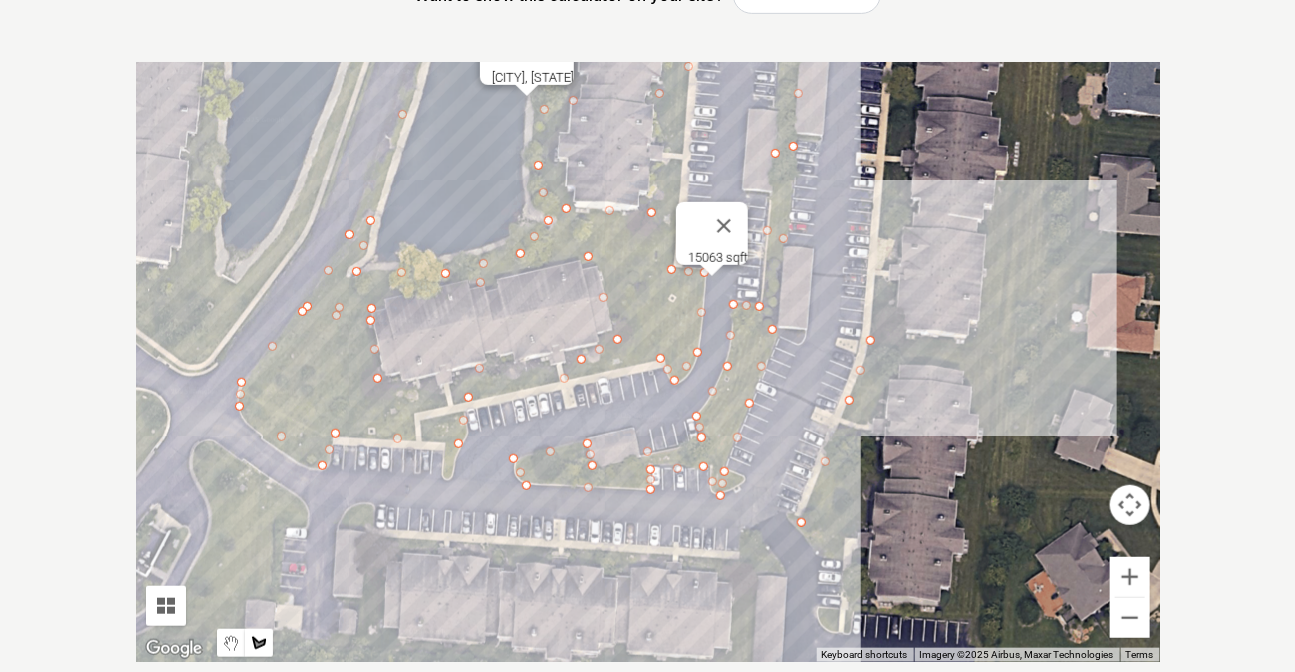 click at bounding box center (648, 362) 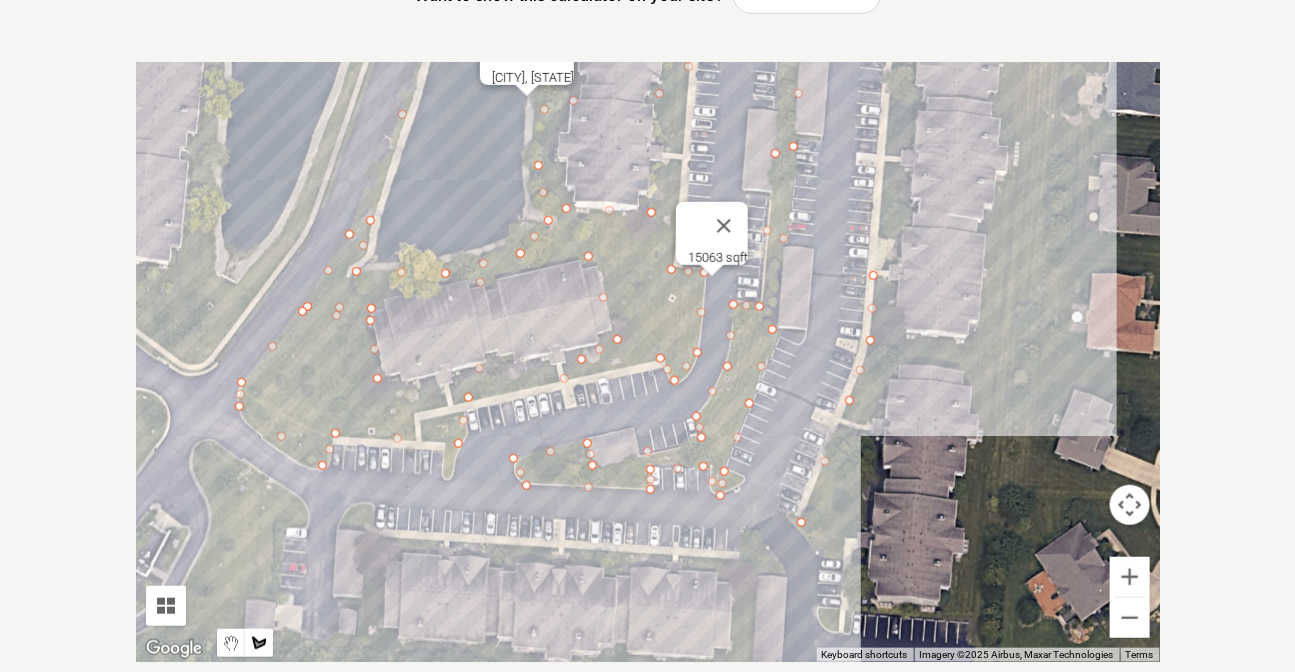 click at bounding box center (648, 362) 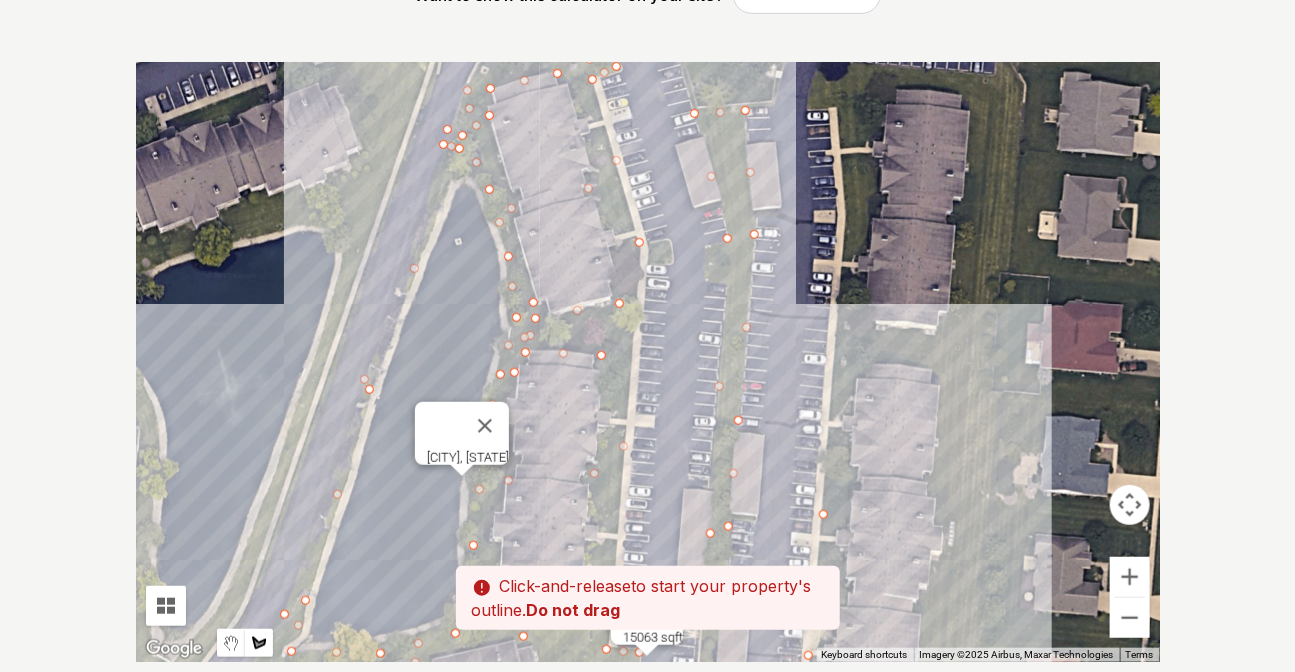 drag, startPoint x: 889, startPoint y: 105, endPoint x: 824, endPoint y: 489, distance: 389.46246 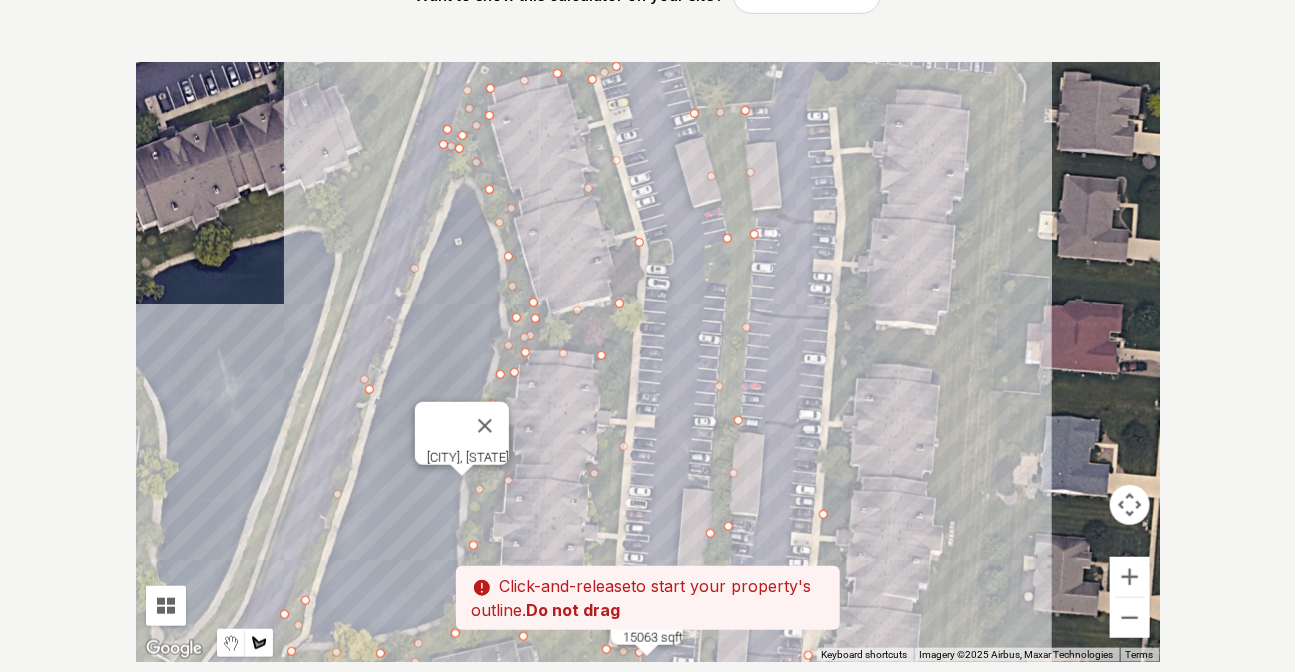 click at bounding box center (648, 362) 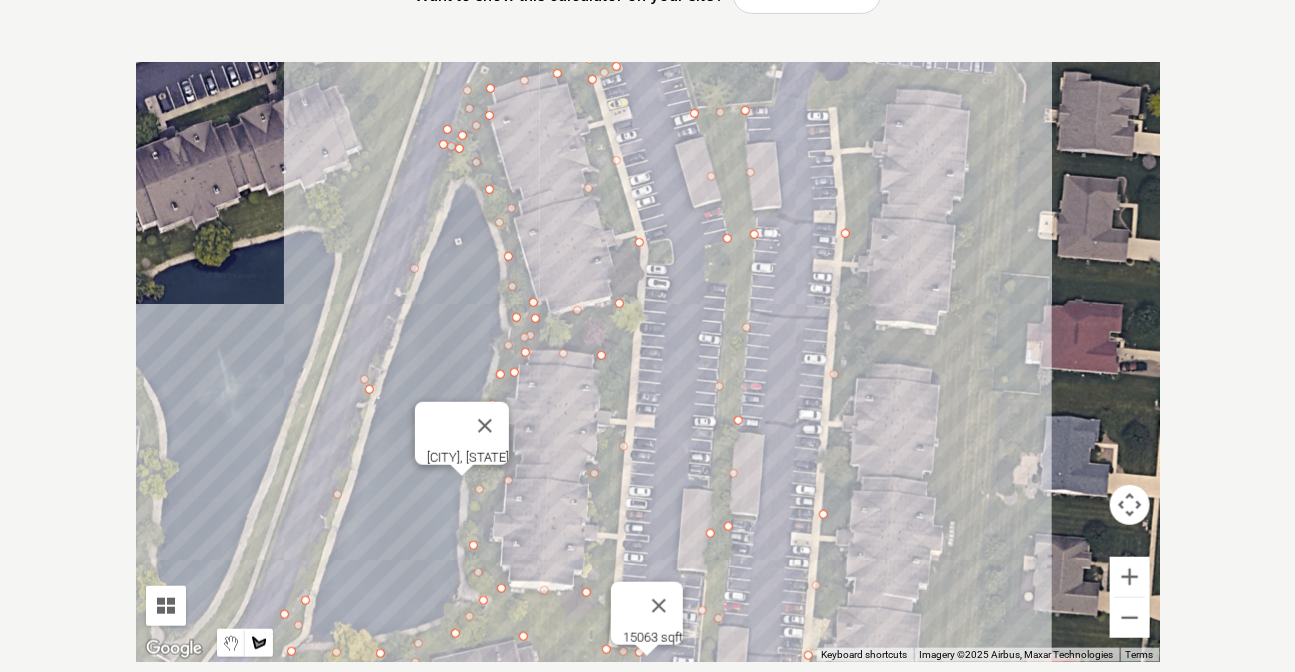 click at bounding box center (648, 362) 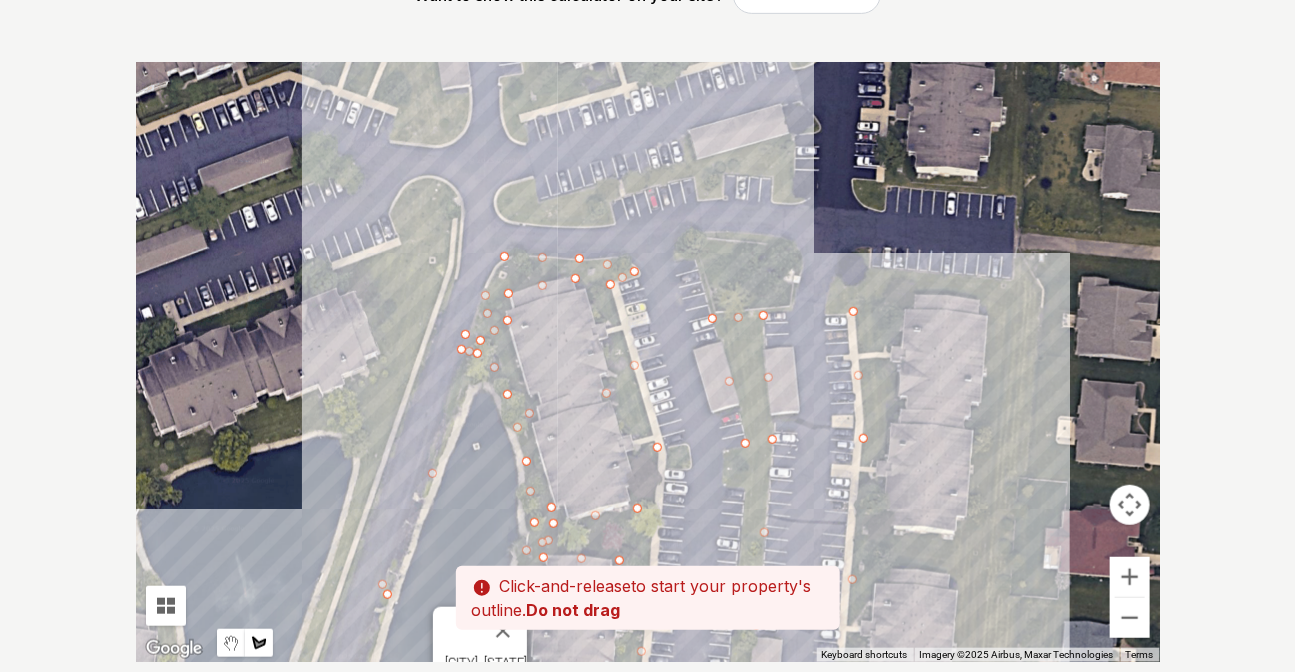 drag, startPoint x: 877, startPoint y: 188, endPoint x: 879, endPoint y: 305, distance: 117.01709 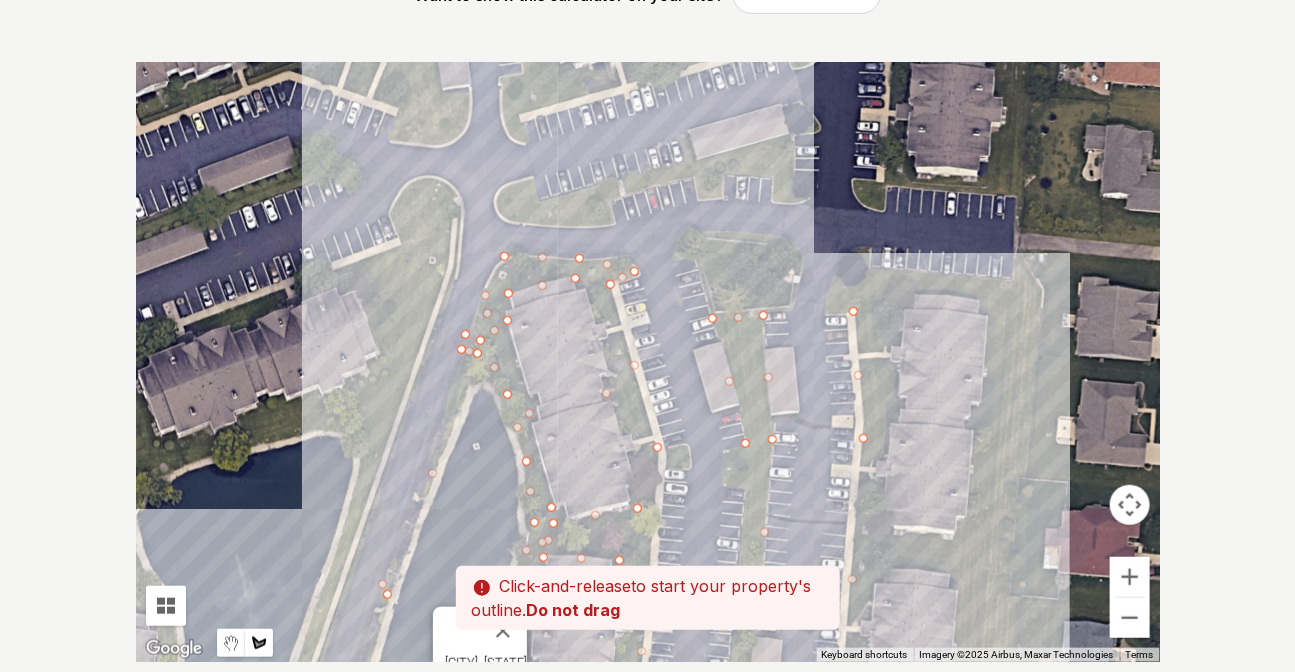click at bounding box center (648, 362) 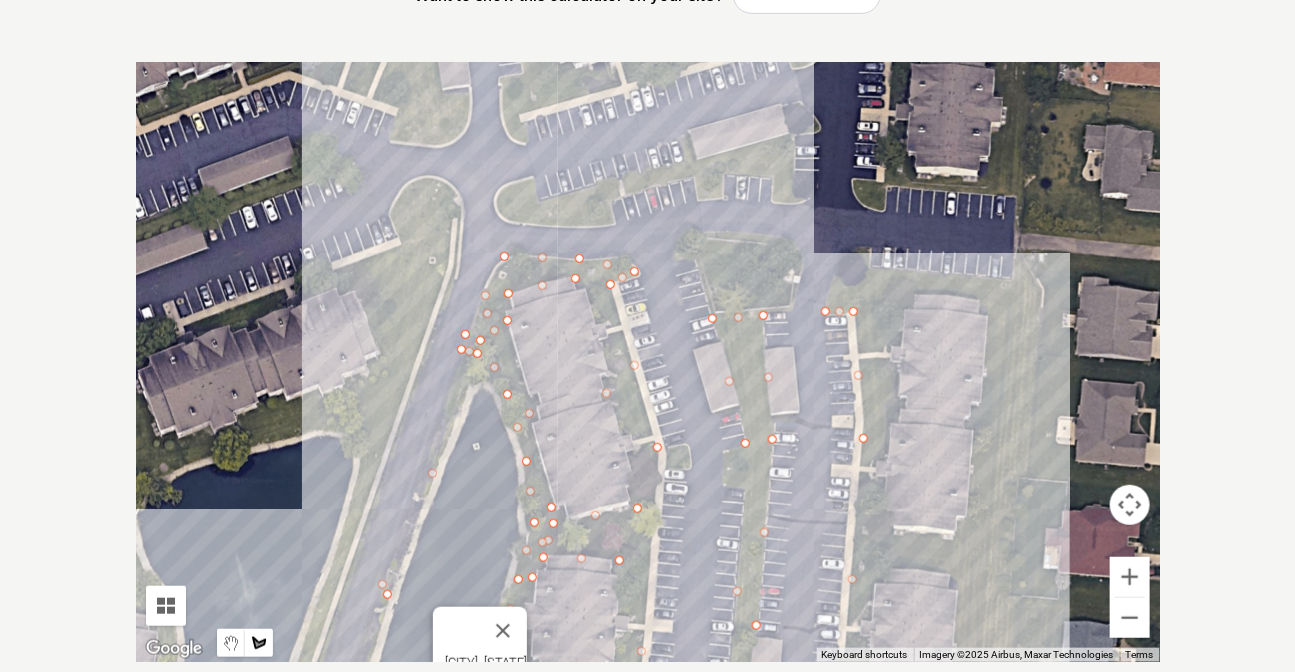 click at bounding box center [648, 362] 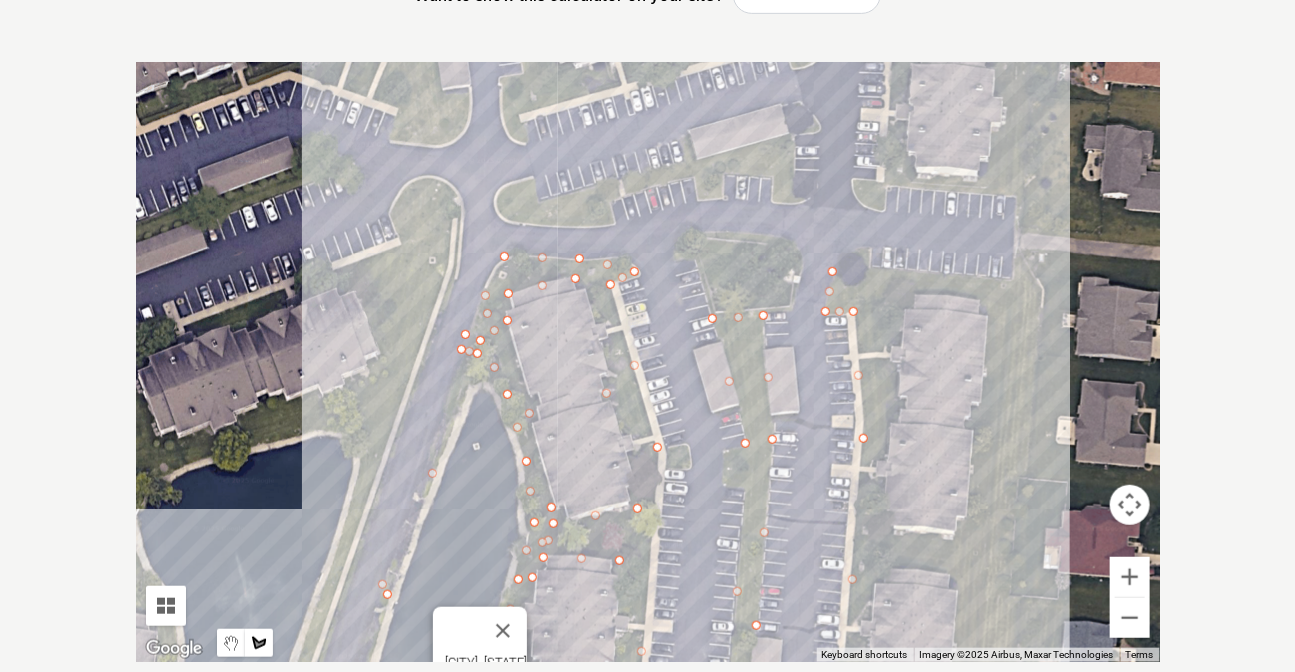click at bounding box center [648, 362] 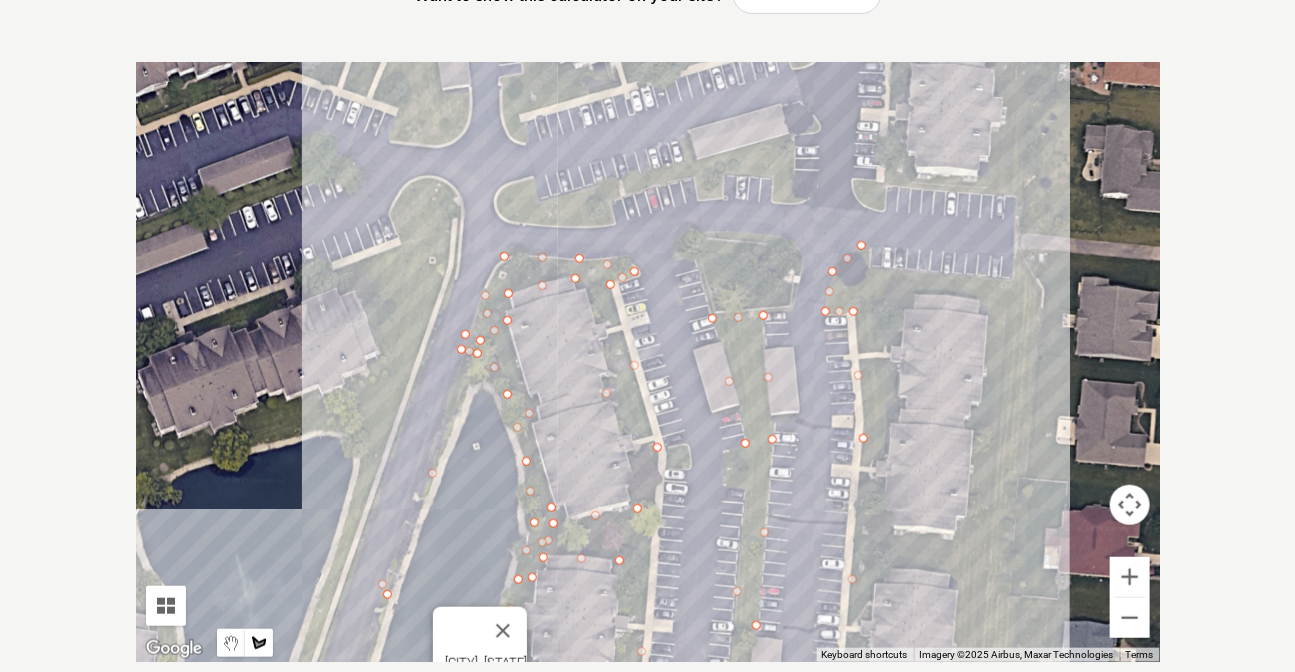 click at bounding box center (648, 362) 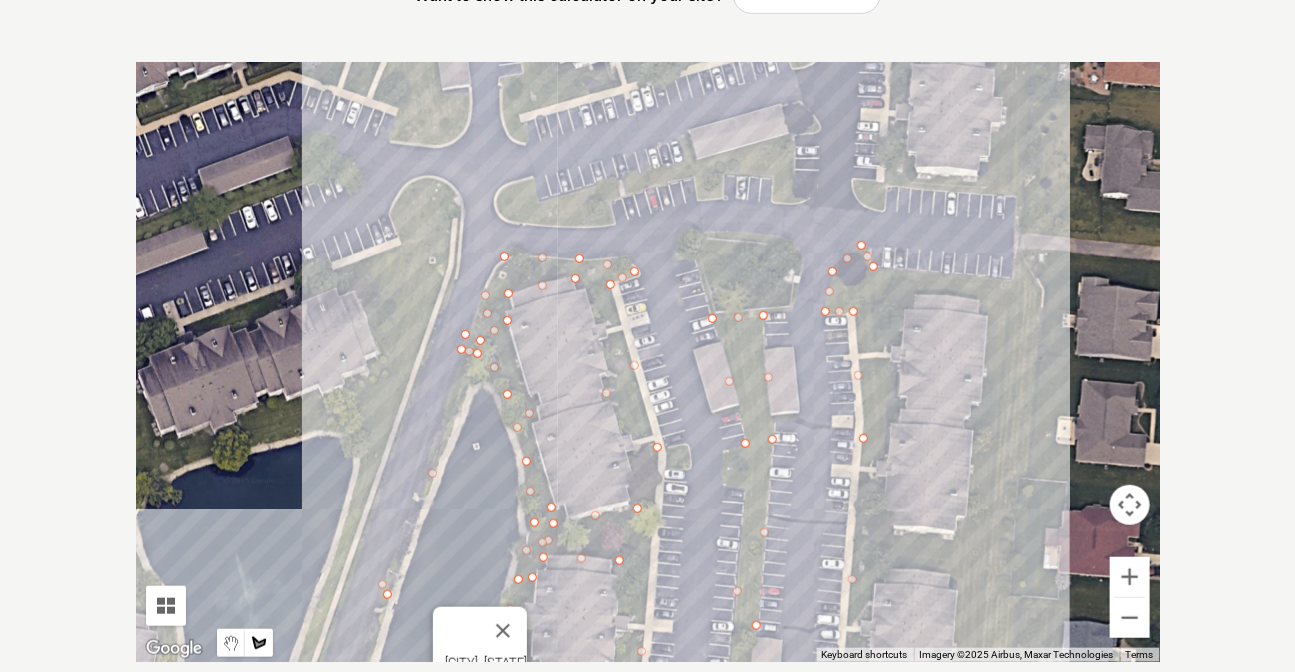 click at bounding box center [648, 362] 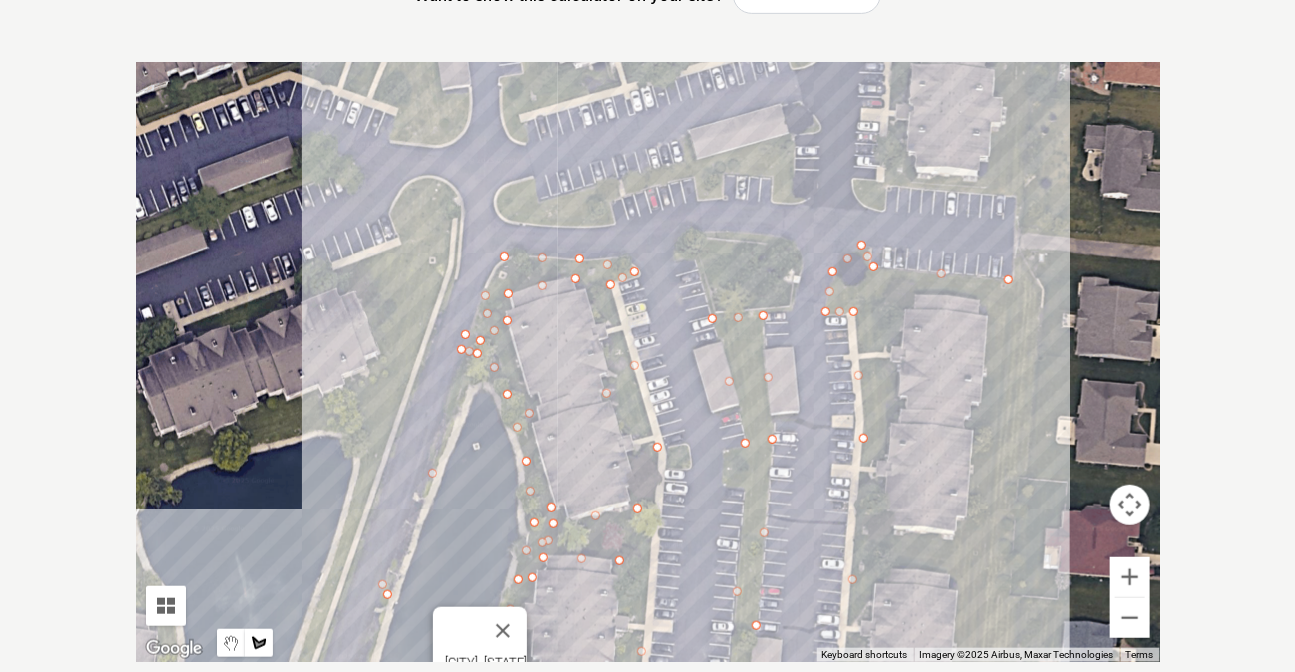 click at bounding box center (648, 362) 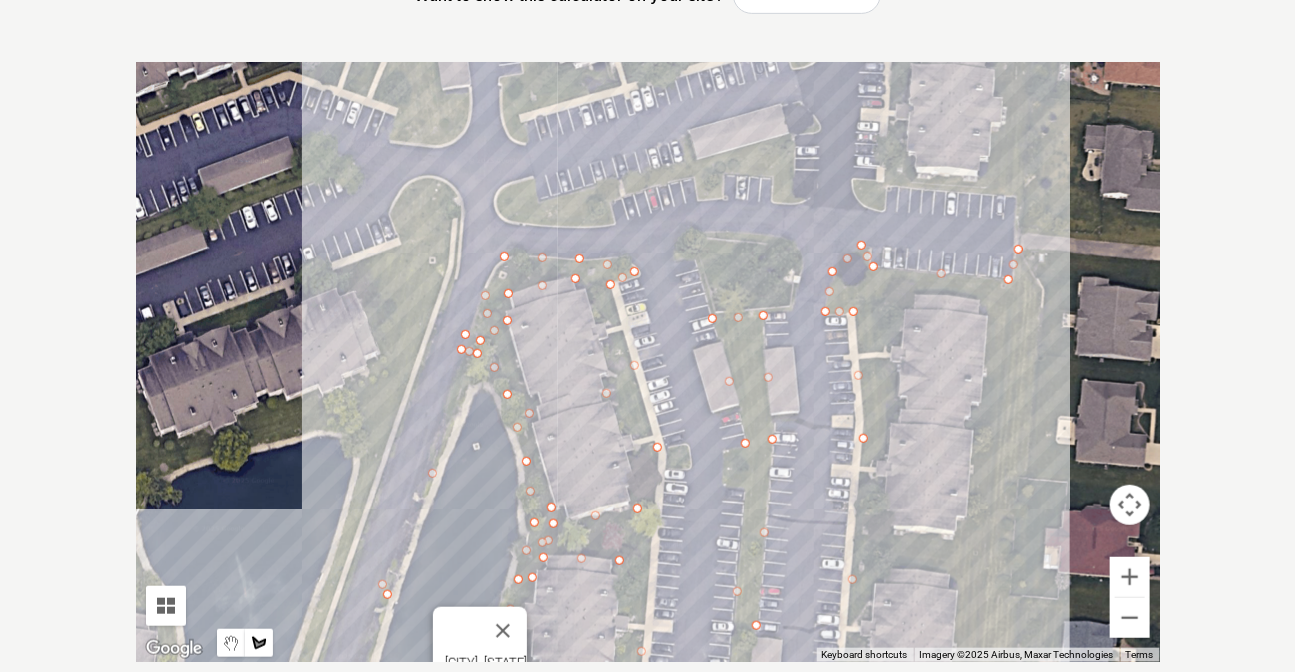 click at bounding box center [648, 362] 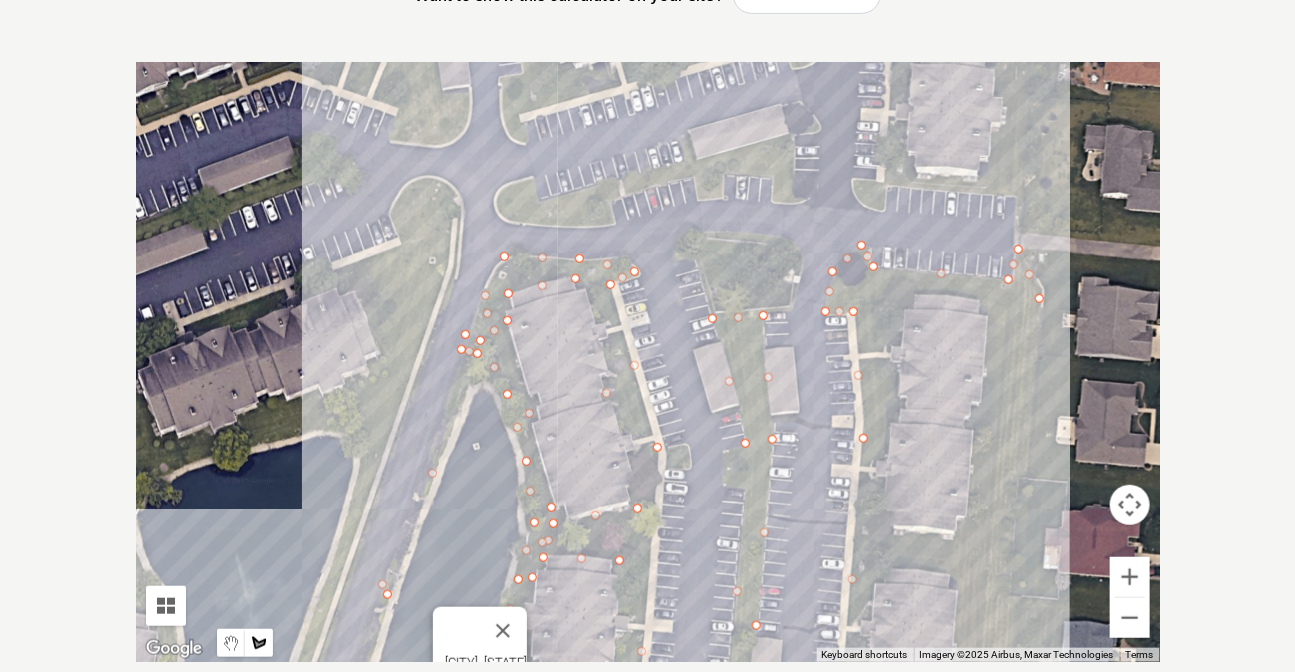 click at bounding box center [648, 362] 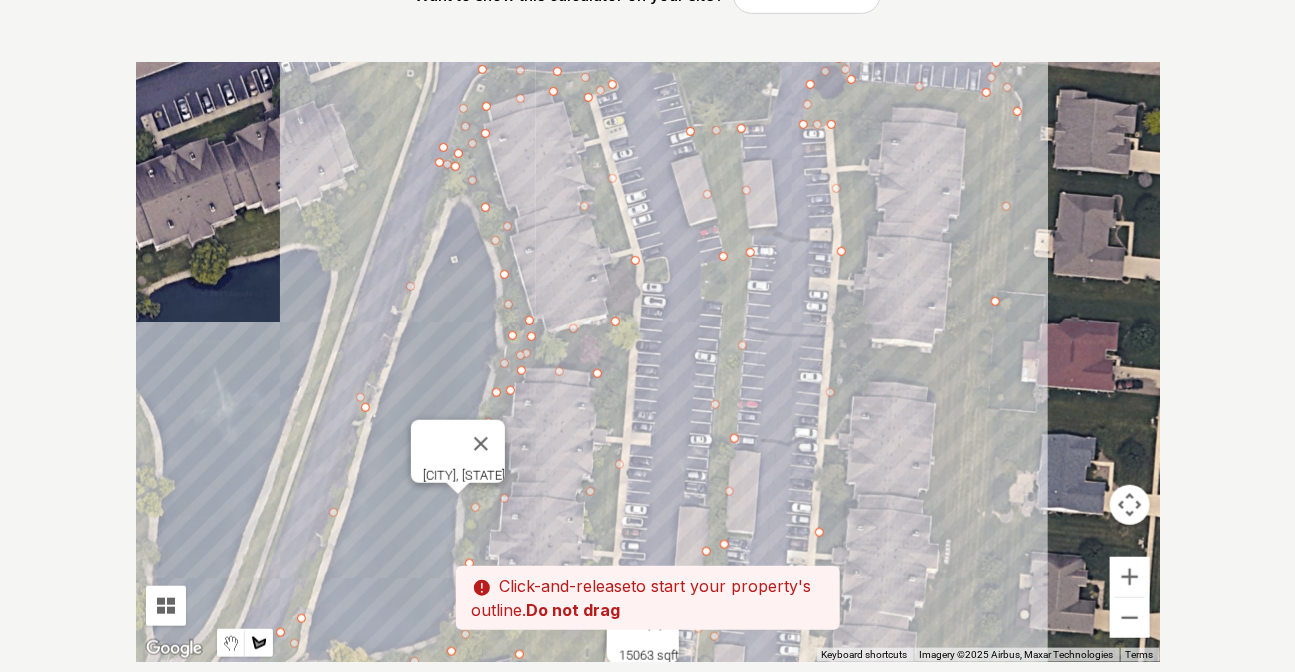 drag, startPoint x: 992, startPoint y: 597, endPoint x: 971, endPoint y: 216, distance: 381.5783 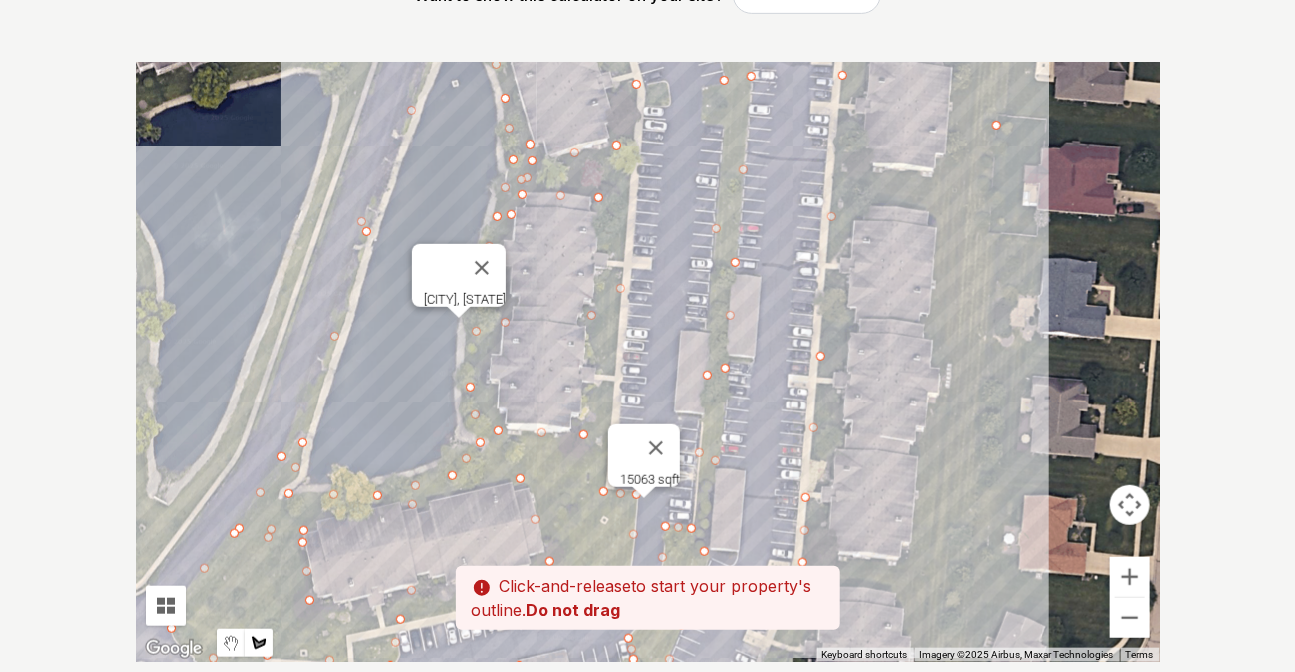 click at bounding box center (648, 362) 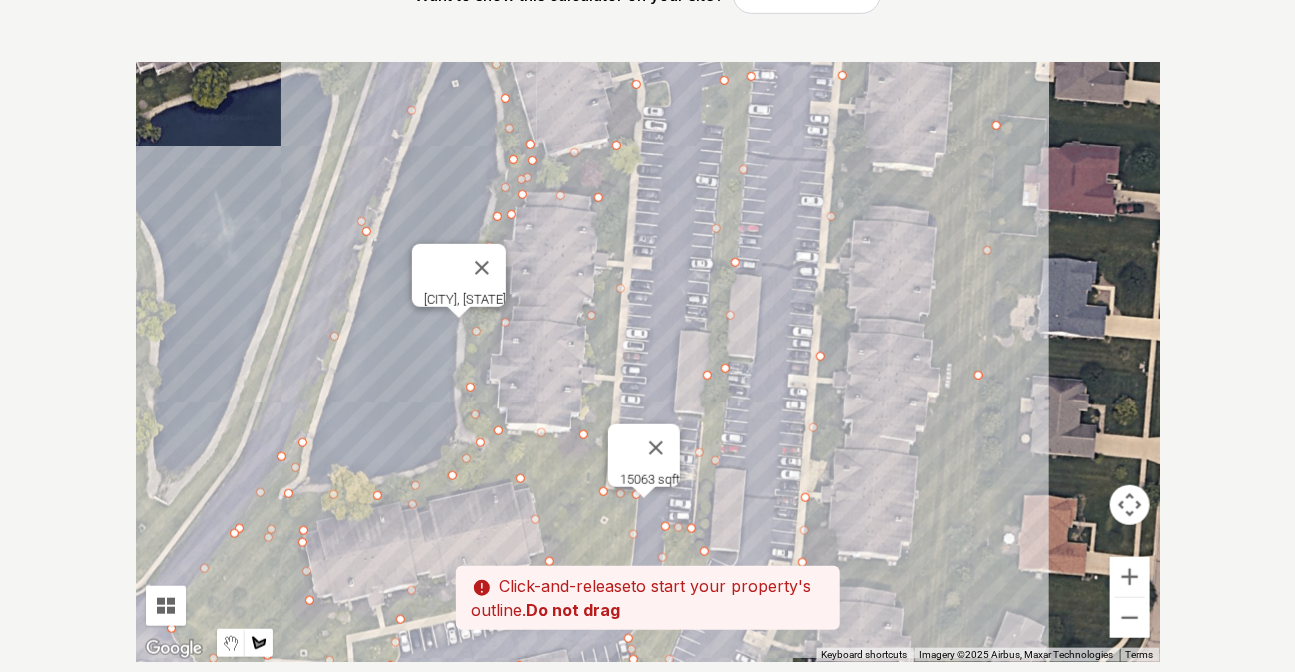 click at bounding box center [648, 362] 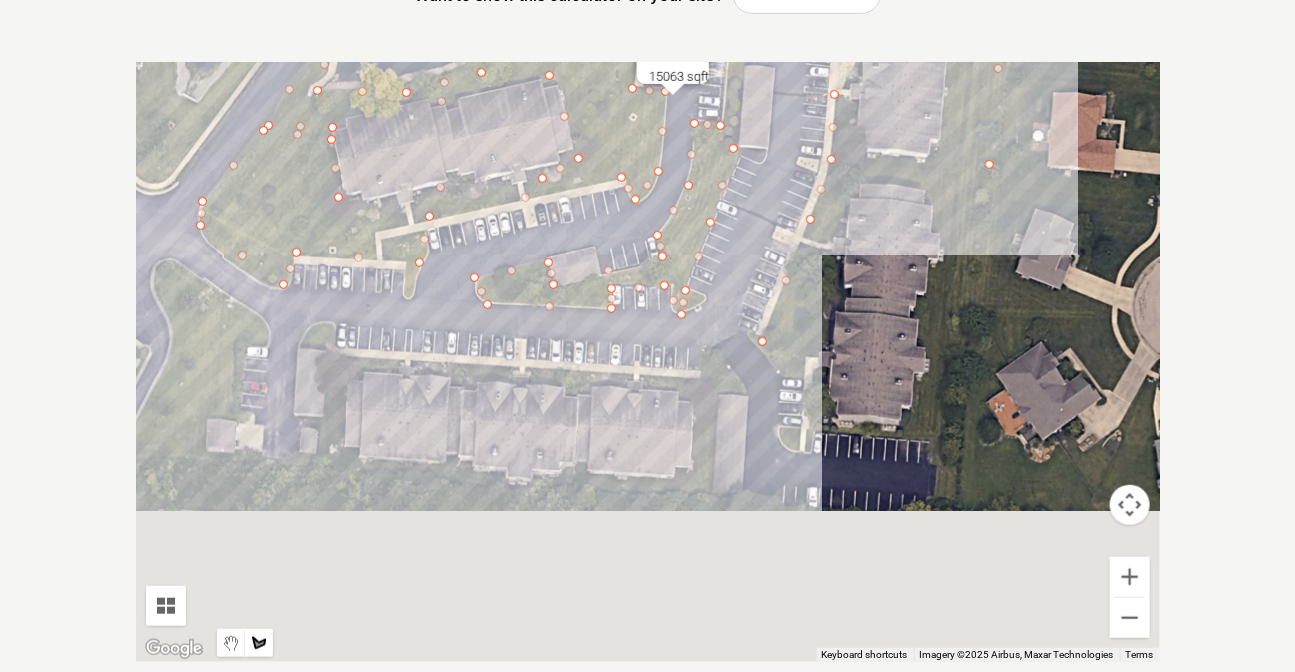 drag, startPoint x: 953, startPoint y: 620, endPoint x: 983, endPoint y: 204, distance: 417.08032 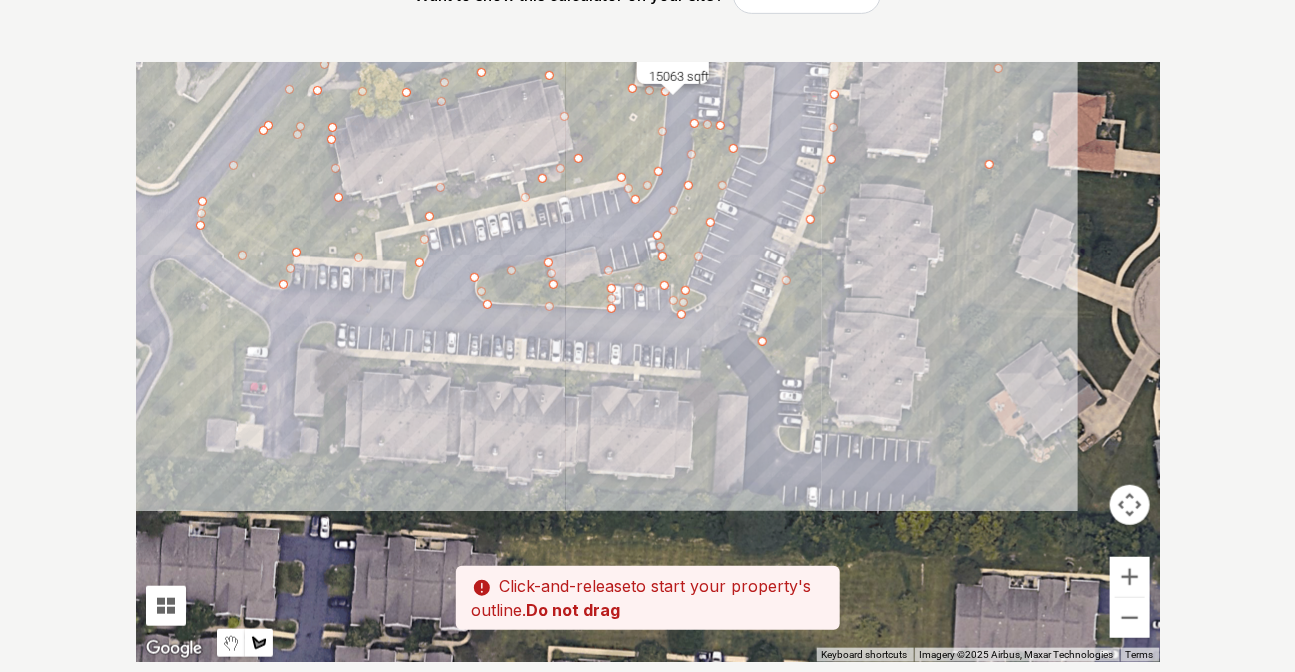 click at bounding box center [648, 362] 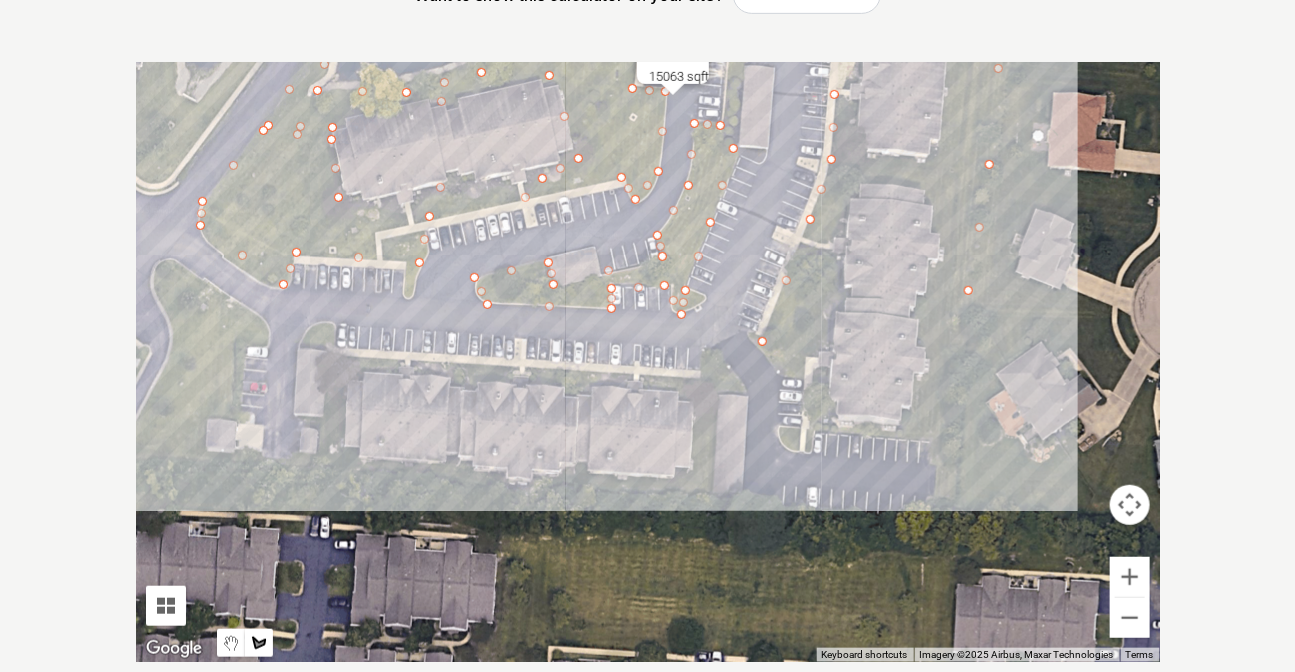 click at bounding box center [648, 362] 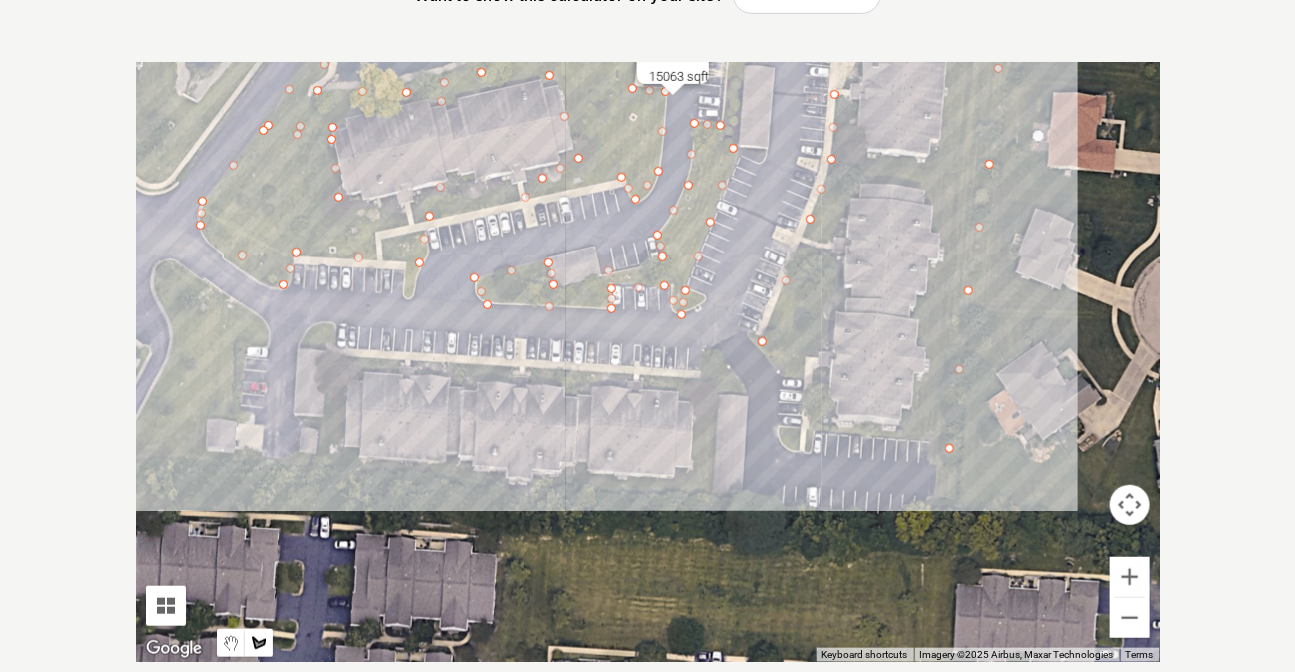 click at bounding box center [648, 362] 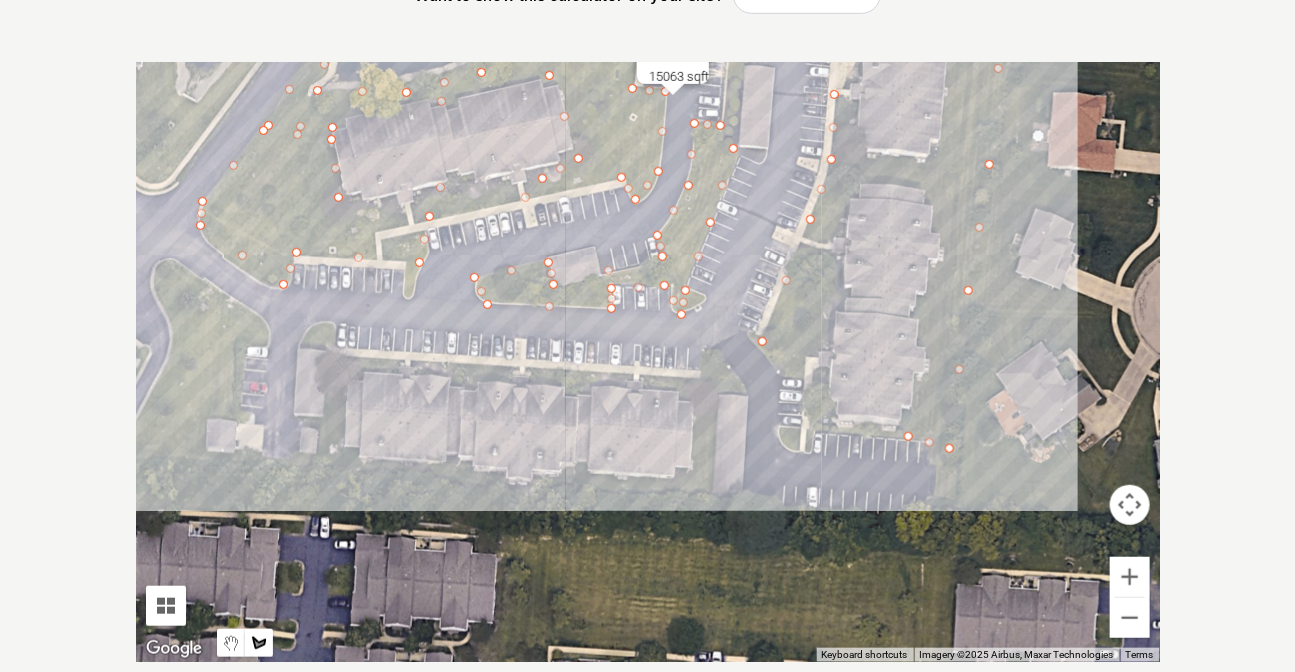 click at bounding box center (648, 362) 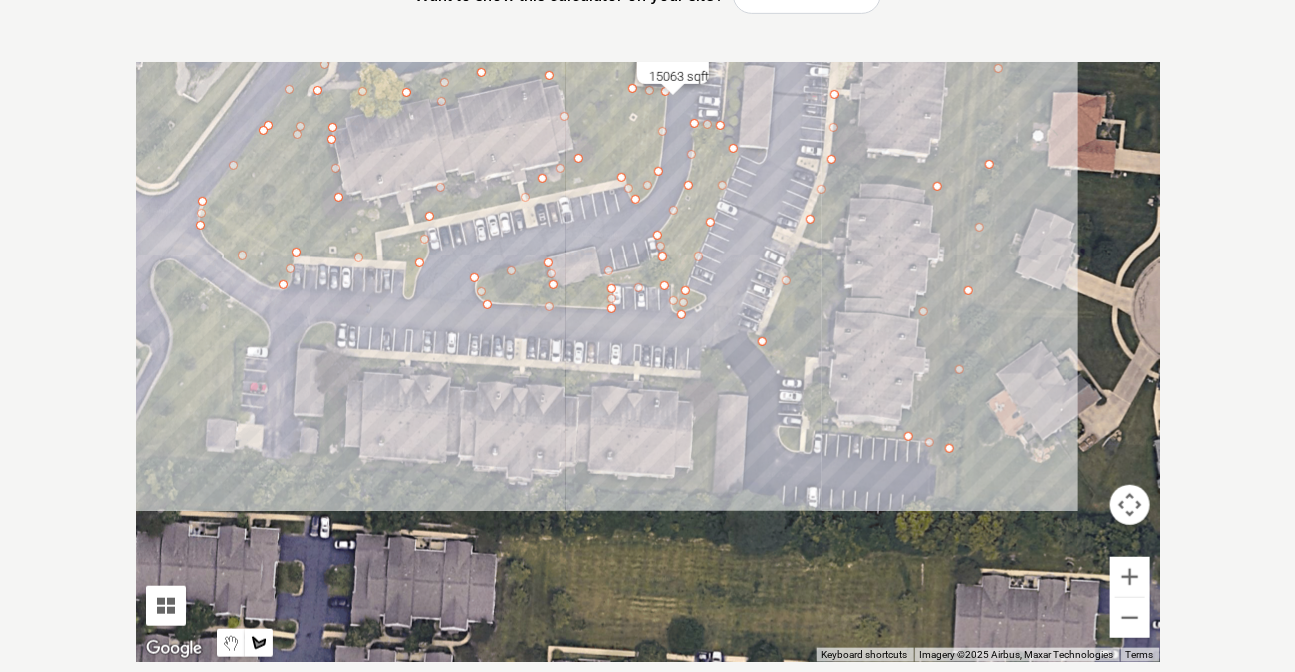 click at bounding box center (648, 362) 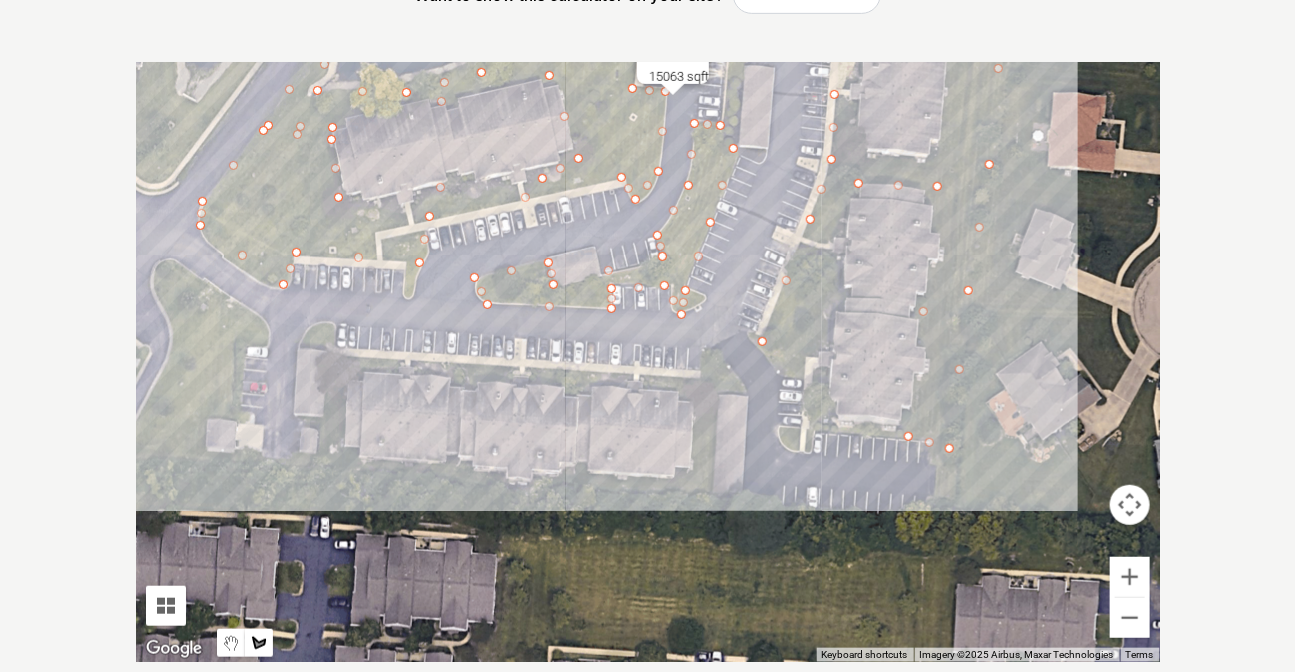 click at bounding box center (648, 362) 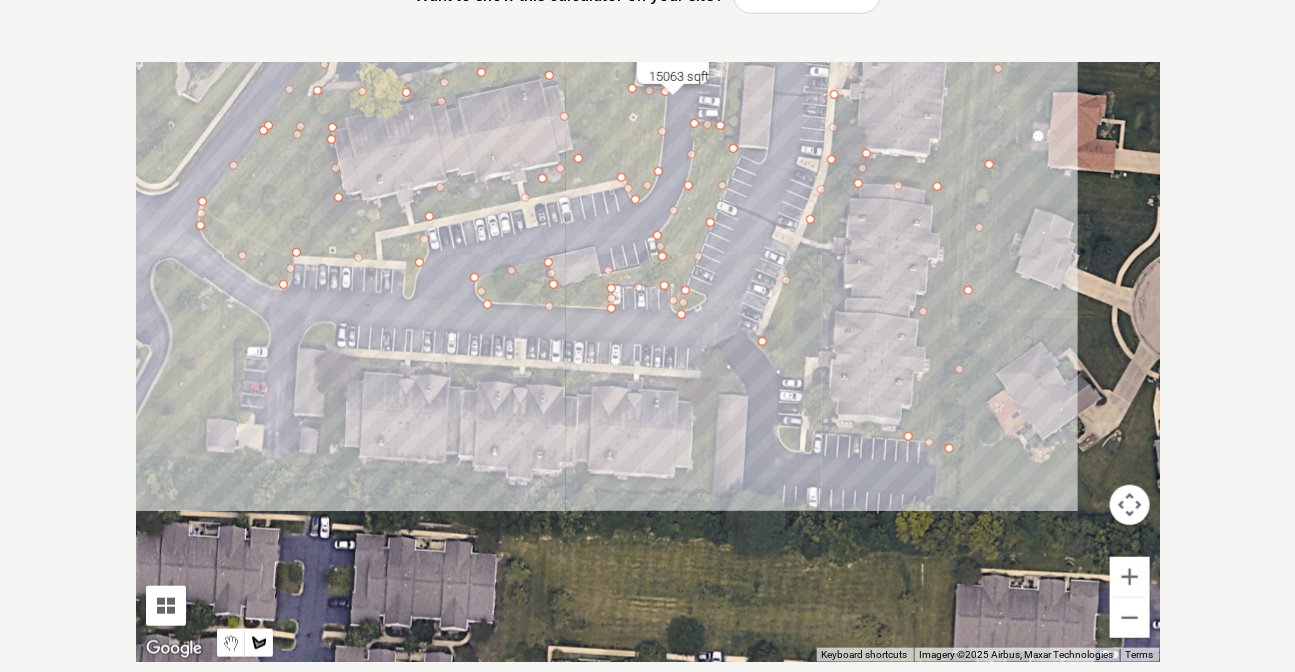 click at bounding box center [648, 362] 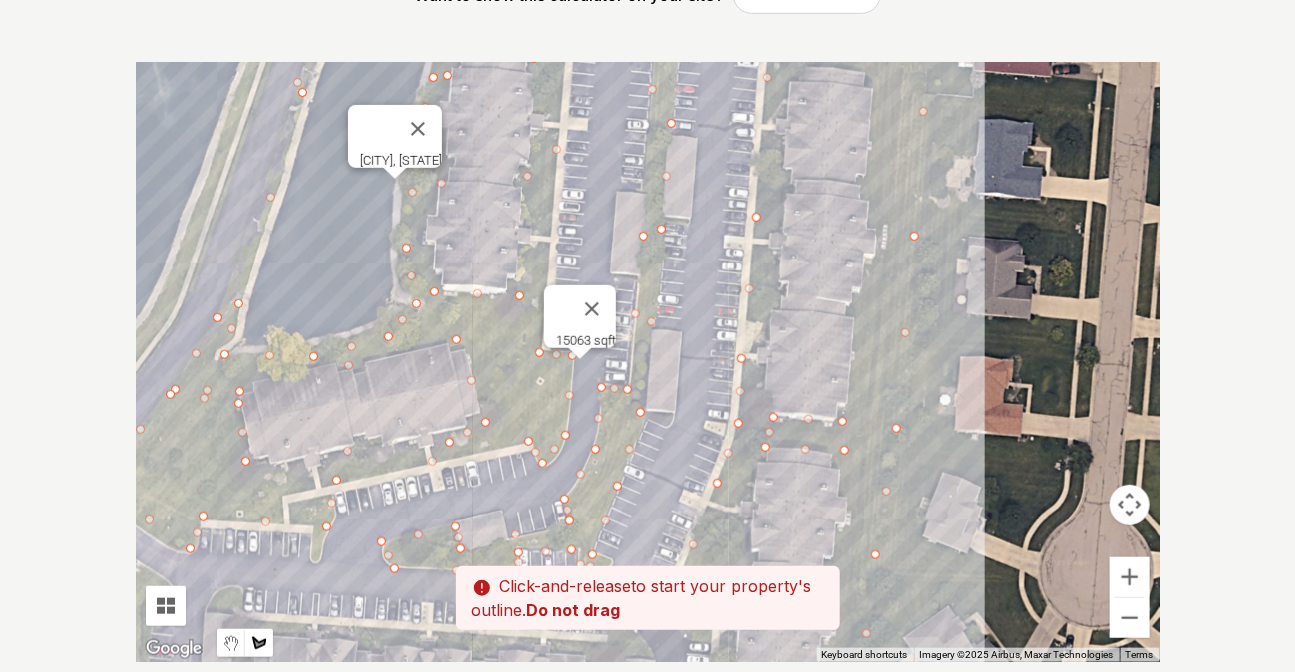 drag, startPoint x: 900, startPoint y: 215, endPoint x: 848, endPoint y: 367, distance: 160.64868 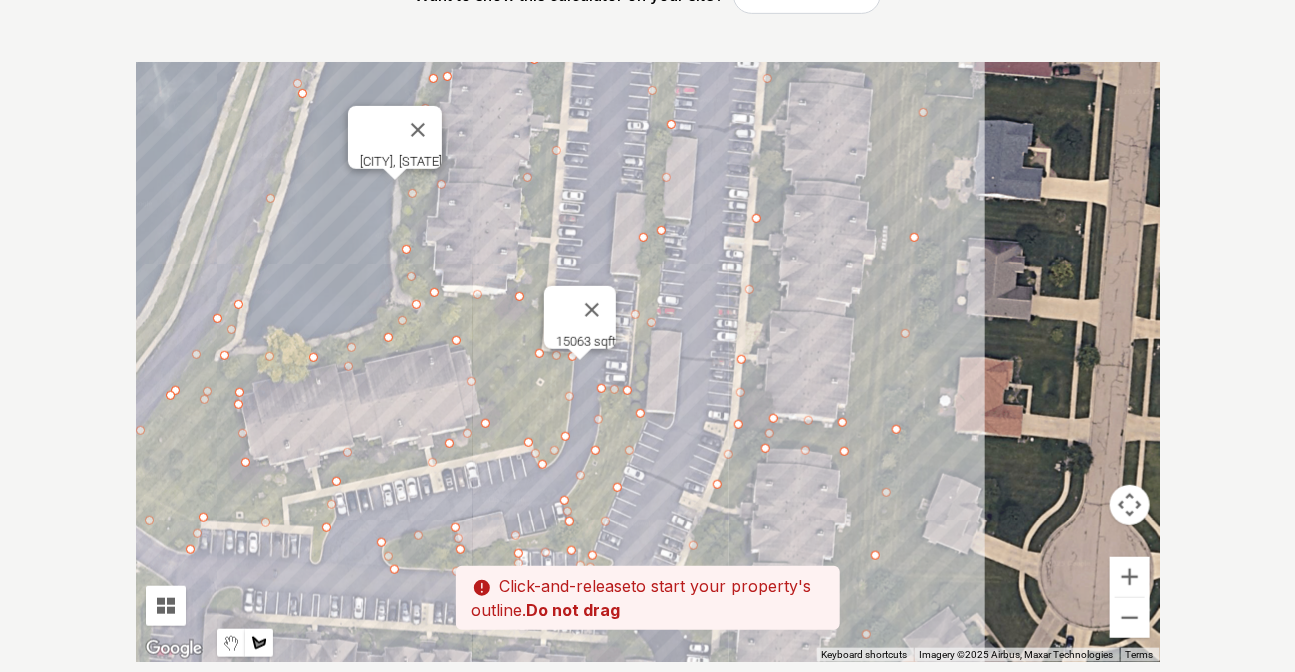 click at bounding box center (648, 362) 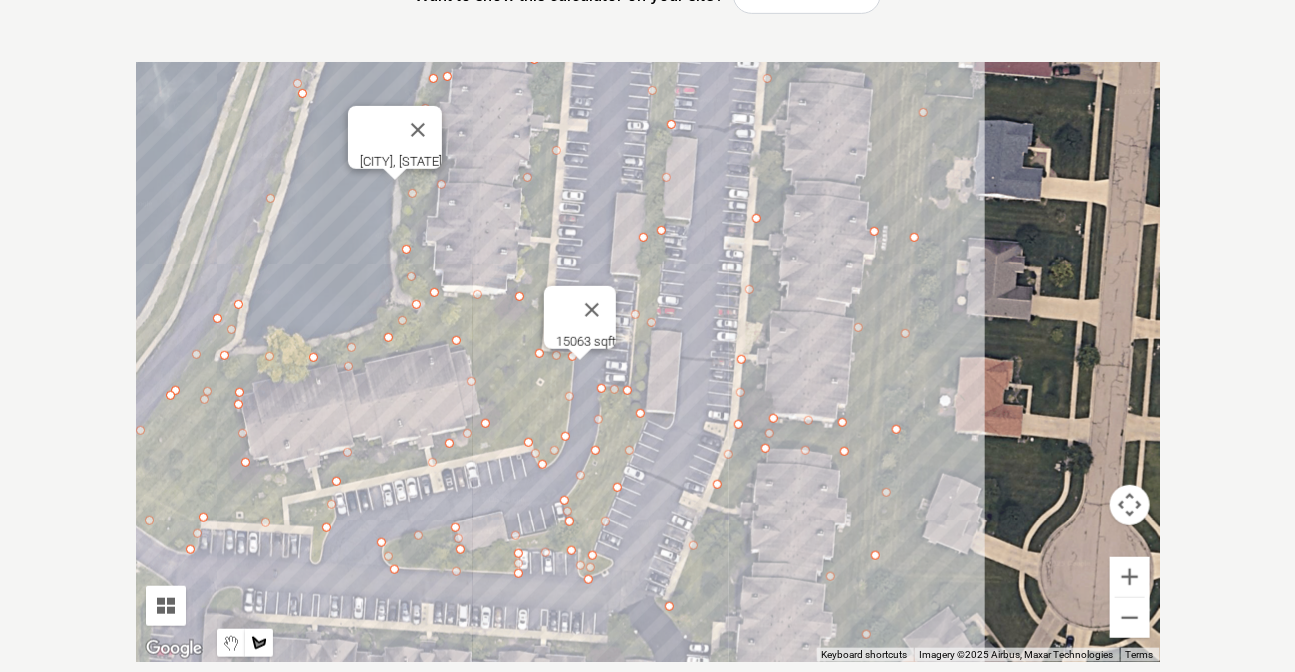 click at bounding box center [648, 362] 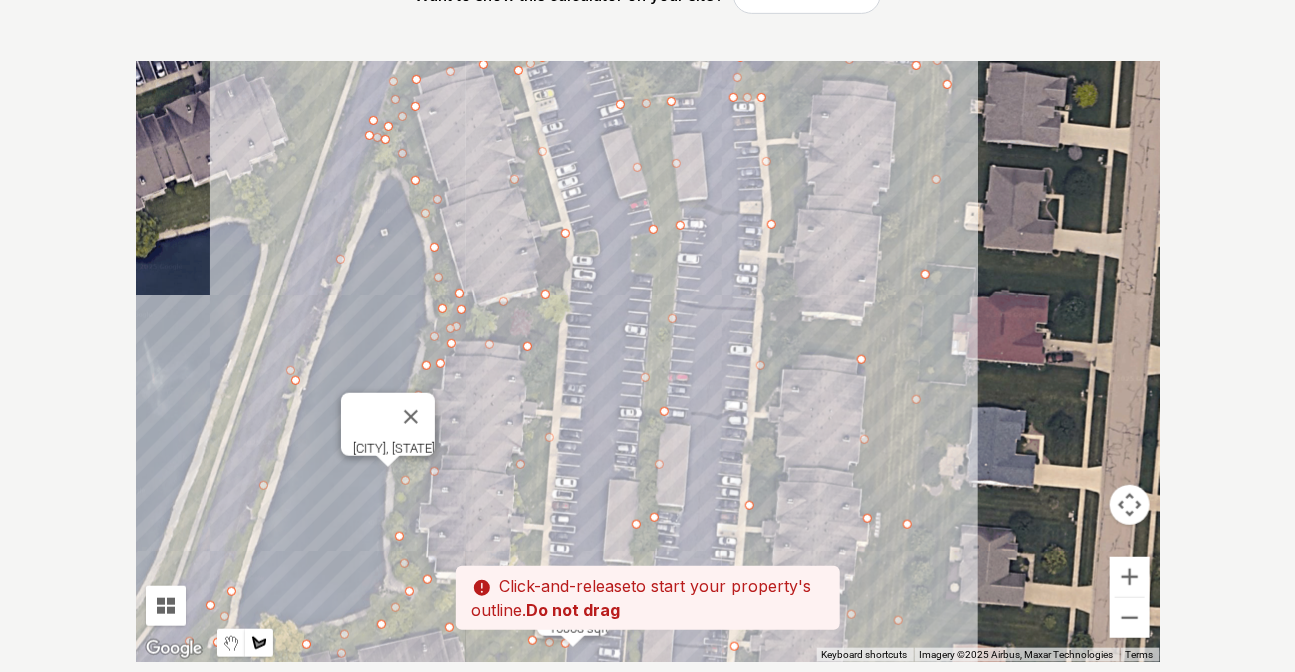 drag, startPoint x: 889, startPoint y: 75, endPoint x: 882, endPoint y: 378, distance: 303.08084 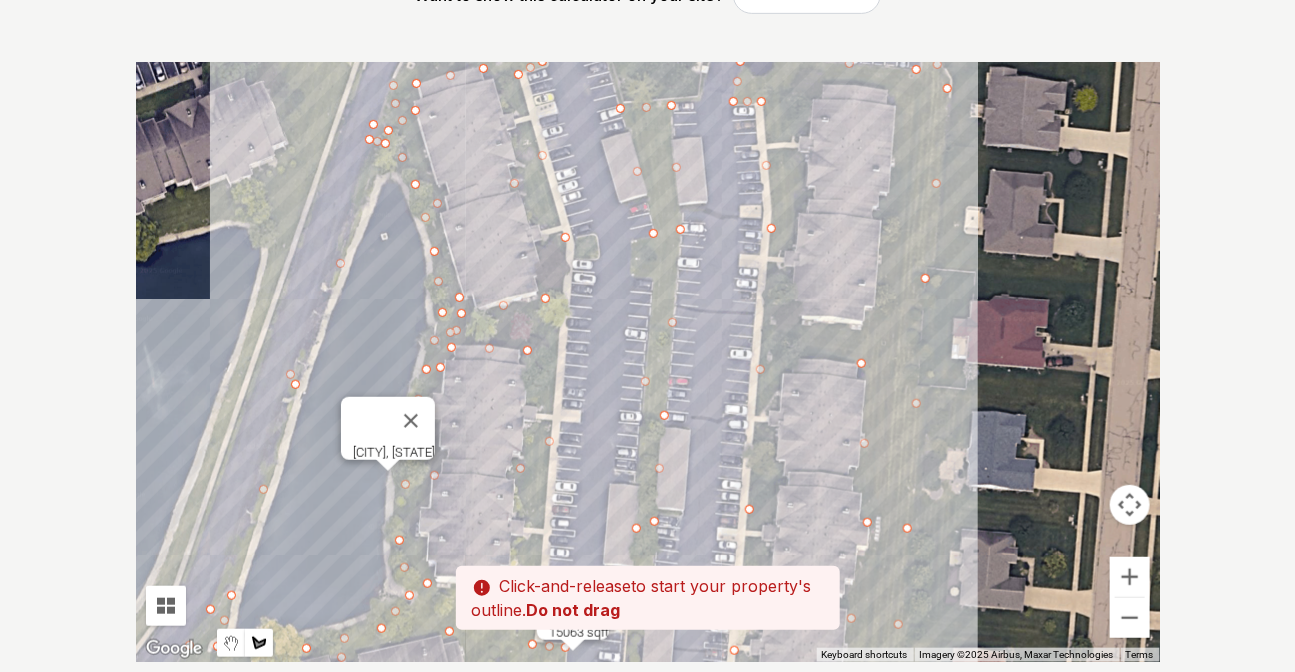 click at bounding box center (648, 362) 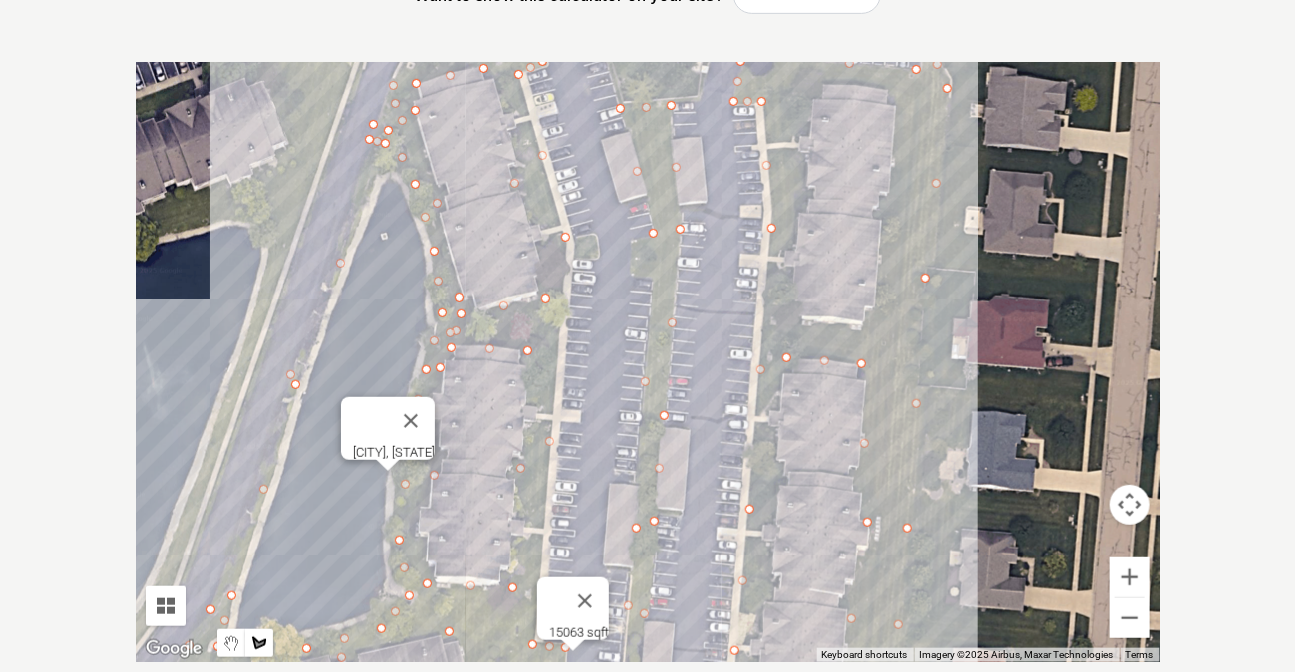 click at bounding box center (648, 362) 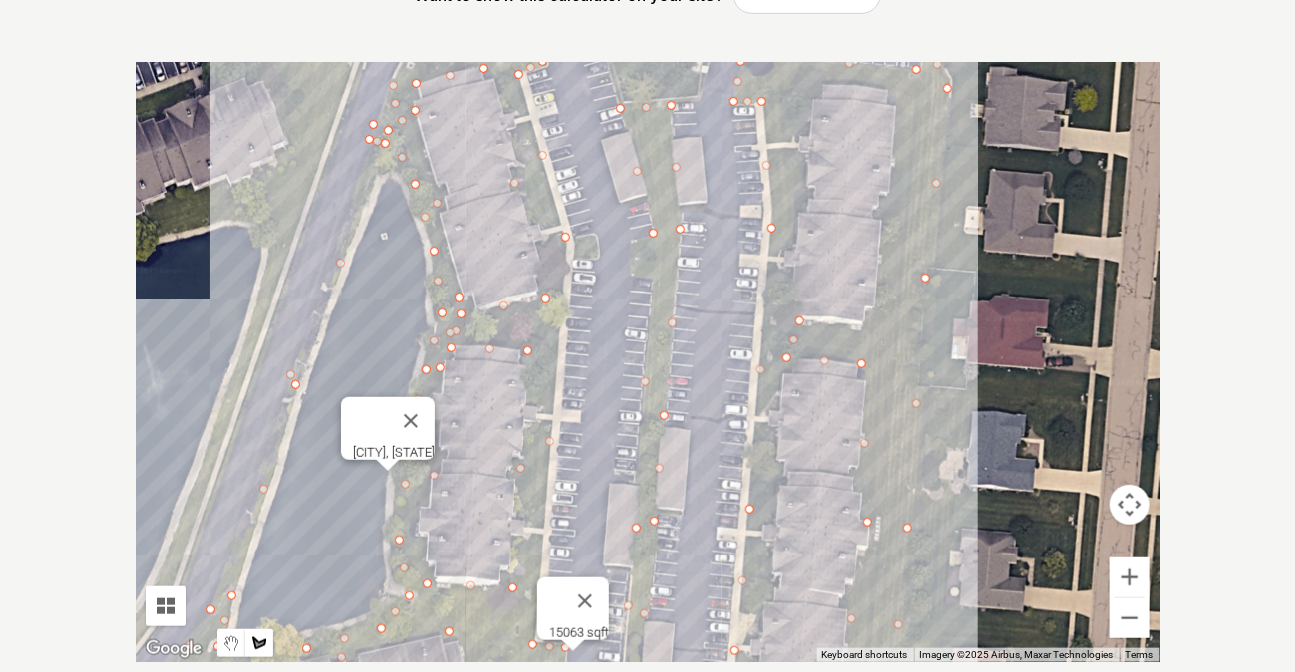 click at bounding box center (648, 362) 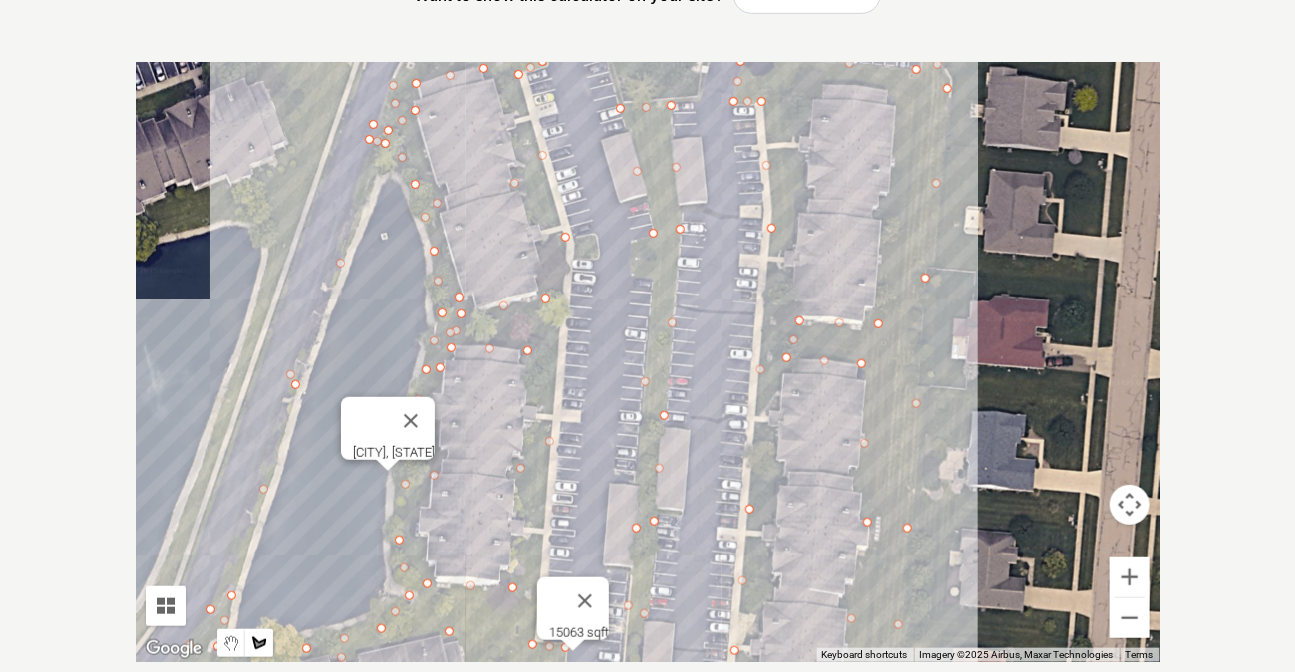 click at bounding box center [648, 362] 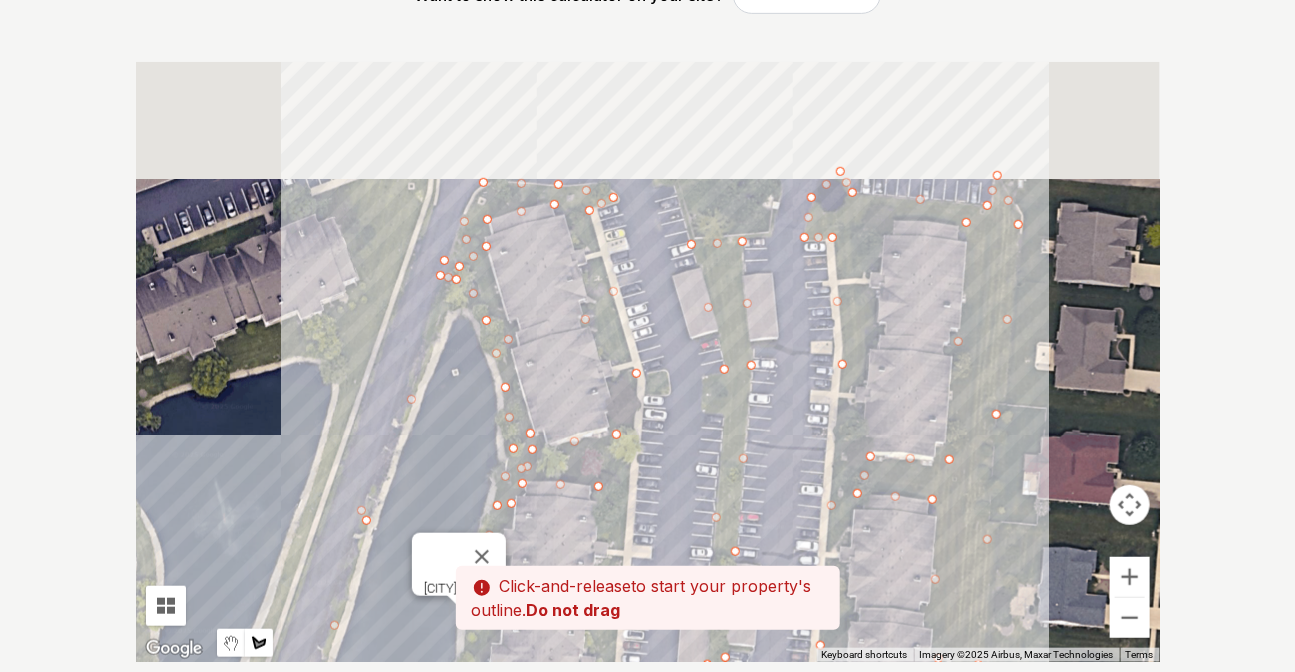 drag, startPoint x: 872, startPoint y: 189, endPoint x: 901, endPoint y: 238, distance: 56.938564 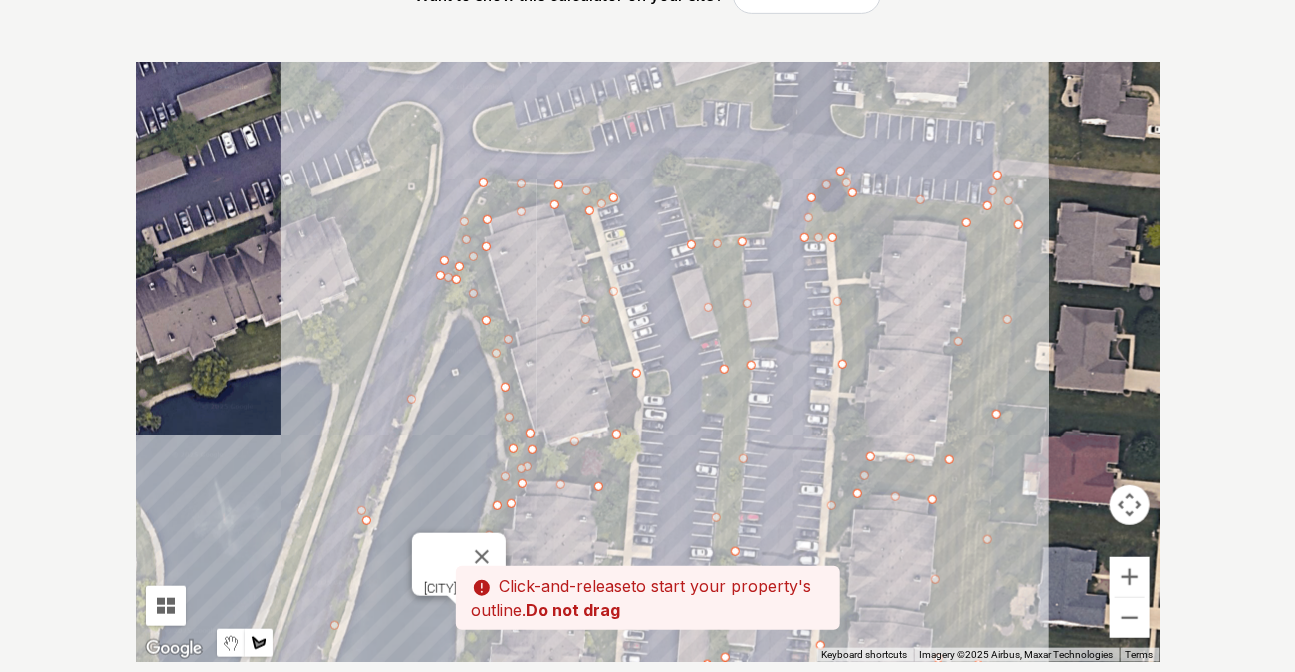click at bounding box center [648, 362] 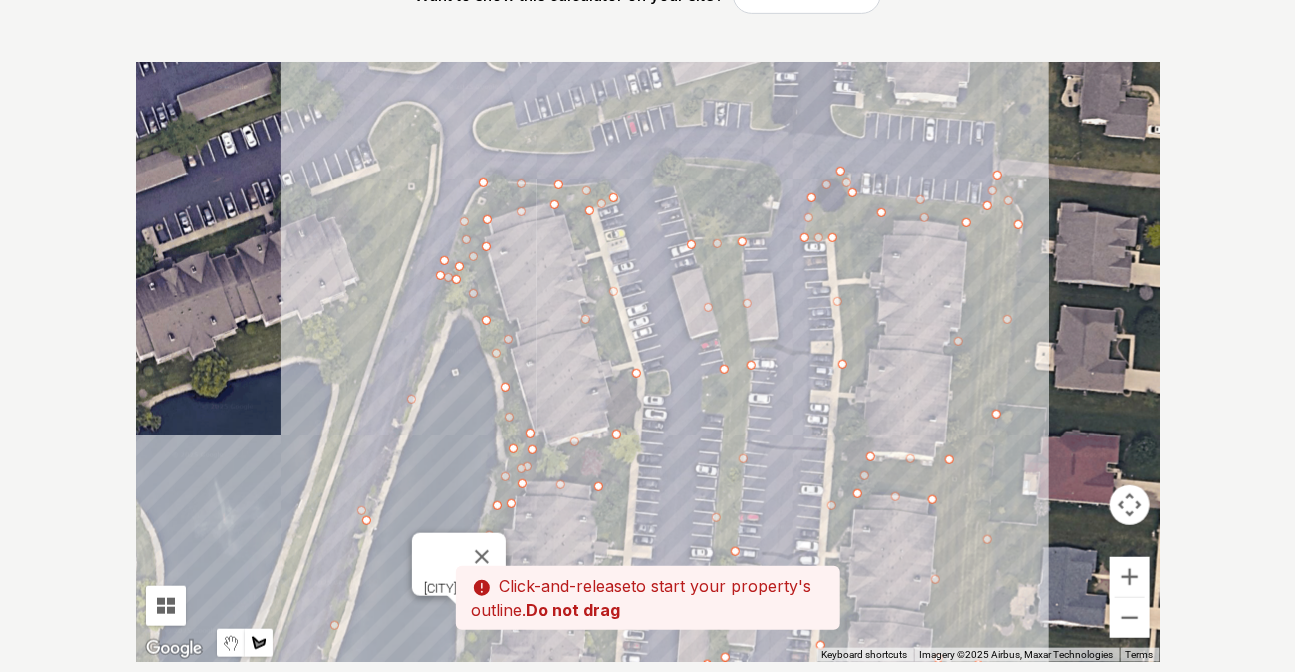 click at bounding box center [648, 362] 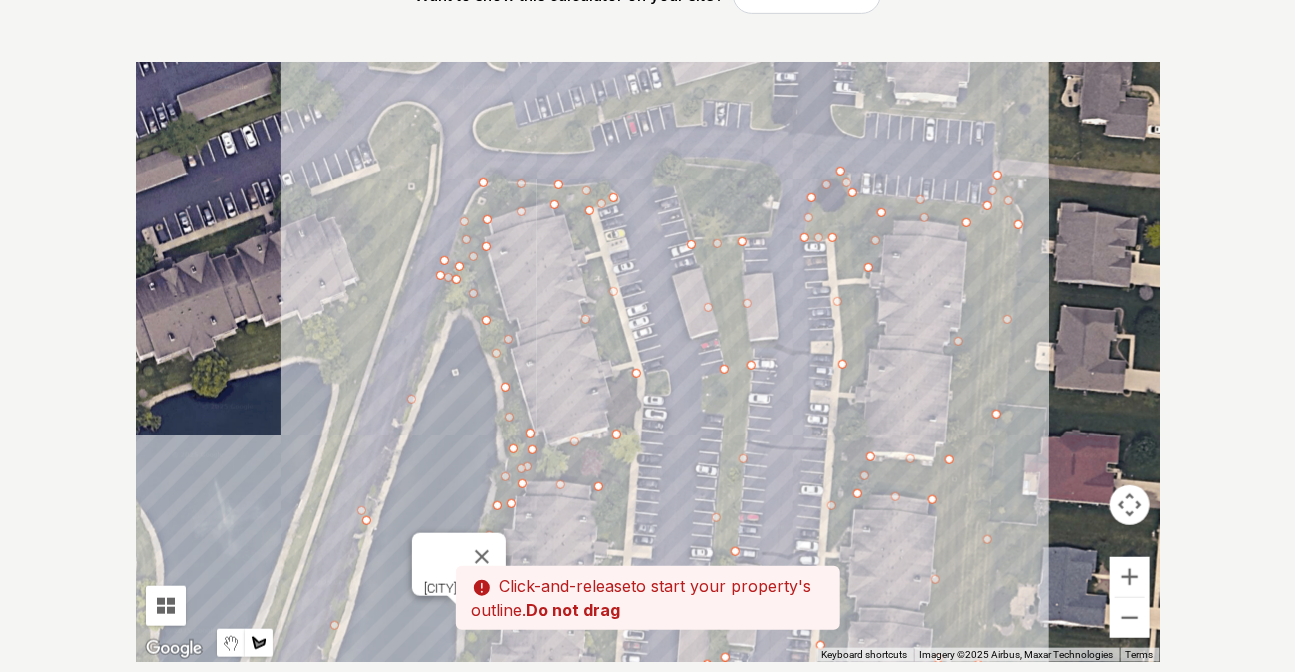 click at bounding box center [648, 362] 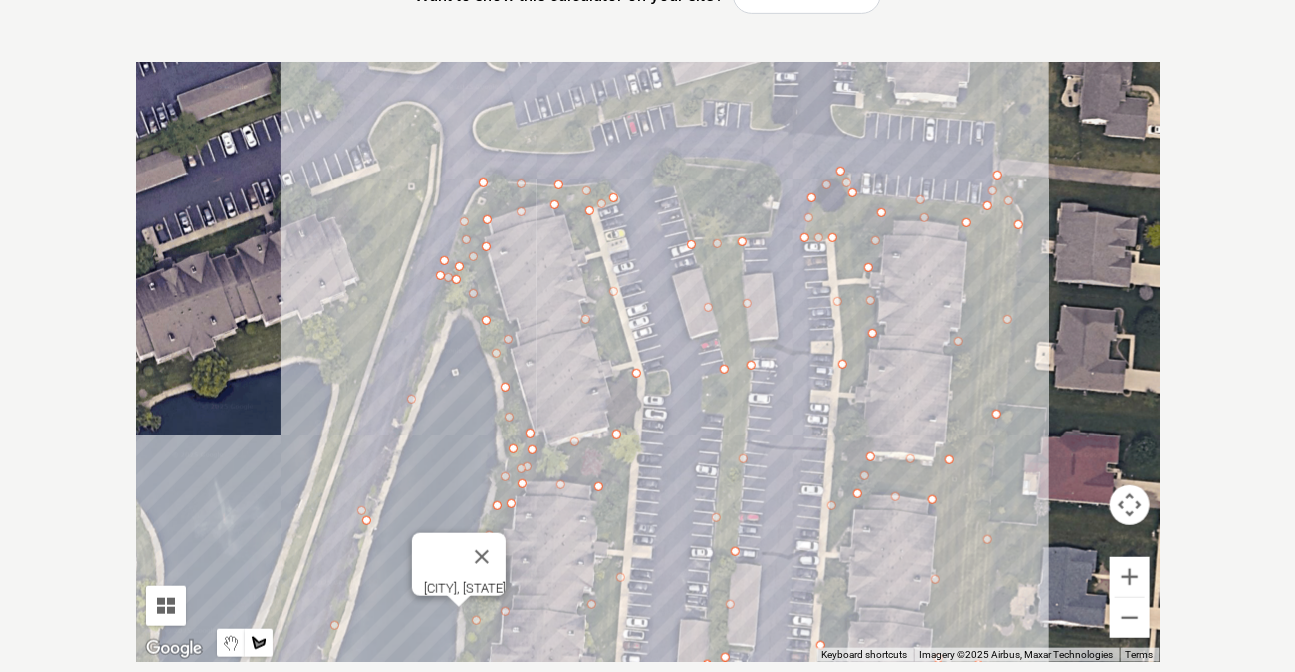 click at bounding box center [648, 362] 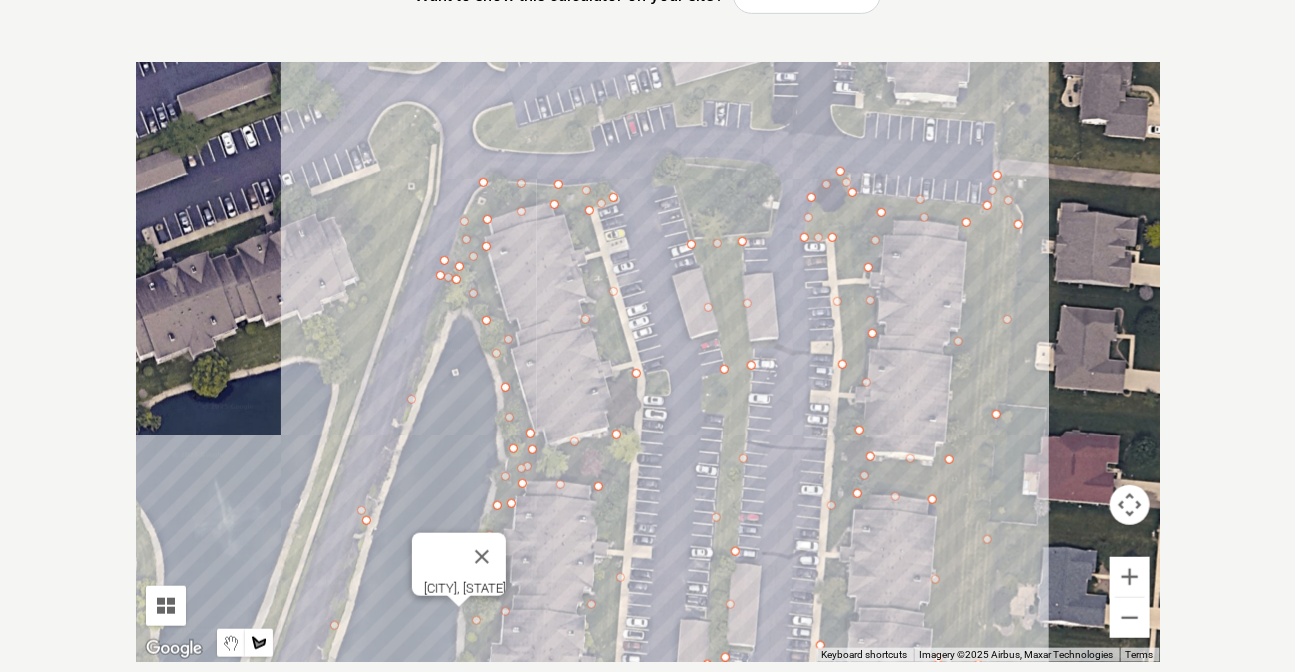click at bounding box center (648, 362) 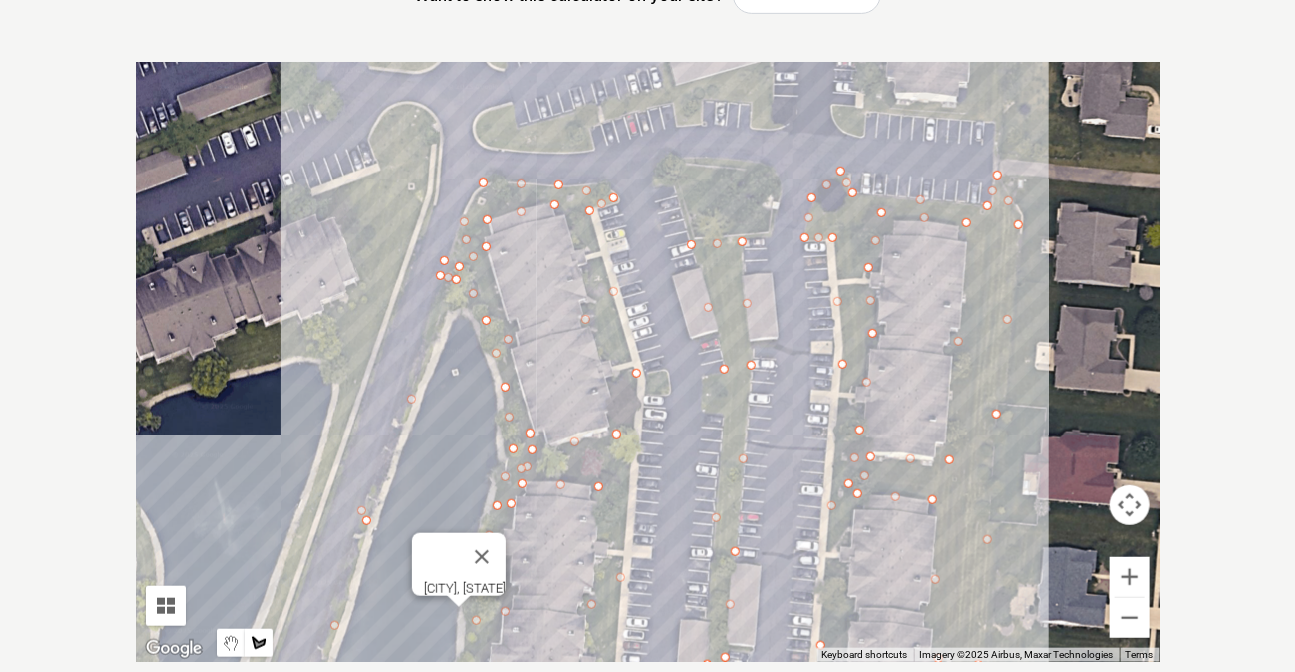 click at bounding box center [648, 362] 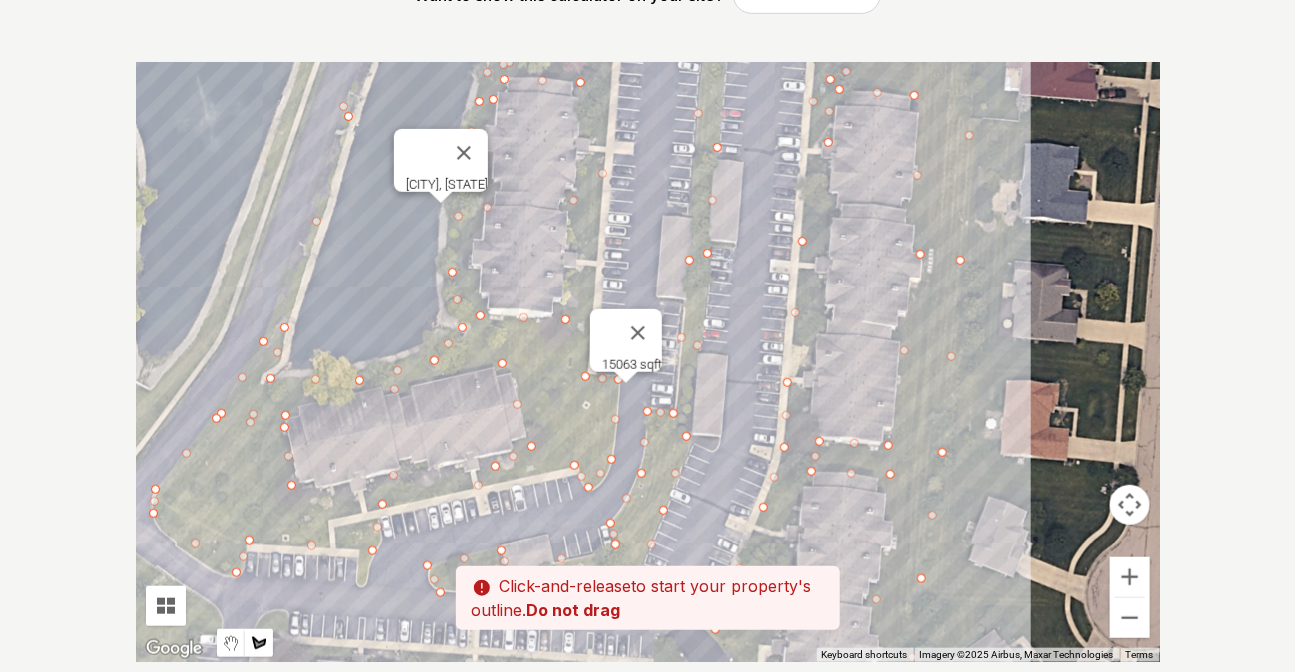 drag, startPoint x: 840, startPoint y: 585, endPoint x: 822, endPoint y: 176, distance: 409.3959 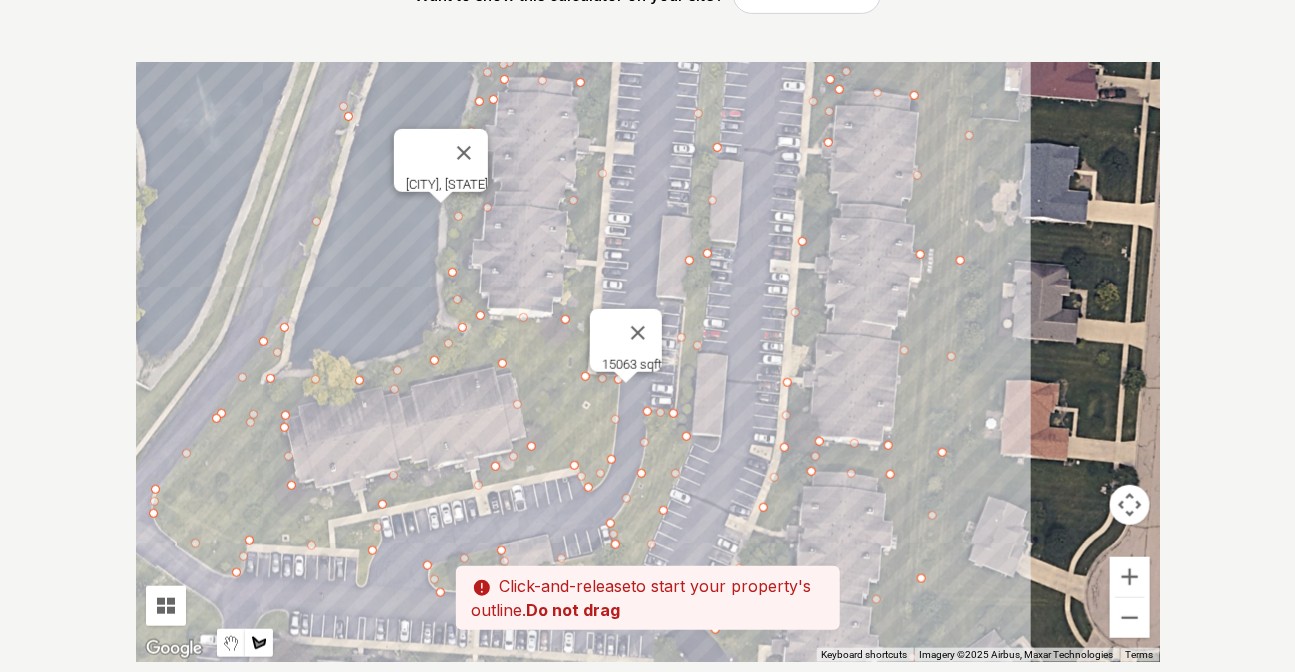 click at bounding box center [648, 362] 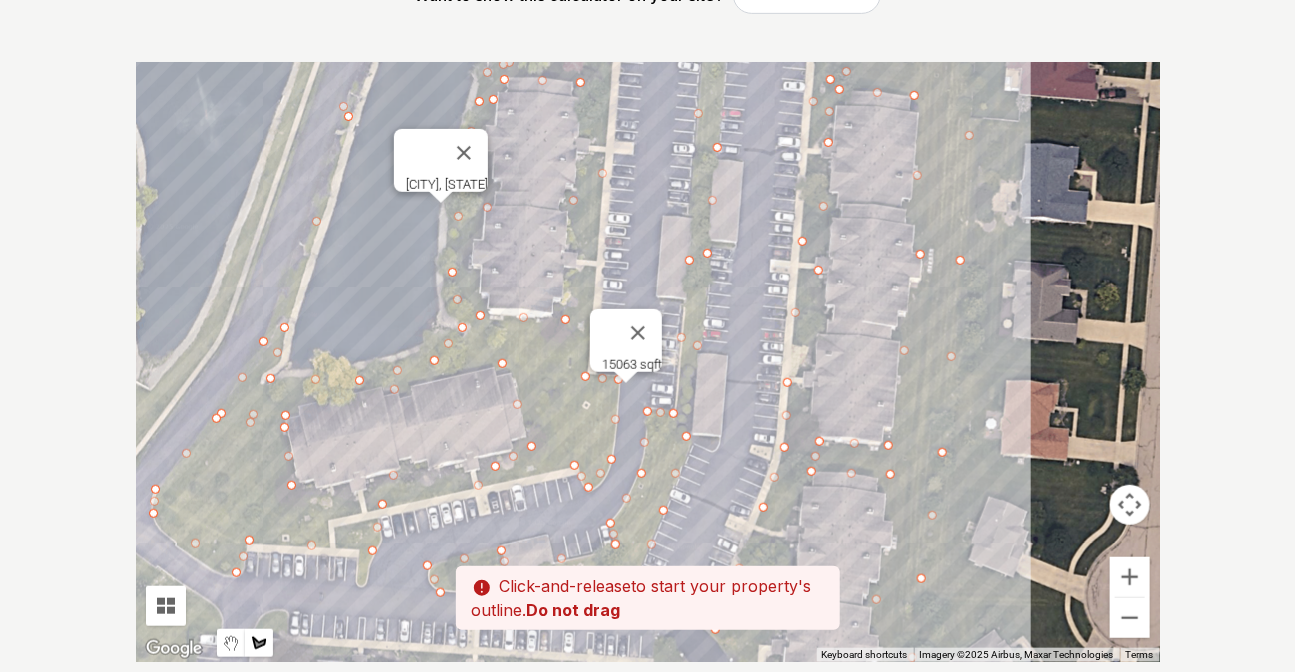 click at bounding box center (648, 362) 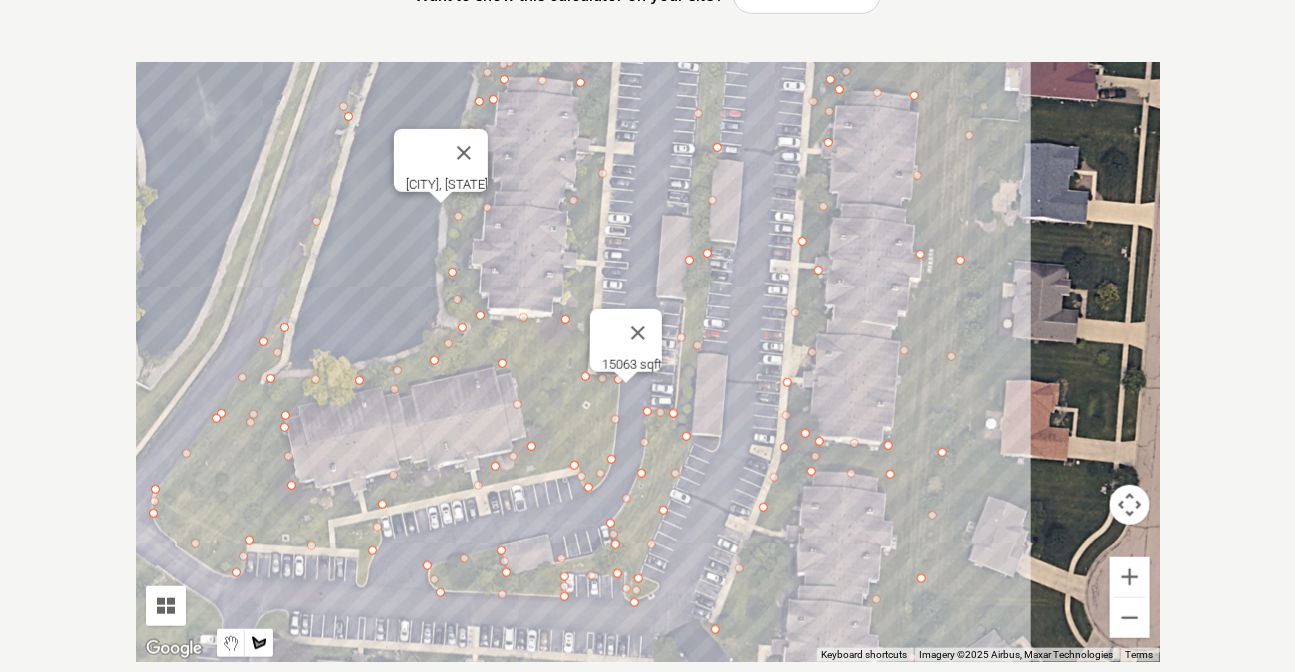 click at bounding box center (648, 362) 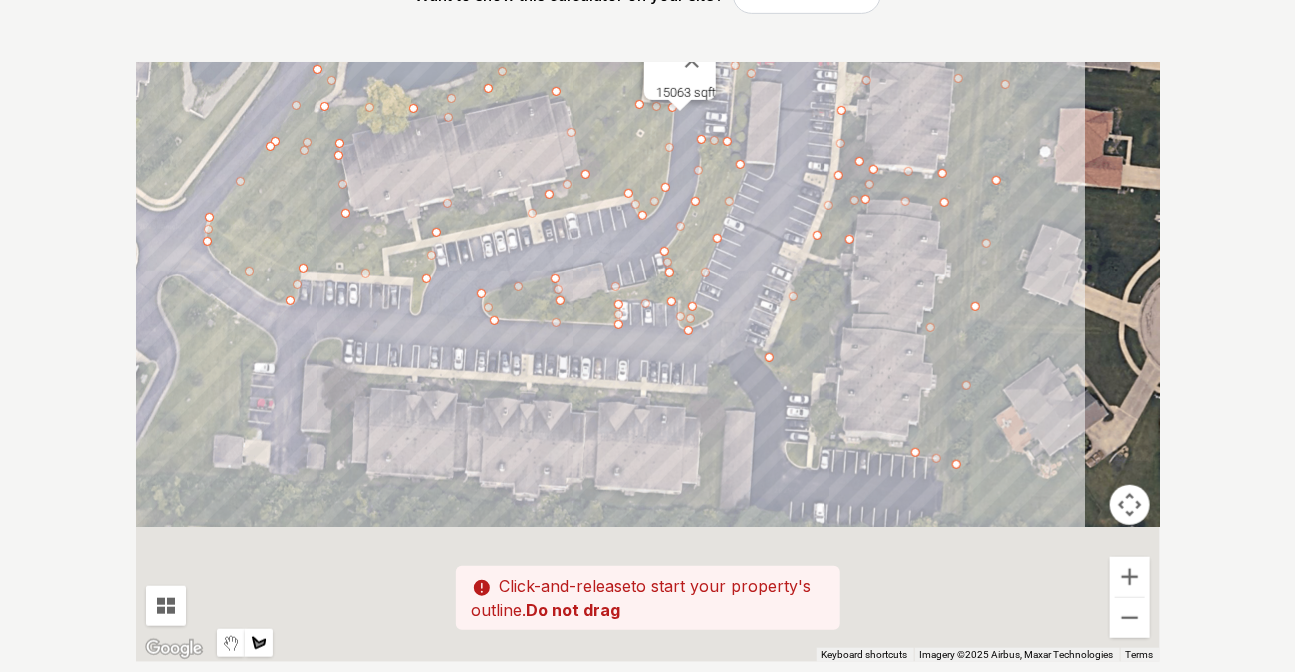 drag, startPoint x: 781, startPoint y: 573, endPoint x: 836, endPoint y: 285, distance: 293.2047 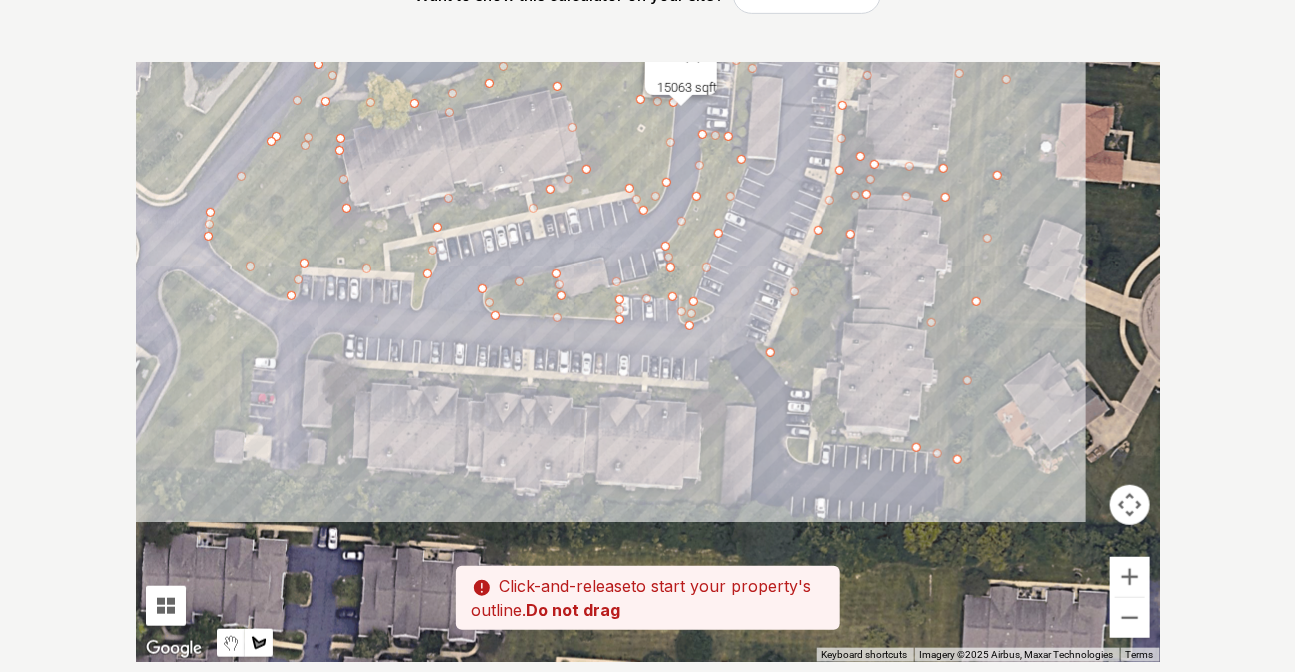 click at bounding box center [648, 362] 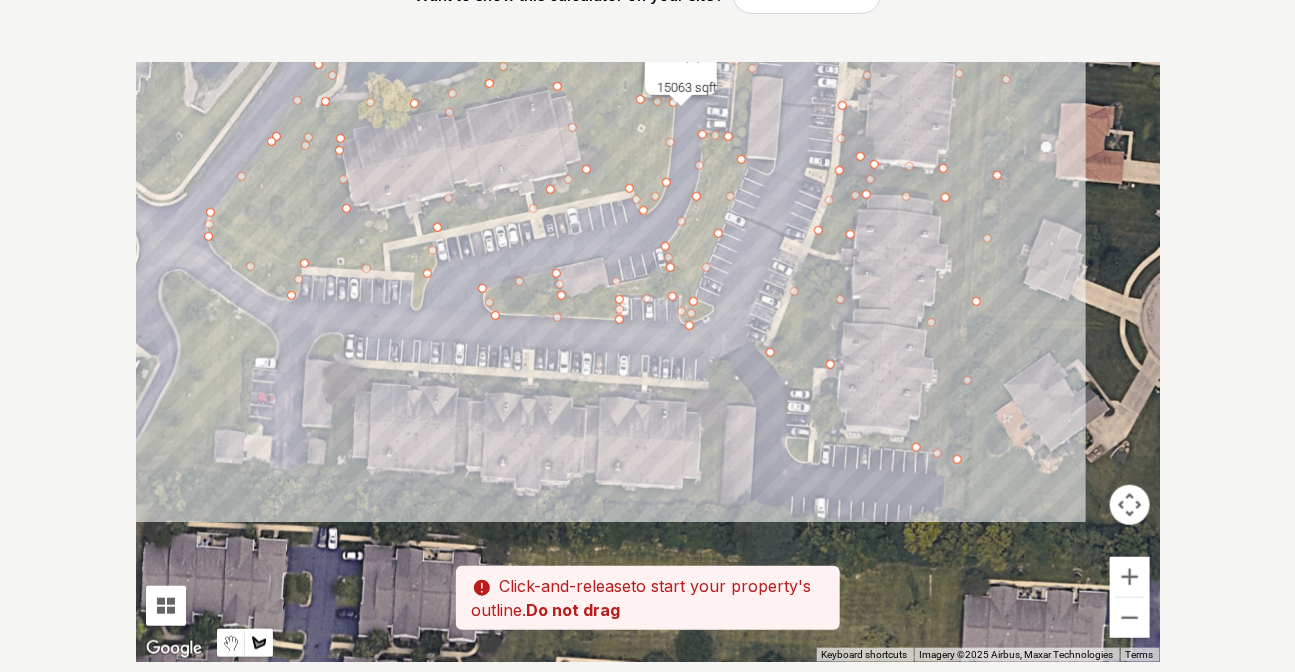 click at bounding box center [648, 362] 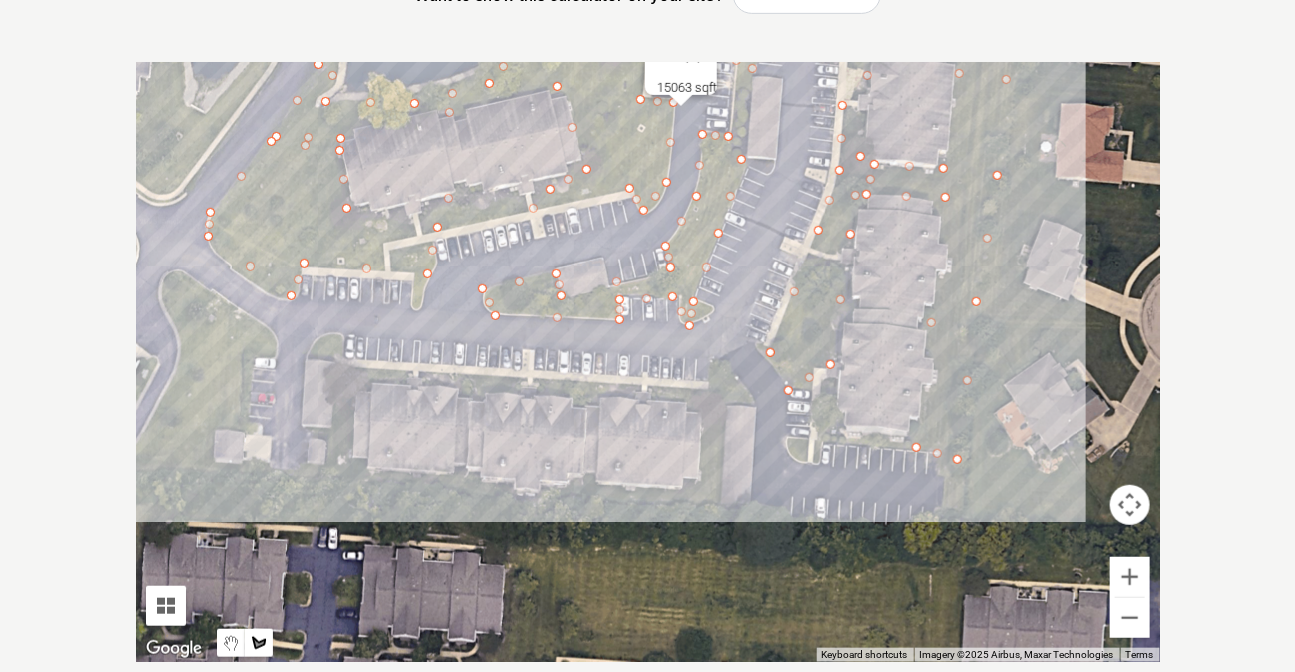 click at bounding box center [648, 362] 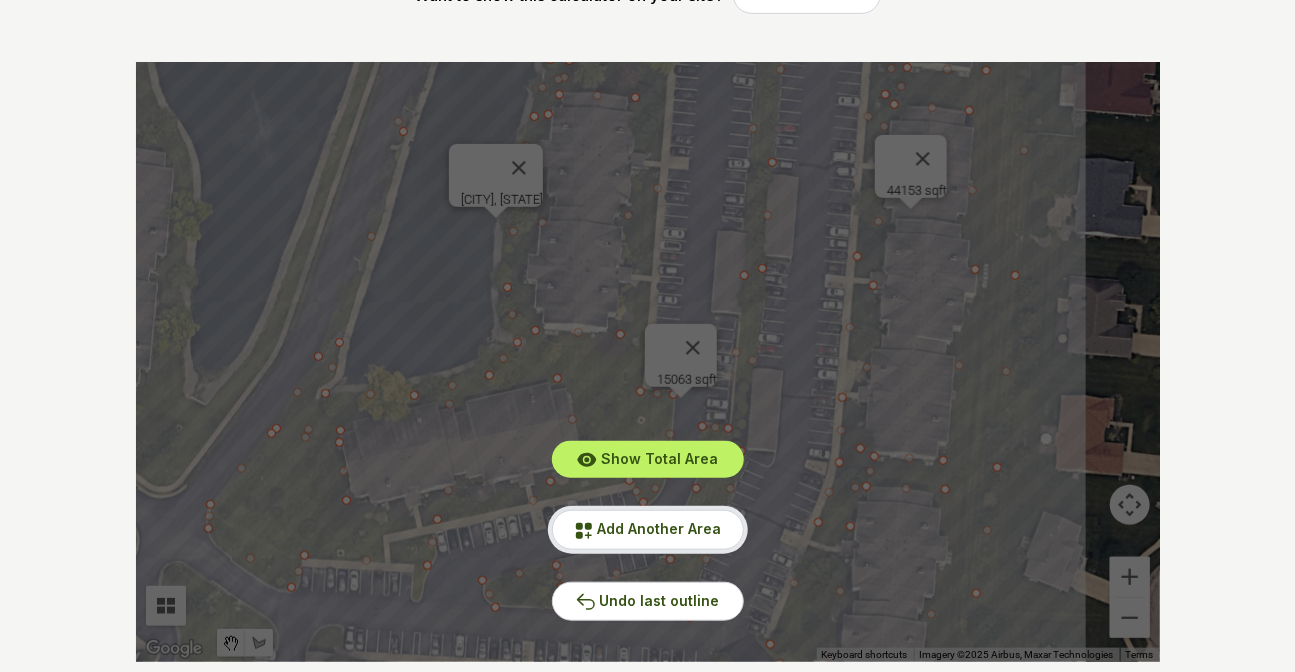 click on "Add Another Area" at bounding box center (660, 528) 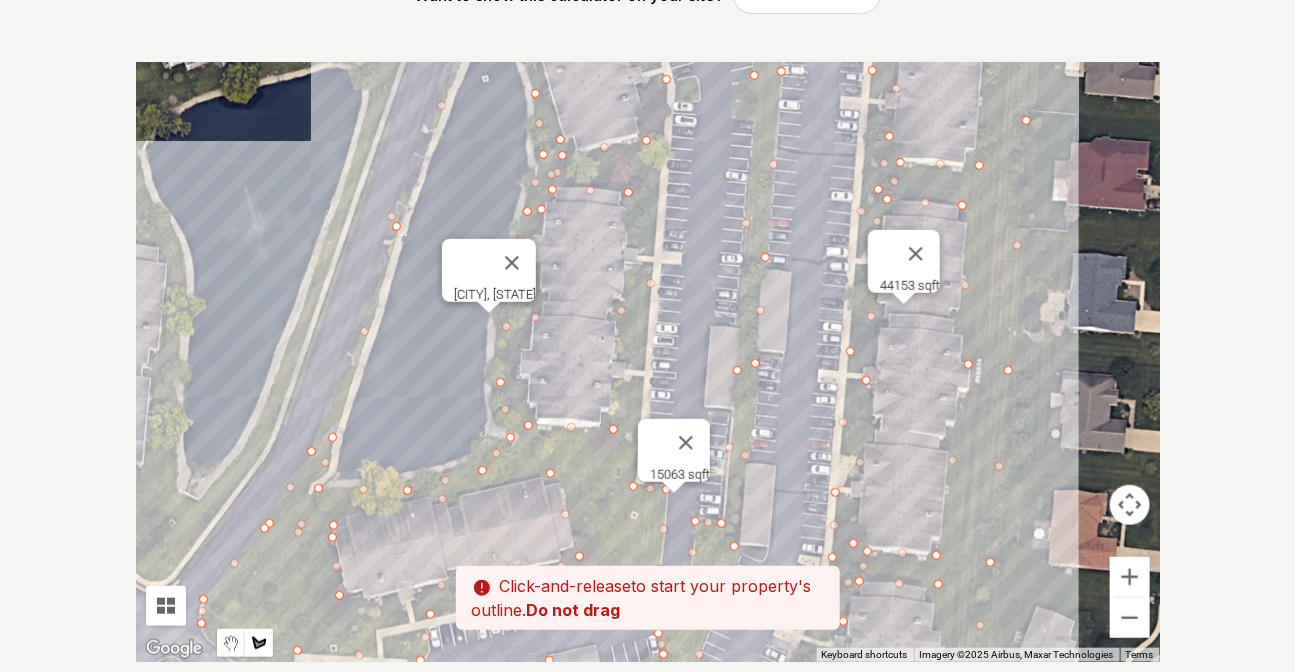 drag, startPoint x: 799, startPoint y: 451, endPoint x: 772, endPoint y: 594, distance: 145.52663 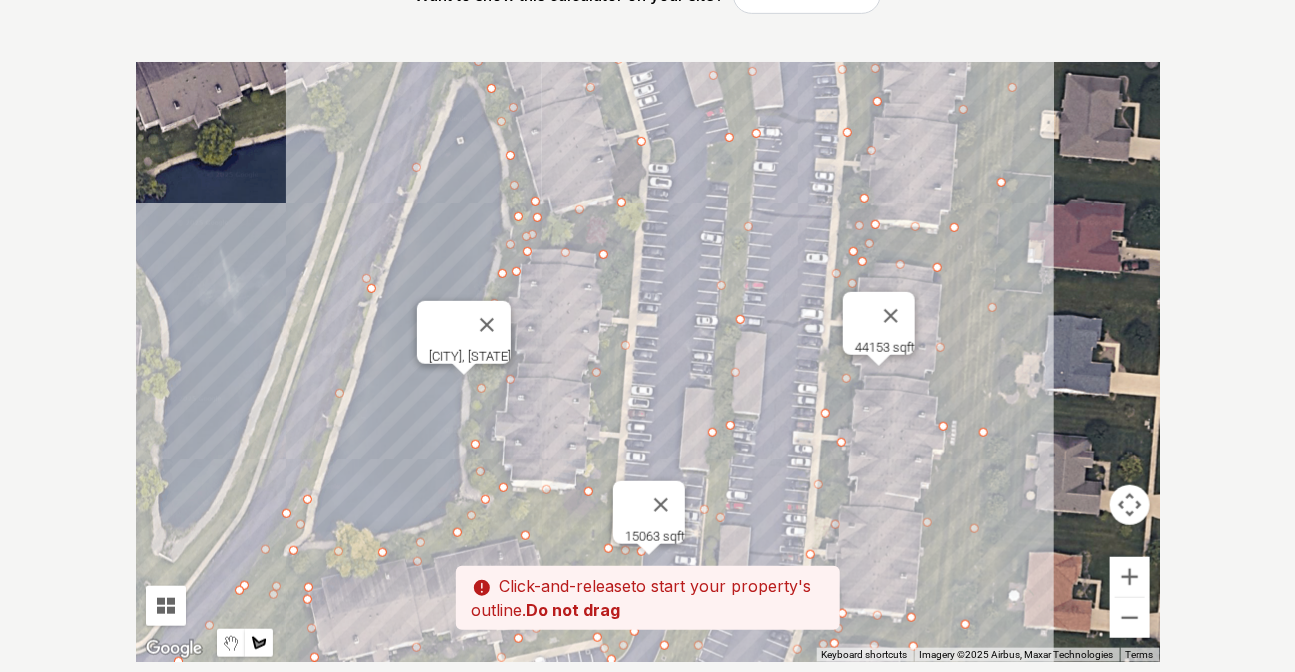 drag, startPoint x: 800, startPoint y: 170, endPoint x: 807, endPoint y: 480, distance: 310.079 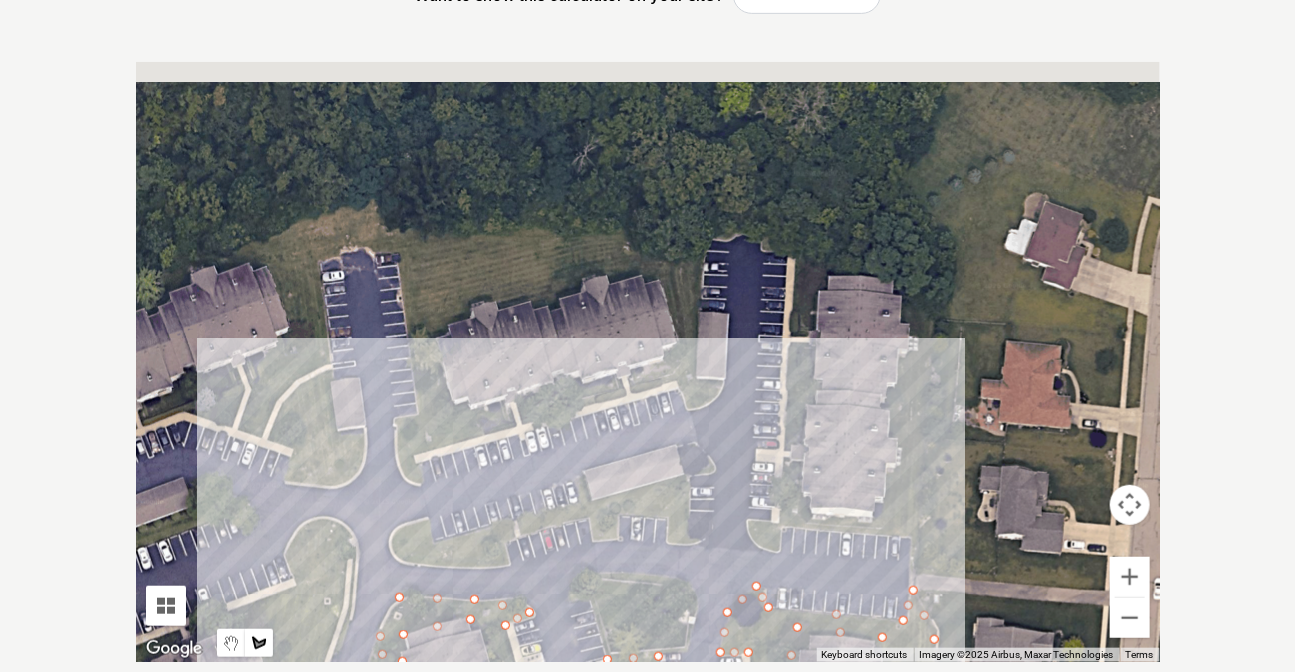 drag, startPoint x: 877, startPoint y: 347, endPoint x: 780, endPoint y: 539, distance: 215.1116 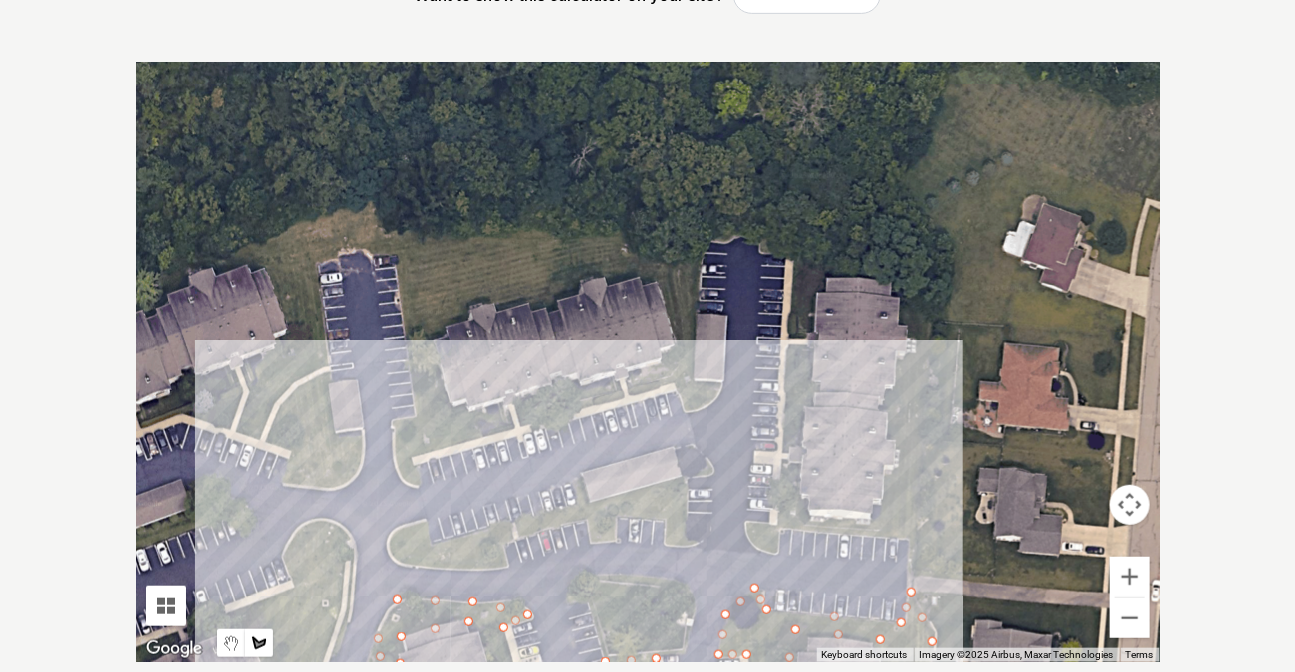click at bounding box center (648, 362) 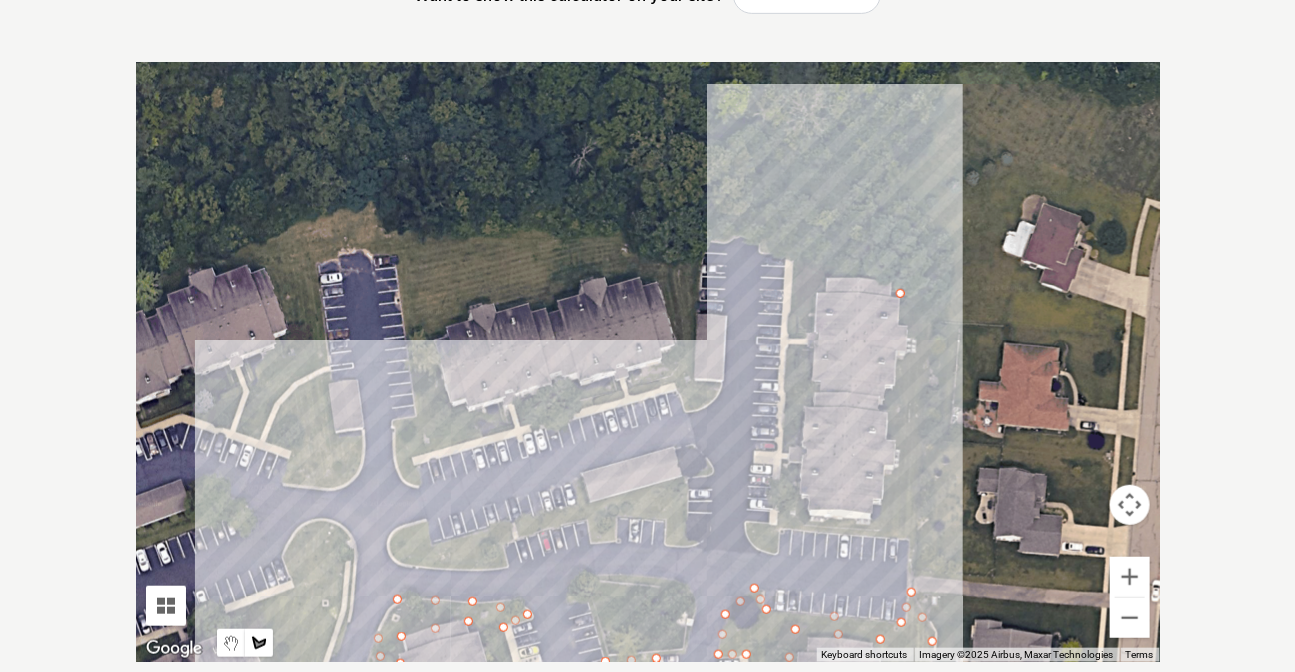 click at bounding box center (648, 362) 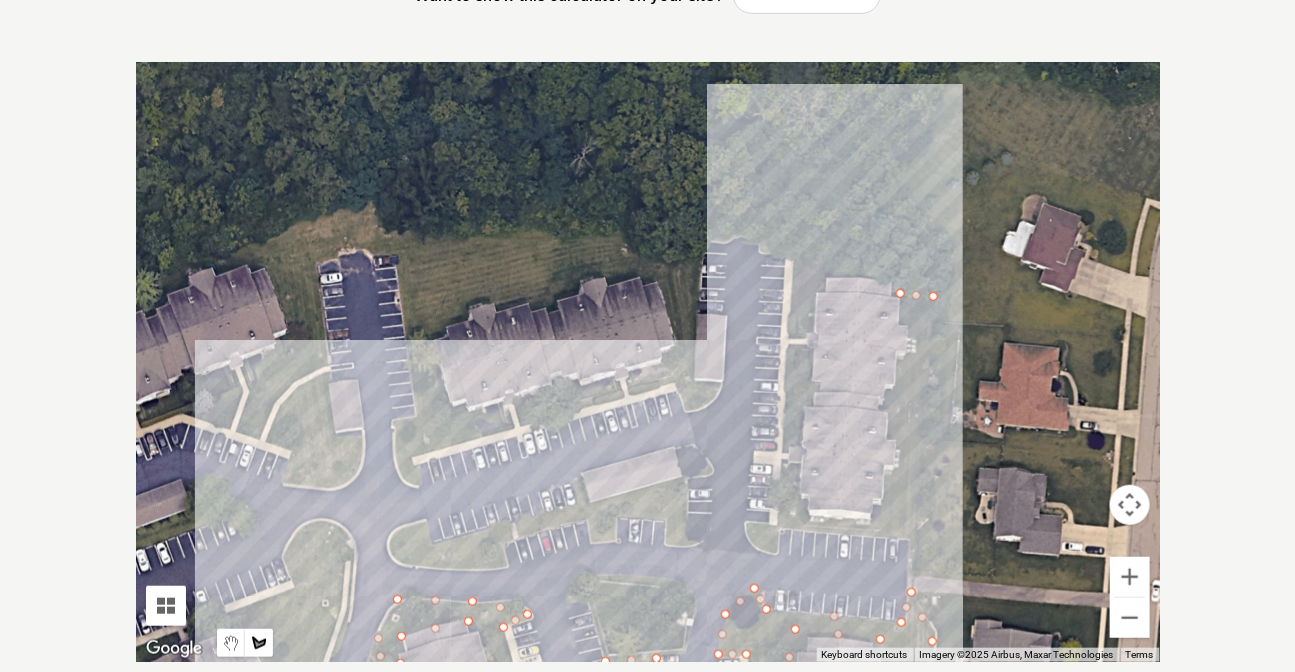 click at bounding box center (648, 362) 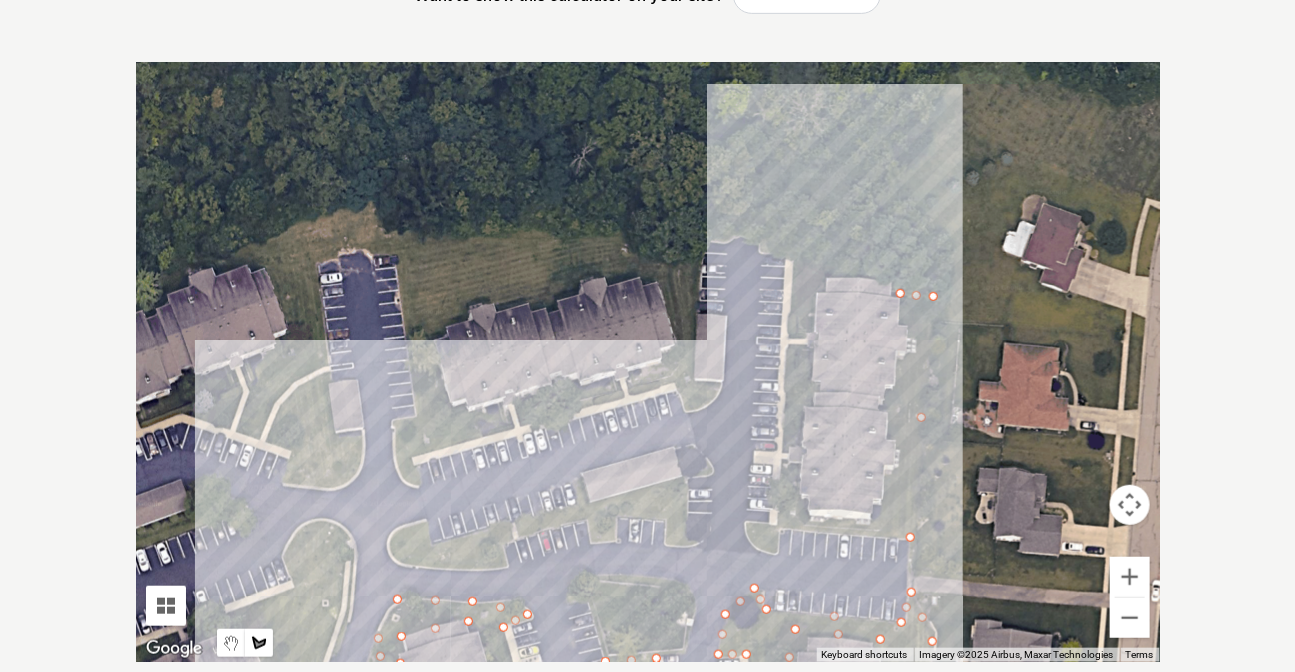 click at bounding box center (648, 362) 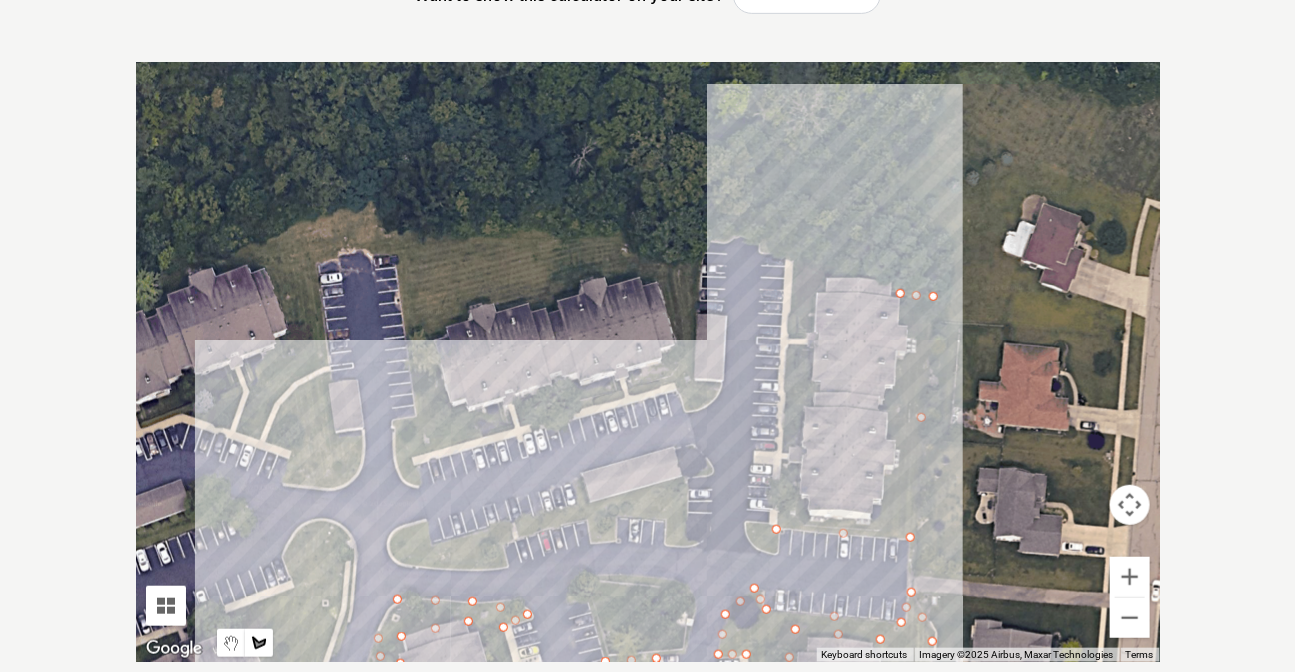 click at bounding box center (648, 362) 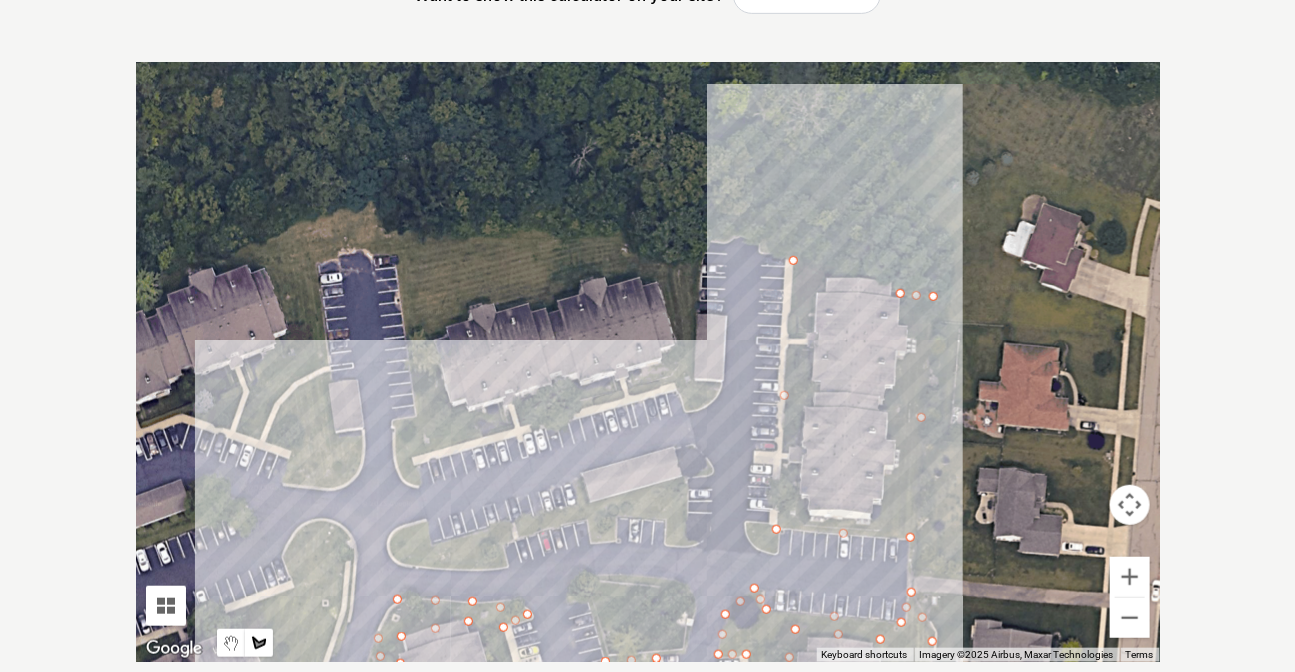 click at bounding box center [648, 362] 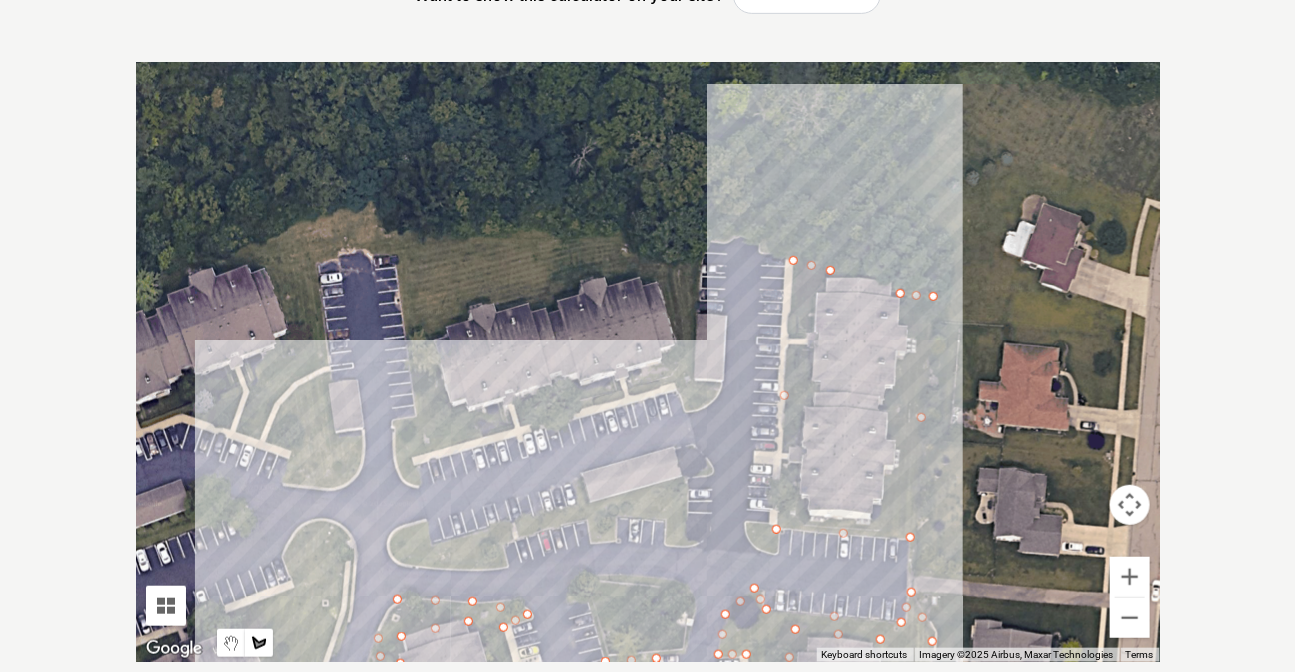 click at bounding box center [648, 362] 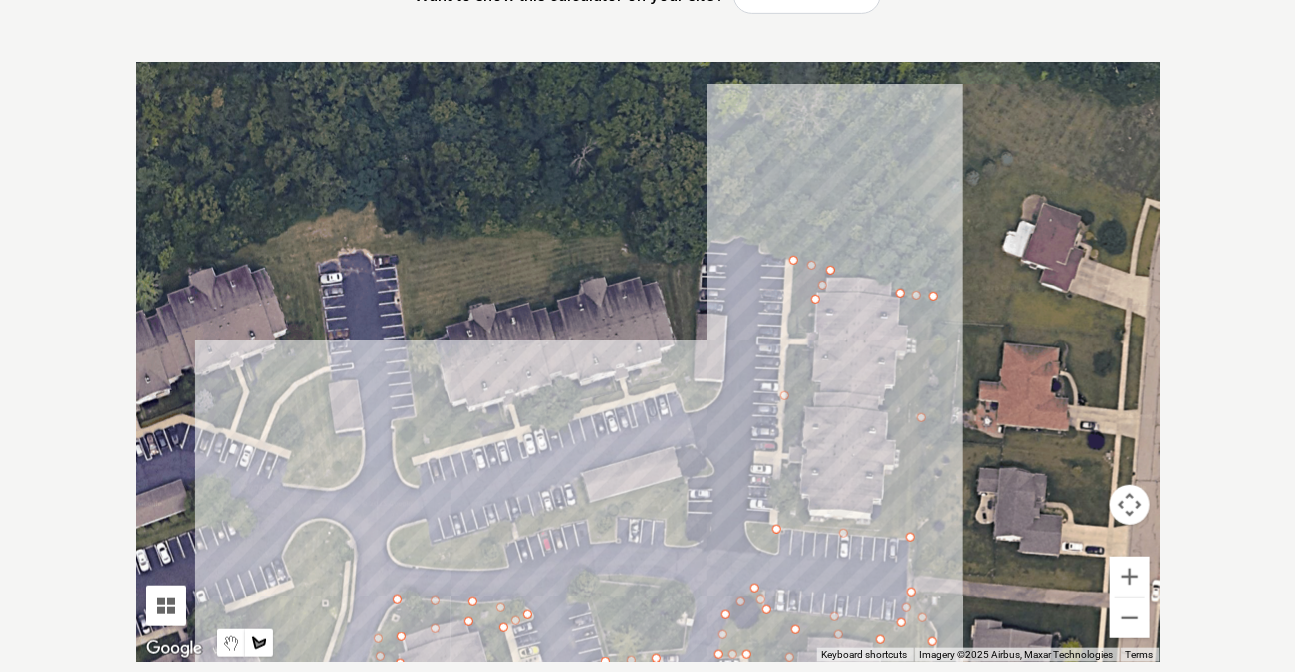 click at bounding box center [648, 362] 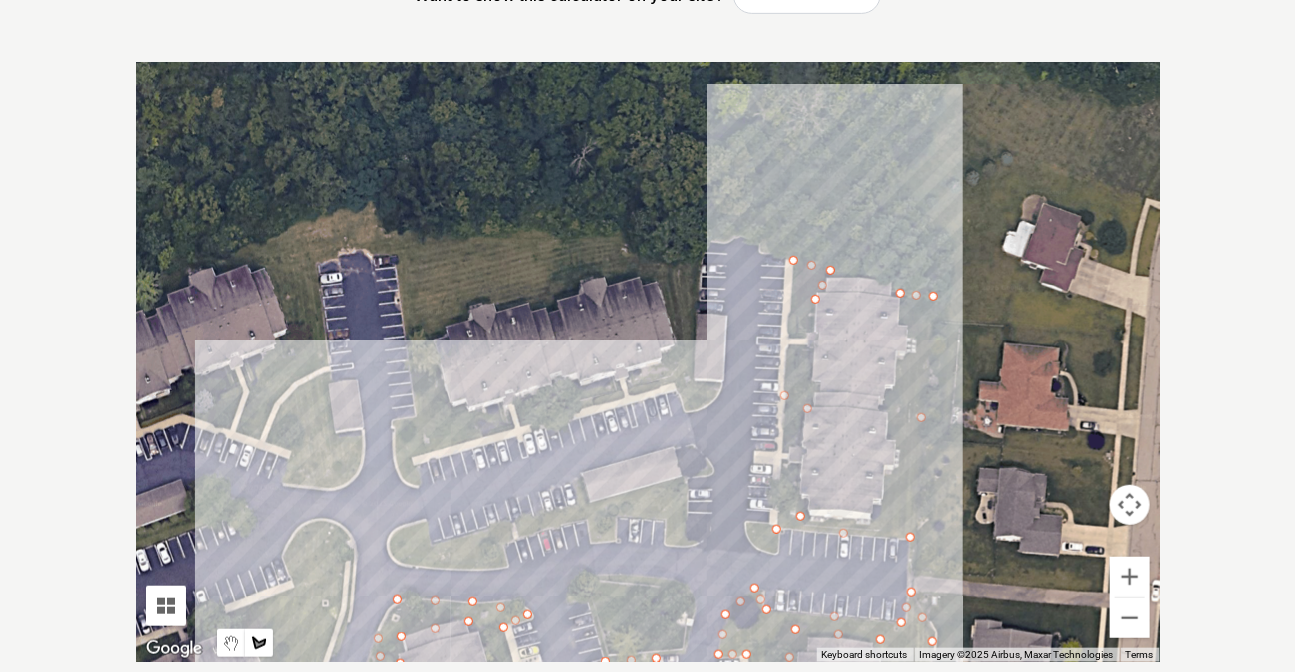 click at bounding box center (648, 362) 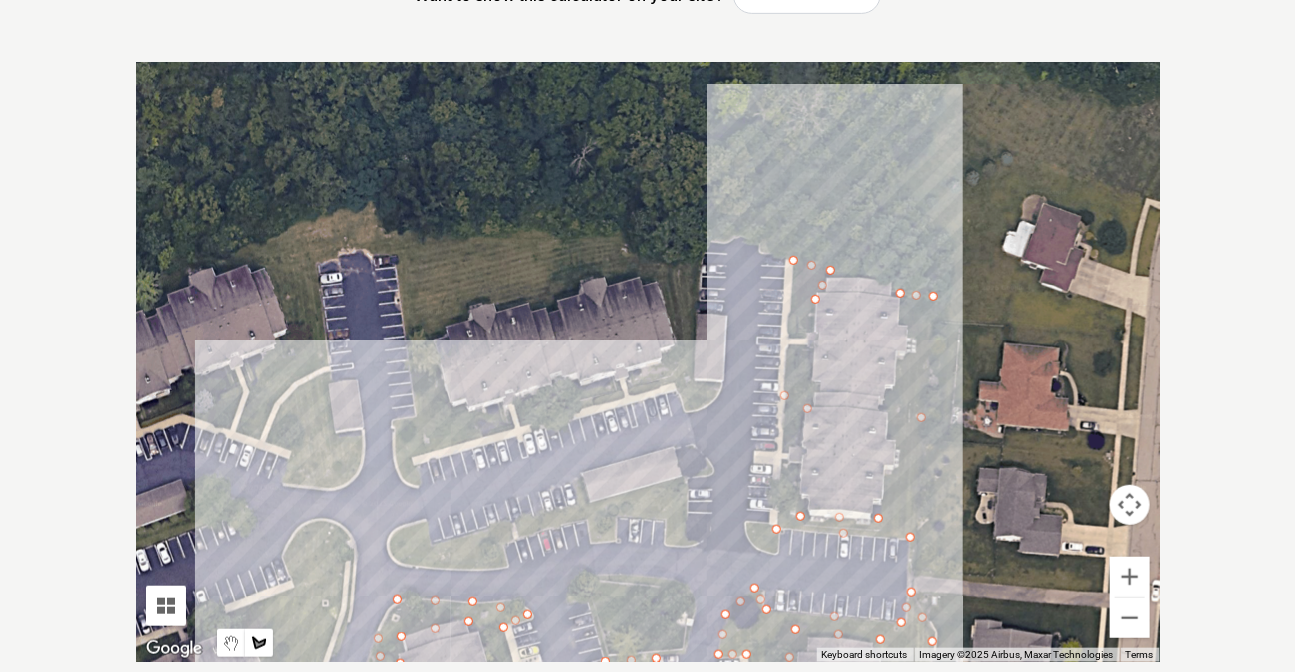 click at bounding box center (648, 362) 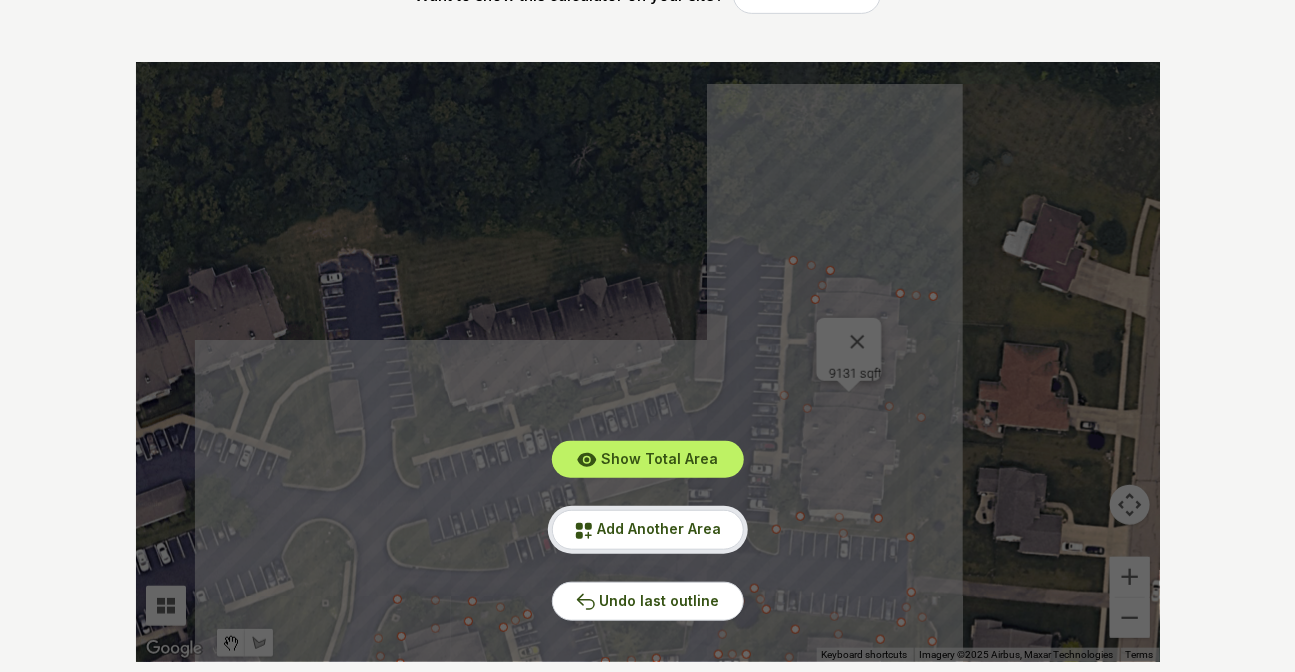 click on "Add Another Area" at bounding box center (660, 528) 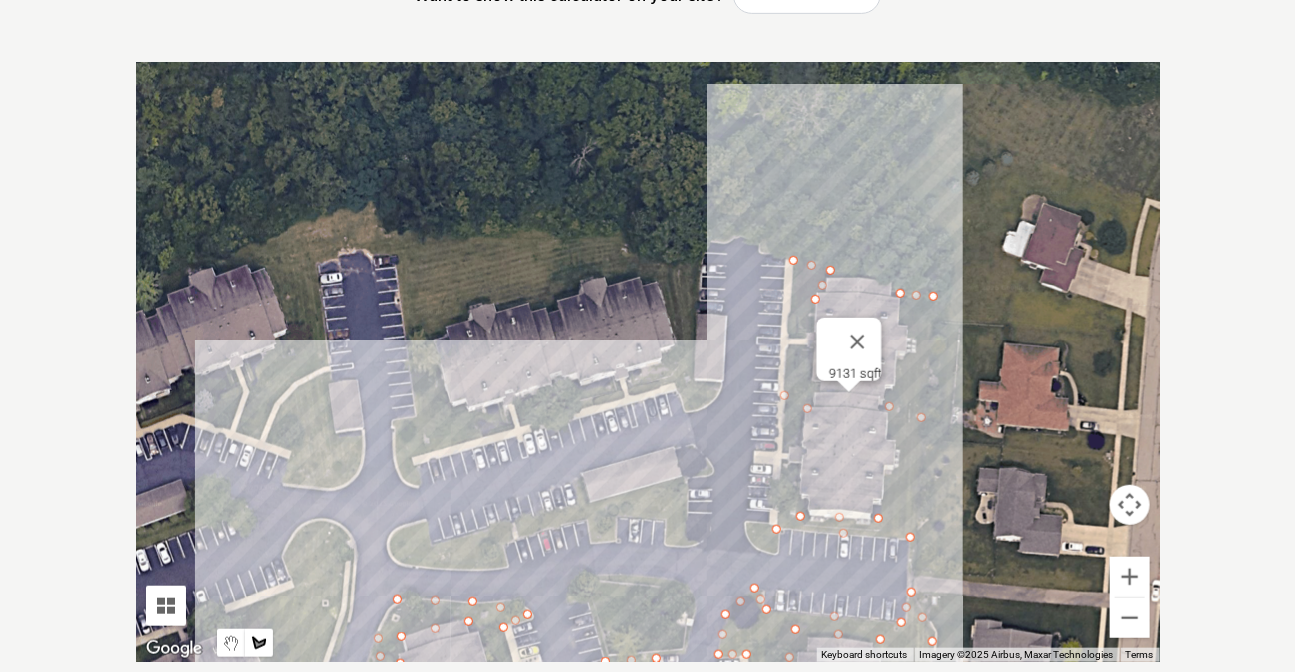 click at bounding box center [648, 362] 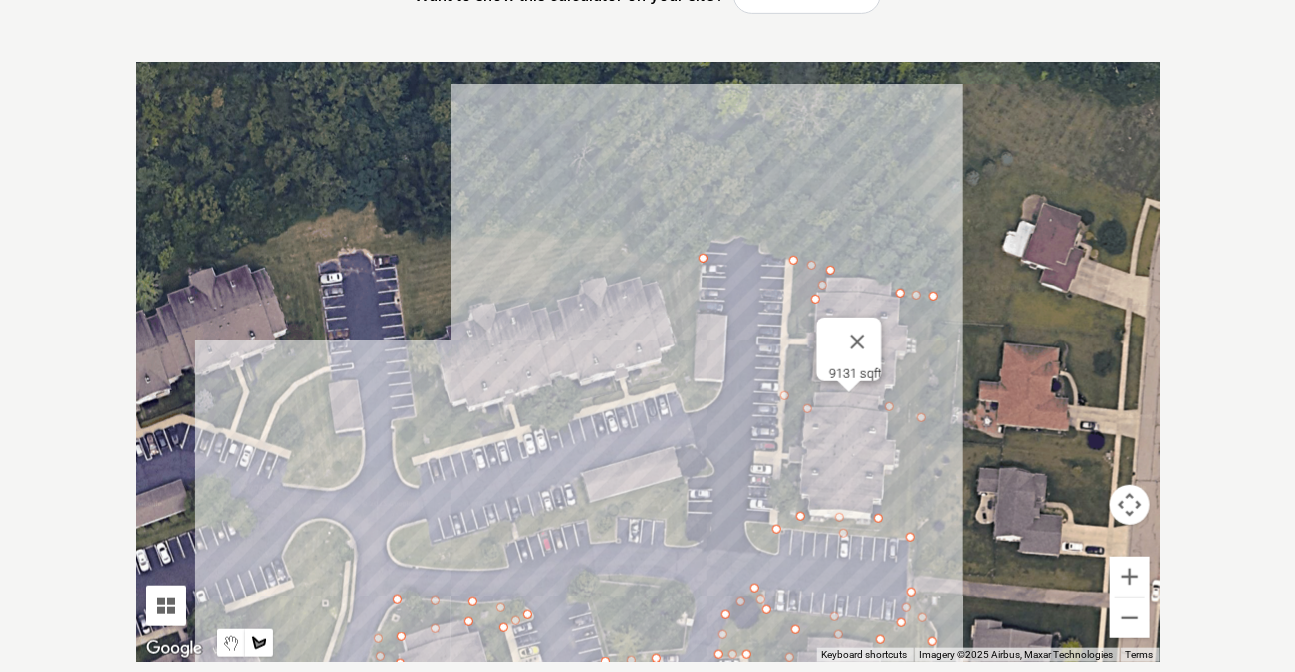 click at bounding box center [648, 362] 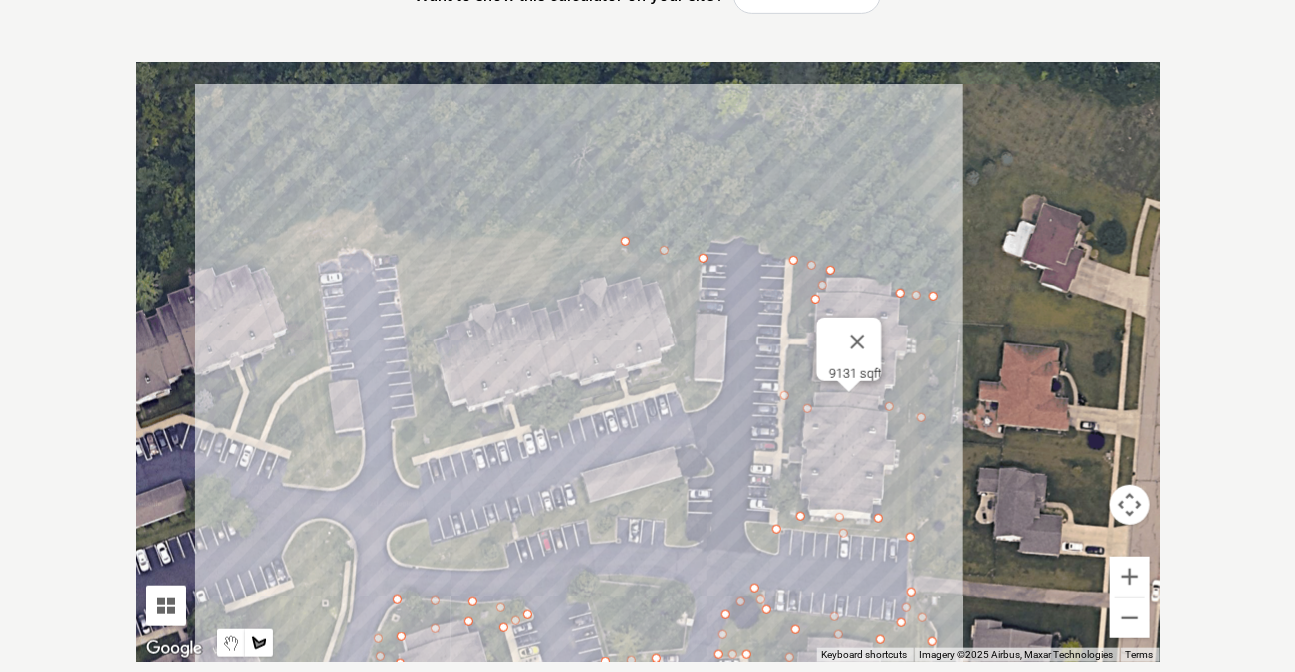 click at bounding box center (648, 362) 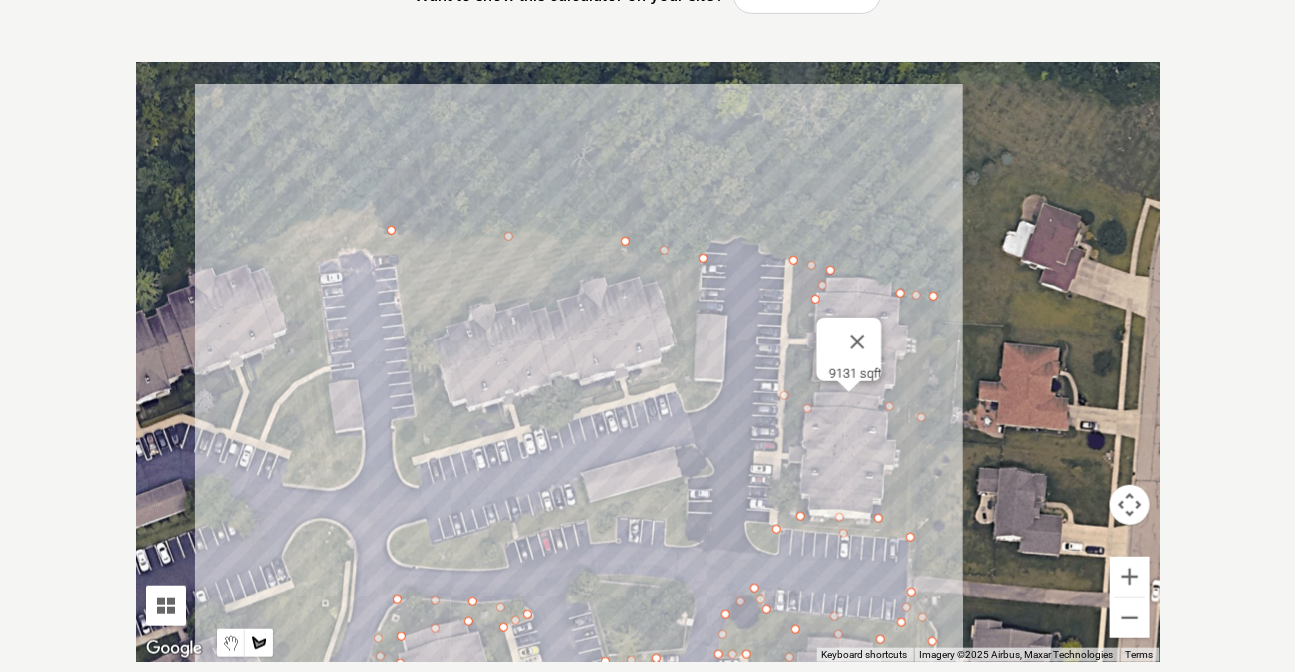 click at bounding box center [648, 362] 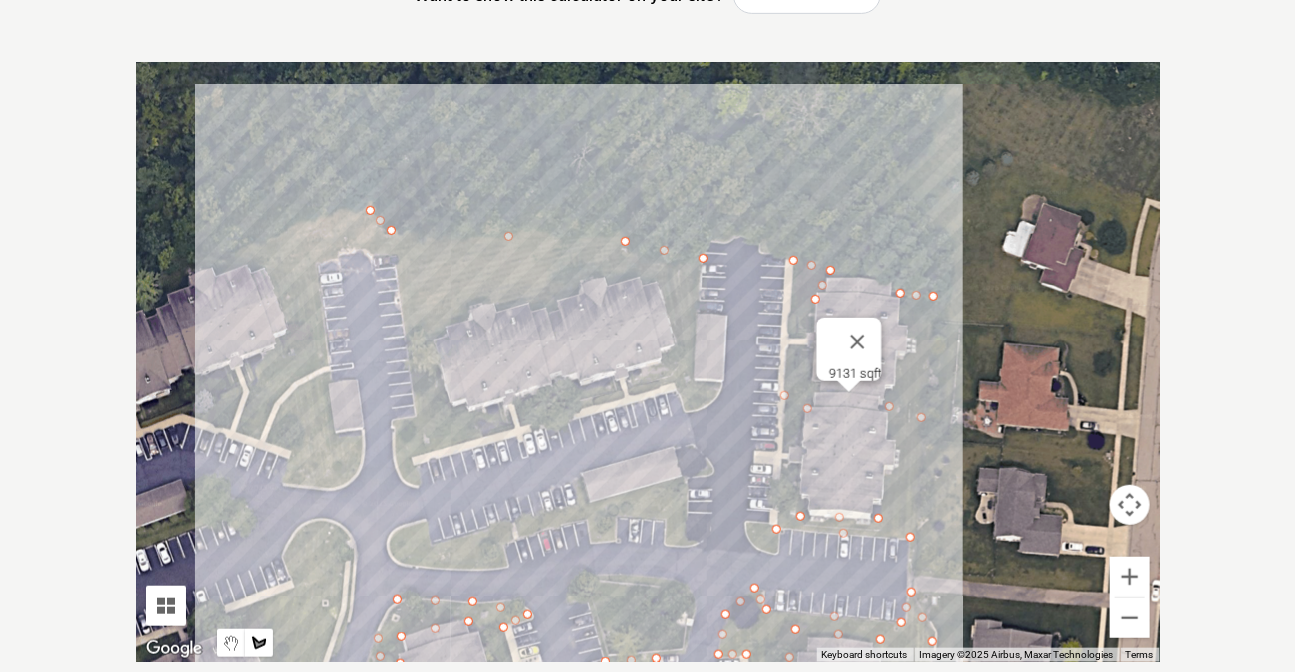 click at bounding box center (648, 362) 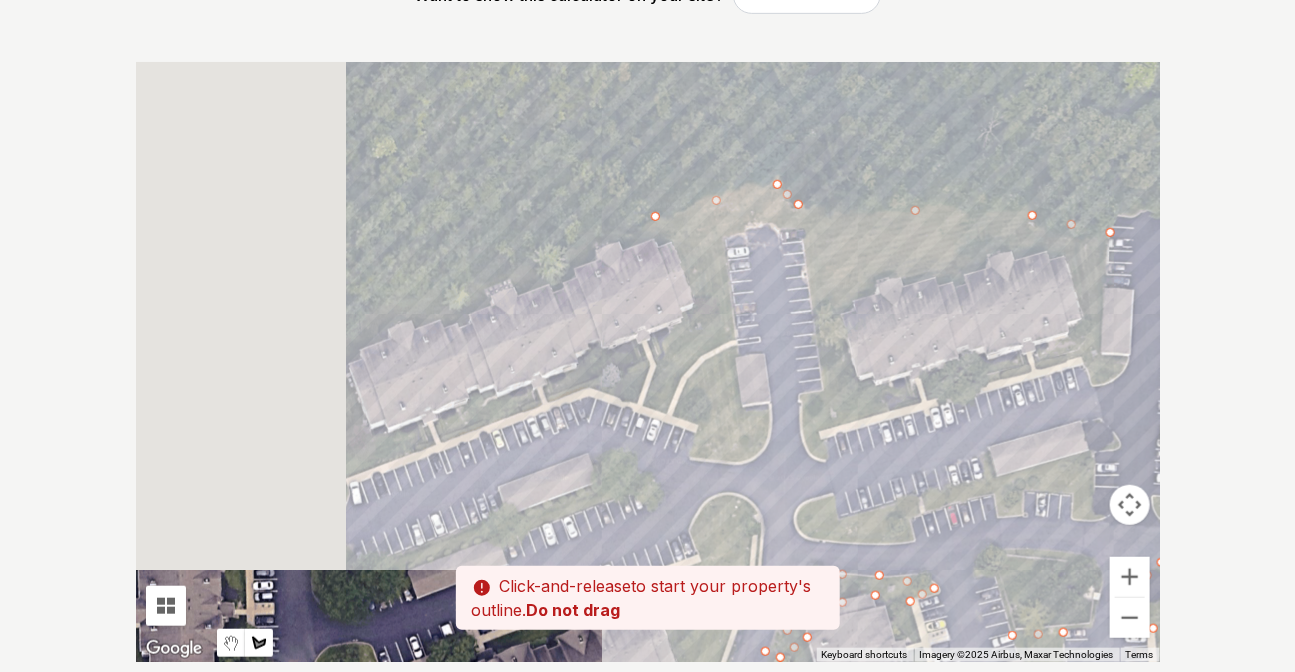 drag, startPoint x: 207, startPoint y: 330, endPoint x: 617, endPoint y: 305, distance: 410.76147 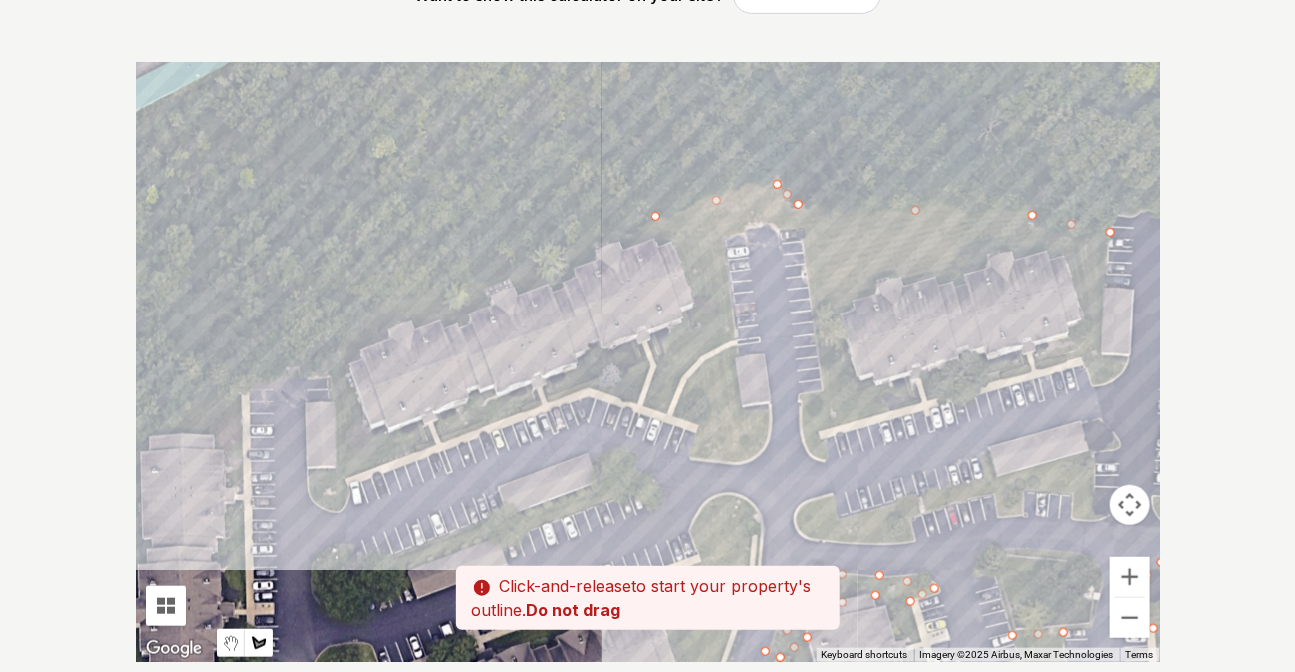 click at bounding box center (648, 362) 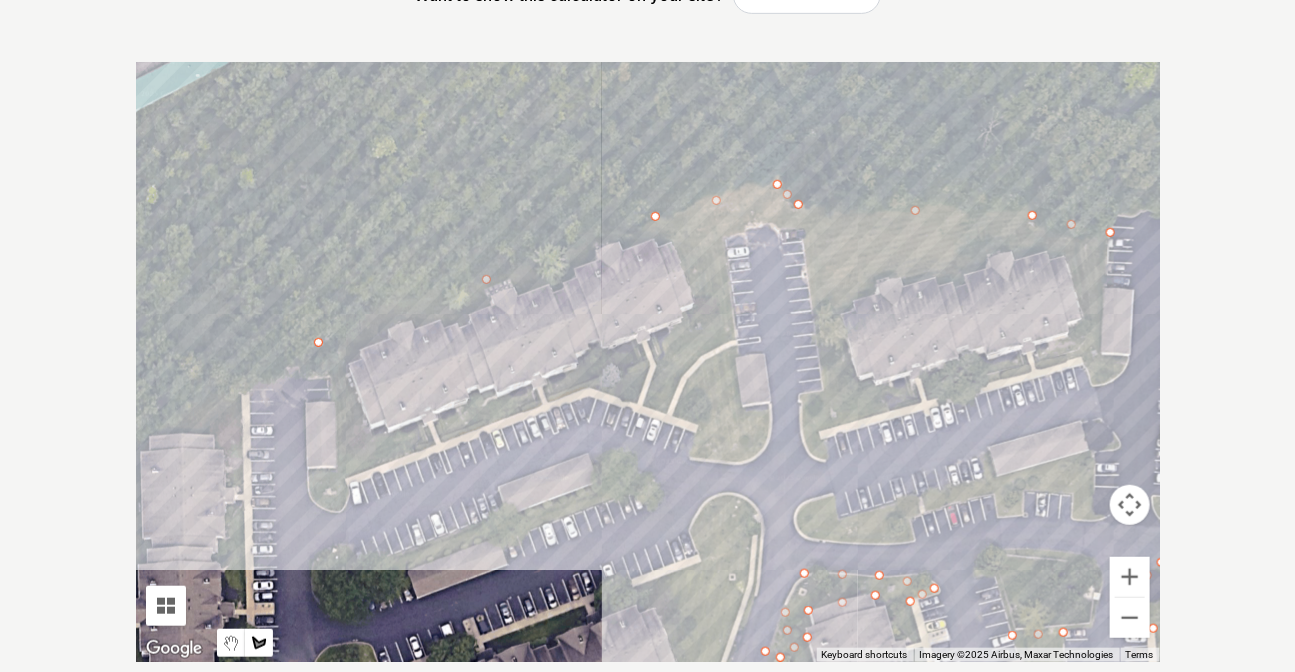click at bounding box center [648, 362] 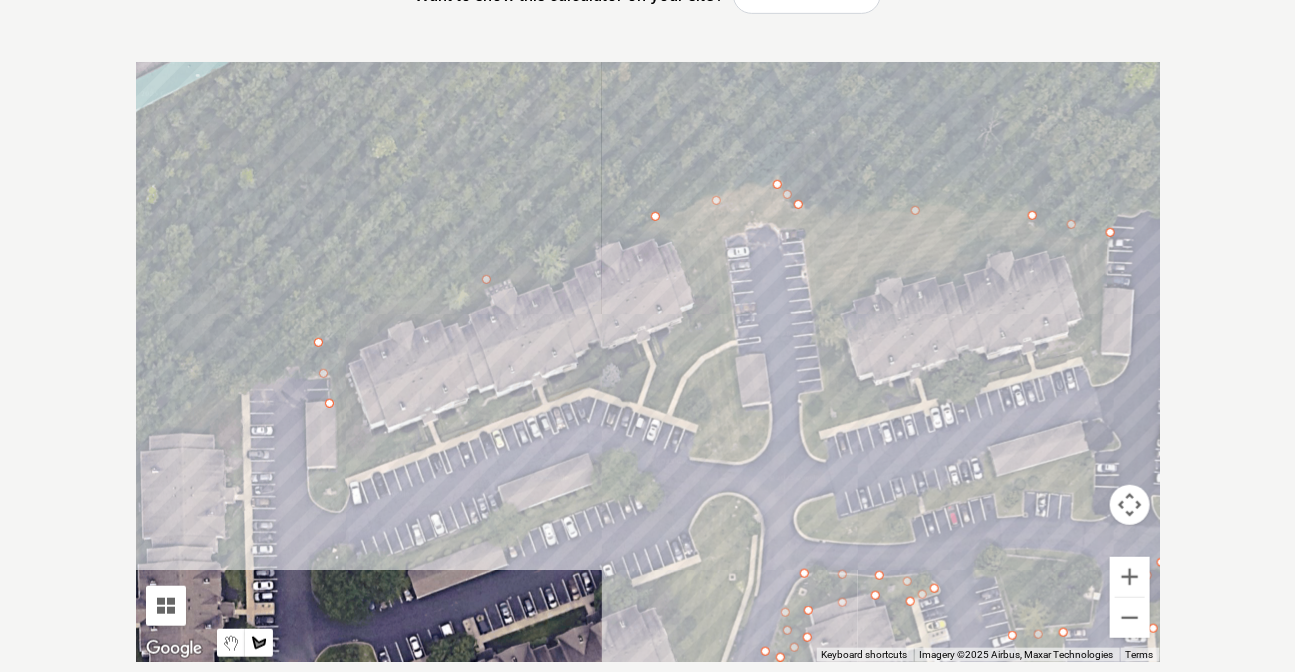 click at bounding box center [648, 362] 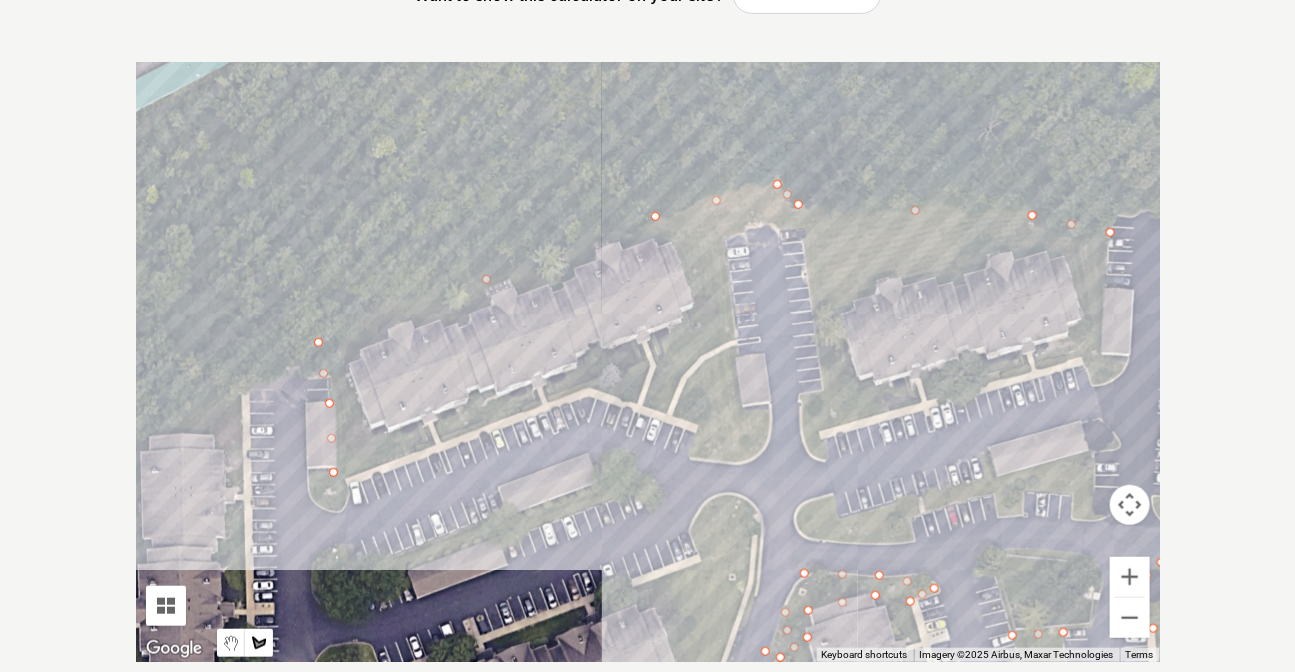 click at bounding box center [648, 362] 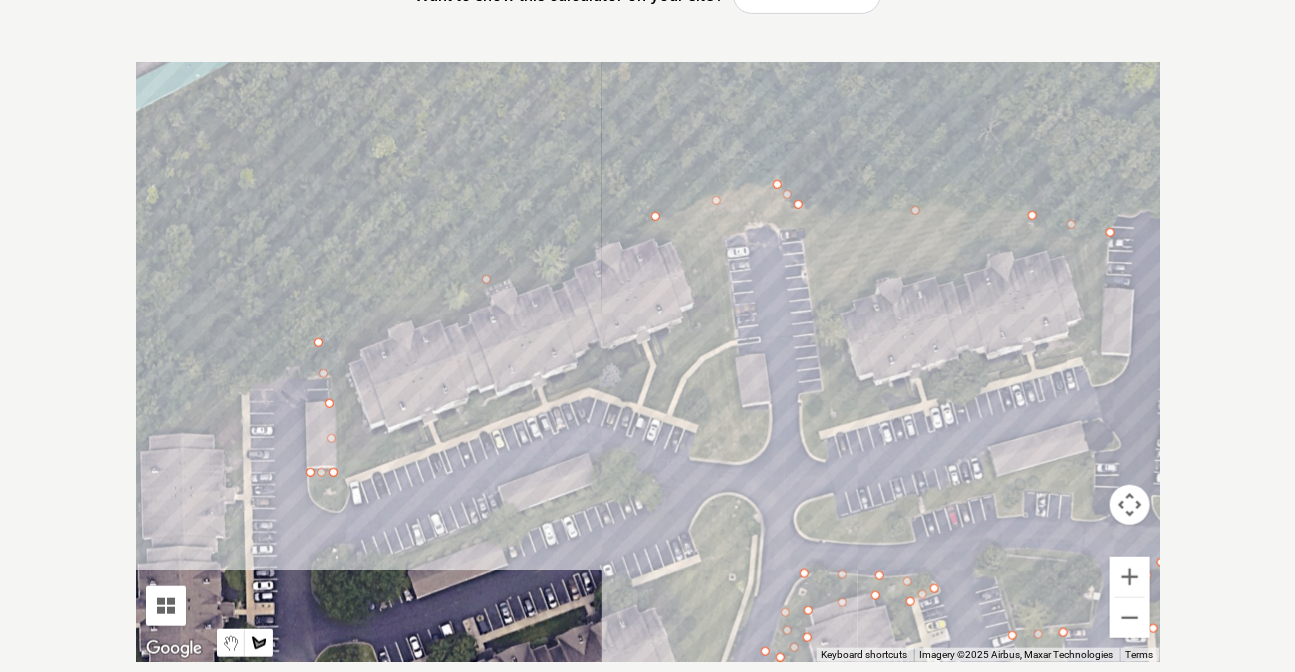 click at bounding box center (648, 362) 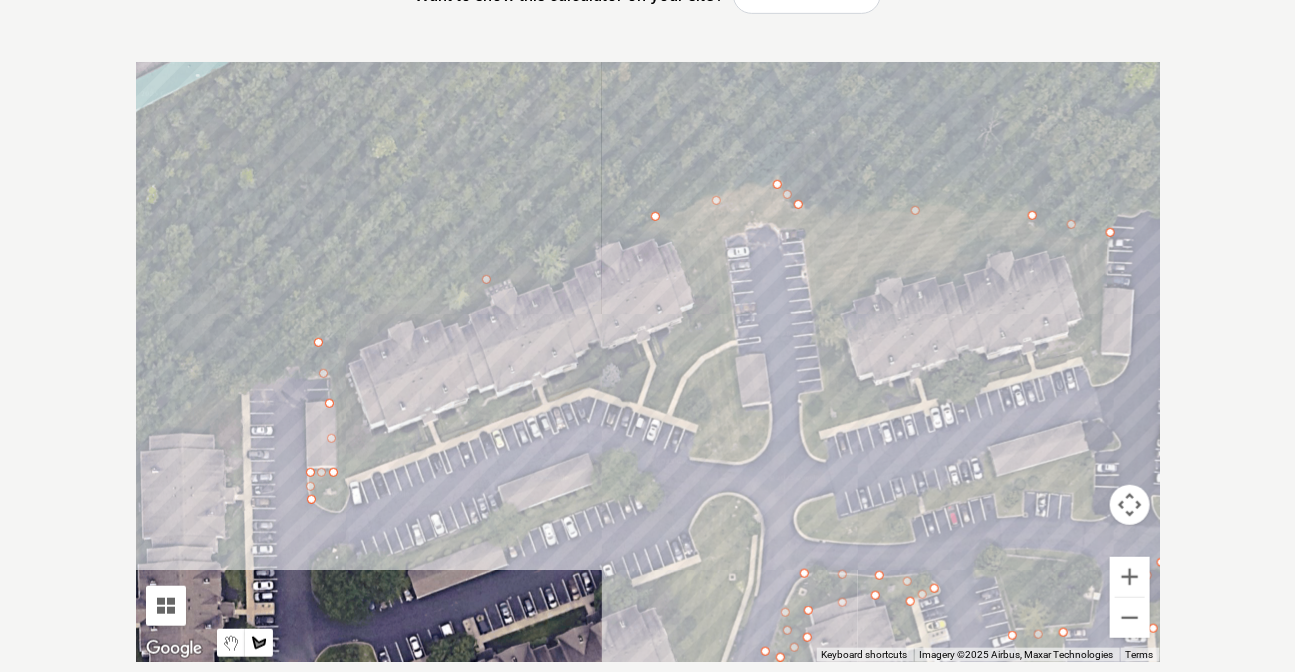 click at bounding box center [648, 362] 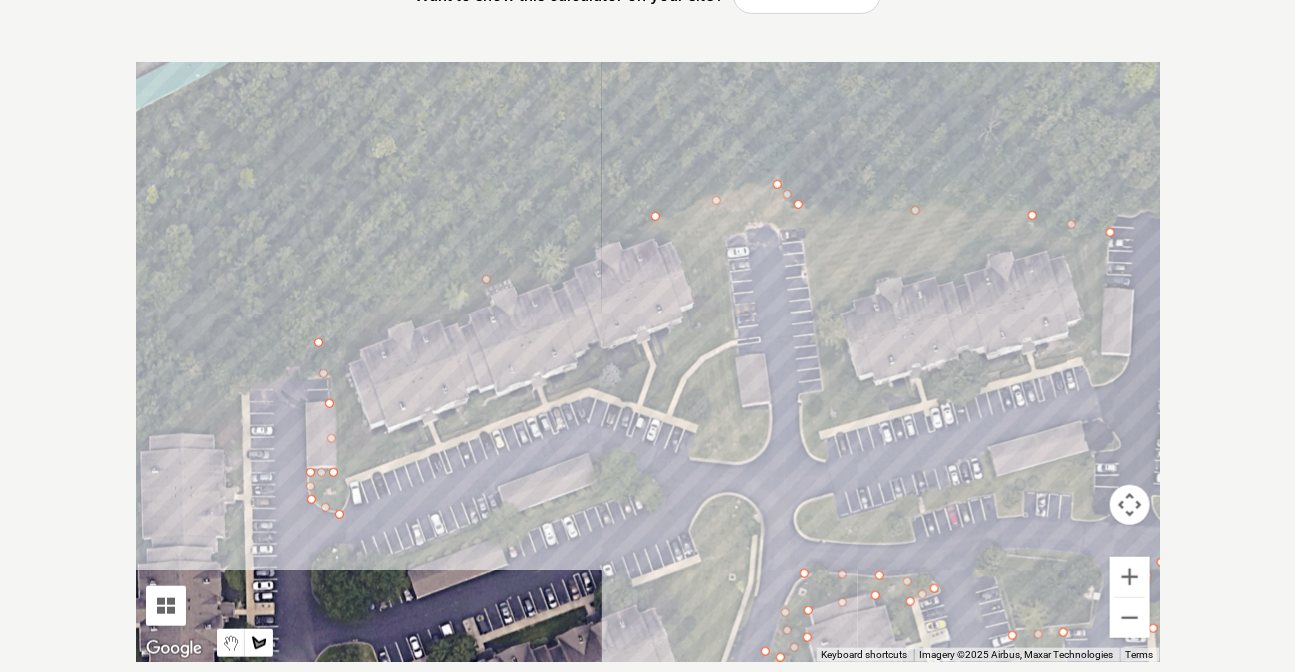 click at bounding box center (648, 362) 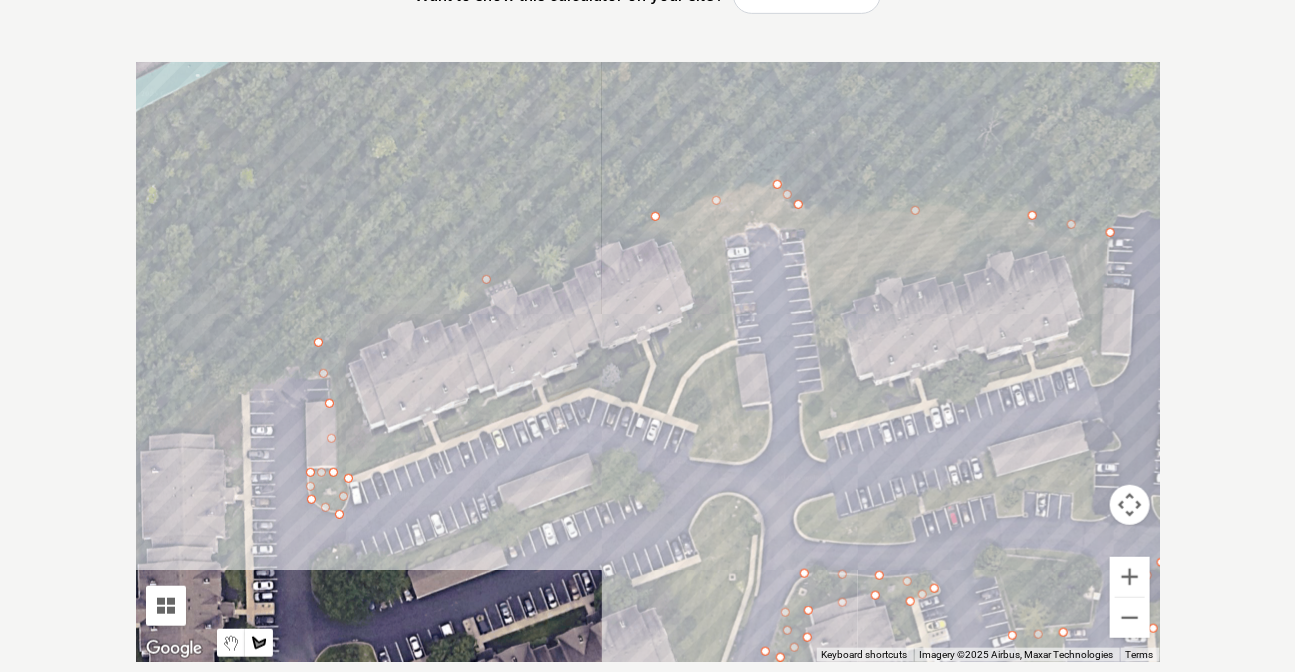 click at bounding box center (648, 362) 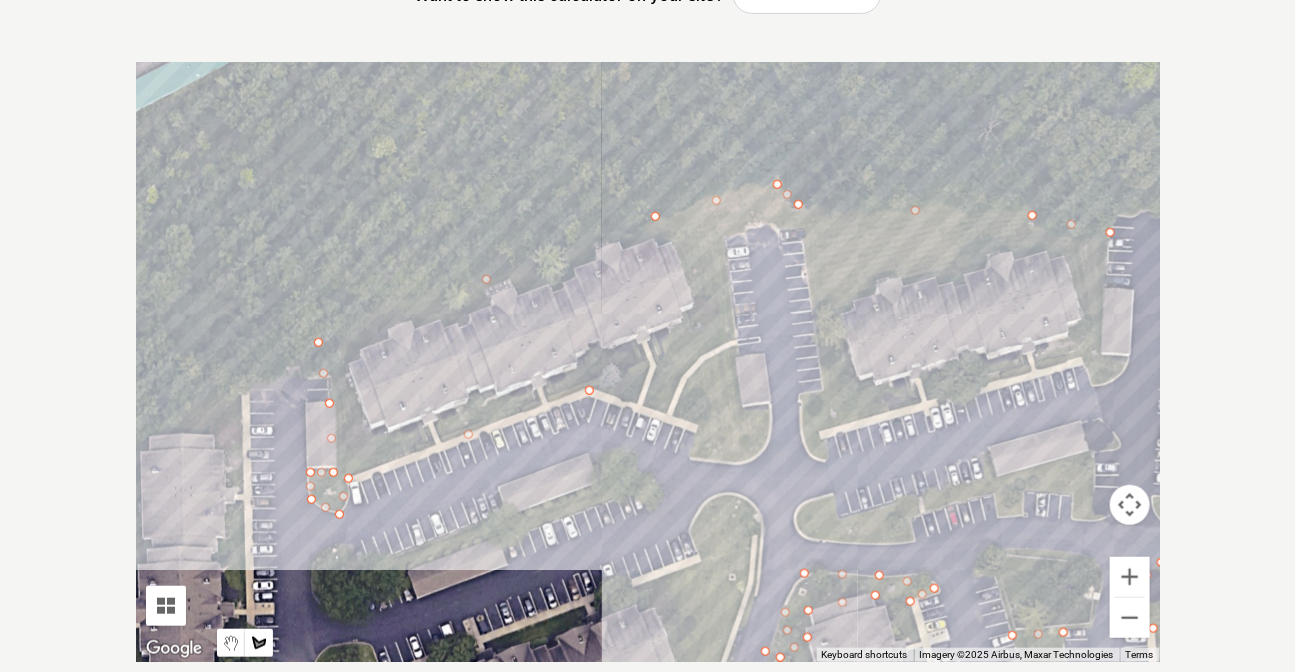 click at bounding box center [648, 362] 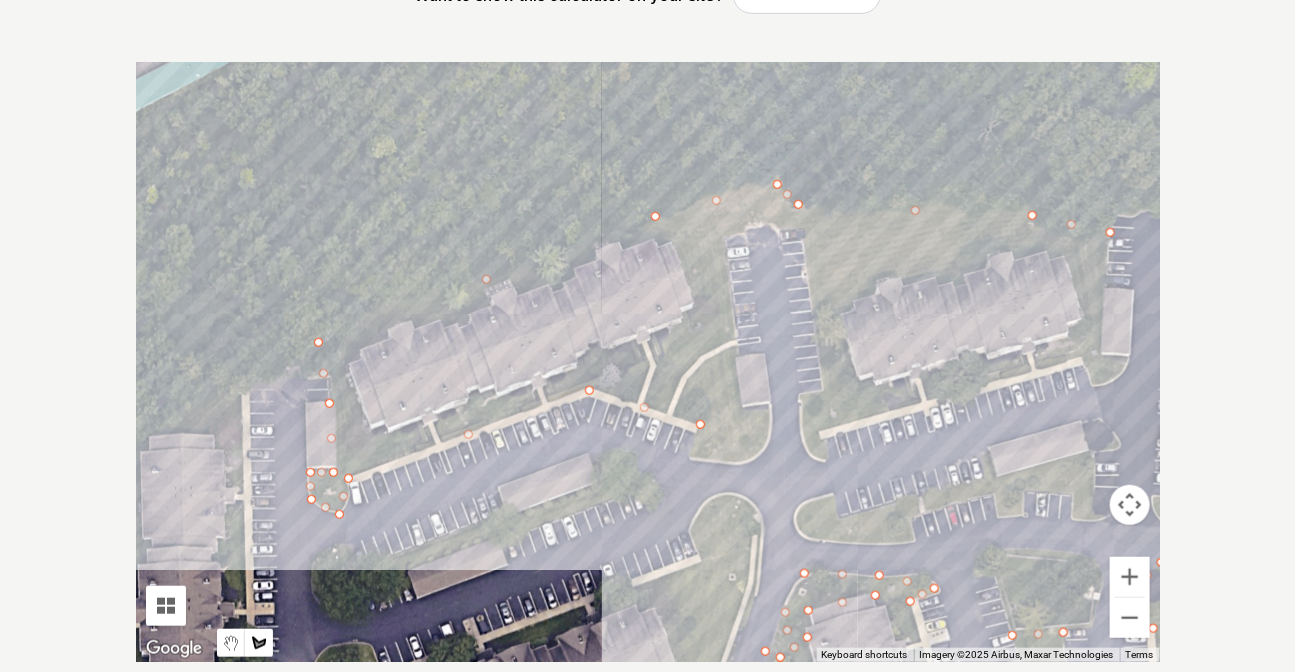 click at bounding box center (648, 362) 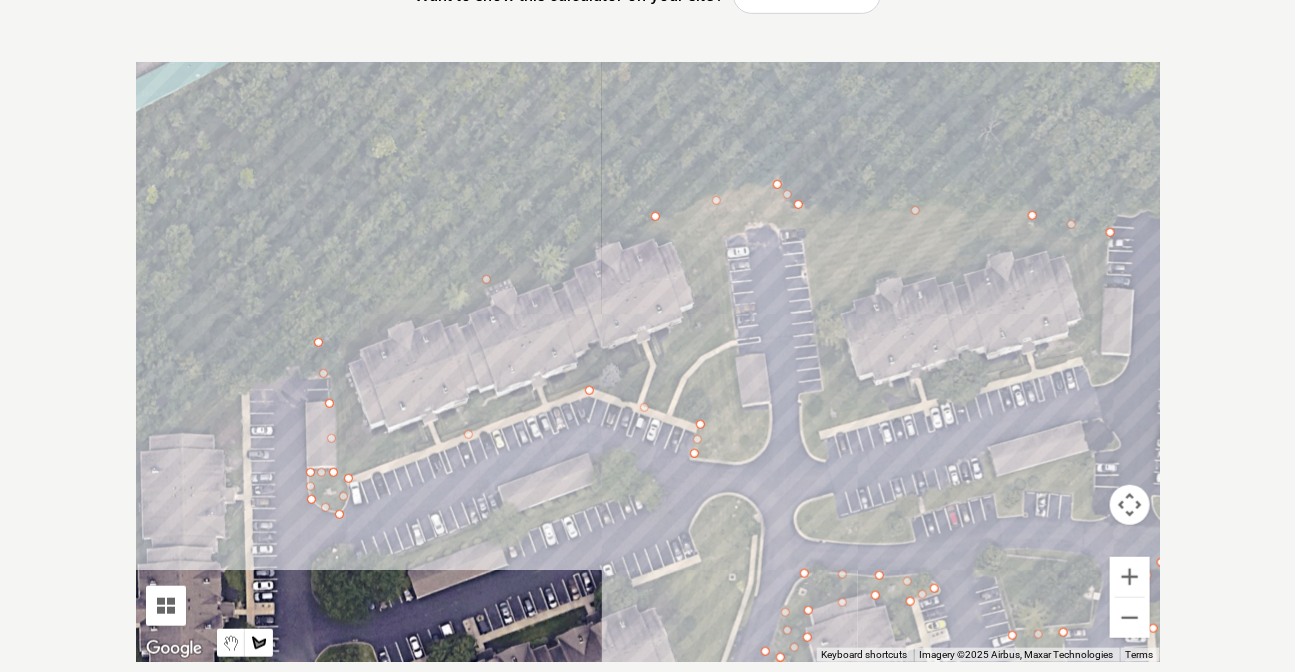 click at bounding box center [648, 362] 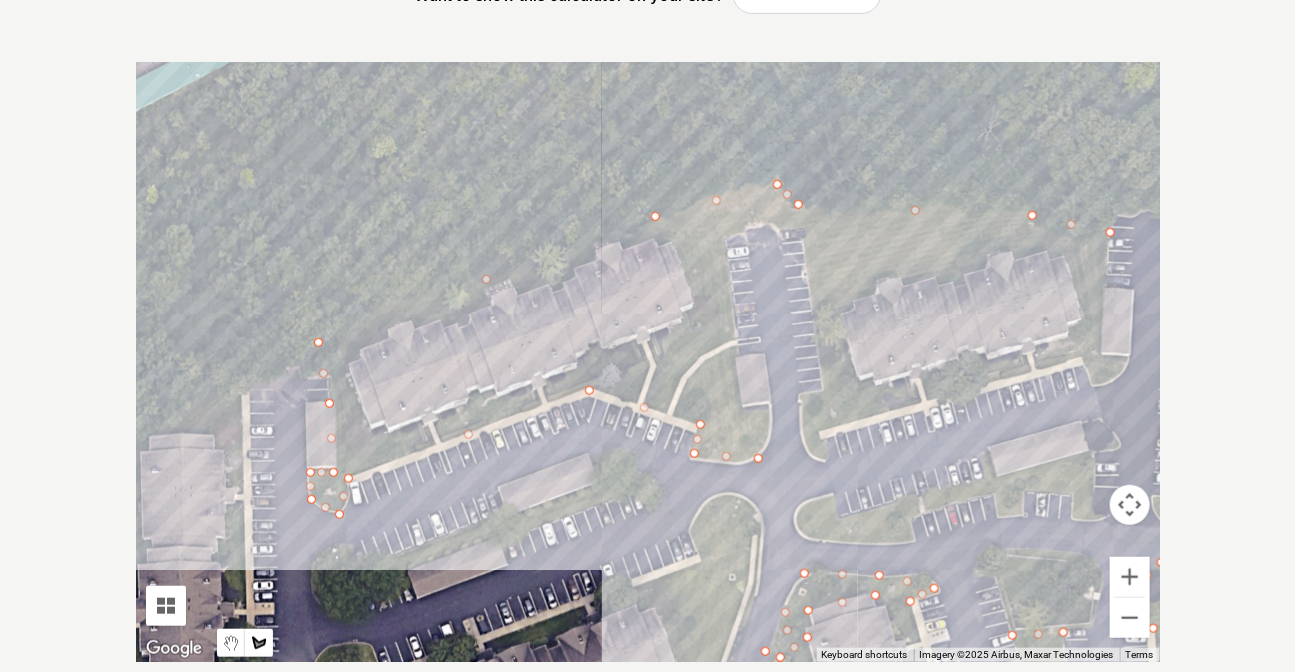 click at bounding box center (648, 362) 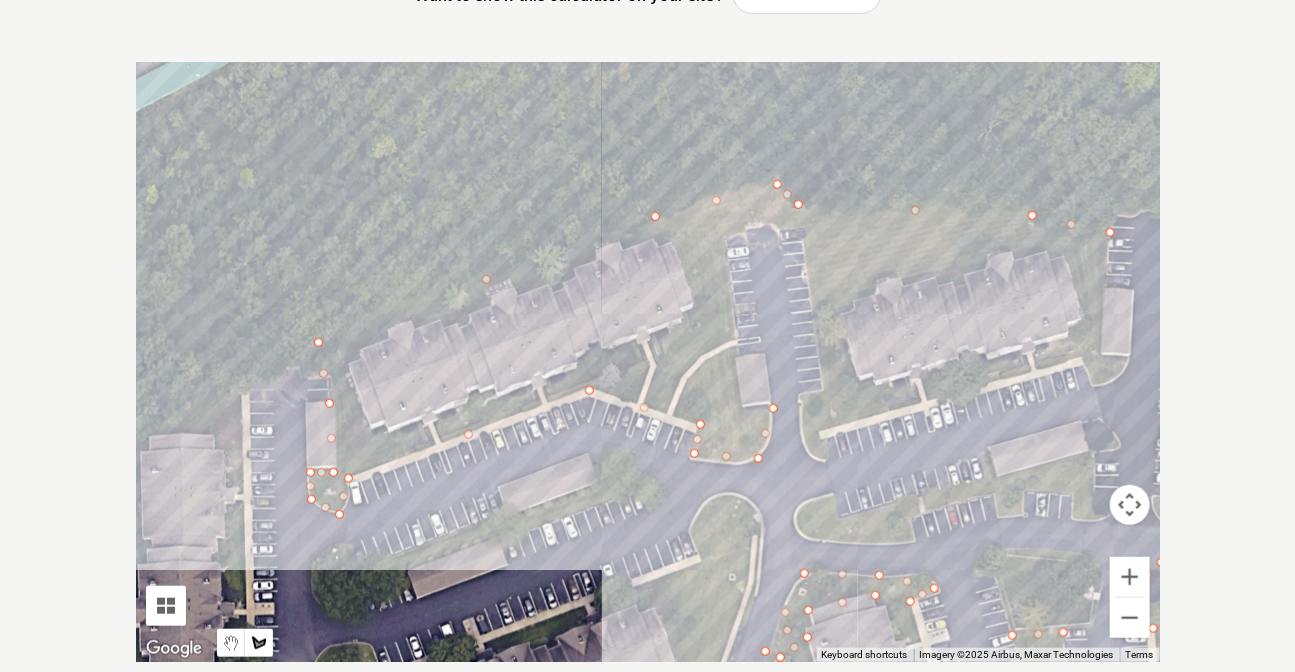 click at bounding box center (648, 362) 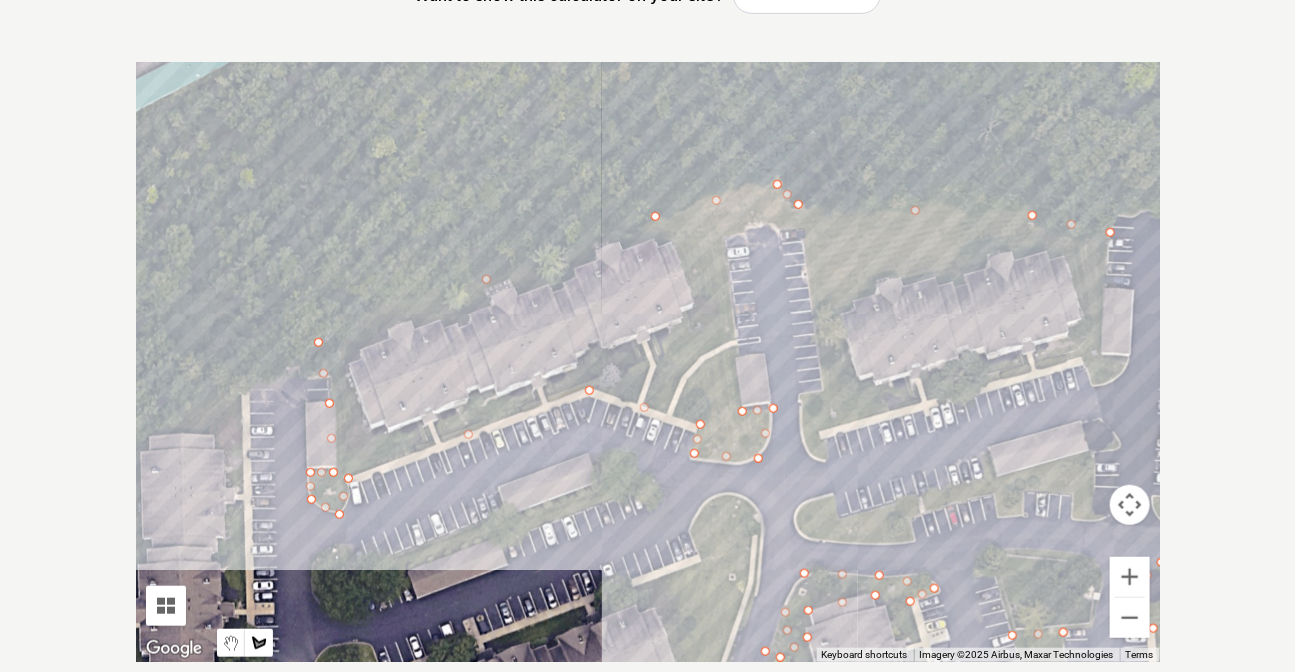 click at bounding box center (648, 362) 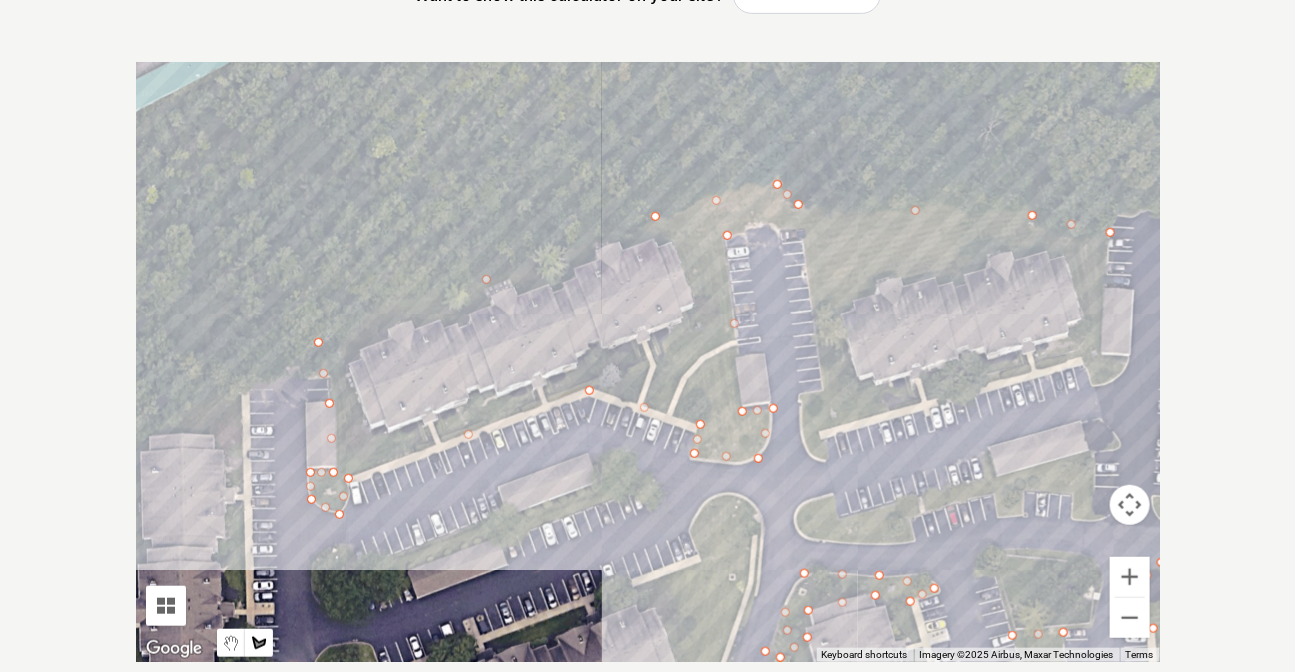 click at bounding box center [648, 362] 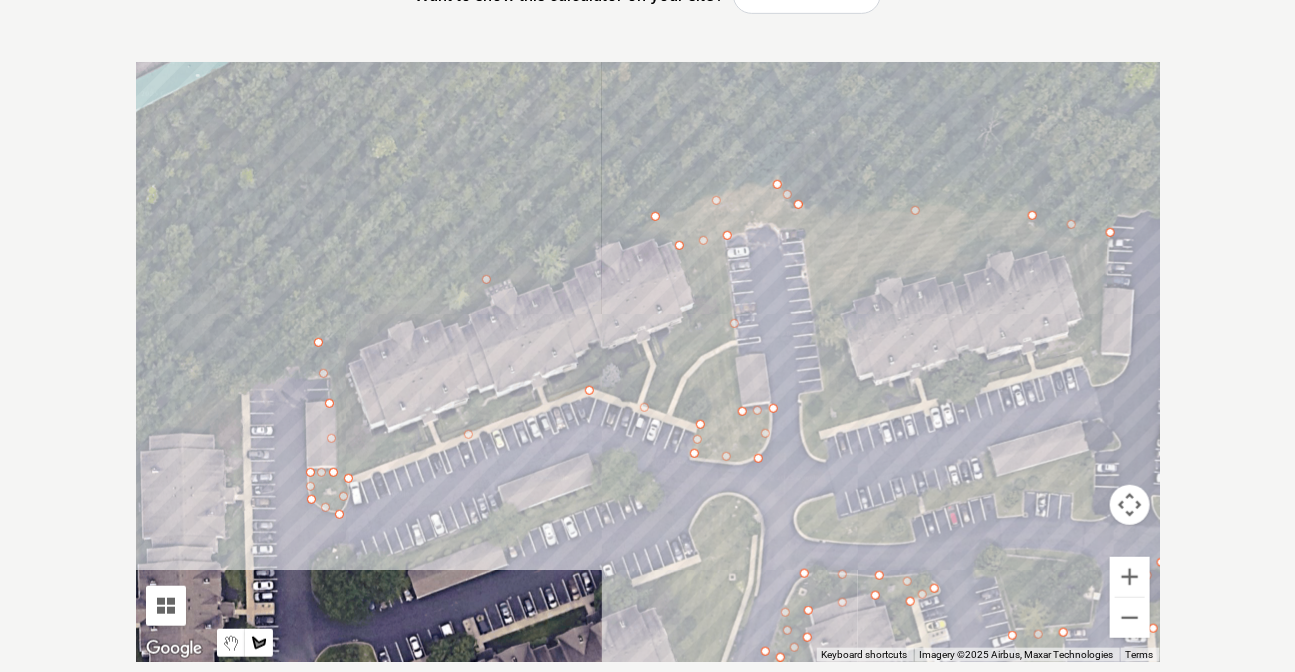 click at bounding box center (648, 362) 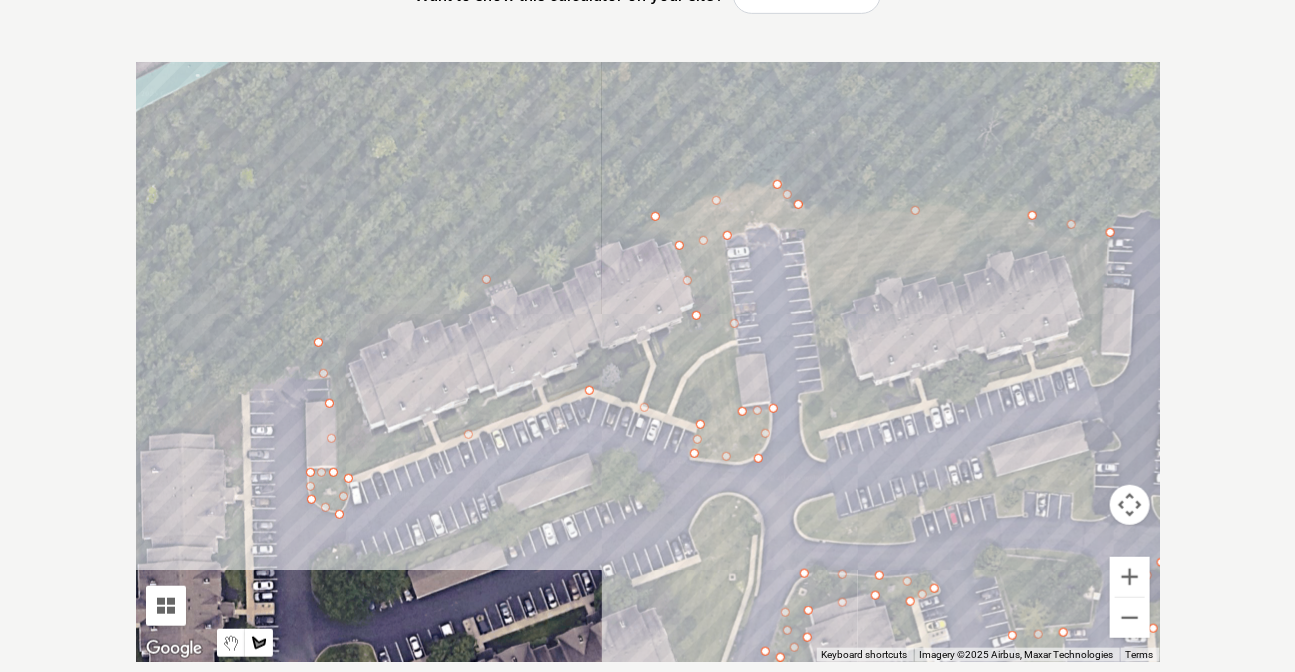 click at bounding box center [648, 362] 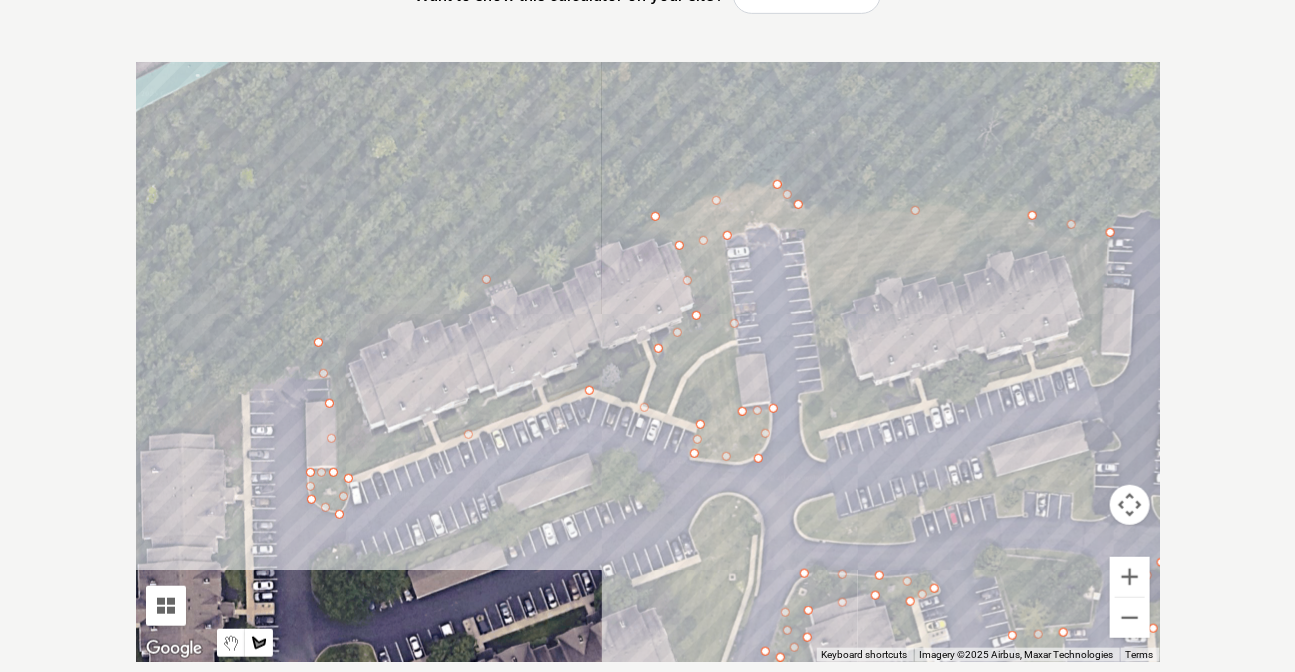 click at bounding box center (648, 362) 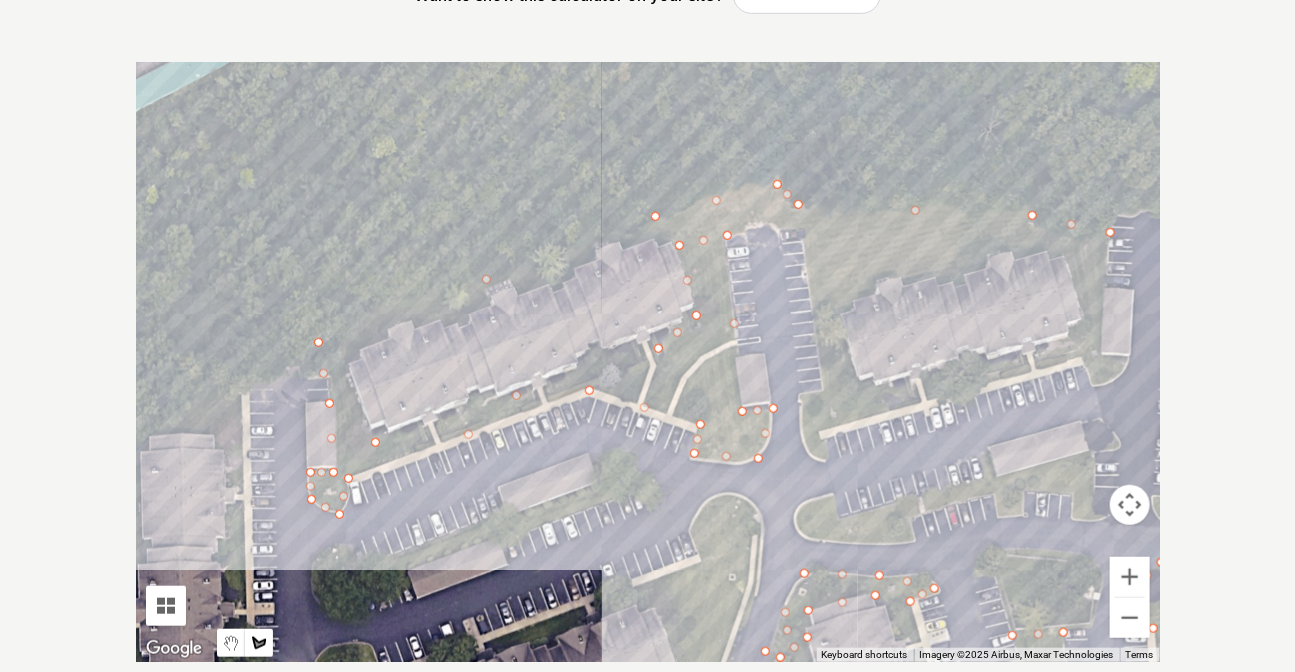 click at bounding box center (648, 362) 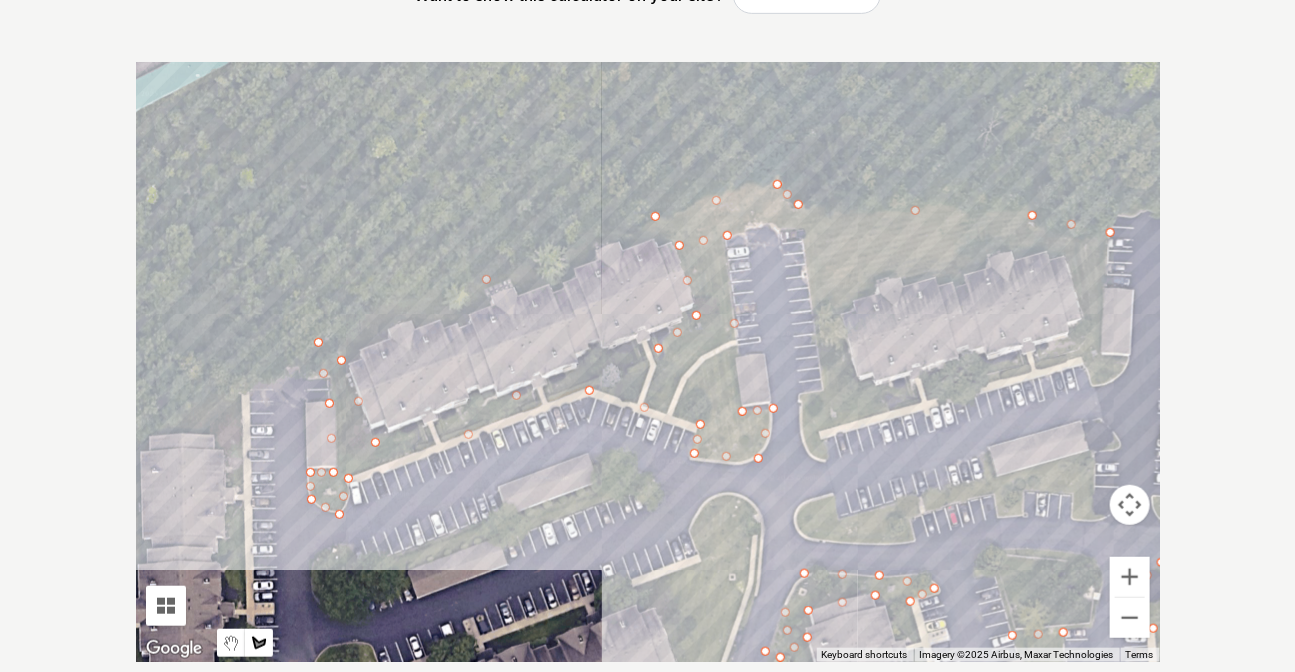 click at bounding box center (648, 362) 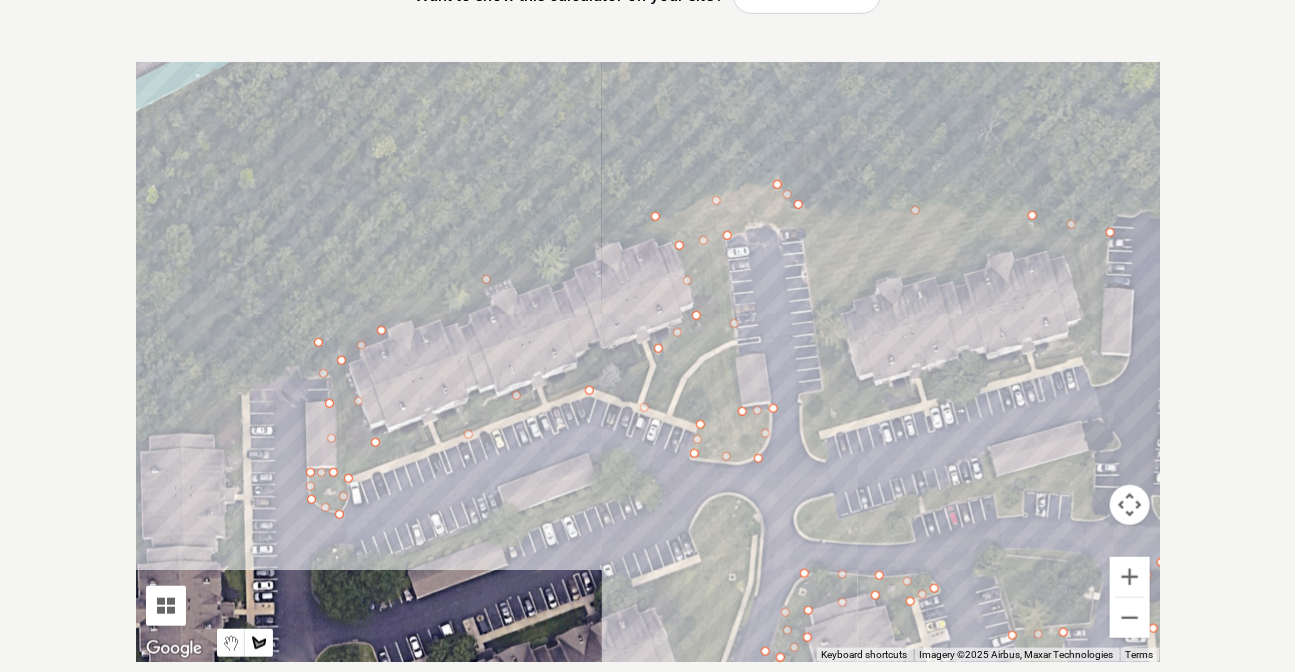 click at bounding box center [648, 362] 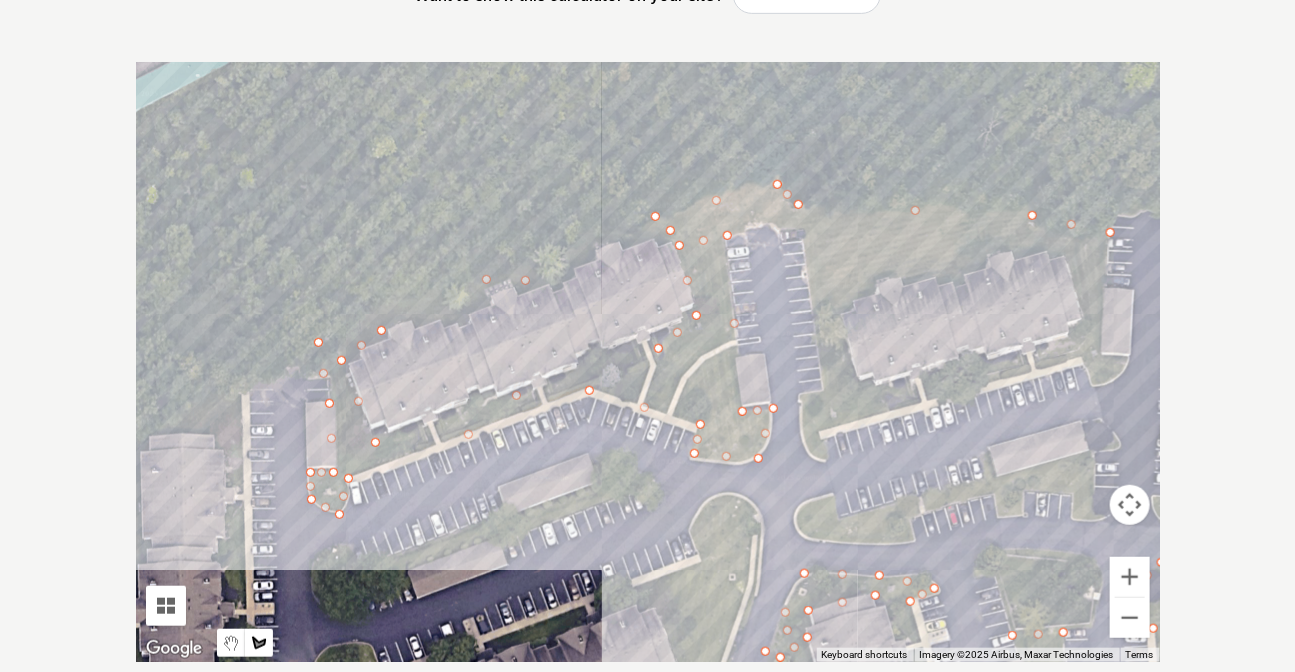 click at bounding box center (648, 362) 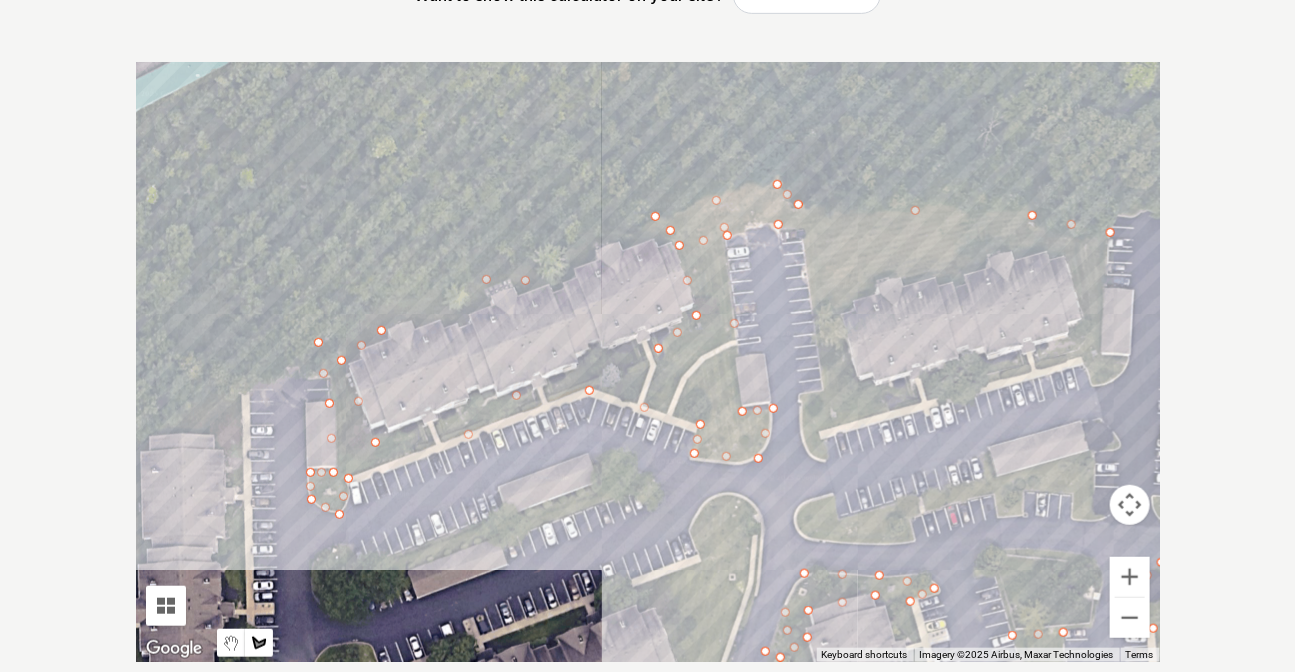 click at bounding box center [648, 362] 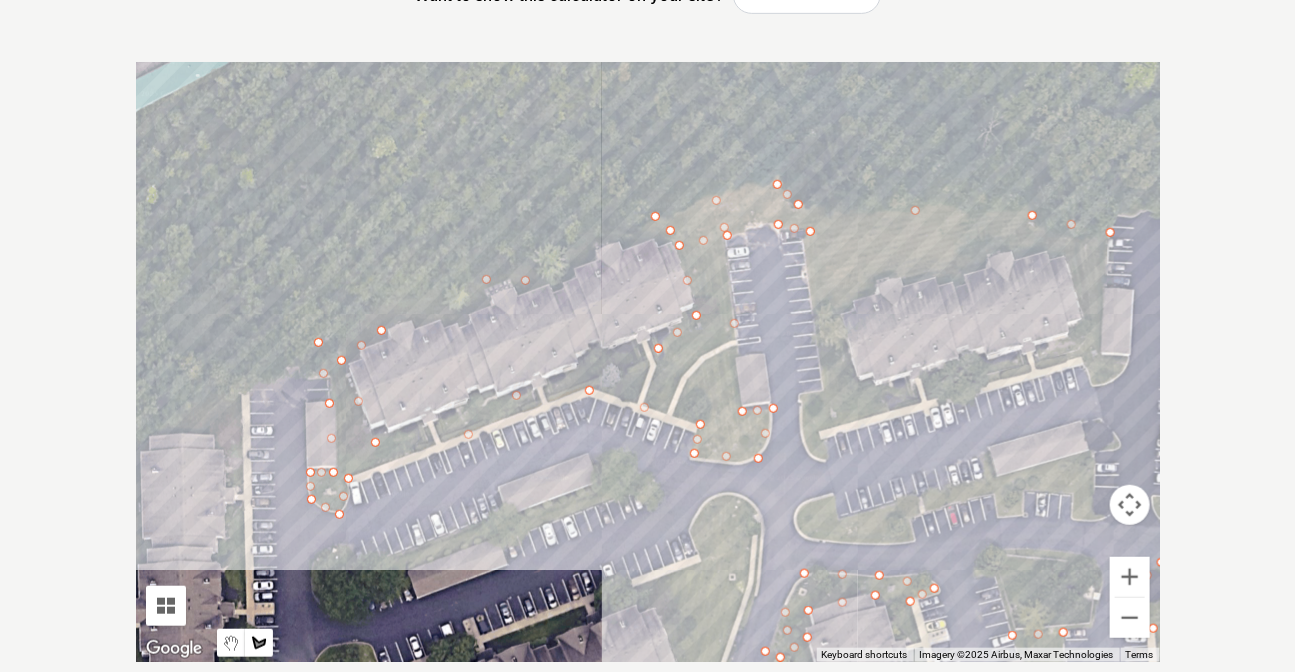 click at bounding box center (648, 362) 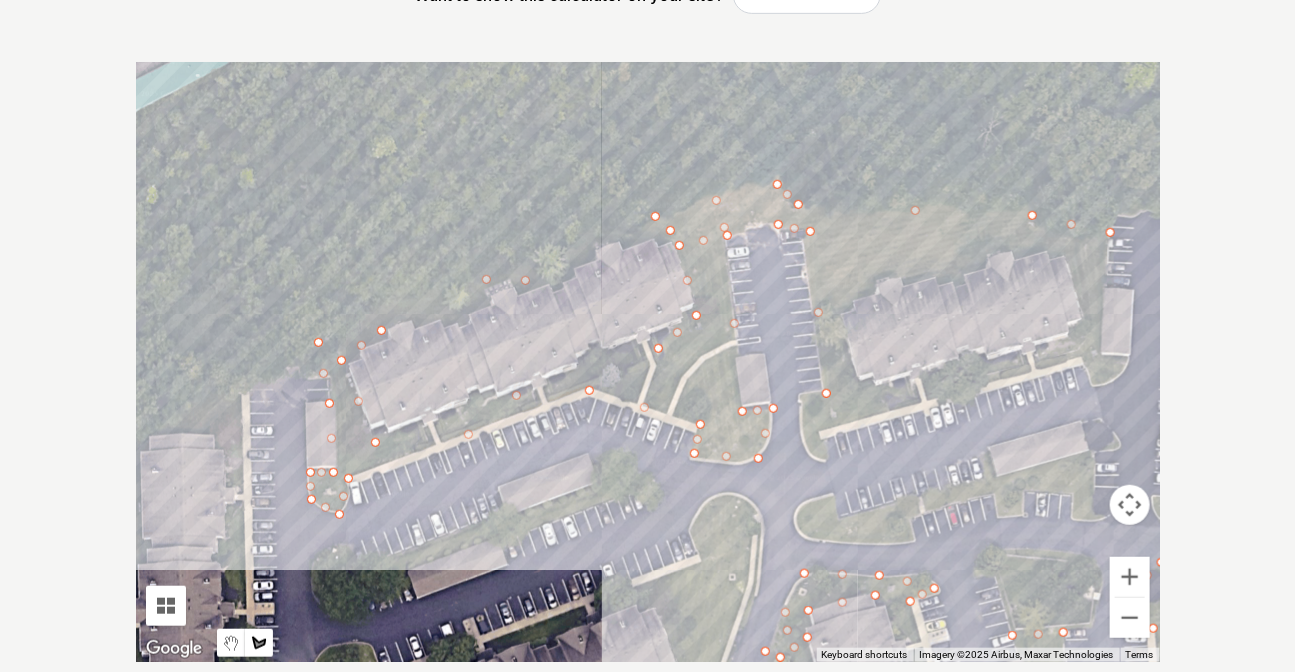 click at bounding box center (648, 362) 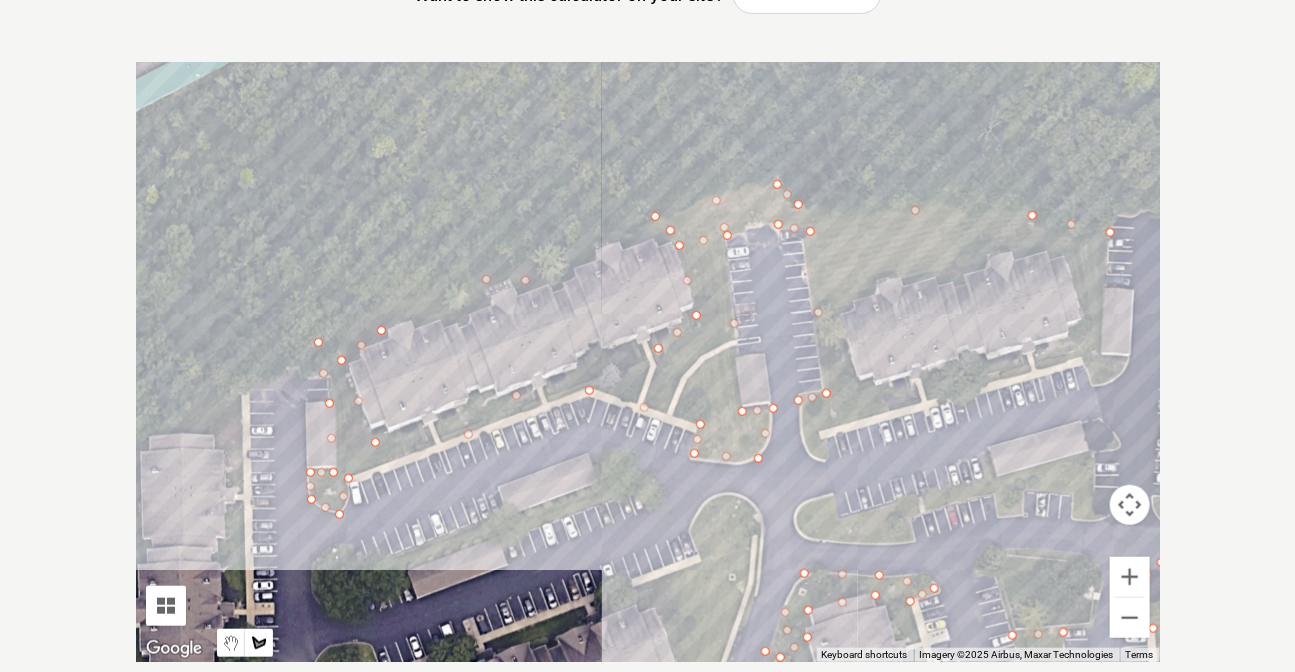 click at bounding box center [648, 362] 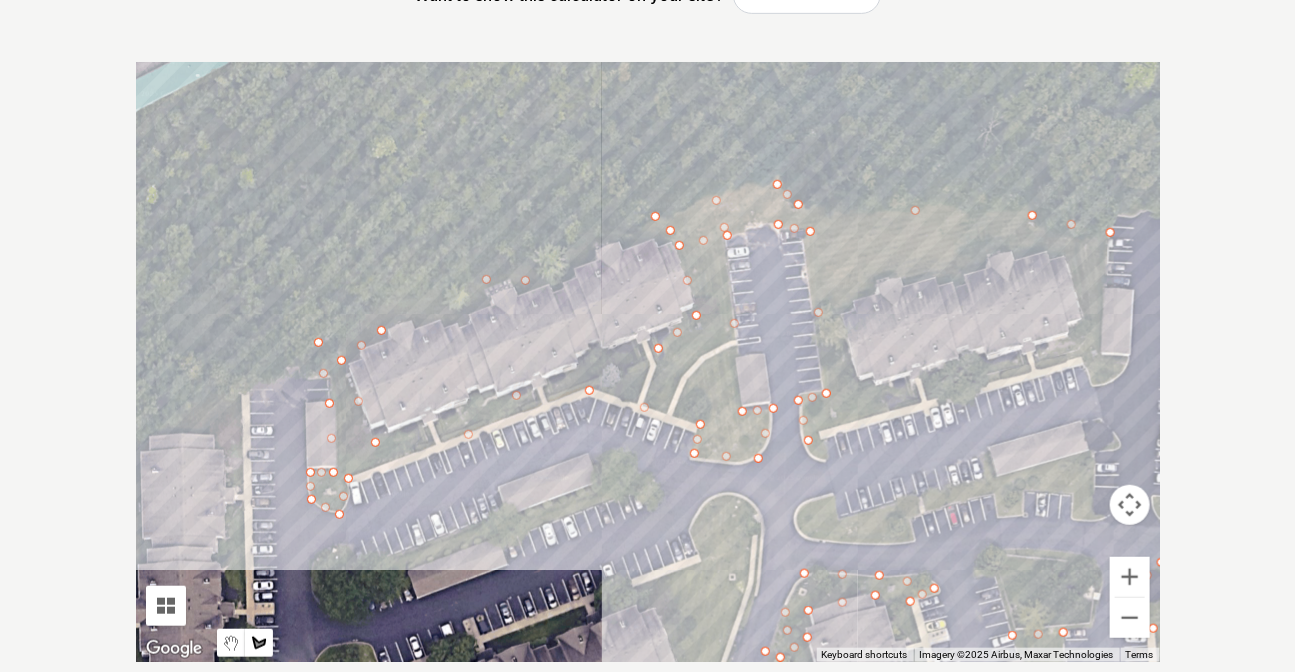 click at bounding box center (648, 362) 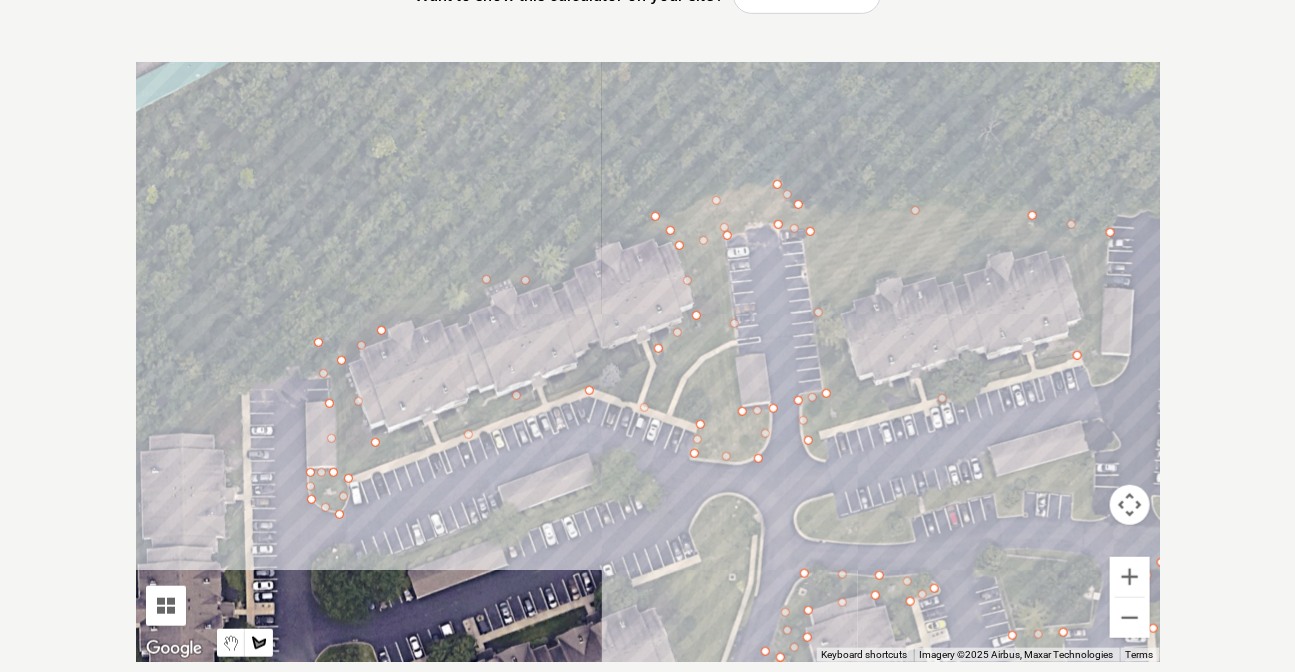click at bounding box center (648, 362) 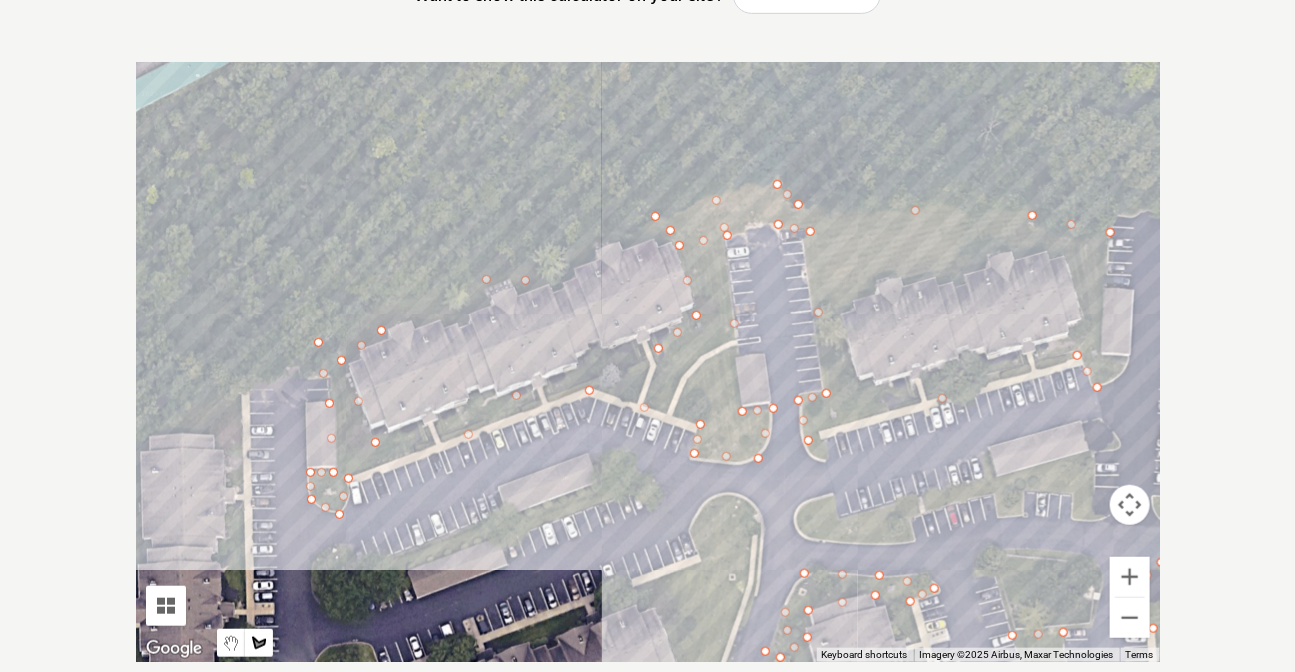click at bounding box center (648, 362) 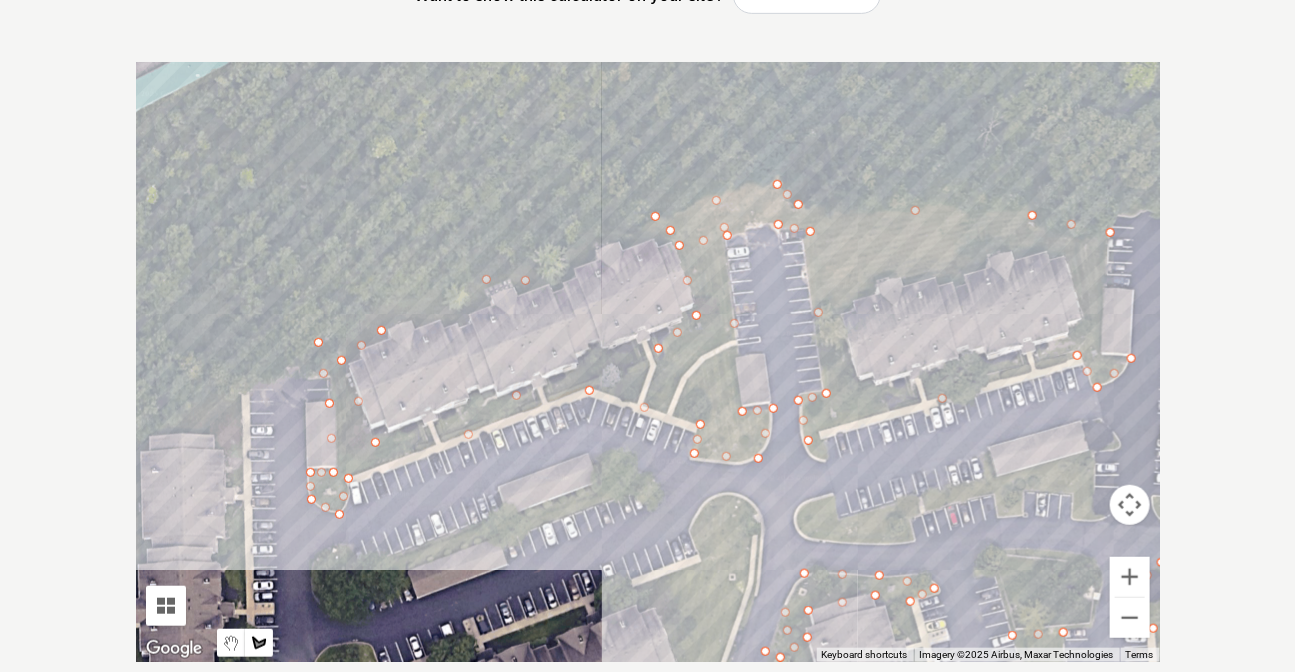 click at bounding box center (648, 362) 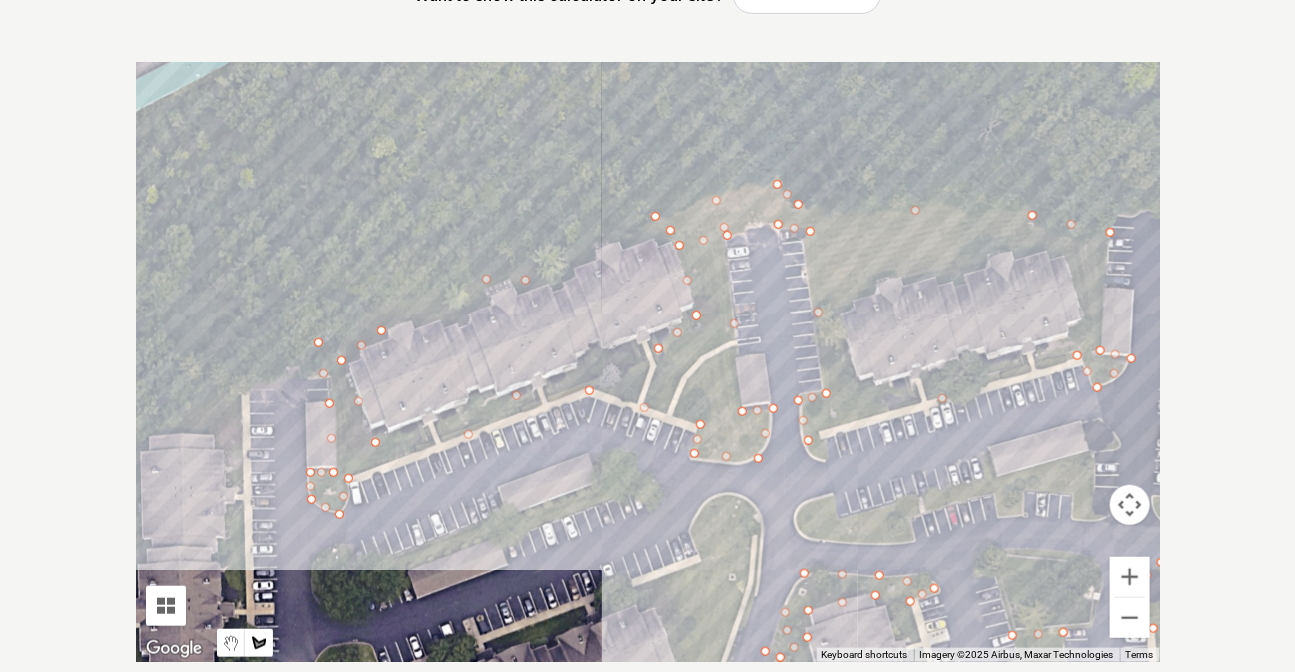 click at bounding box center (648, 362) 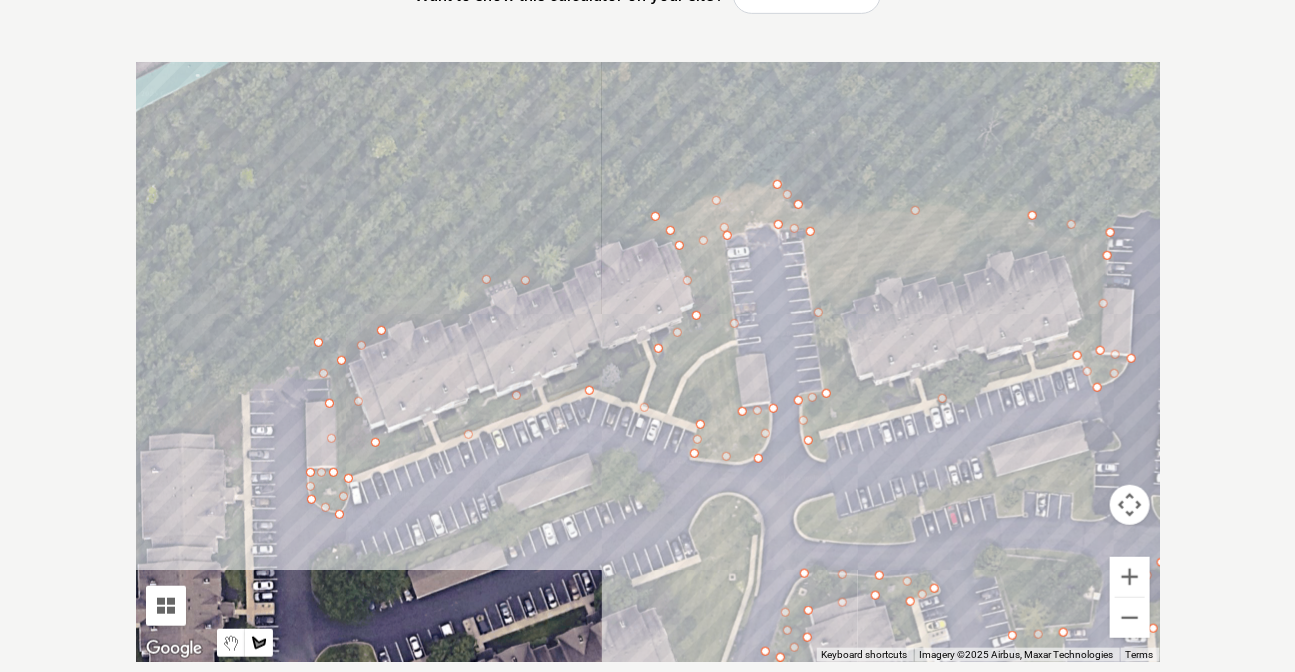 click at bounding box center [648, 362] 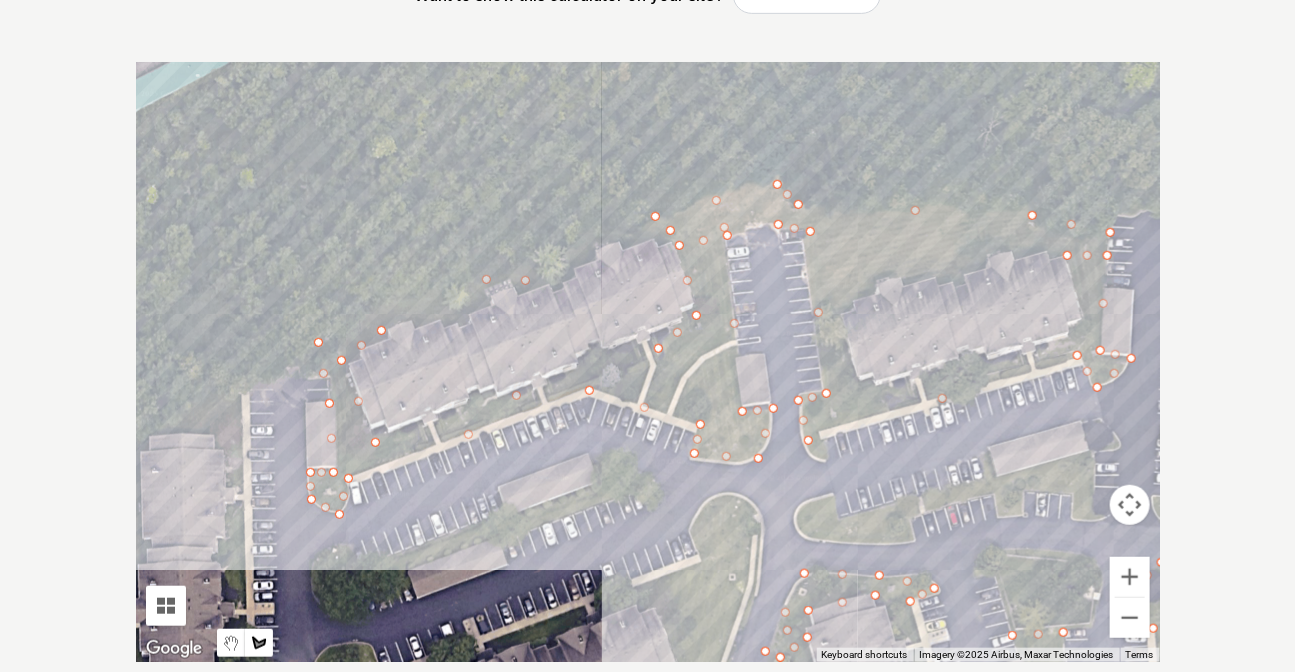 click at bounding box center [648, 362] 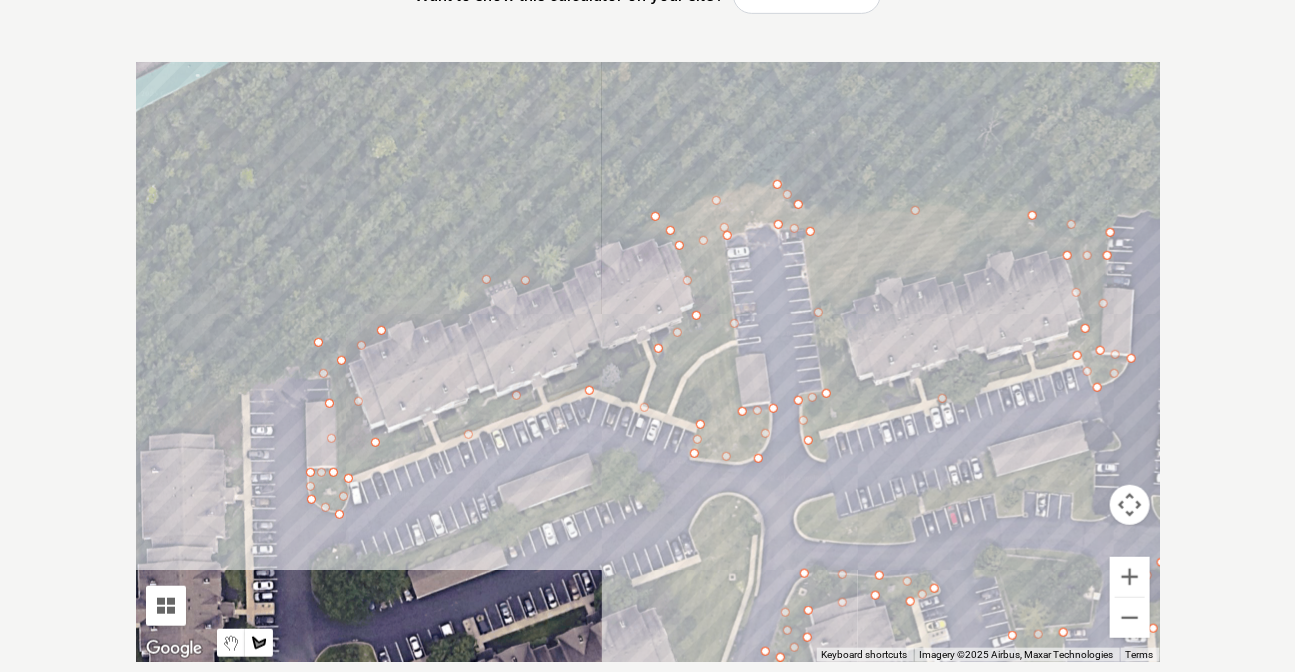 click at bounding box center (648, 362) 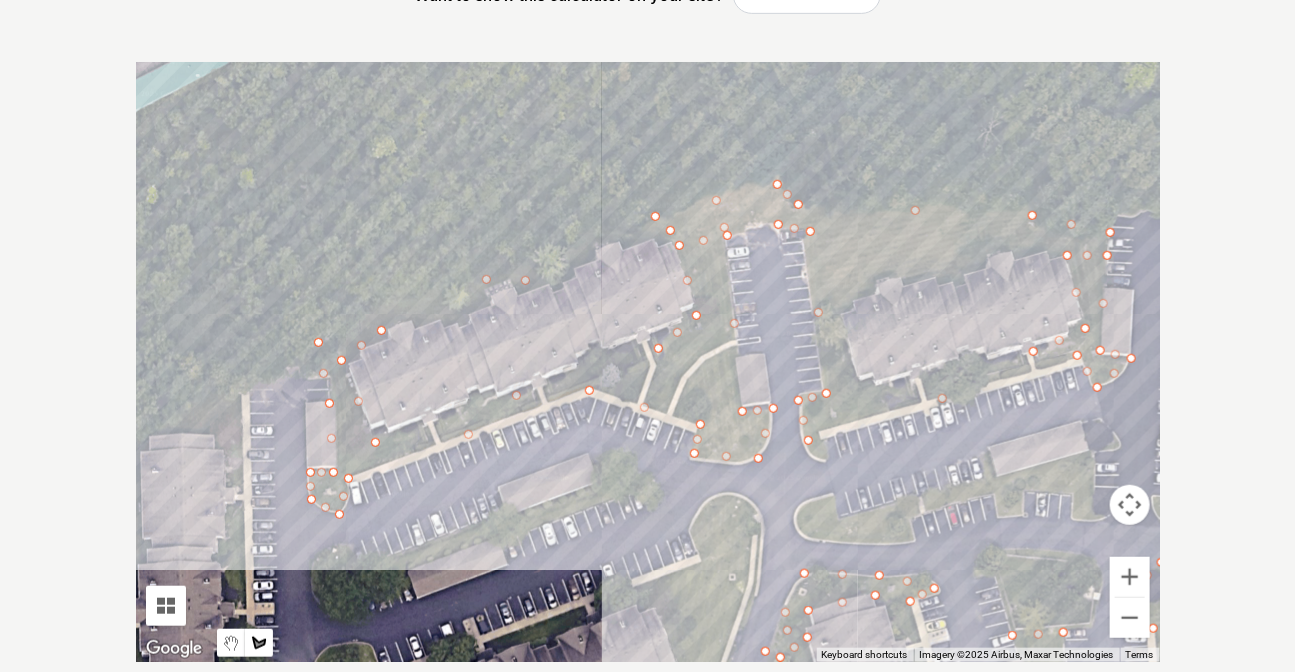 click at bounding box center [648, 362] 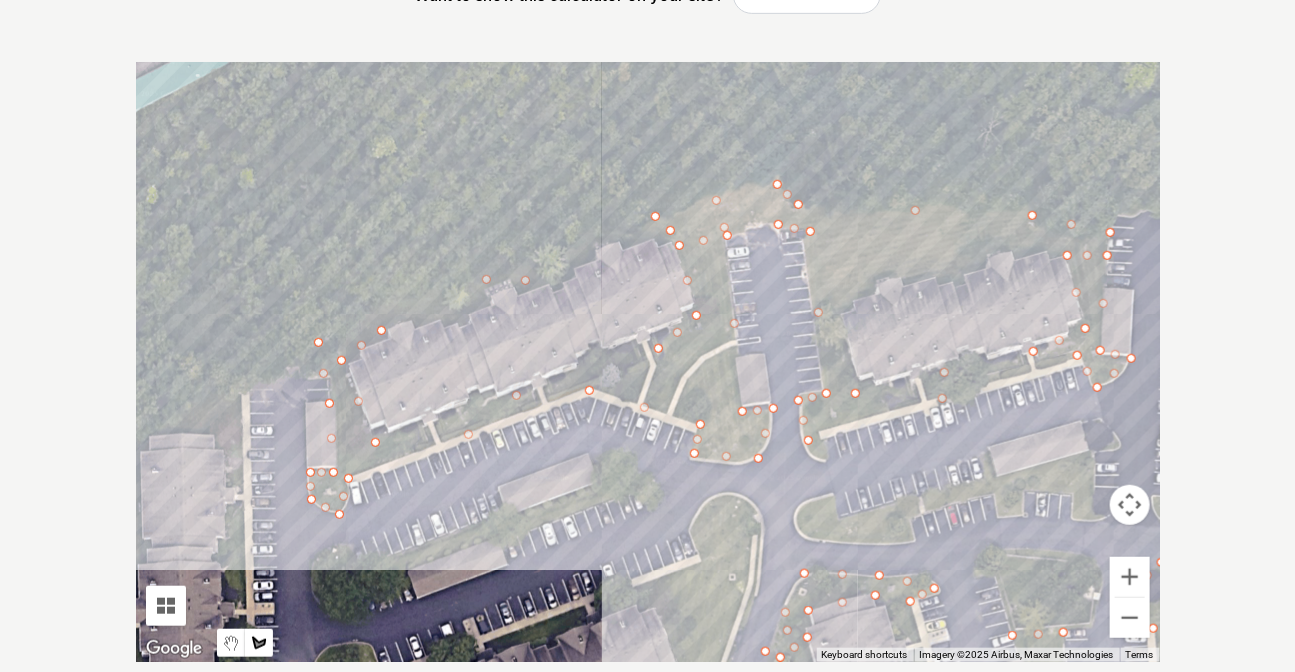 click at bounding box center [648, 362] 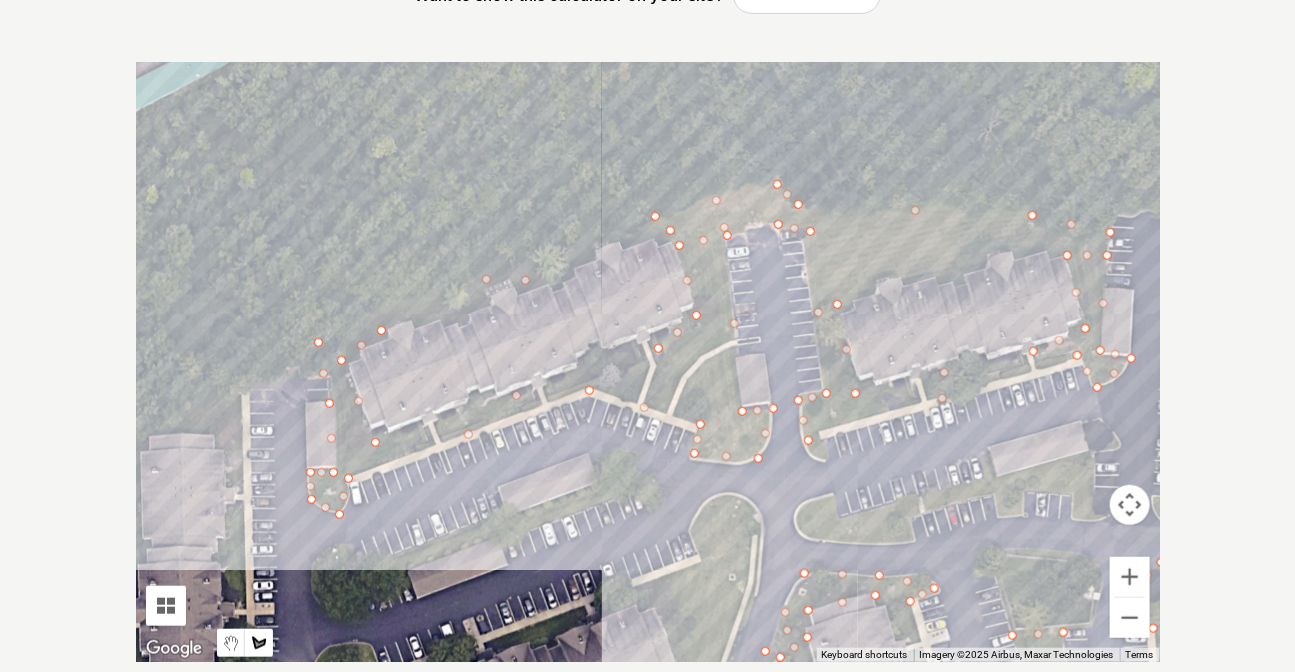 click at bounding box center [648, 362] 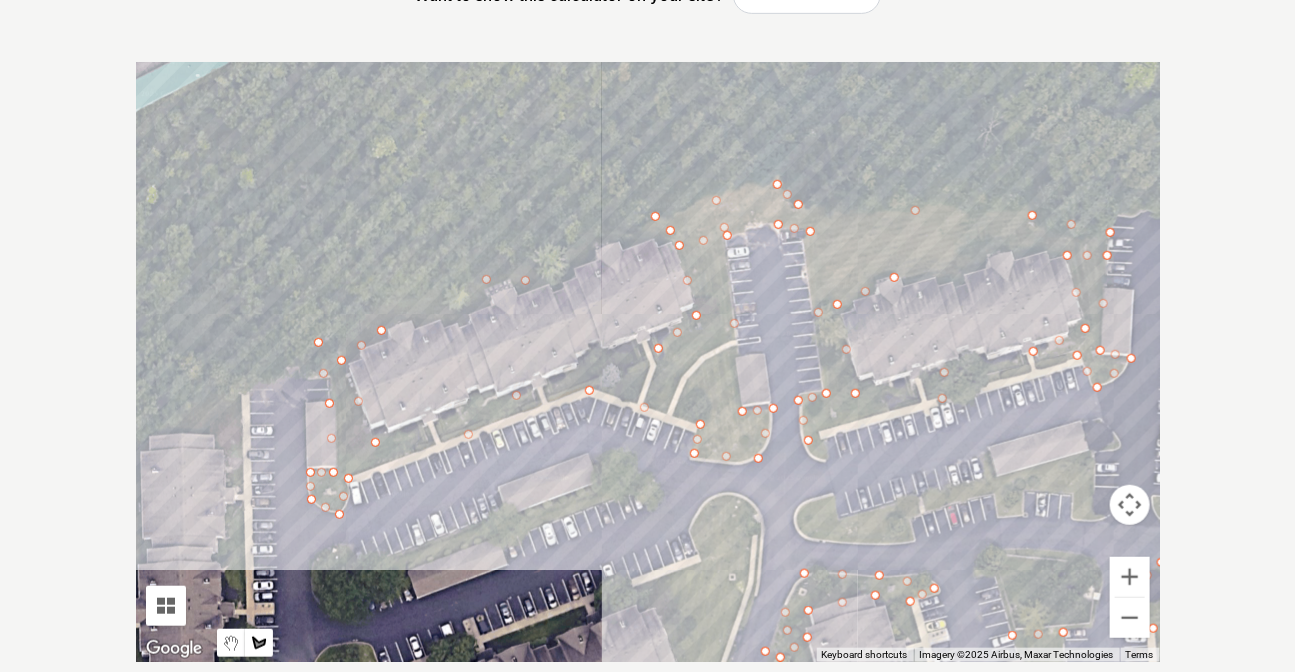 click at bounding box center (648, 362) 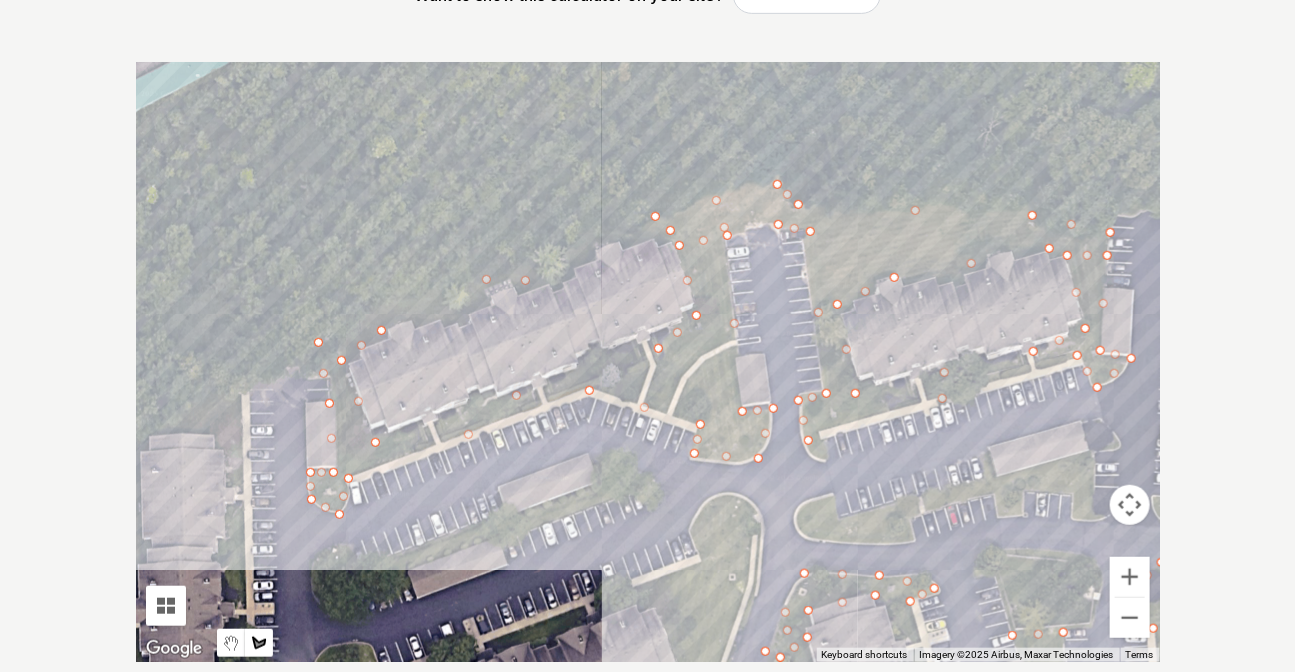 click at bounding box center (648, 362) 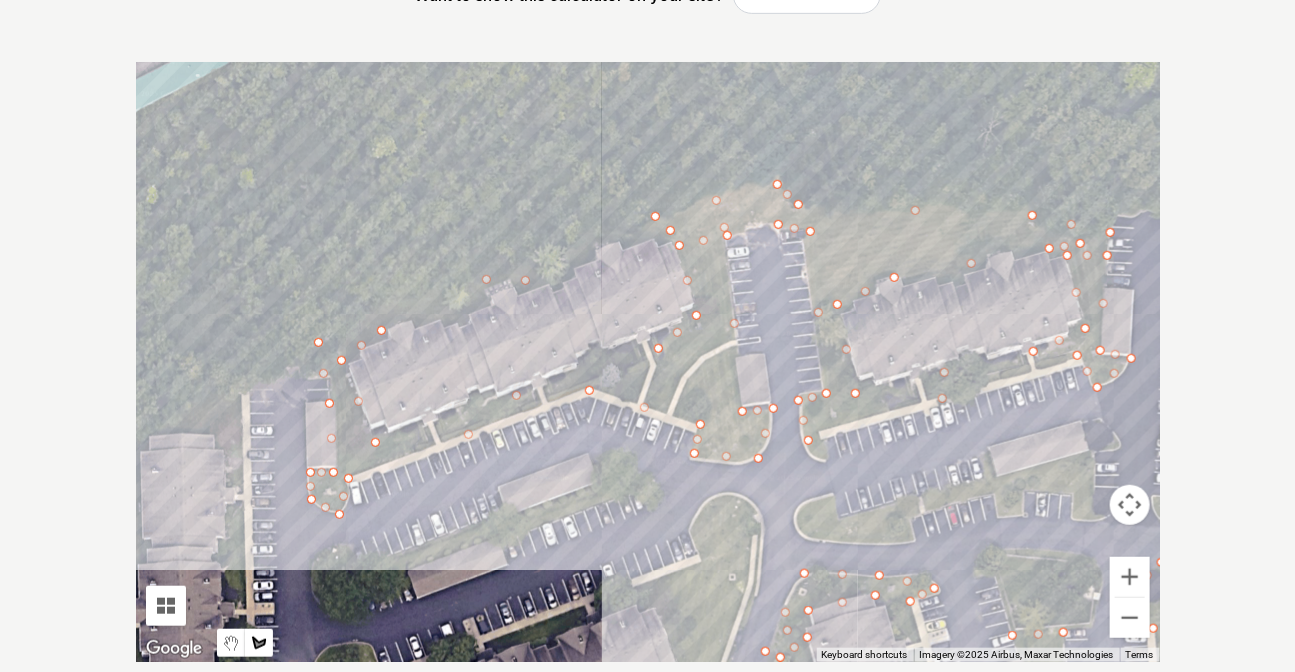 click at bounding box center [648, 362] 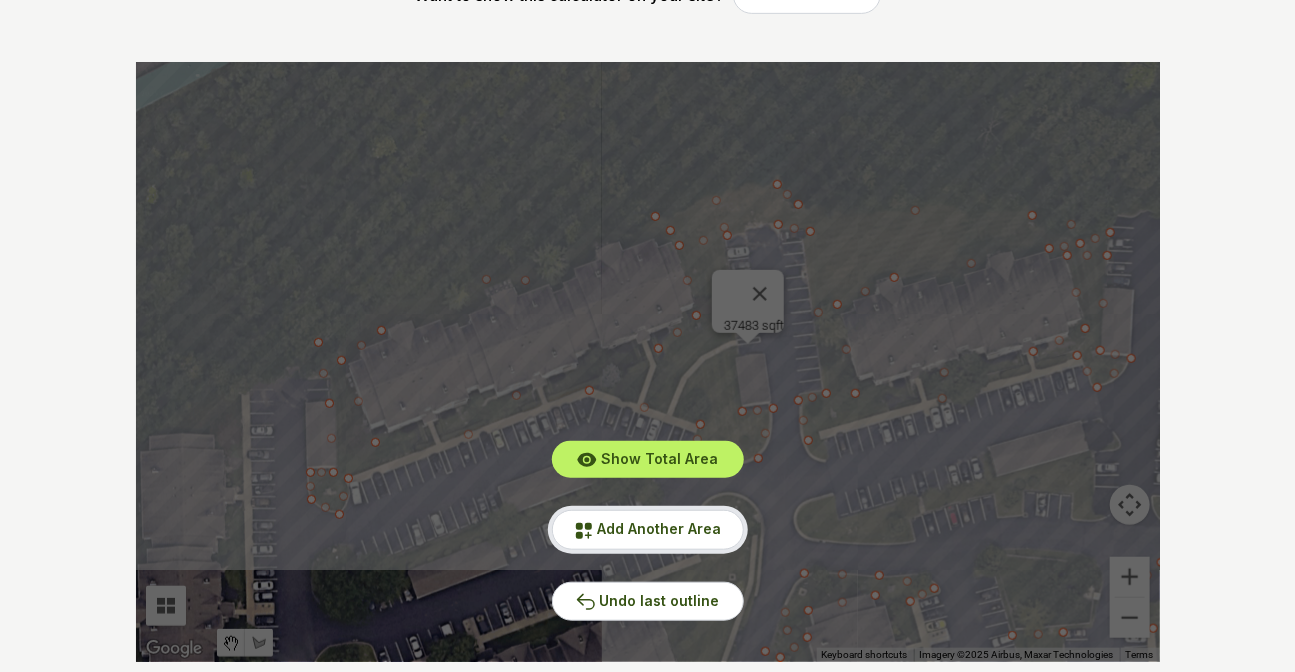 click on "Add Another Area" at bounding box center (660, 528) 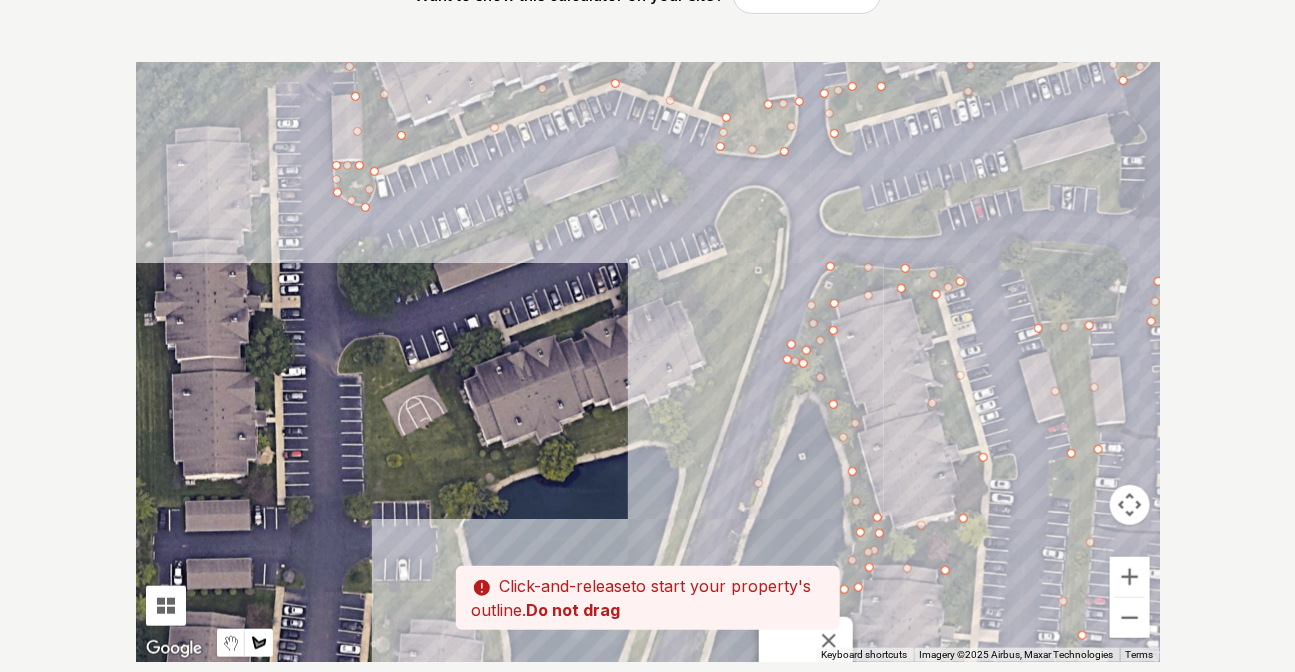 drag, startPoint x: 623, startPoint y: 537, endPoint x: 650, endPoint y: 214, distance: 324.12653 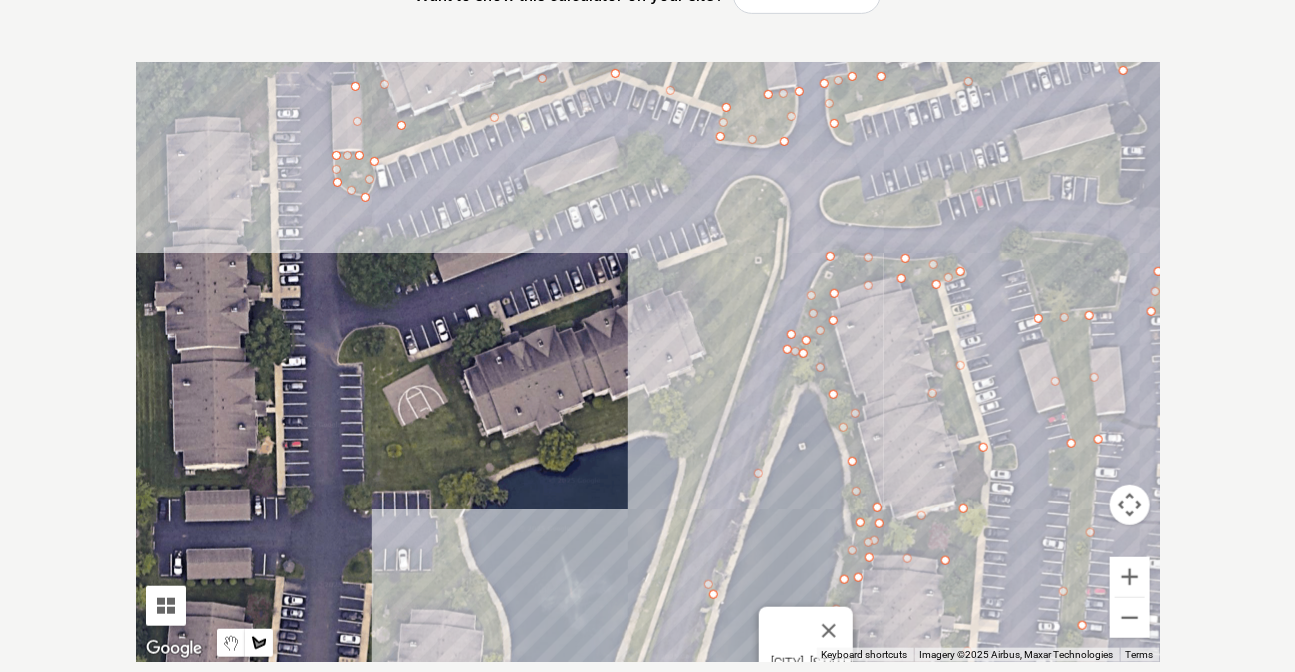 click at bounding box center (648, 362) 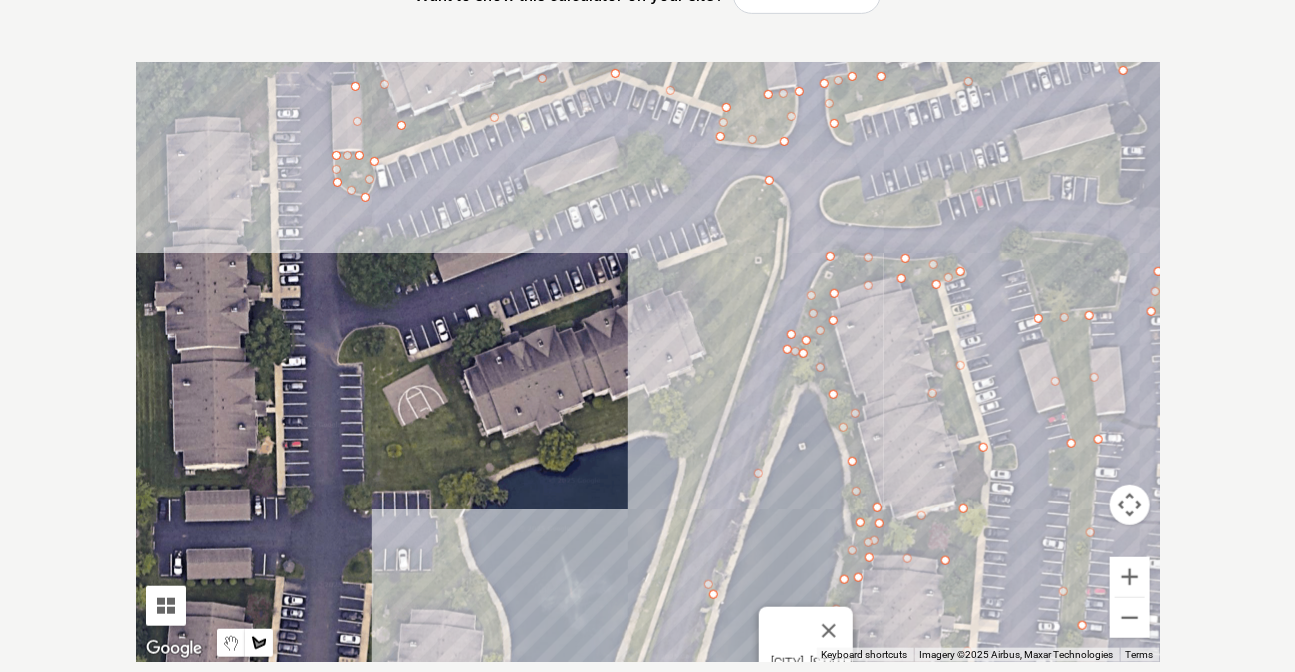click at bounding box center (648, 362) 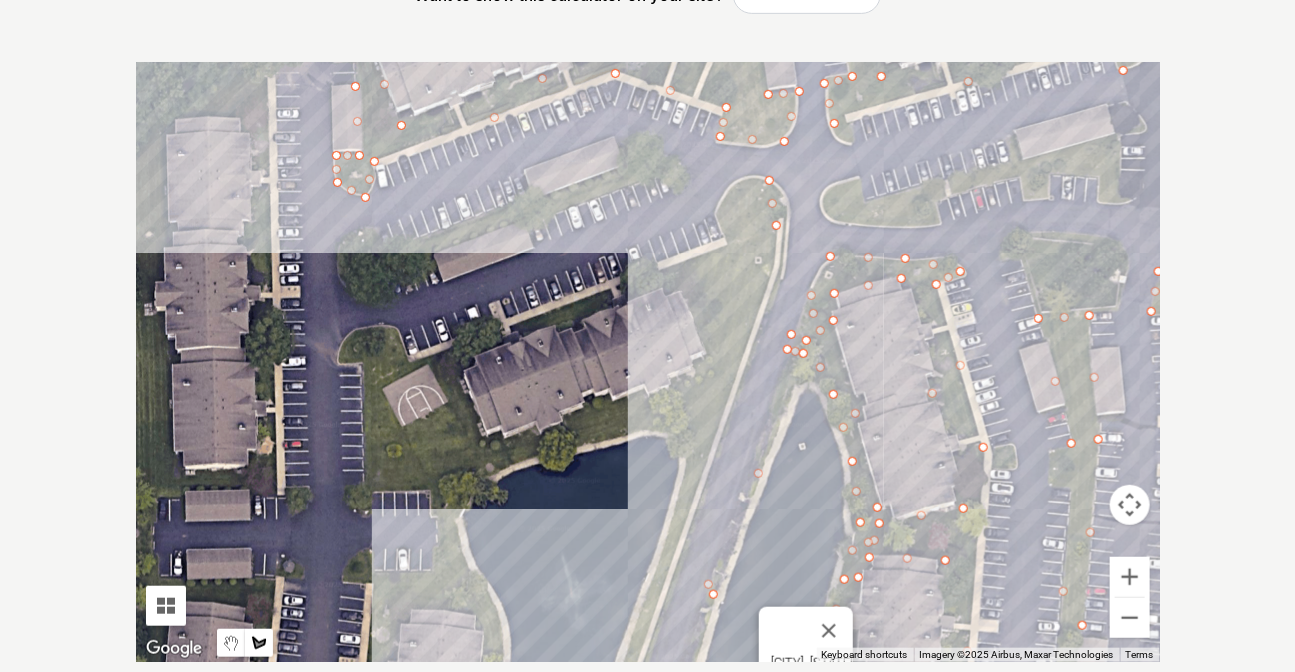 click at bounding box center (648, 362) 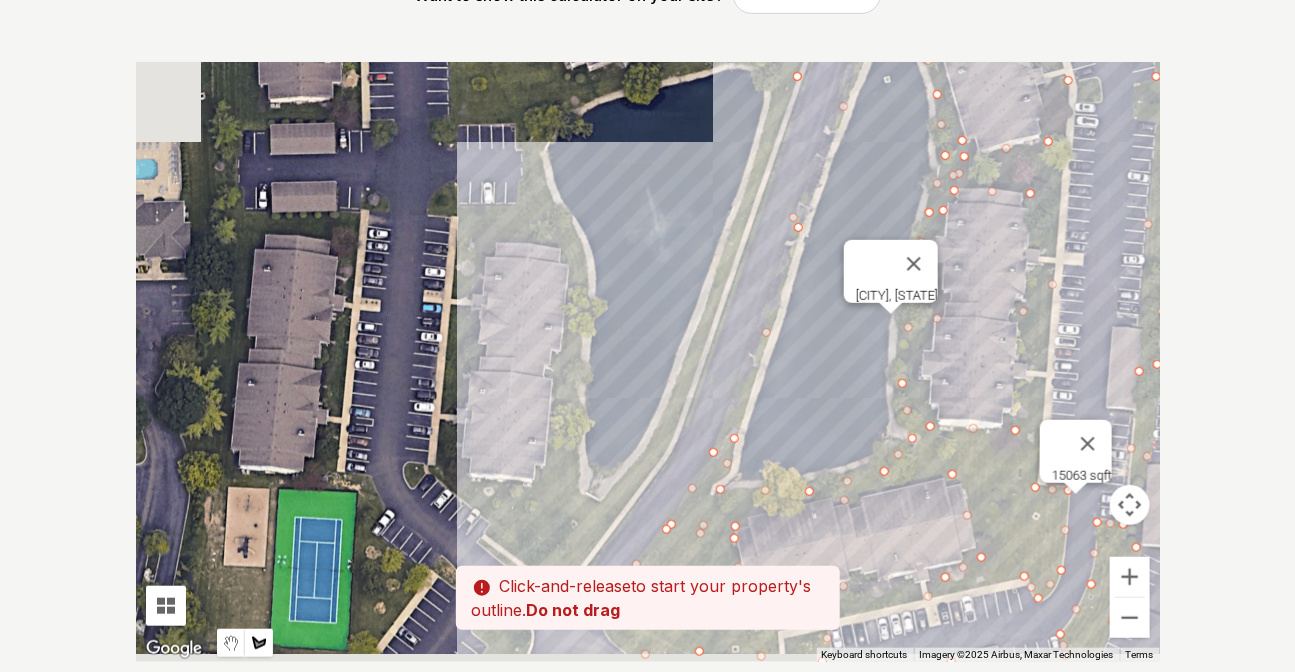 drag, startPoint x: 672, startPoint y: 547, endPoint x: 760, endPoint y: 141, distance: 415.4275 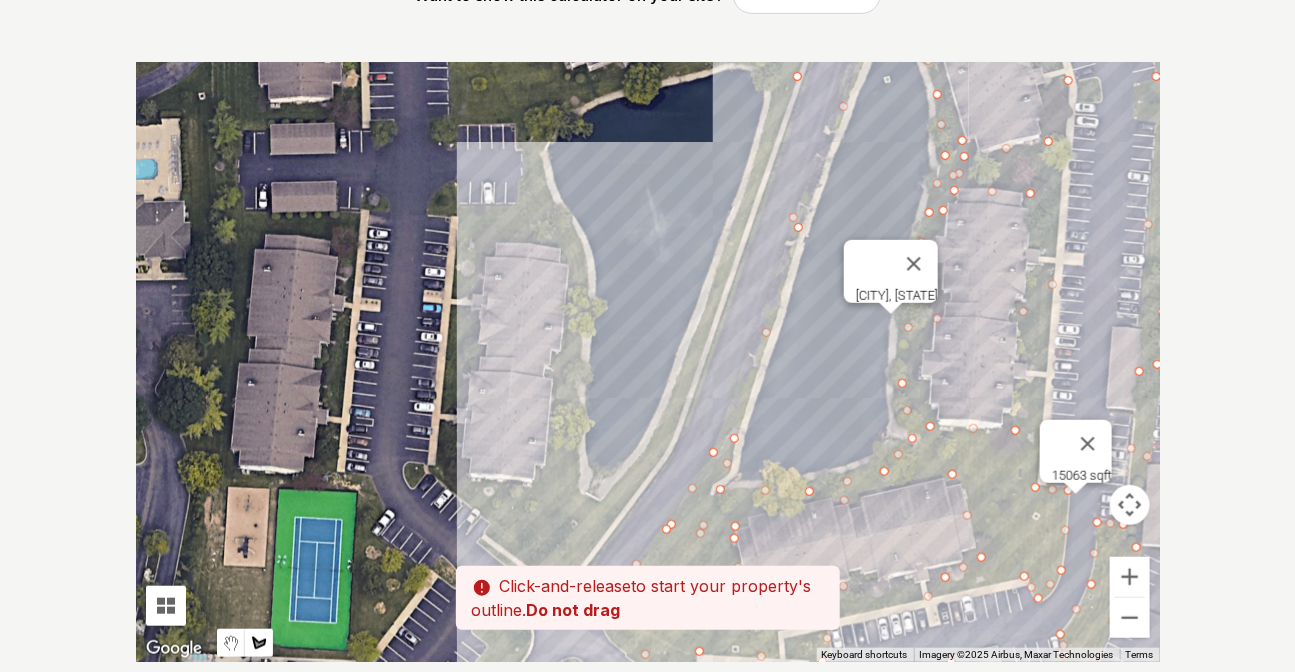 click at bounding box center [648, 362] 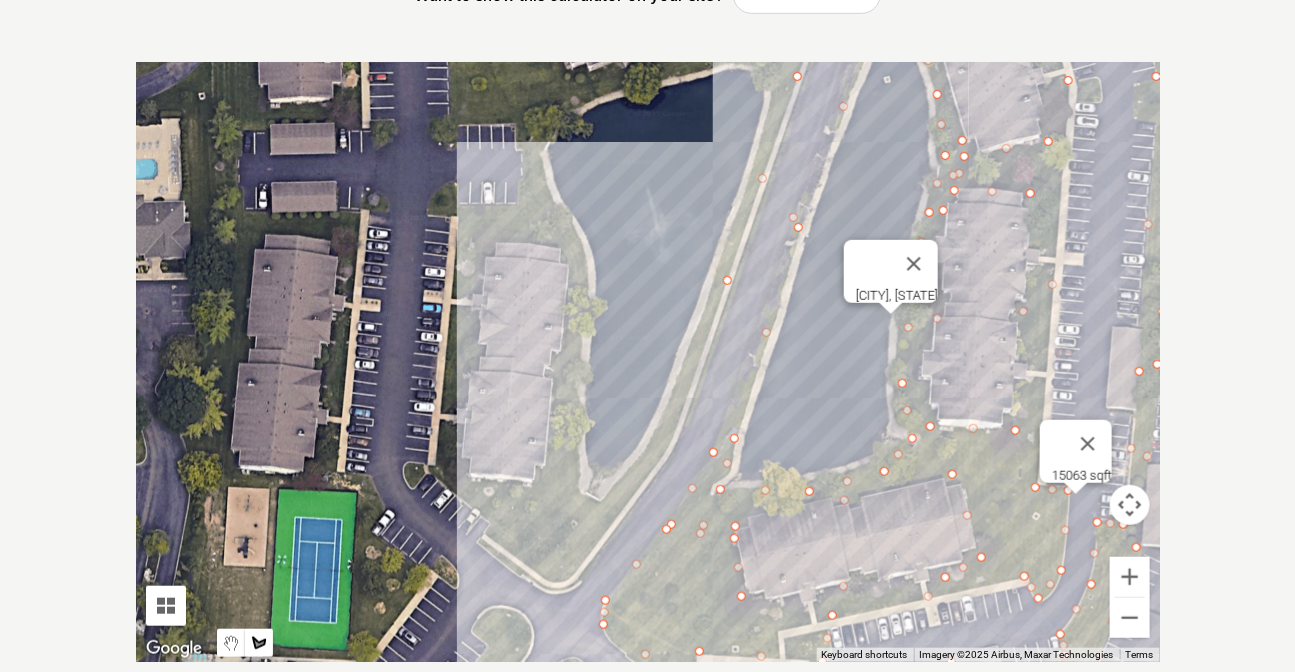 click at bounding box center (648, 362) 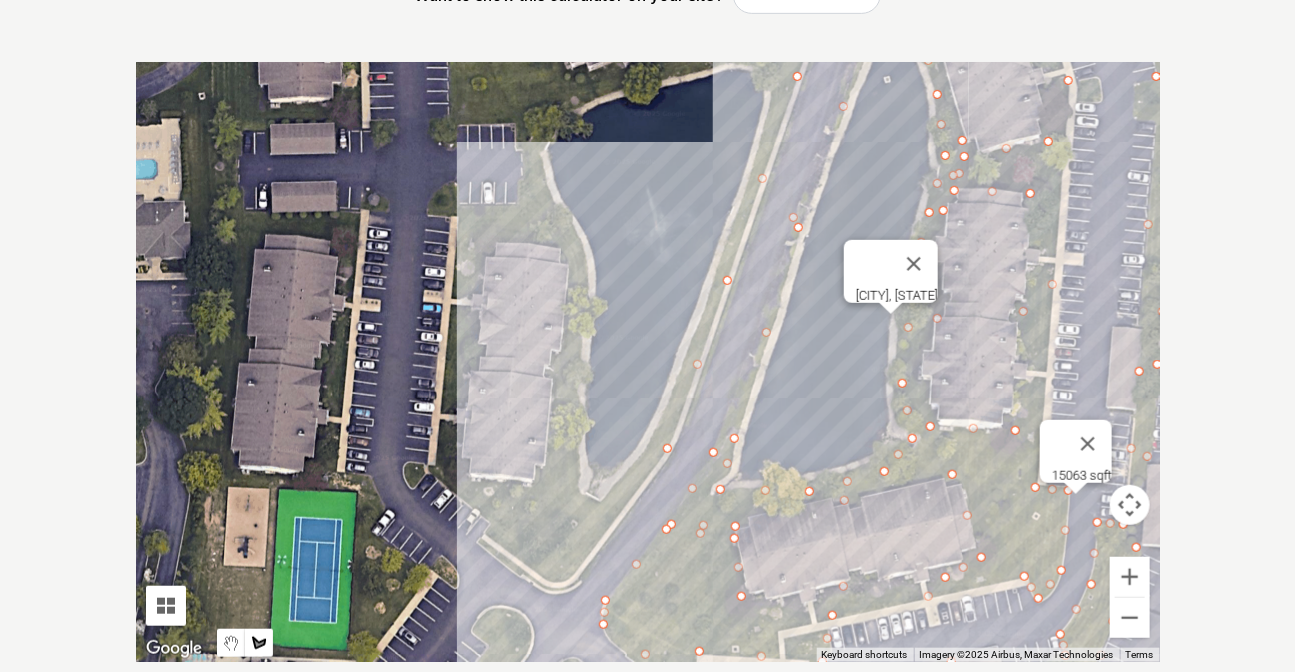 click at bounding box center [648, 362] 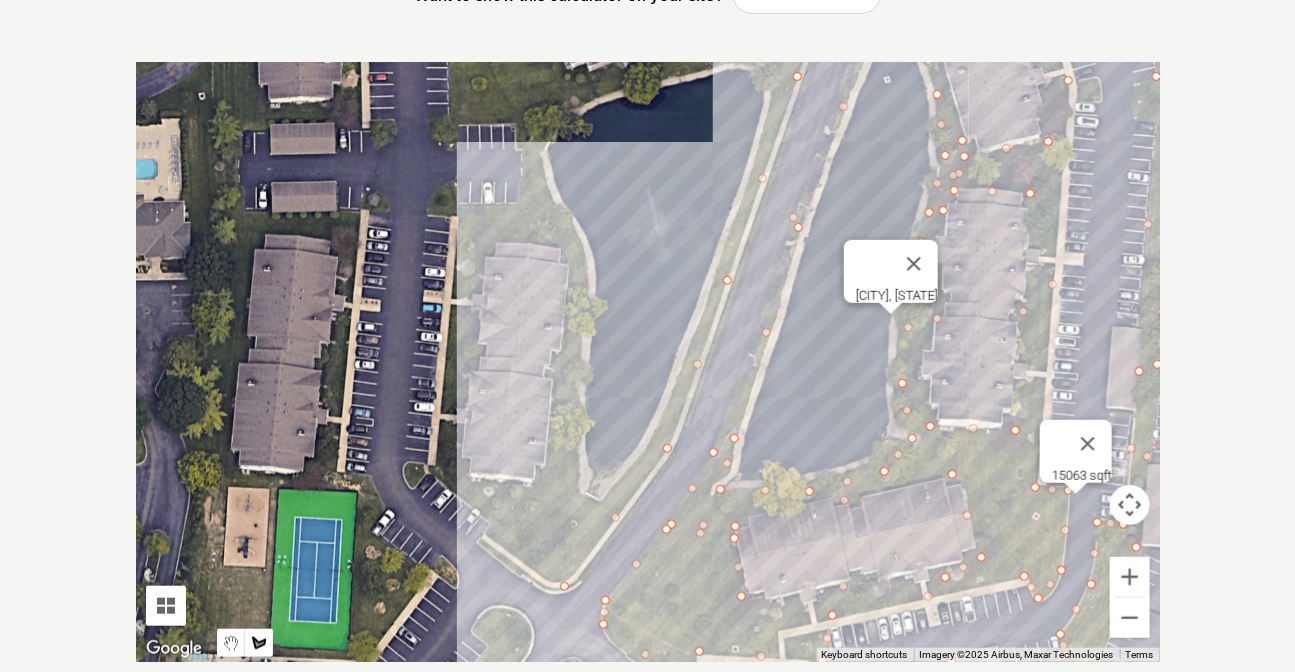 click at bounding box center [648, 362] 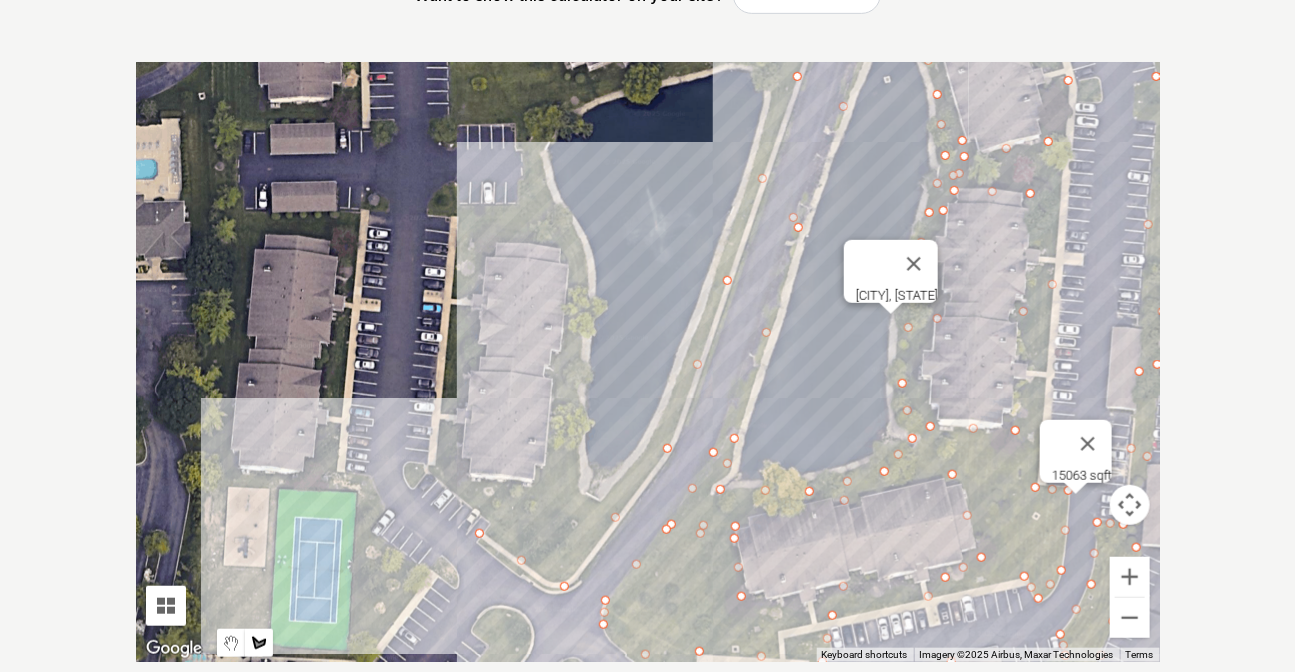 click at bounding box center [648, 362] 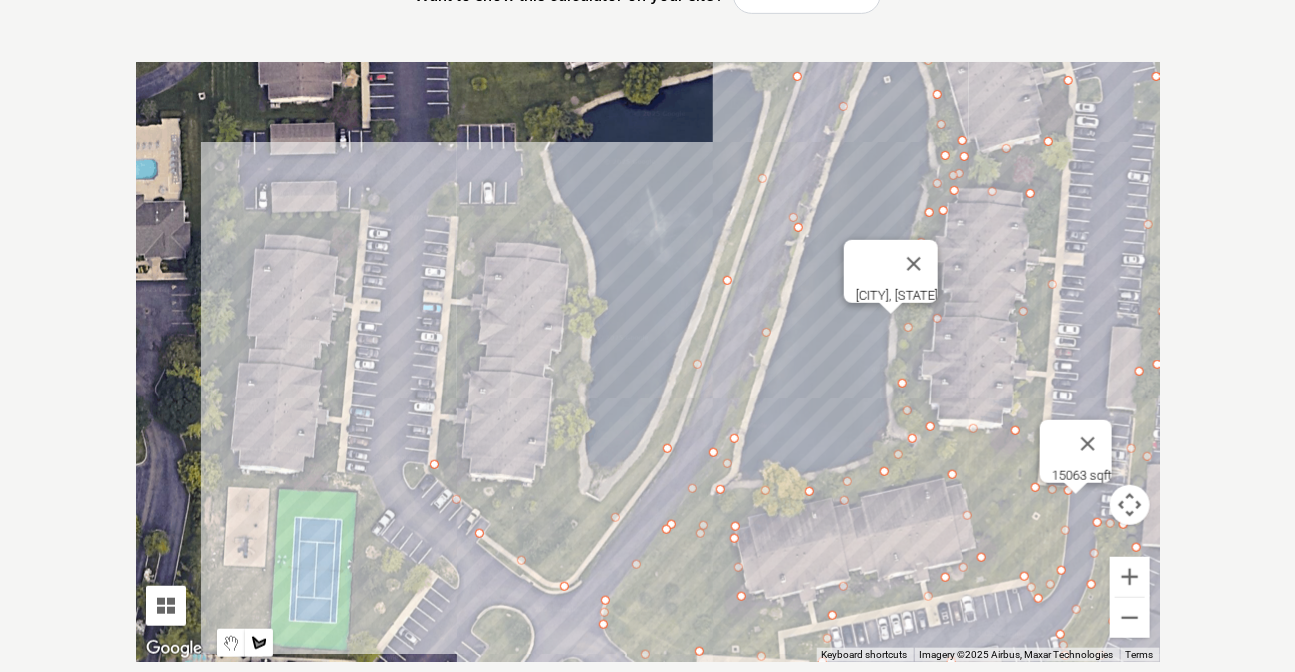 click at bounding box center (648, 362) 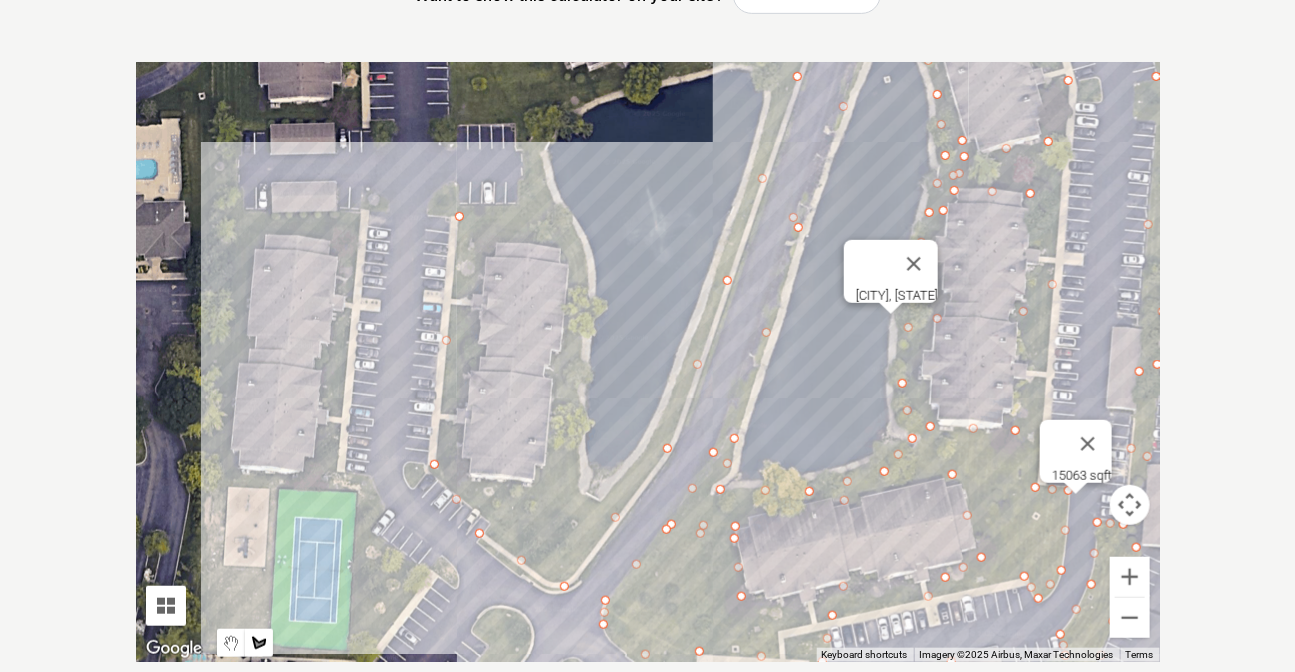 click at bounding box center [648, 362] 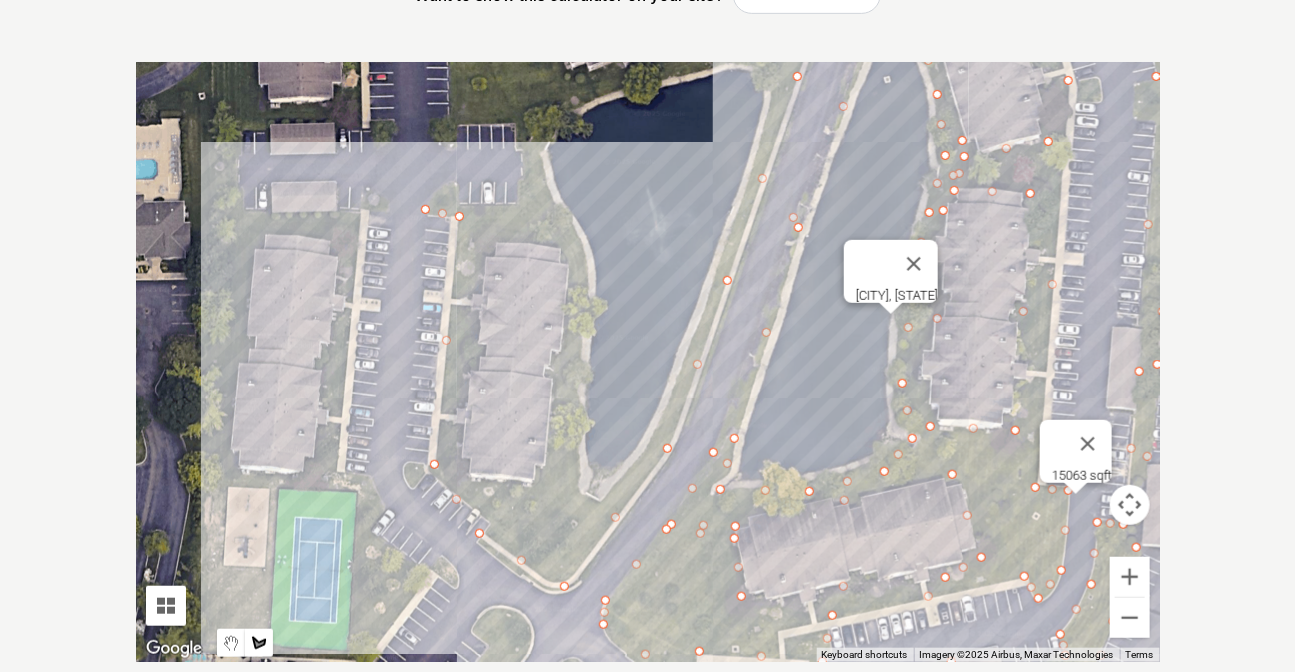click at bounding box center [648, 362] 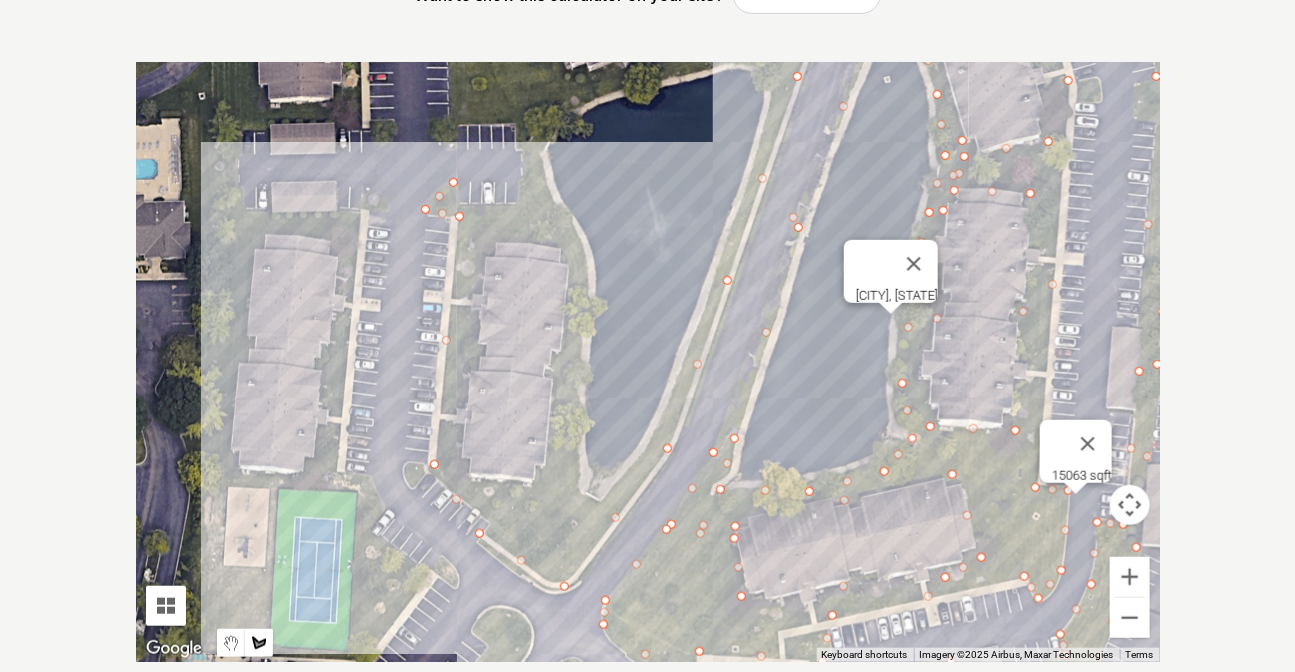 click at bounding box center (648, 362) 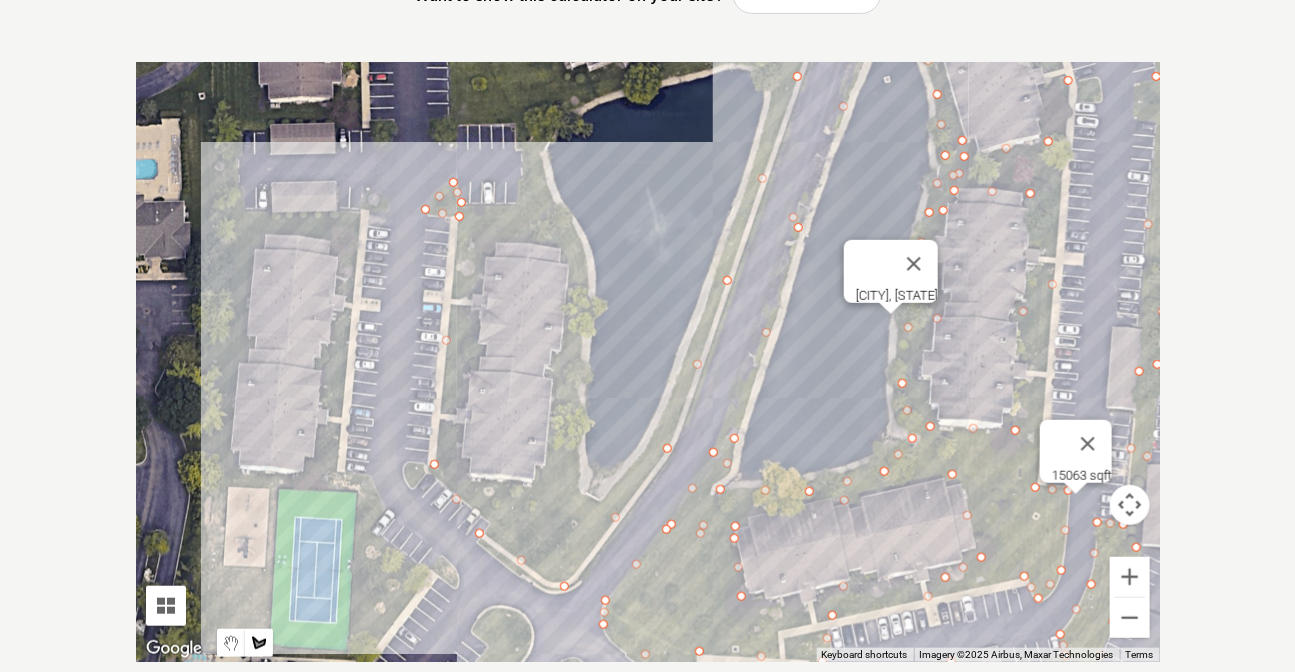 click at bounding box center [648, 362] 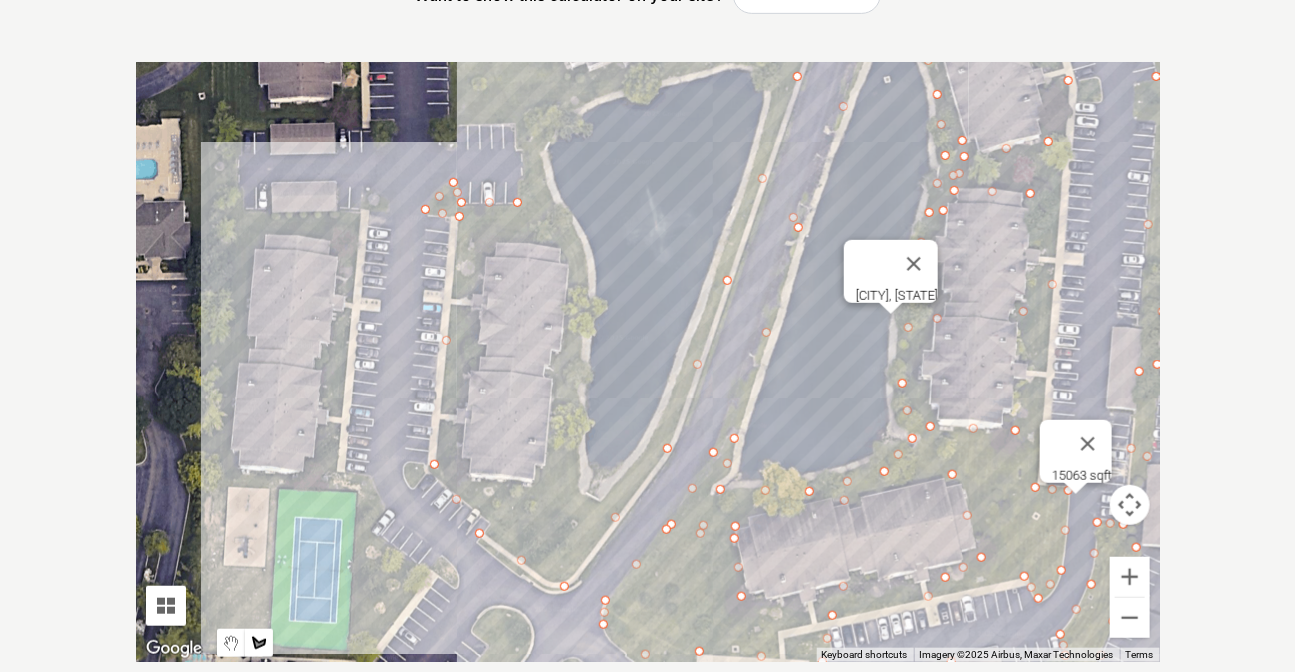 click at bounding box center (648, 362) 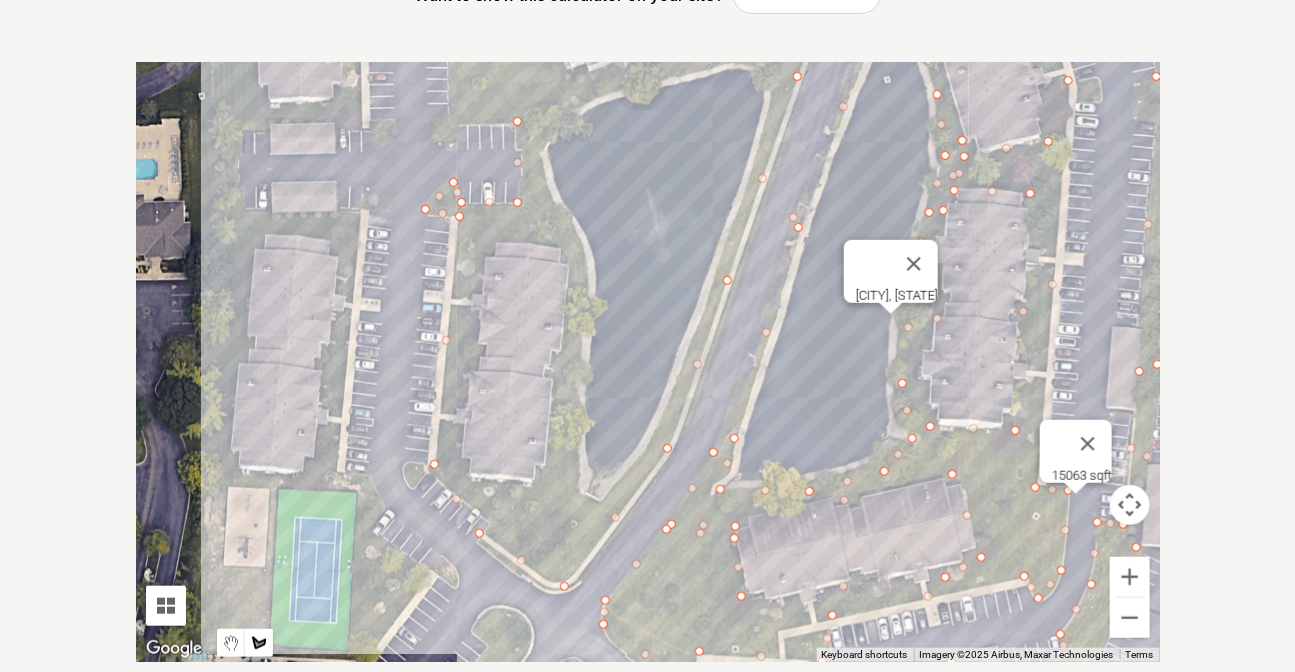 click at bounding box center (648, 362) 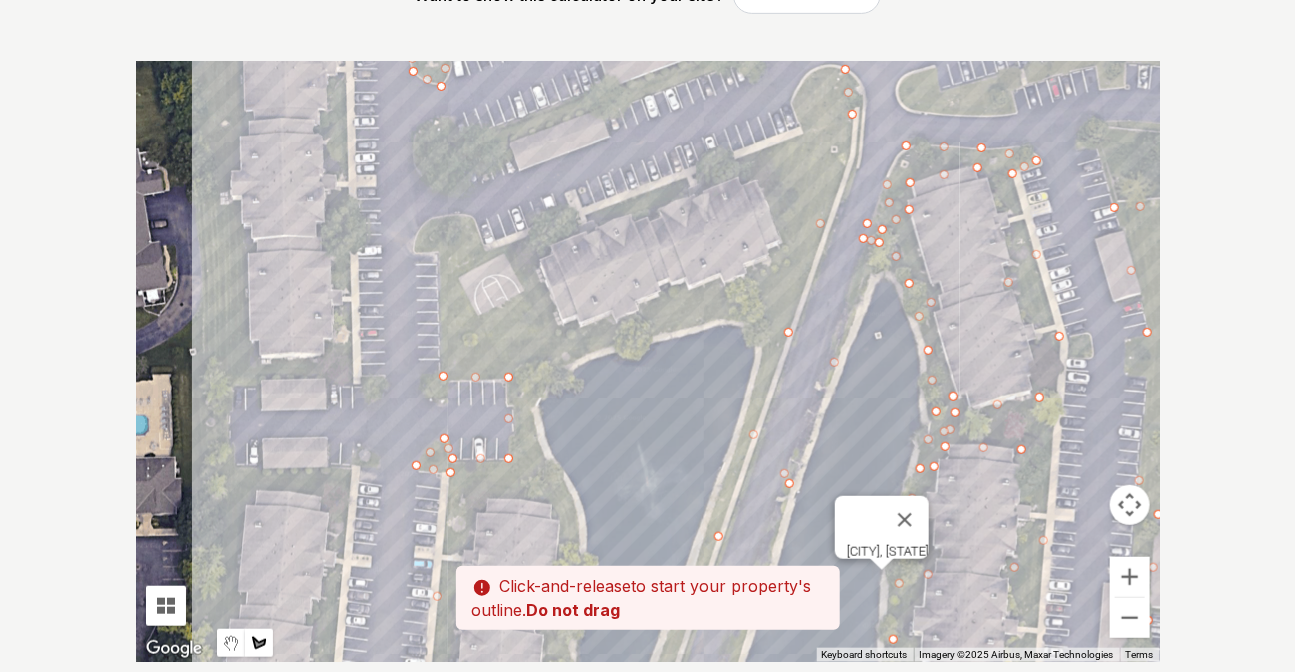 drag, startPoint x: 483, startPoint y: 91, endPoint x: 472, endPoint y: 353, distance: 262.2308 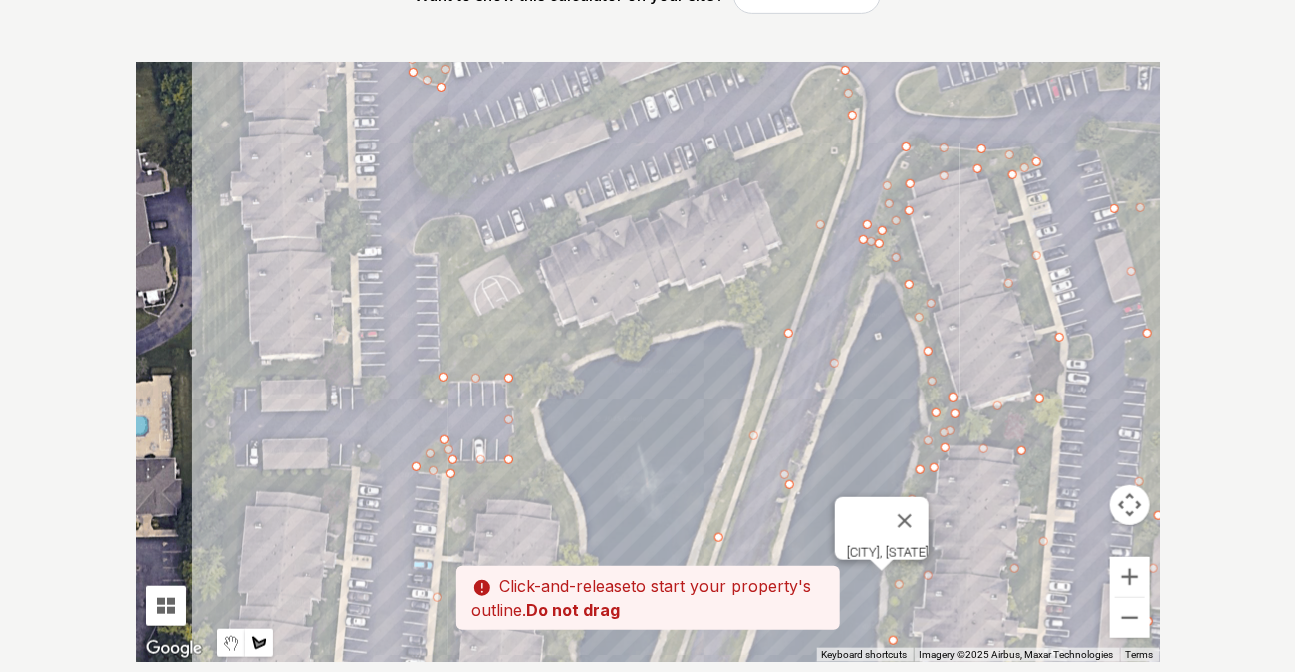 click at bounding box center [648, 362] 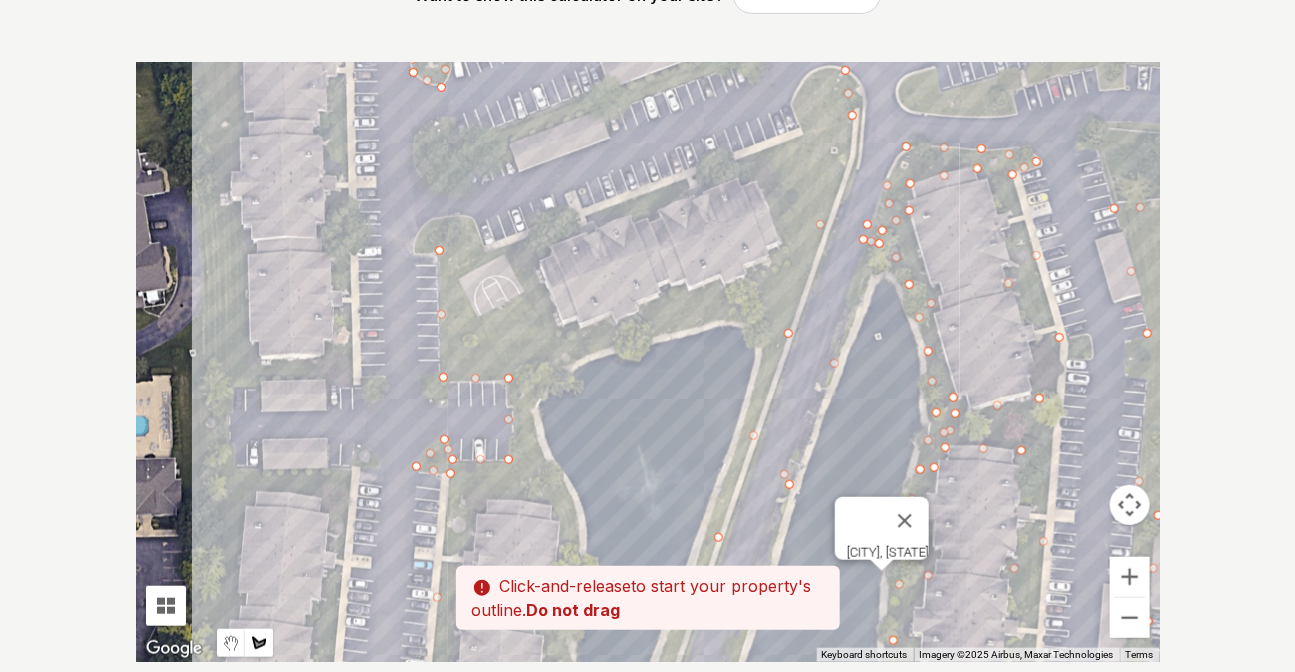 click at bounding box center [648, 362] 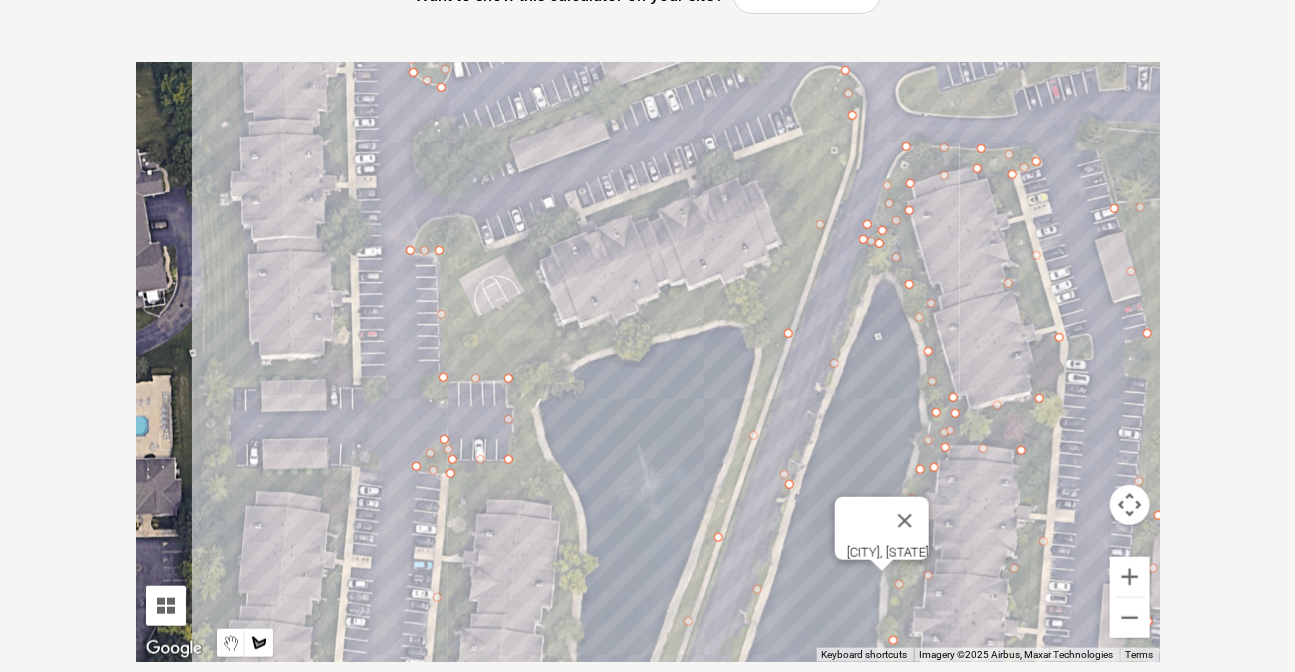 click at bounding box center [648, 362] 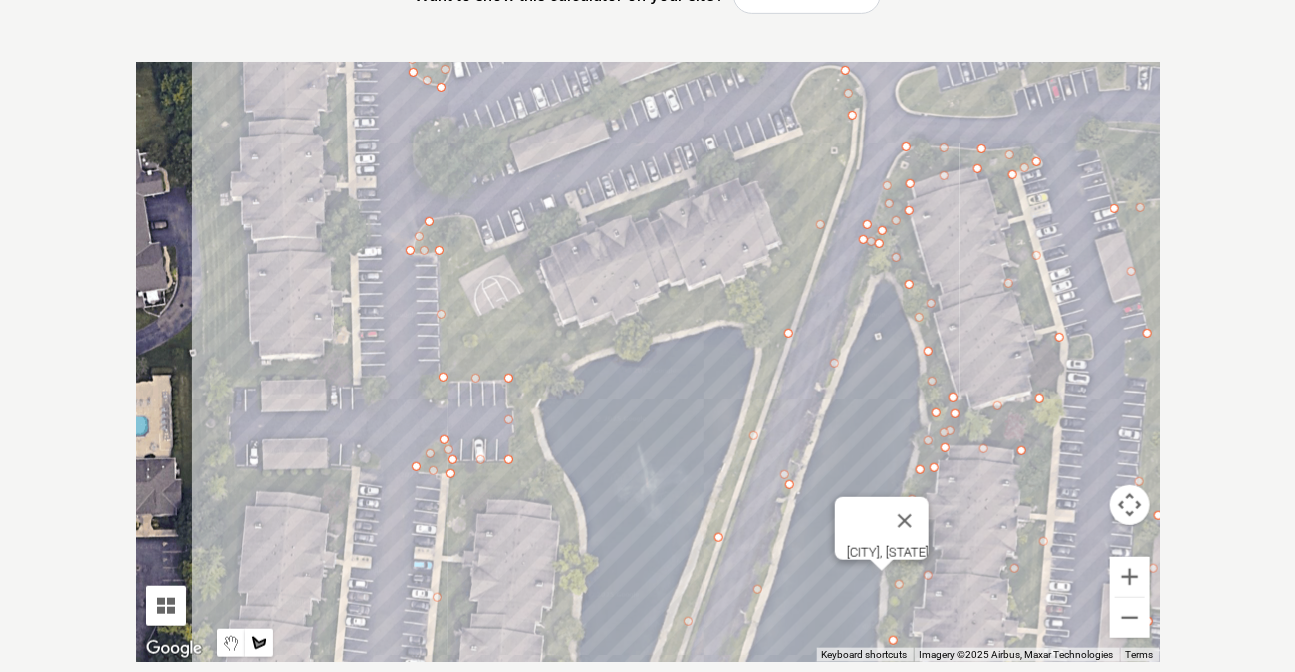 click at bounding box center (648, 362) 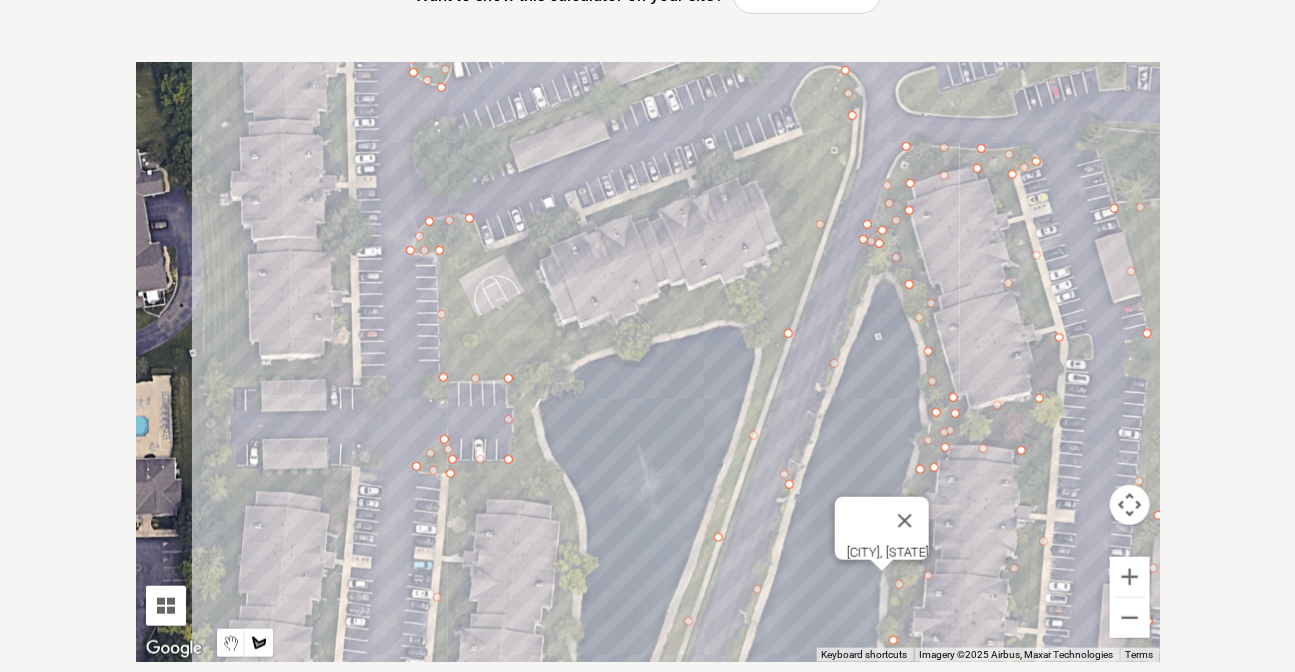 click at bounding box center [648, 362] 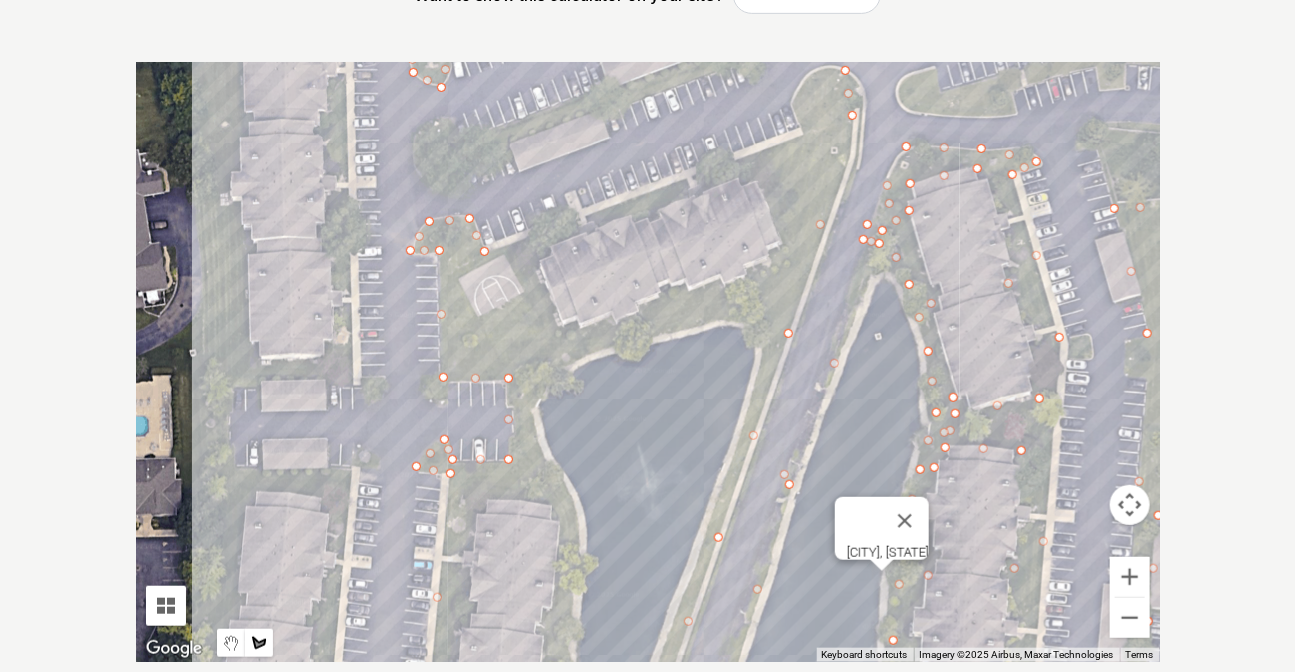 click at bounding box center (648, 362) 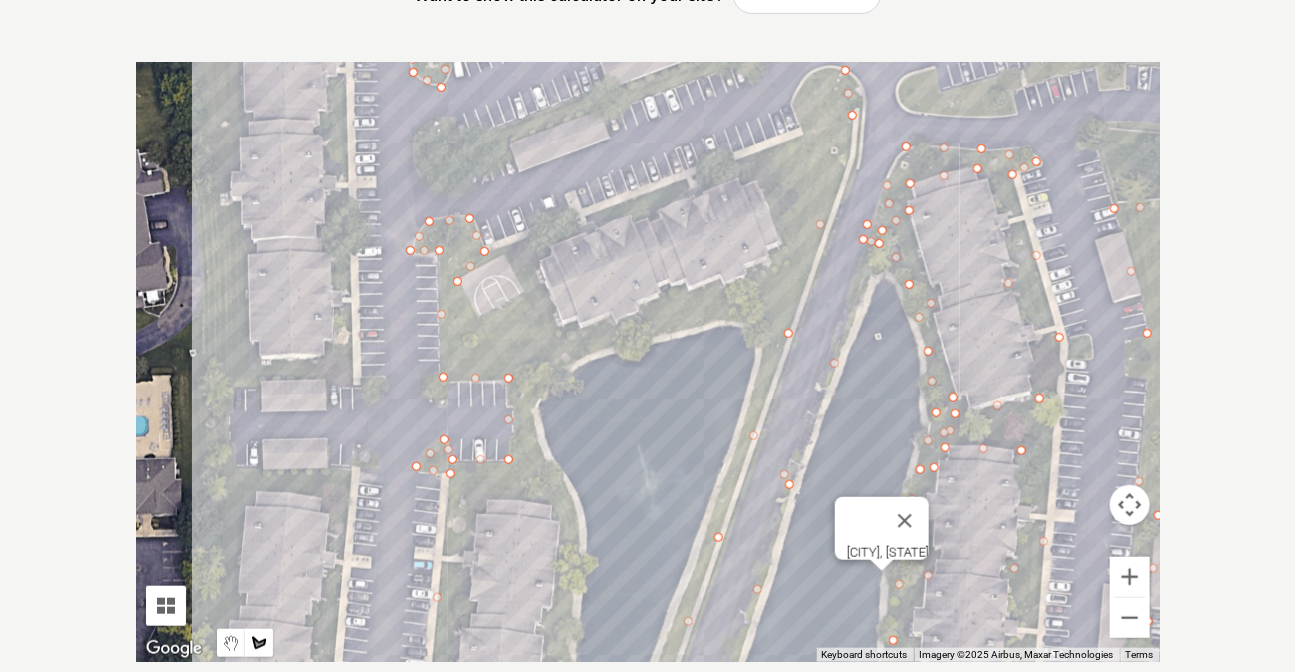 click at bounding box center [648, 362] 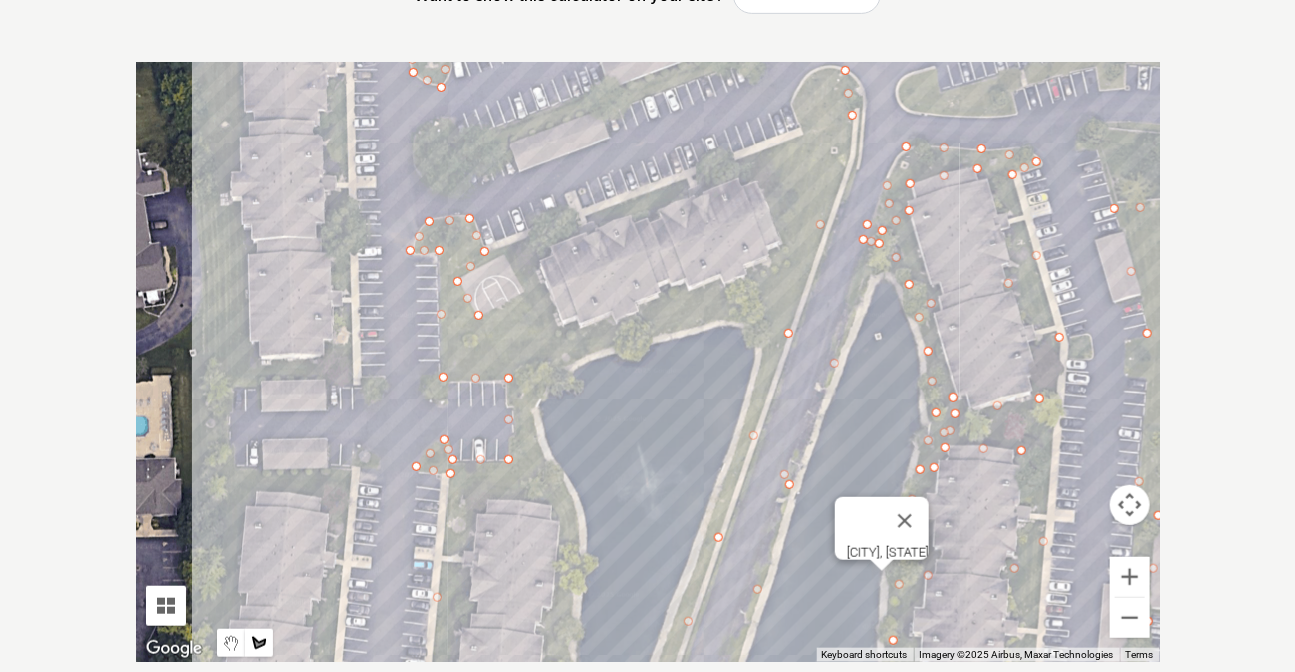 click at bounding box center [648, 362] 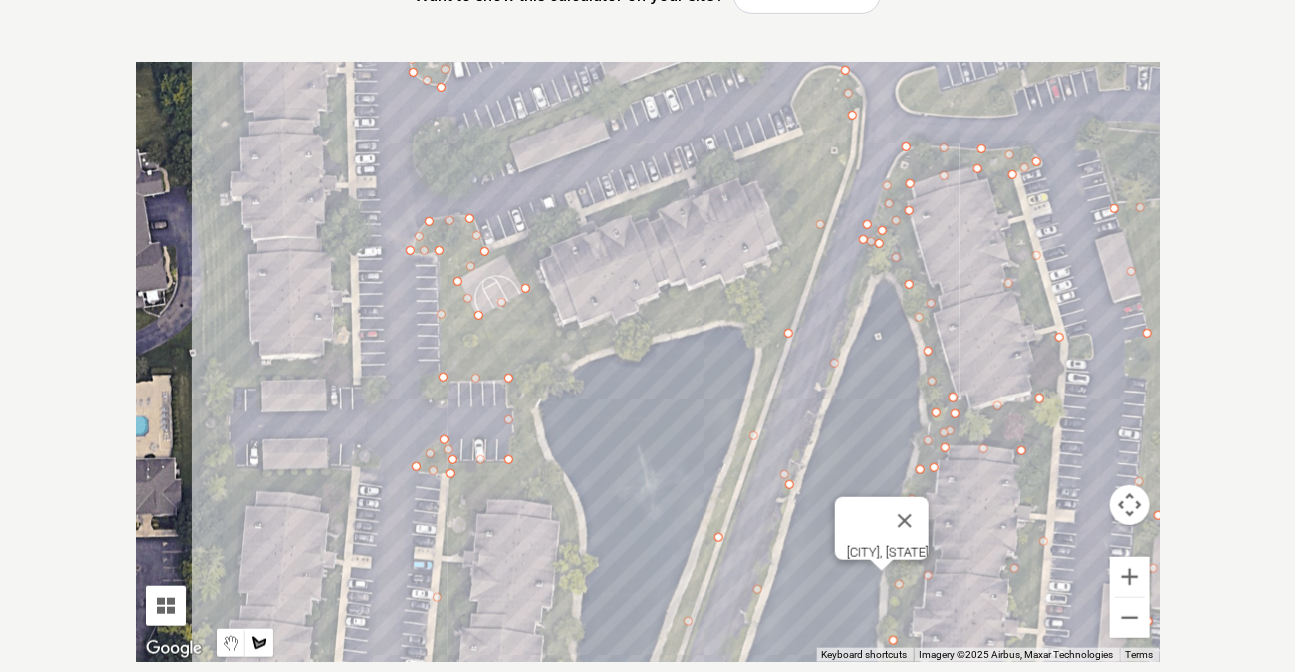 click at bounding box center (648, 362) 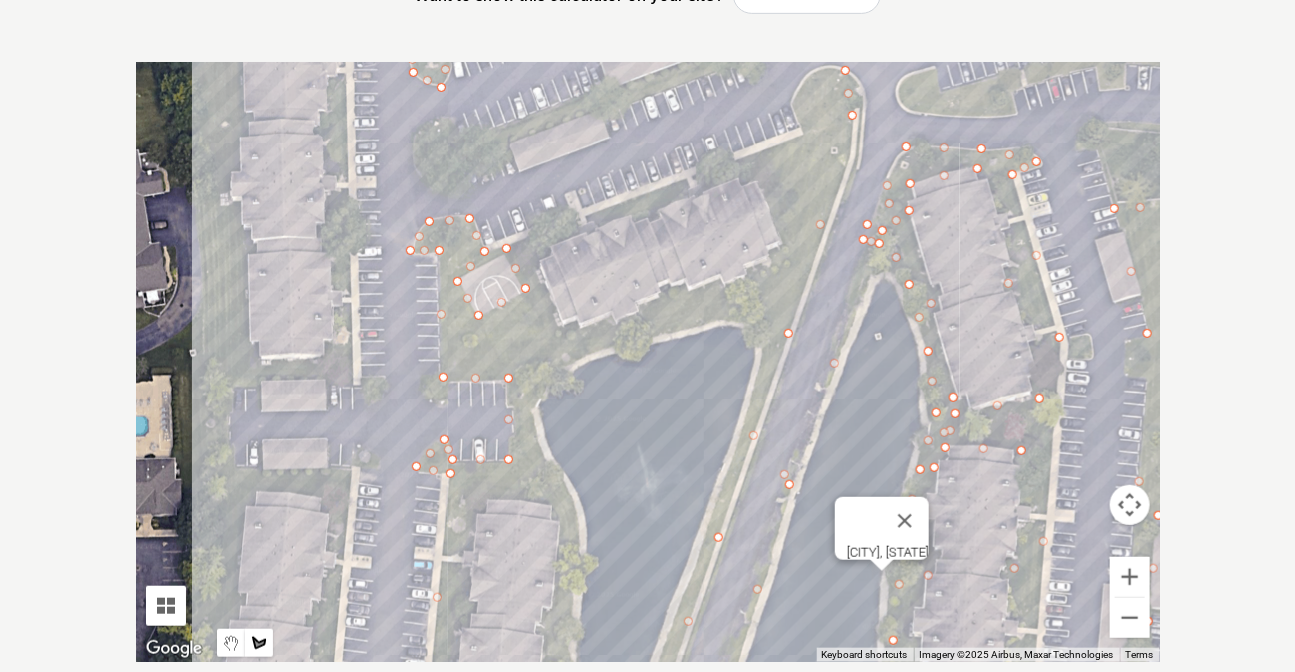 click at bounding box center (648, 362) 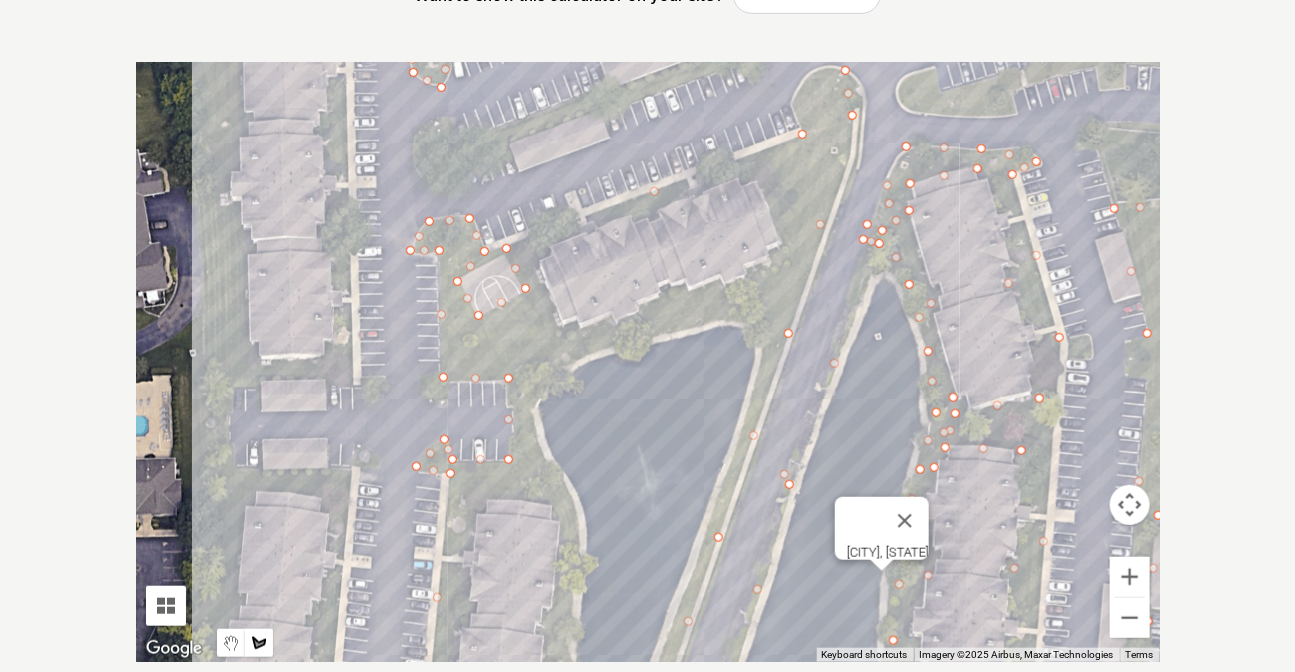 click at bounding box center [648, 362] 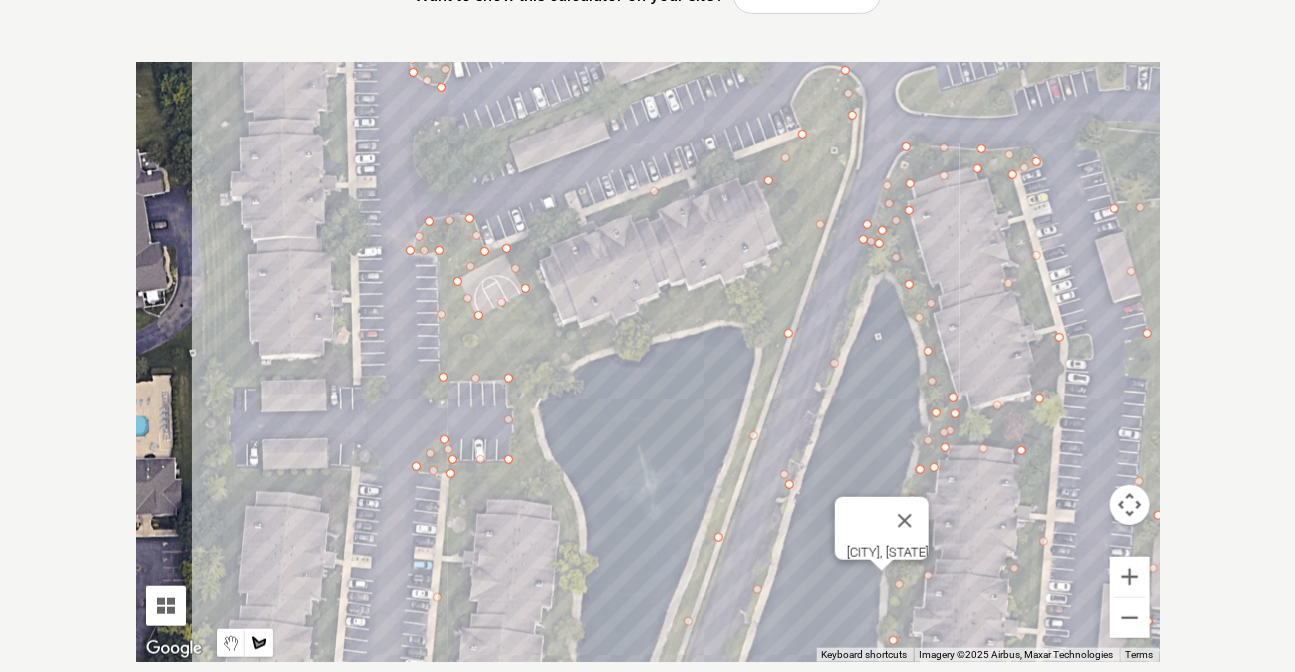 click at bounding box center (648, 362) 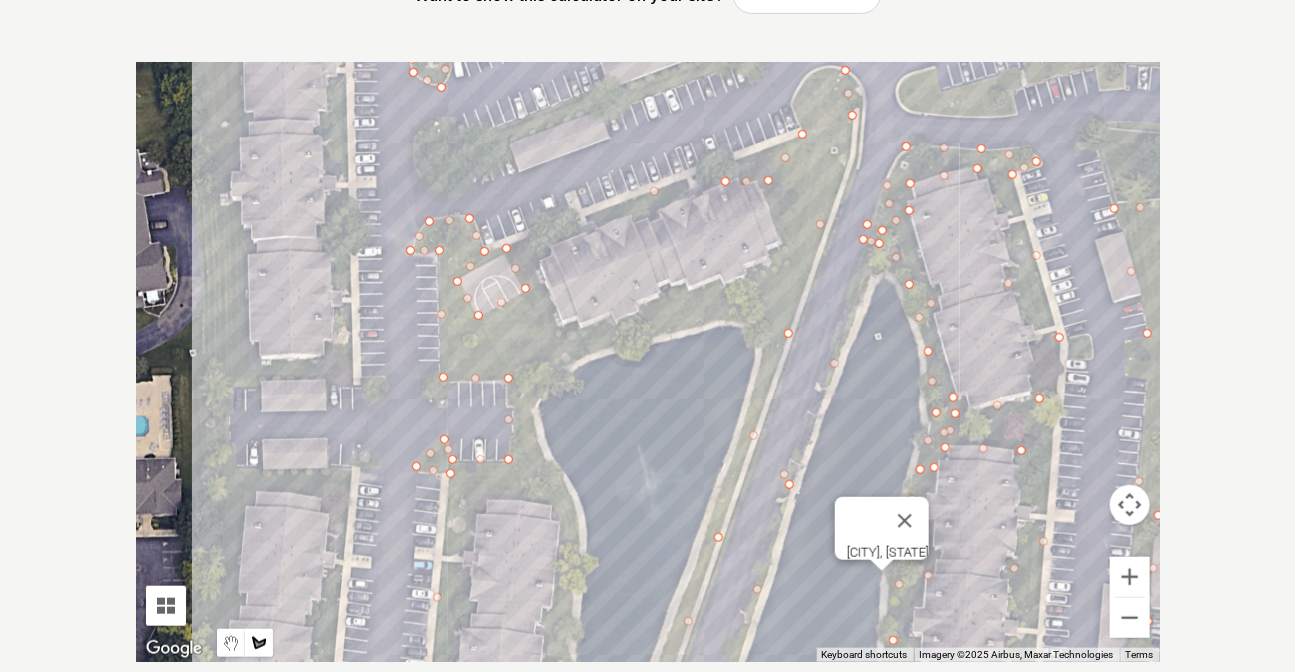 click at bounding box center [648, 362] 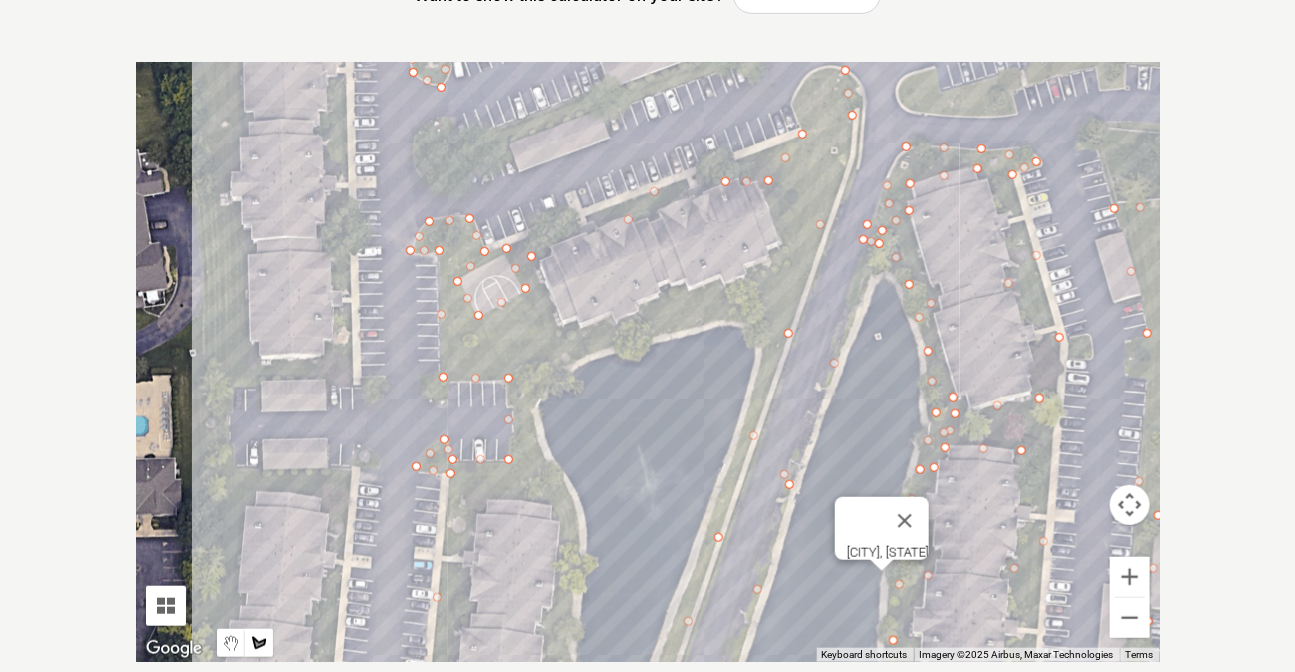 click at bounding box center [648, 362] 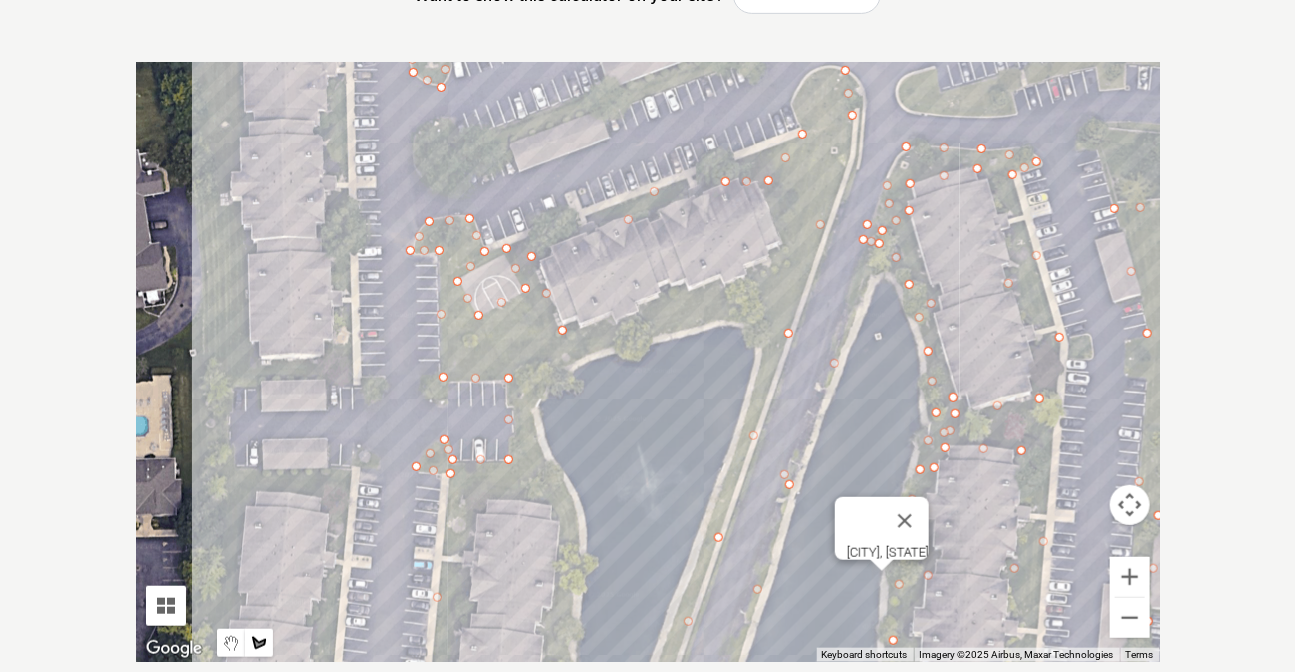 click at bounding box center [648, 362] 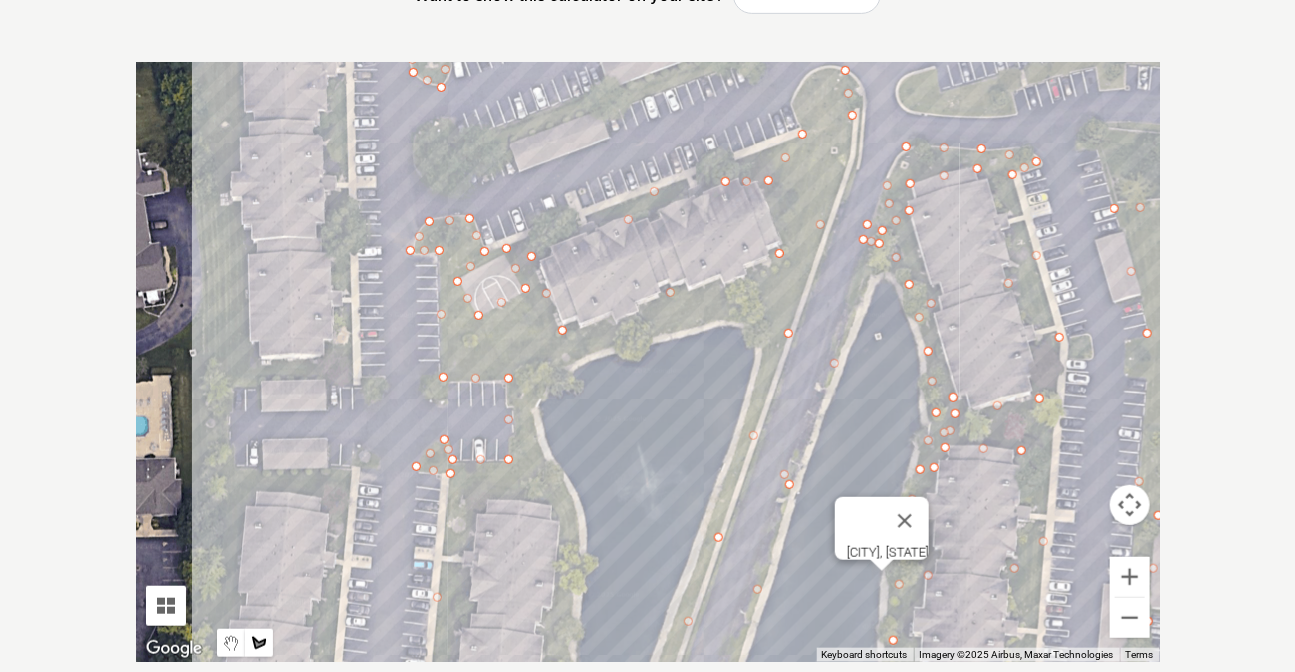click at bounding box center (648, 362) 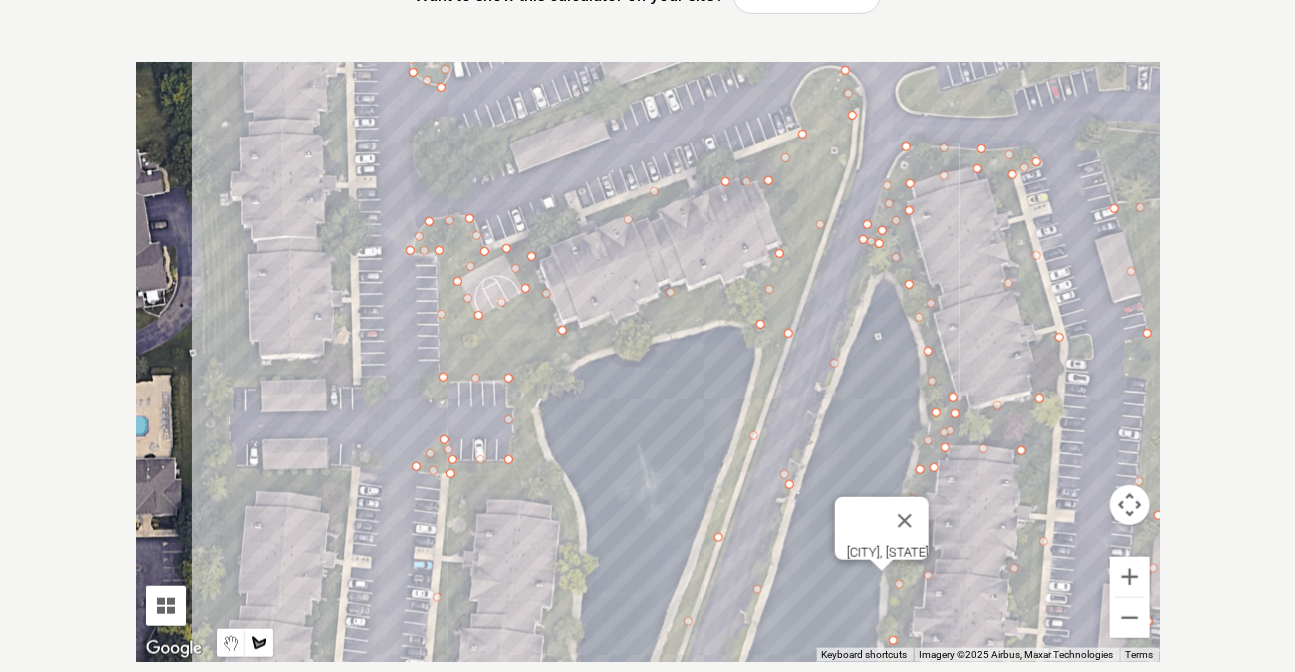 click at bounding box center [648, 362] 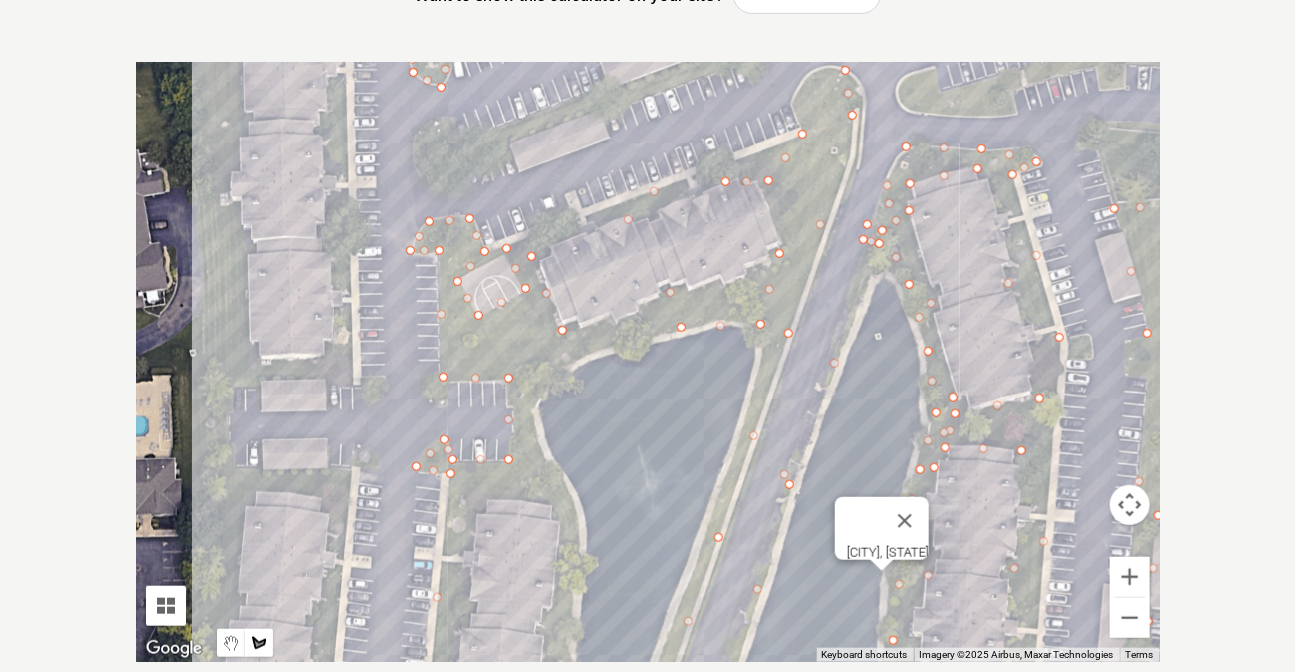 click at bounding box center (648, 362) 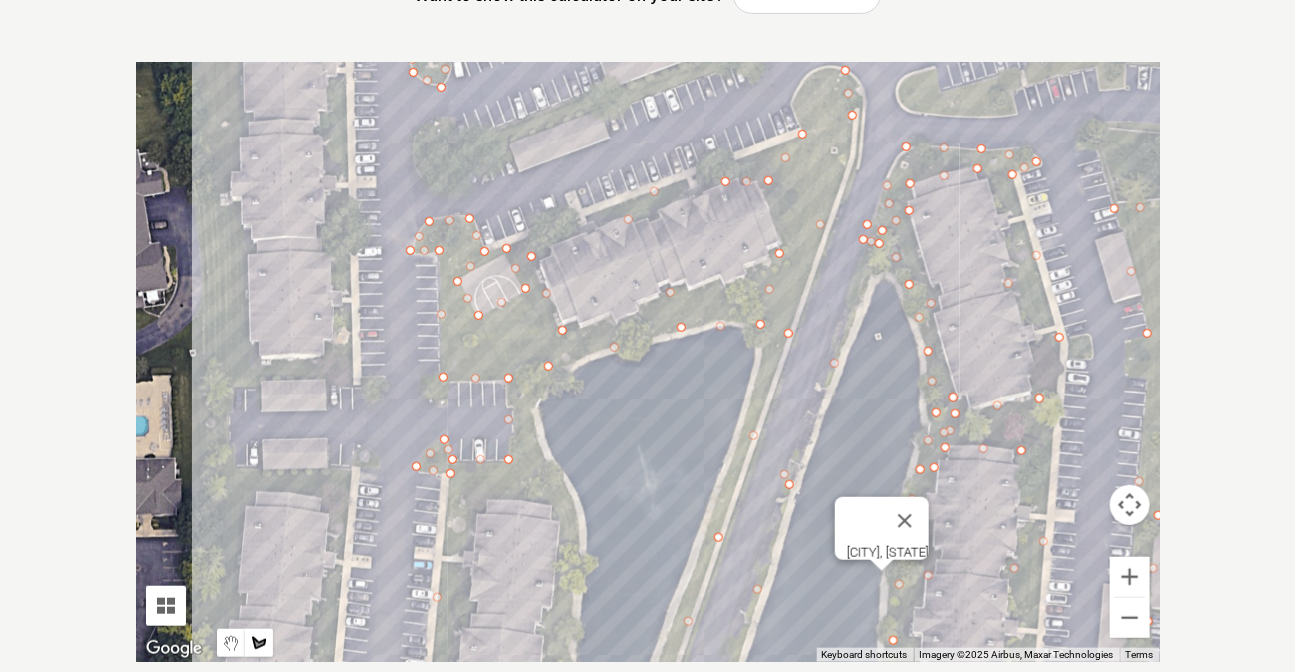 click at bounding box center (648, 362) 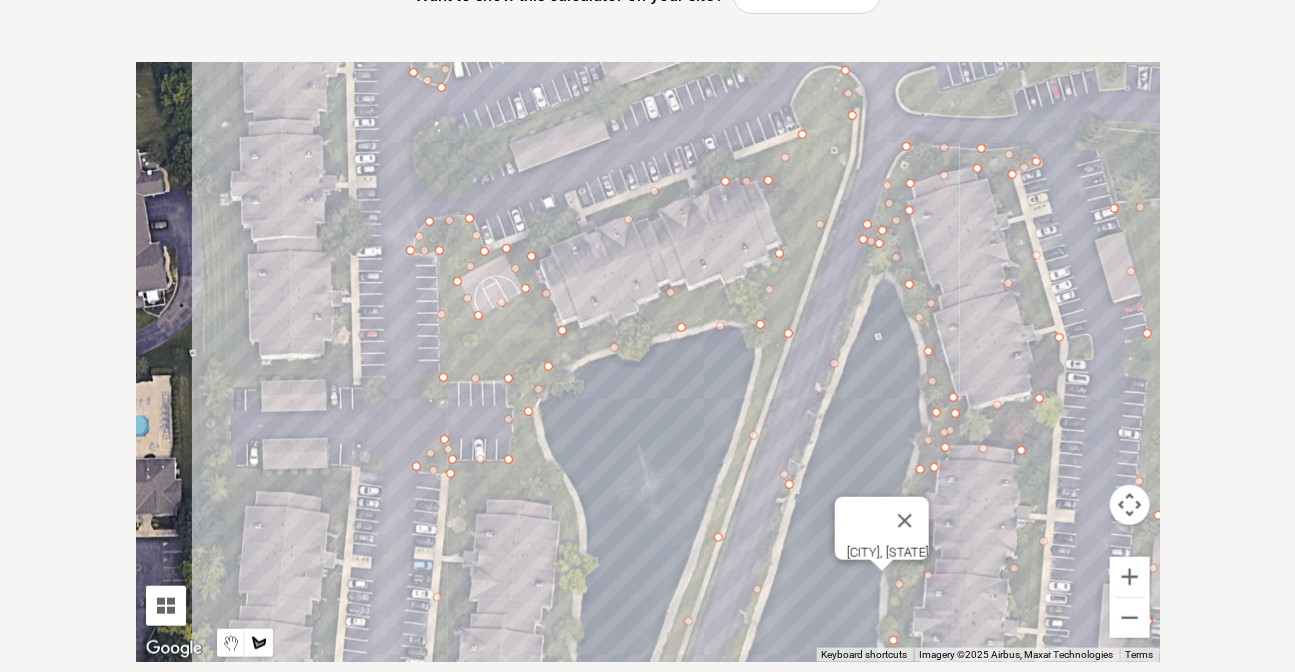click at bounding box center [648, 362] 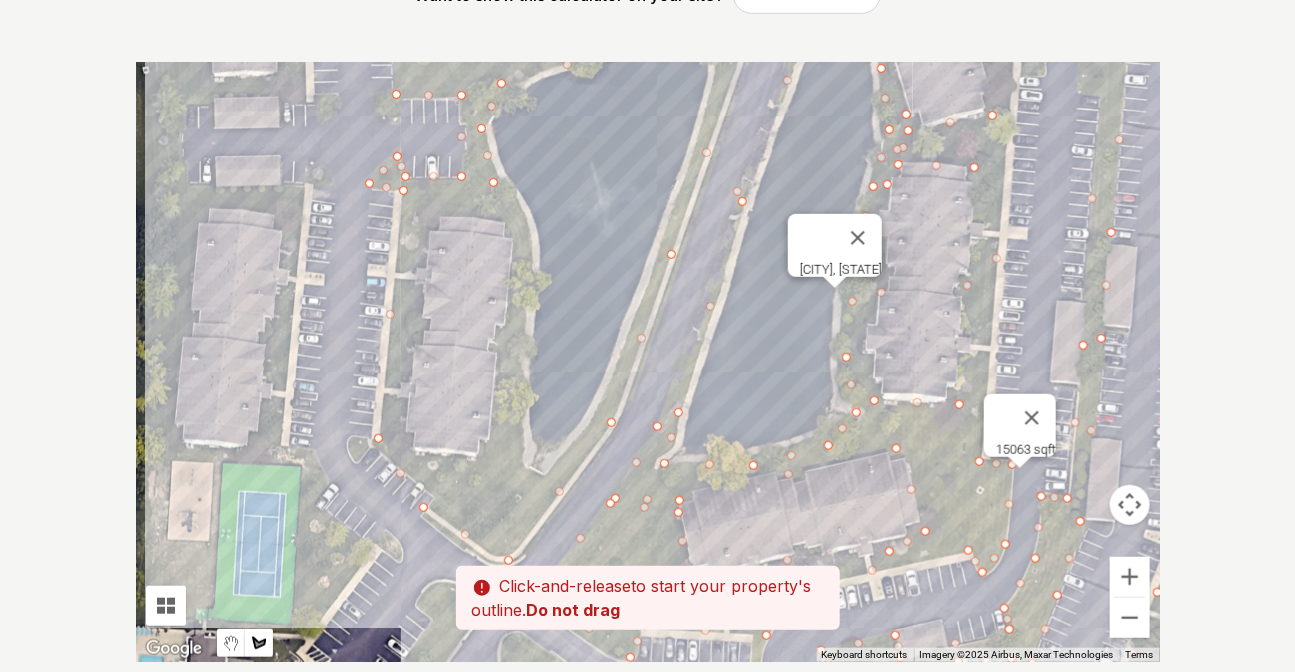 drag, startPoint x: 571, startPoint y: 501, endPoint x: 524, endPoint y: 216, distance: 288.84946 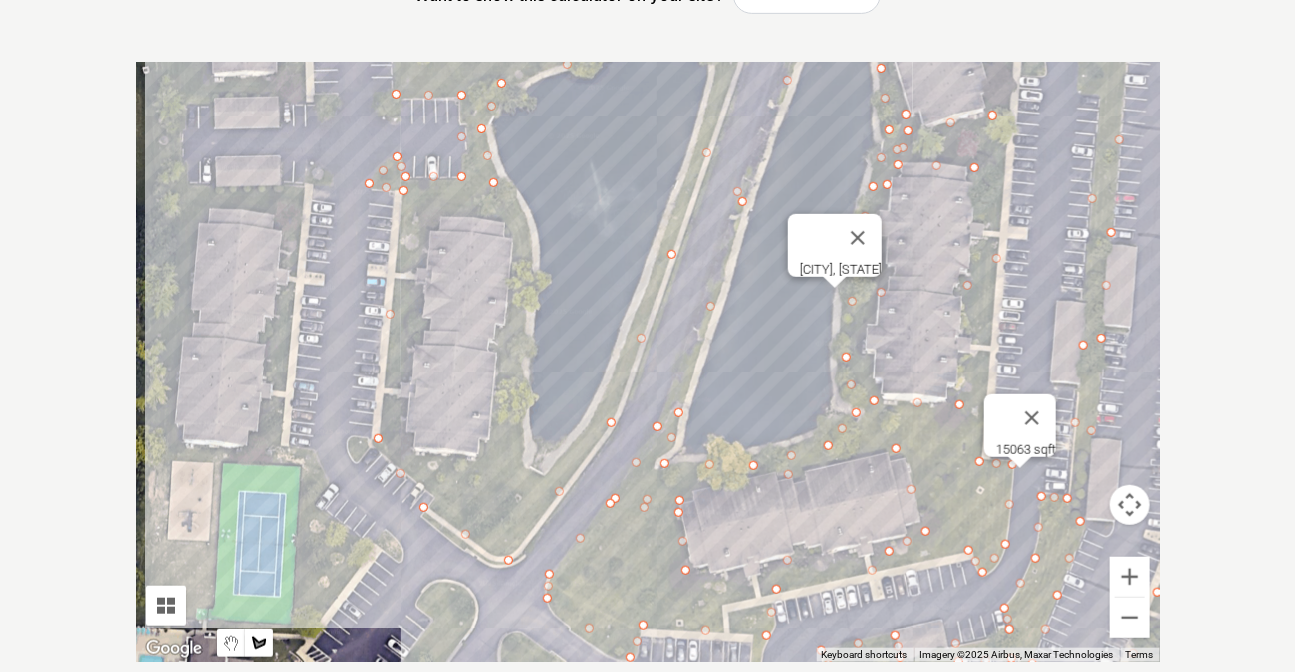 click at bounding box center [648, 362] 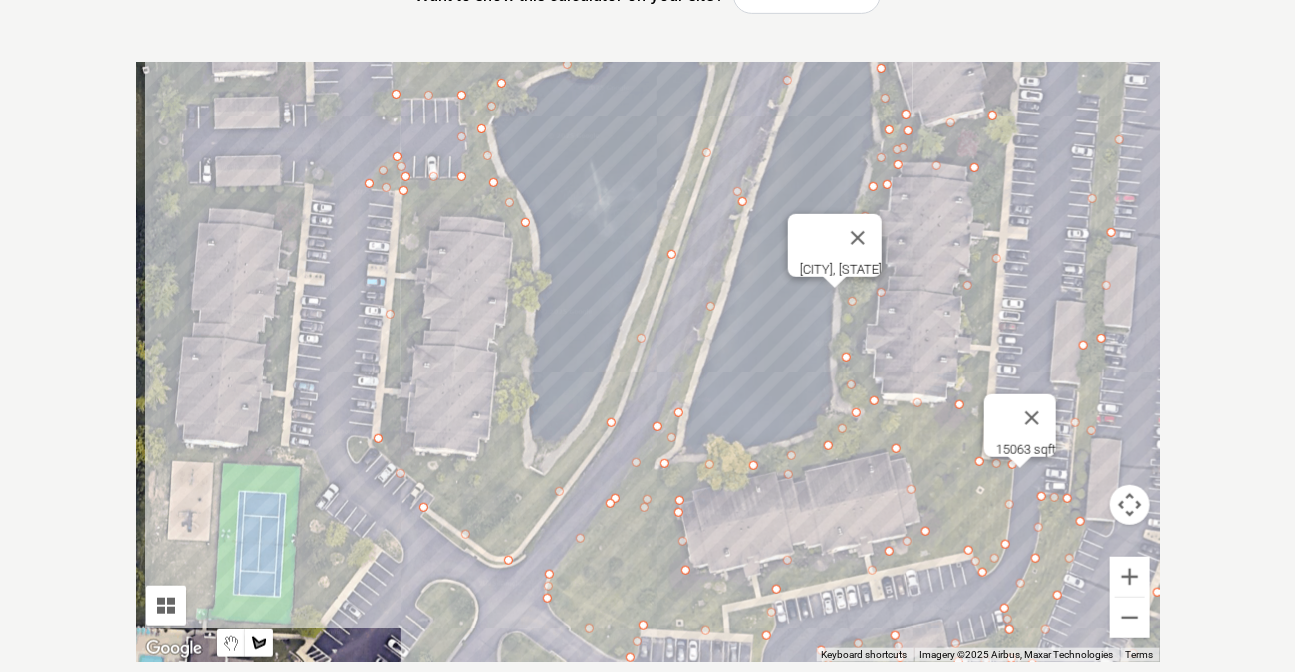 click at bounding box center [648, 362] 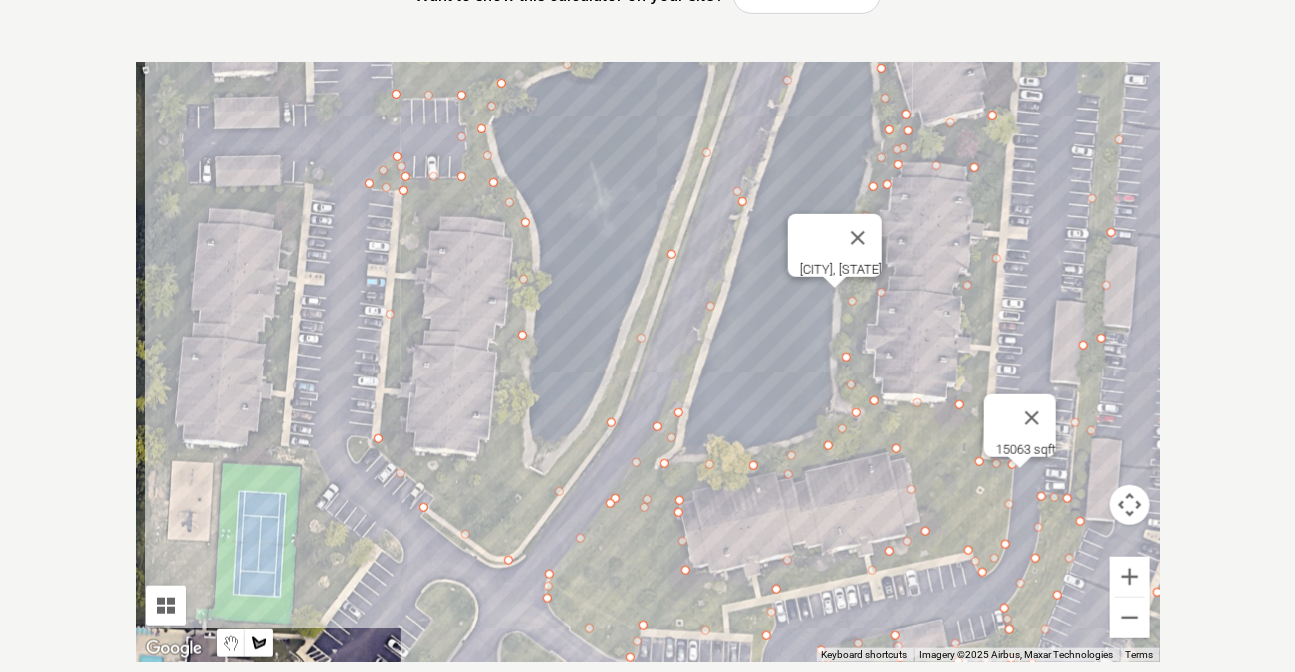 click at bounding box center [648, 362] 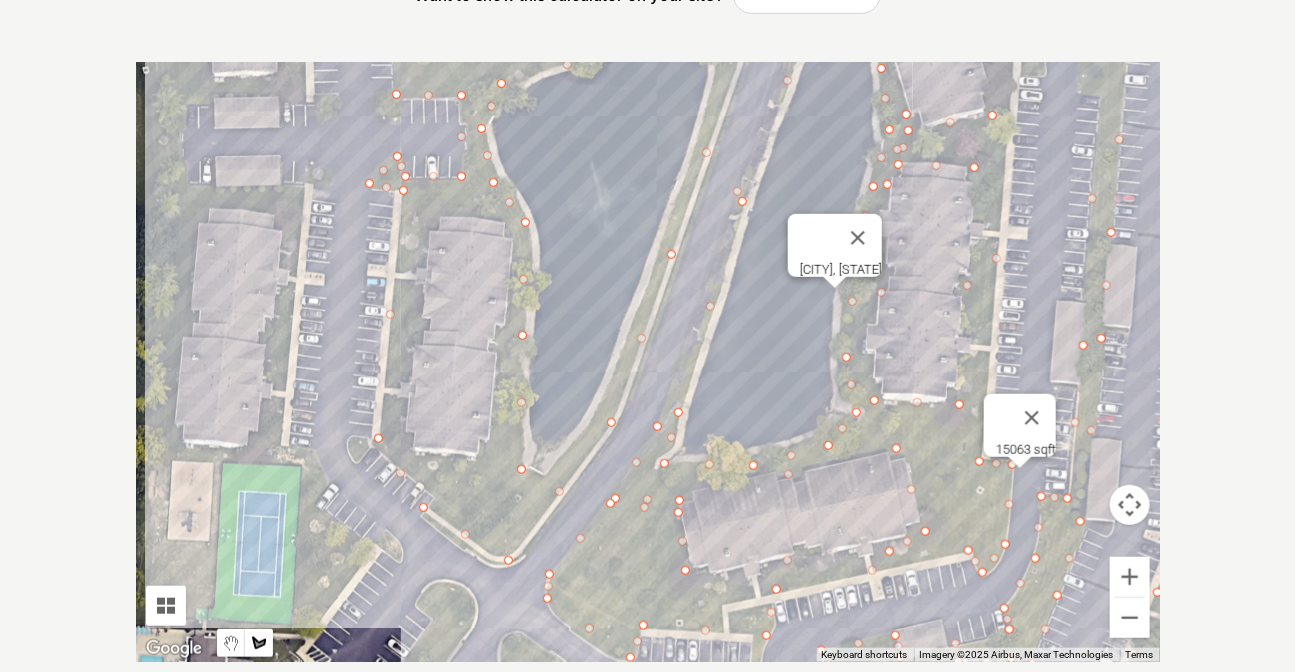 click at bounding box center [648, 362] 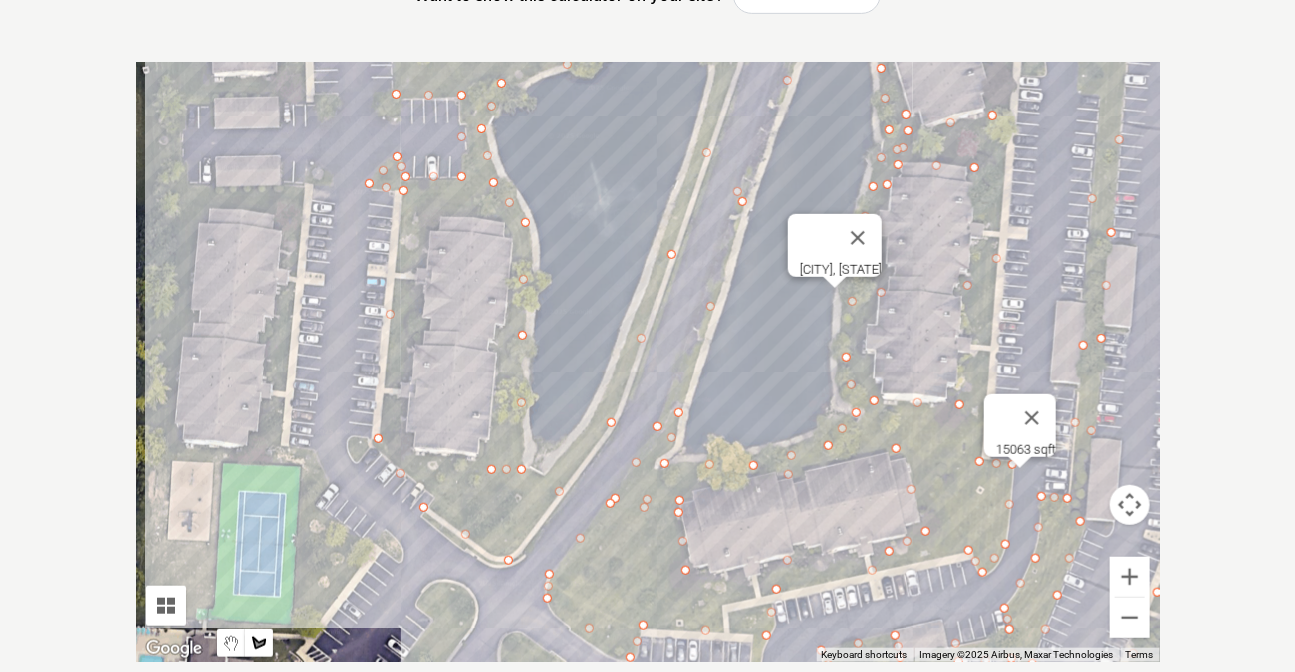 click at bounding box center [648, 362] 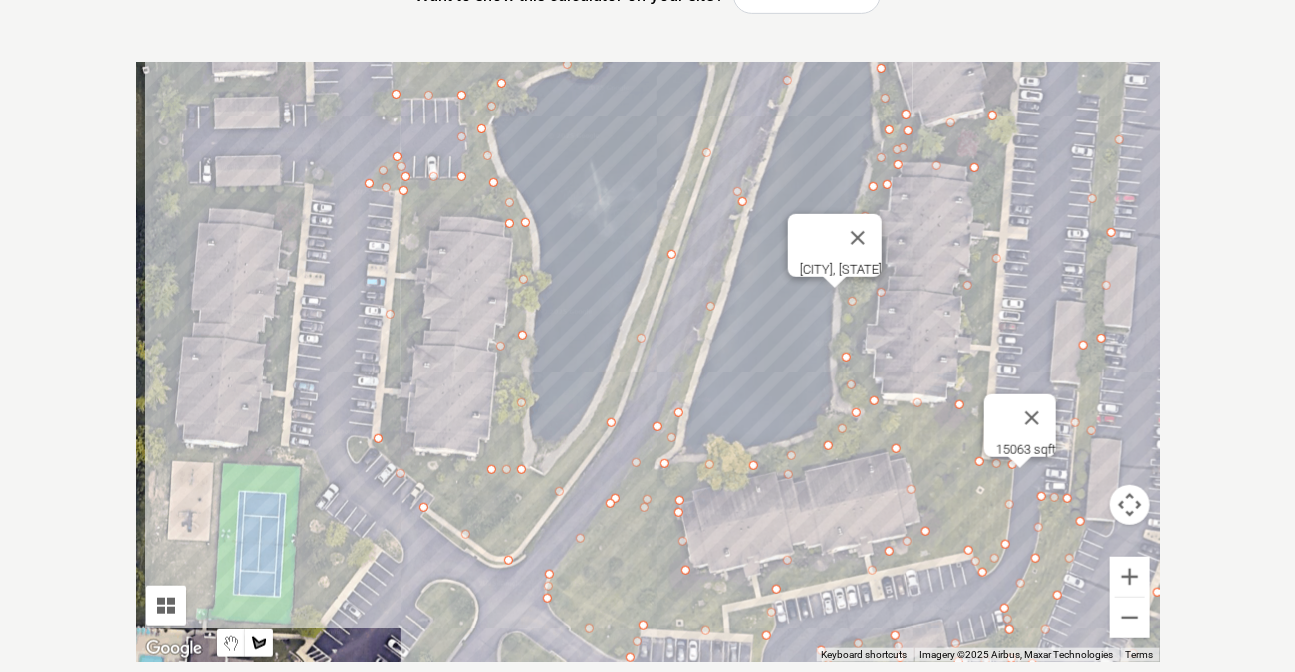 click at bounding box center (648, 362) 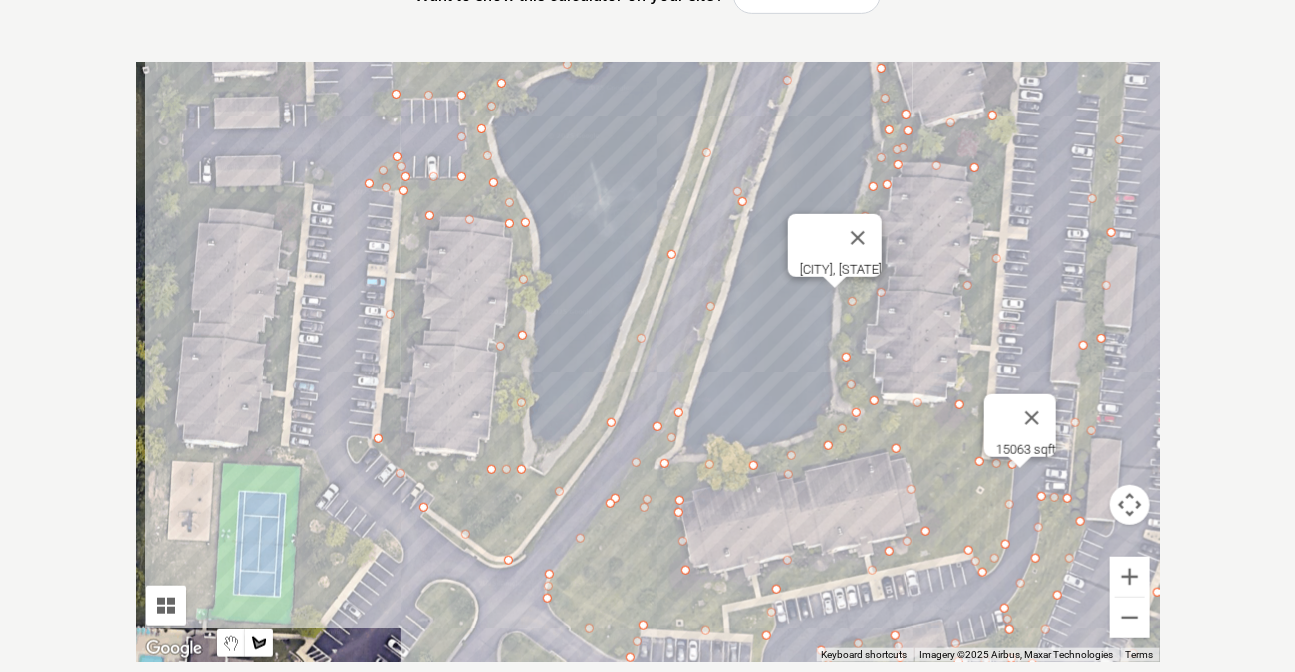 click at bounding box center (648, 362) 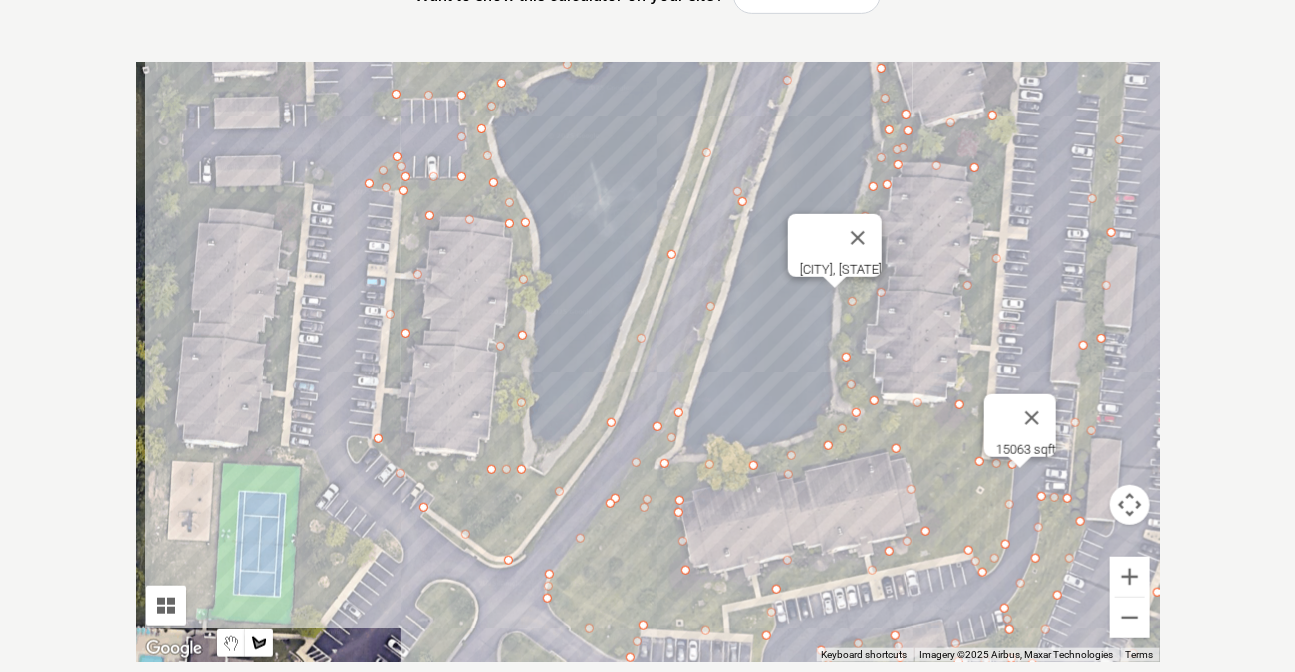 click at bounding box center (648, 362) 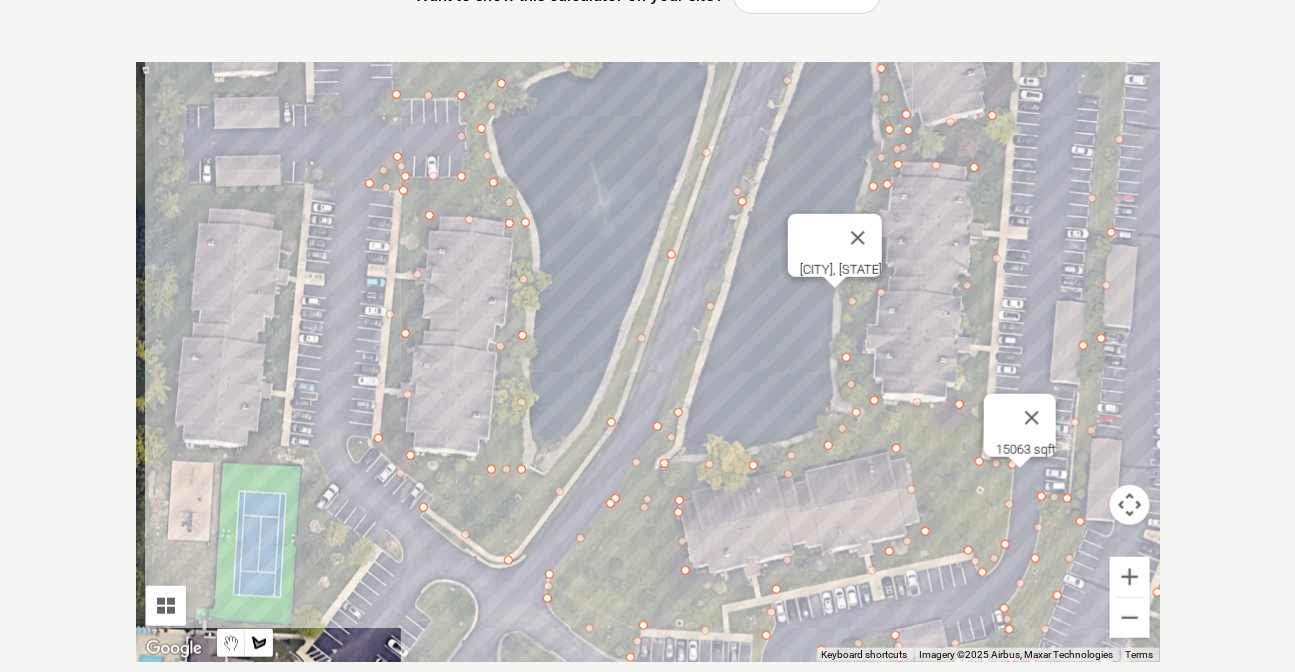 click at bounding box center [648, 362] 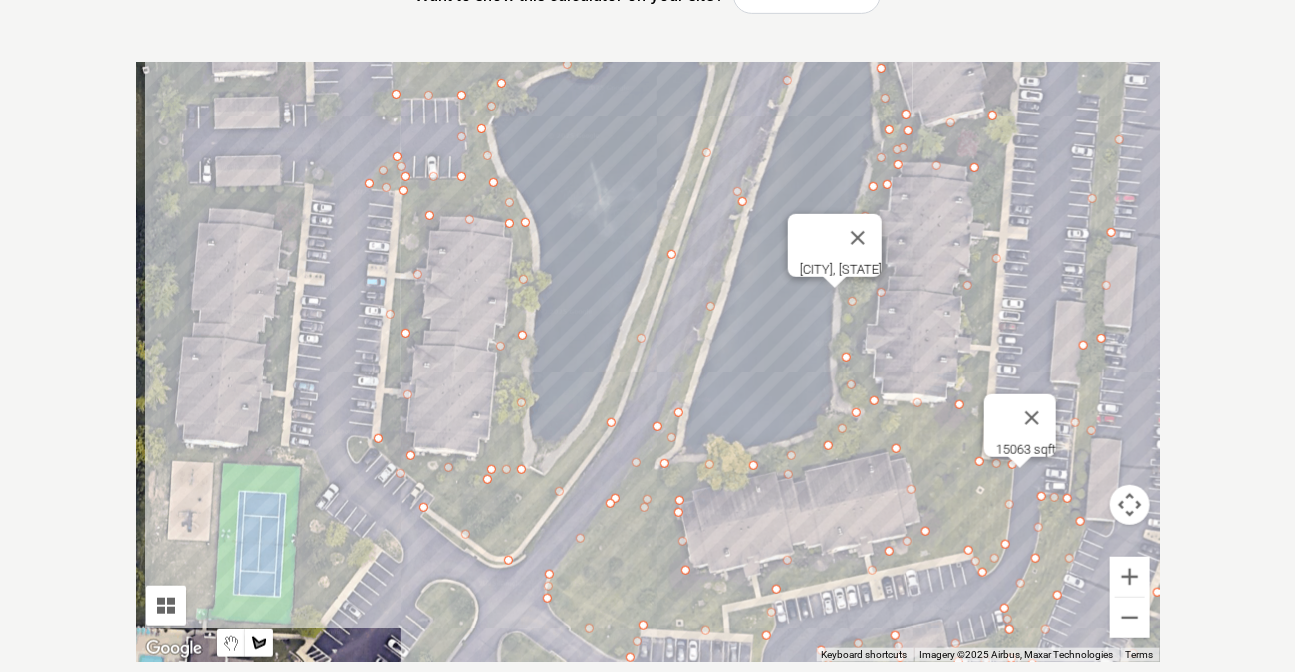 click at bounding box center (648, 362) 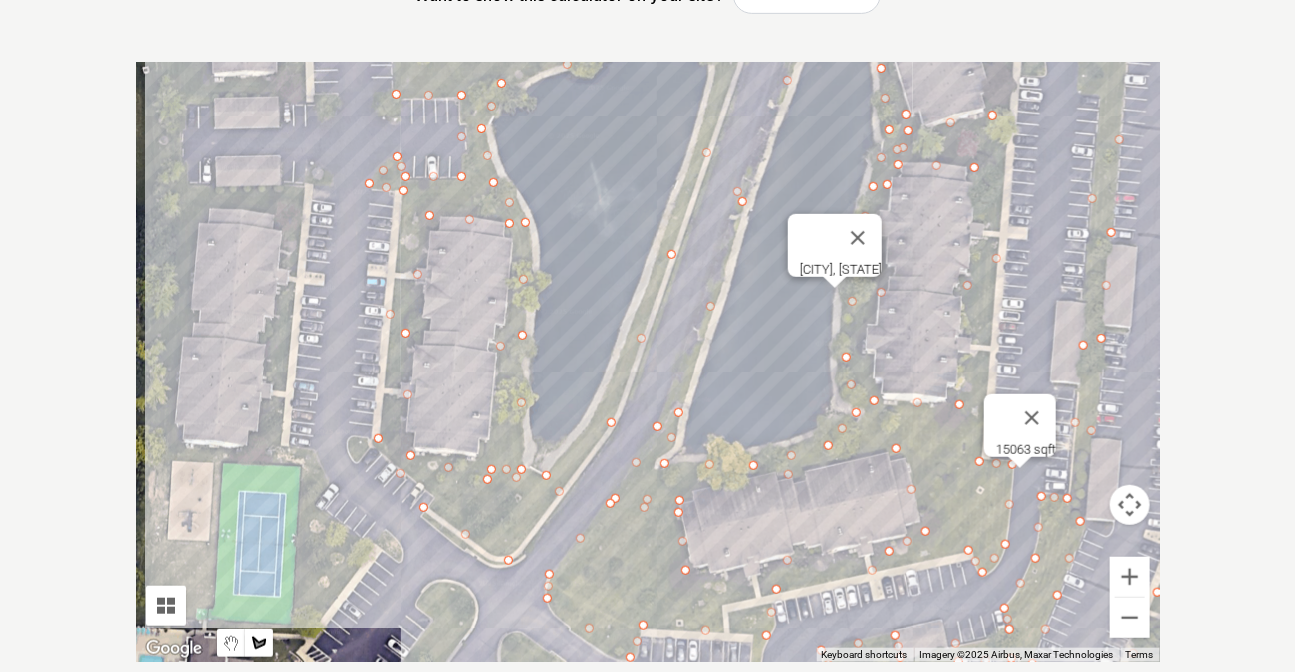 click at bounding box center (648, 362) 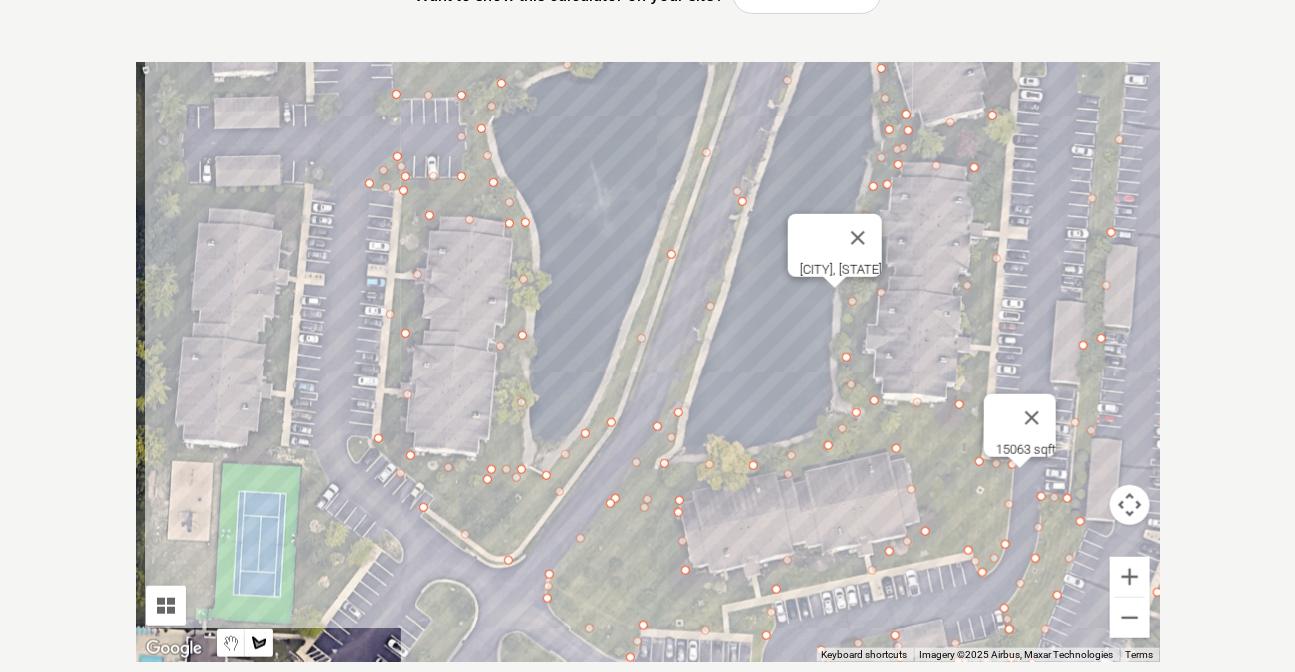 click at bounding box center [648, 362] 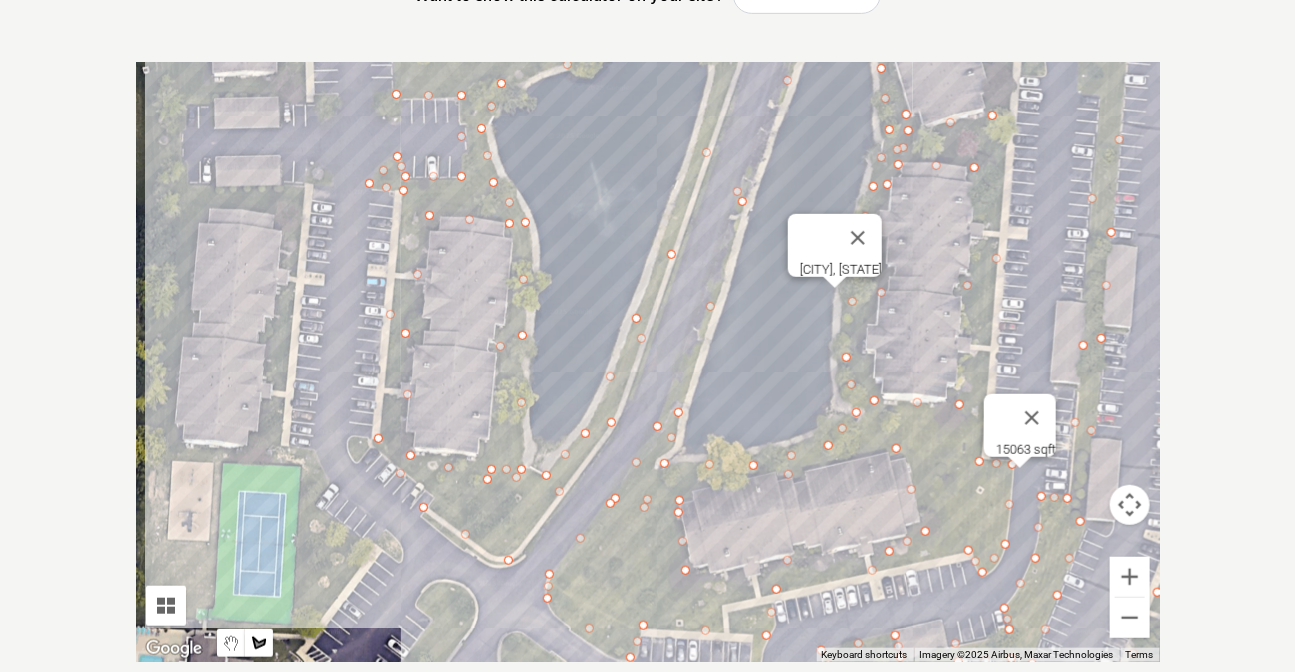 click at bounding box center (648, 362) 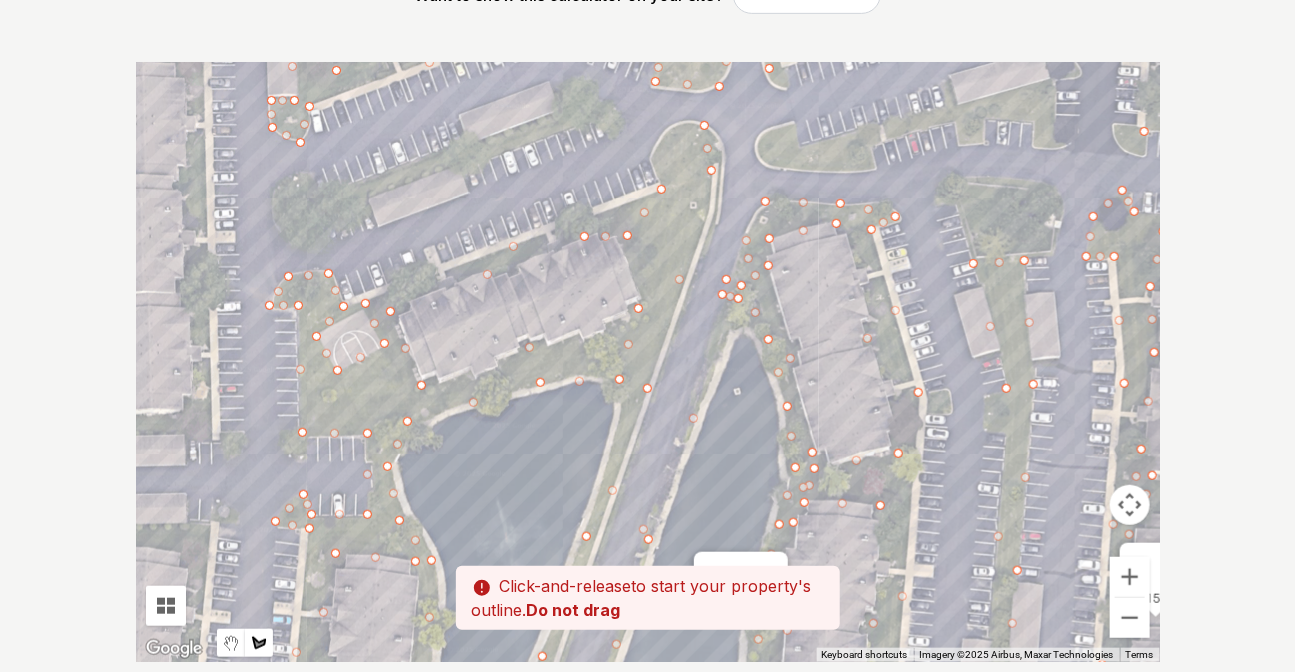 drag, startPoint x: 710, startPoint y: 107, endPoint x: 617, endPoint y: 449, distance: 354.41925 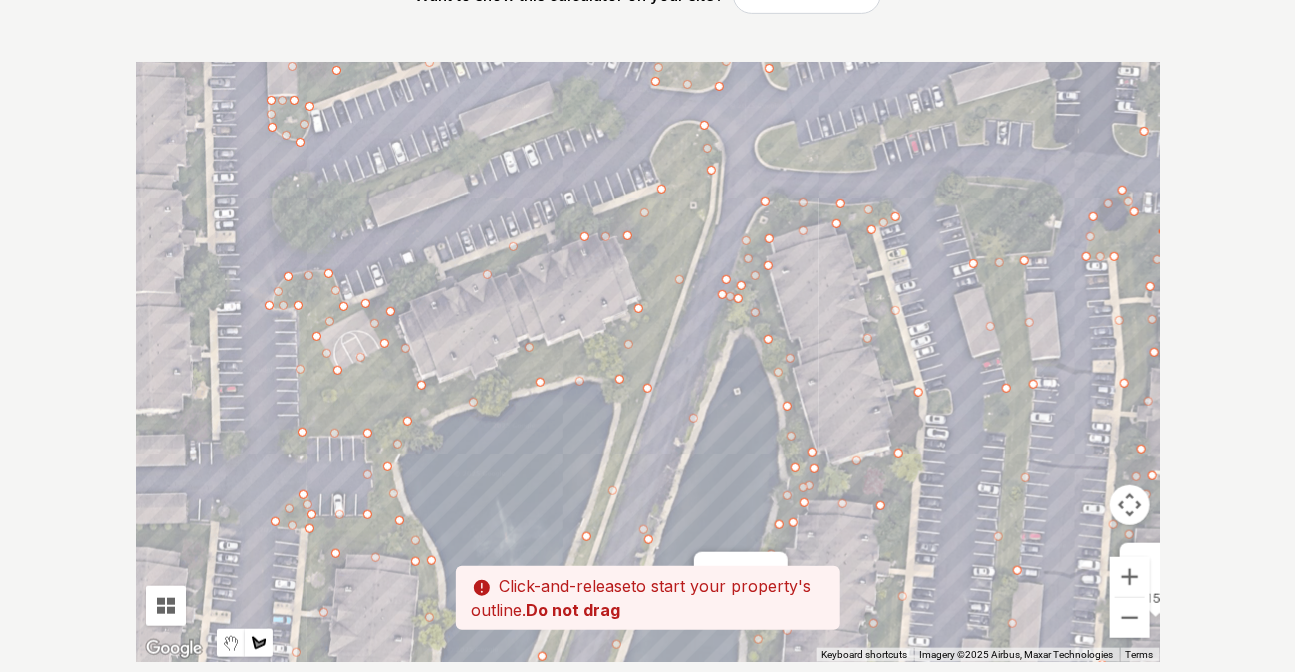 click at bounding box center [648, 362] 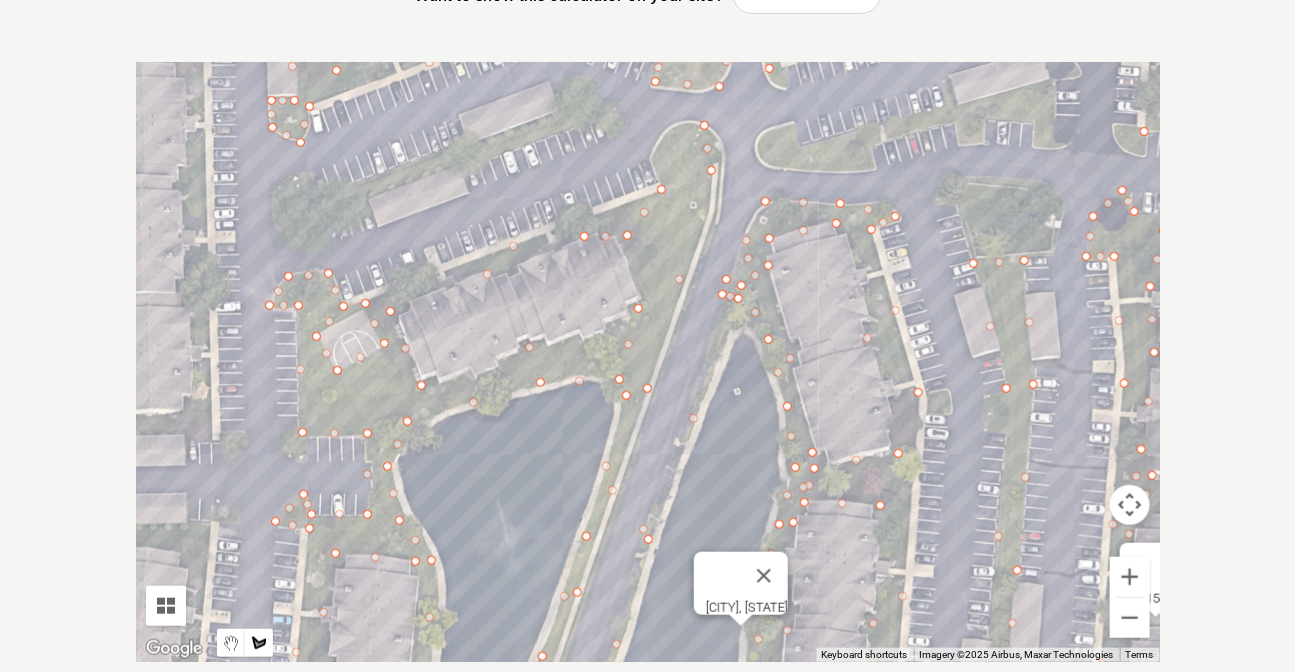 click at bounding box center [648, 362] 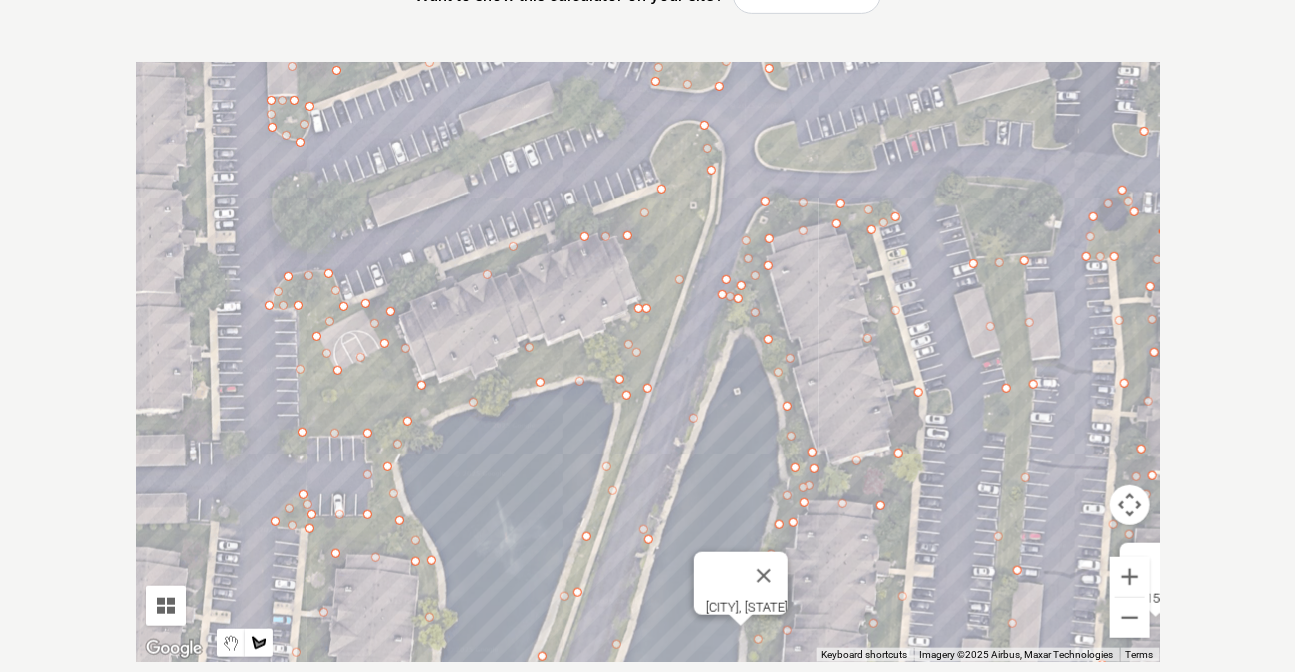 click at bounding box center (648, 362) 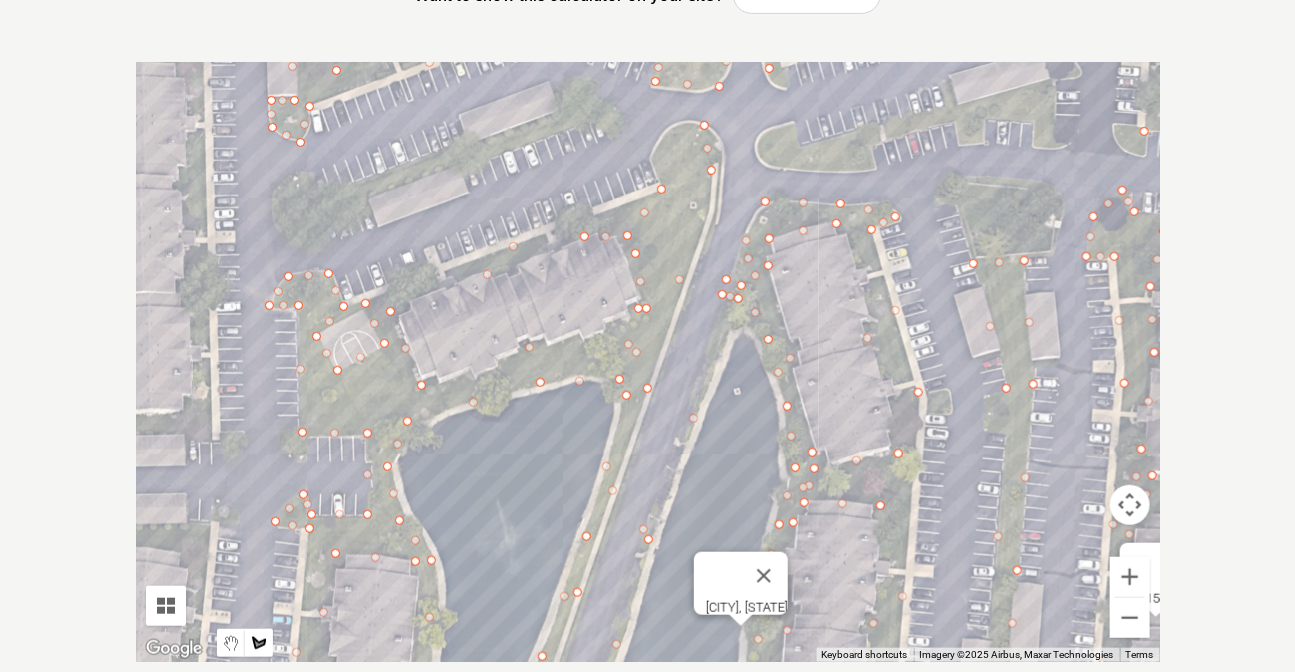 click at bounding box center (648, 362) 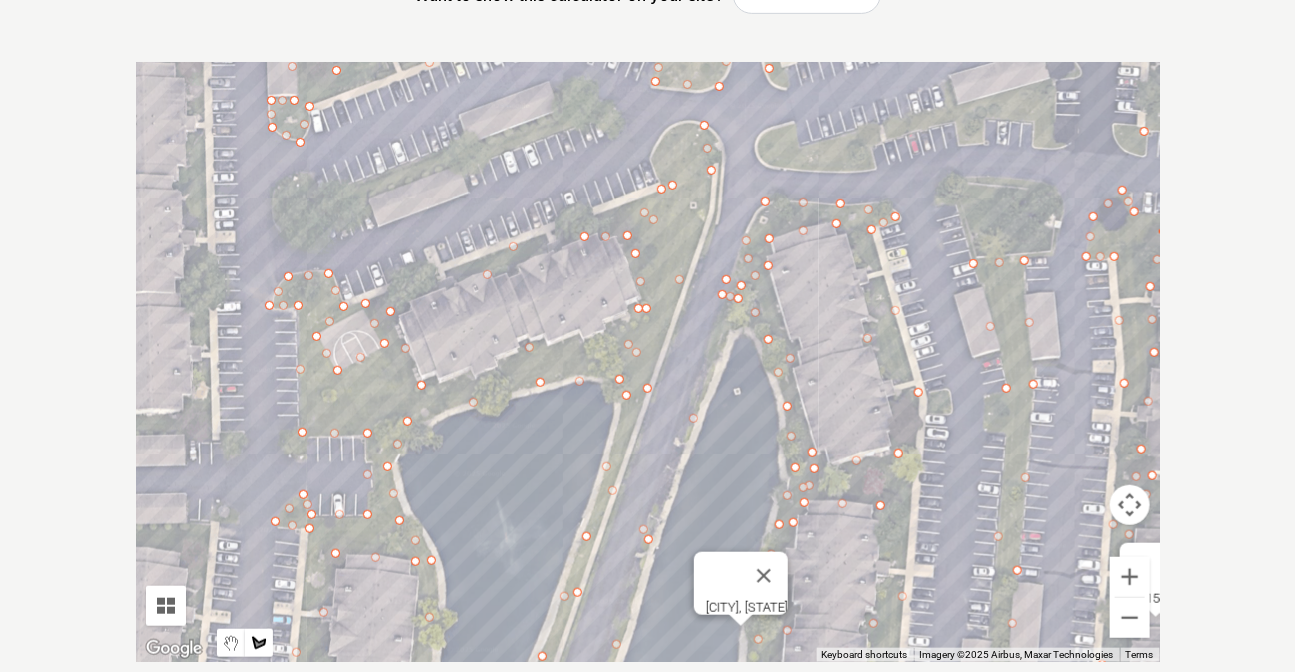 click at bounding box center (648, 362) 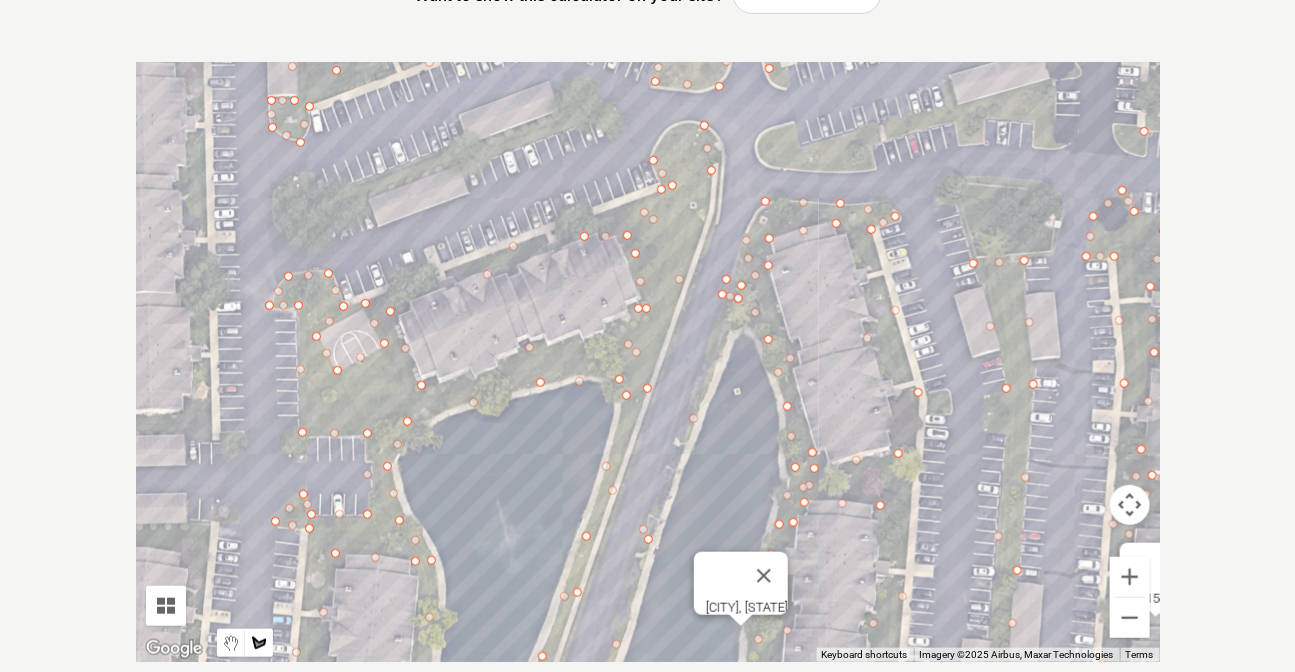 click at bounding box center (648, 362) 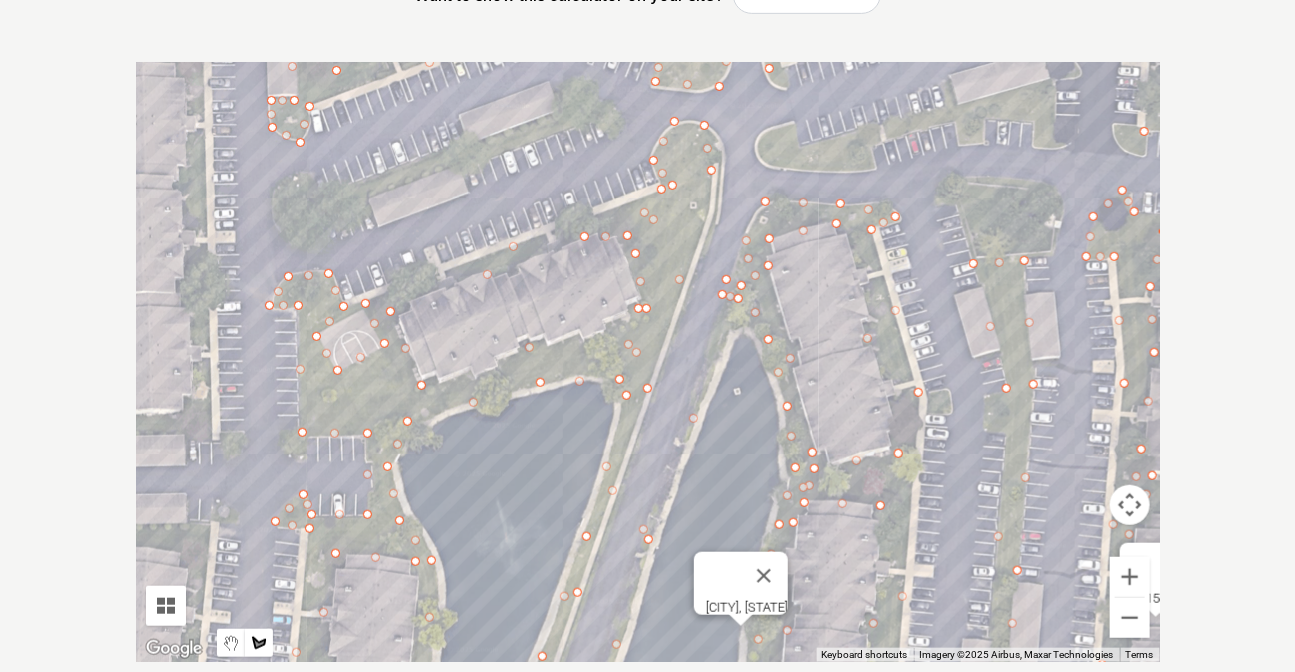 click at bounding box center [648, 362] 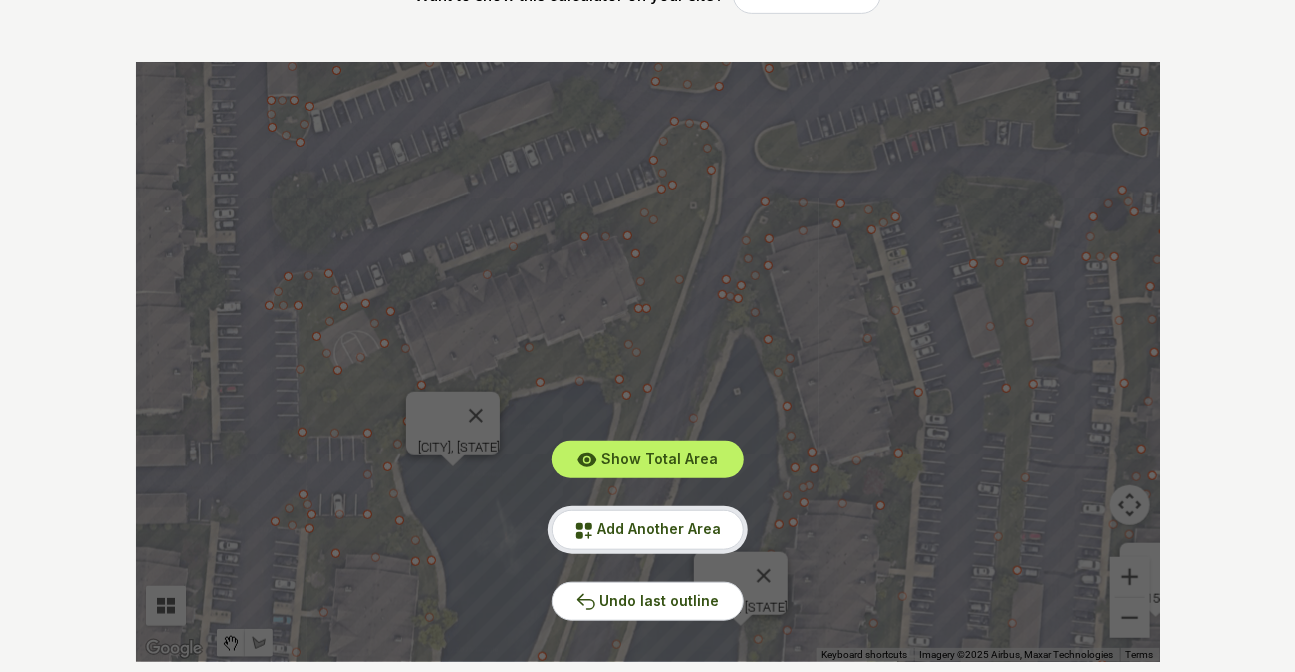 click on "Add Another Area" at bounding box center (648, 529) 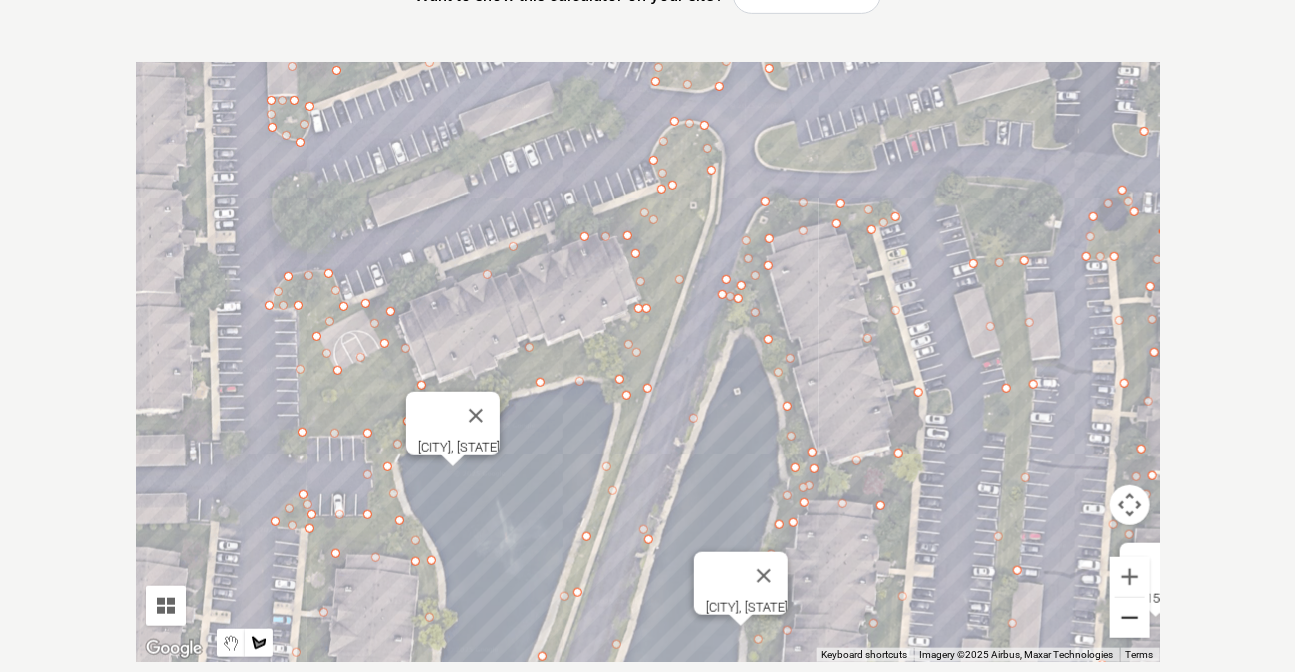 click at bounding box center [1130, 618] 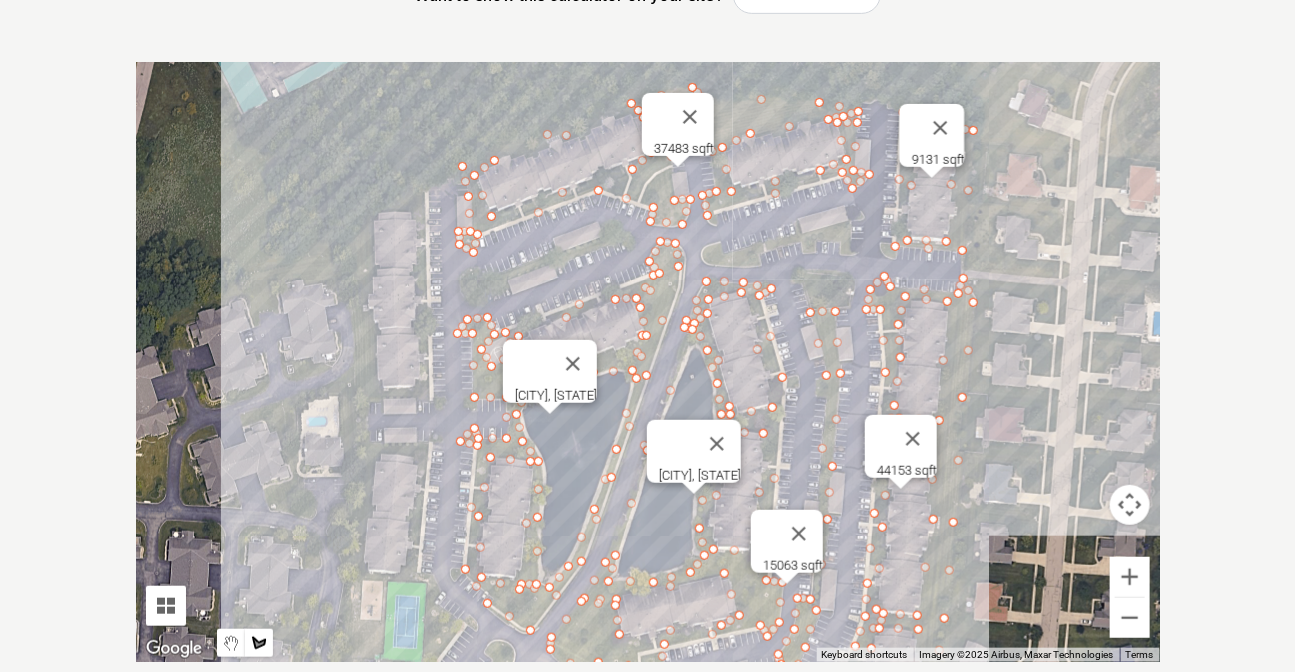 click at bounding box center (648, 362) 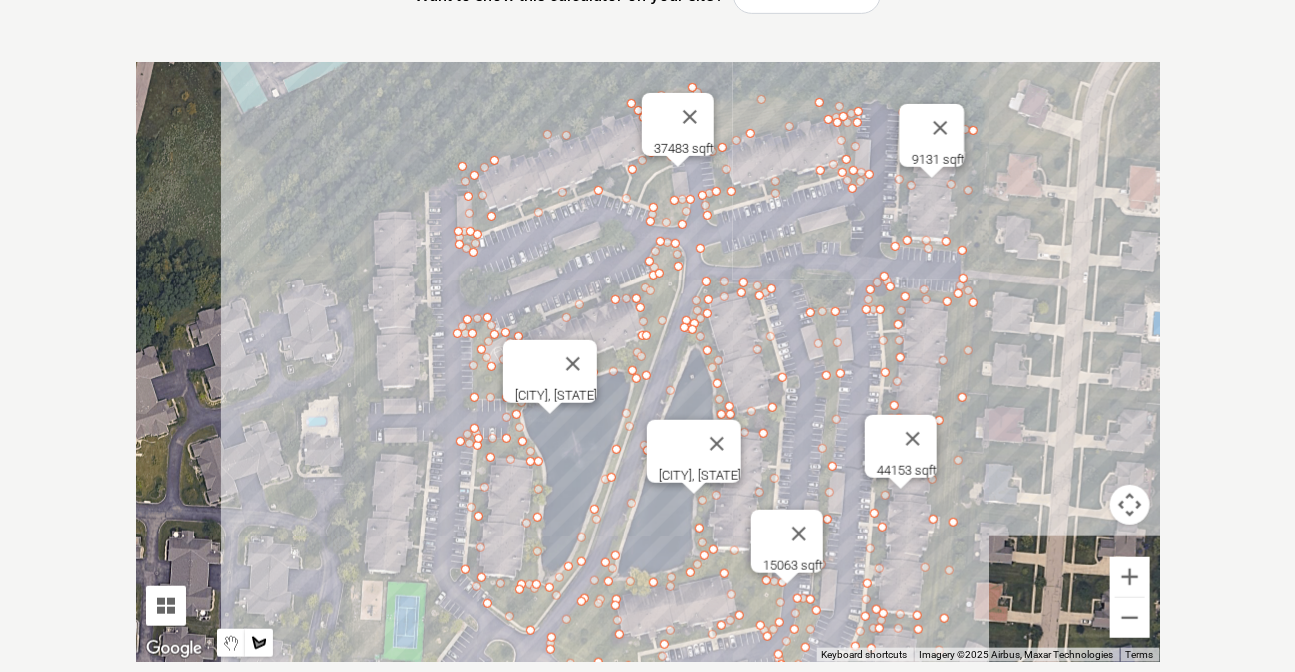 click at bounding box center [648, 362] 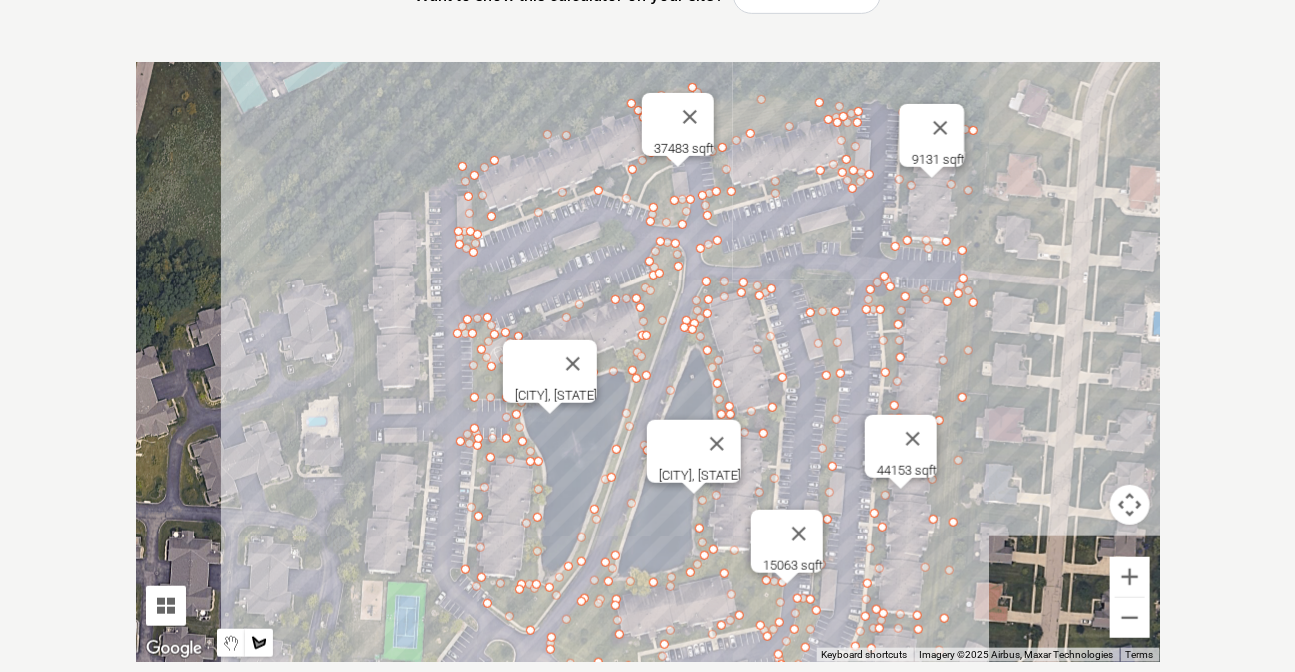 click at bounding box center (648, 362) 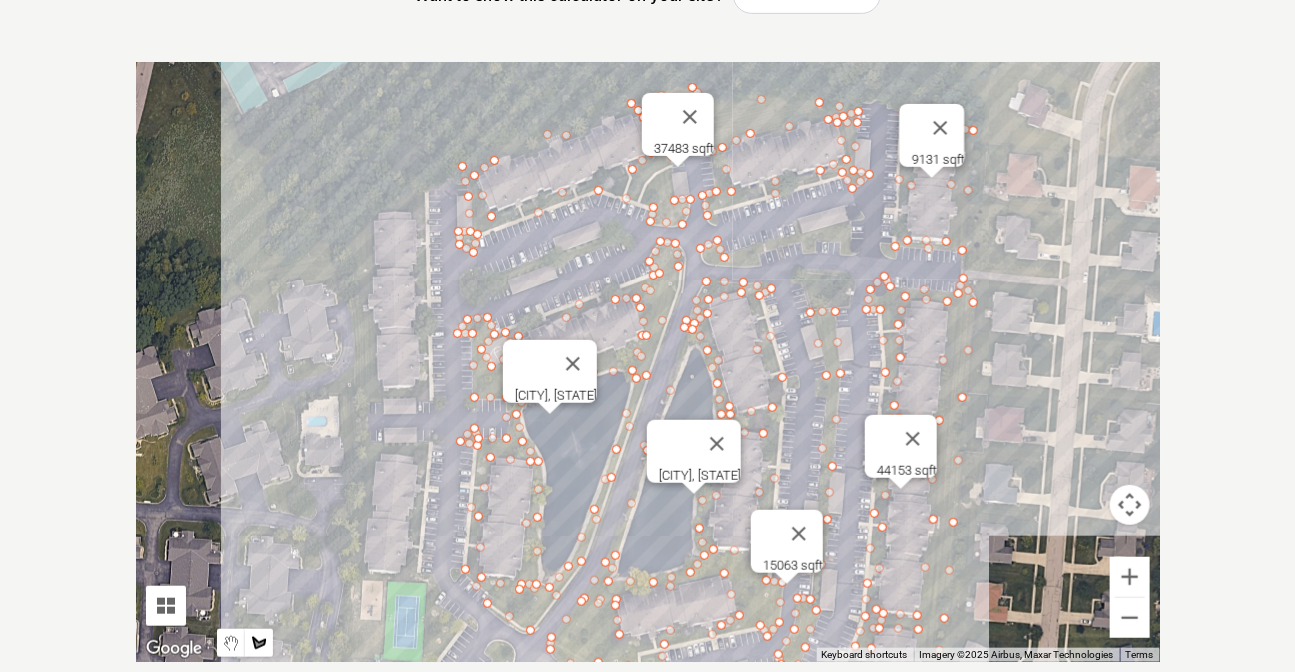 click at bounding box center (648, 362) 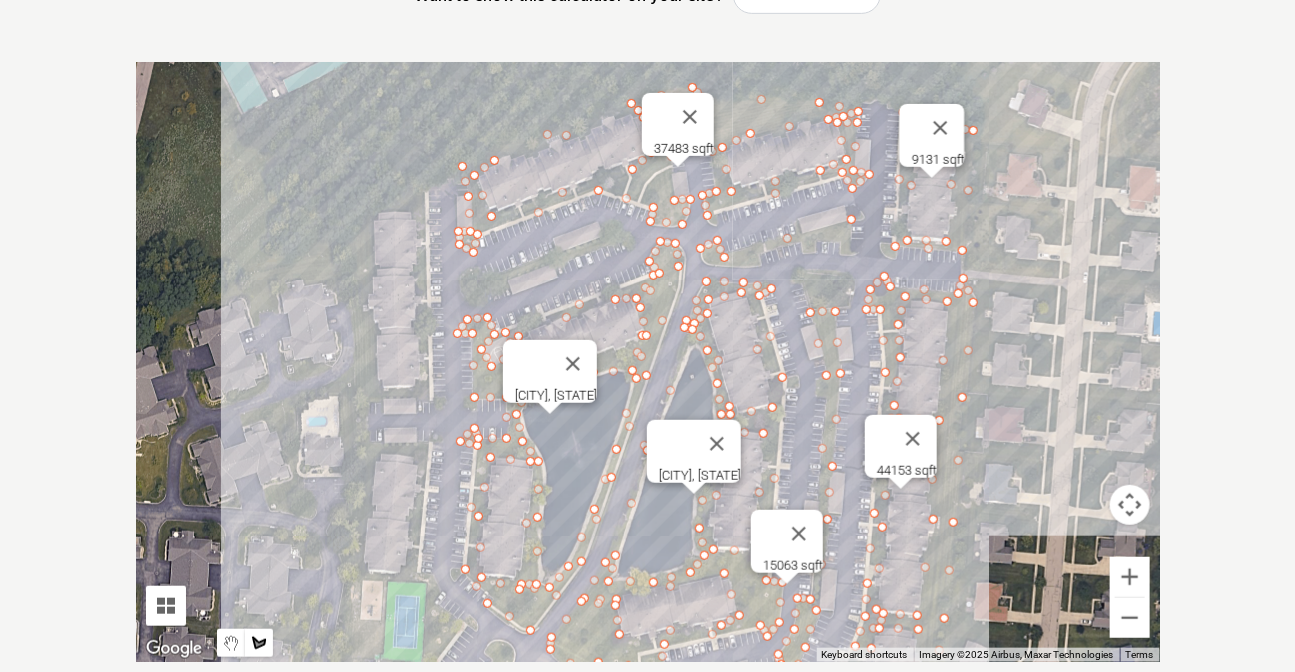 click at bounding box center (648, 362) 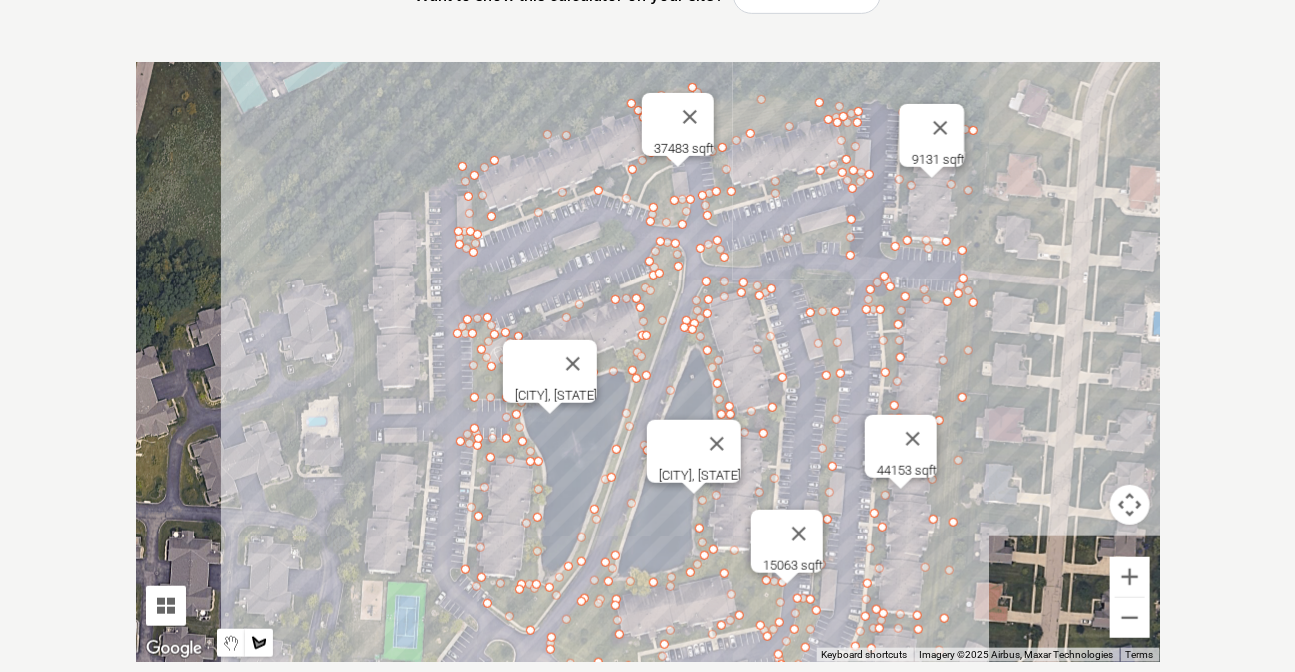 click at bounding box center (648, 362) 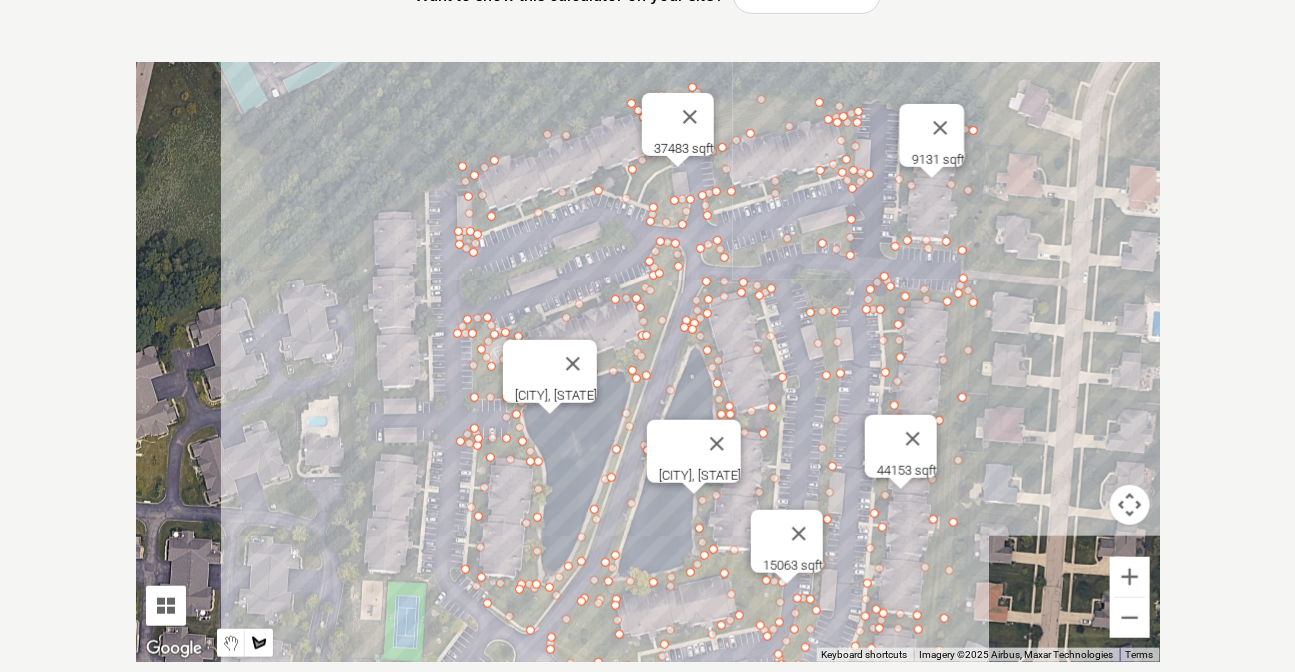 click at bounding box center (648, 362) 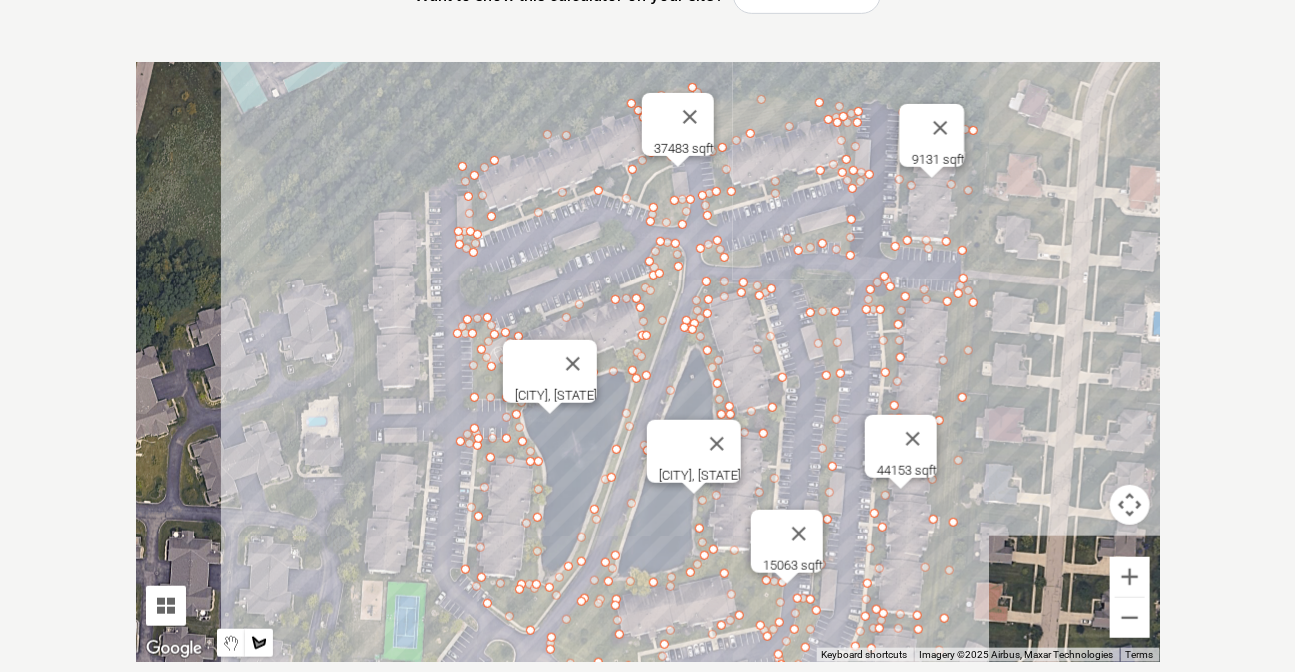 click at bounding box center [648, 362] 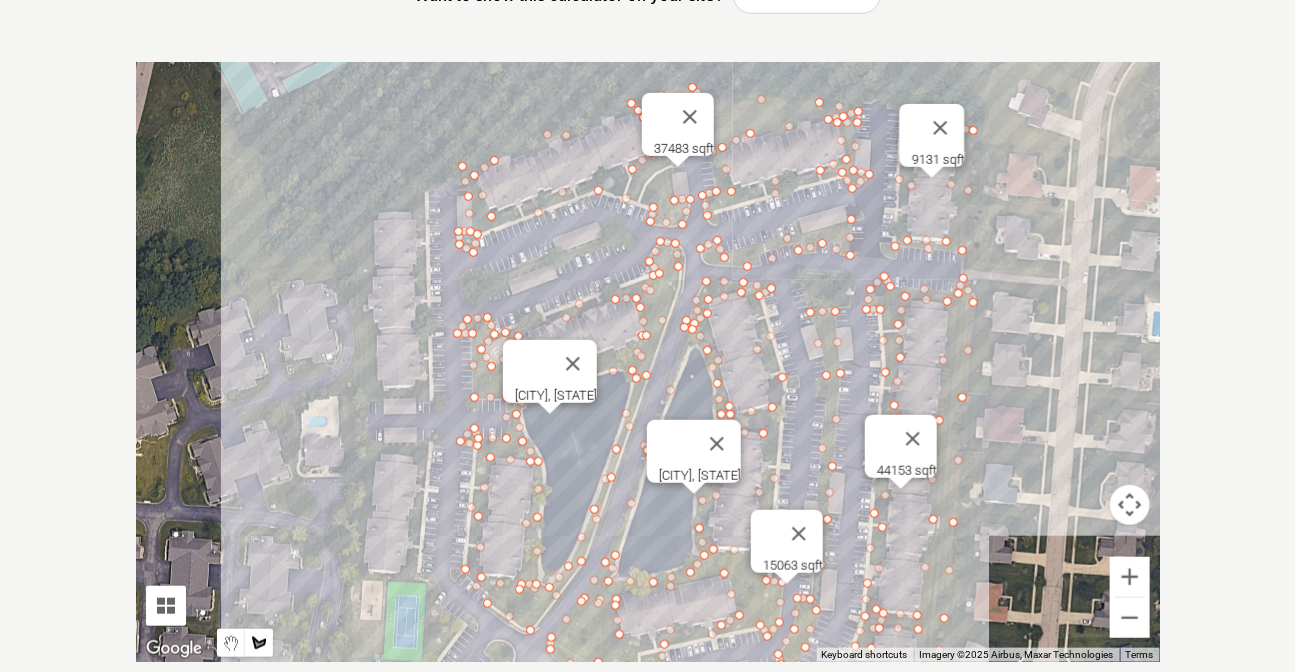 click at bounding box center [648, 362] 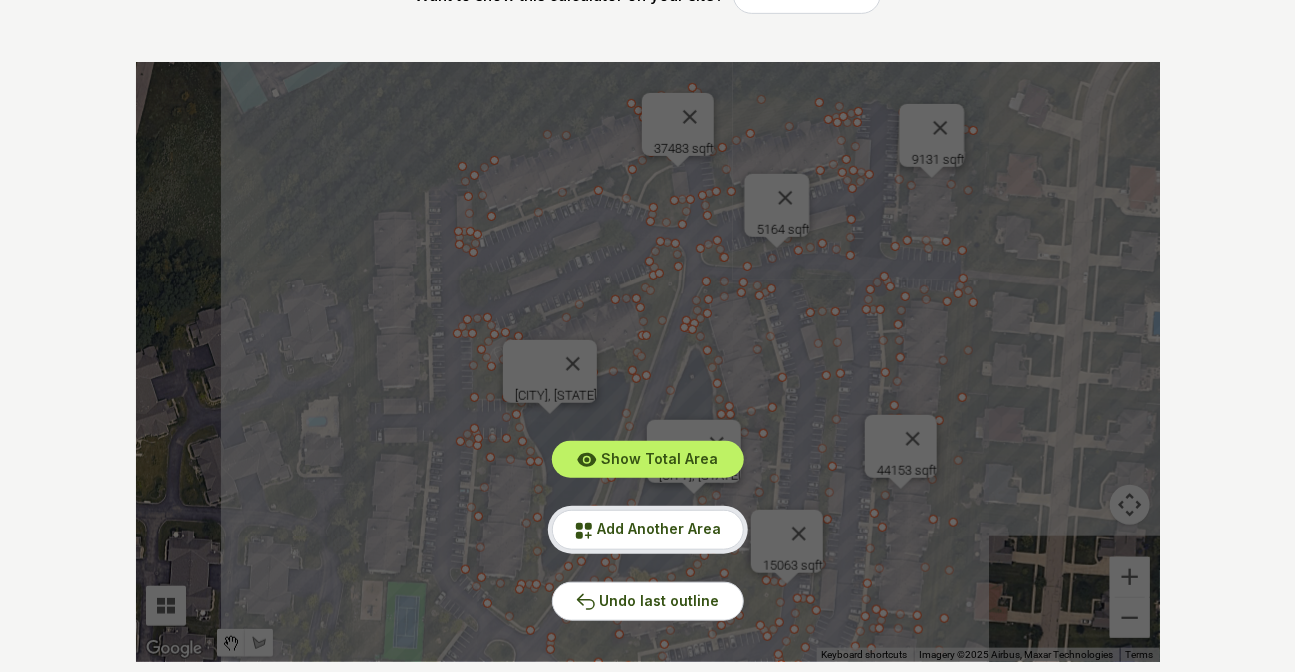 click on "Add Another Area" at bounding box center (660, 528) 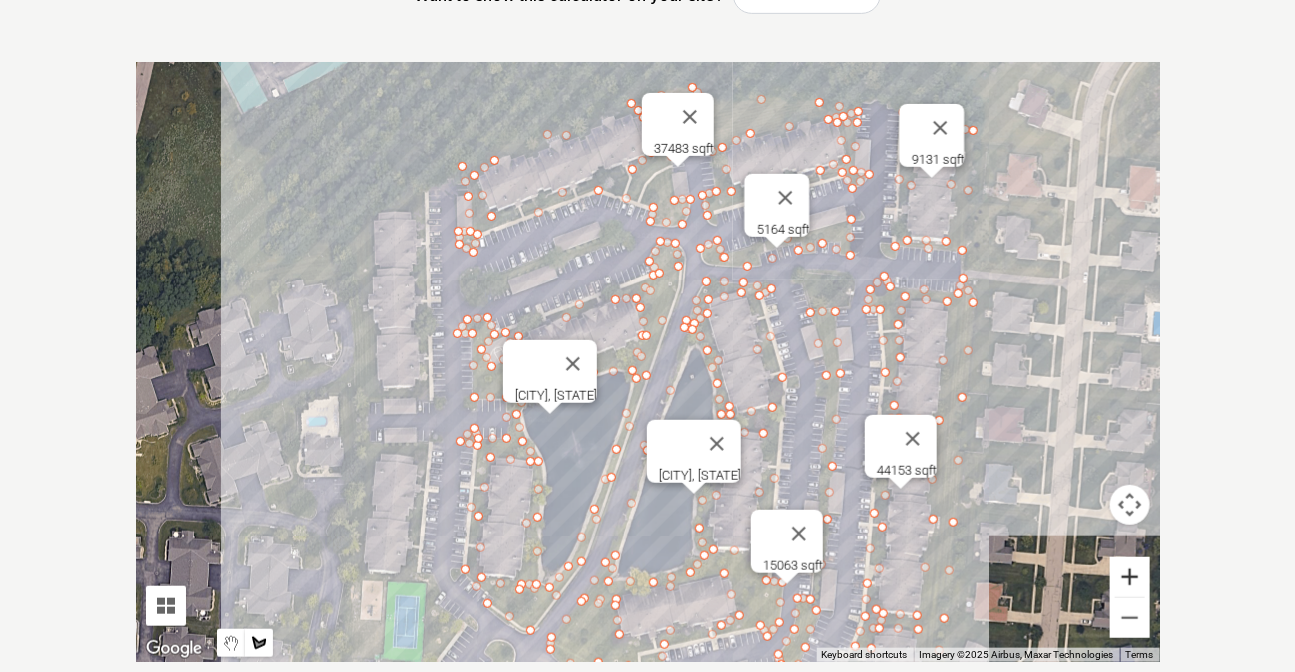 click at bounding box center [1130, 577] 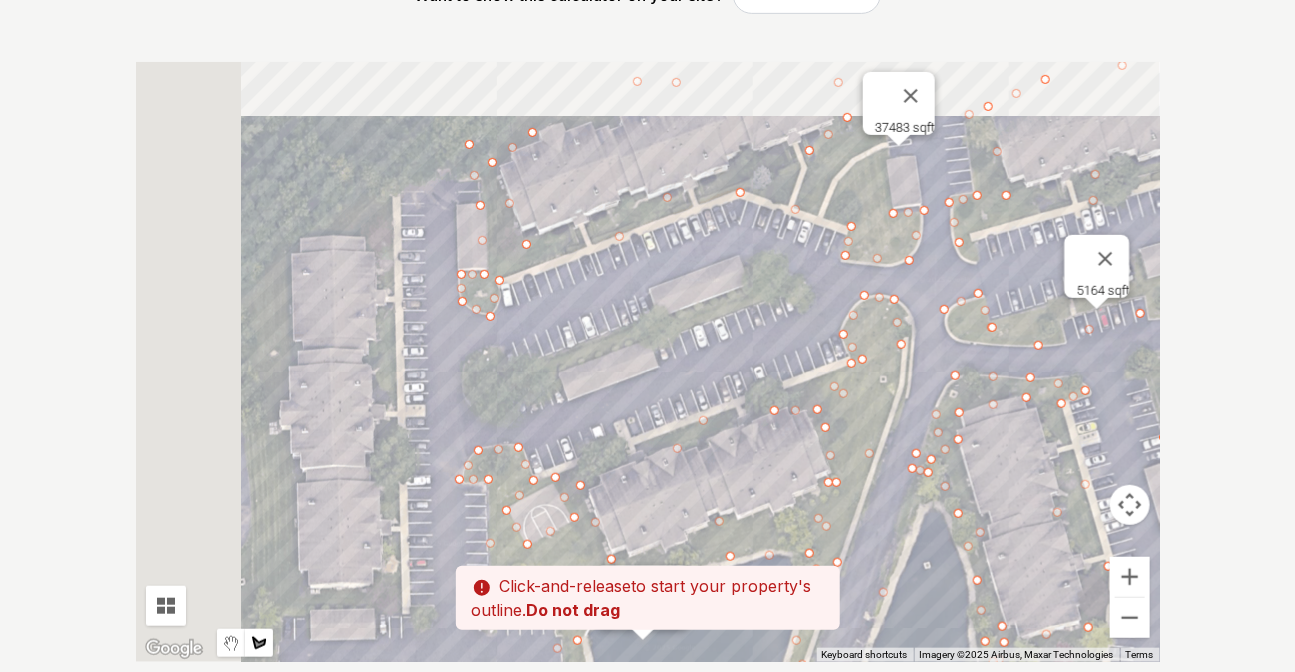drag, startPoint x: 591, startPoint y: 301, endPoint x: 794, endPoint y: 491, distance: 278.04495 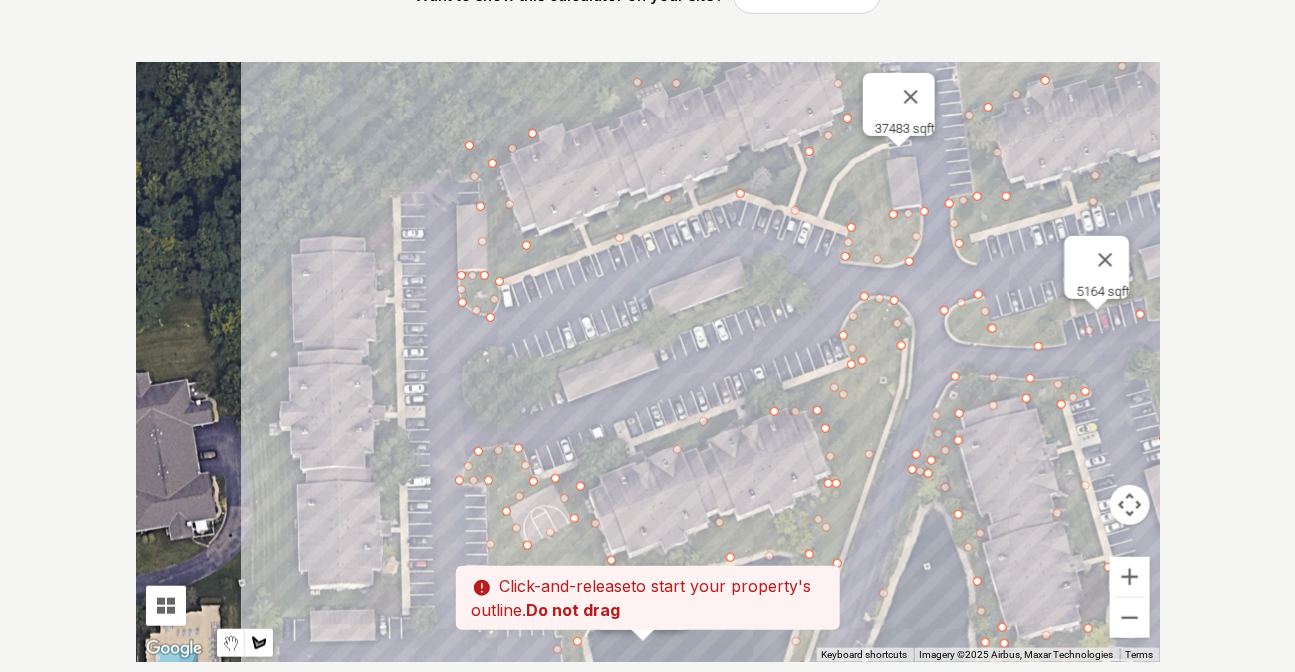 click at bounding box center [648, 362] 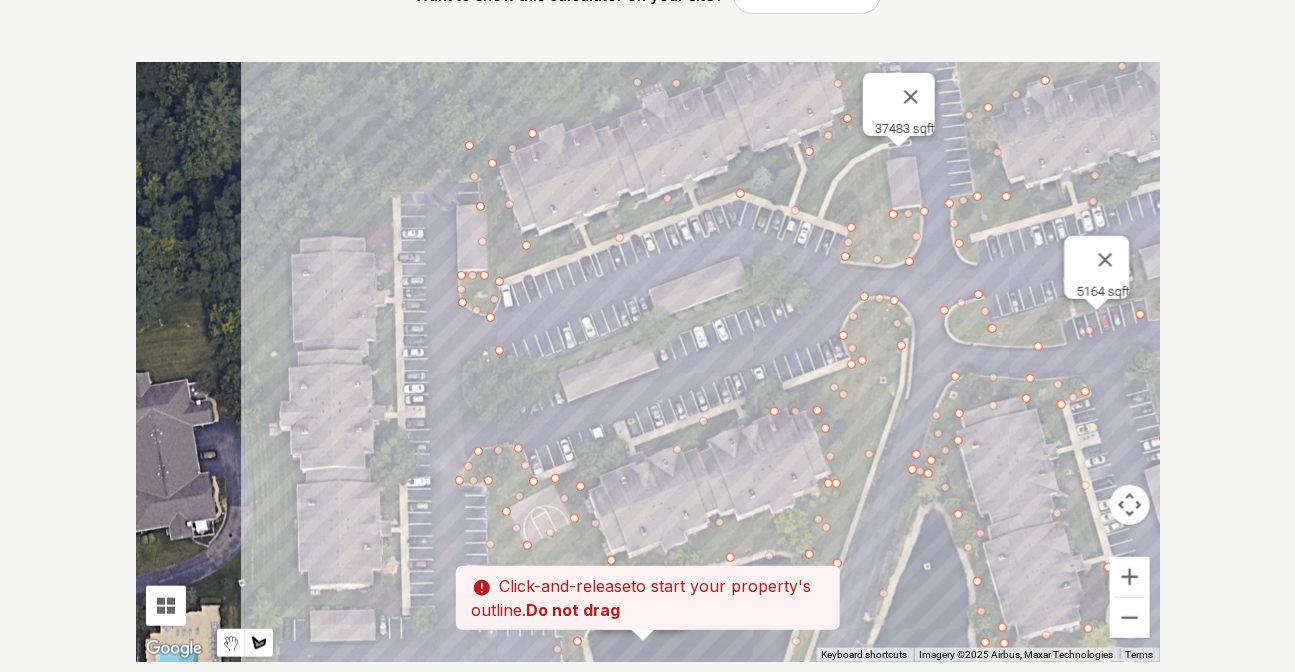 click at bounding box center [648, 362] 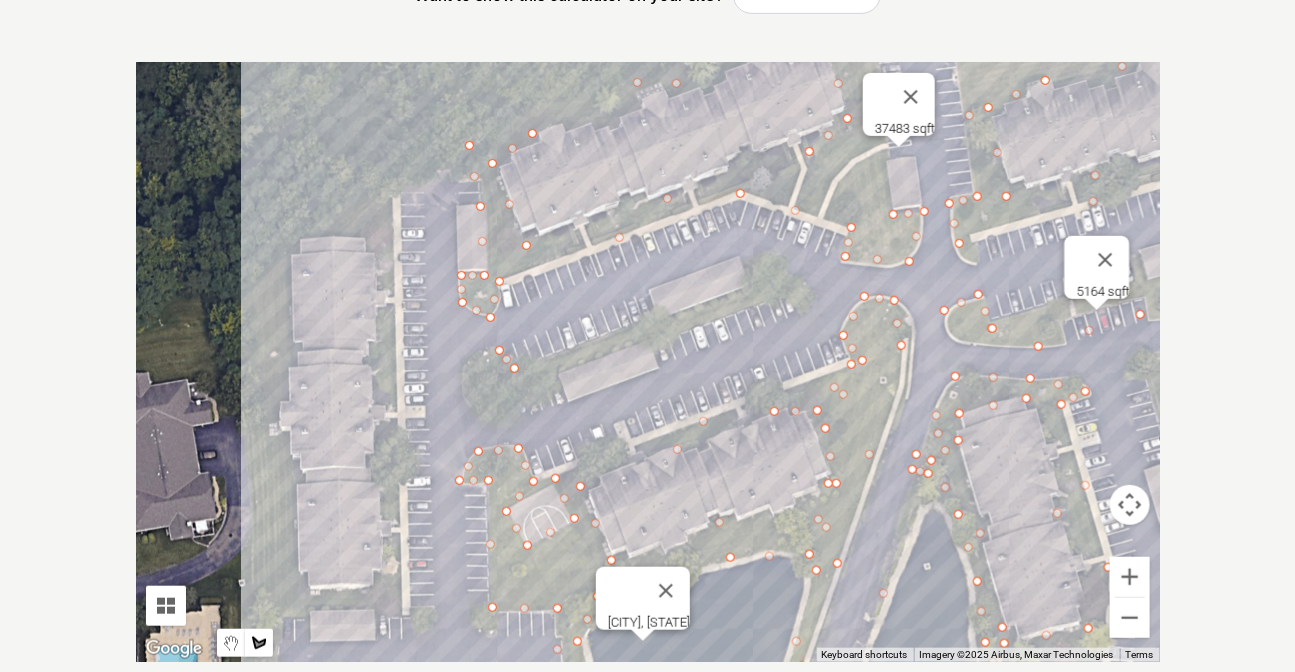 click at bounding box center [648, 362] 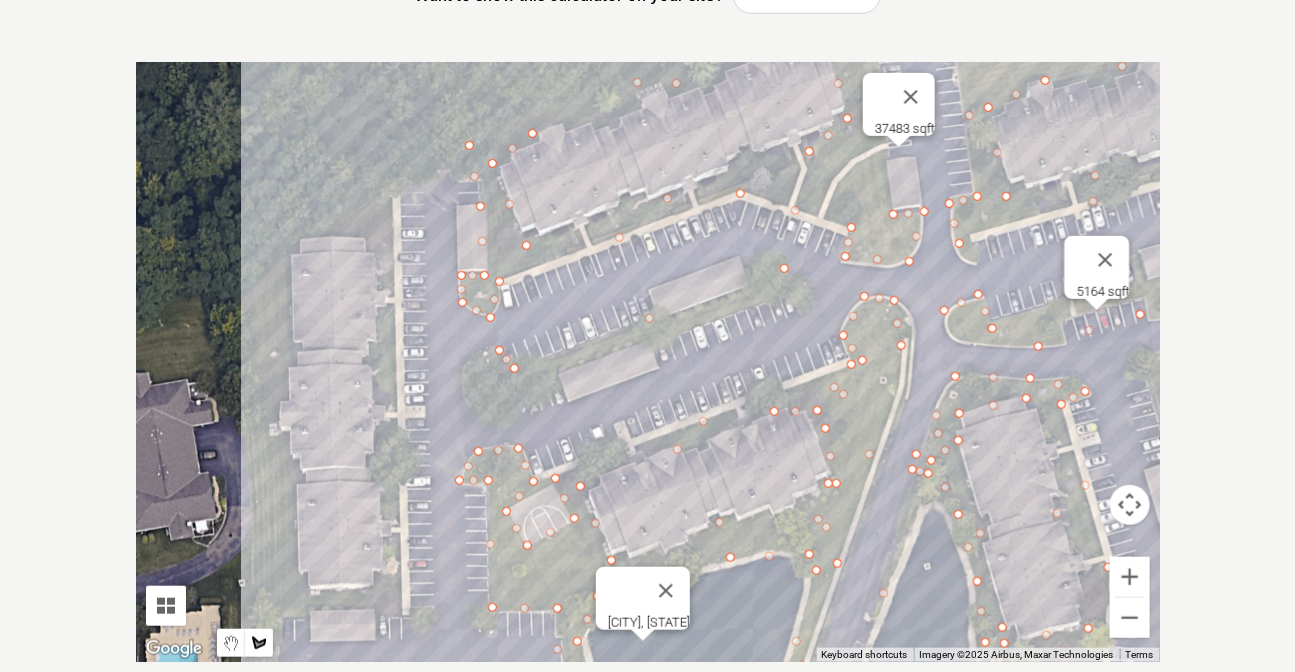 click at bounding box center (648, 362) 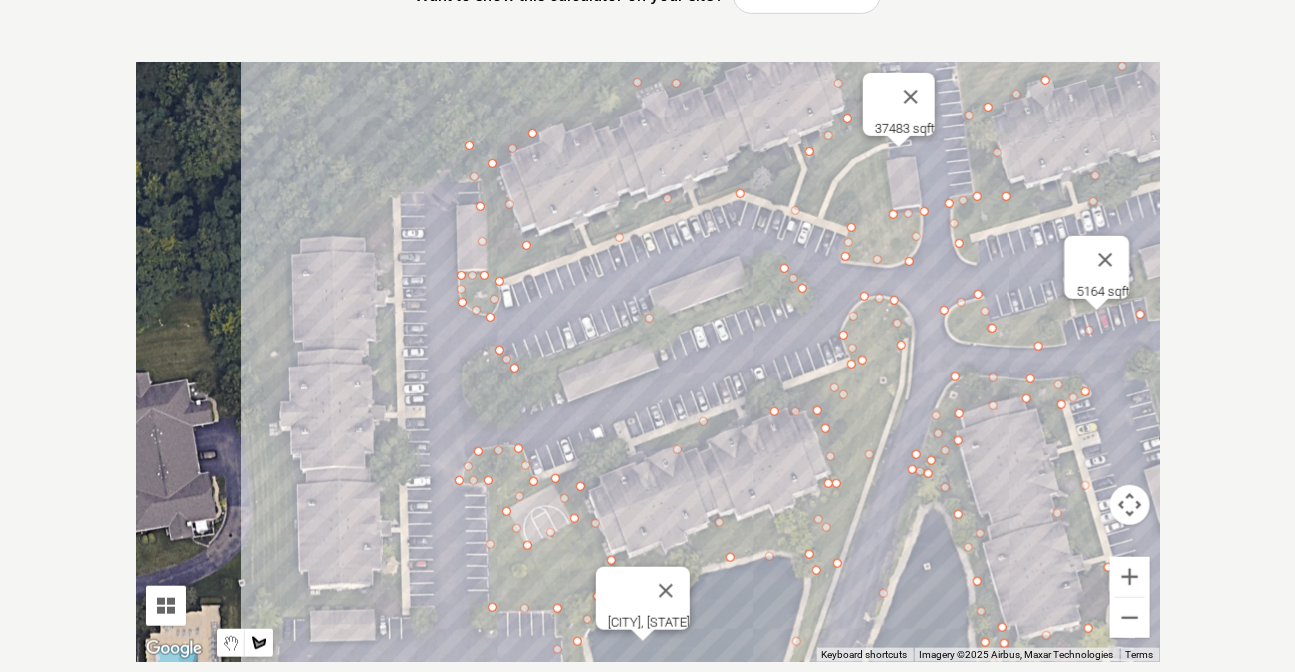 click at bounding box center (648, 362) 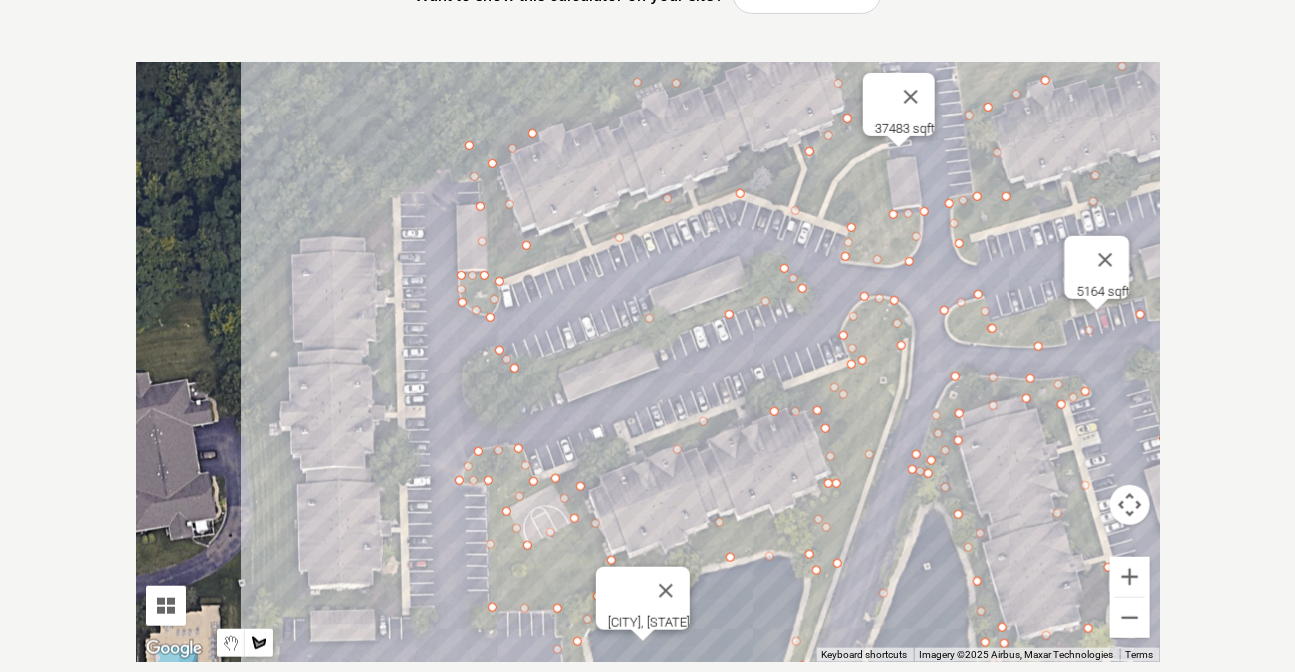 click at bounding box center [648, 362] 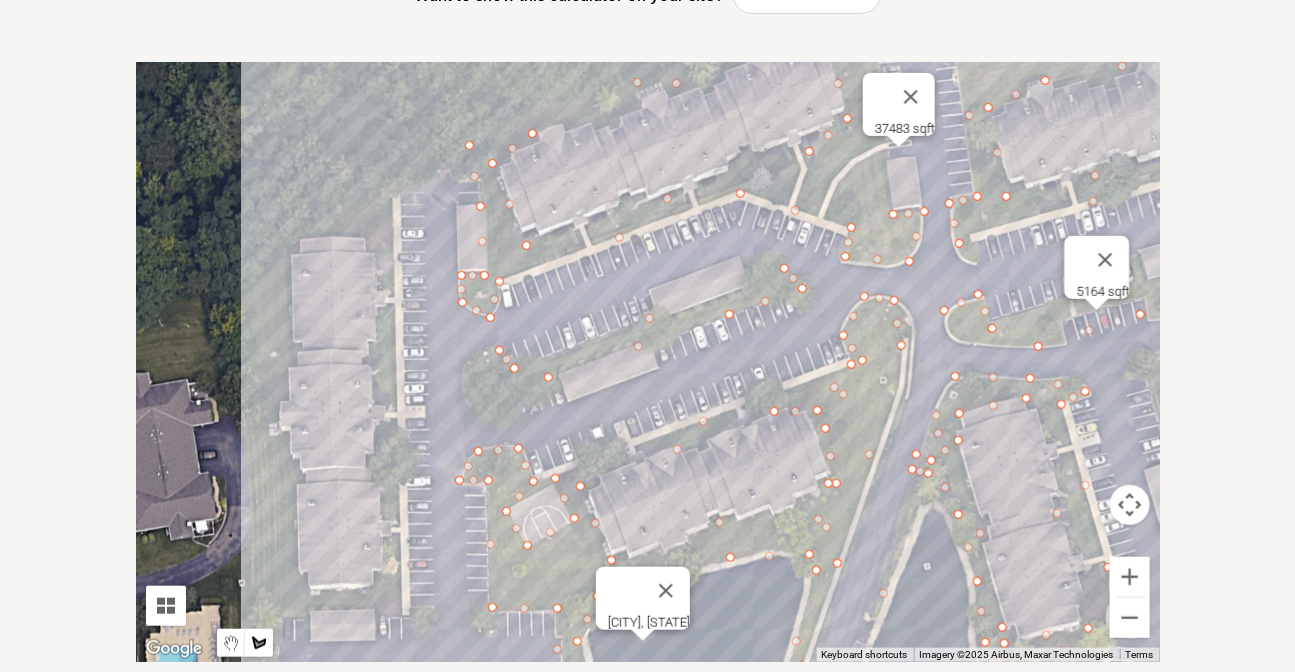 click at bounding box center (648, 362) 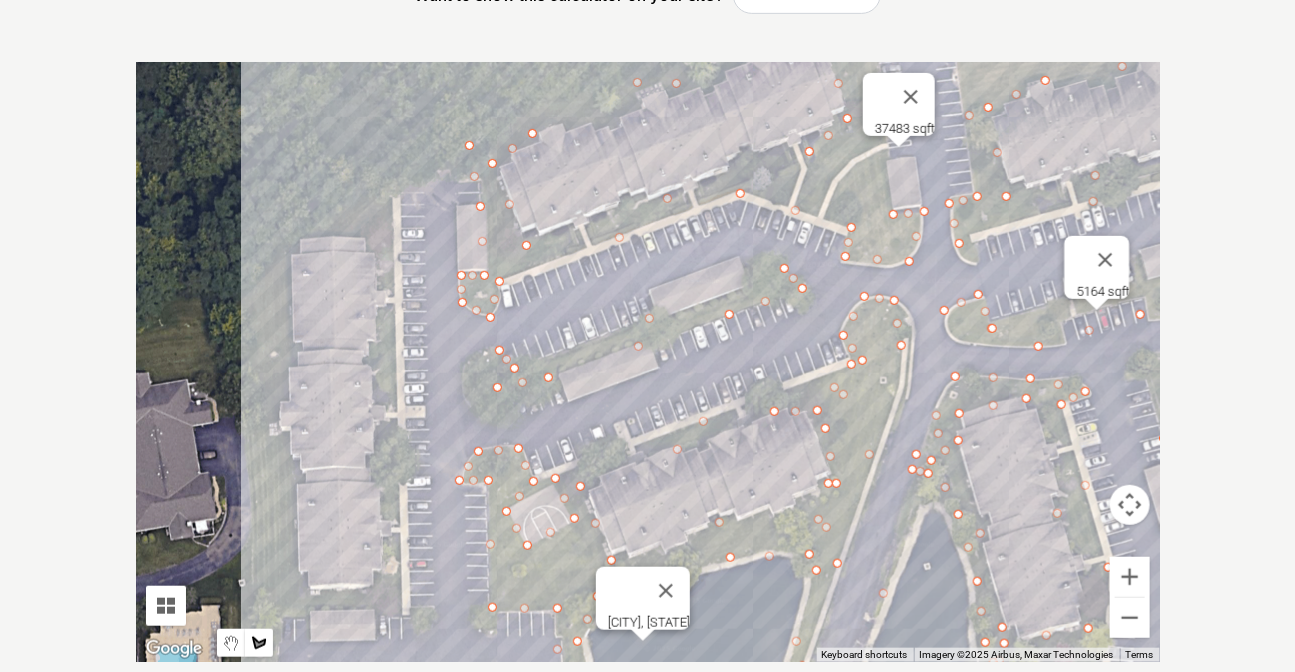 click at bounding box center (648, 362) 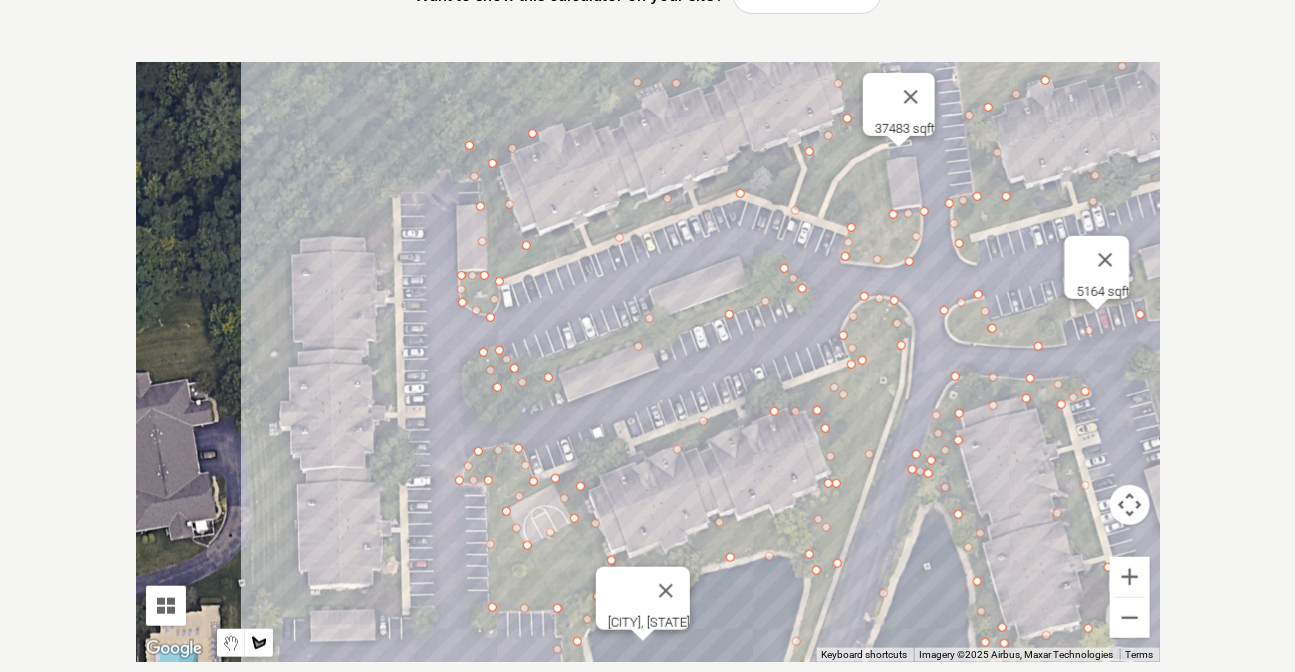 click at bounding box center (648, 362) 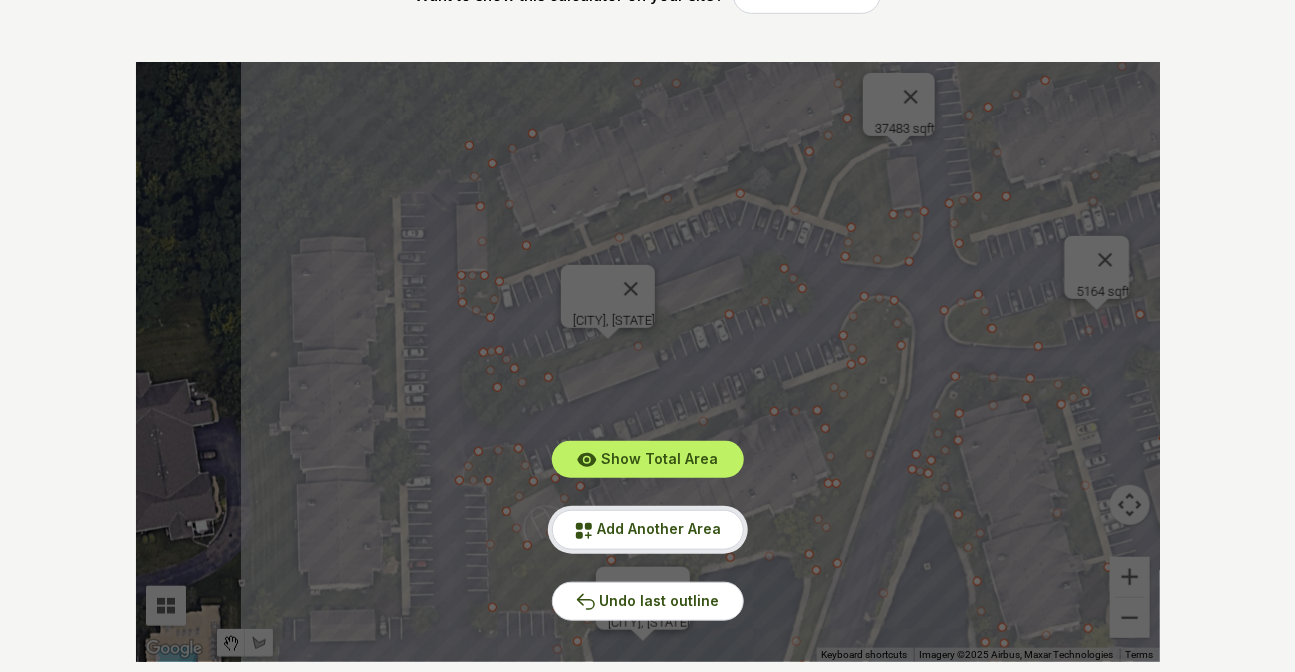 click on "Add Another Area" at bounding box center (660, 528) 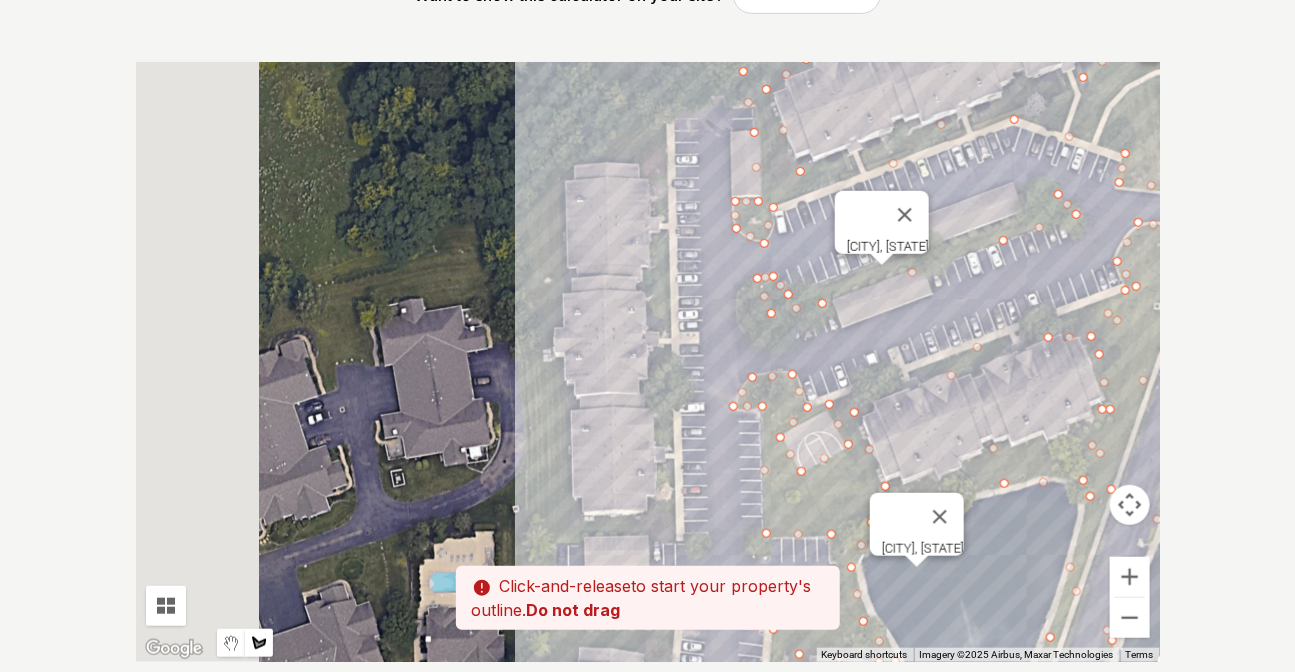 drag, startPoint x: 464, startPoint y: 429, endPoint x: 740, endPoint y: 353, distance: 286.27258 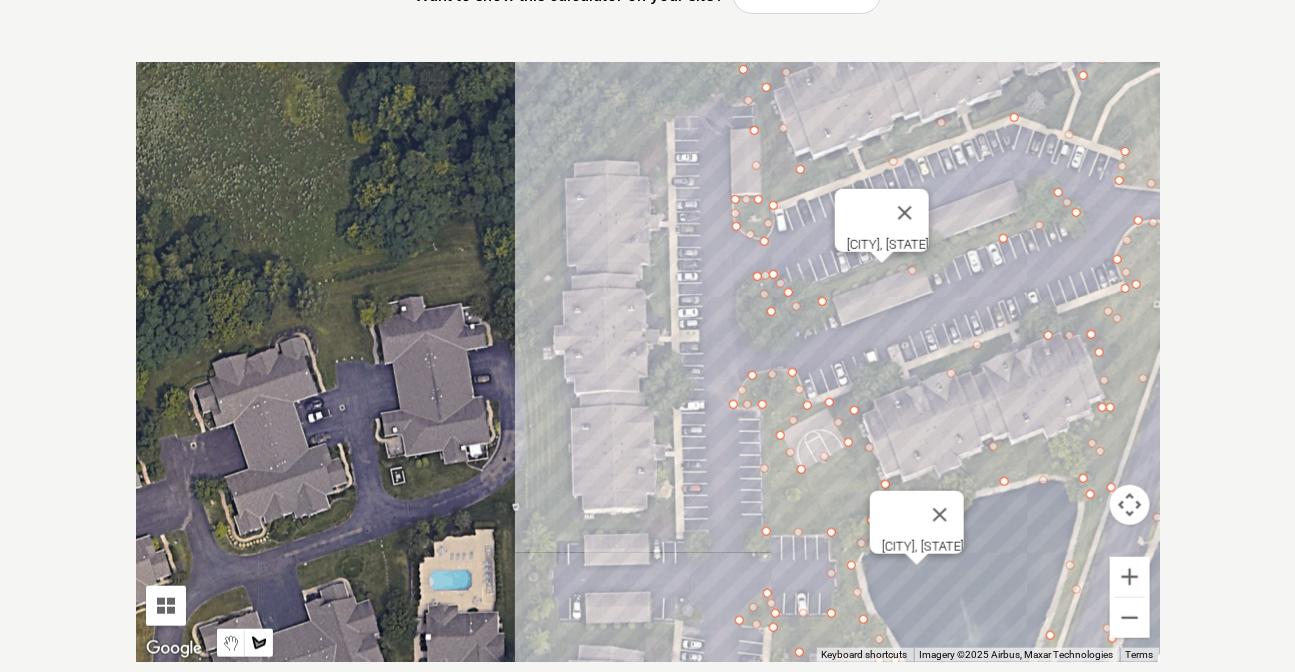 click at bounding box center (648, 362) 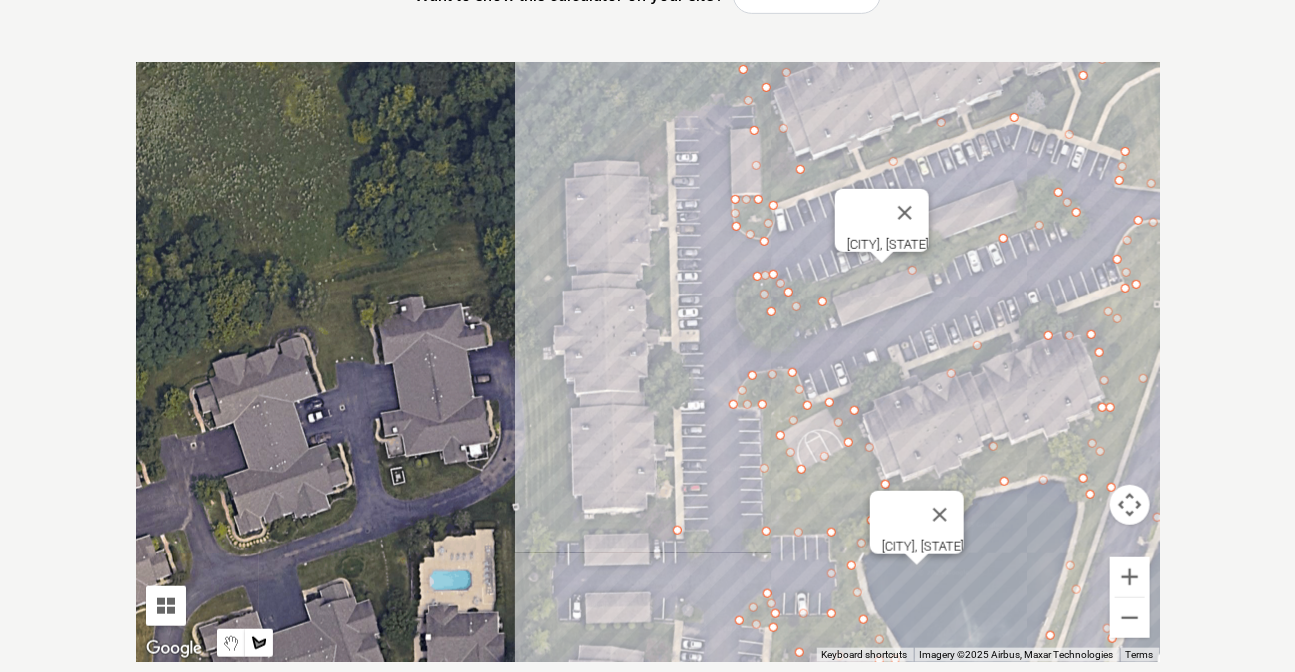 click at bounding box center (648, 362) 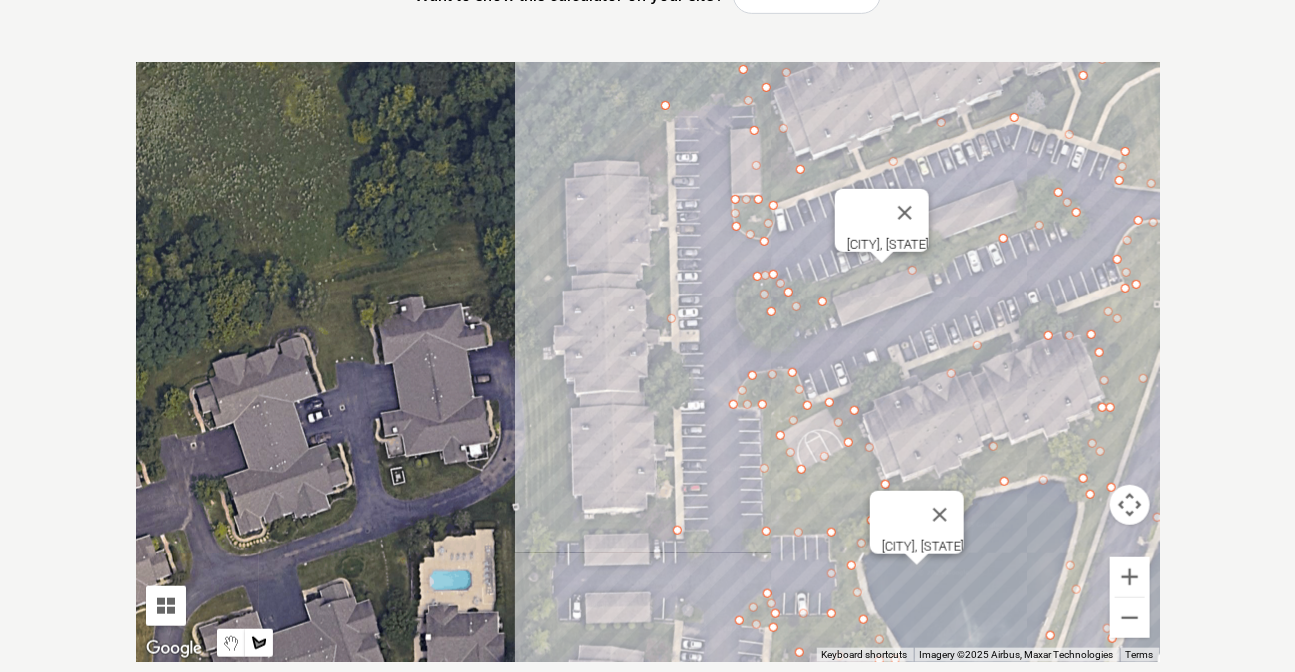 click at bounding box center [648, 362] 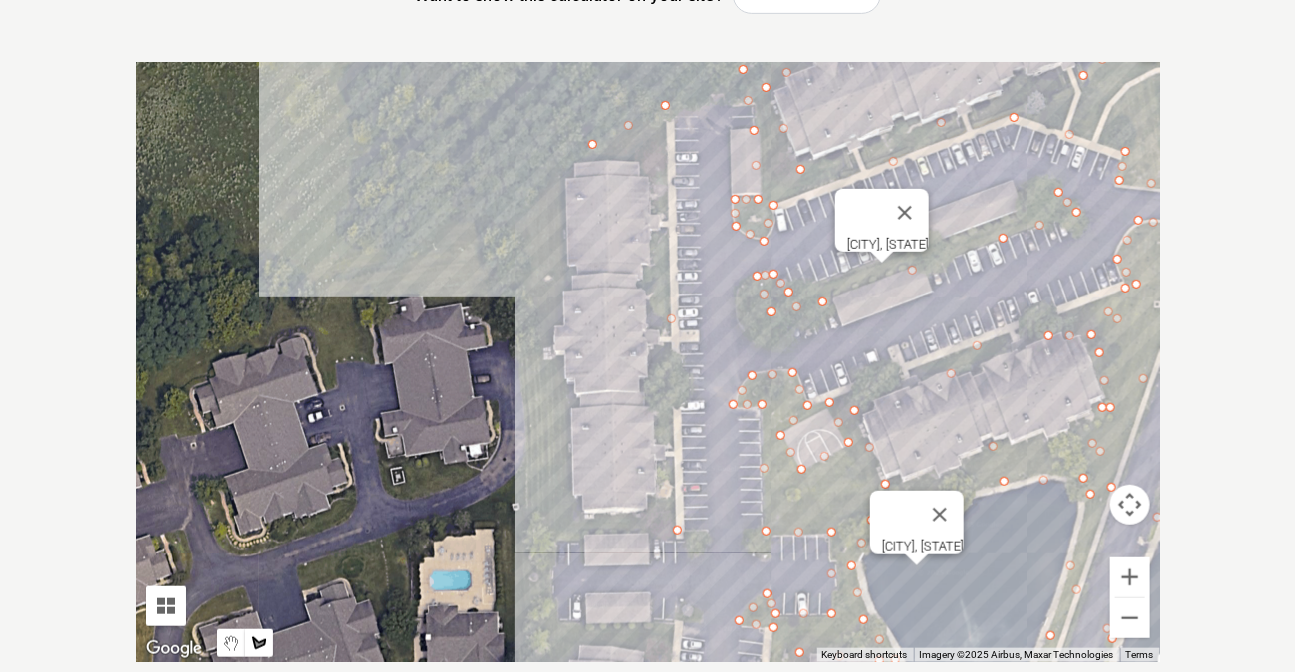 click at bounding box center (648, 362) 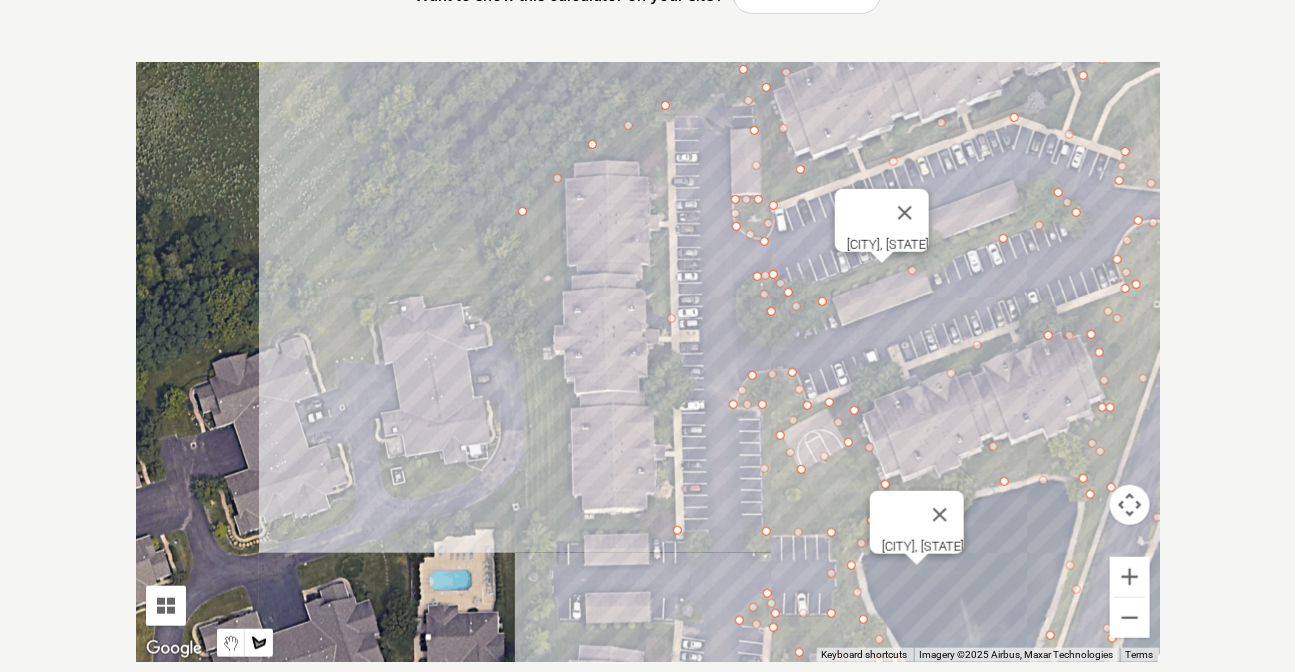 click at bounding box center [648, 362] 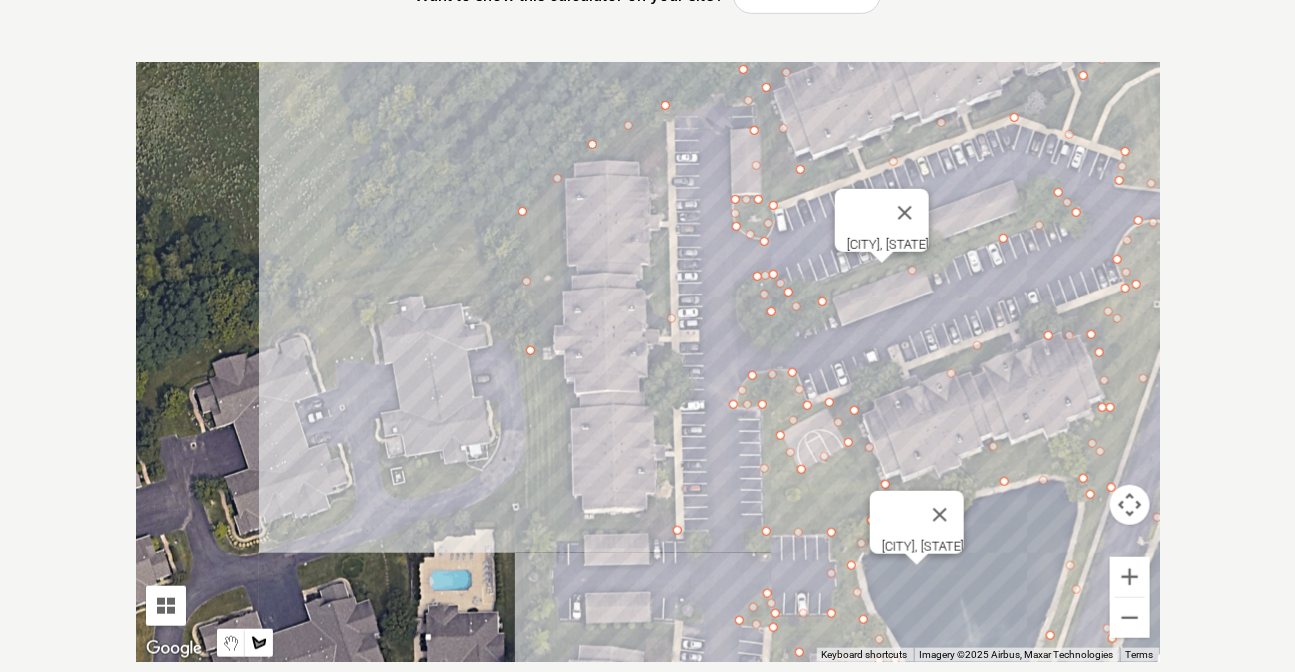 click at bounding box center [648, 362] 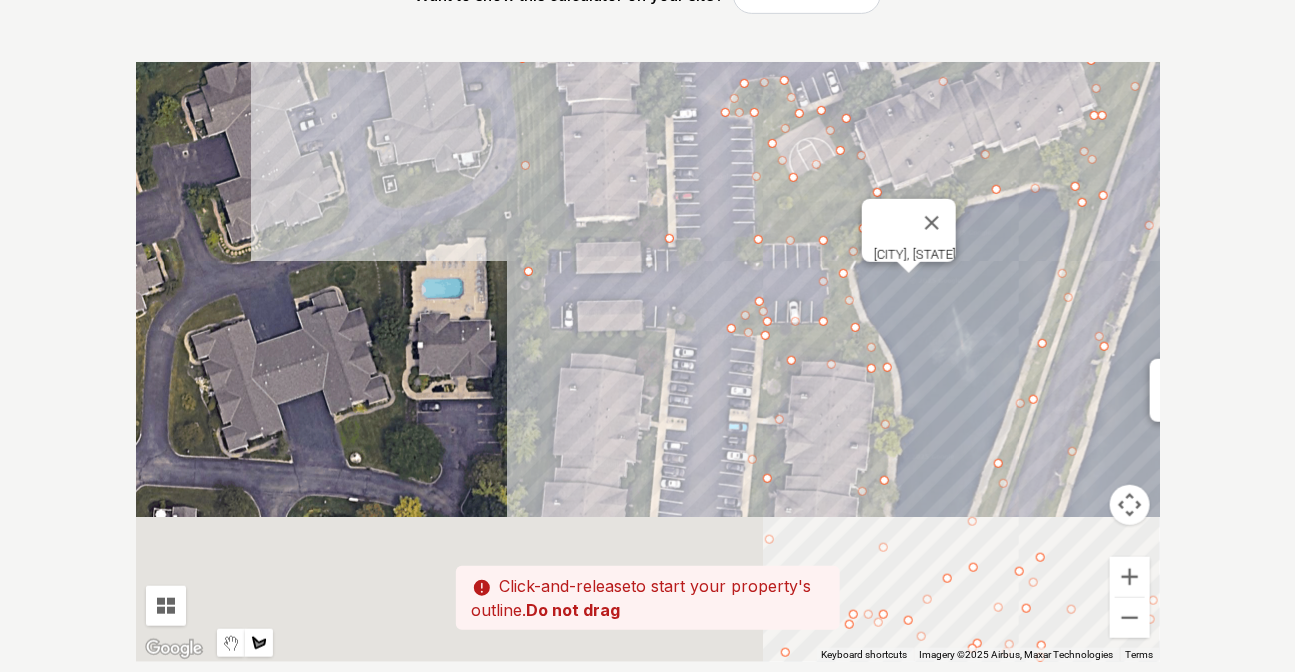 drag, startPoint x: 530, startPoint y: 320, endPoint x: 530, endPoint y: 229, distance: 91 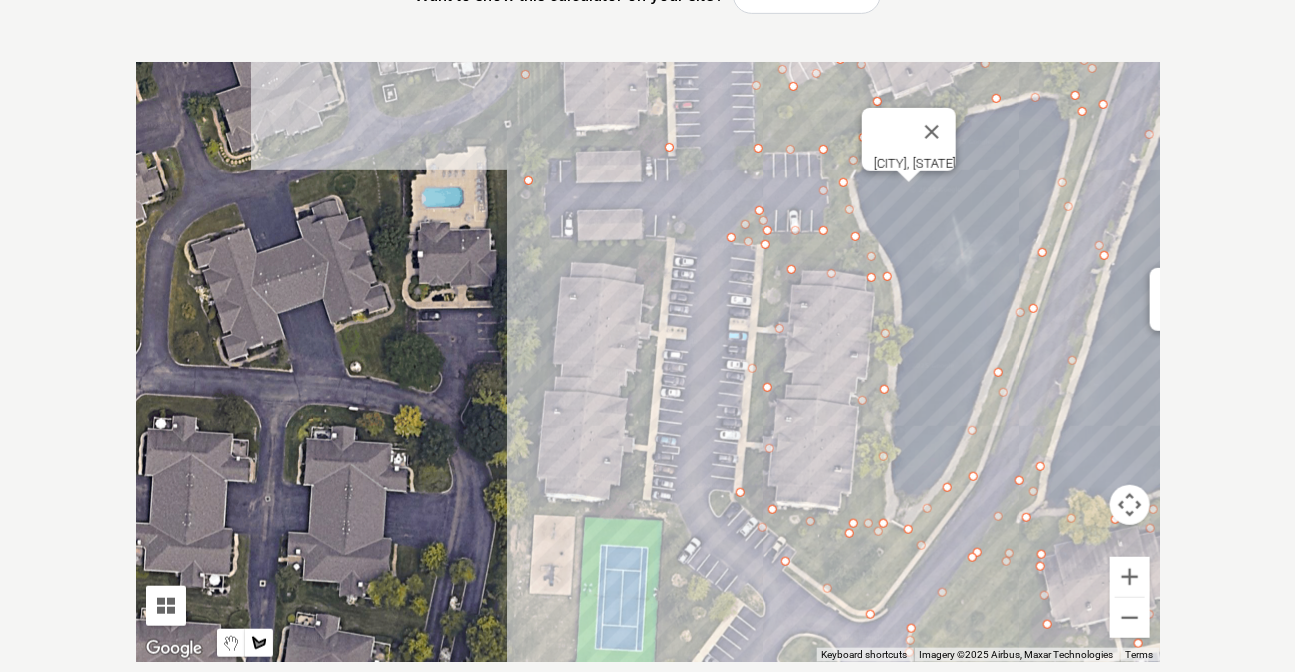 click at bounding box center [648, 362] 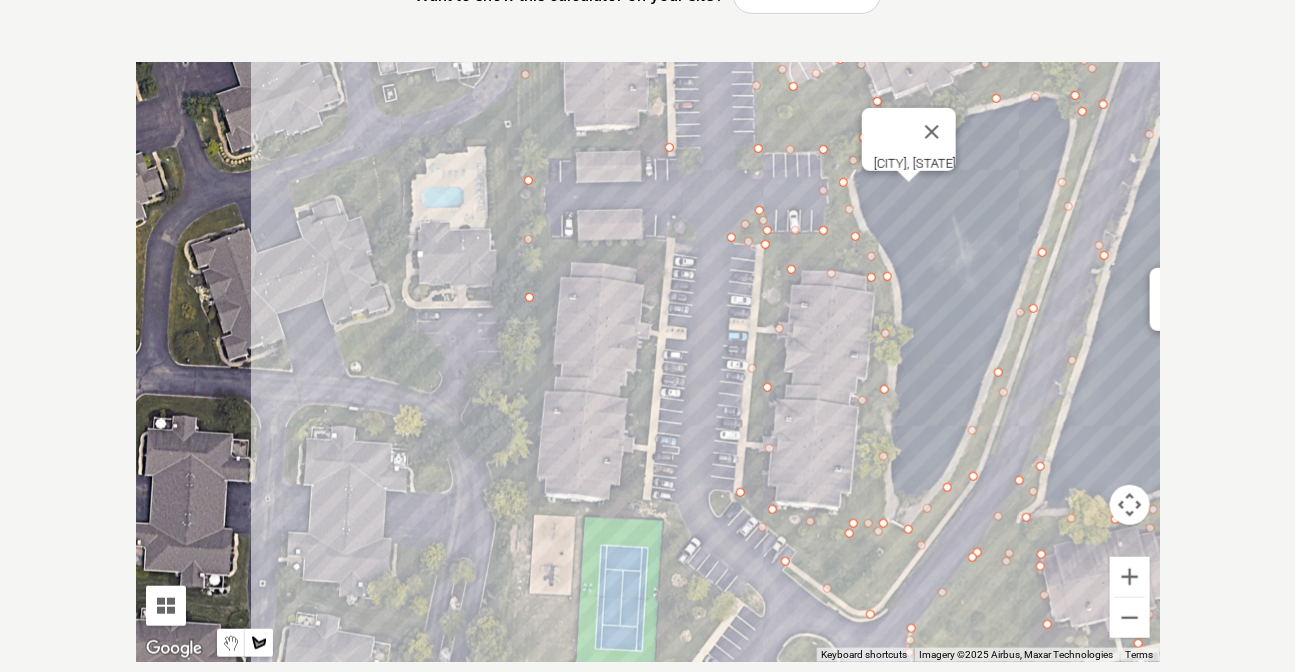 click at bounding box center (648, 362) 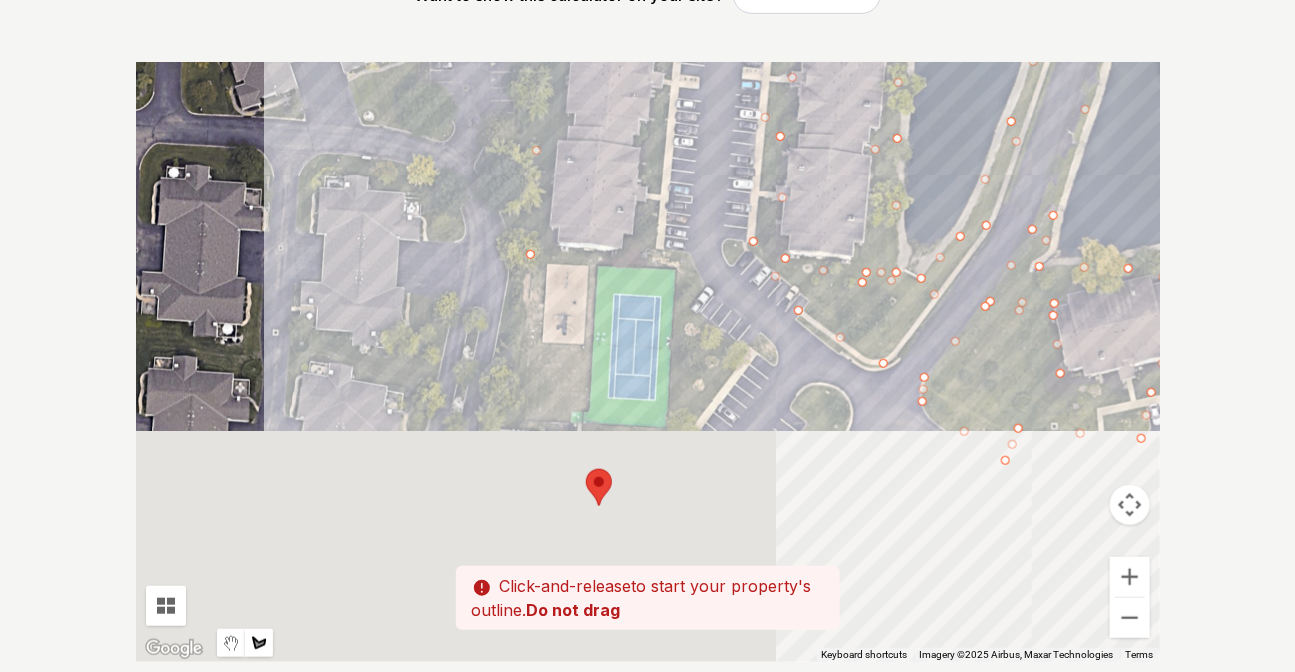 drag, startPoint x: 513, startPoint y: 588, endPoint x: 534, endPoint y: 229, distance: 359.61368 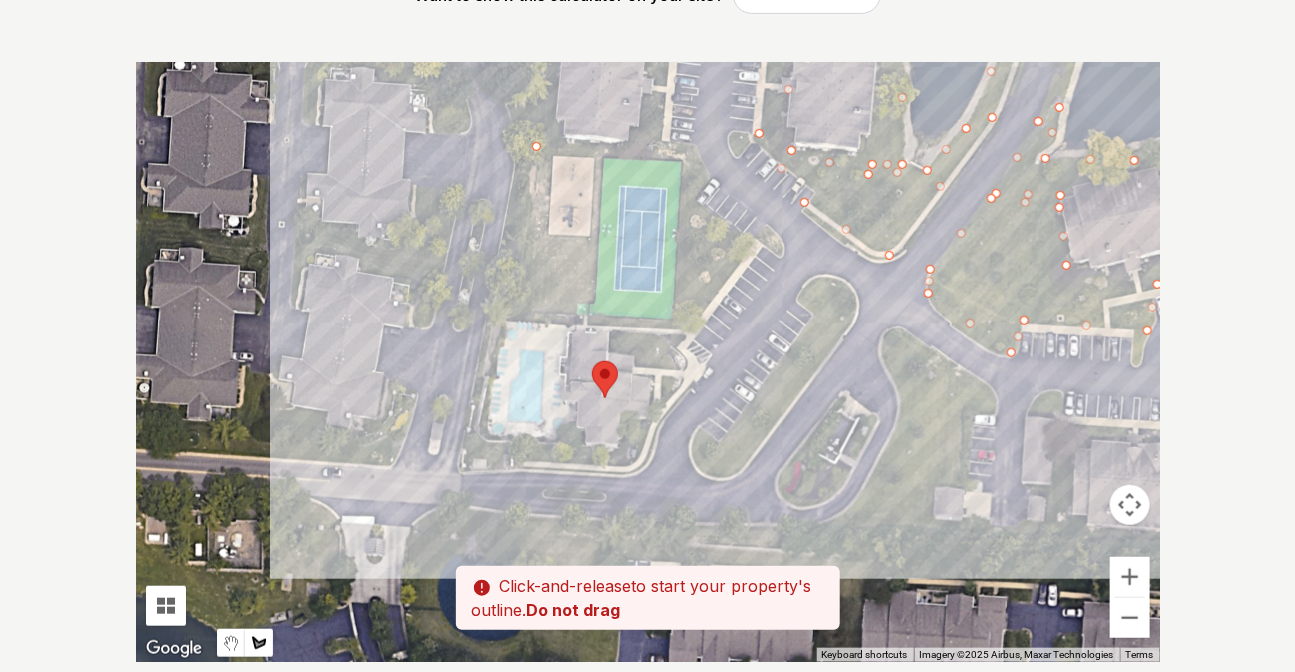 click at bounding box center [648, 362] 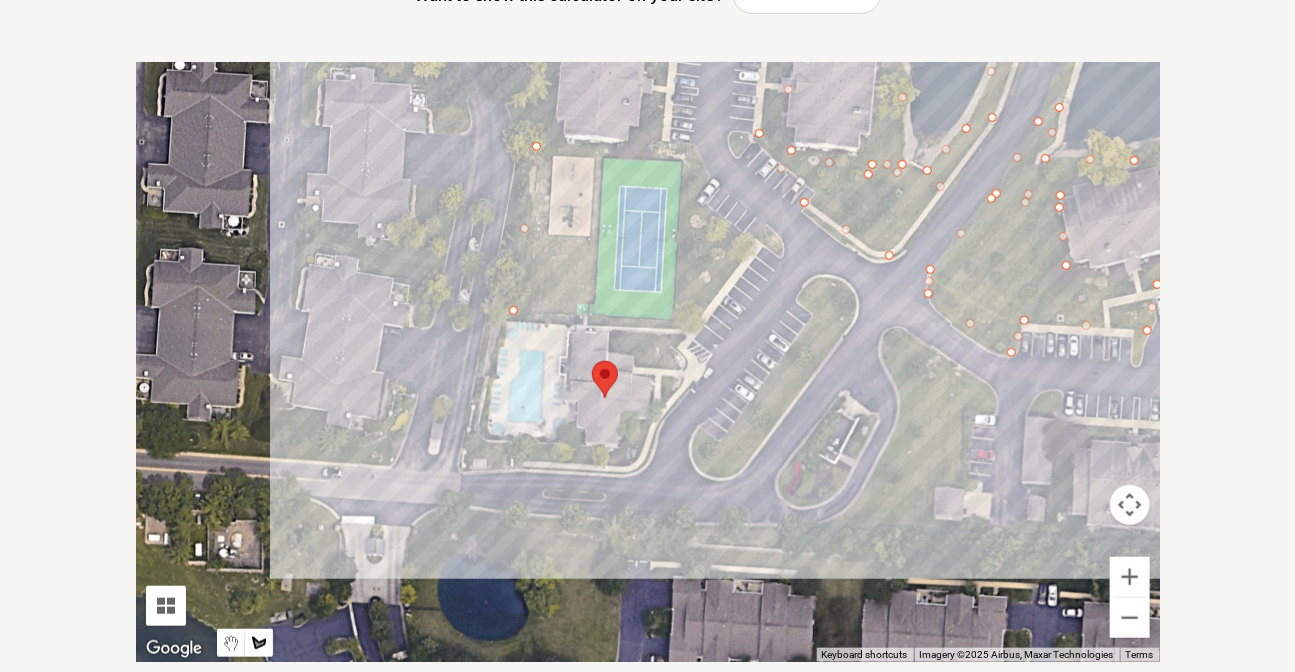click at bounding box center (648, 362) 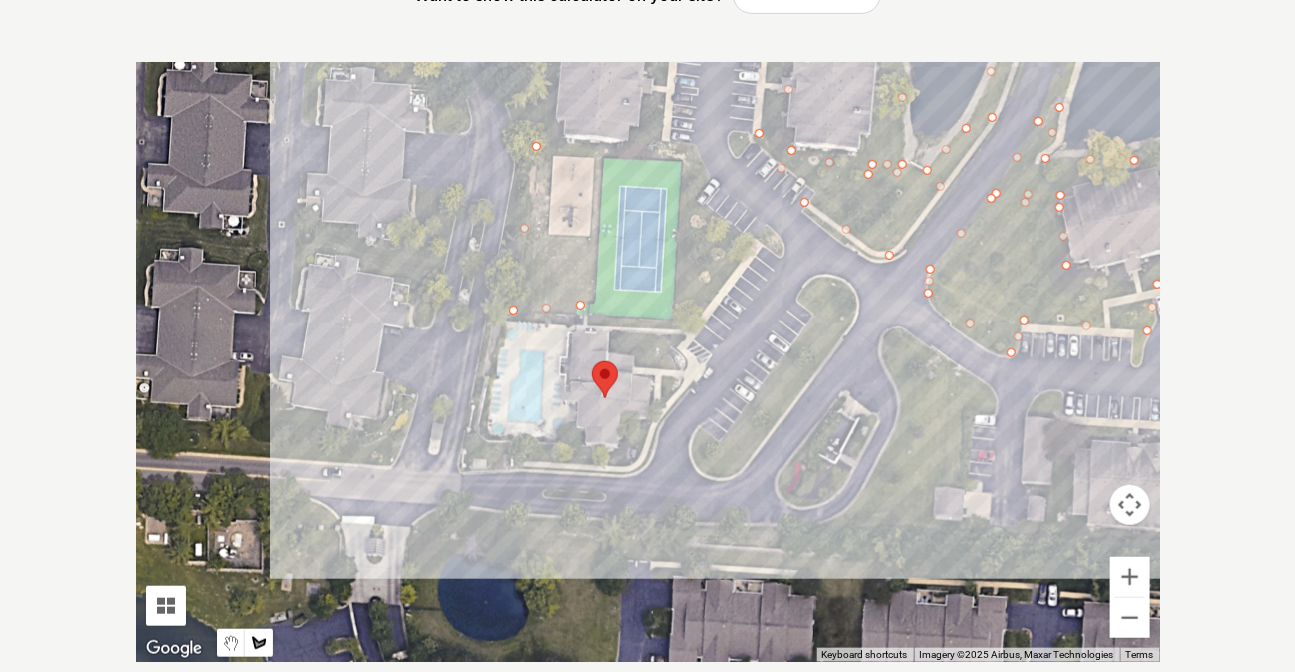 click at bounding box center (648, 362) 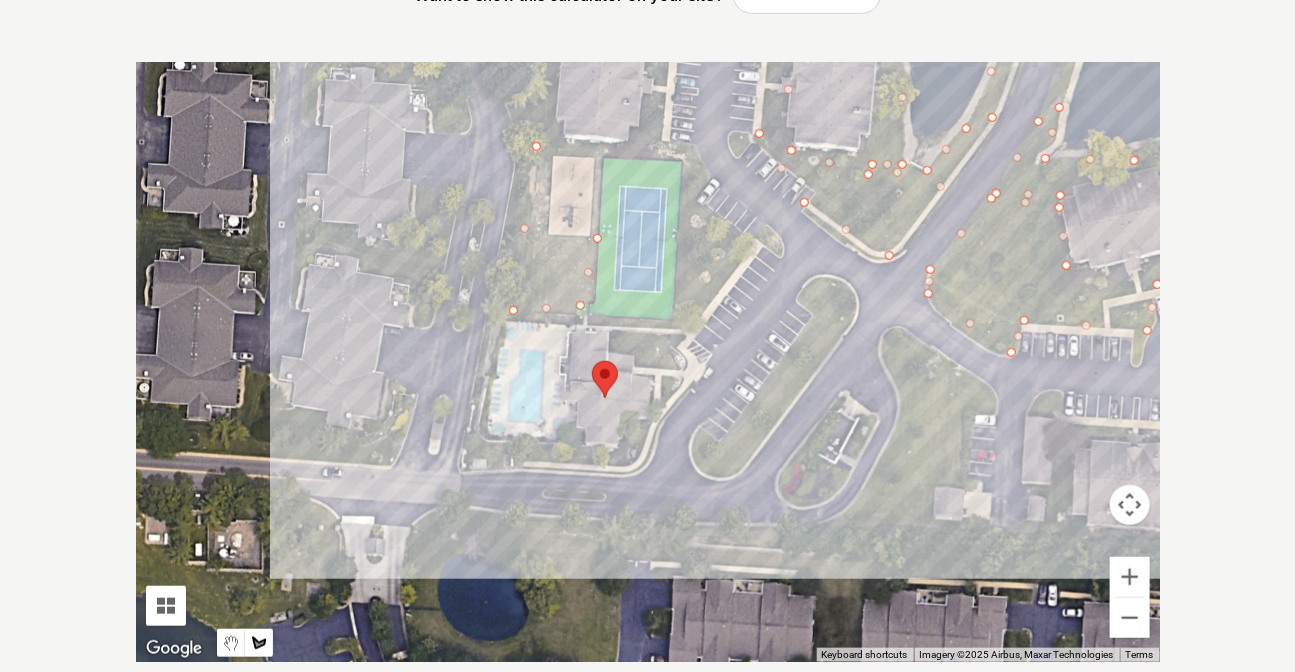 click at bounding box center (648, 362) 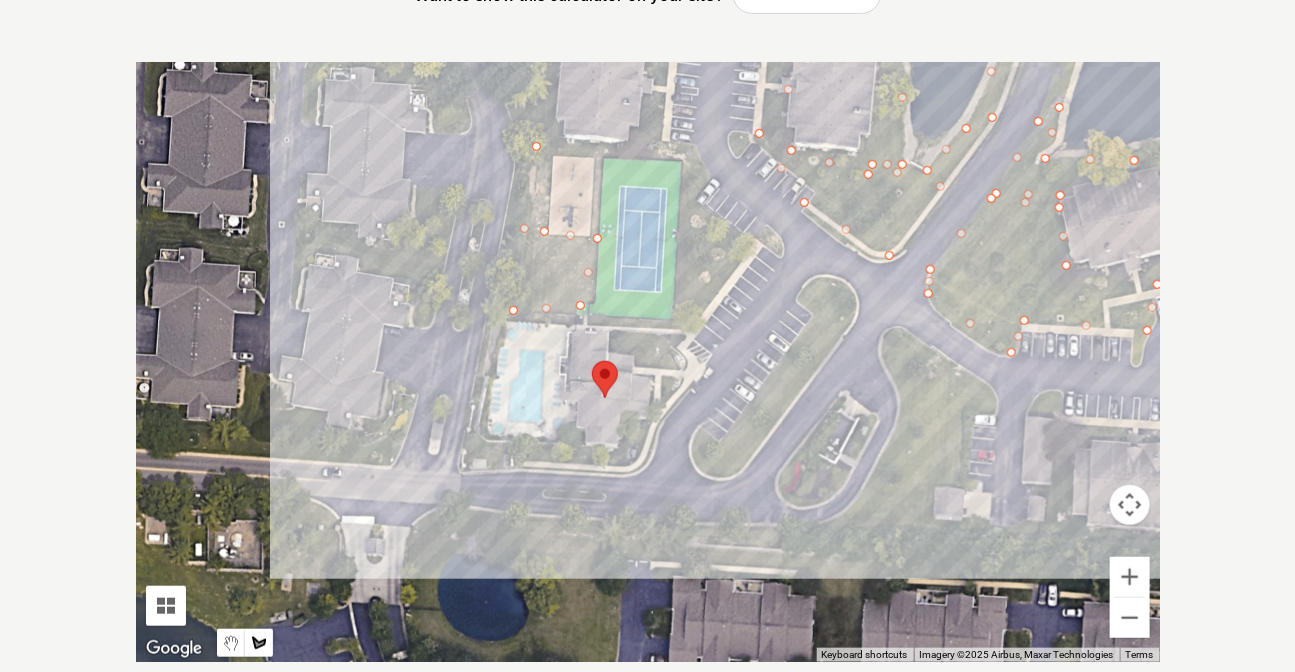 click at bounding box center (648, 362) 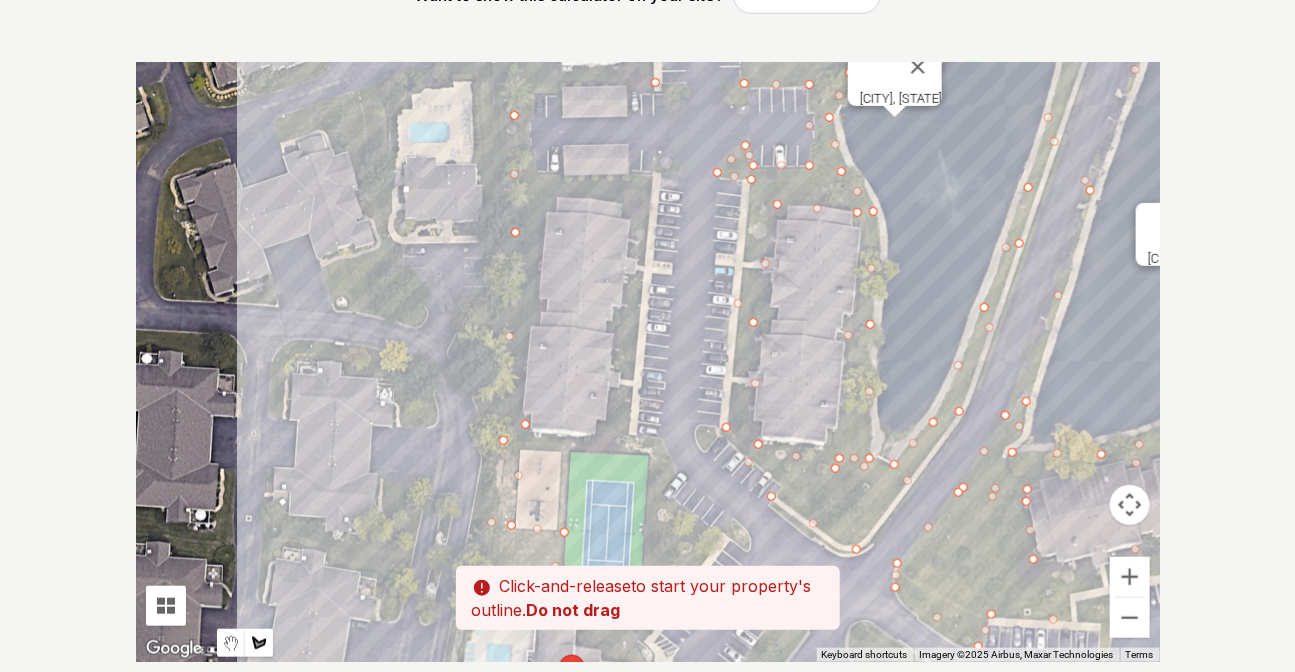 drag, startPoint x: 564, startPoint y: 151, endPoint x: 528, endPoint y: 352, distance: 204.19843 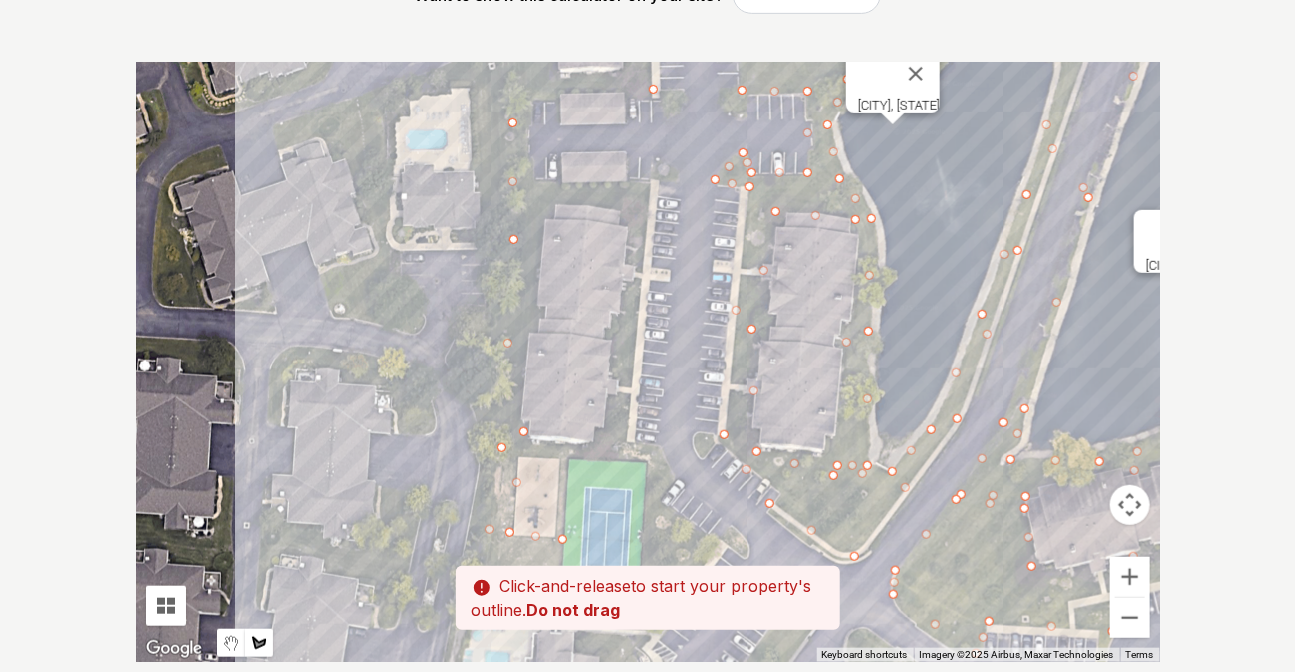 click at bounding box center (648, 362) 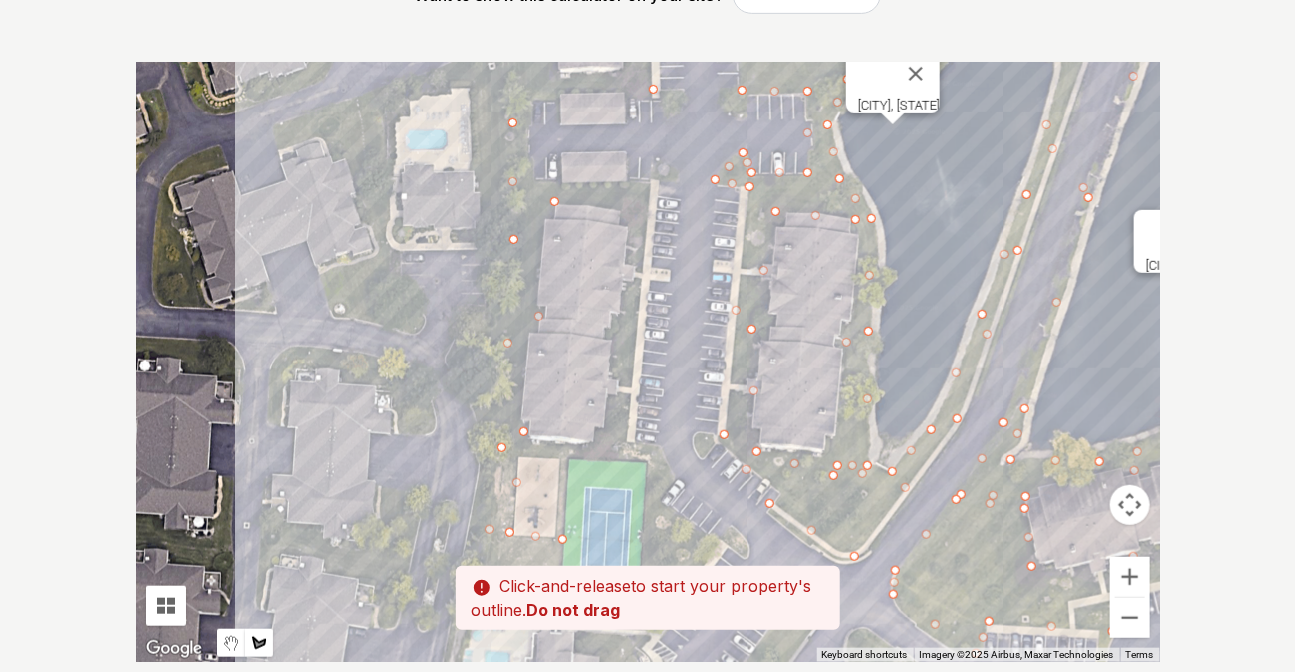 click at bounding box center [648, 362] 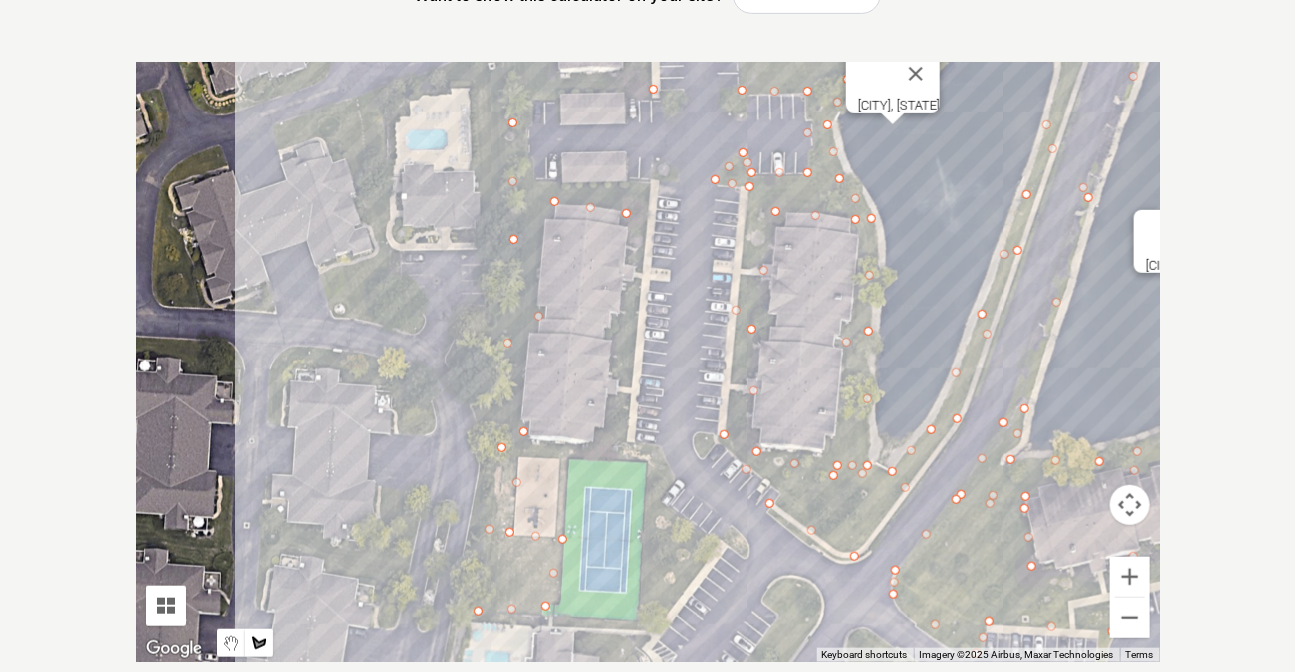 click at bounding box center (648, 362) 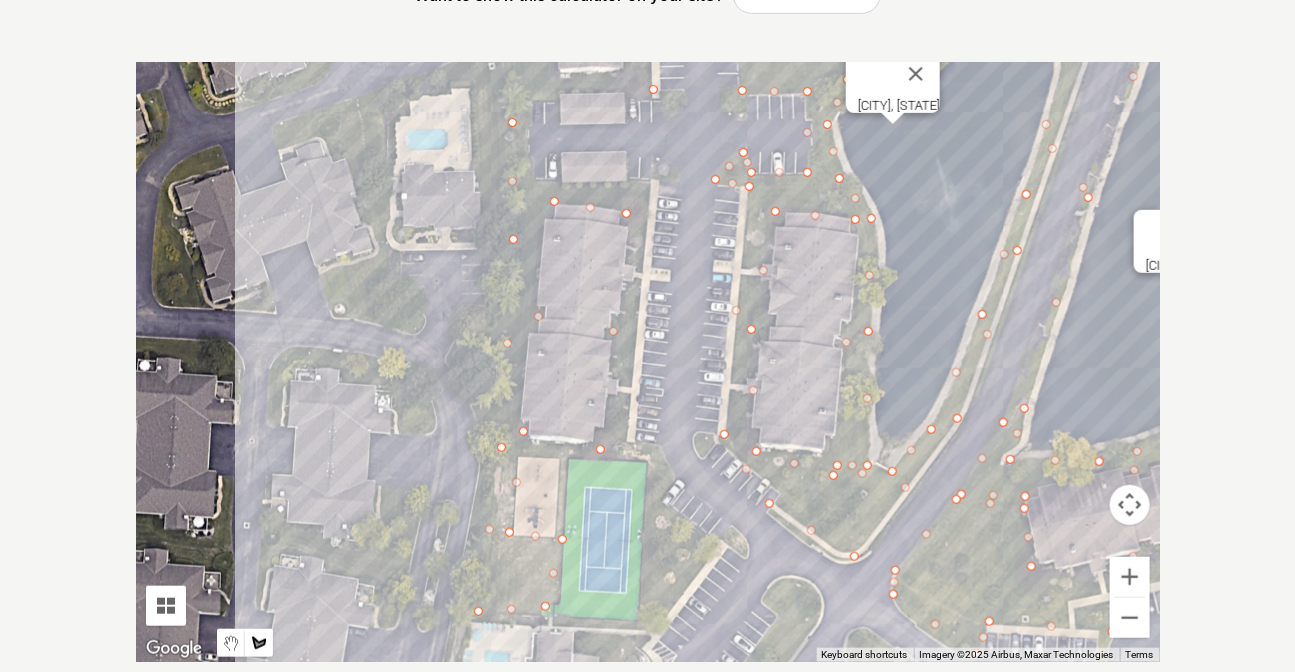click at bounding box center [648, 362] 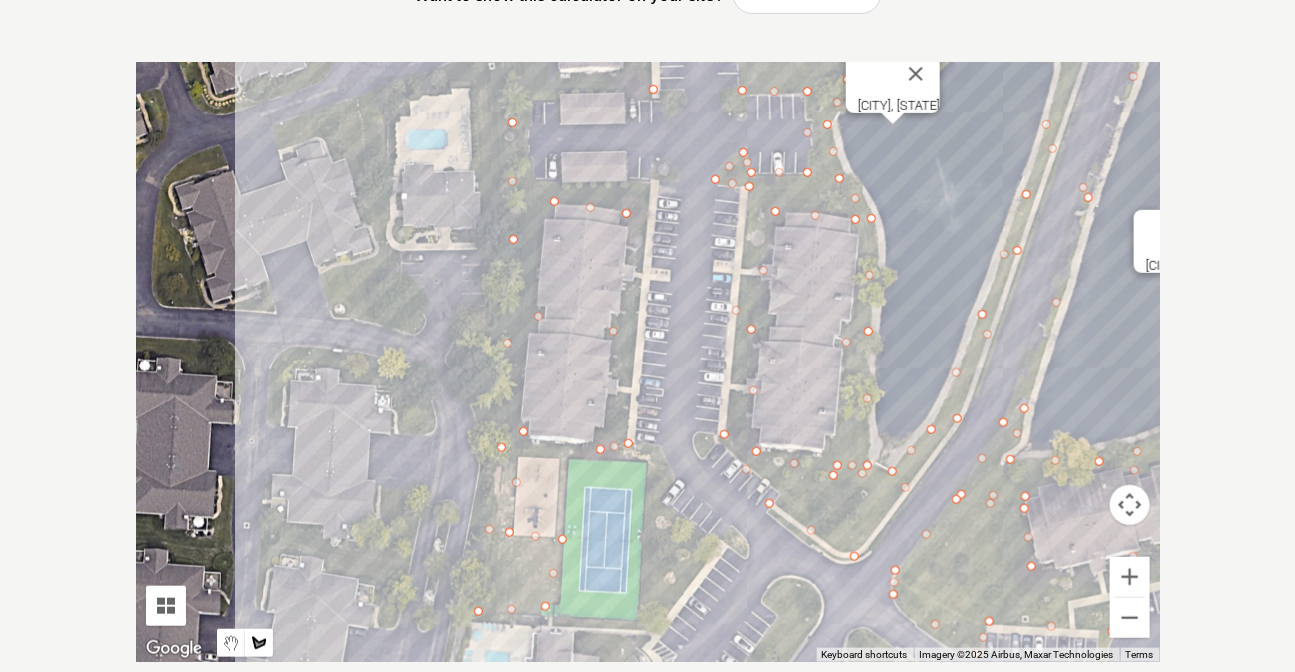 click at bounding box center [648, 362] 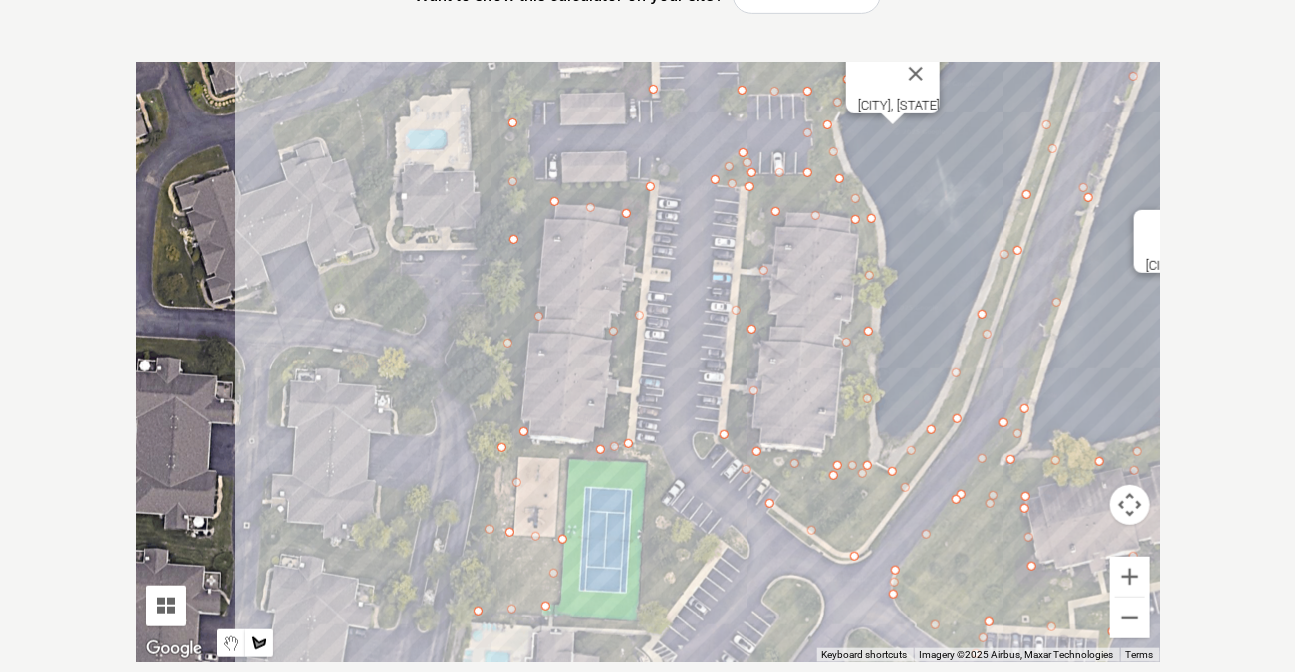 click at bounding box center [648, 362] 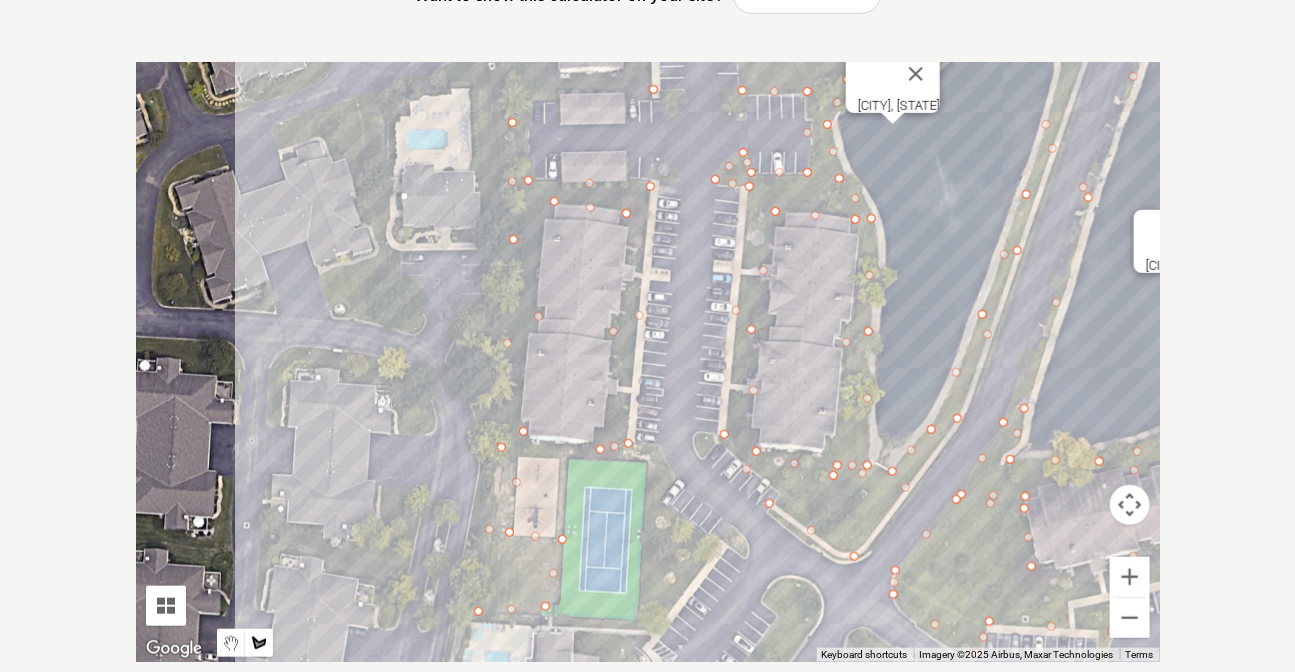 click at bounding box center [648, 362] 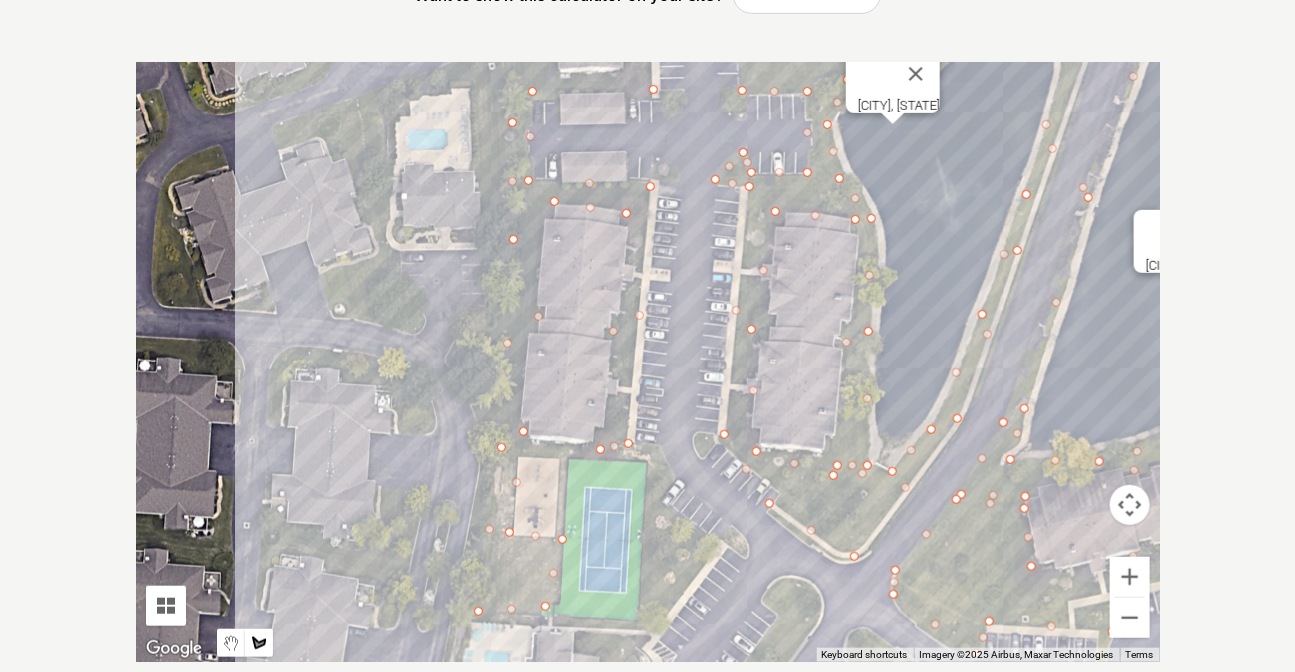 click at bounding box center (648, 362) 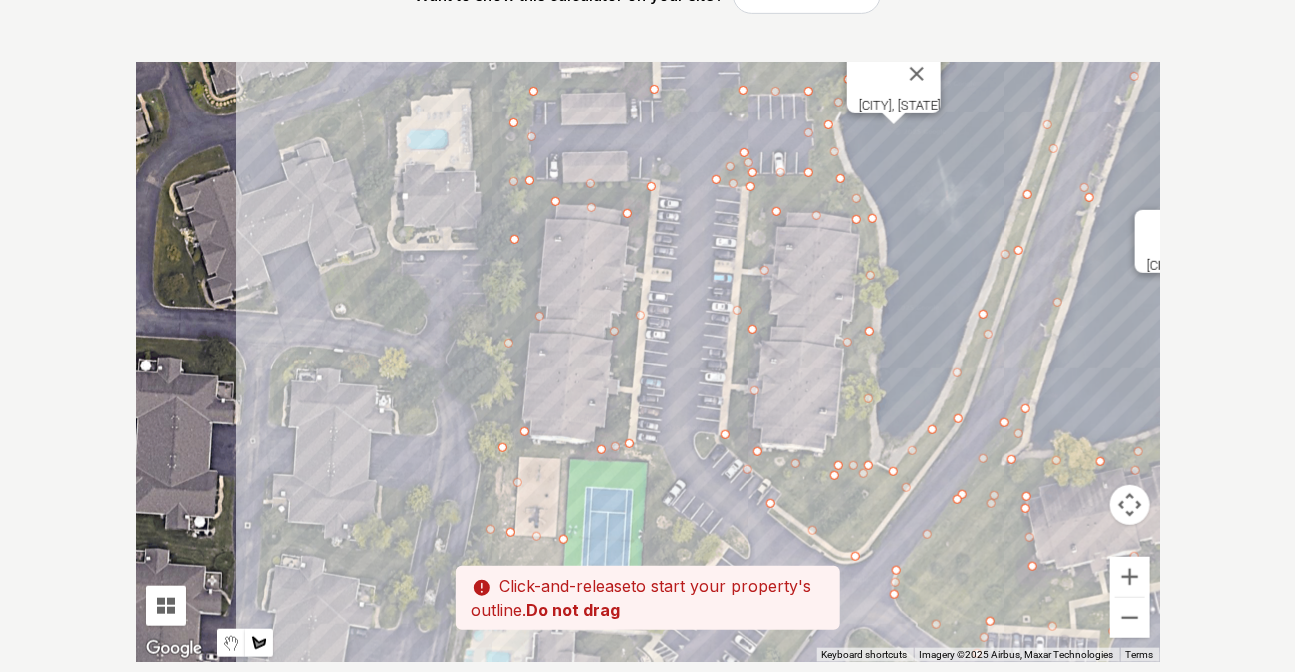 click at bounding box center (648, 362) 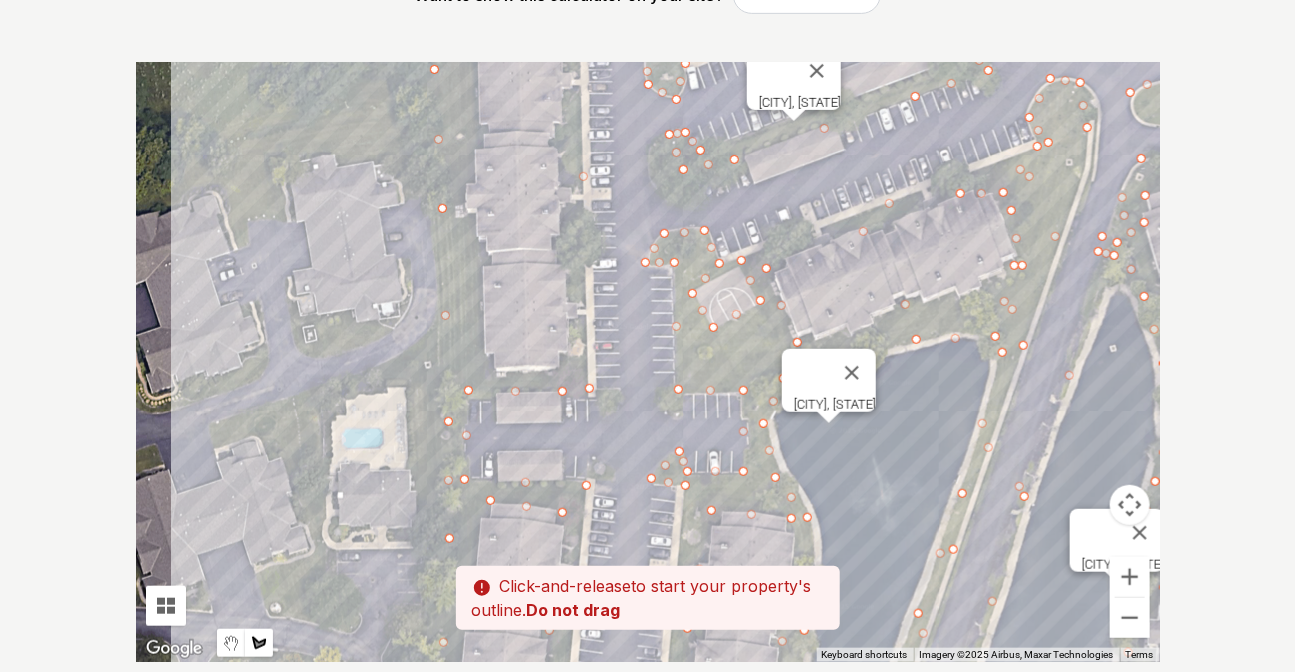 drag, startPoint x: 605, startPoint y: 115, endPoint x: 543, endPoint y: 414, distance: 305.36044 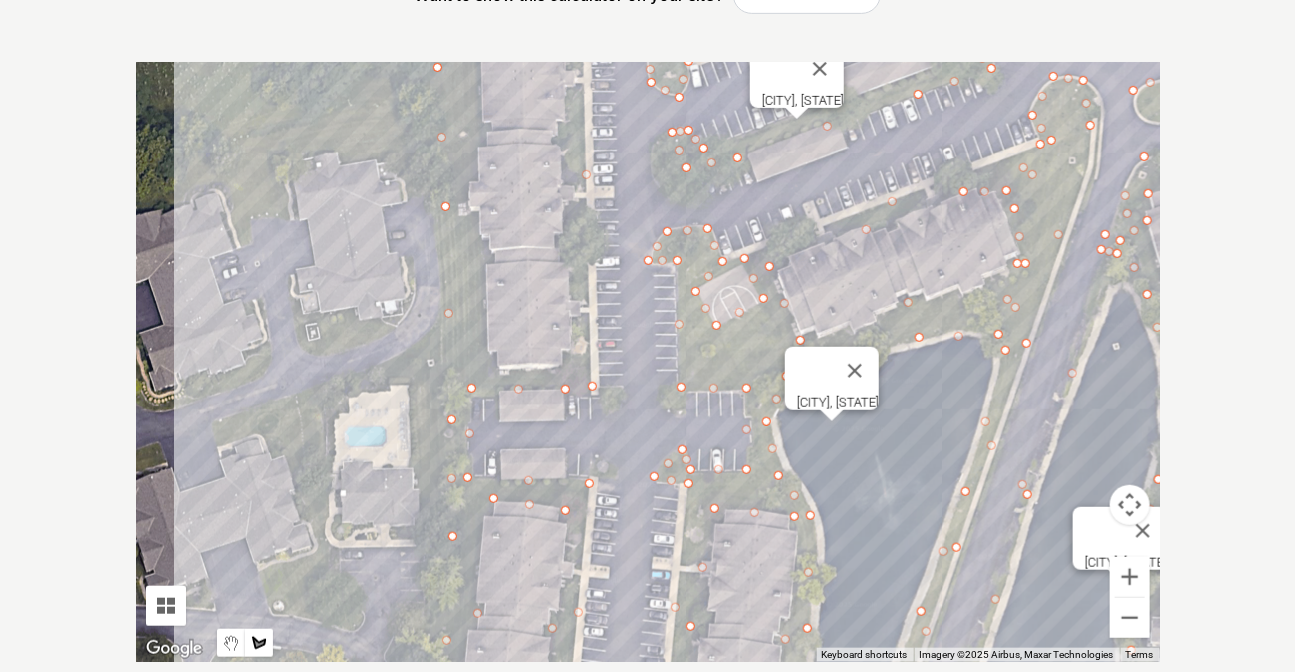 click at bounding box center [648, 362] 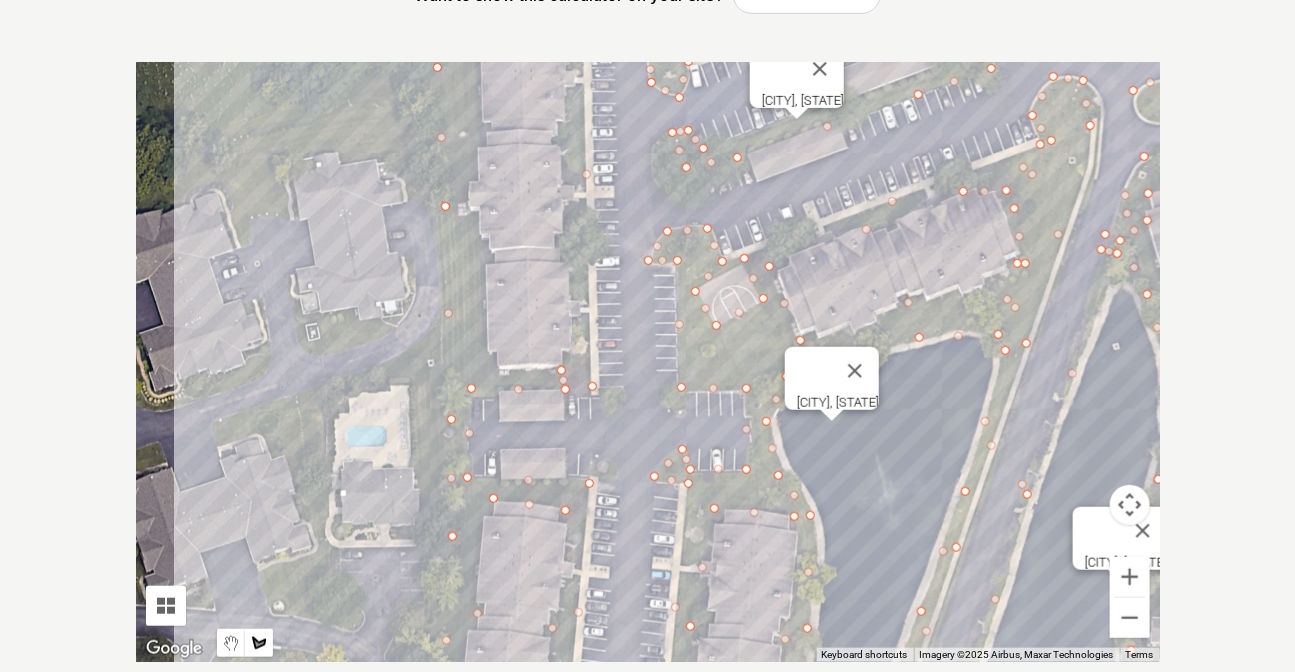 click at bounding box center (648, 362) 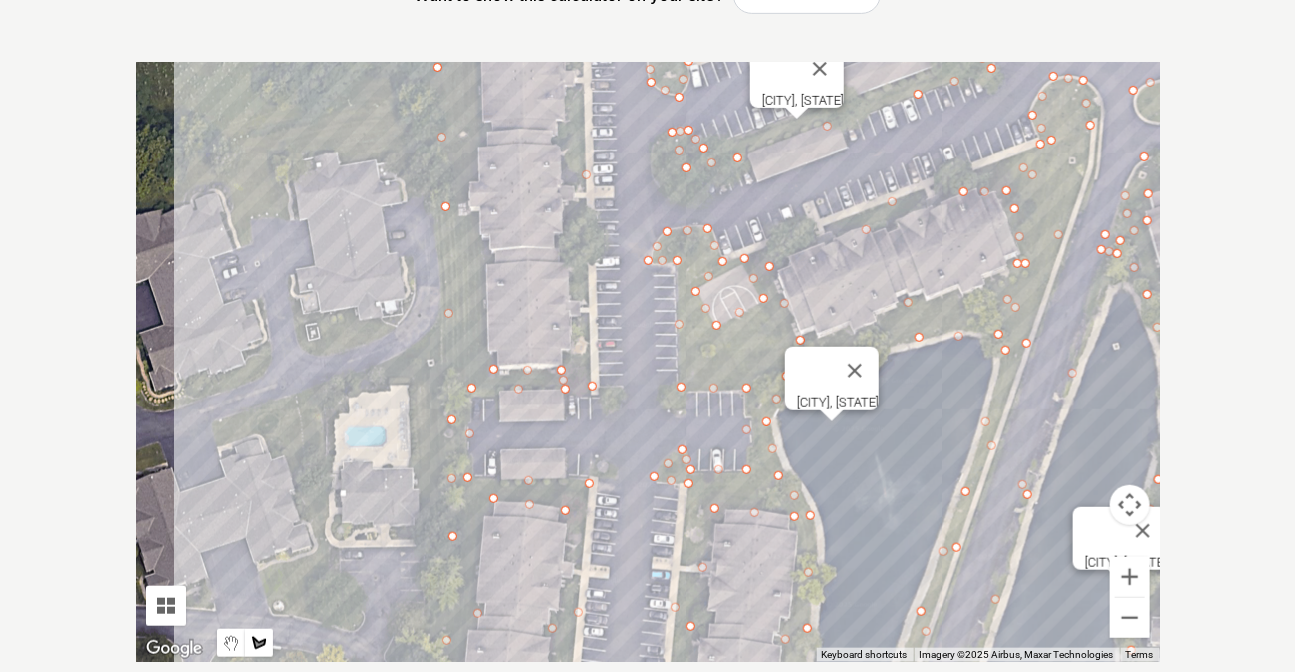 click at bounding box center [648, 362] 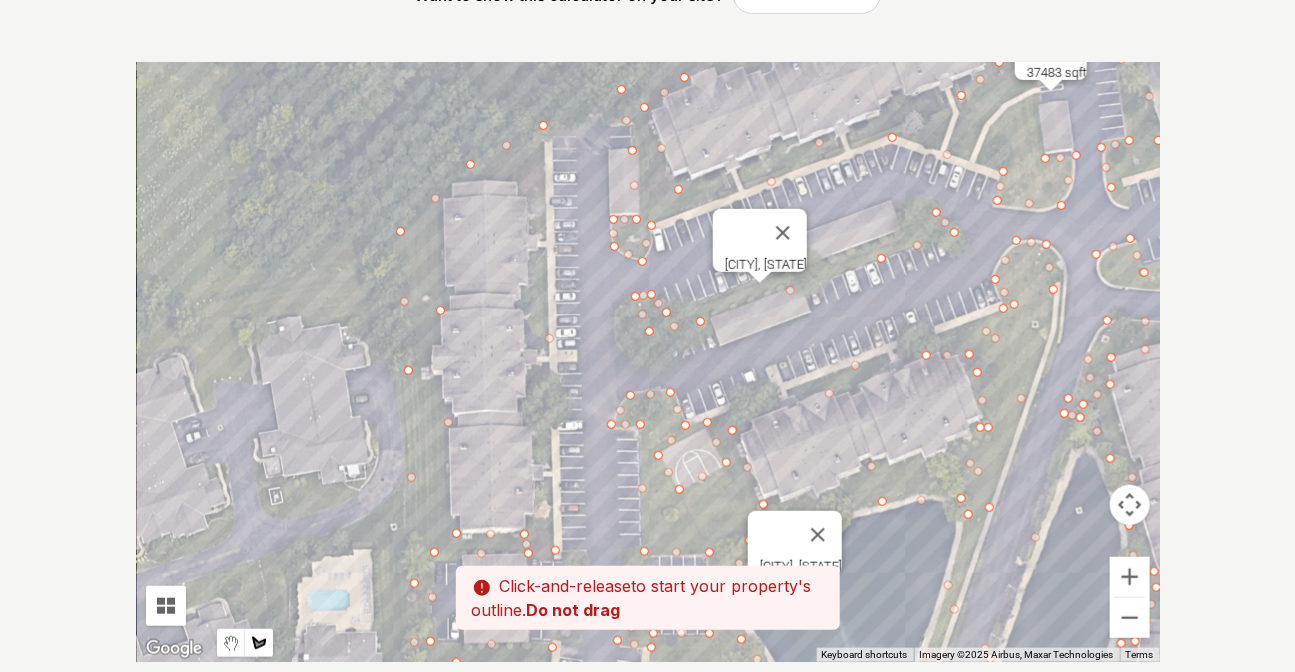 drag, startPoint x: 498, startPoint y: 93, endPoint x: 434, endPoint y: 368, distance: 282.34906 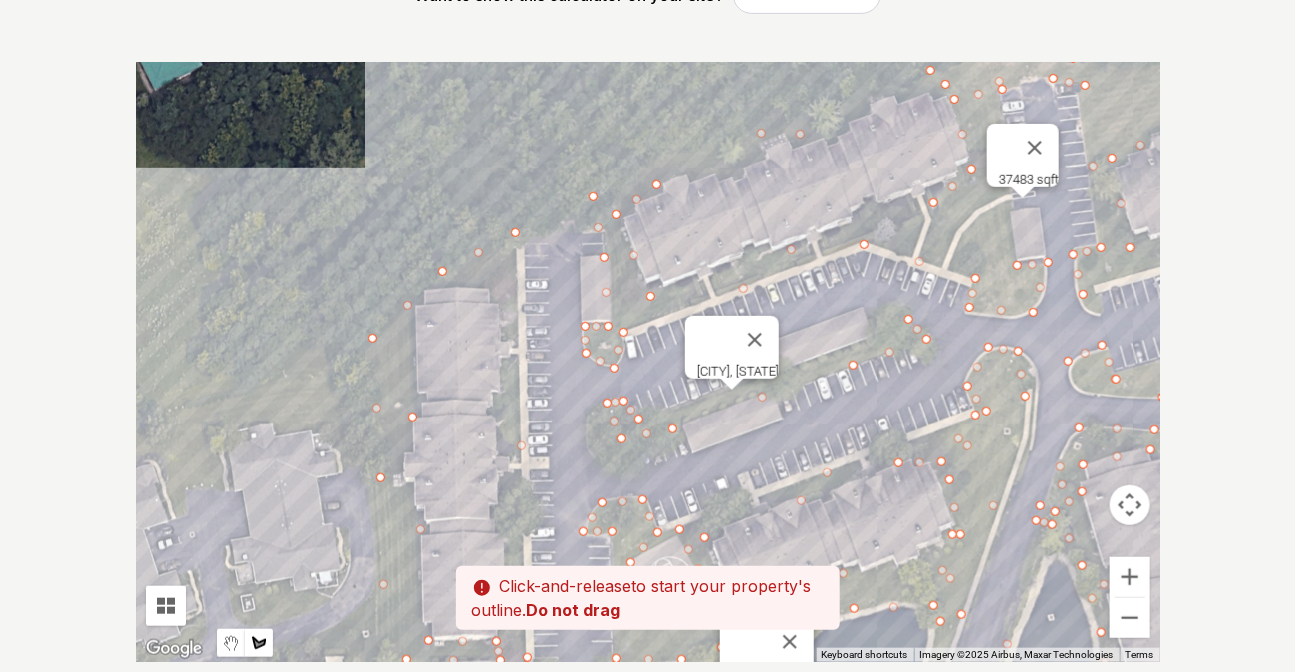 click at bounding box center [648, 362] 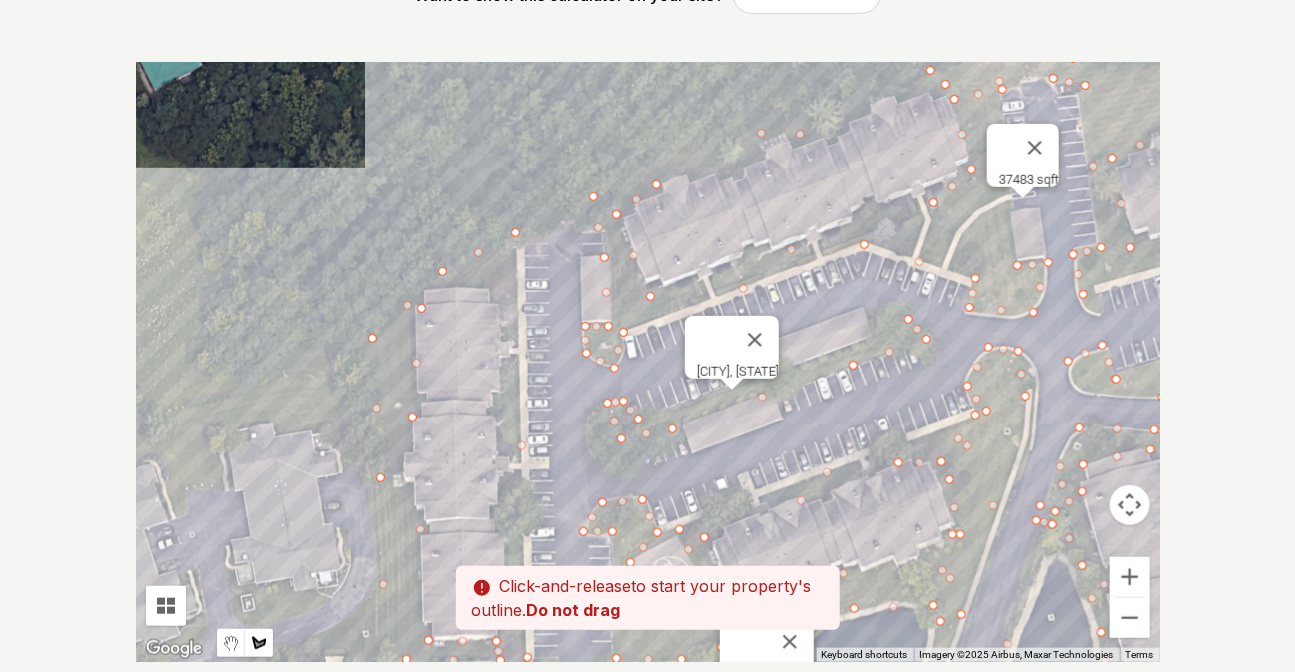 click at bounding box center [648, 362] 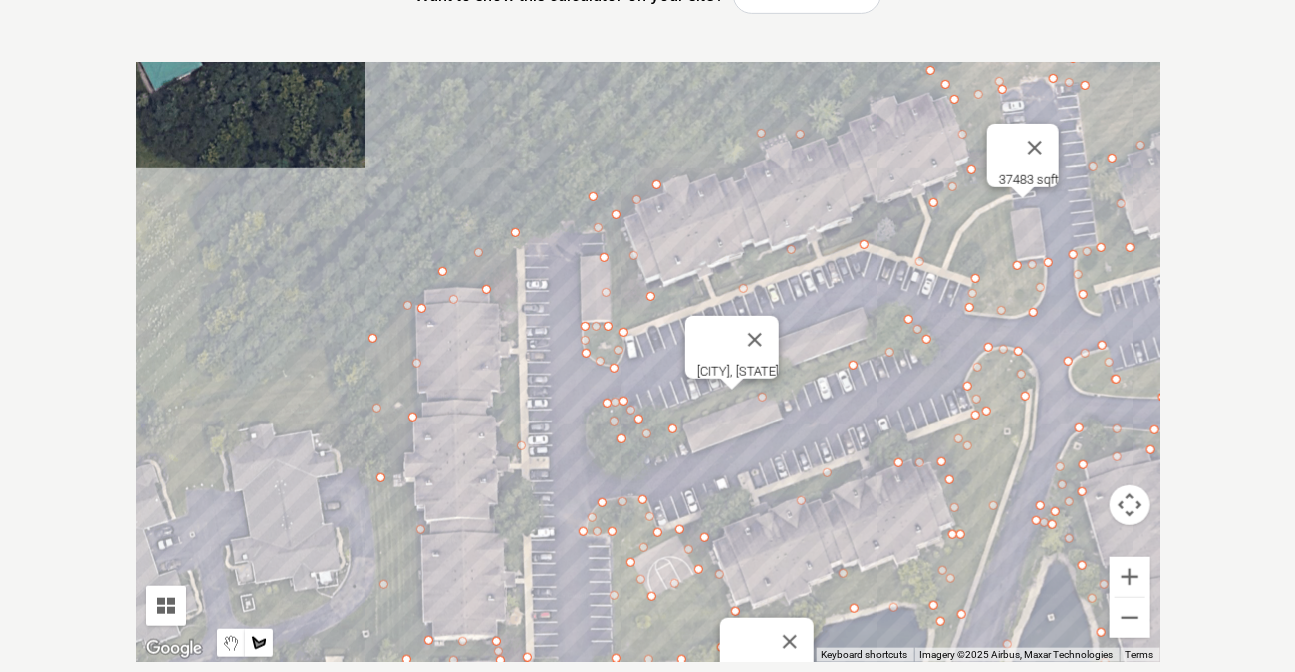 click at bounding box center [648, 362] 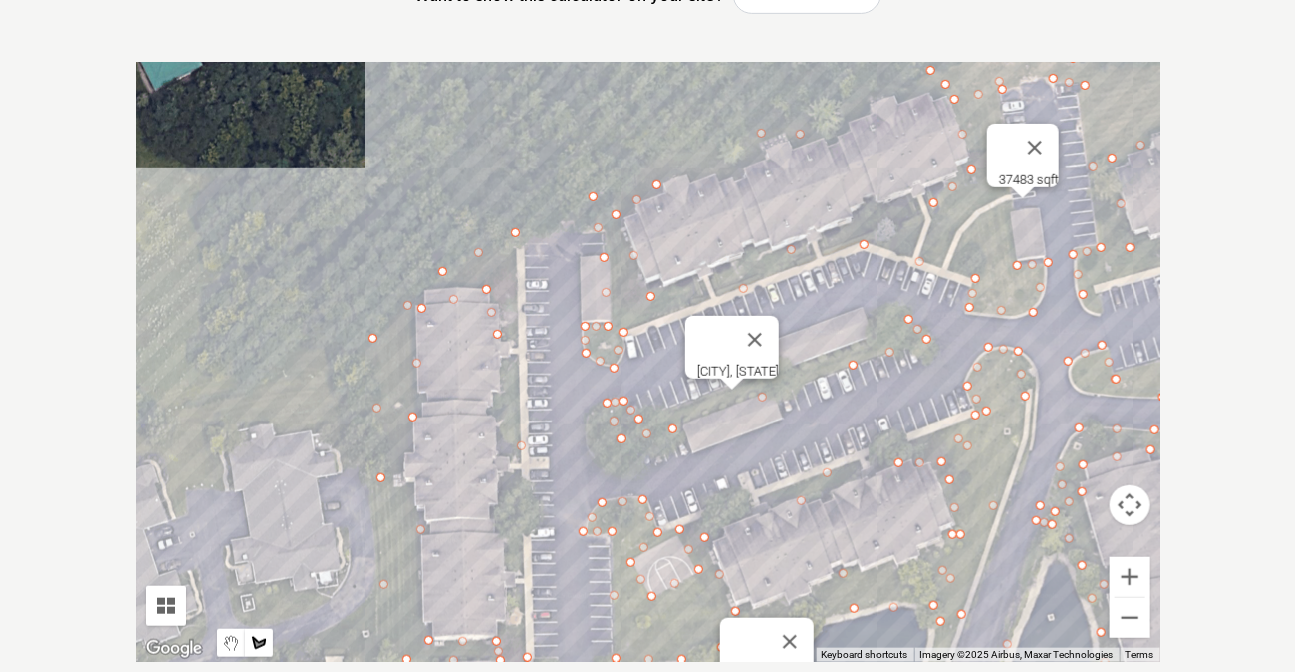 click at bounding box center (648, 362) 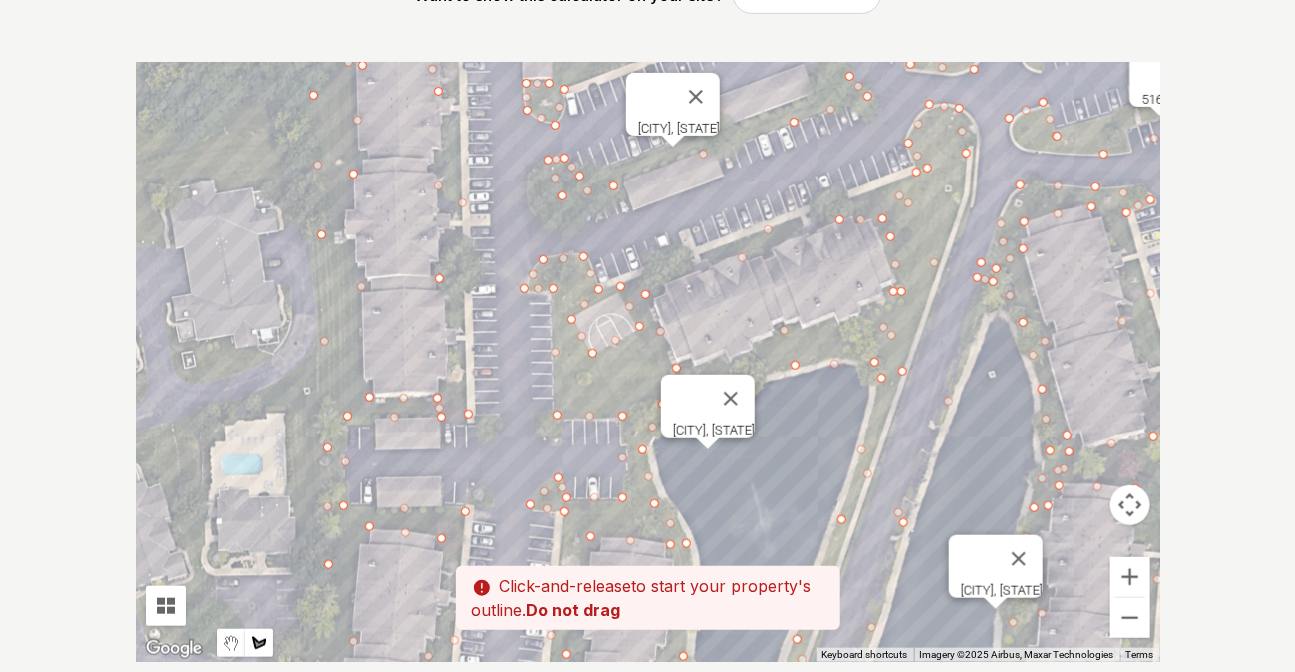 drag, startPoint x: 503, startPoint y: 619, endPoint x: 443, endPoint y: 368, distance: 258.0717 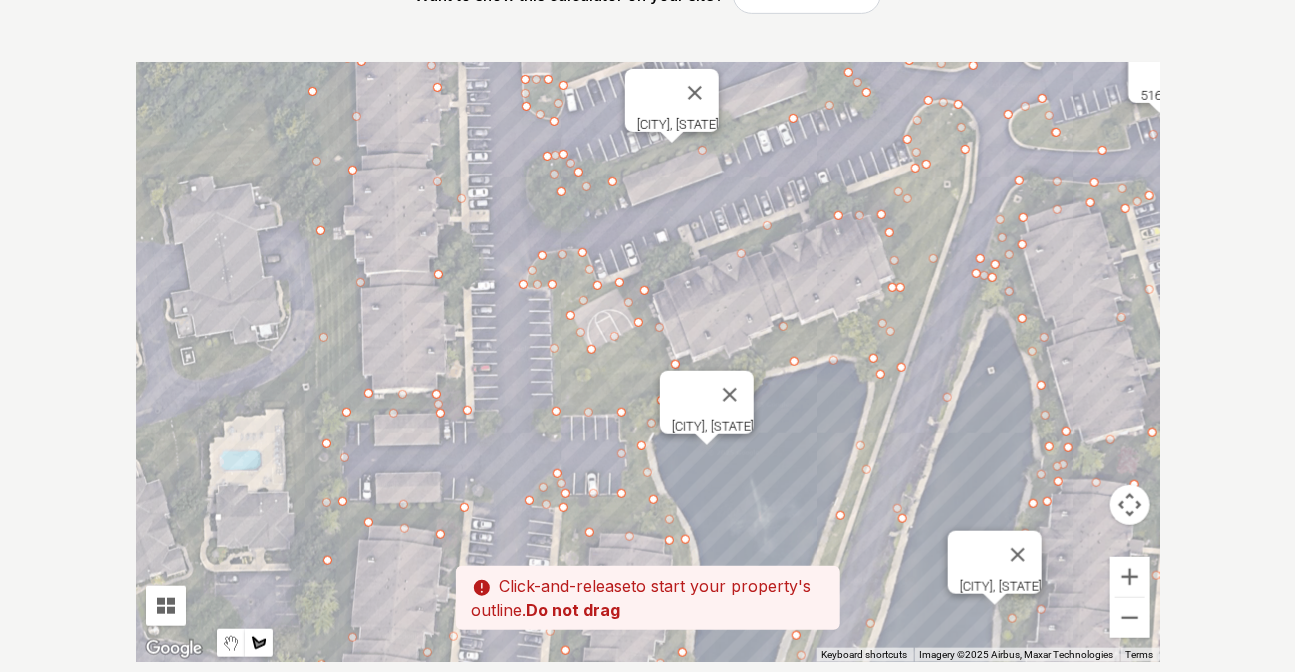 click at bounding box center [648, 362] 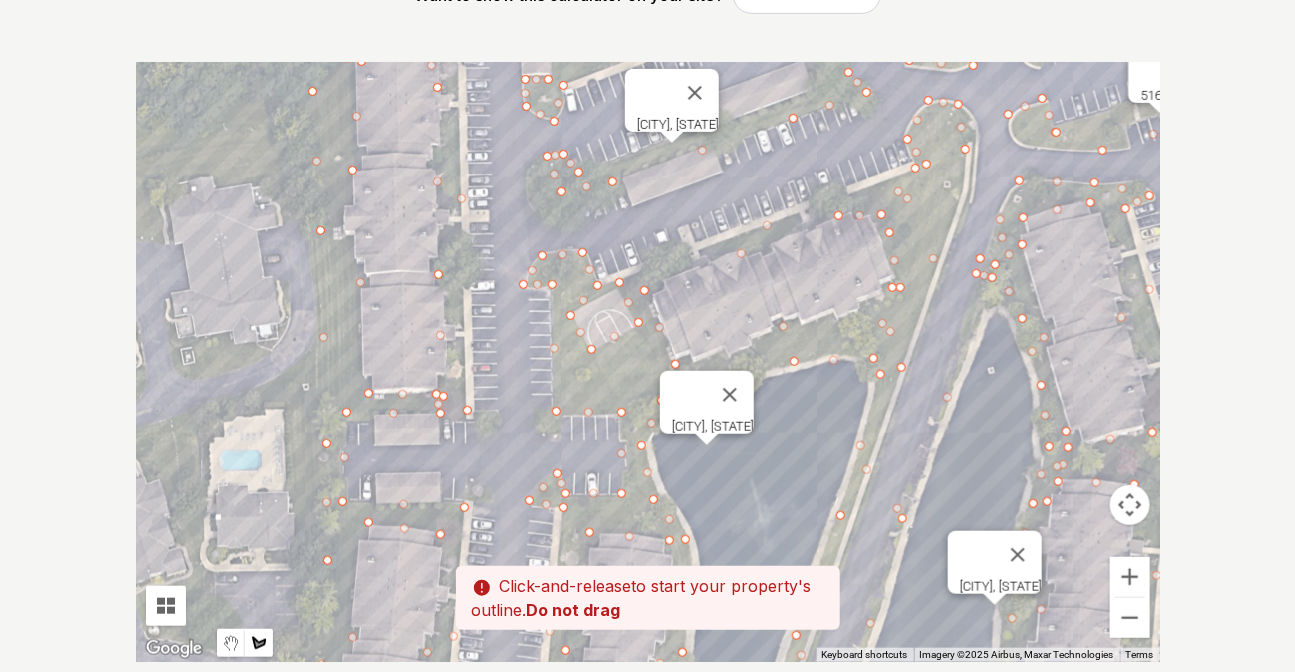 click at bounding box center (648, 362) 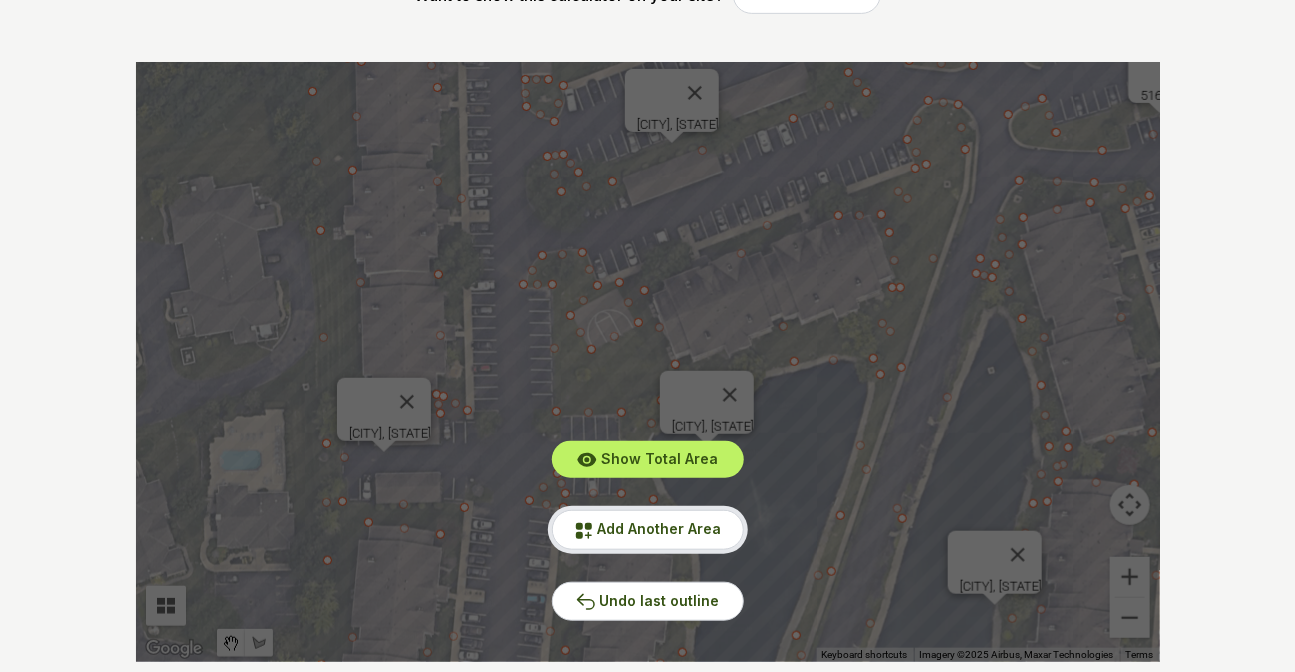 click on "Add Another Area" at bounding box center (660, 528) 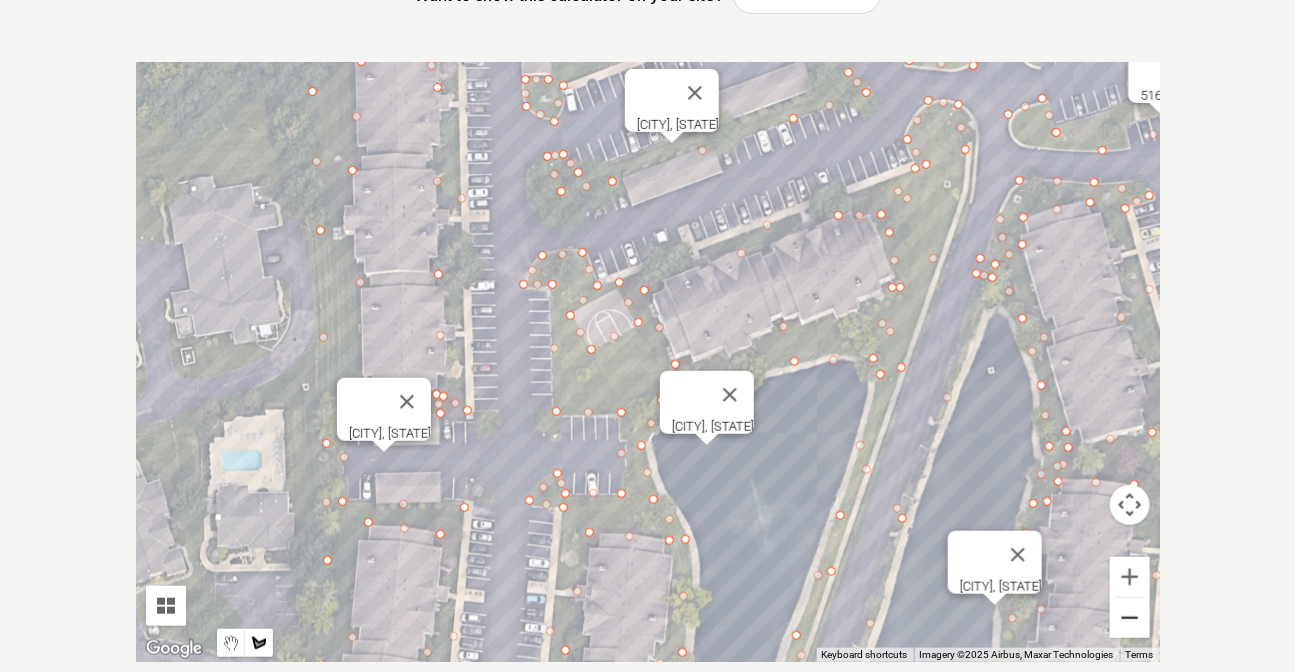 click at bounding box center (1130, 618) 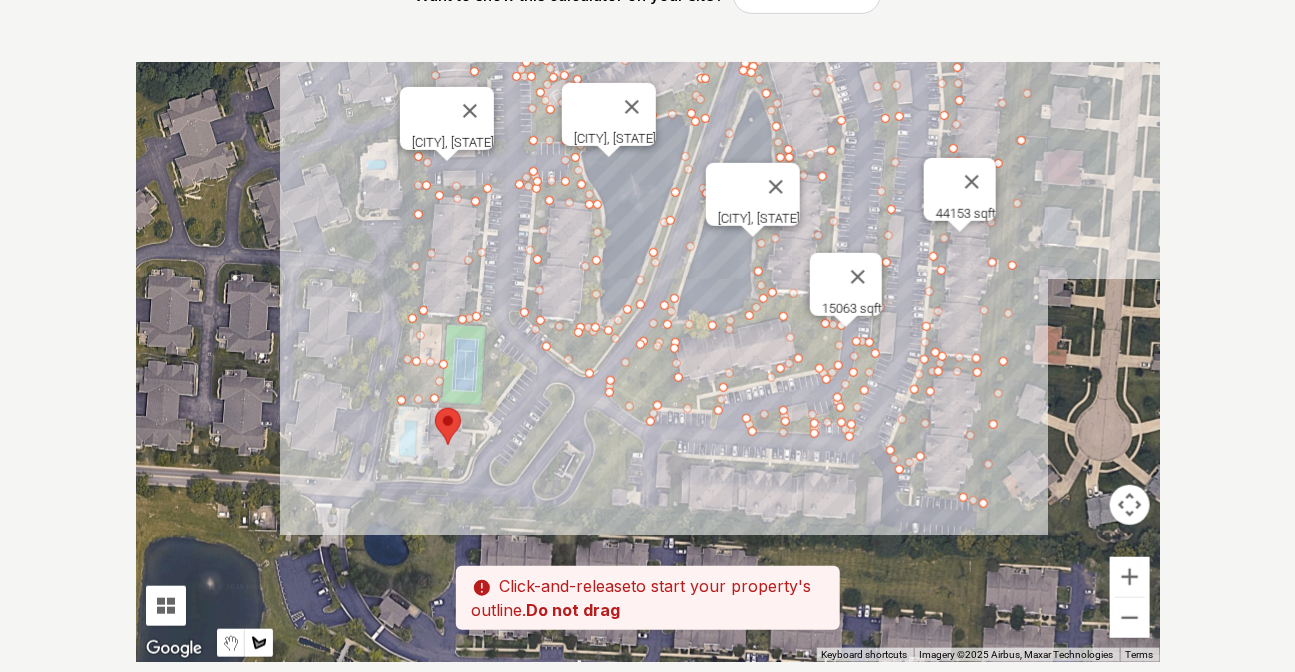 drag, startPoint x: 572, startPoint y: 442, endPoint x: 503, endPoint y: 194, distance: 257.4199 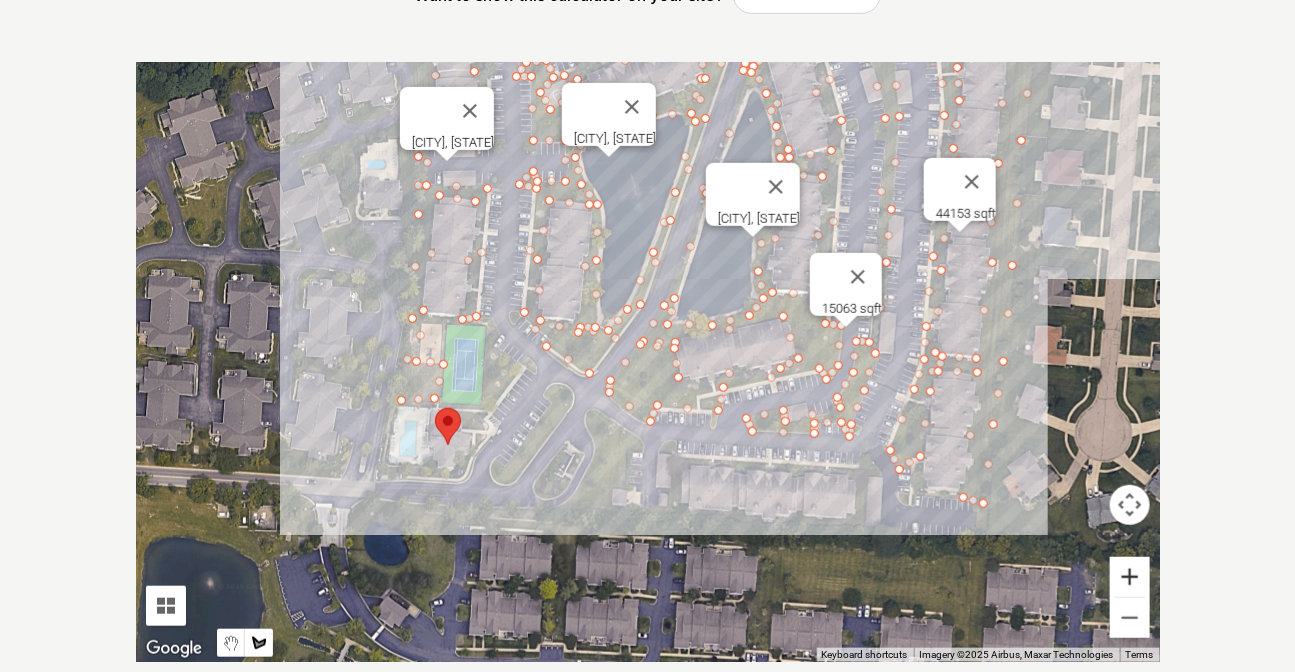 click at bounding box center [1130, 577] 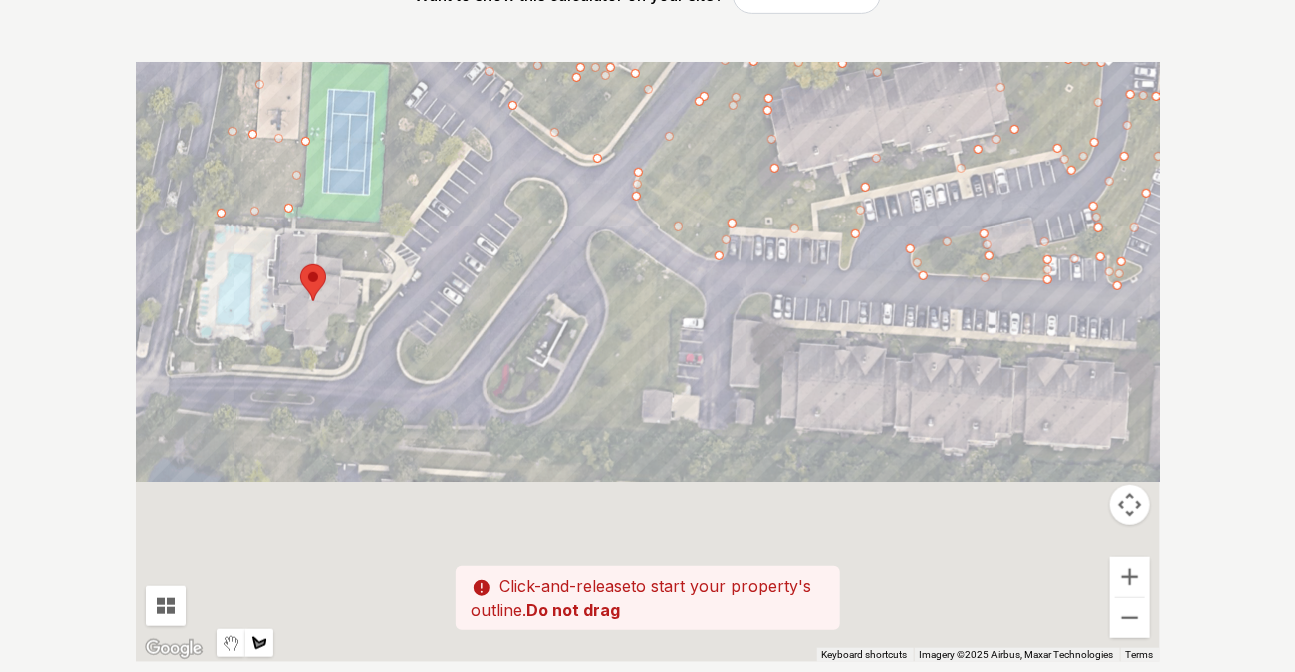 drag, startPoint x: 570, startPoint y: 437, endPoint x: 587, endPoint y: 384, distance: 55.65968 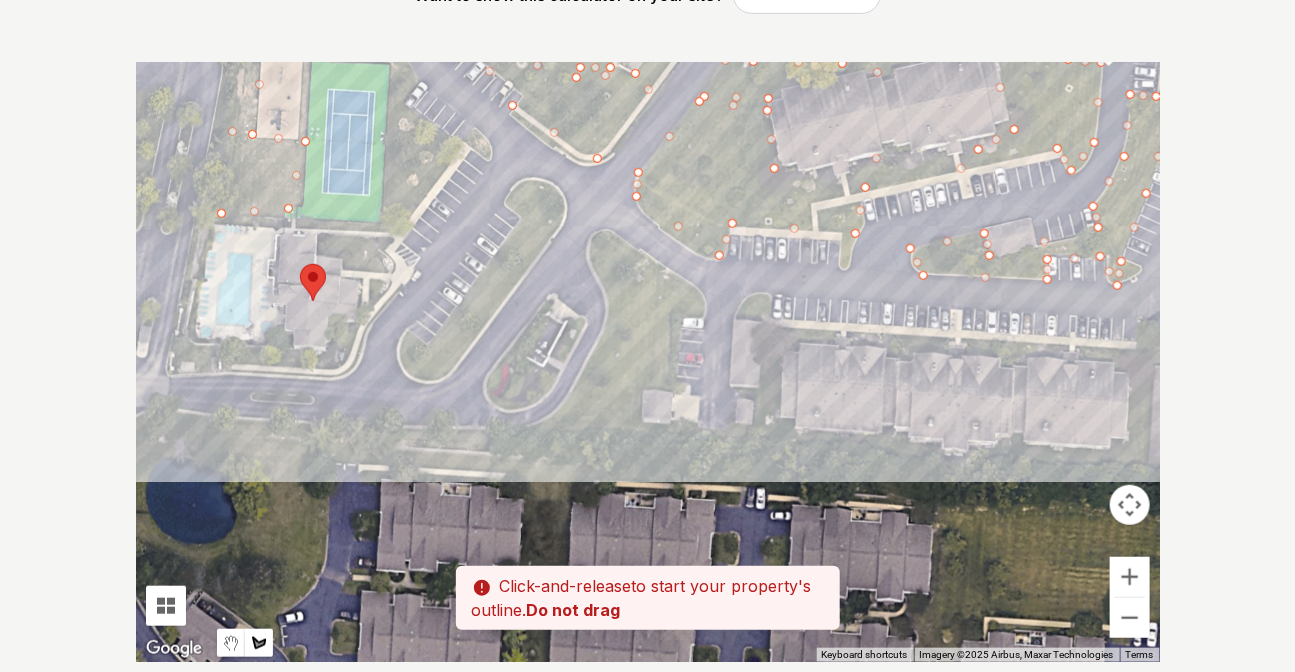 click at bounding box center (648, 362) 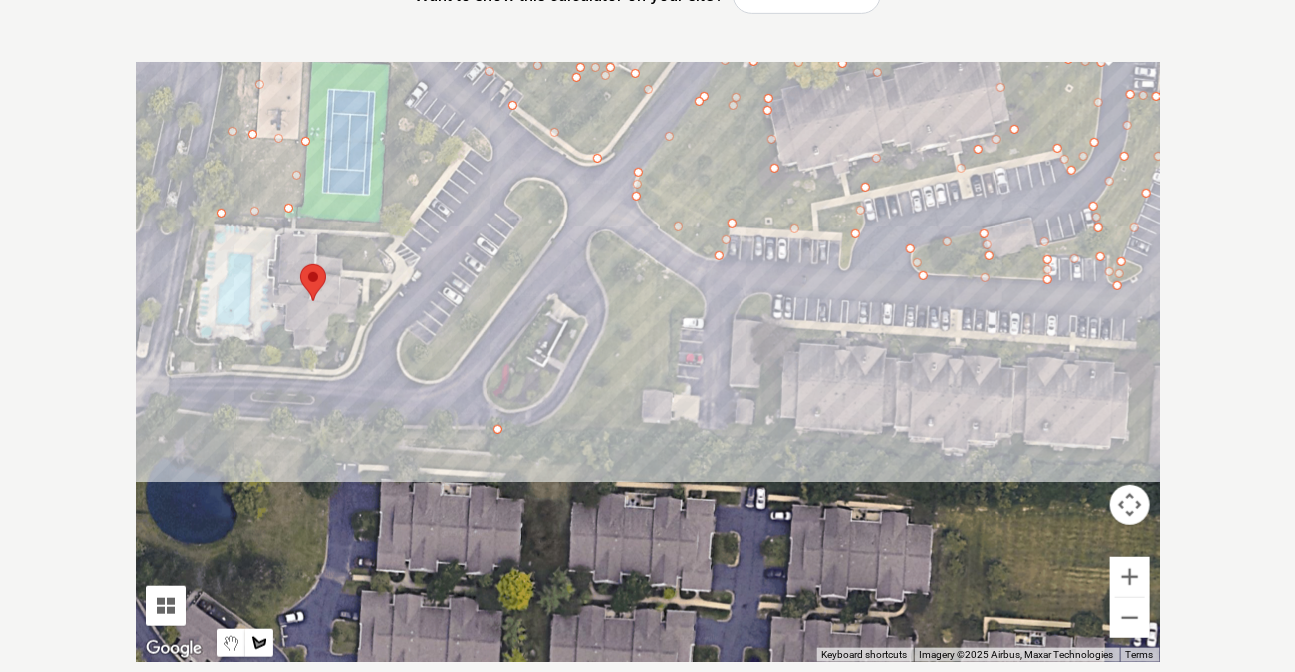click at bounding box center (648, 362) 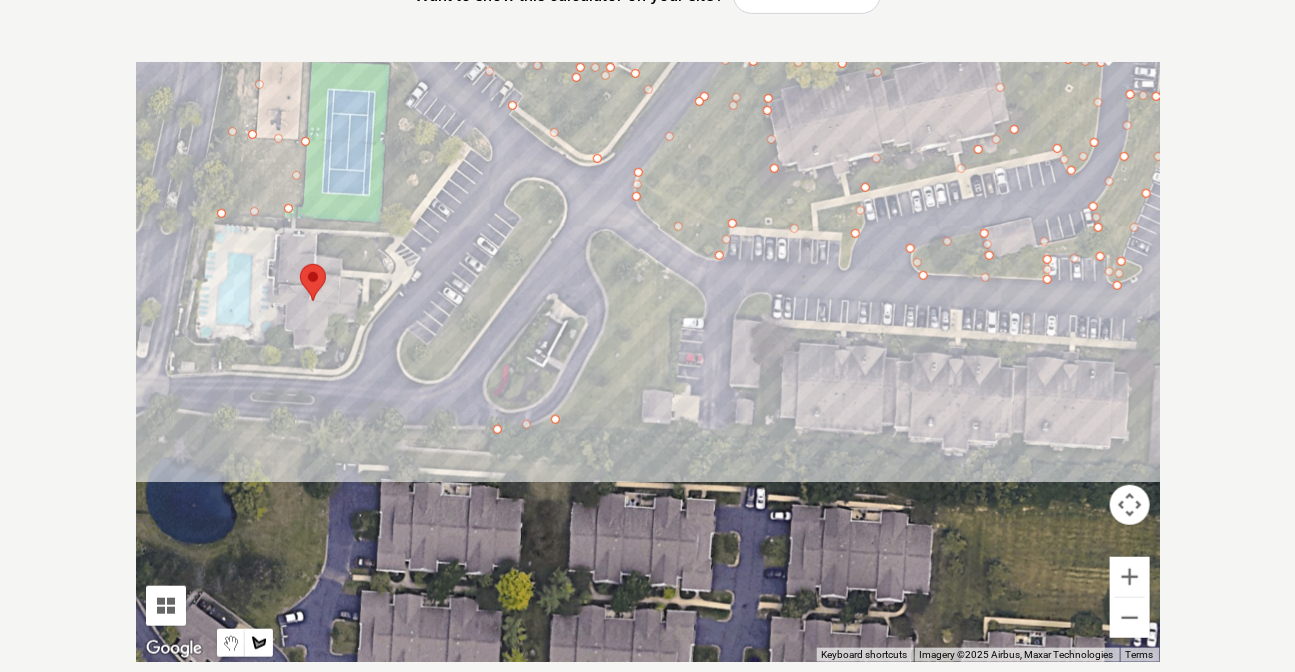 click at bounding box center [648, 362] 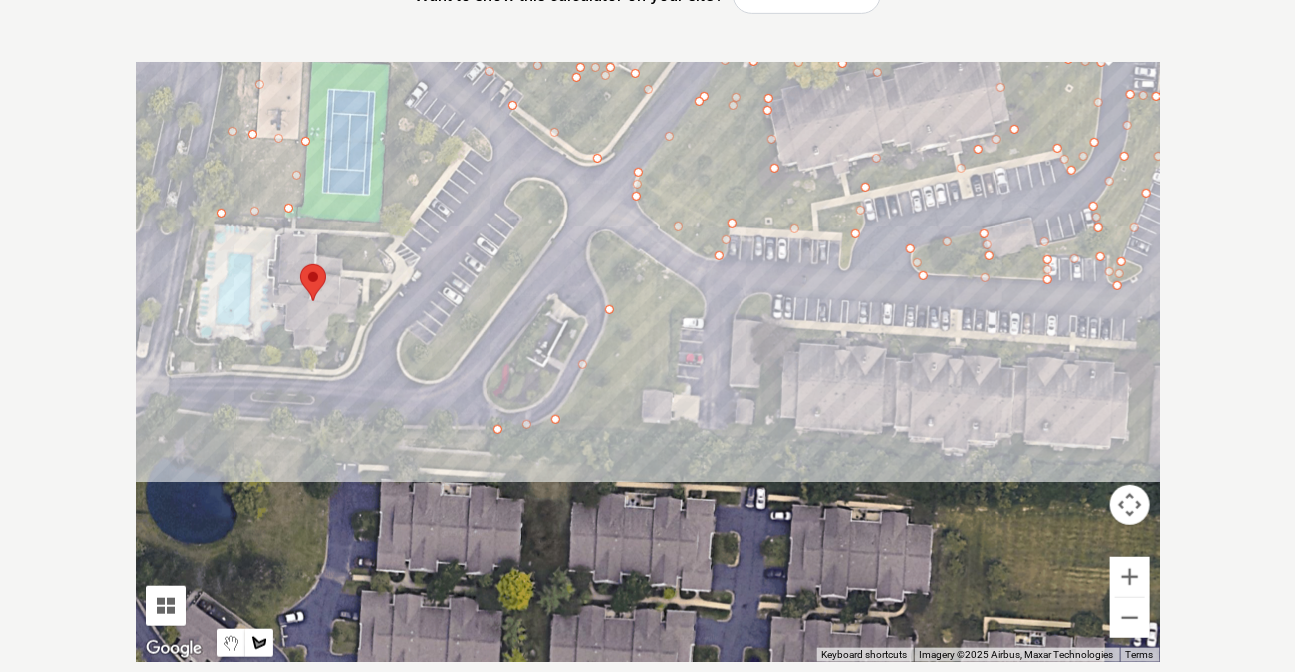 click at bounding box center (648, 362) 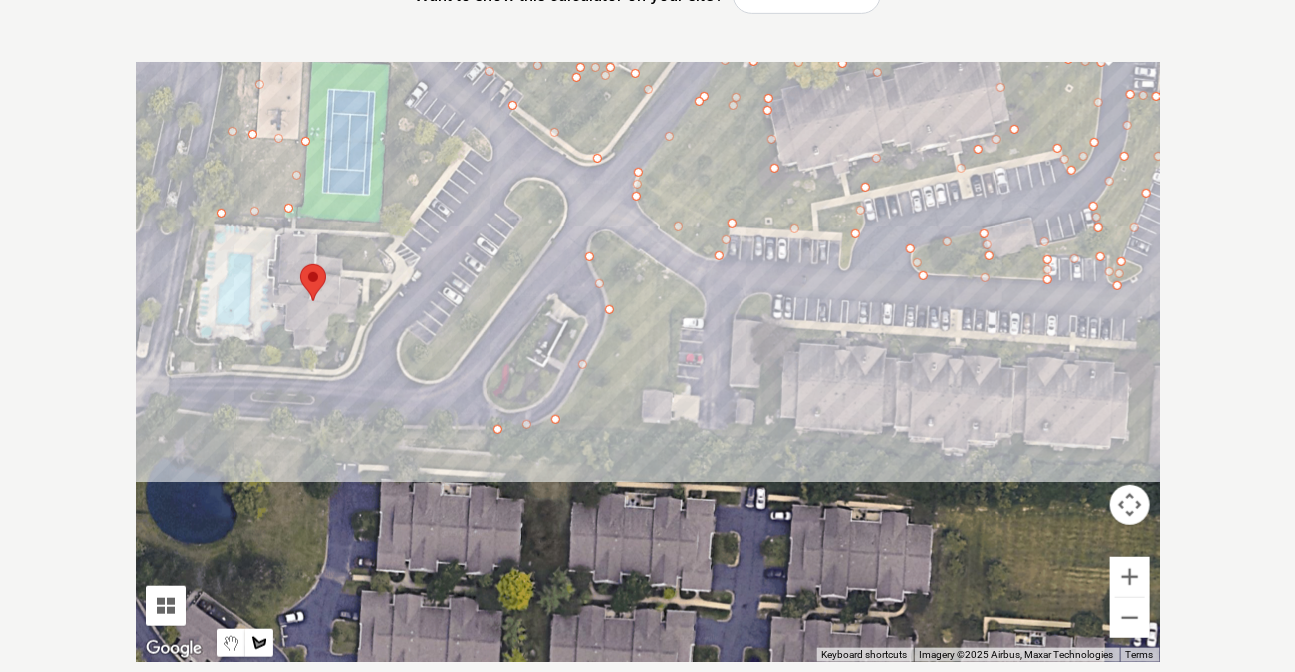 click at bounding box center [648, 362] 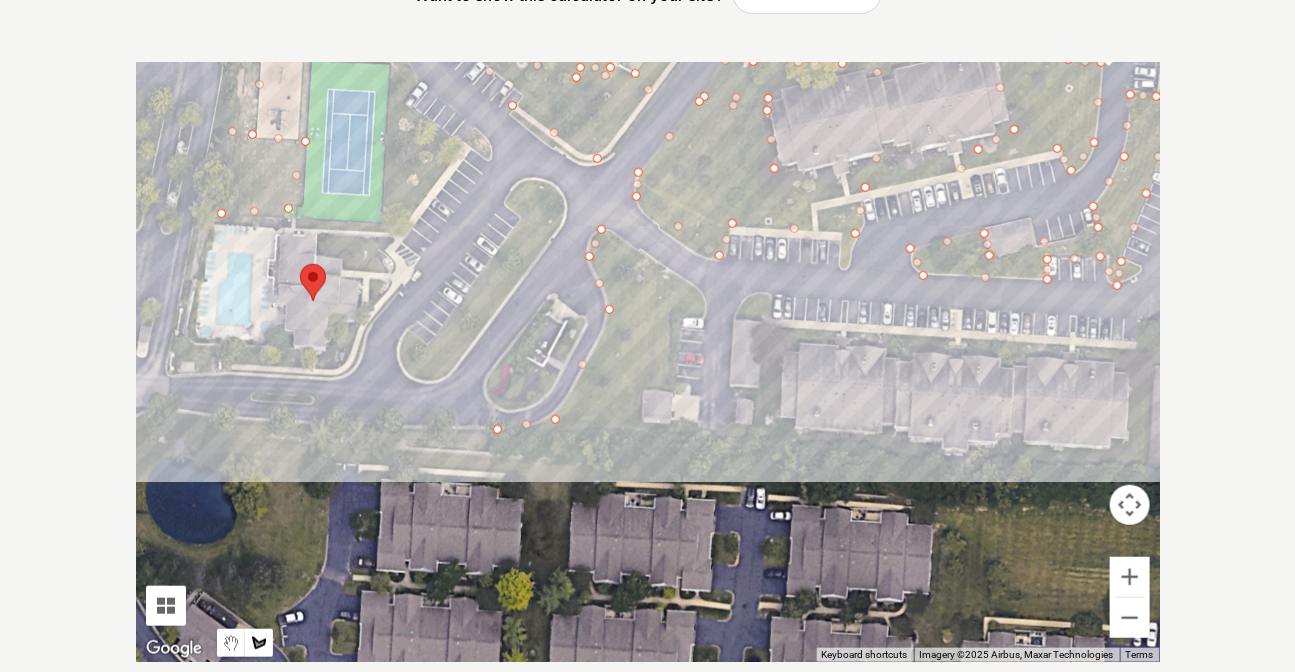 click at bounding box center (648, 362) 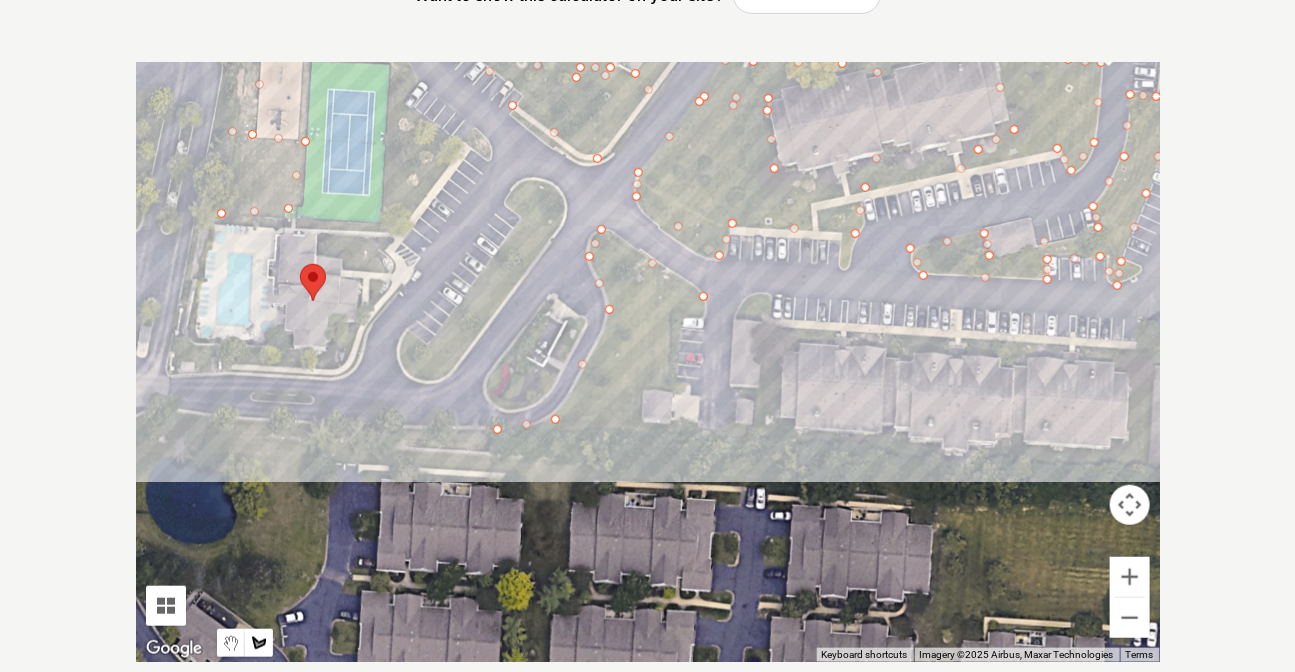 click at bounding box center (648, 362) 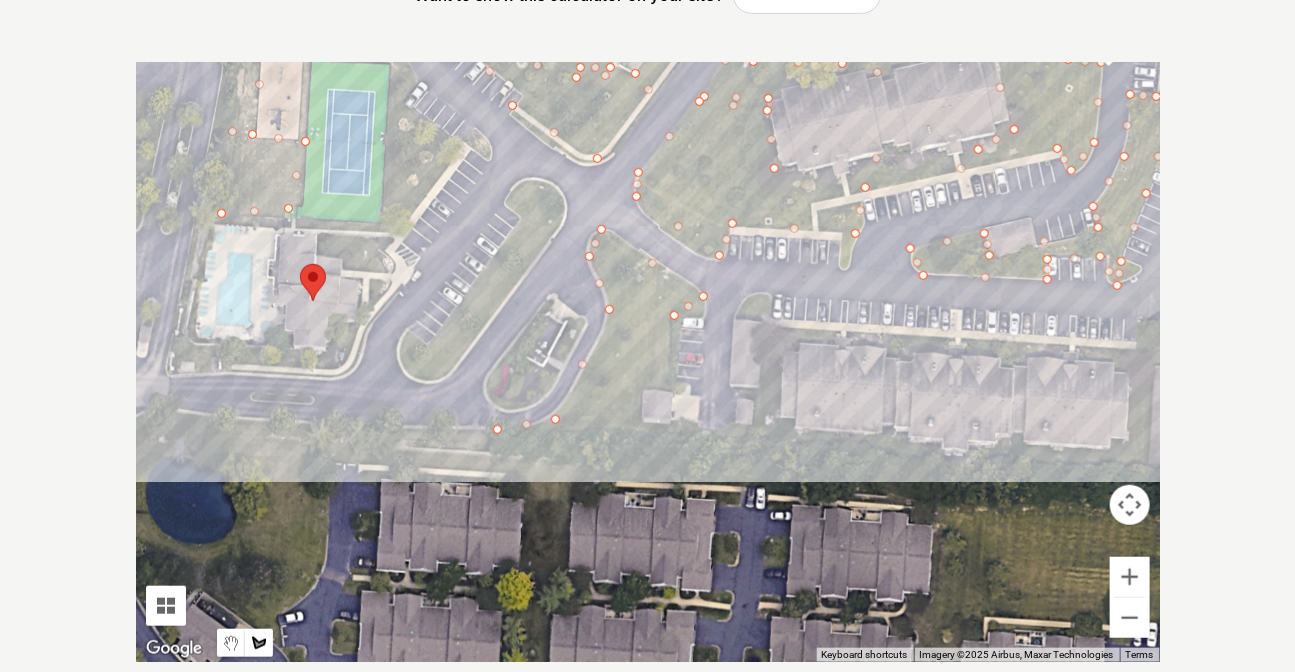 click at bounding box center (648, 362) 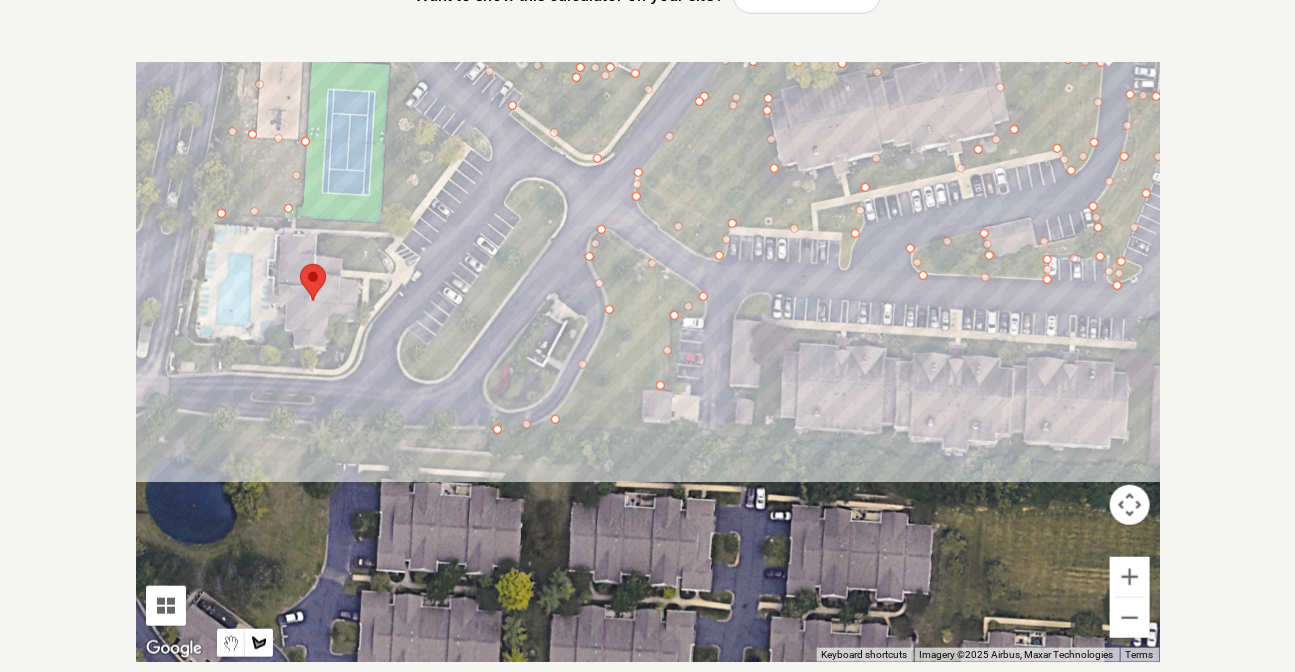 click at bounding box center [648, 362] 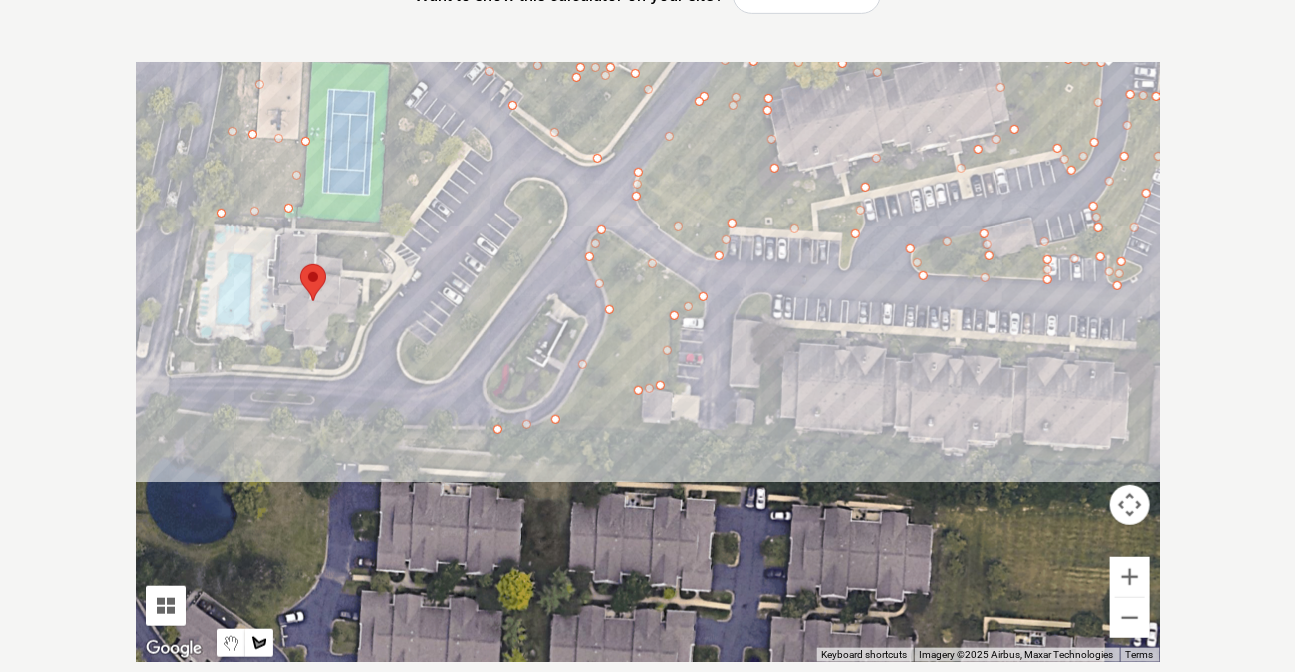 click at bounding box center (648, 362) 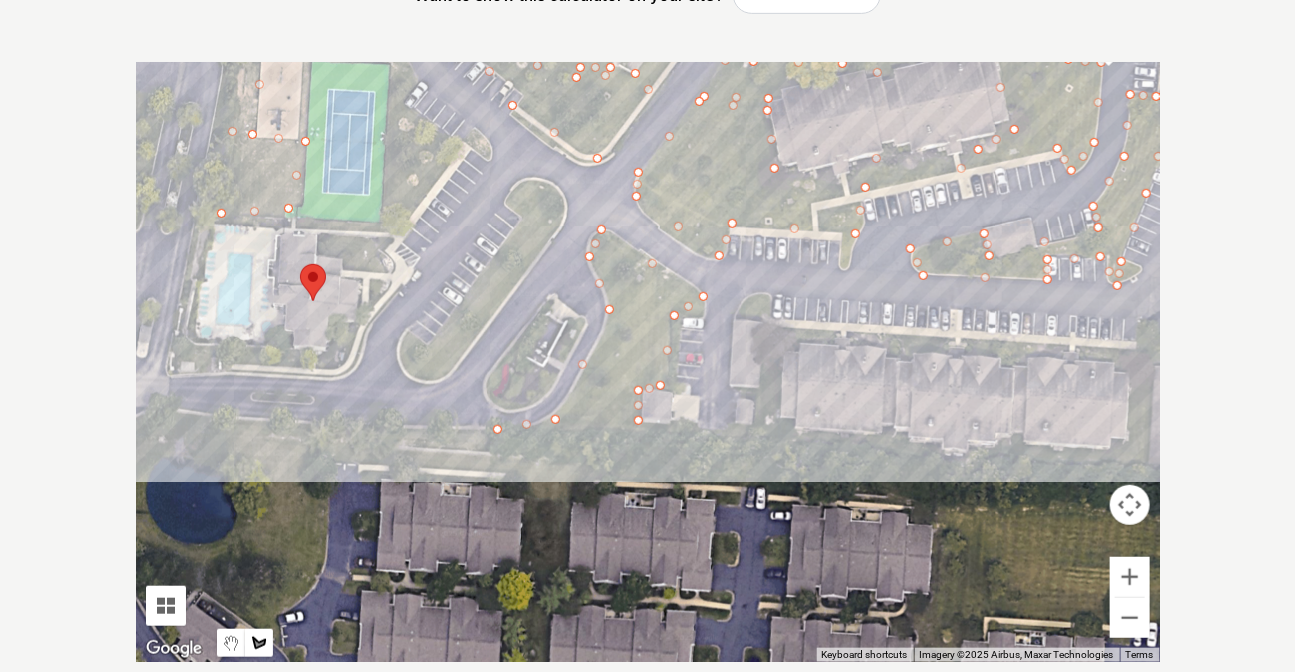 click at bounding box center (648, 362) 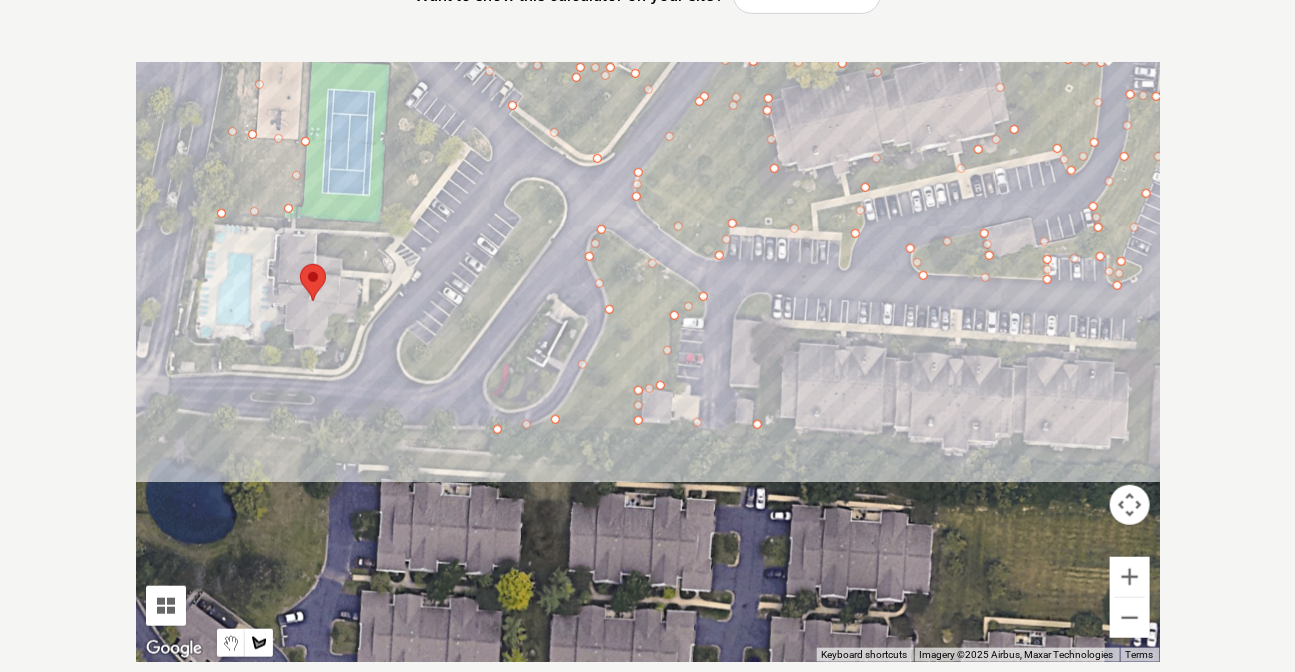 click at bounding box center [648, 362] 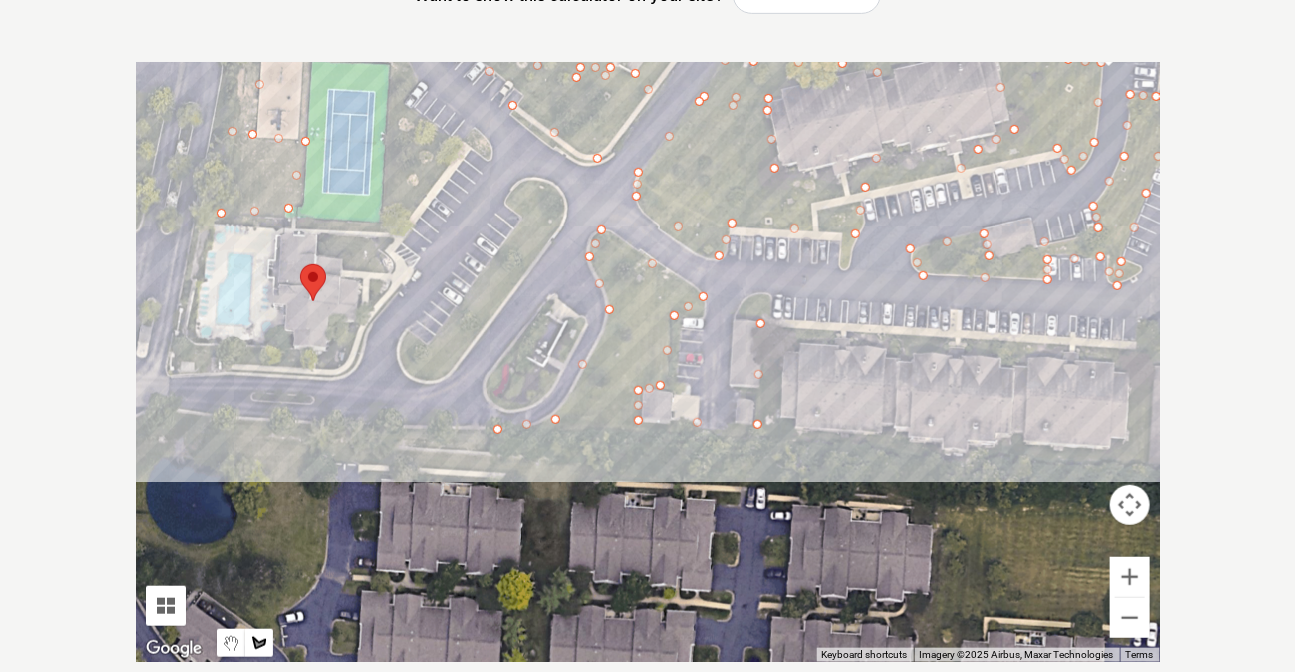 click at bounding box center (648, 362) 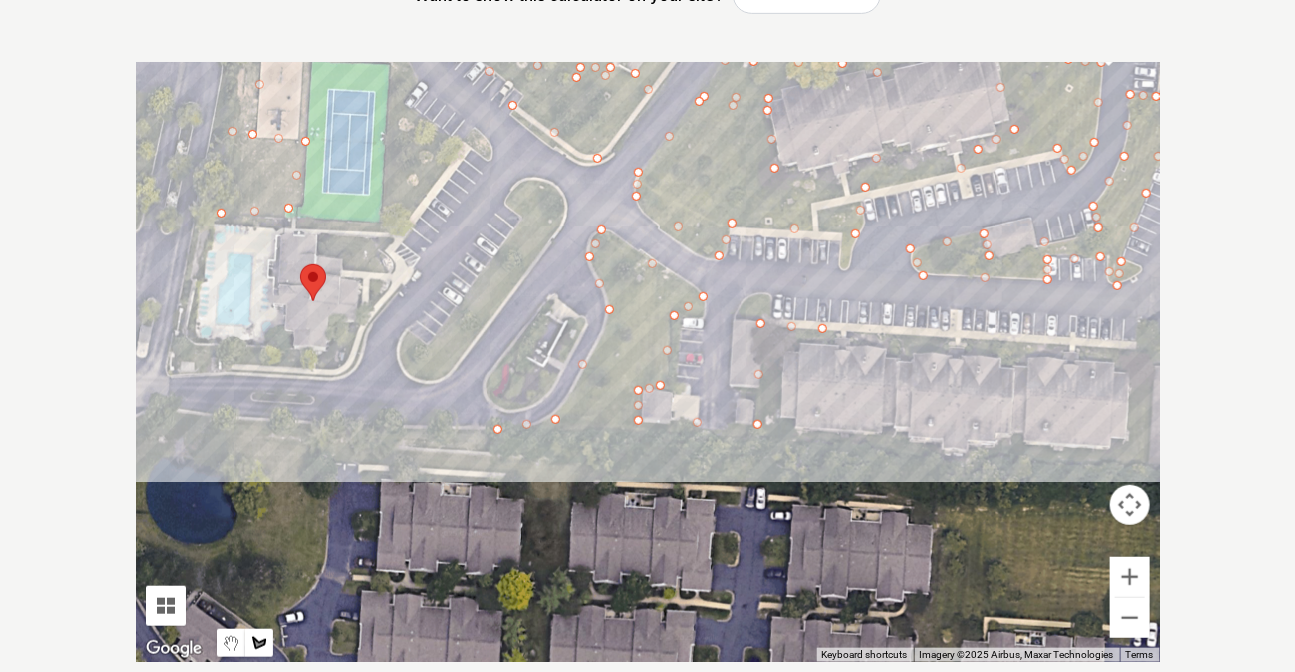 click at bounding box center [648, 362] 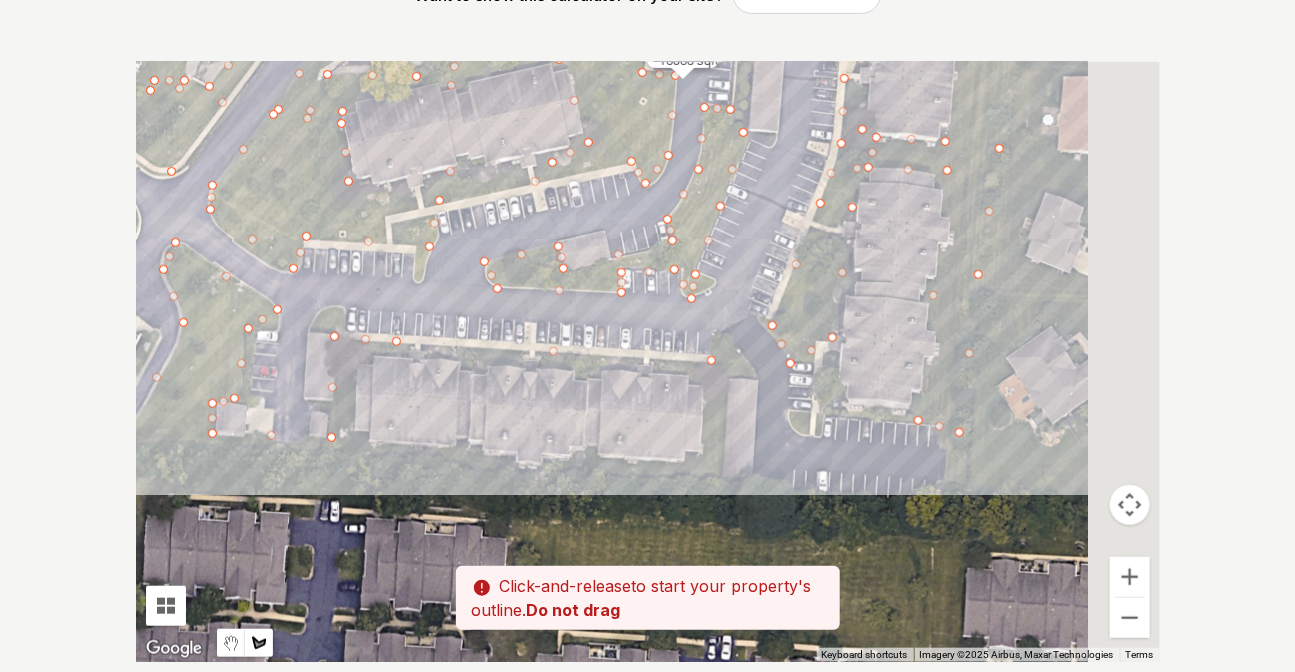 drag, startPoint x: 999, startPoint y: 369, endPoint x: 674, endPoint y: 375, distance: 325.0554 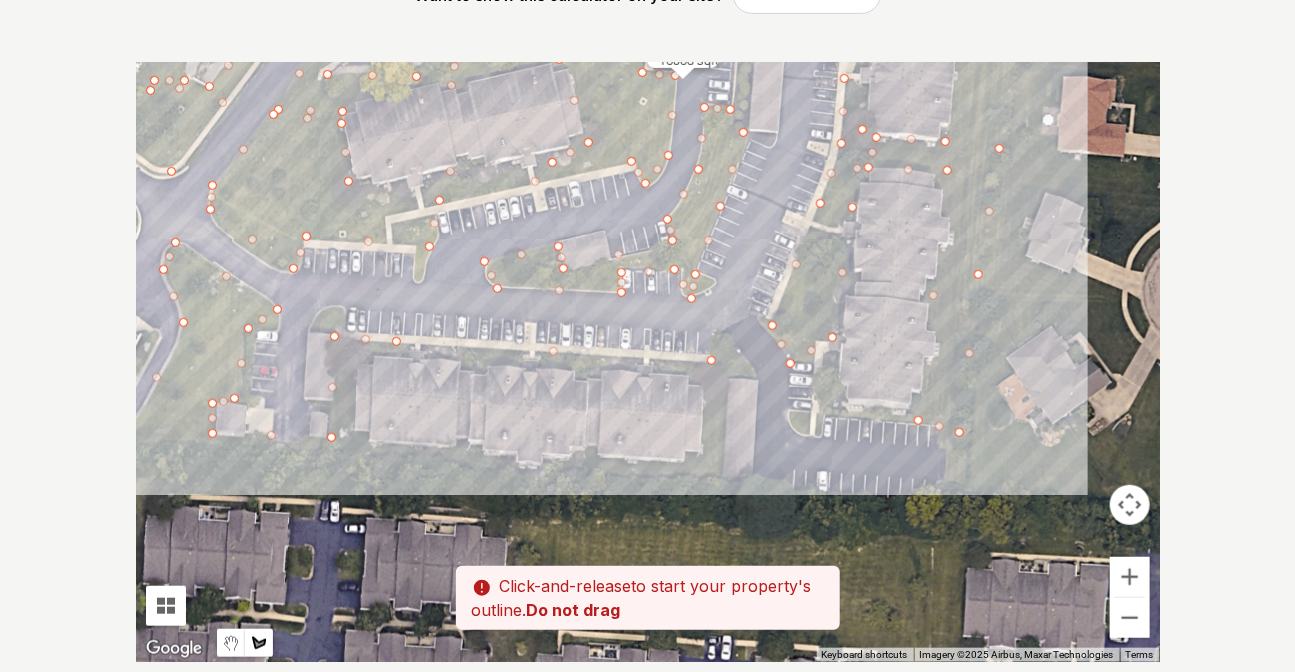 click at bounding box center [648, 362] 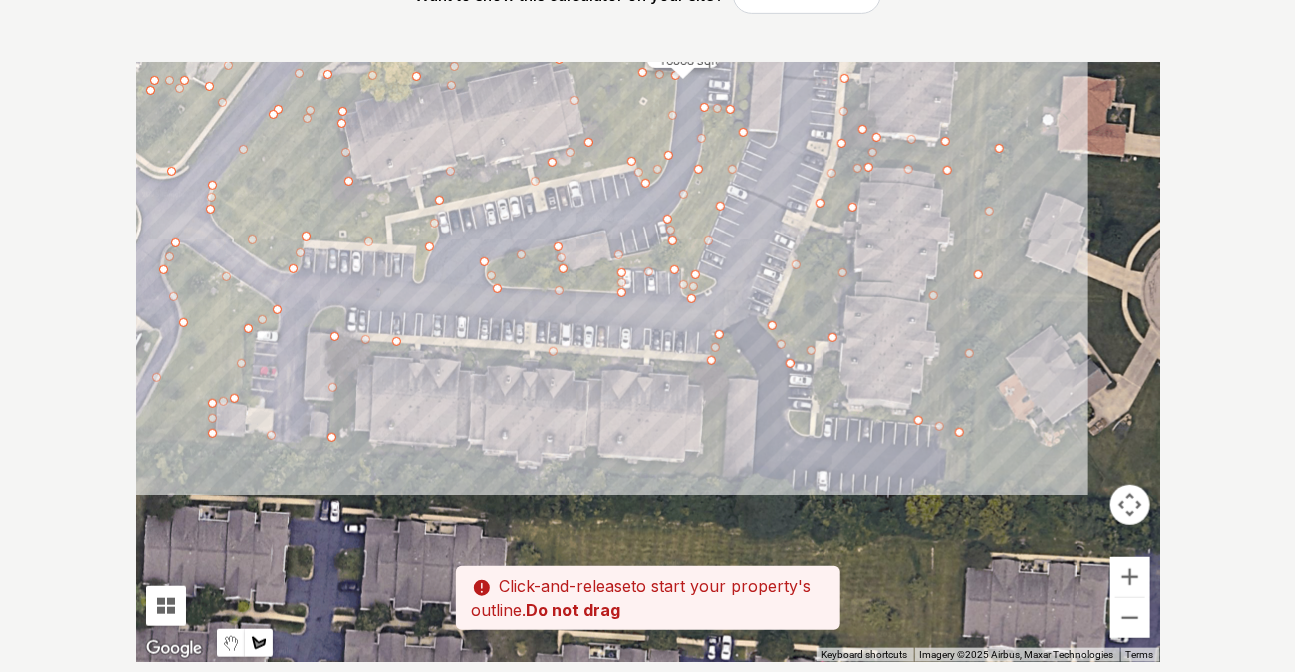 click at bounding box center (648, 362) 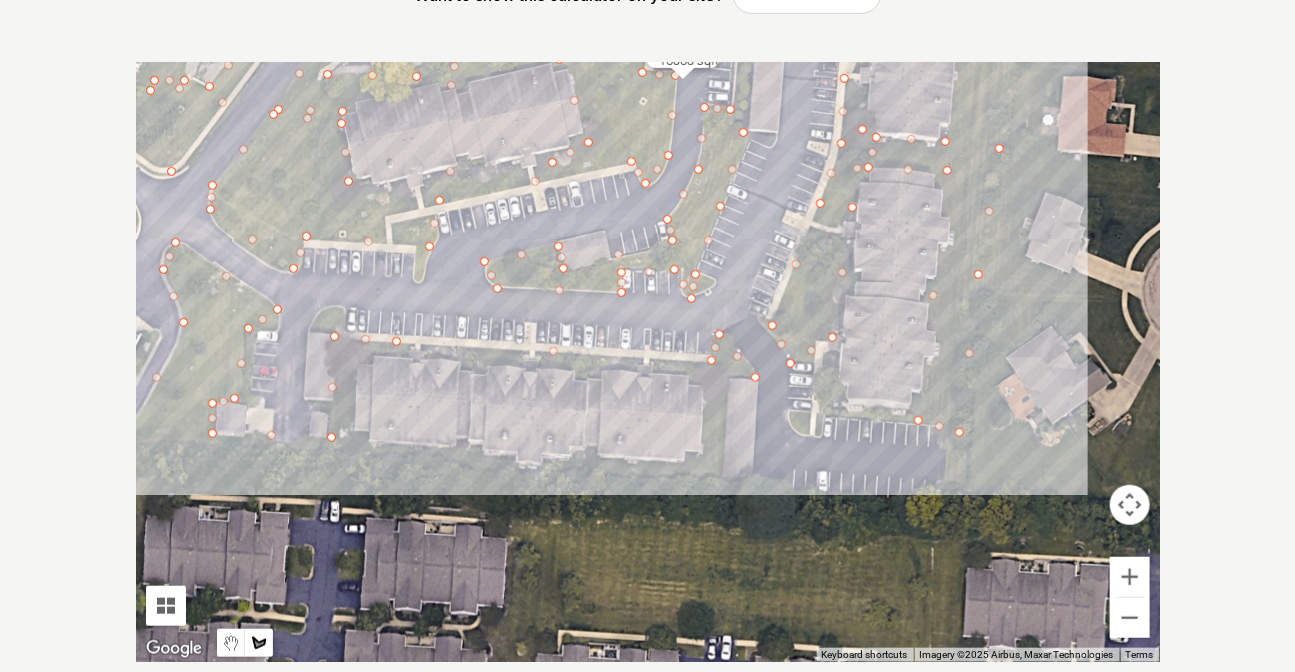 click at bounding box center (648, 362) 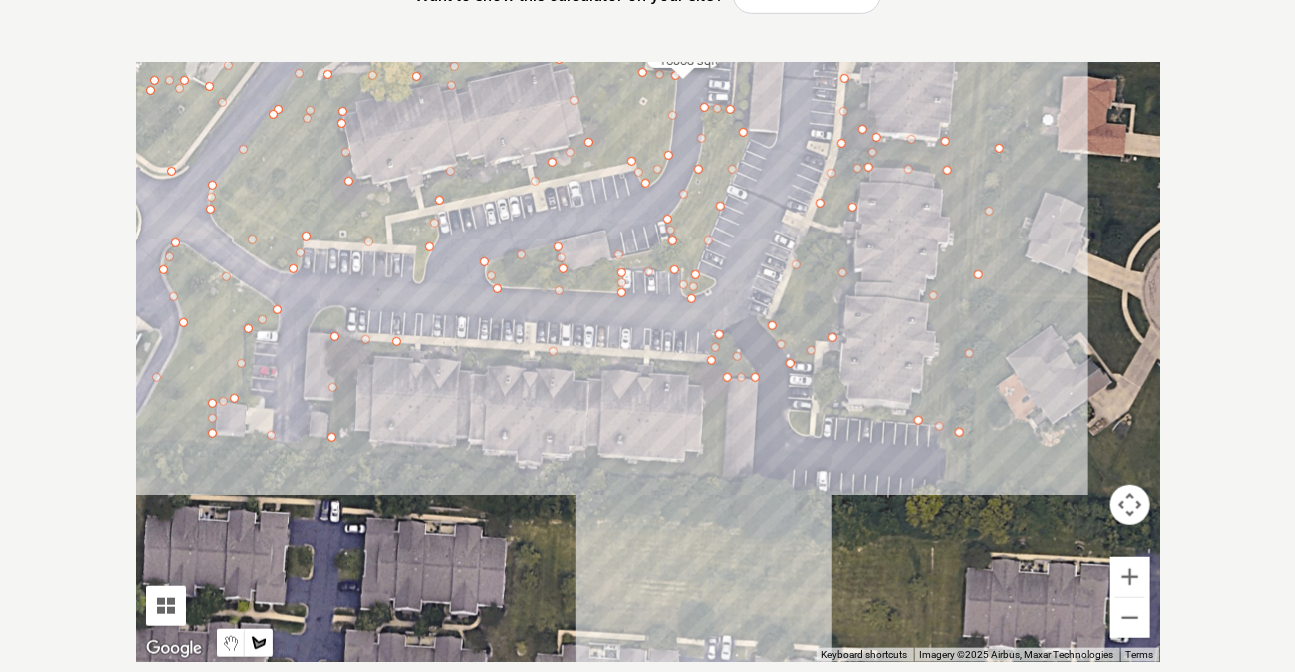 drag, startPoint x: 725, startPoint y: 485, endPoint x: 715, endPoint y: 482, distance: 10.440307 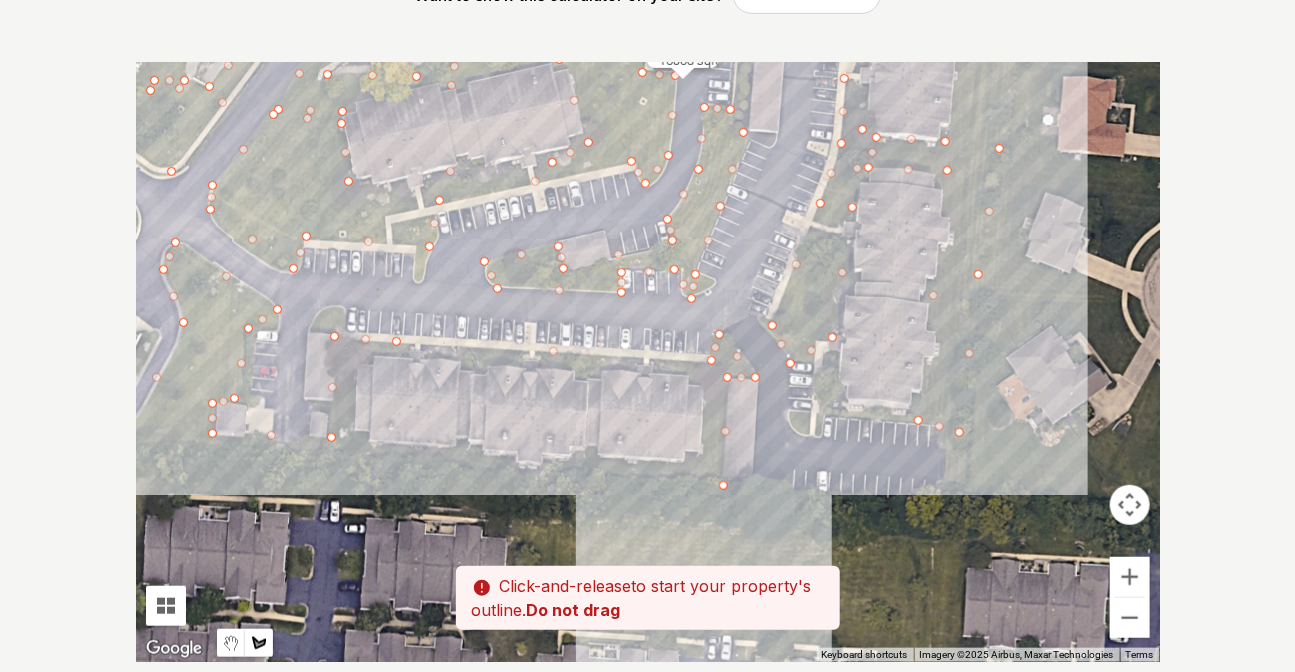 click at bounding box center [648, 362] 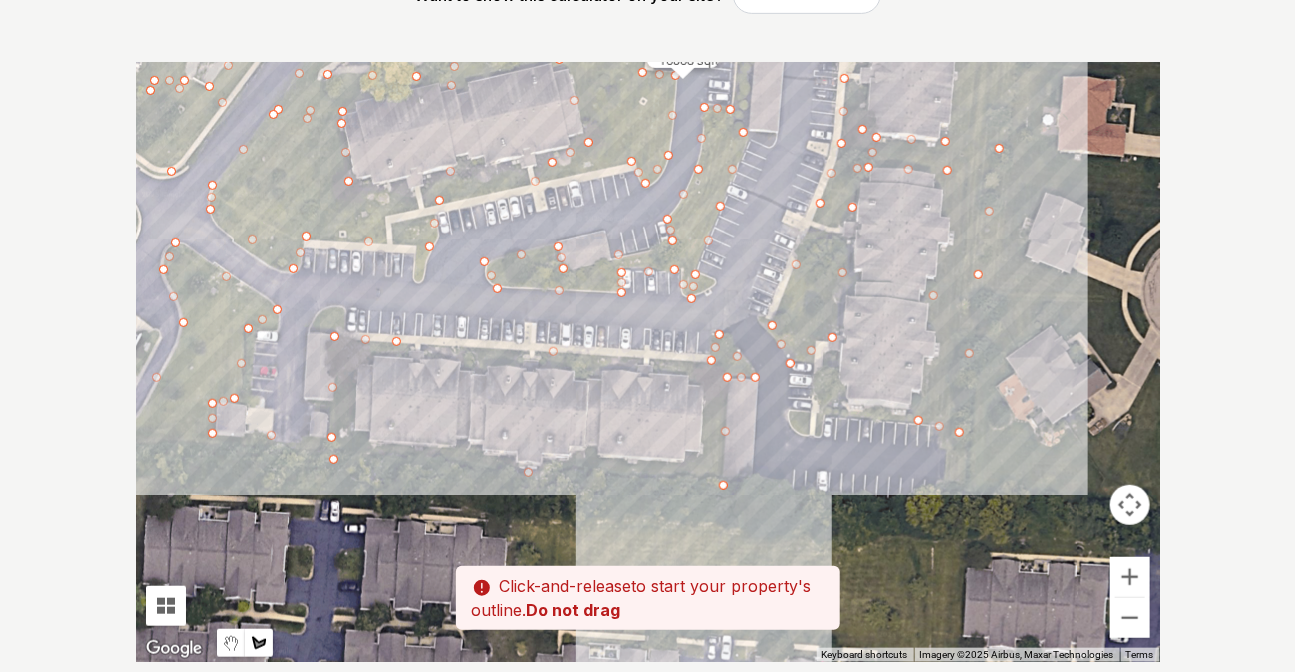 click at bounding box center [648, 362] 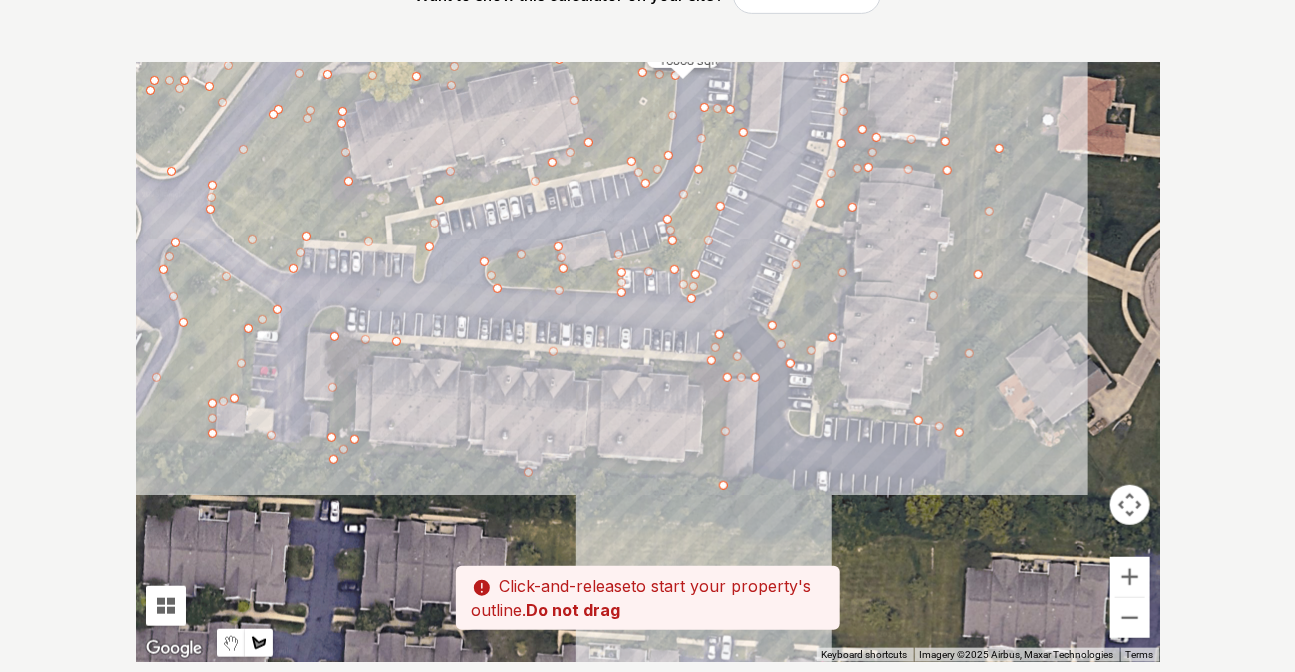 click at bounding box center (648, 362) 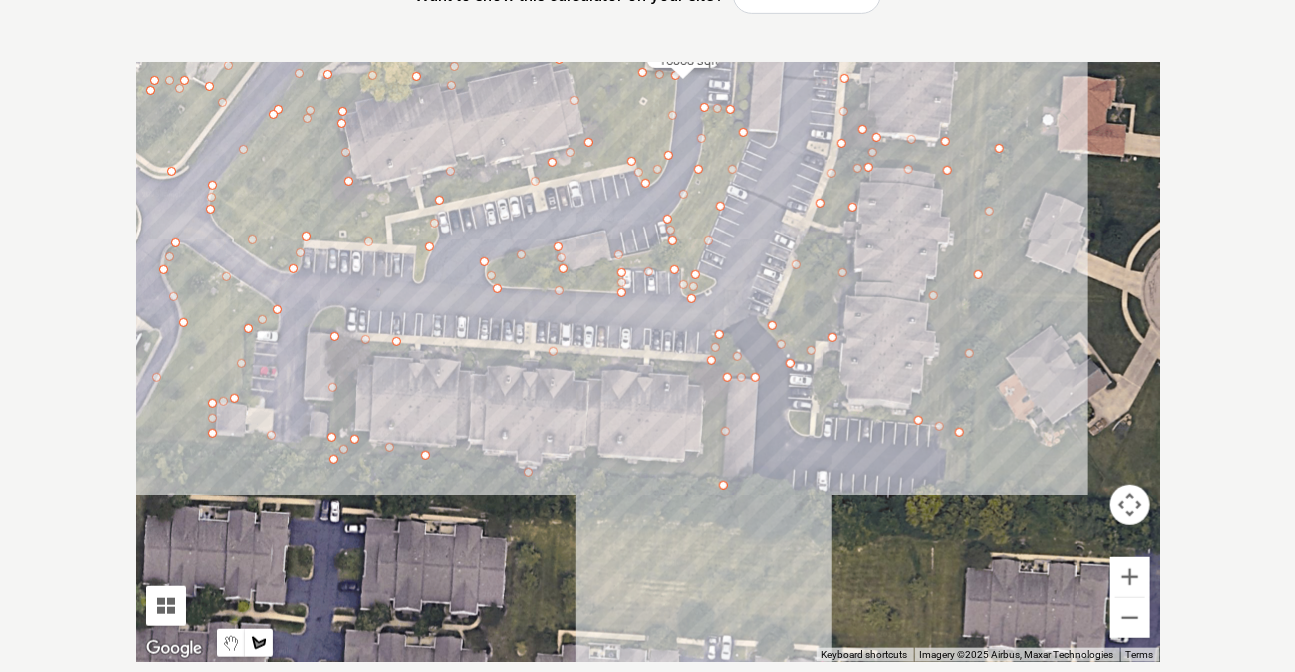 click at bounding box center [648, 362] 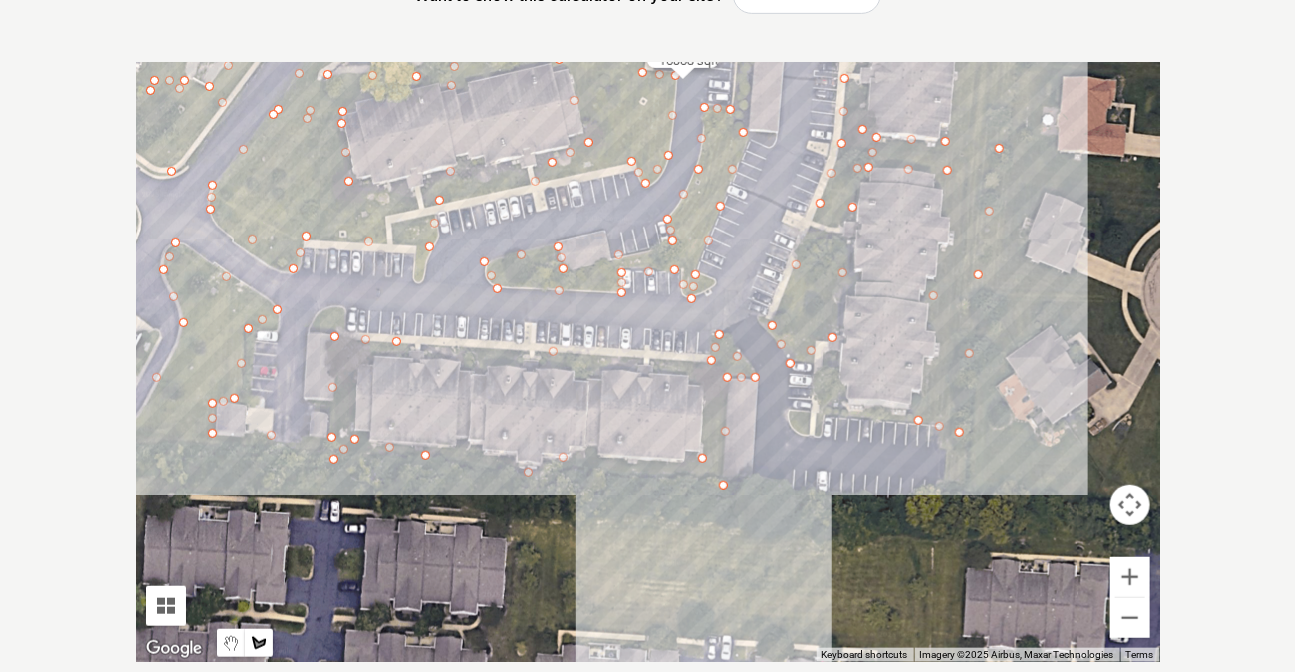 click at bounding box center [648, 362] 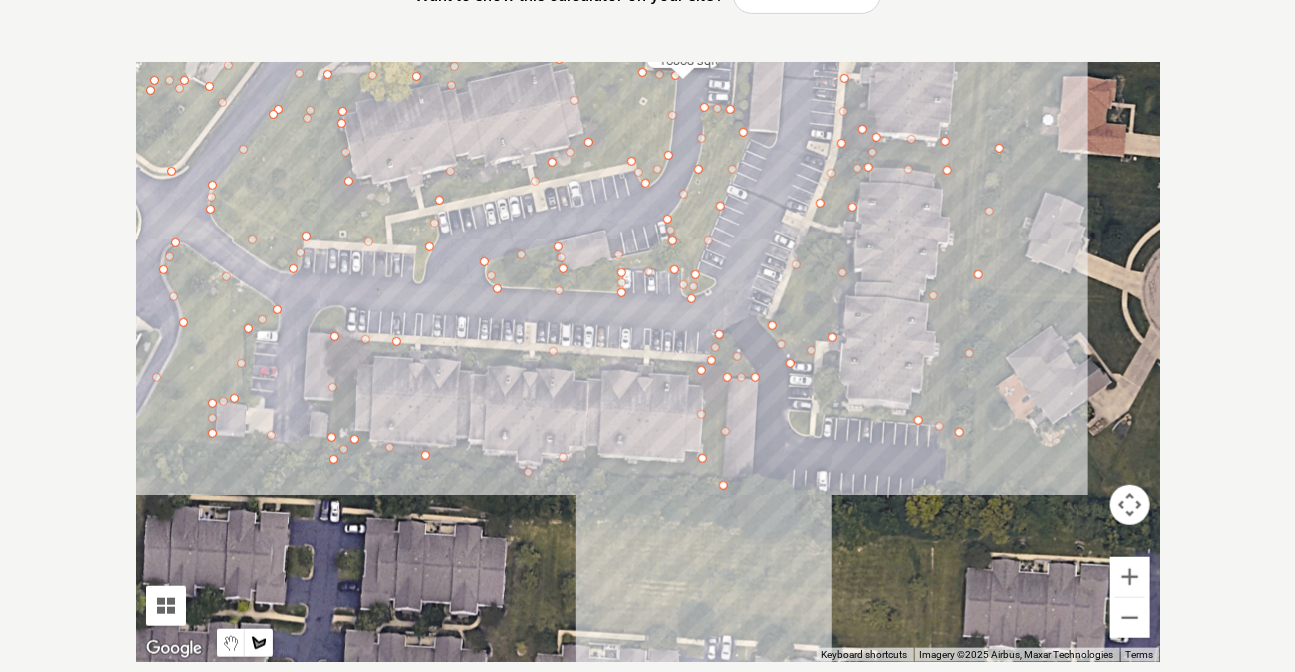 click at bounding box center (648, 362) 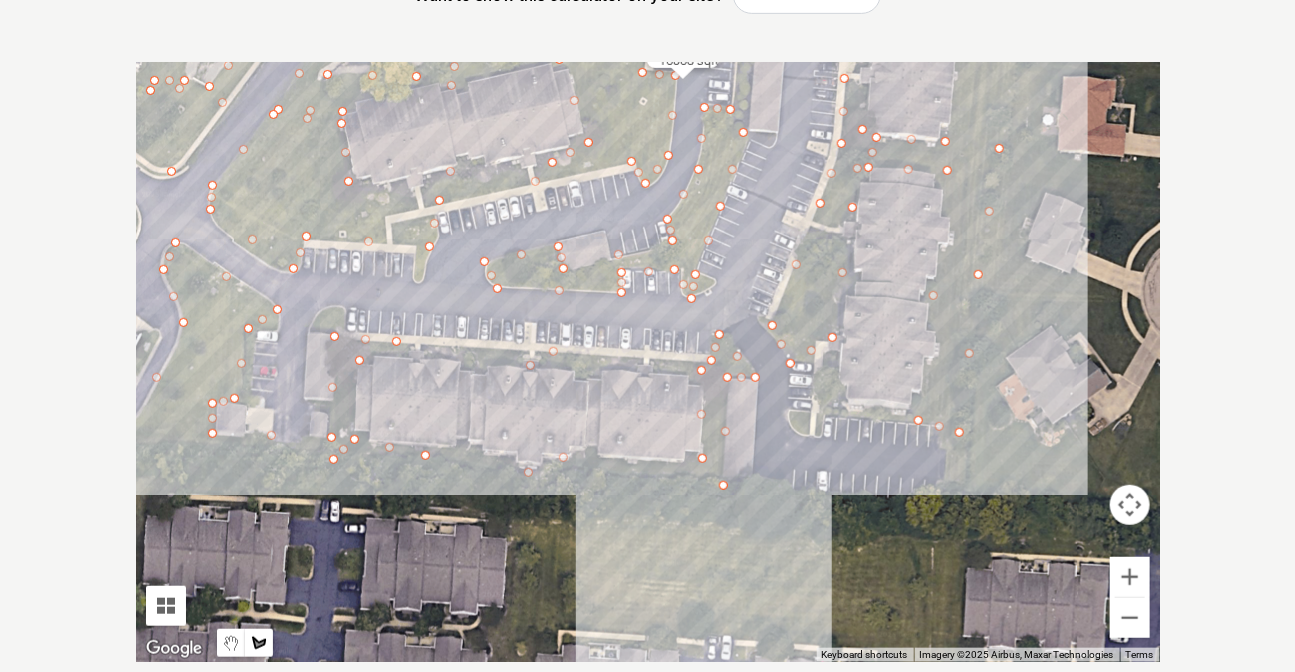 click at bounding box center (648, 362) 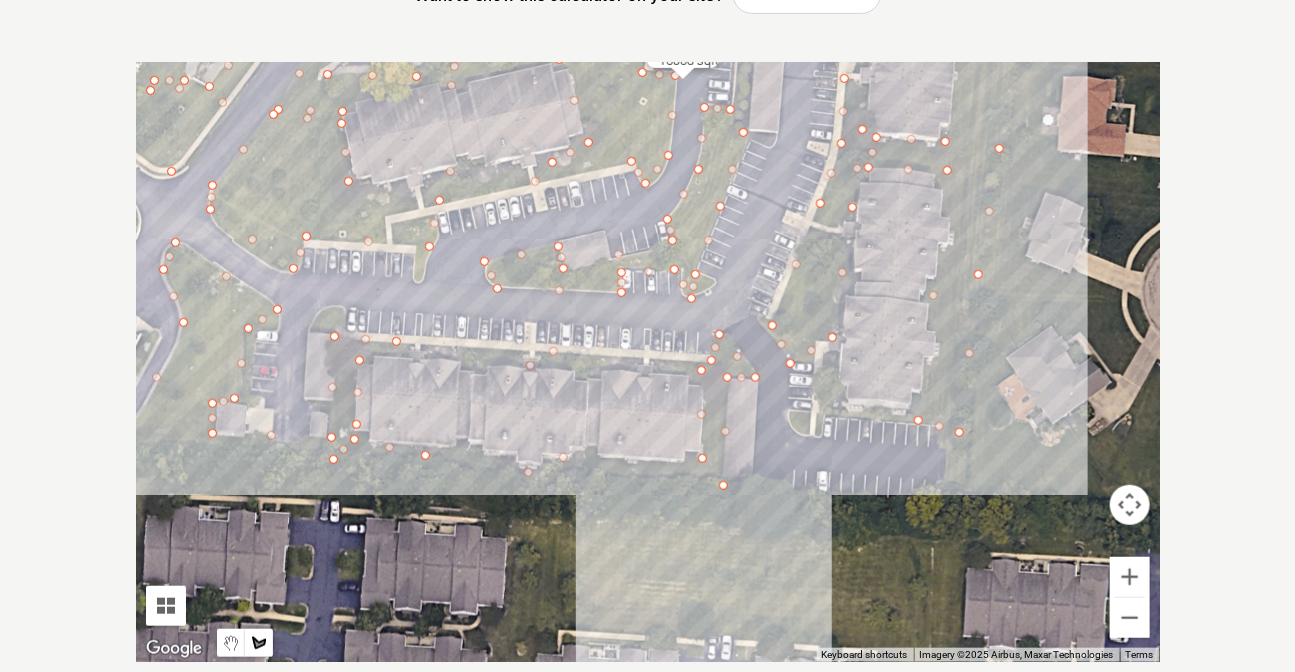 click at bounding box center [648, 362] 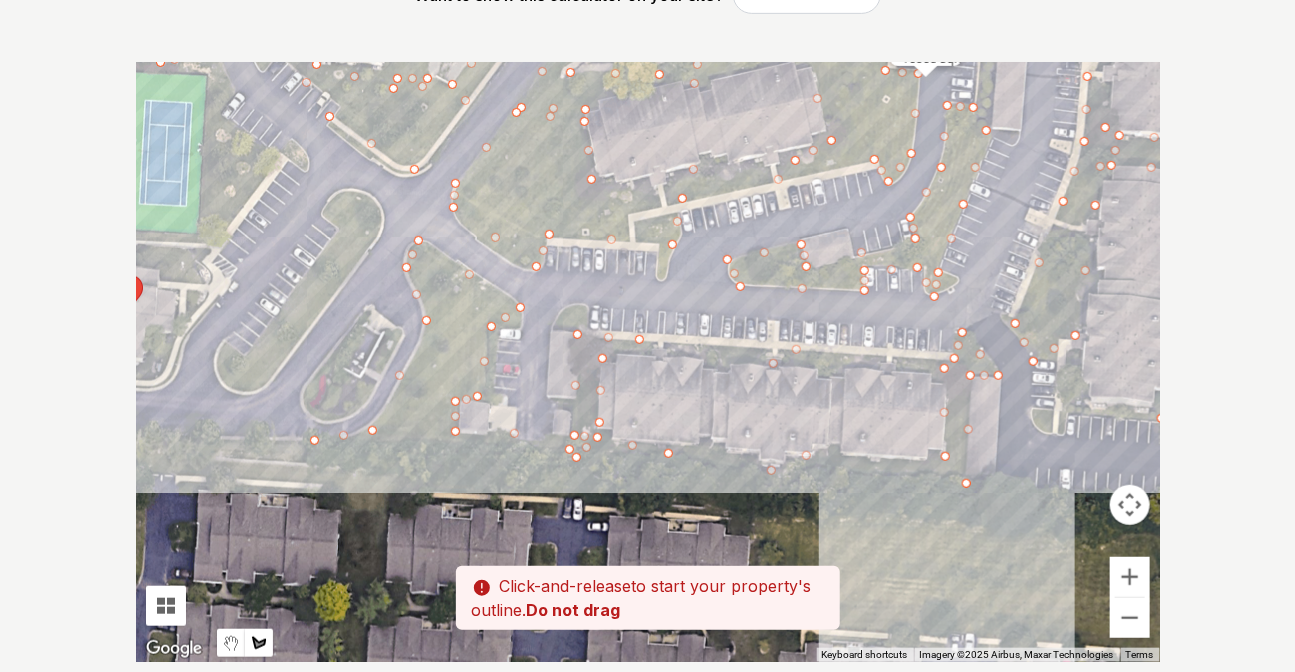 drag, startPoint x: 160, startPoint y: 447, endPoint x: 408, endPoint y: 446, distance: 248.00201 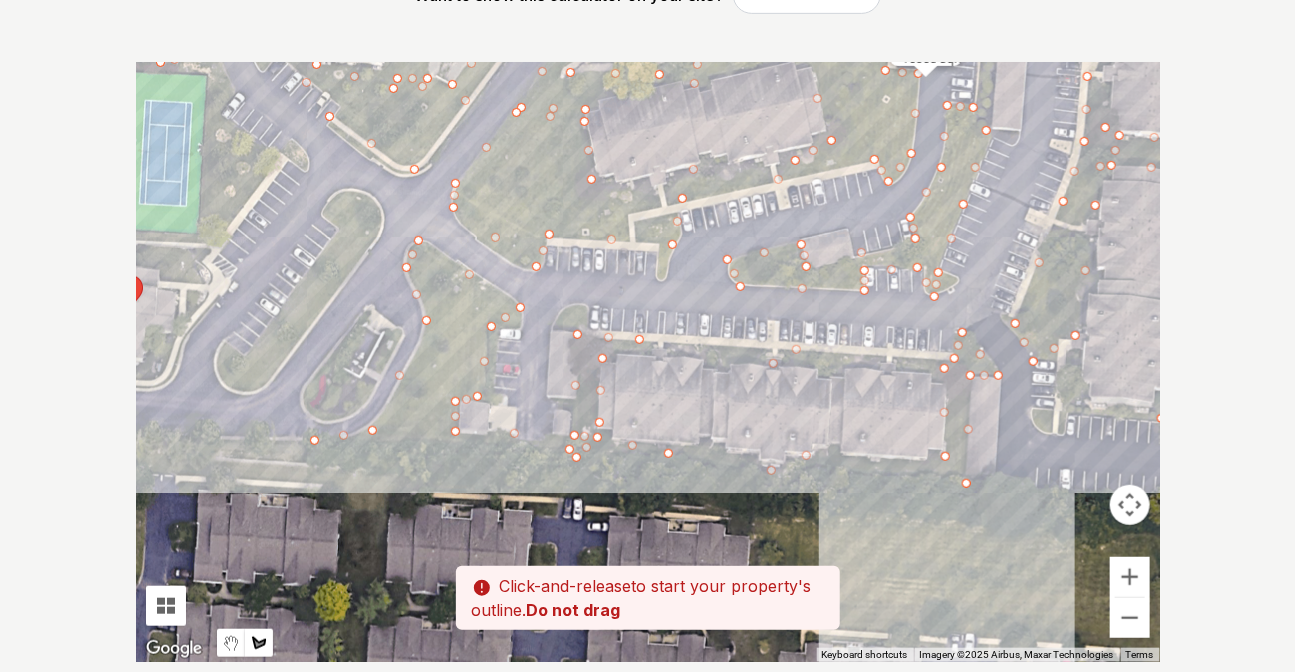 click at bounding box center [648, 362] 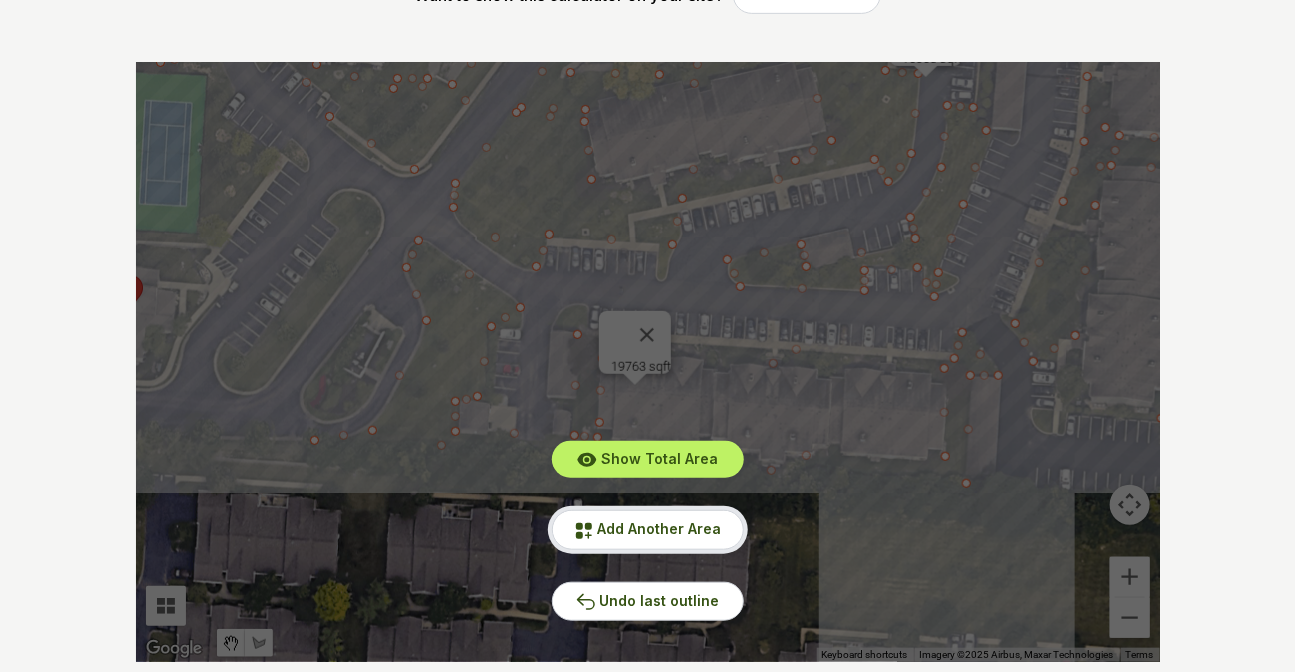 click on "Add Another Area" at bounding box center (648, 529) 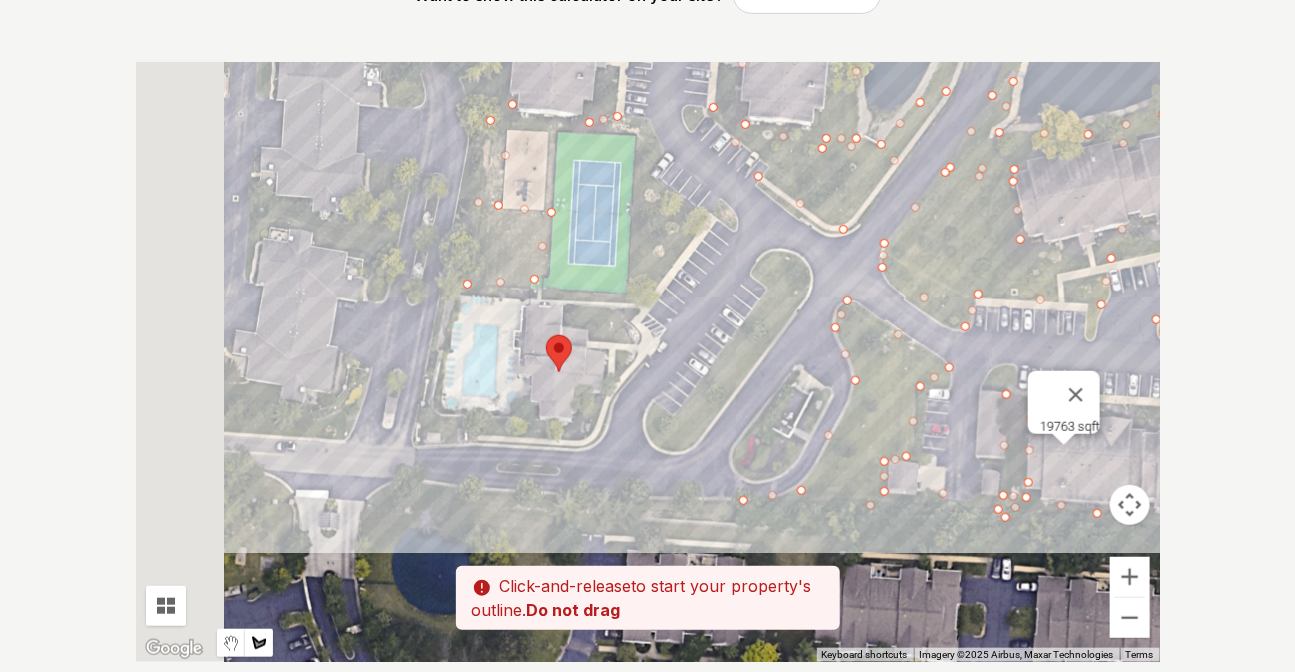 drag, startPoint x: 479, startPoint y: 379, endPoint x: 729, endPoint y: 434, distance: 255.97852 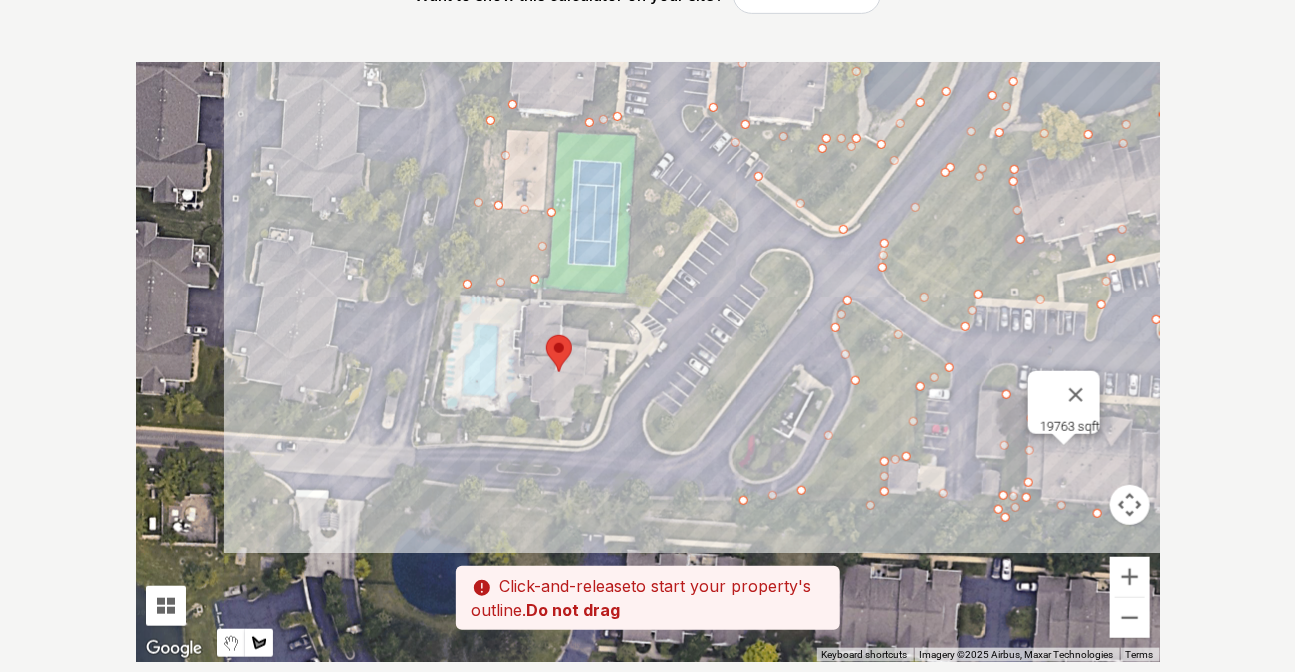 click at bounding box center [648, 362] 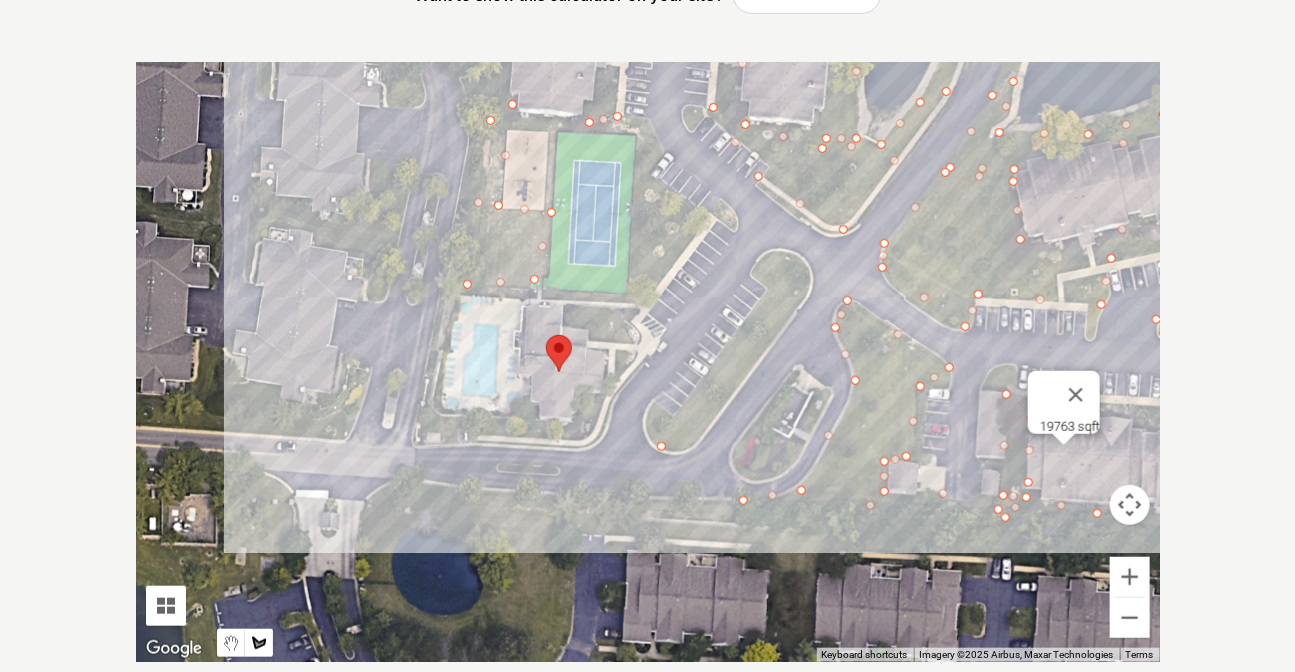 click at bounding box center (648, 362) 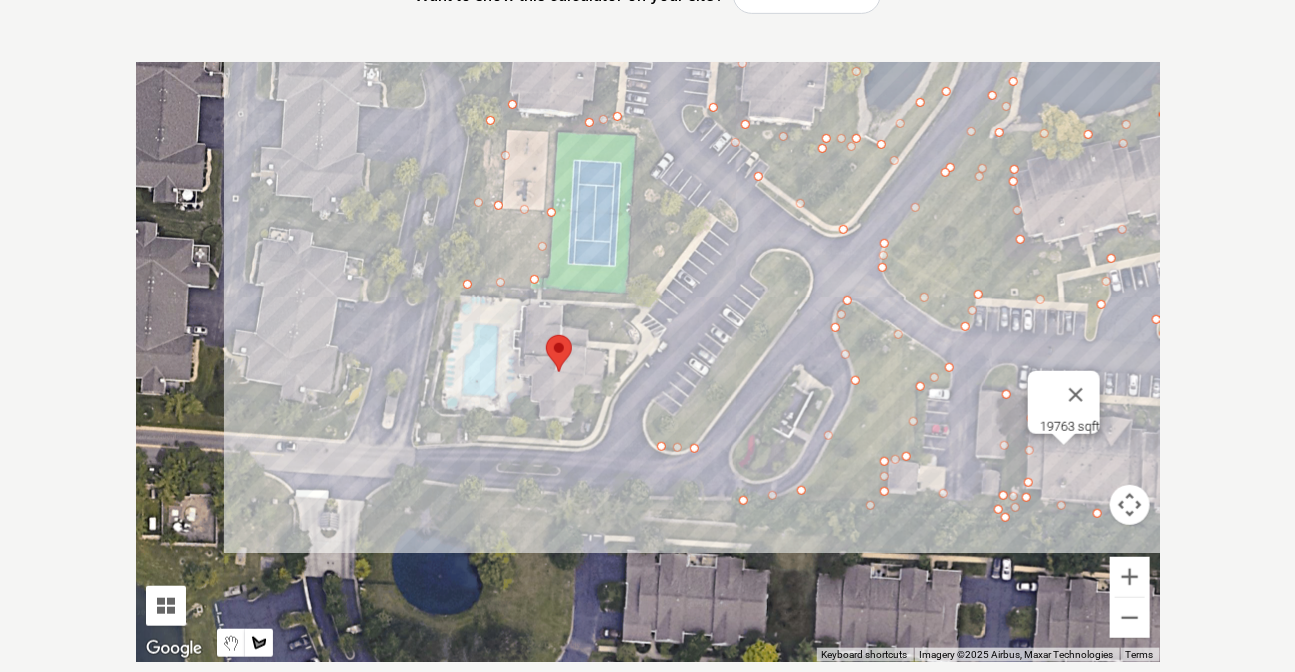 click at bounding box center (648, 362) 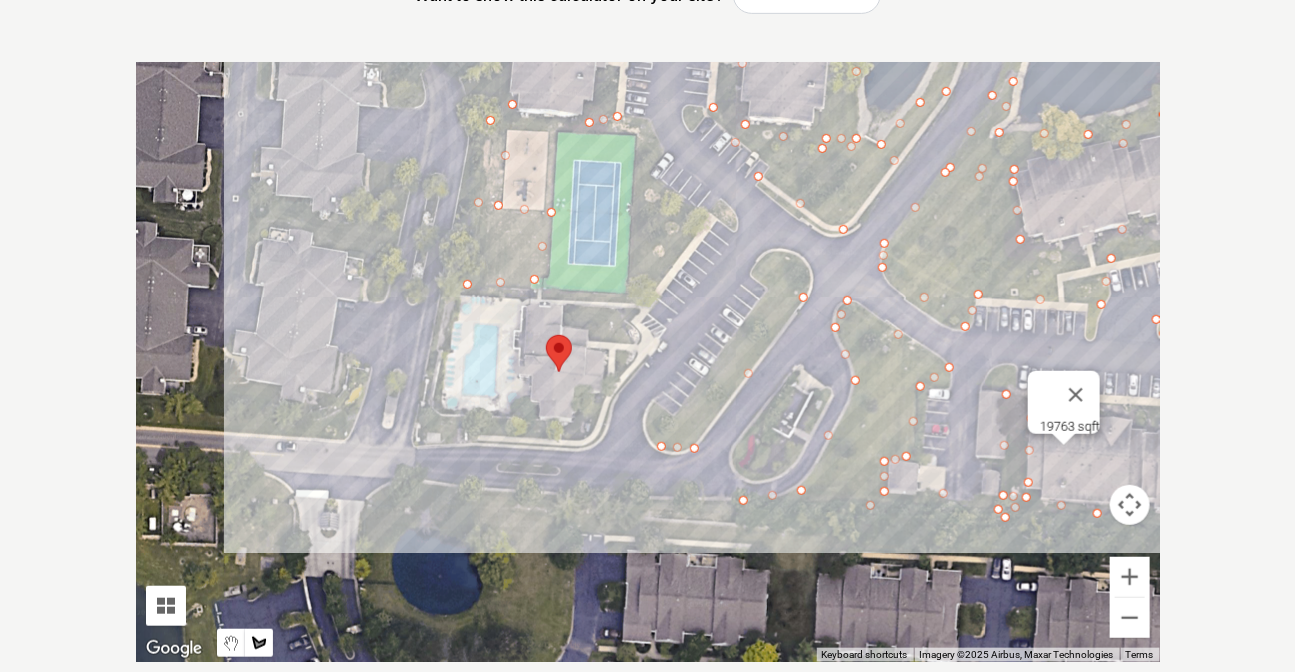 click at bounding box center [648, 362] 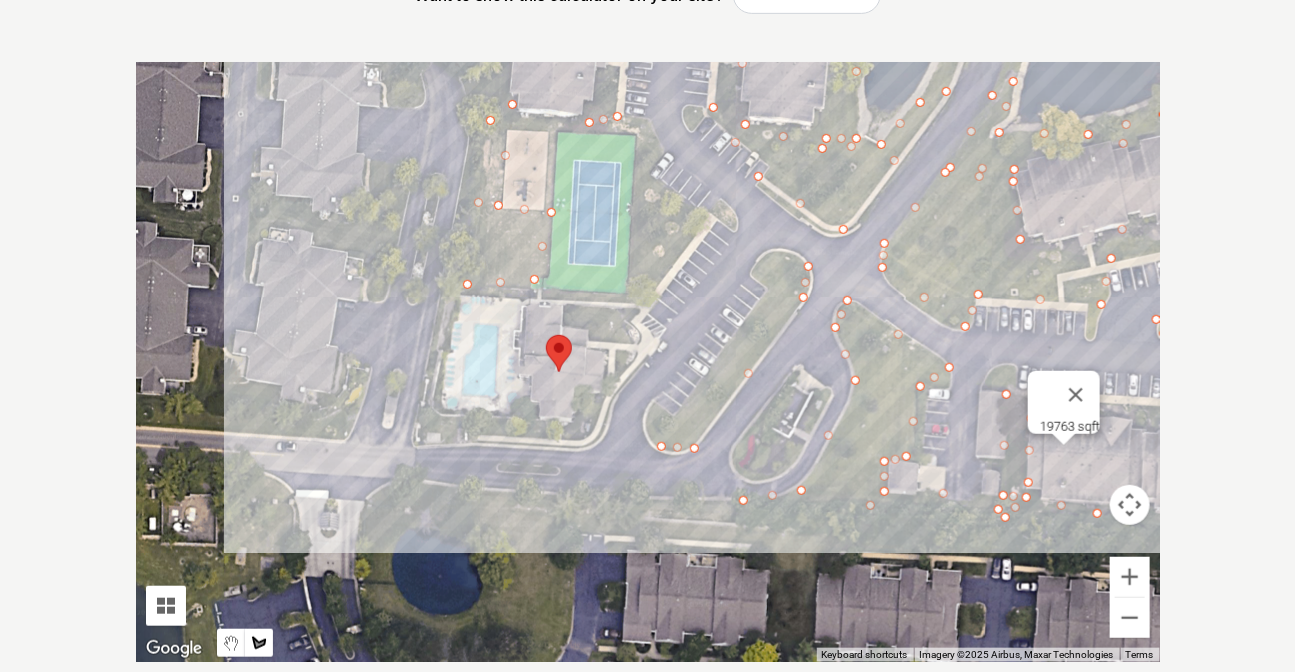 click at bounding box center [648, 362] 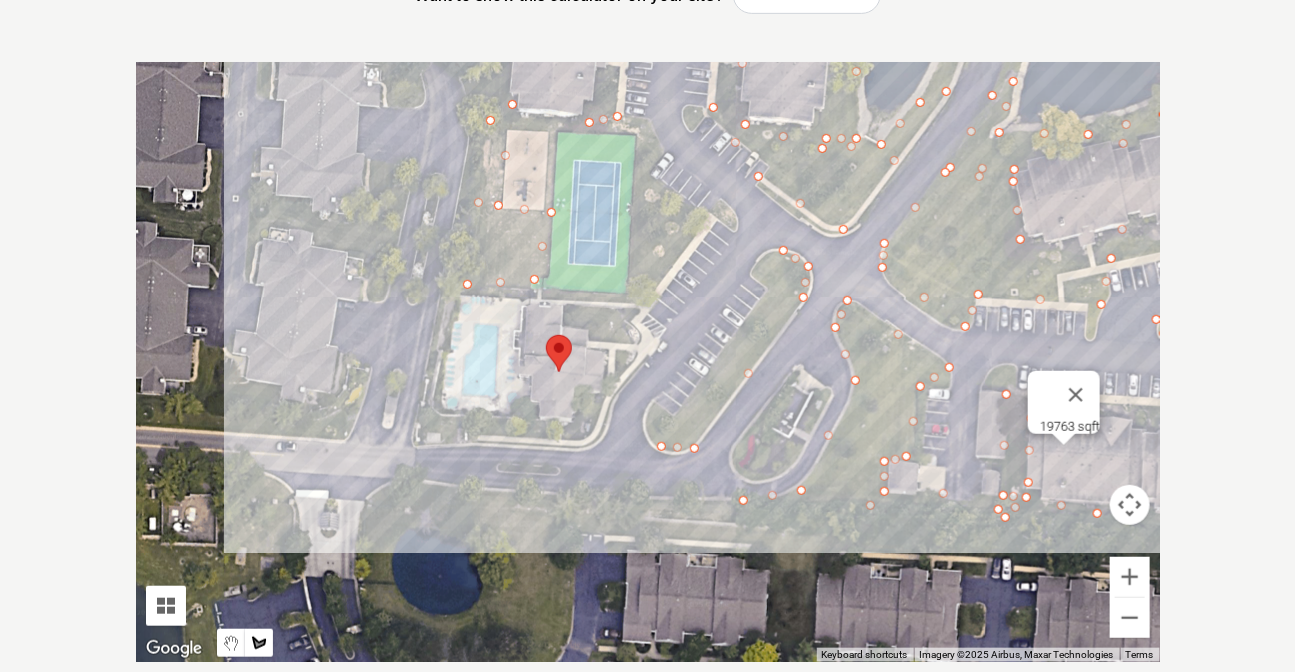 click at bounding box center (648, 362) 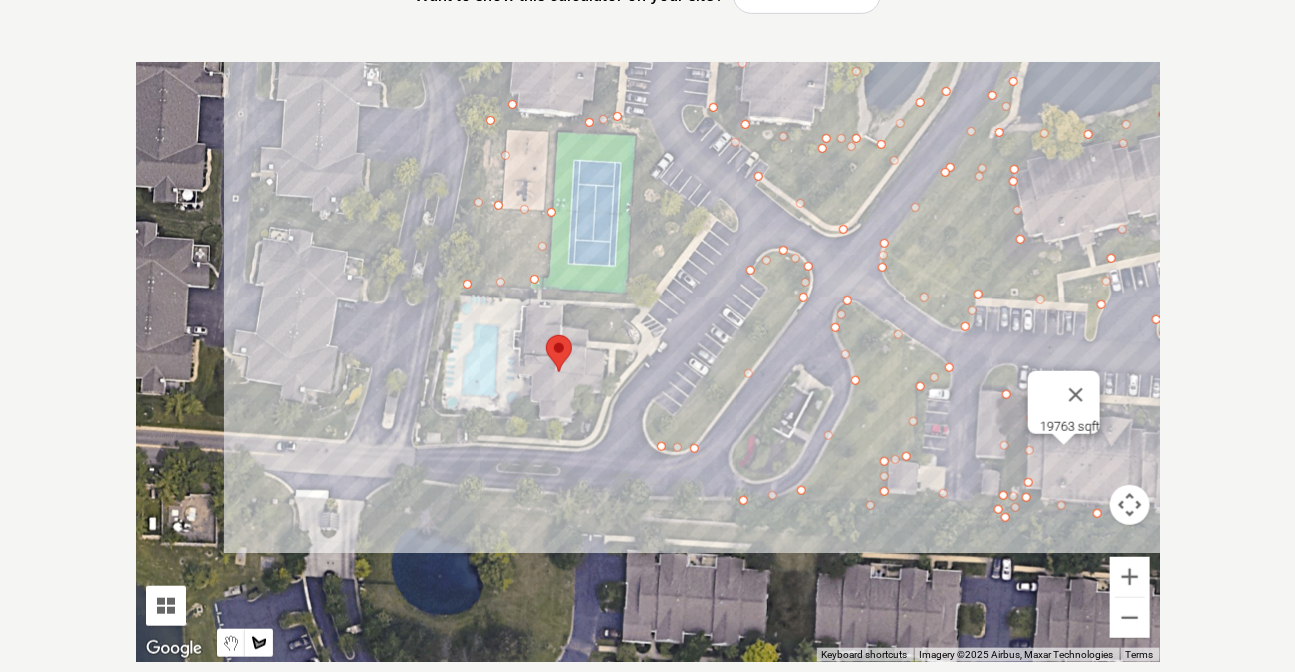 click at bounding box center [648, 362] 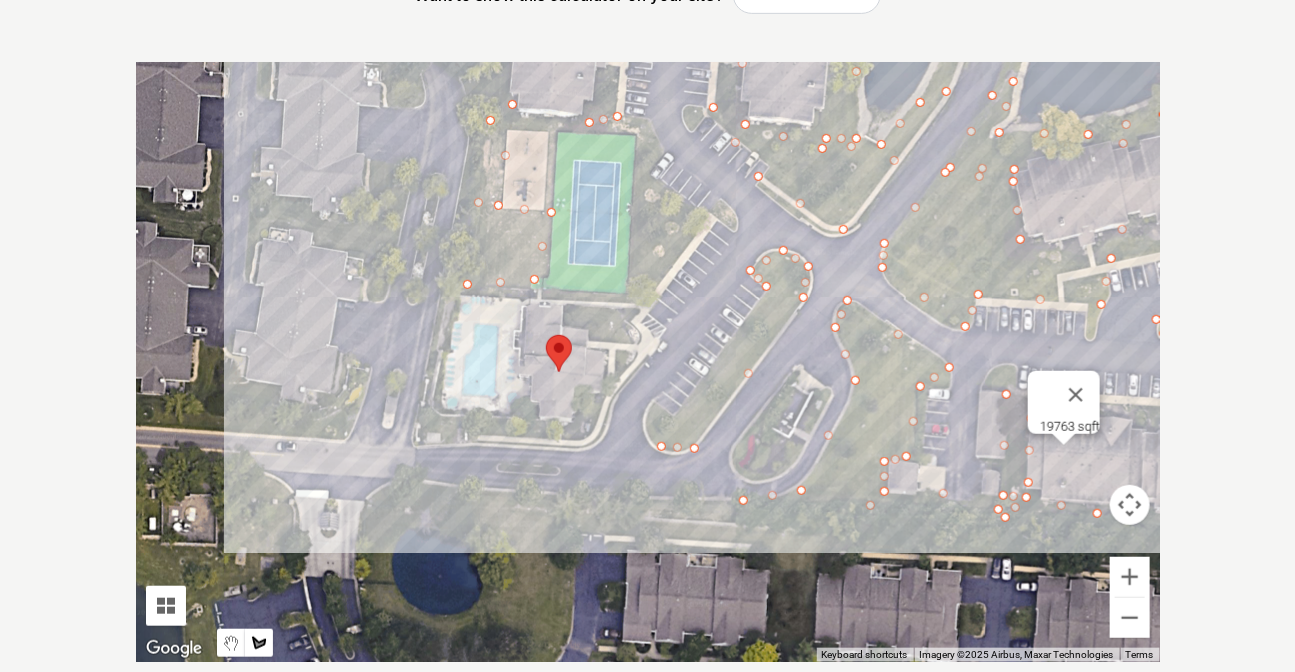 click at bounding box center (648, 362) 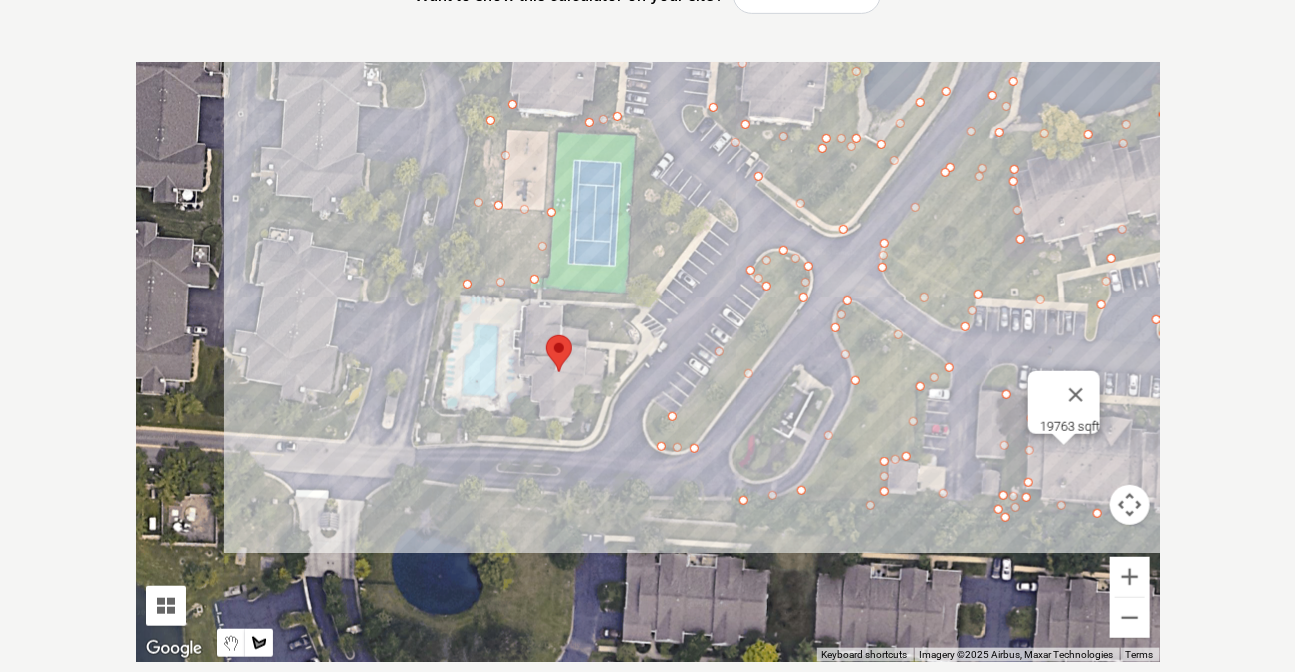 click at bounding box center [648, 362] 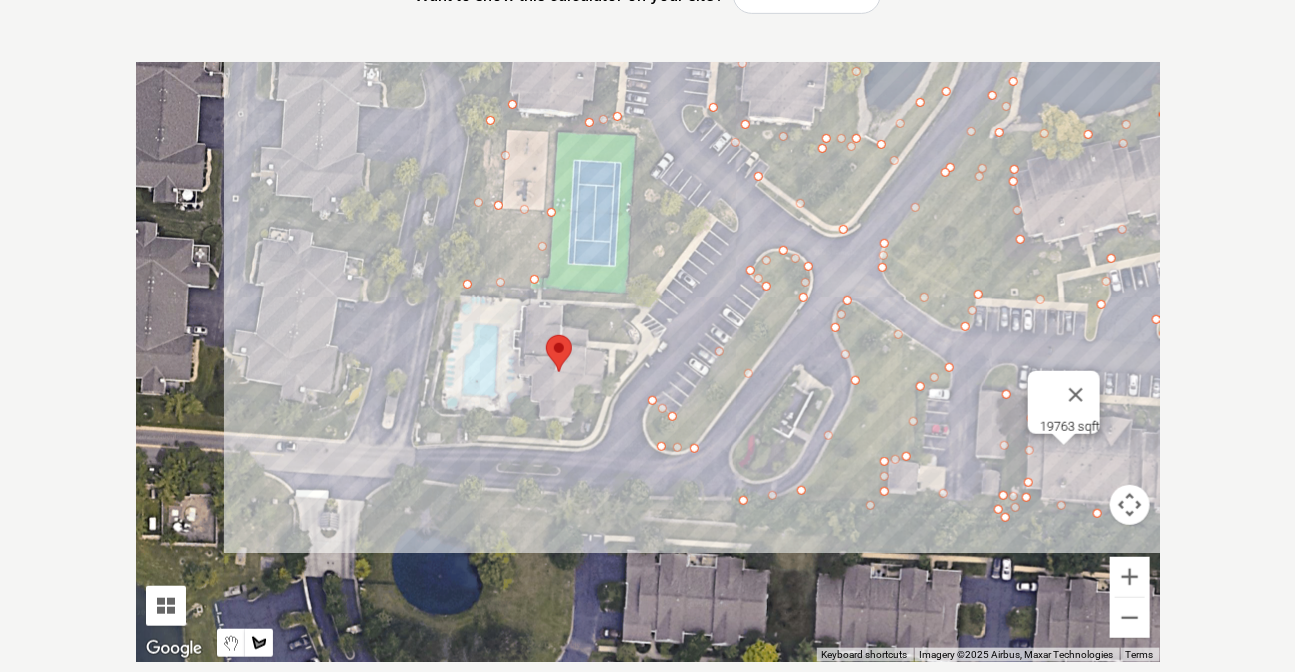 click at bounding box center (648, 362) 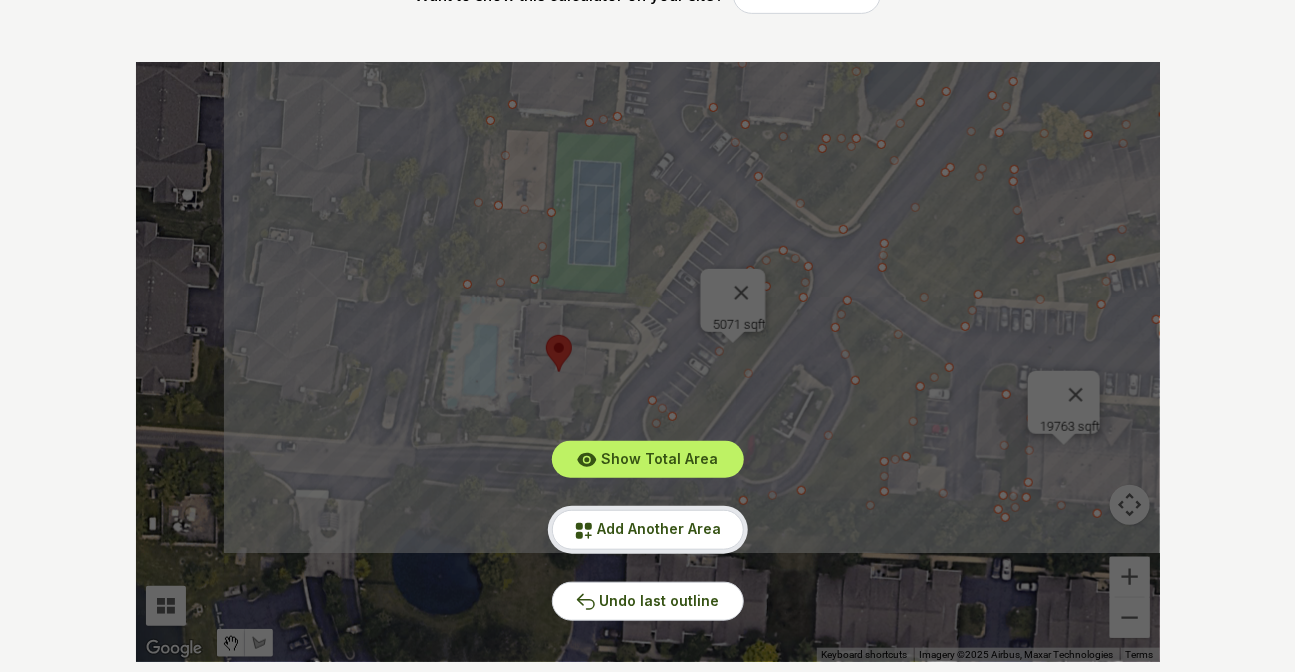 click on "Add Another Area" at bounding box center [660, 528] 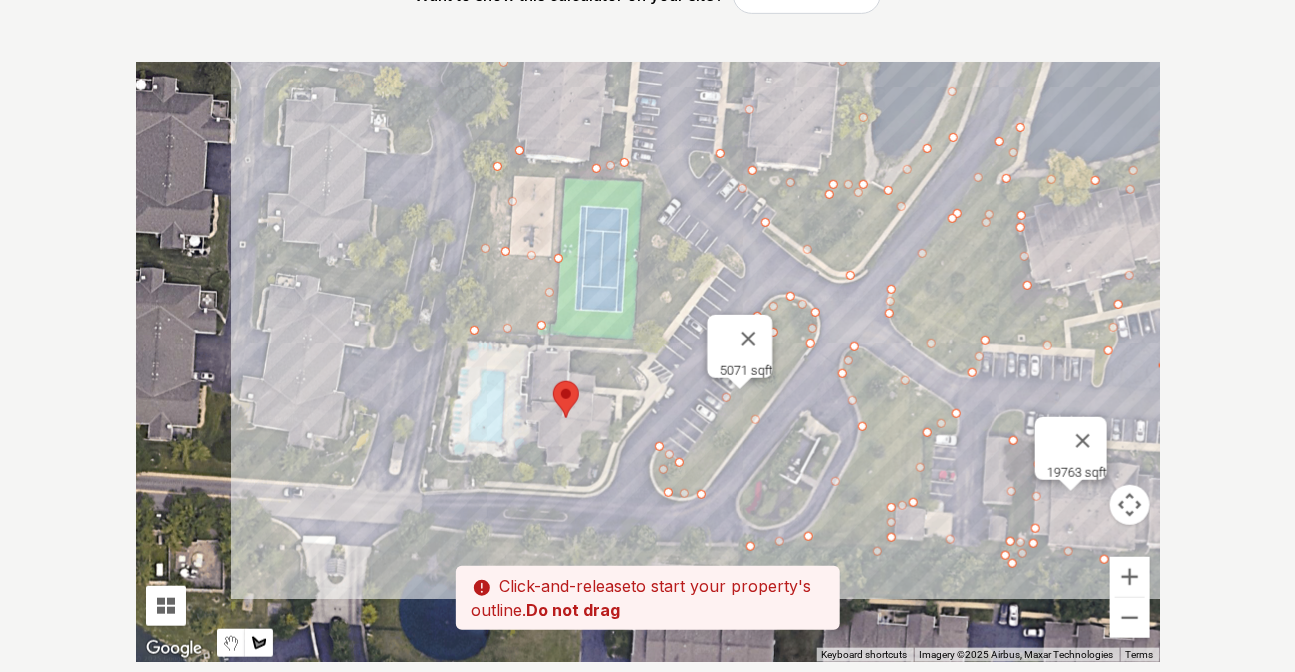 drag, startPoint x: 533, startPoint y: 540, endPoint x: 621, endPoint y: 407, distance: 159.47726 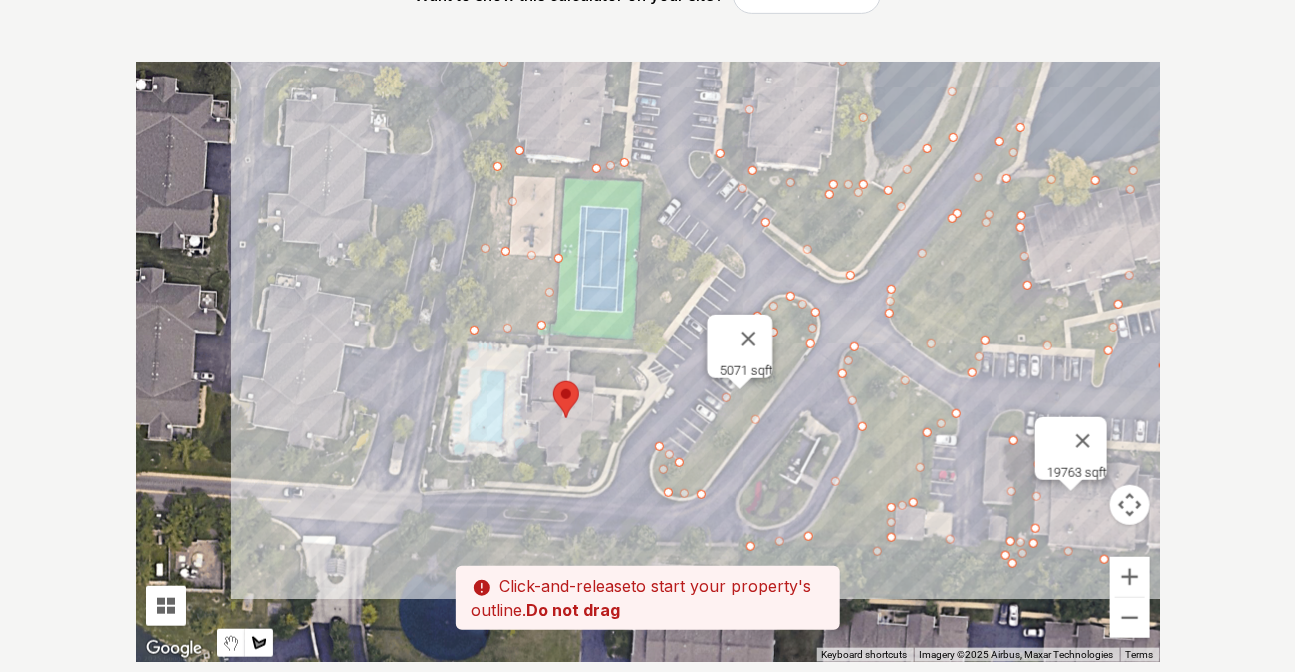 click at bounding box center [648, 362] 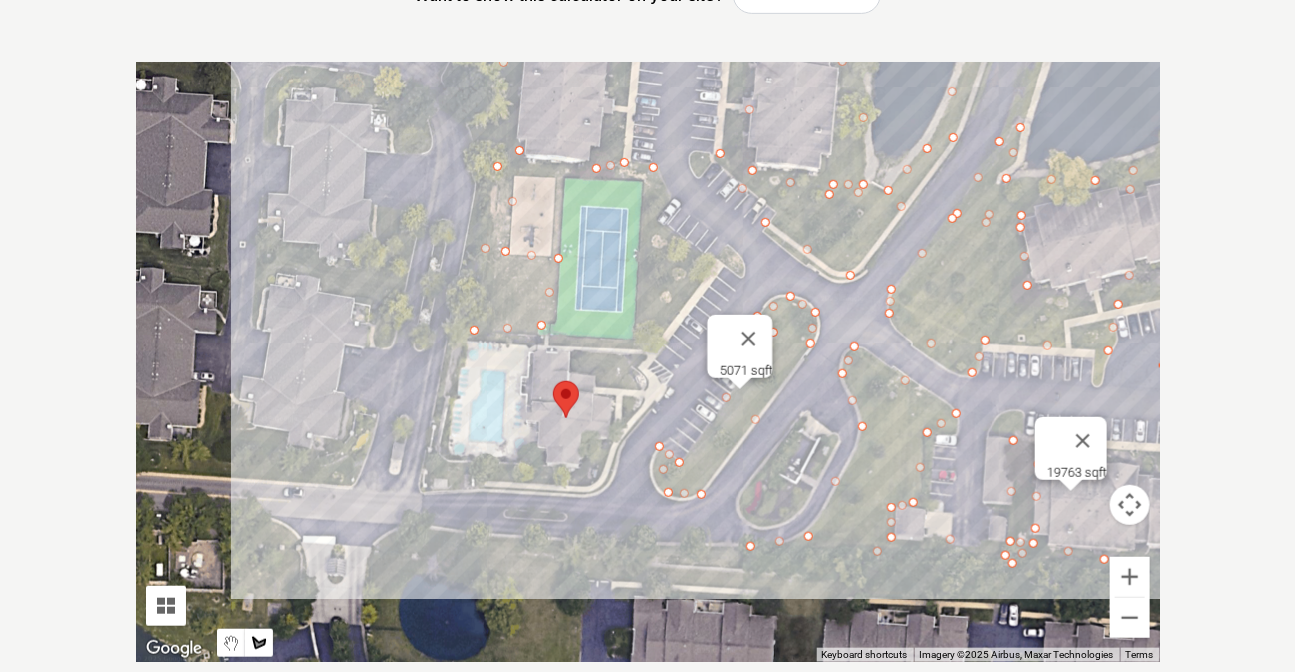 click at bounding box center [648, 362] 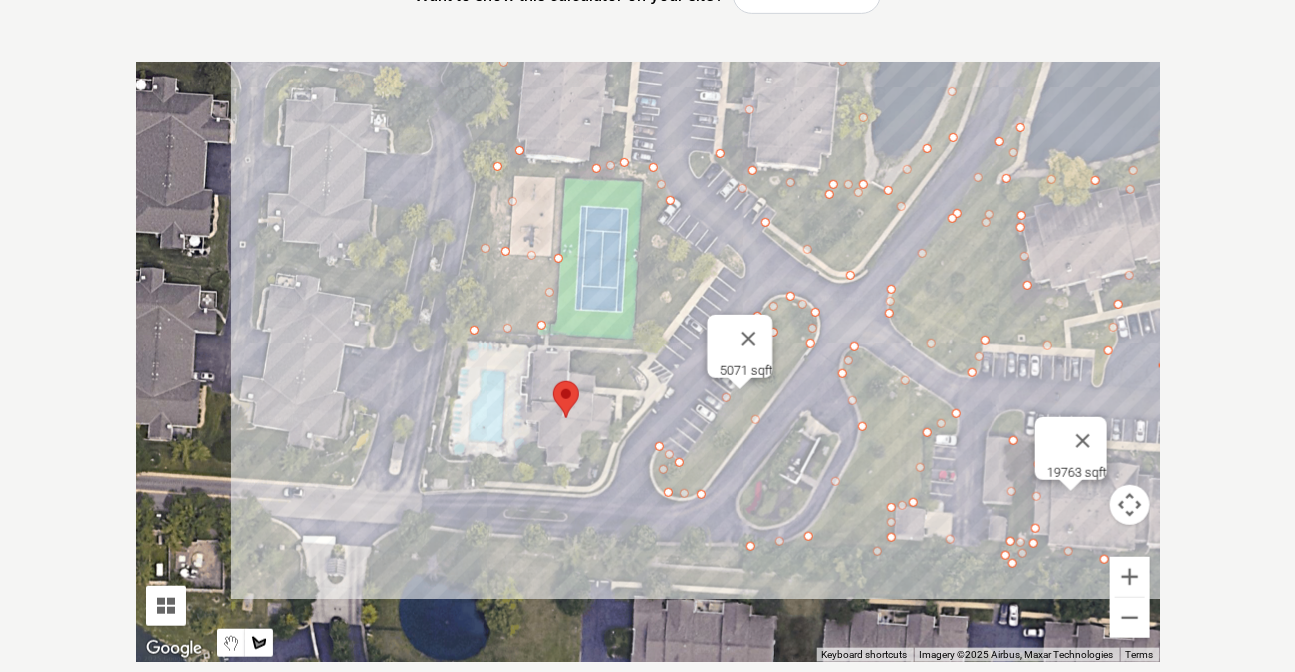 click at bounding box center [648, 362] 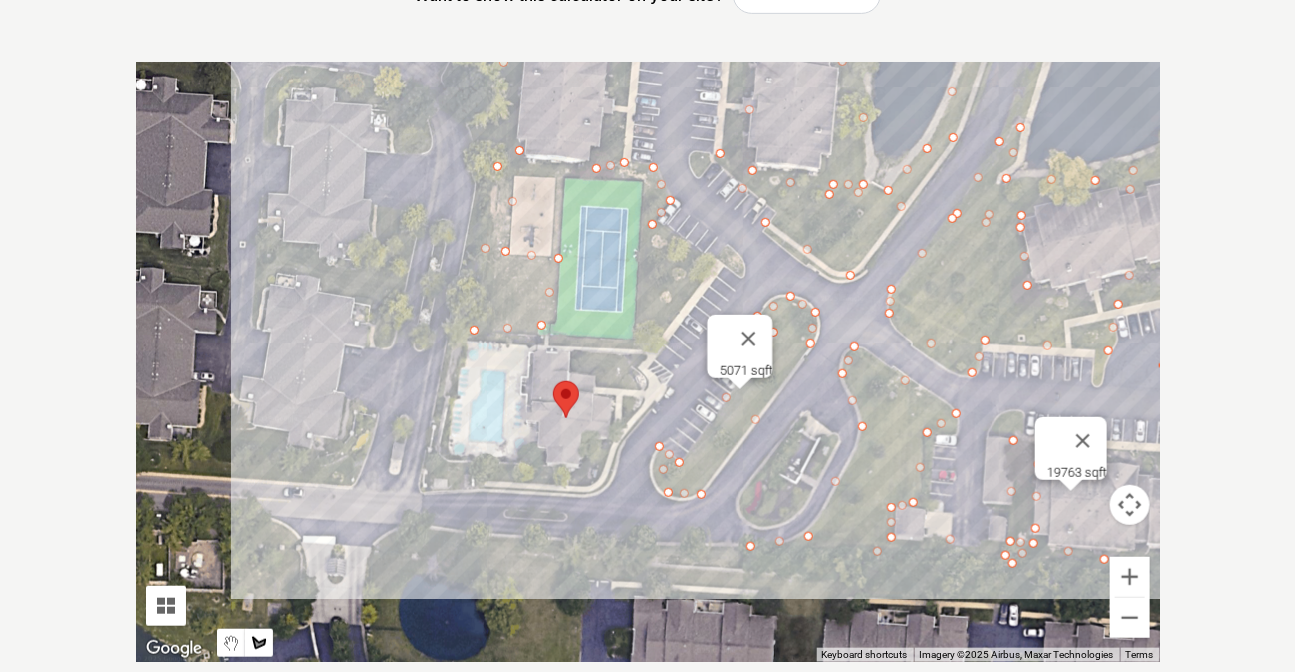 click at bounding box center (648, 362) 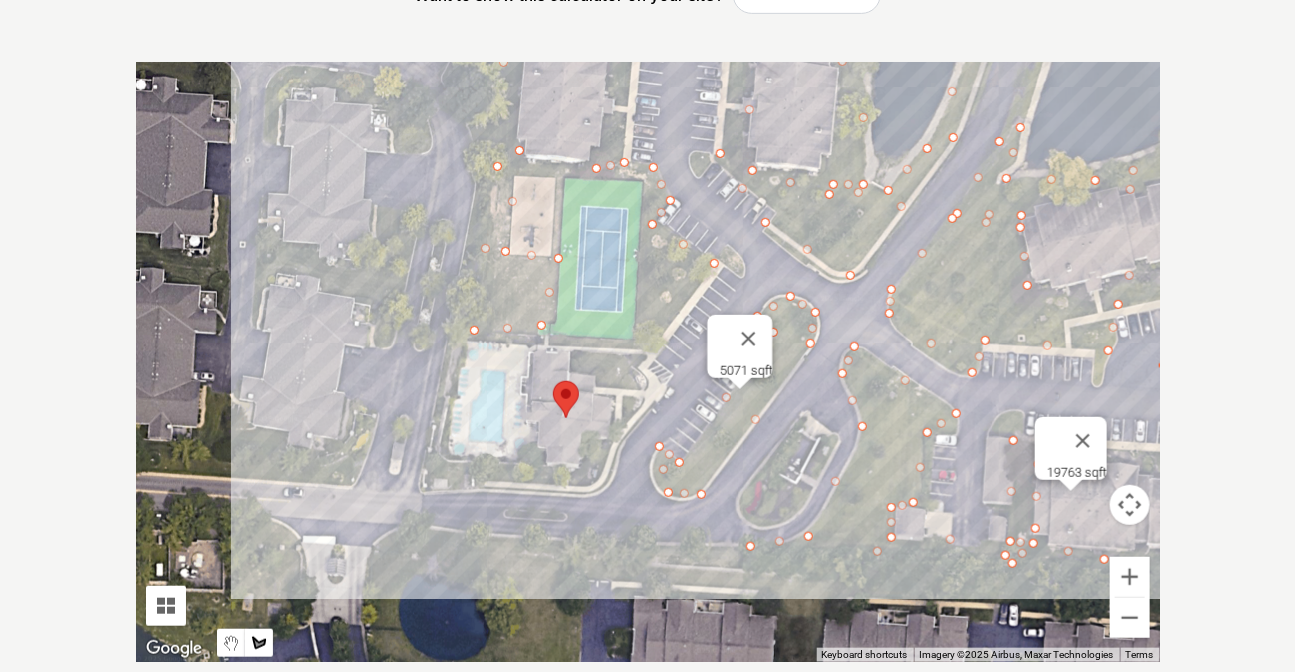 click at bounding box center [648, 362] 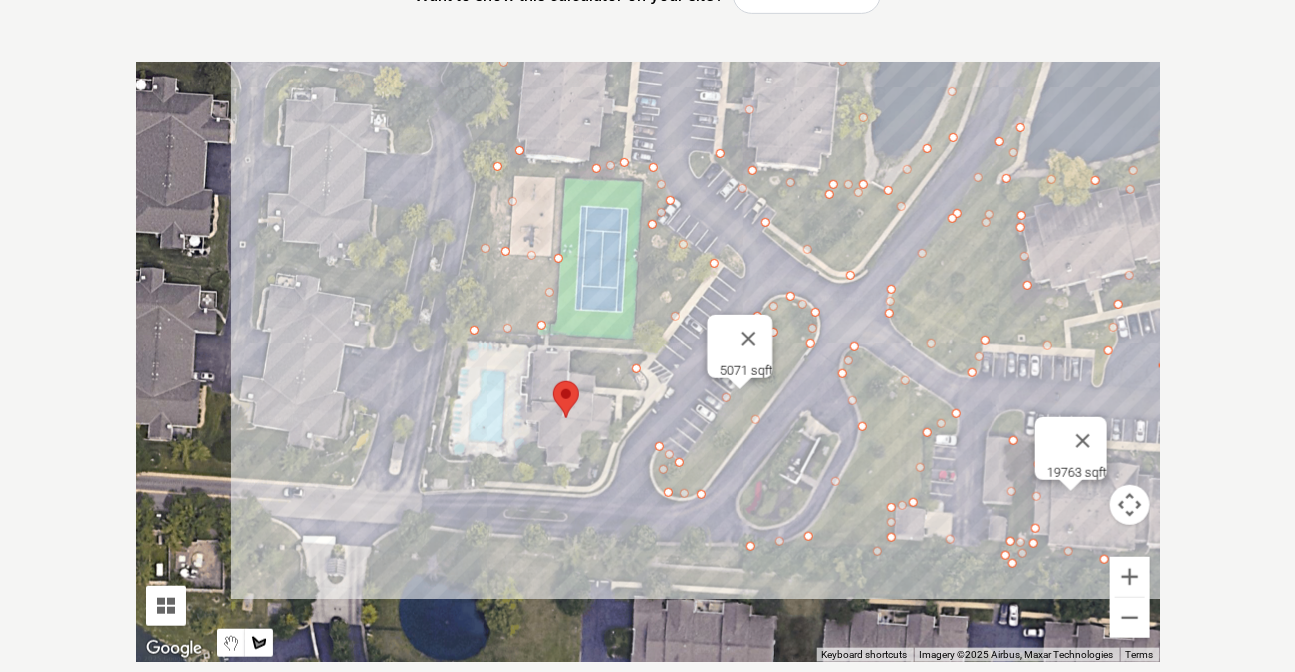 click at bounding box center [648, 362] 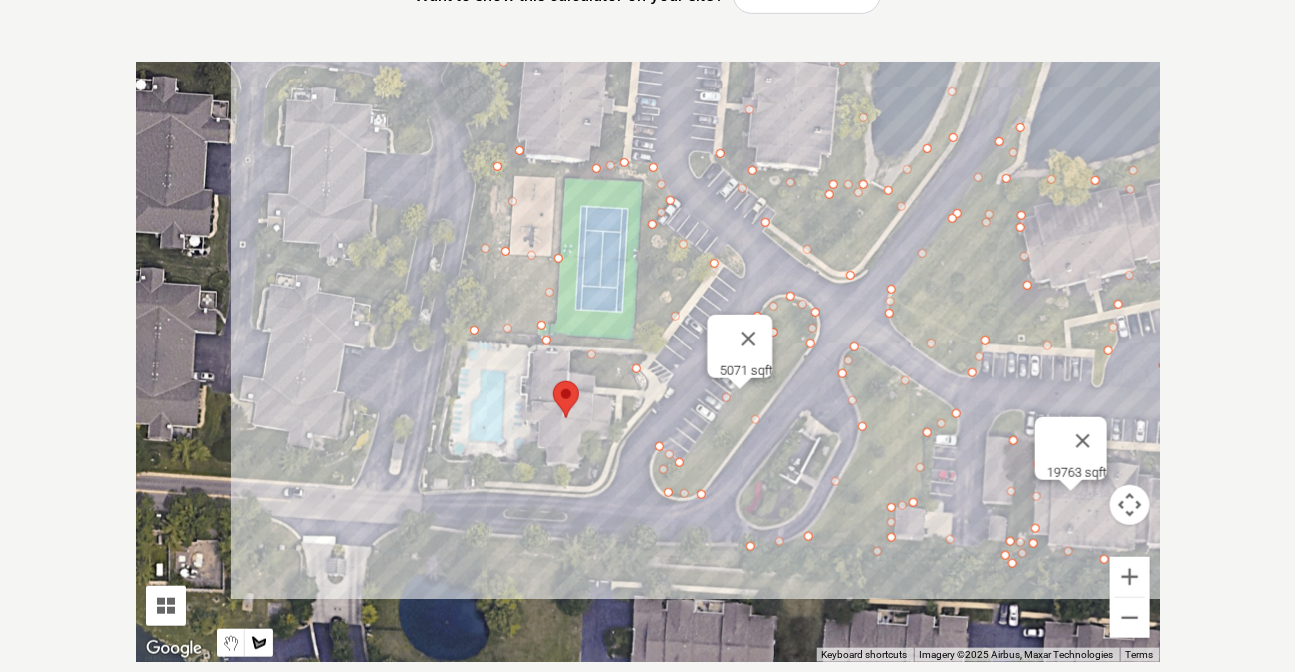 click at bounding box center (648, 362) 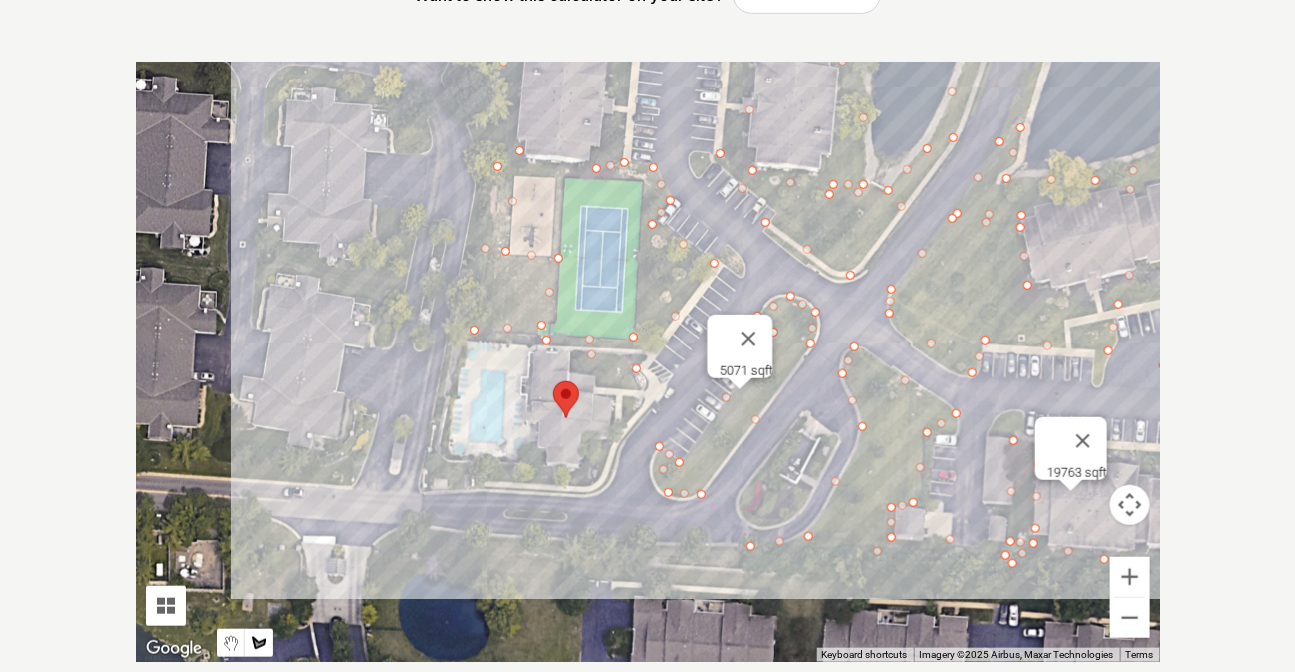 click at bounding box center [648, 362] 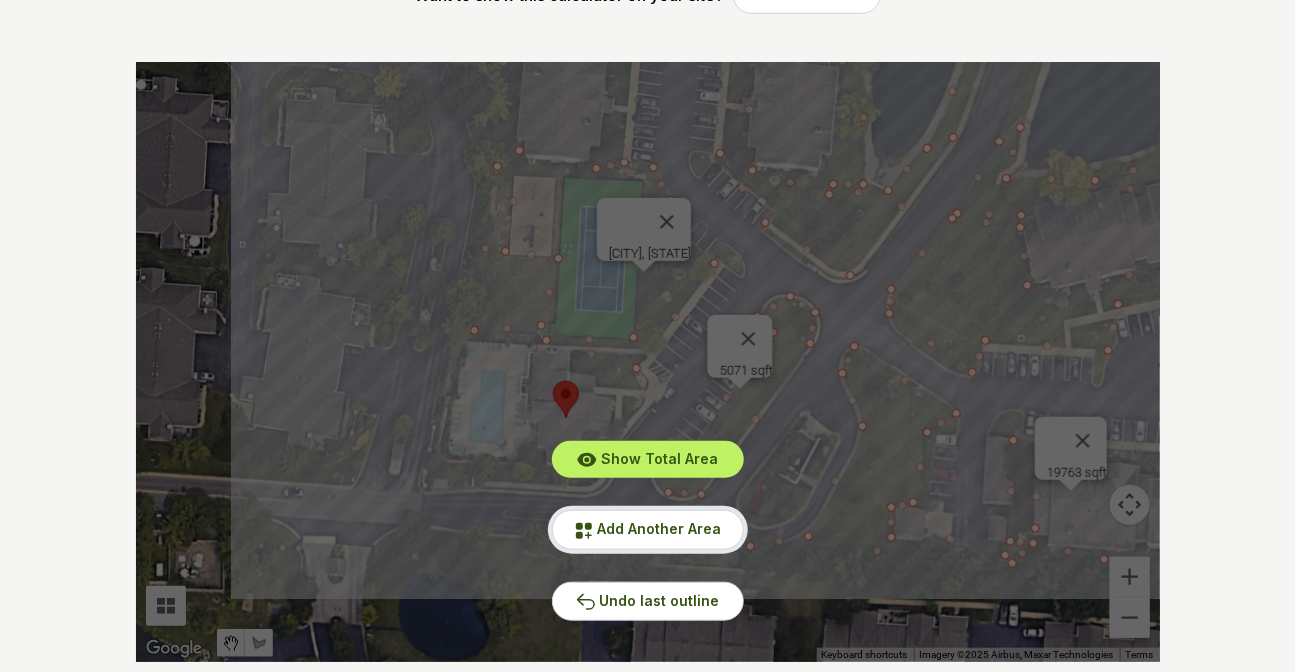 click on "Add Another Area" at bounding box center (660, 528) 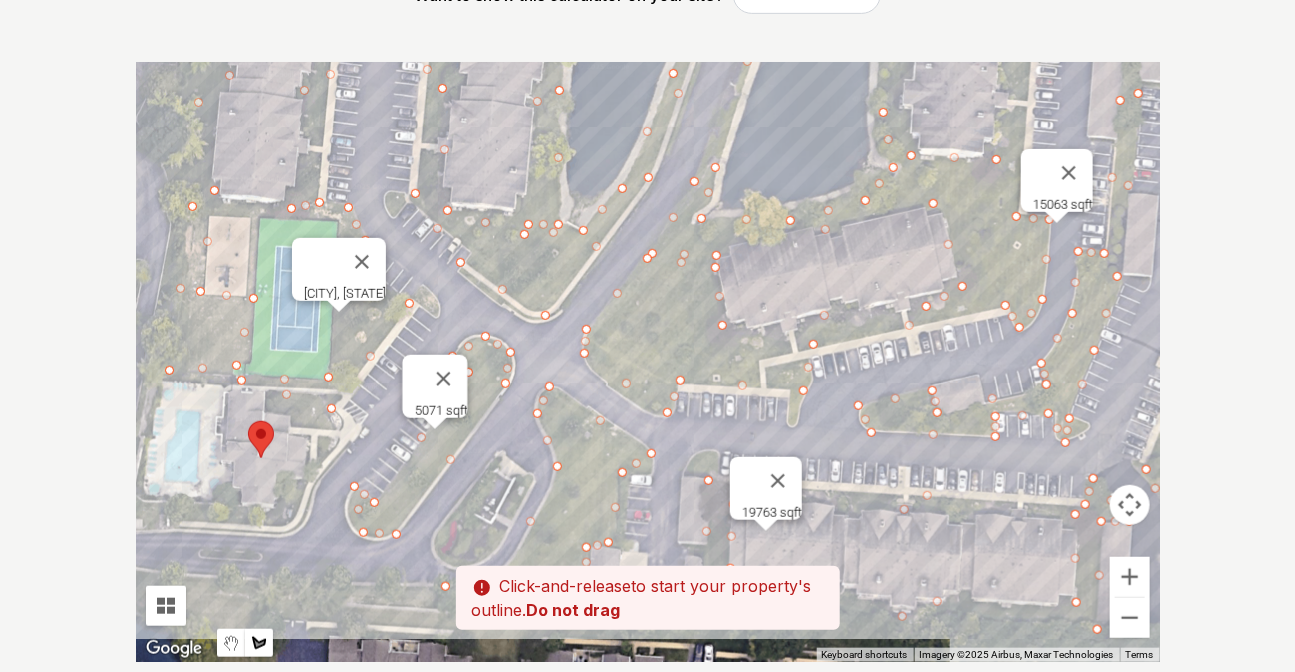 drag, startPoint x: 865, startPoint y: 303, endPoint x: 552, endPoint y: 350, distance: 316.5091 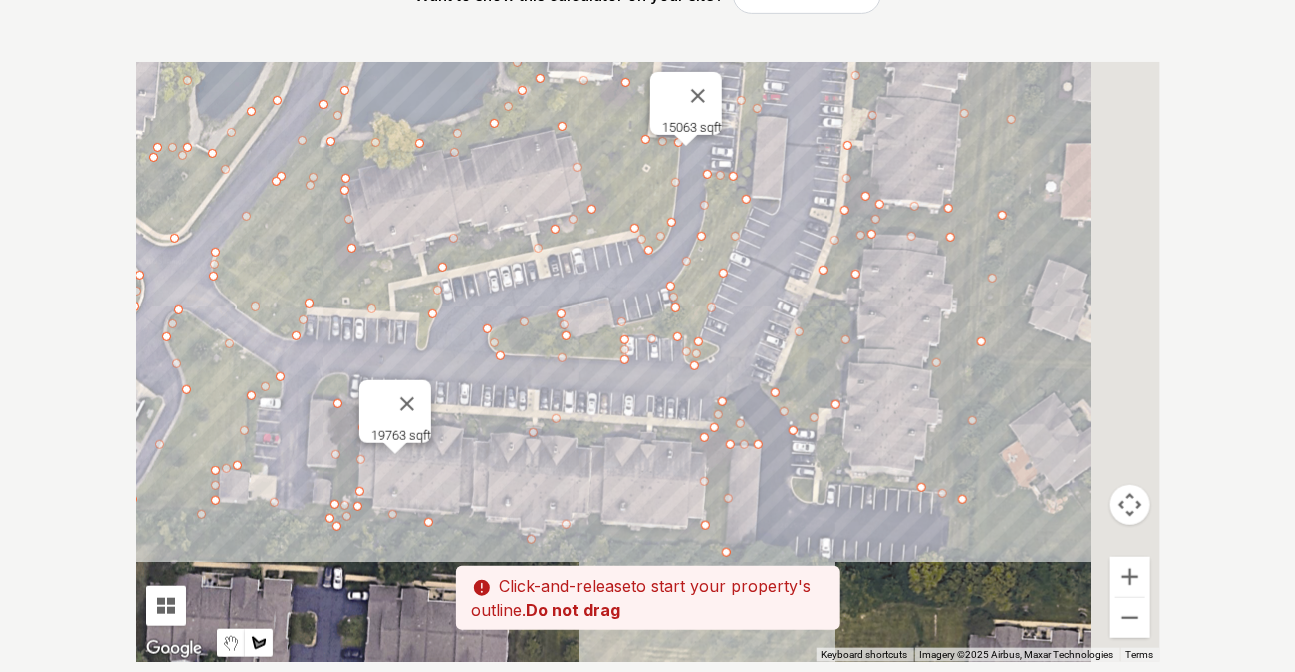 drag, startPoint x: 803, startPoint y: 398, endPoint x: 594, endPoint y: 357, distance: 212.98357 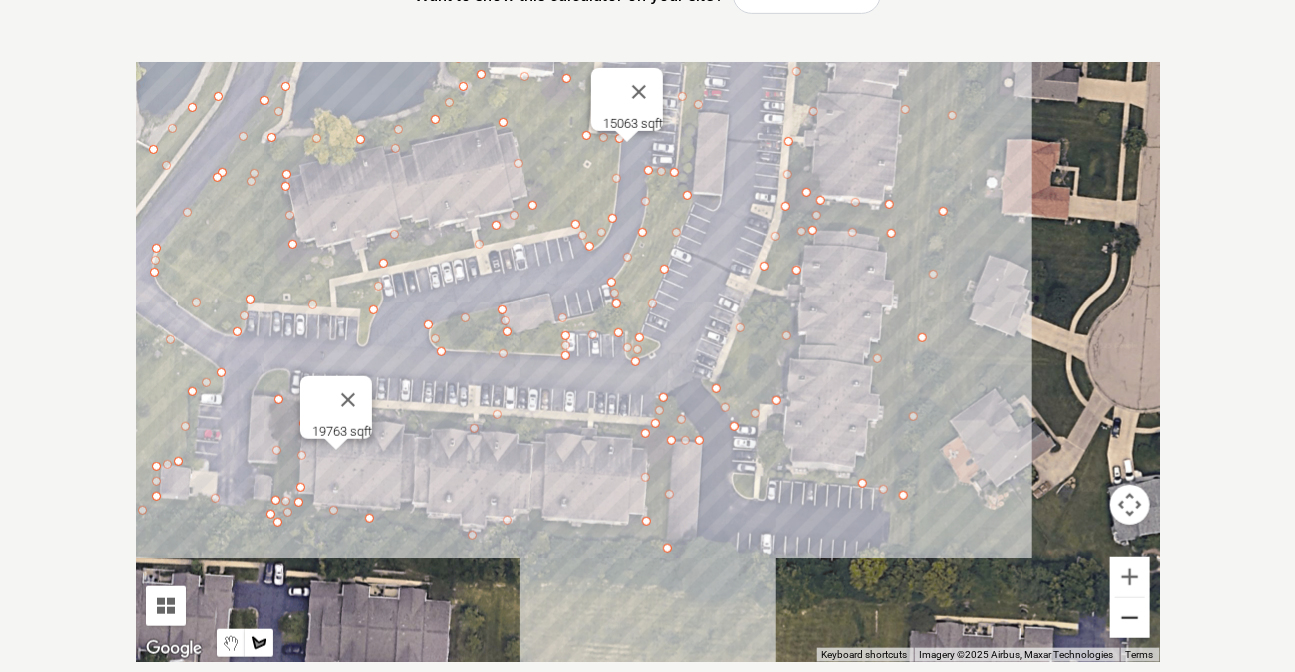 click at bounding box center [1130, 618] 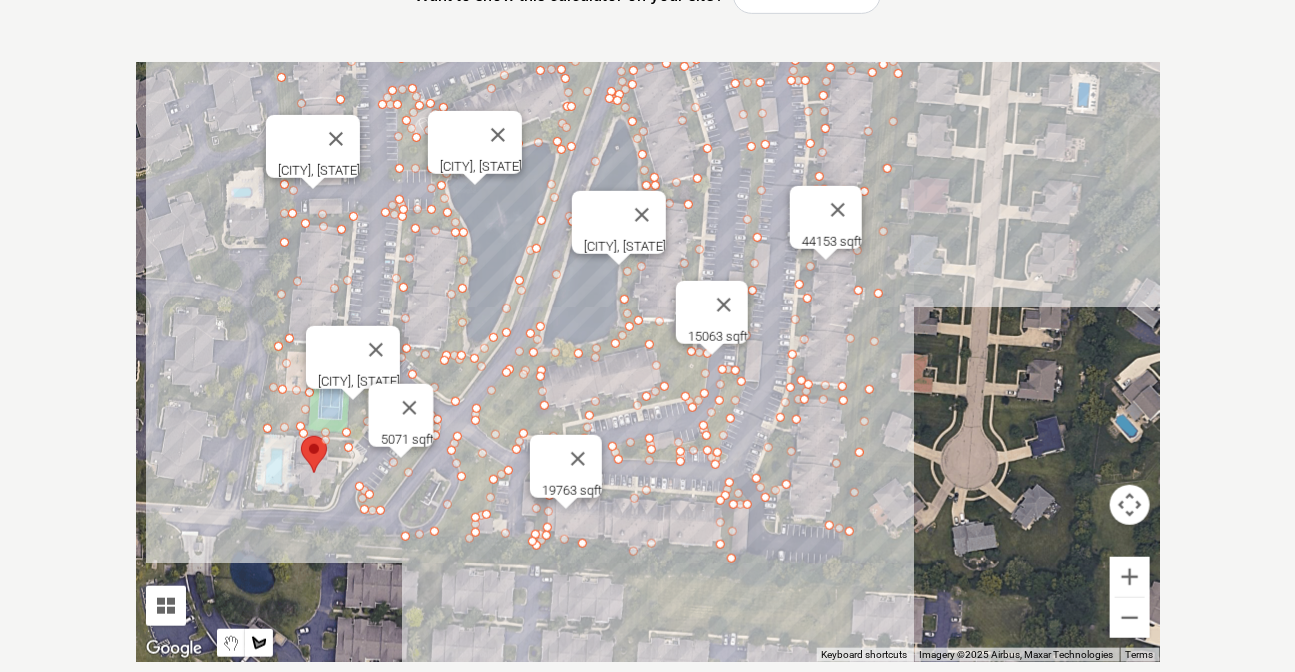 drag, startPoint x: 715, startPoint y: 214, endPoint x: 789, endPoint y: 319, distance: 128.45622 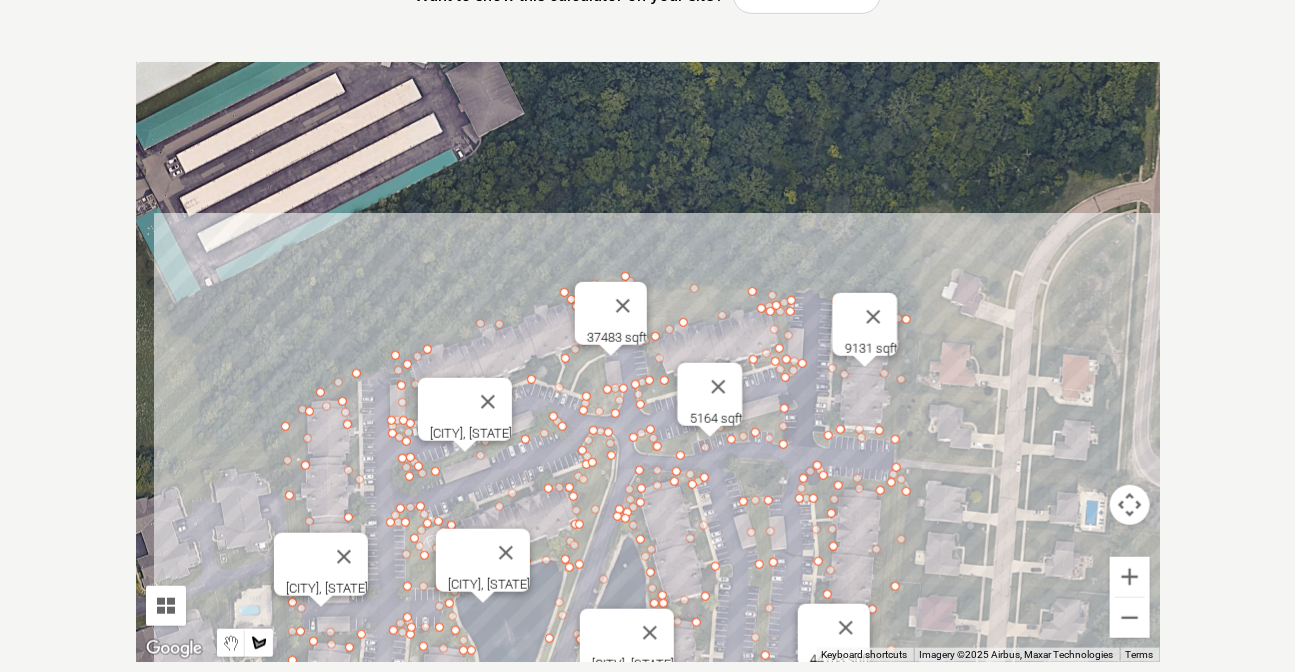 drag, startPoint x: 698, startPoint y: 190, endPoint x: 708, endPoint y: 628, distance: 438.11414 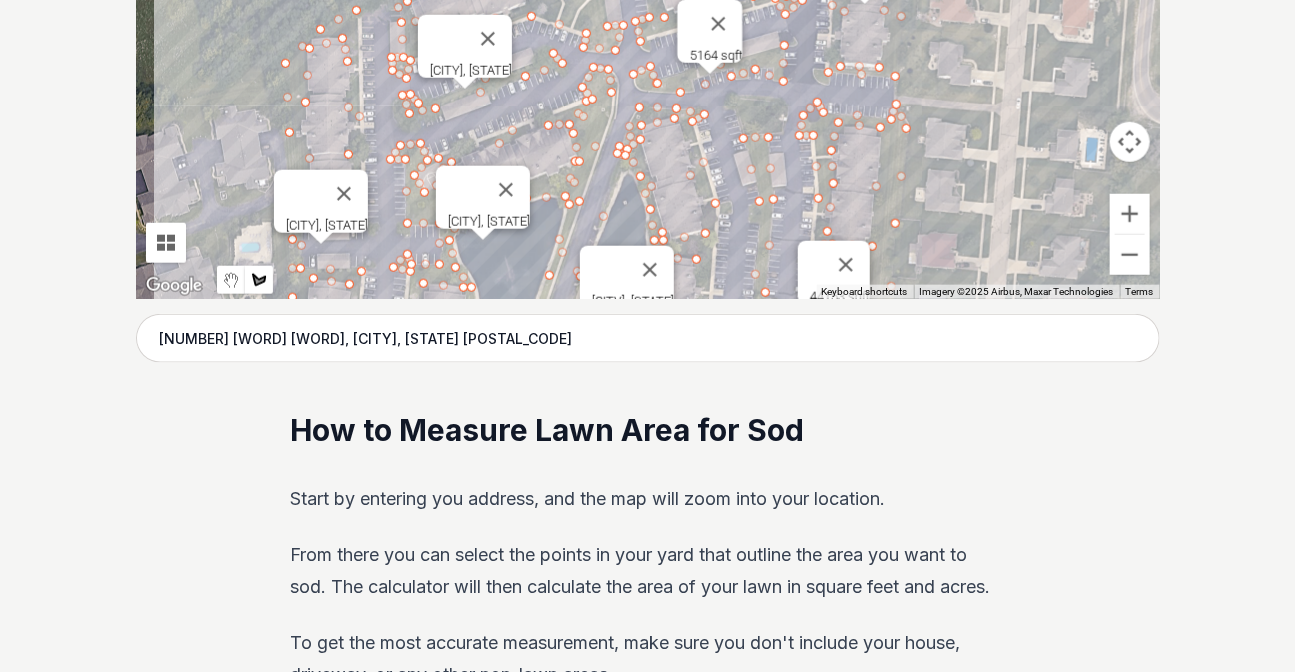 scroll, scrollTop: 736, scrollLeft: 0, axis: vertical 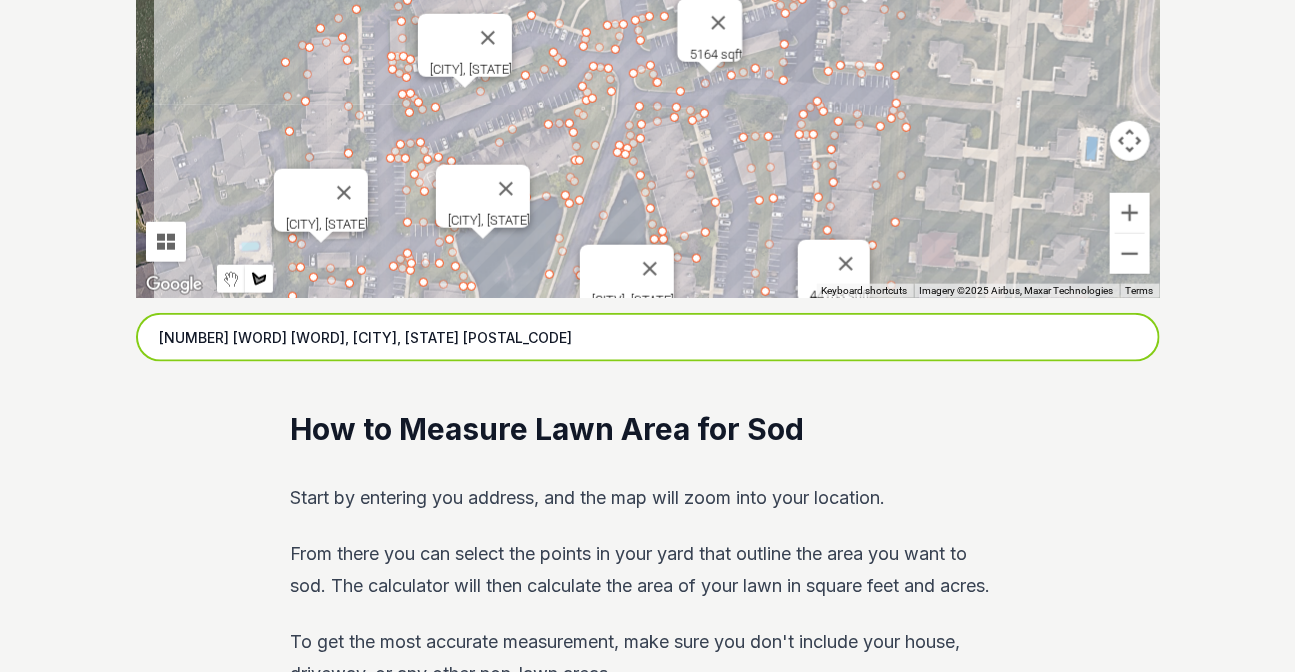drag, startPoint x: 459, startPoint y: 334, endPoint x: 86, endPoint y: 332, distance: 373.00537 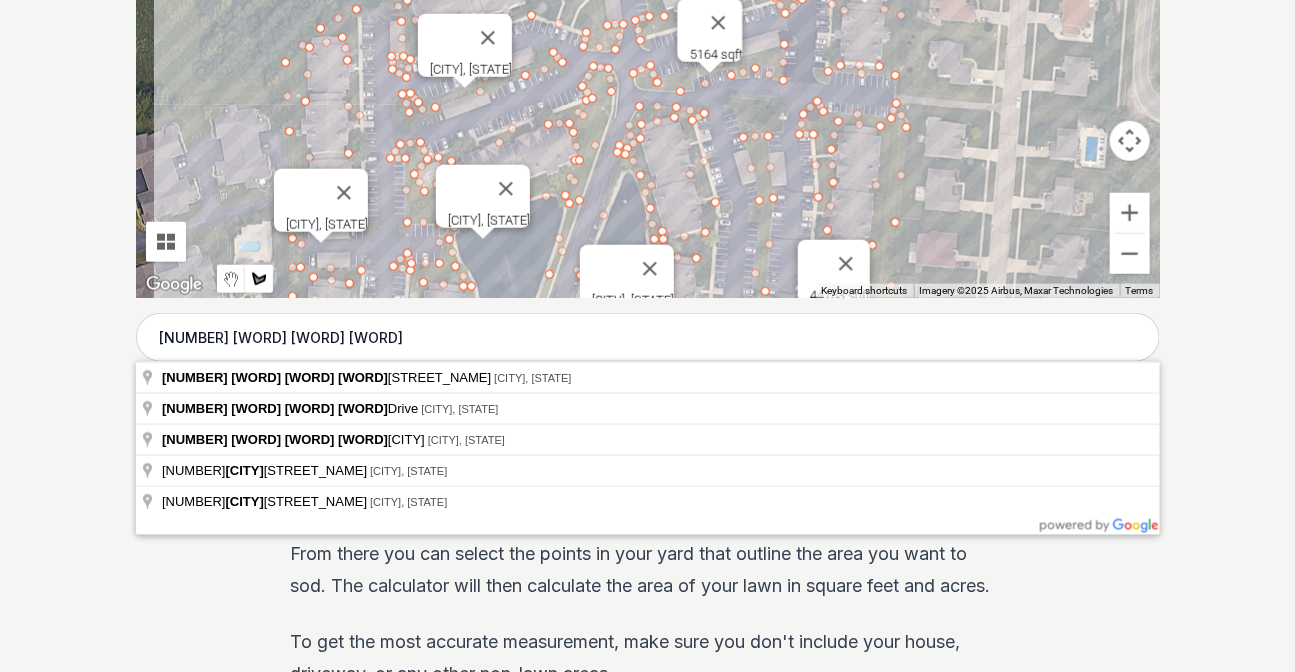 type on "[NUMBER] [WORD] [WORD] [WORD], [CITY], [STATE]" 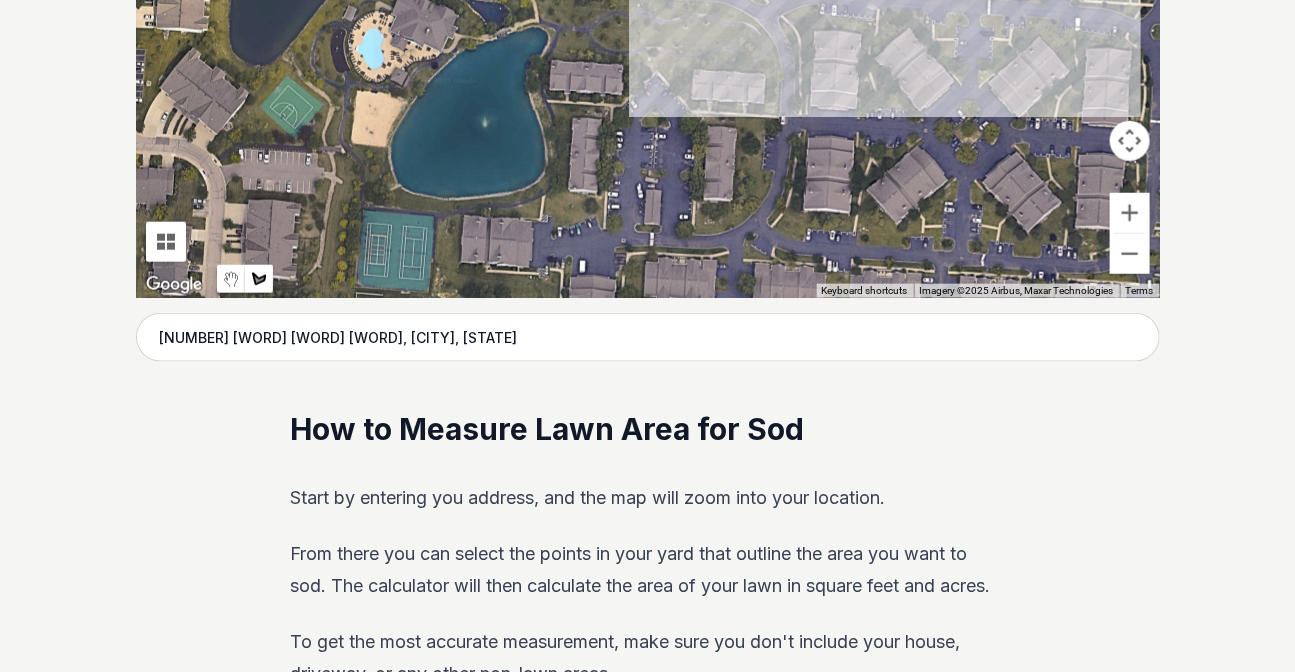 click on "[NUMBER] [WORD] [WORD], [CITY], [STATE]" at bounding box center [648, 1406] 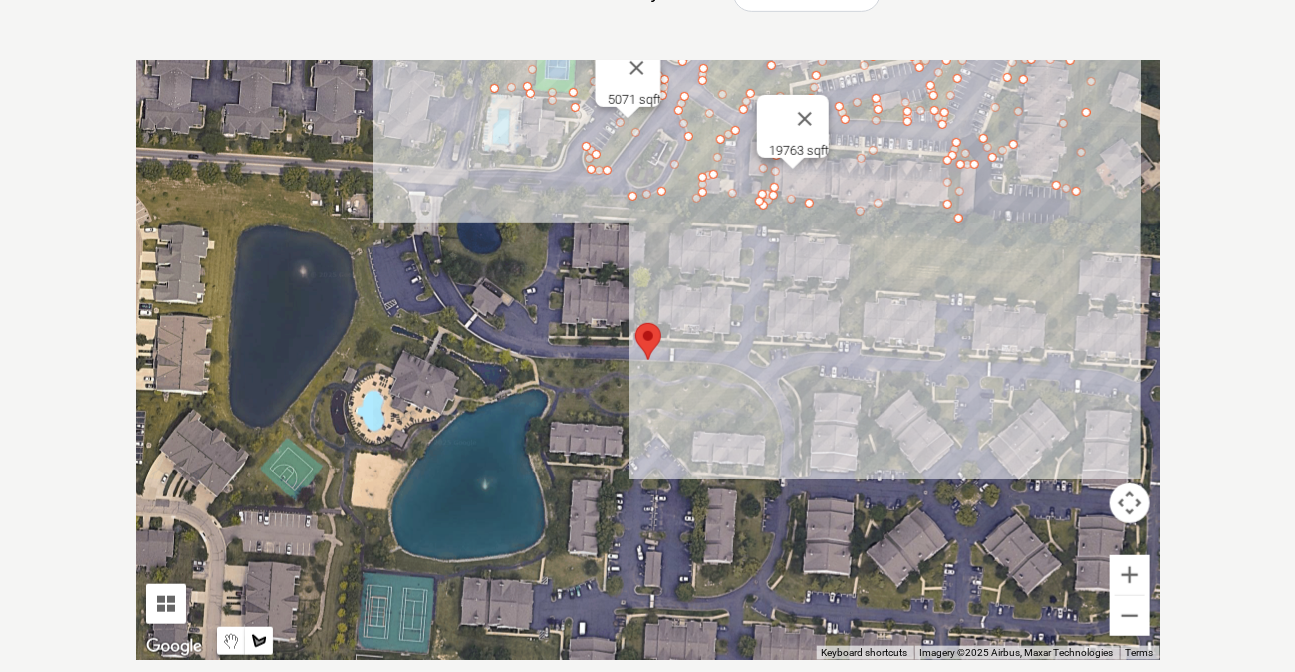 scroll, scrollTop: 372, scrollLeft: 0, axis: vertical 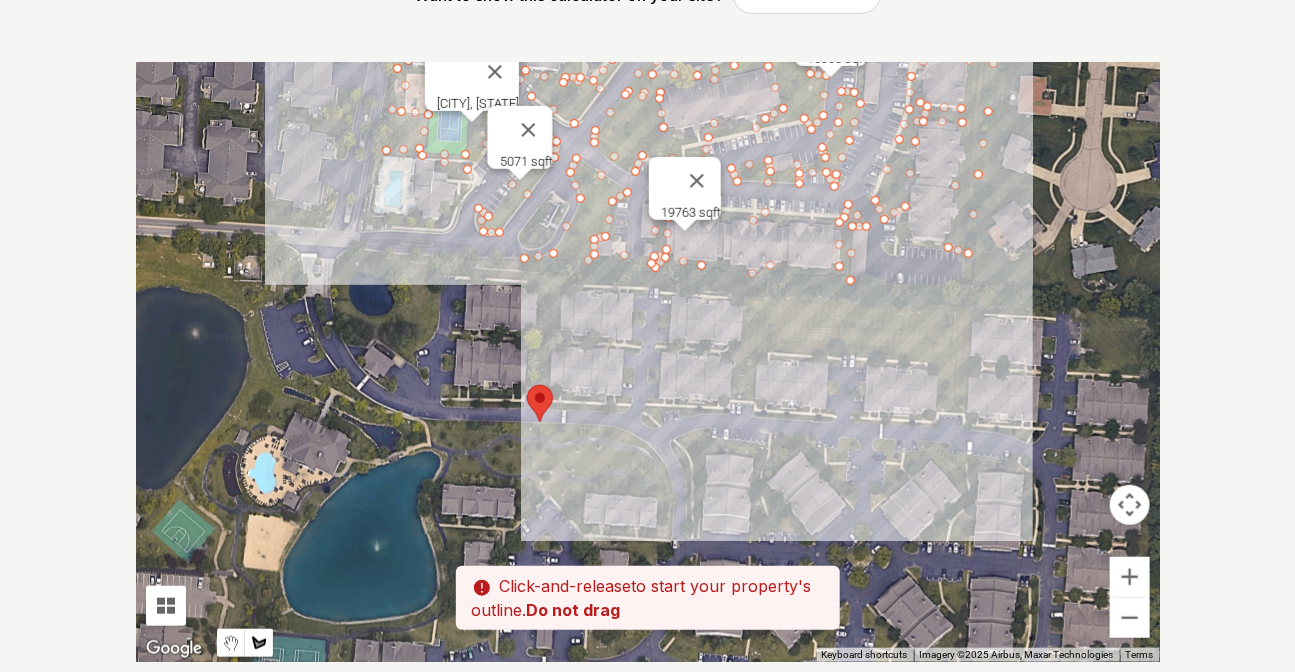drag, startPoint x: 698, startPoint y: 275, endPoint x: 588, endPoint y: 341, distance: 128.28094 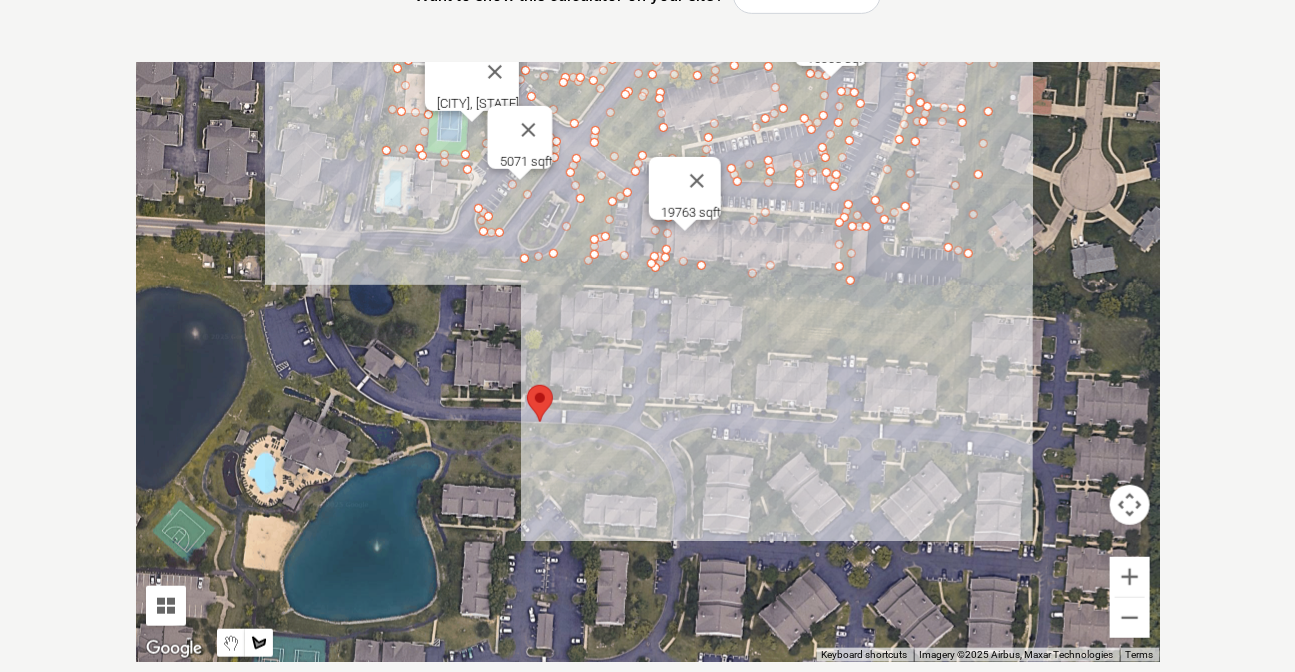 scroll, scrollTop: 463, scrollLeft: 0, axis: vertical 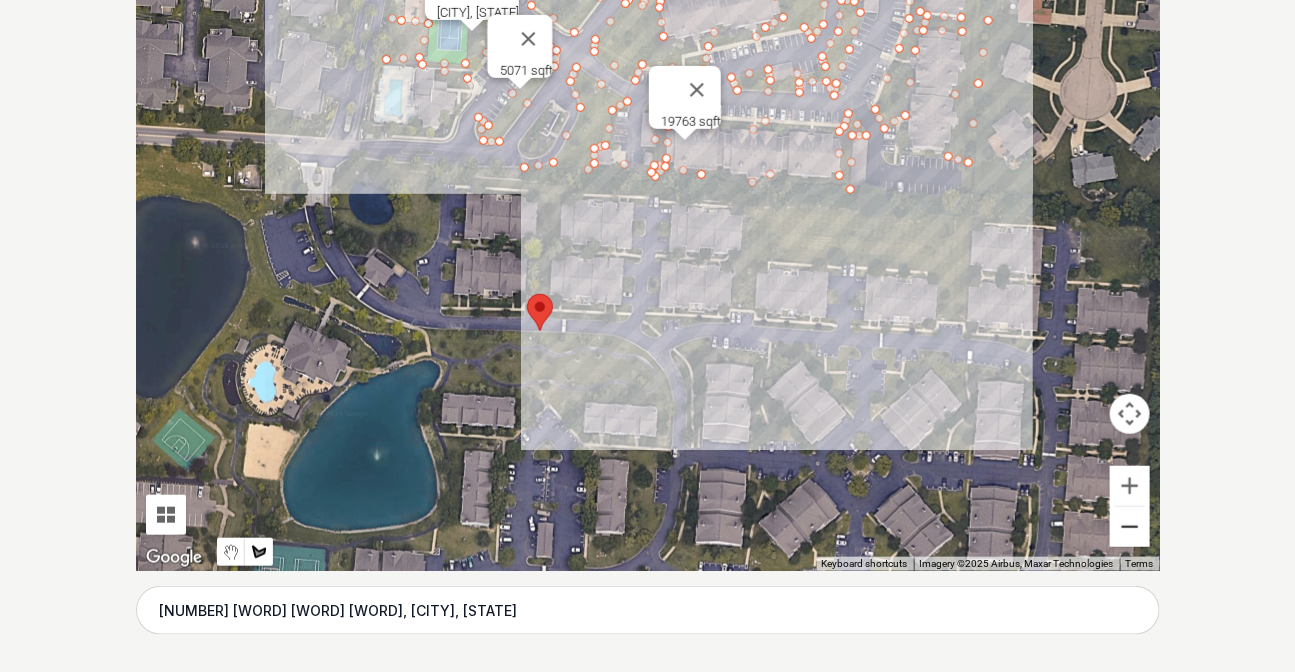 click at bounding box center (1130, 527) 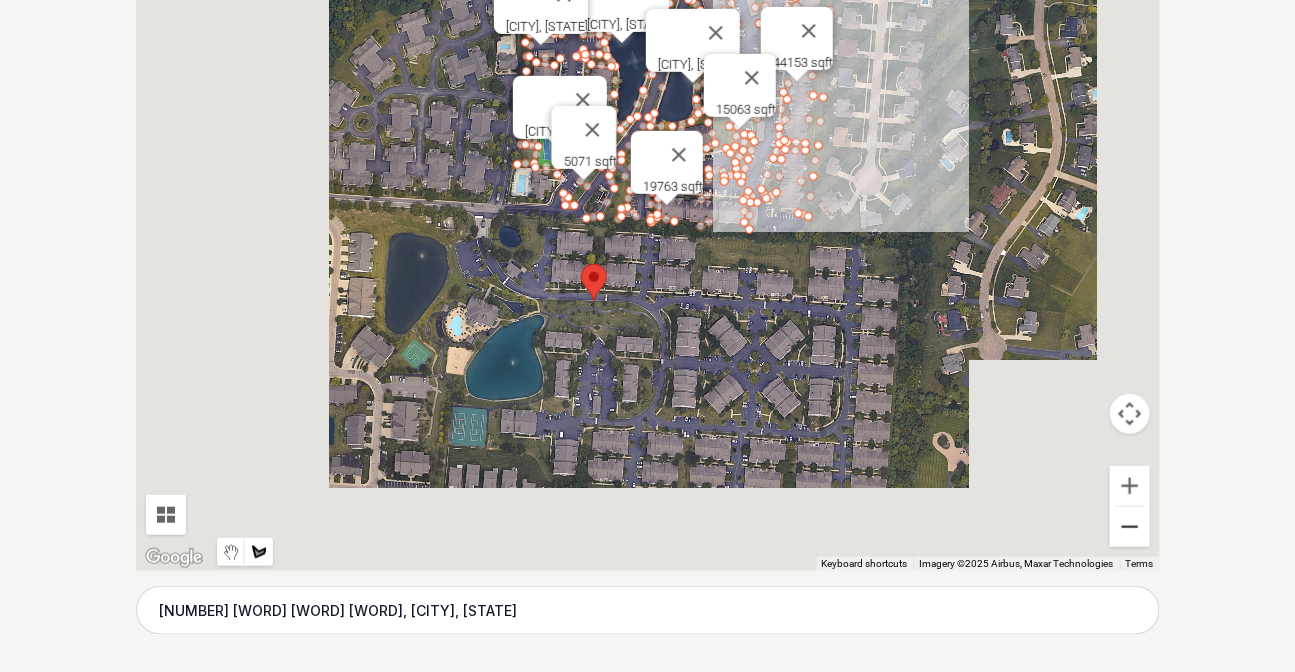 click at bounding box center (1130, 527) 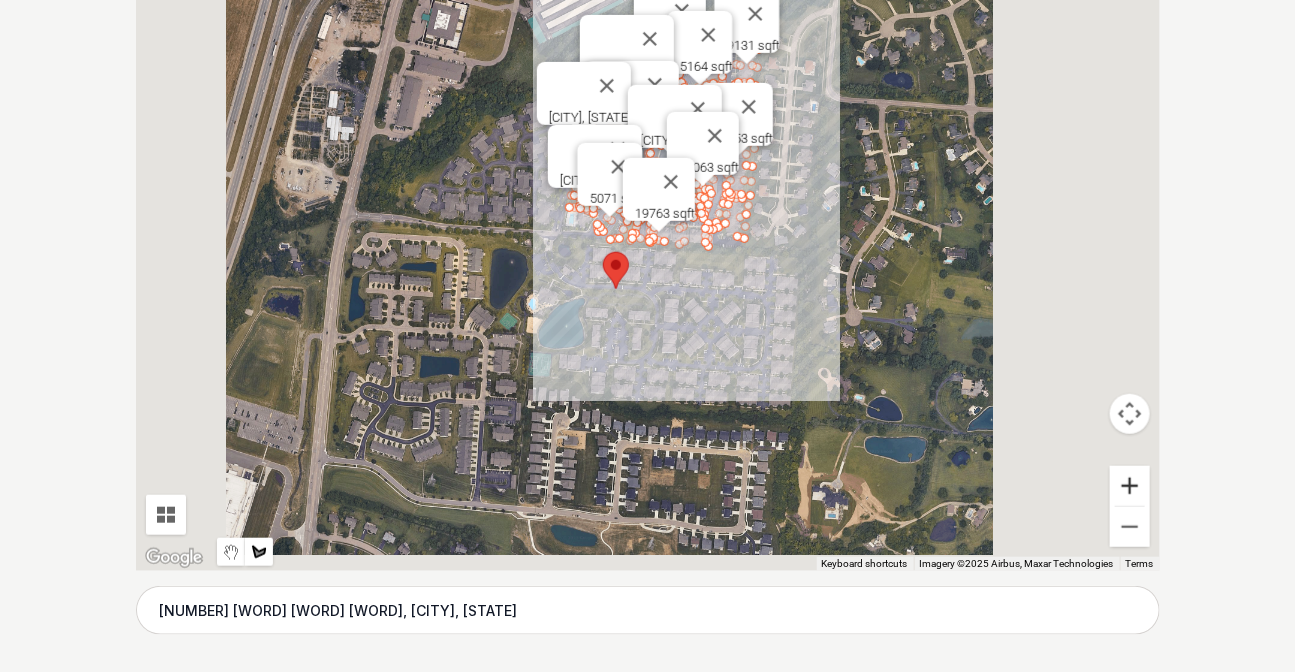 click at bounding box center [1130, 486] 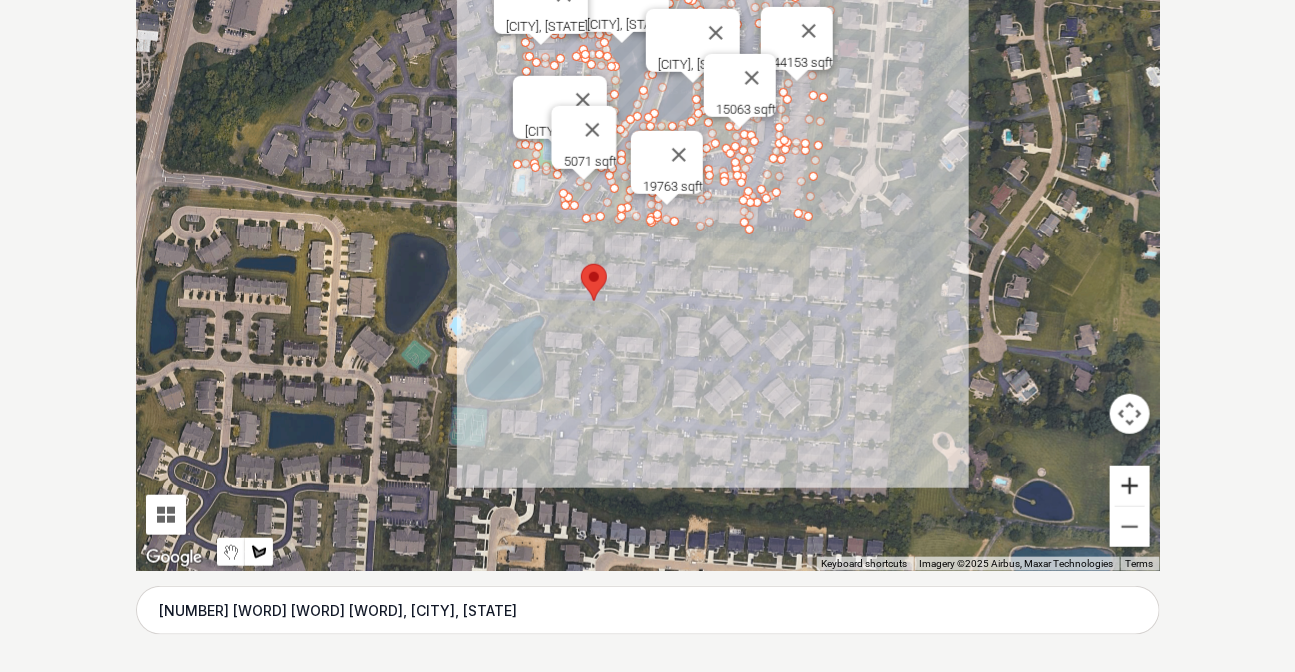 click at bounding box center (1130, 486) 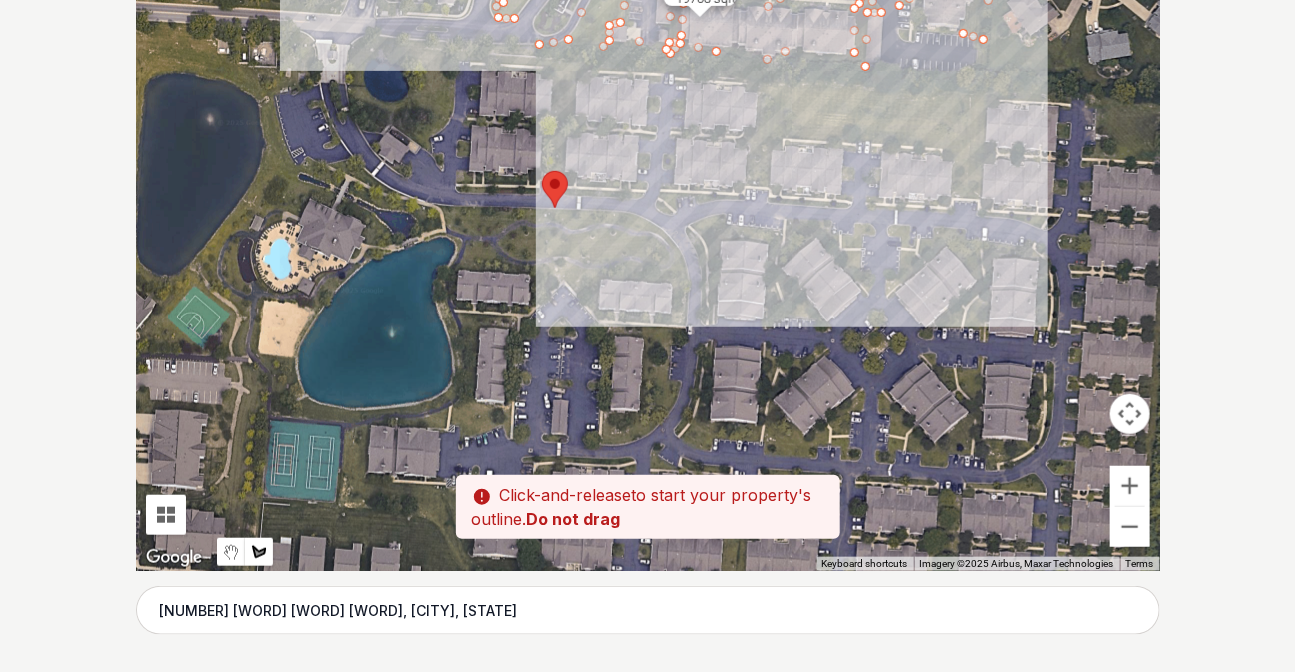 drag, startPoint x: 659, startPoint y: 350, endPoint x: 669, endPoint y: 307, distance: 44.14748 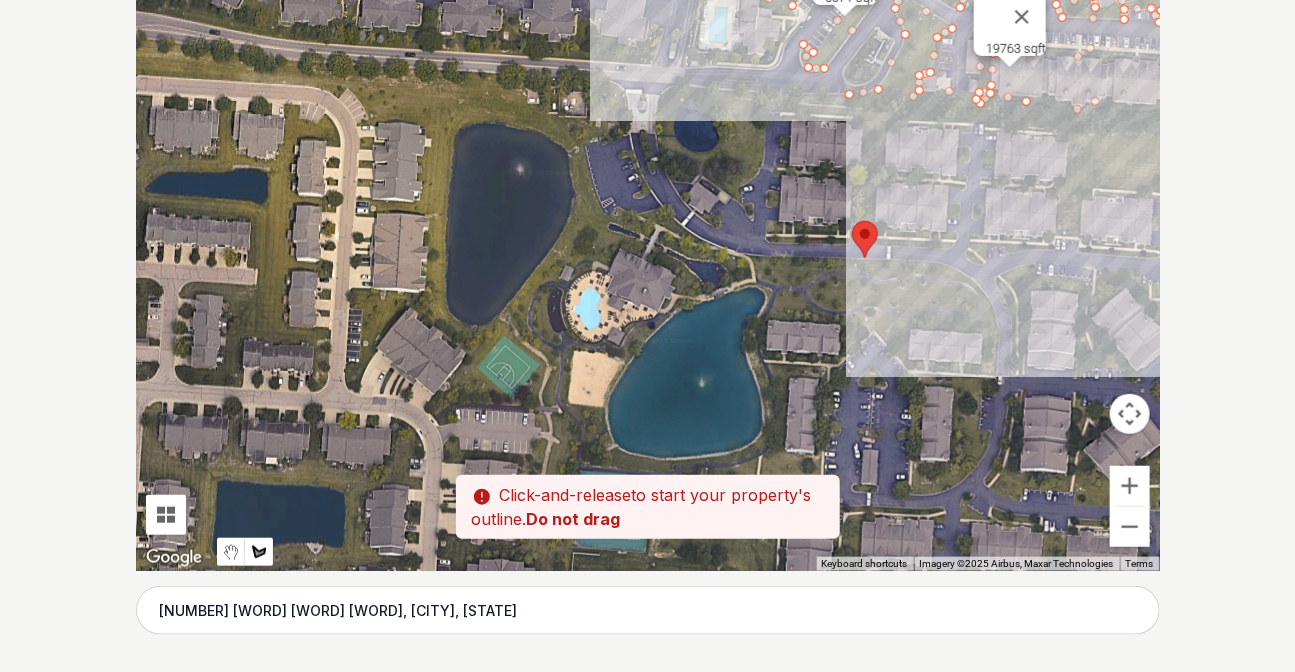 drag, startPoint x: 414, startPoint y: 254, endPoint x: 659, endPoint y: 291, distance: 247.77812 